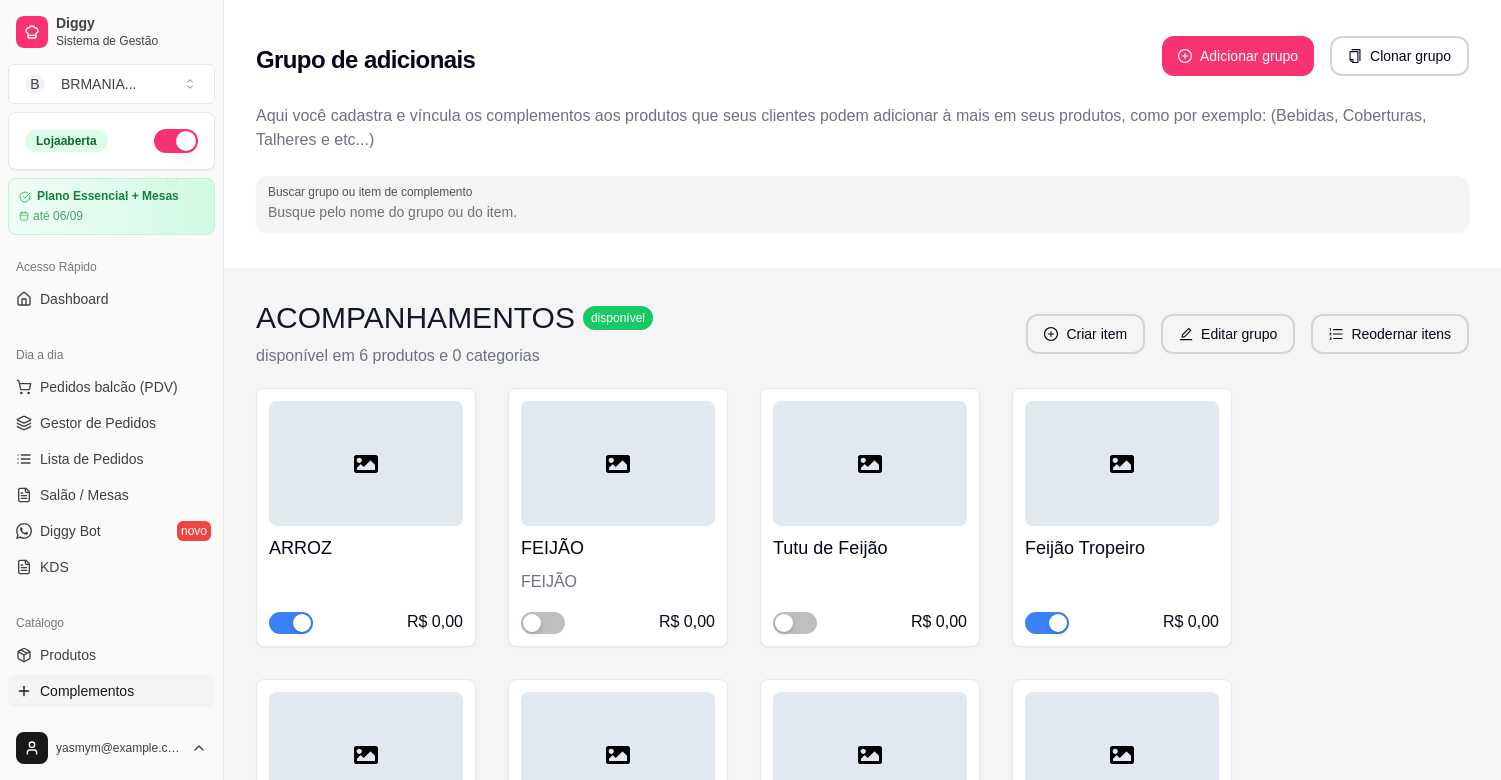 scroll, scrollTop: 0, scrollLeft: 0, axis: both 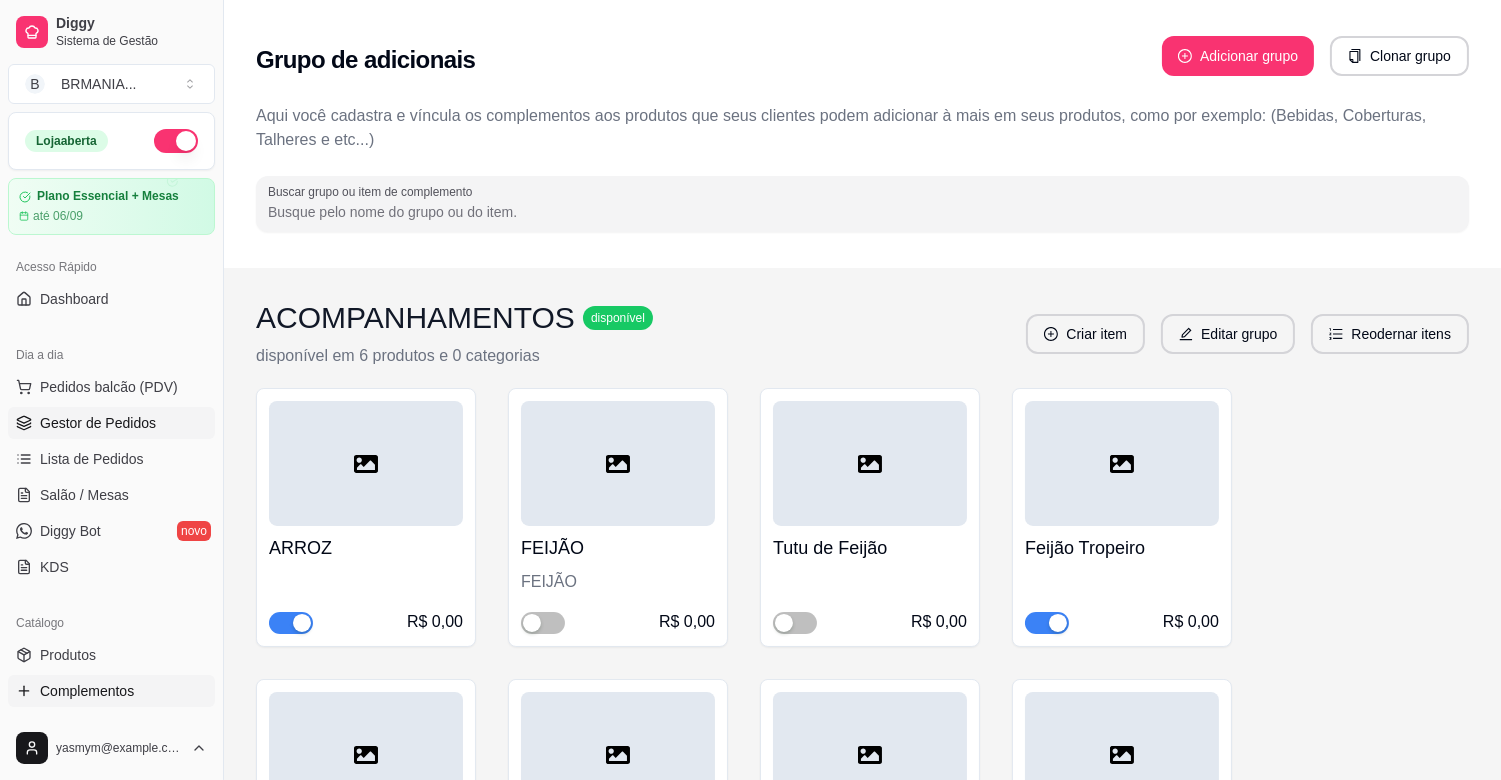 click on "Gestor de Pedidos" at bounding box center [98, 423] 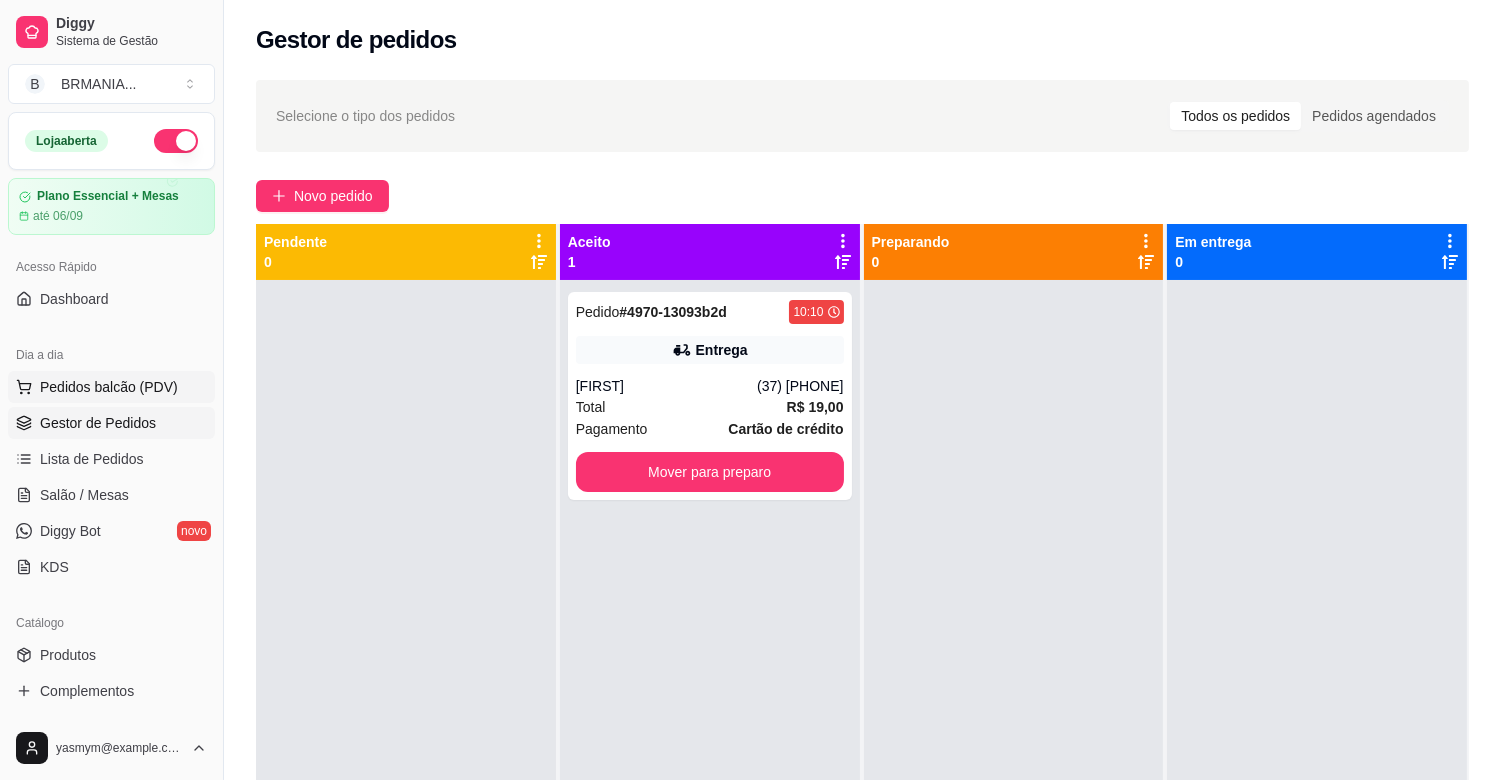 click on "Pedidos balcão (PDV)" at bounding box center (109, 387) 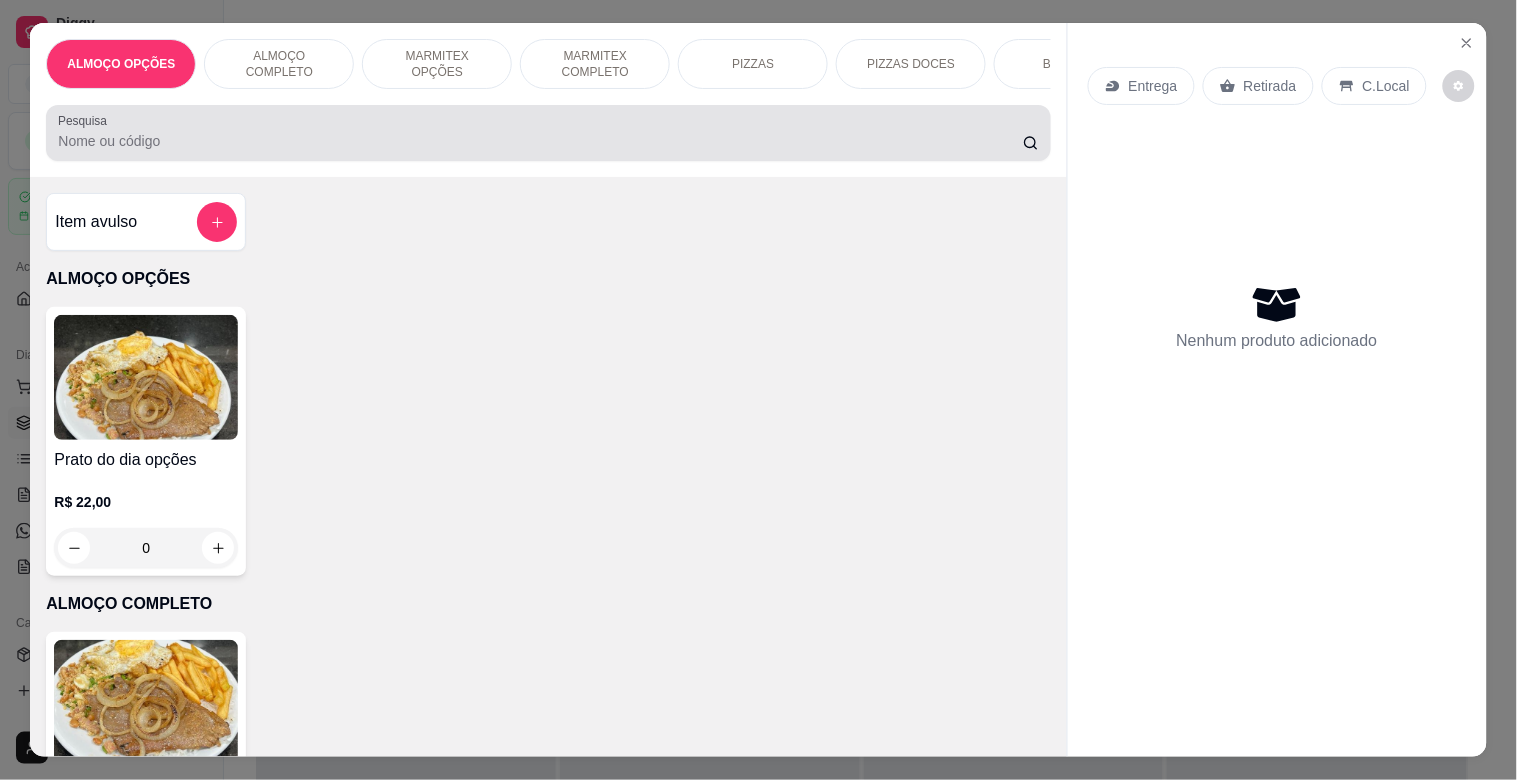 click at bounding box center (548, 133) 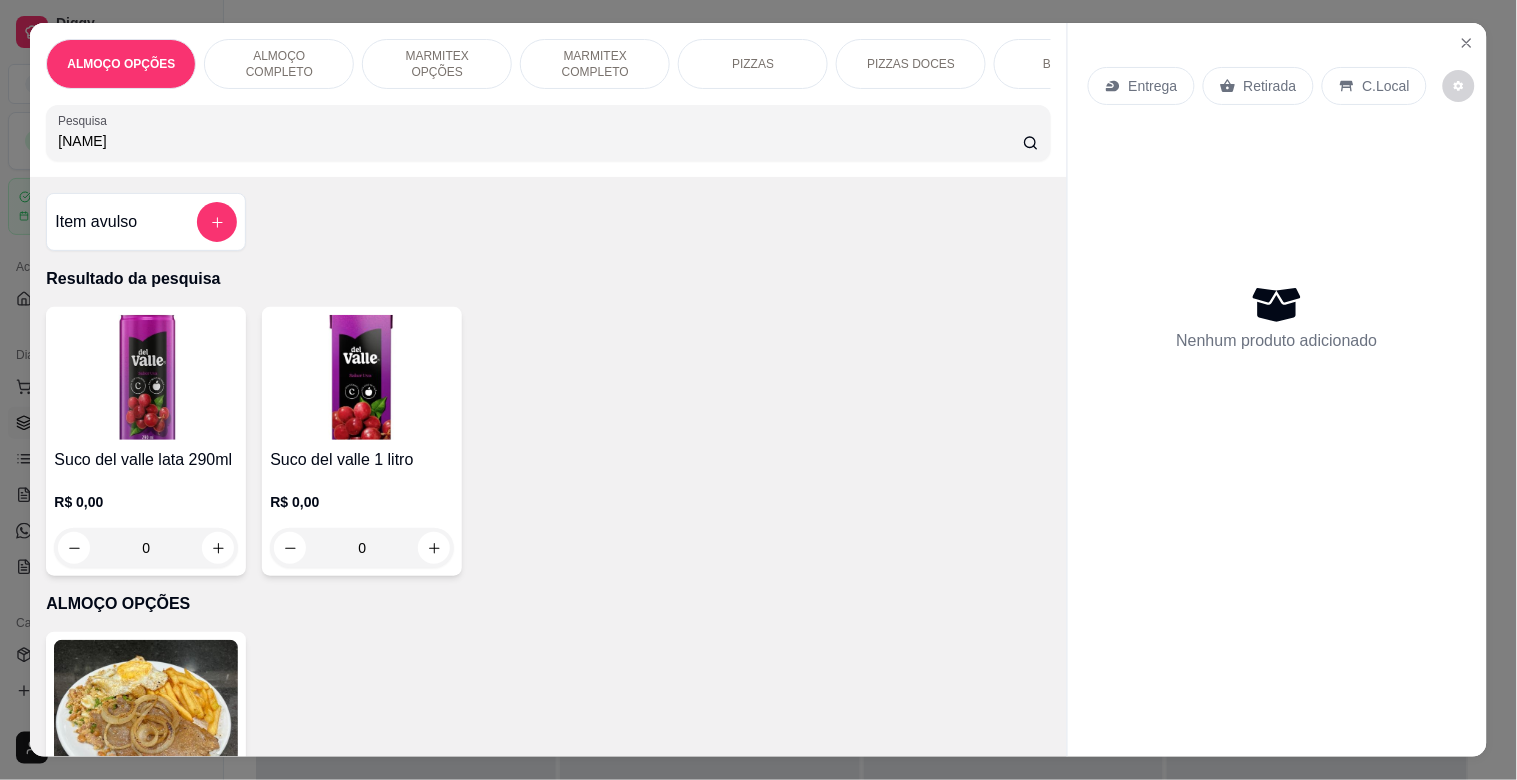 type on "[NAME]" 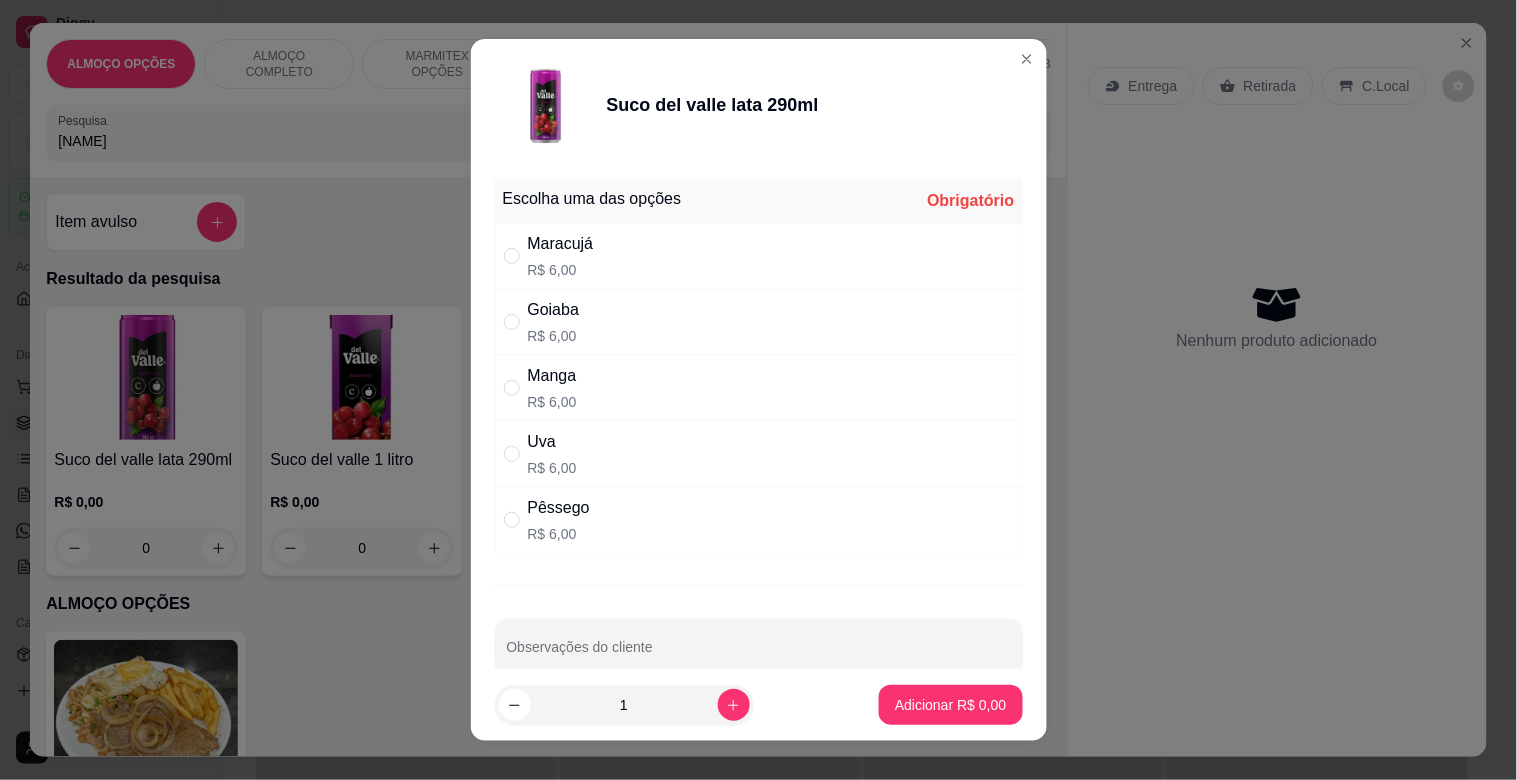click on "Maracujá  R$ 6,00" at bounding box center [759, 256] 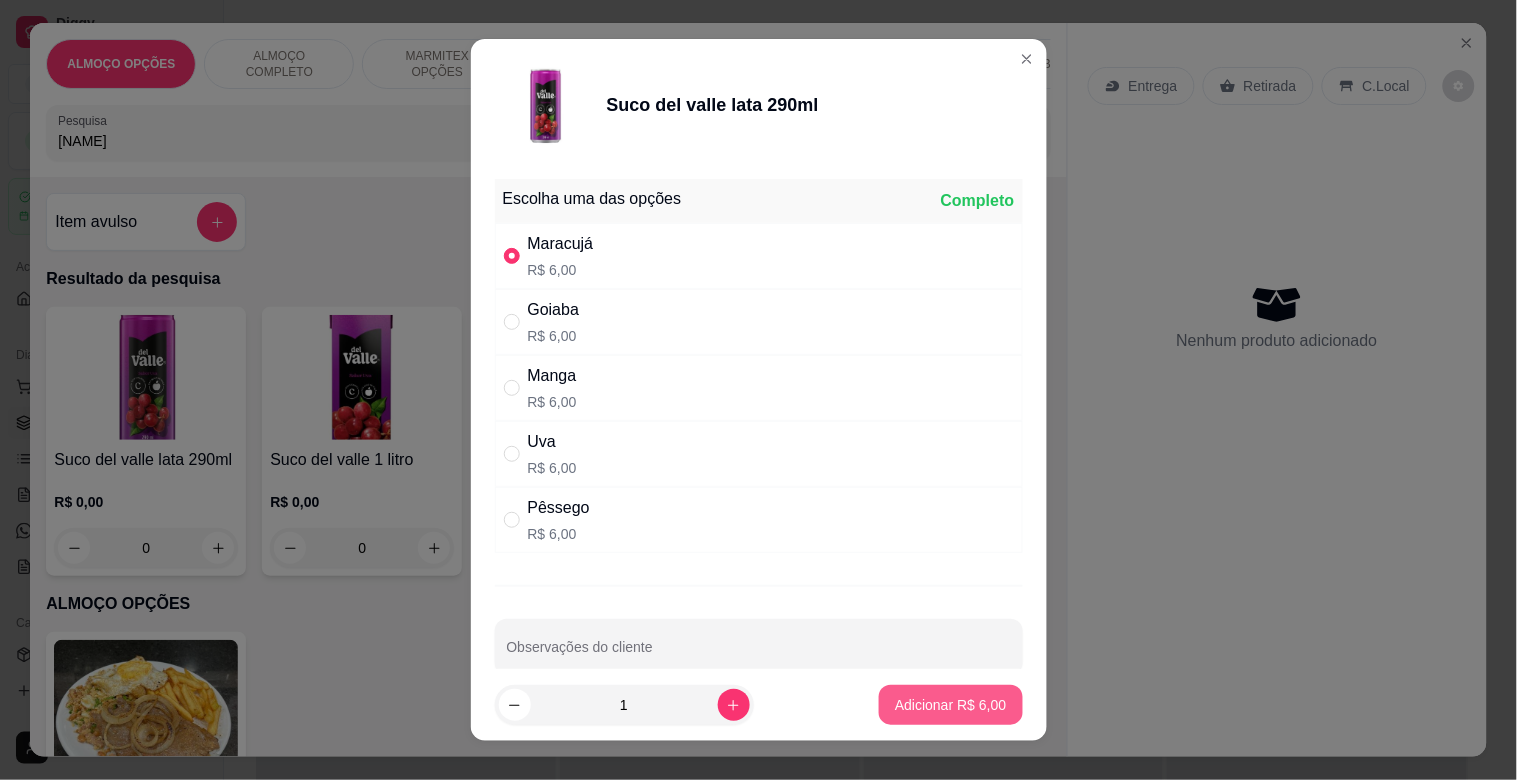 click on "Adicionar   R$ 6,00" at bounding box center [950, 705] 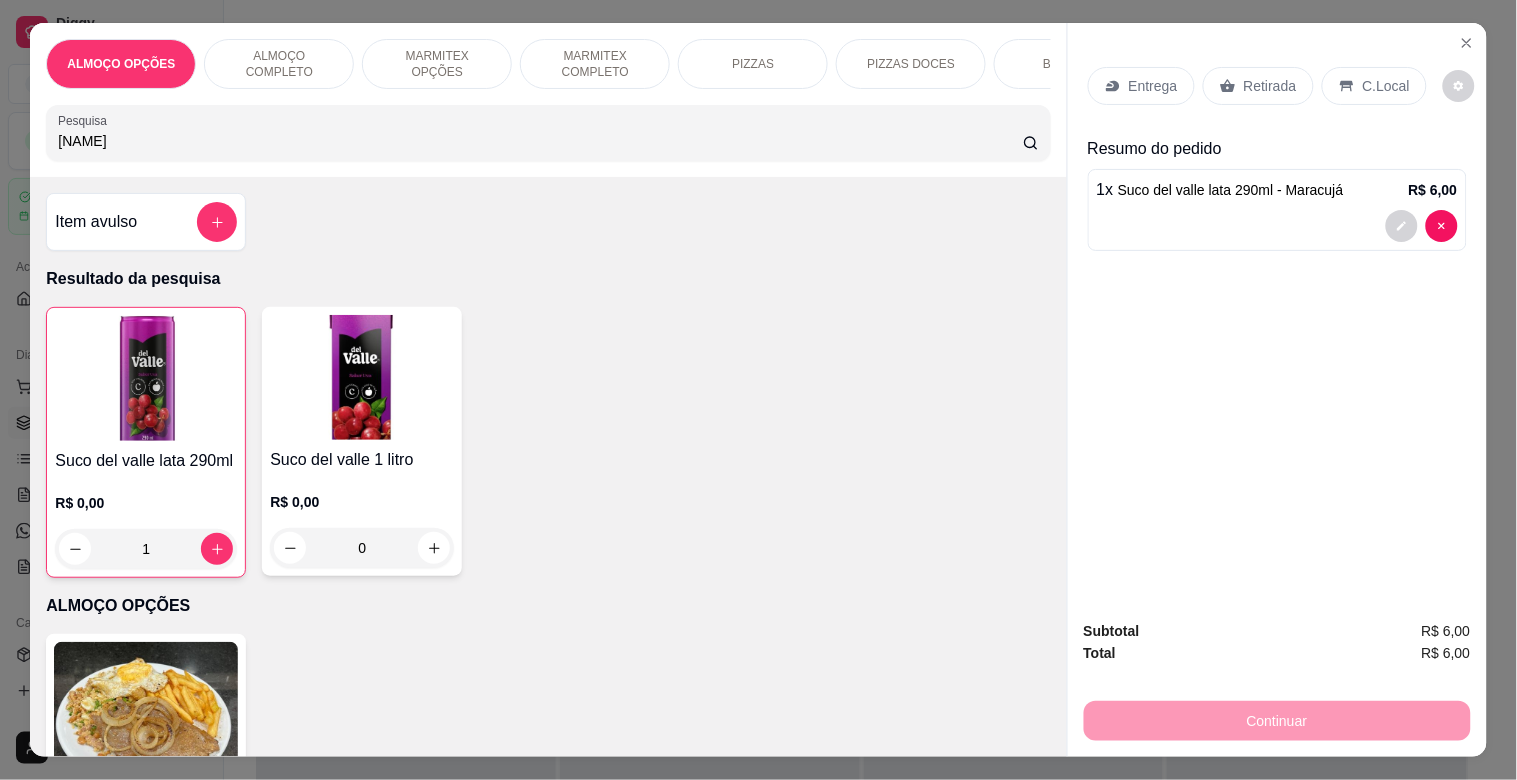 click at bounding box center [362, 377] 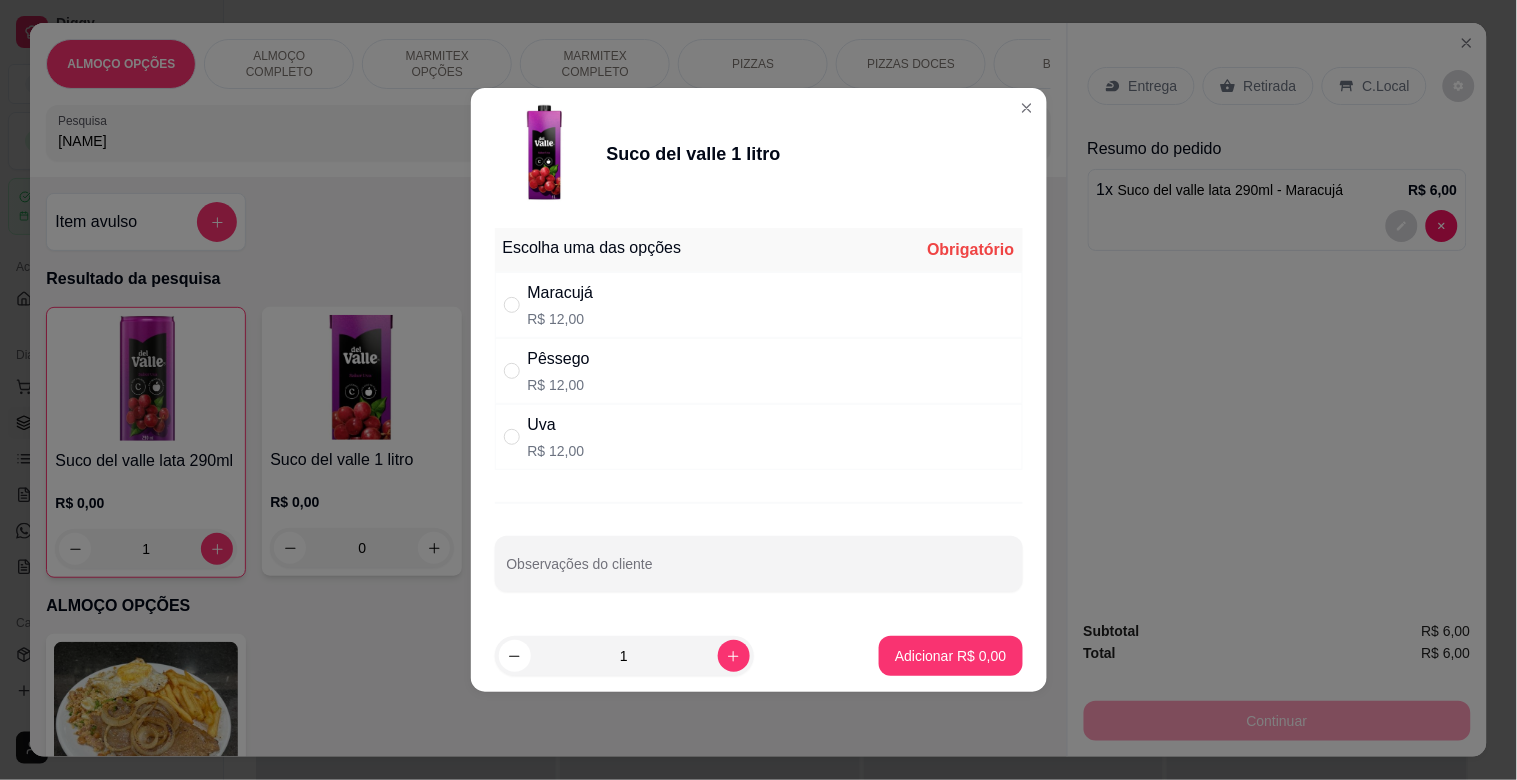 drag, startPoint x: 663, startPoint y: 300, endPoint x: 732, endPoint y: 358, distance: 90.13878 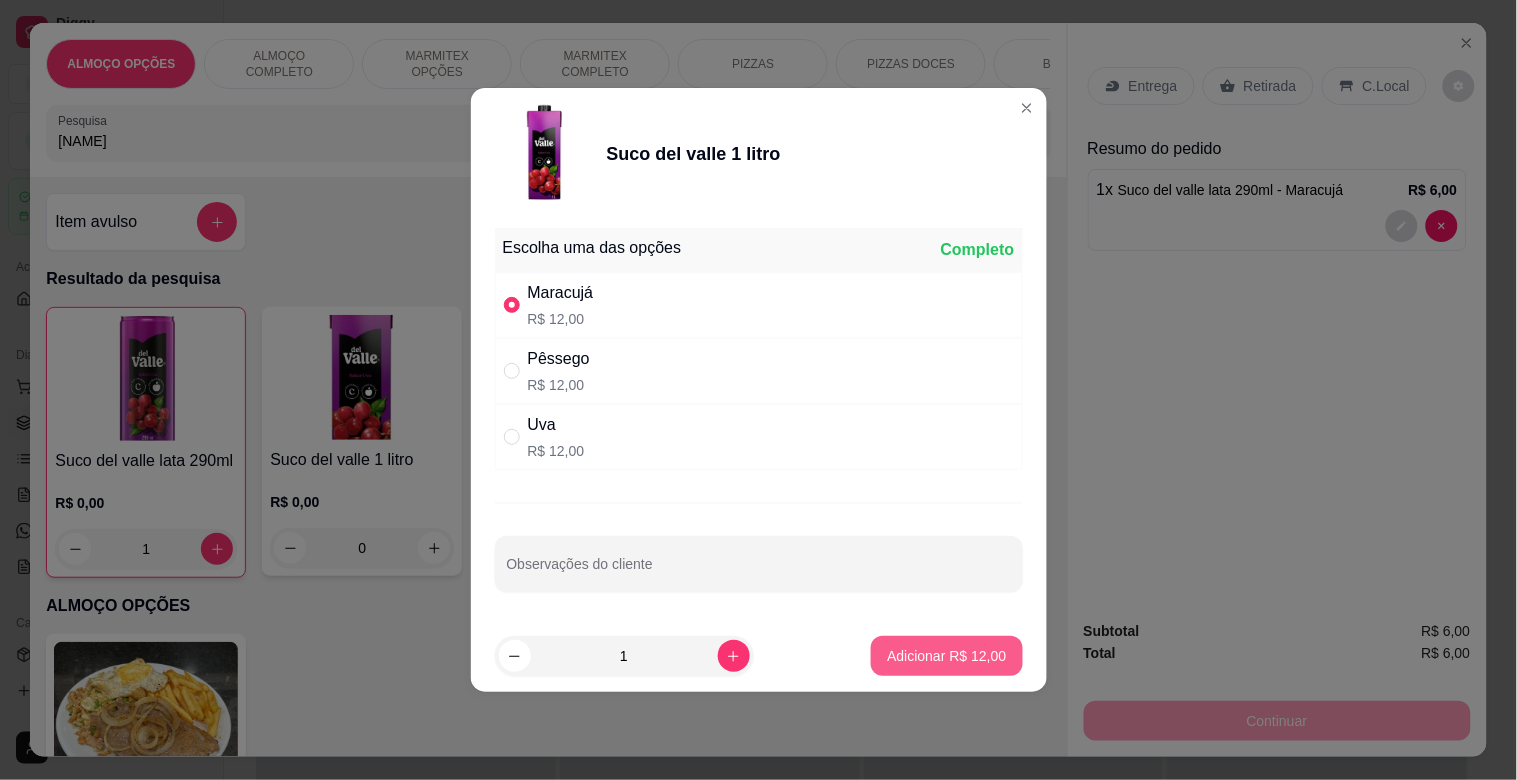 click on "Adicionar   R$ 12,00" at bounding box center [946, 656] 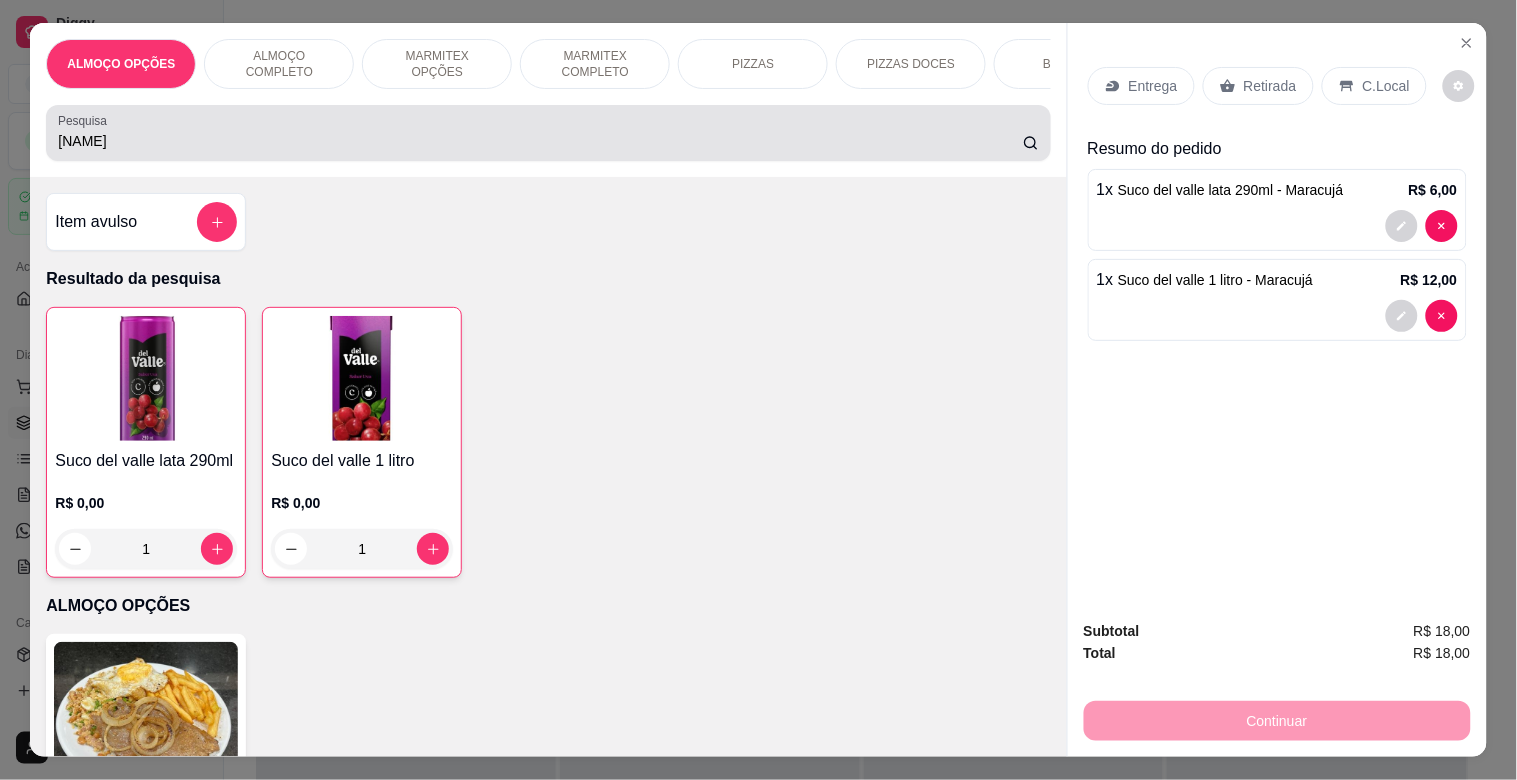 click on "[NAME]" at bounding box center (540, 141) 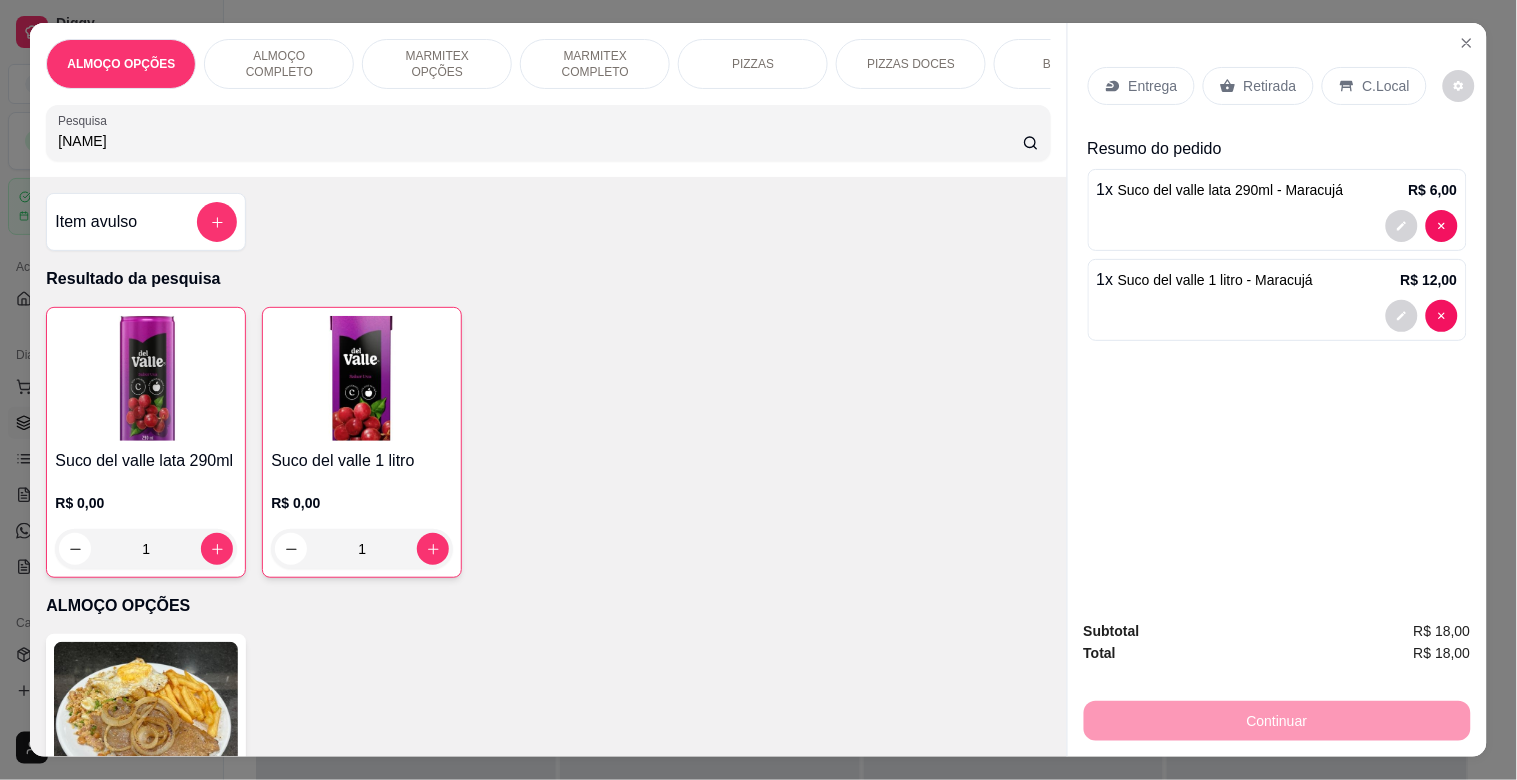 click on "[NAME]" at bounding box center (540, 141) 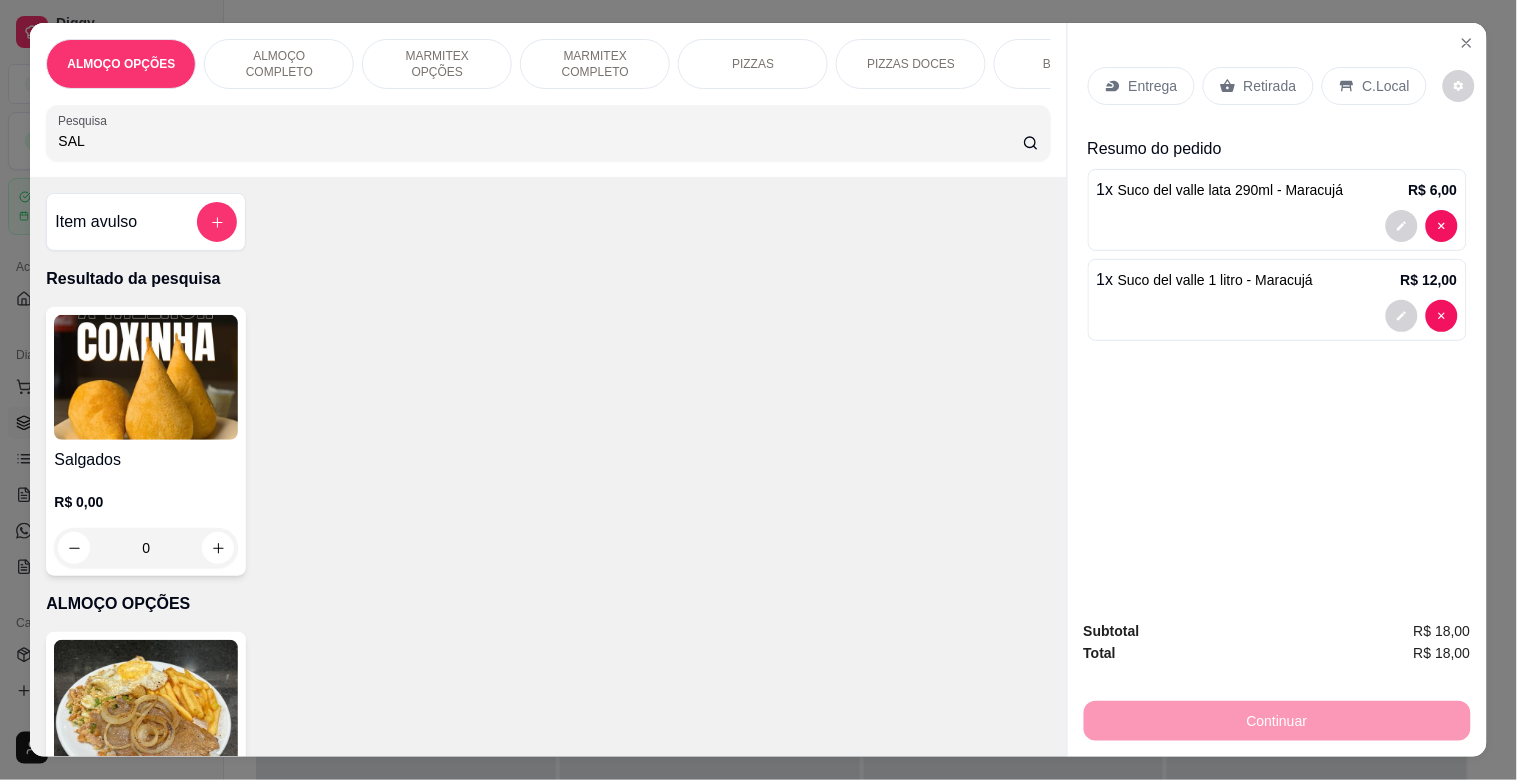 type on "SAL" 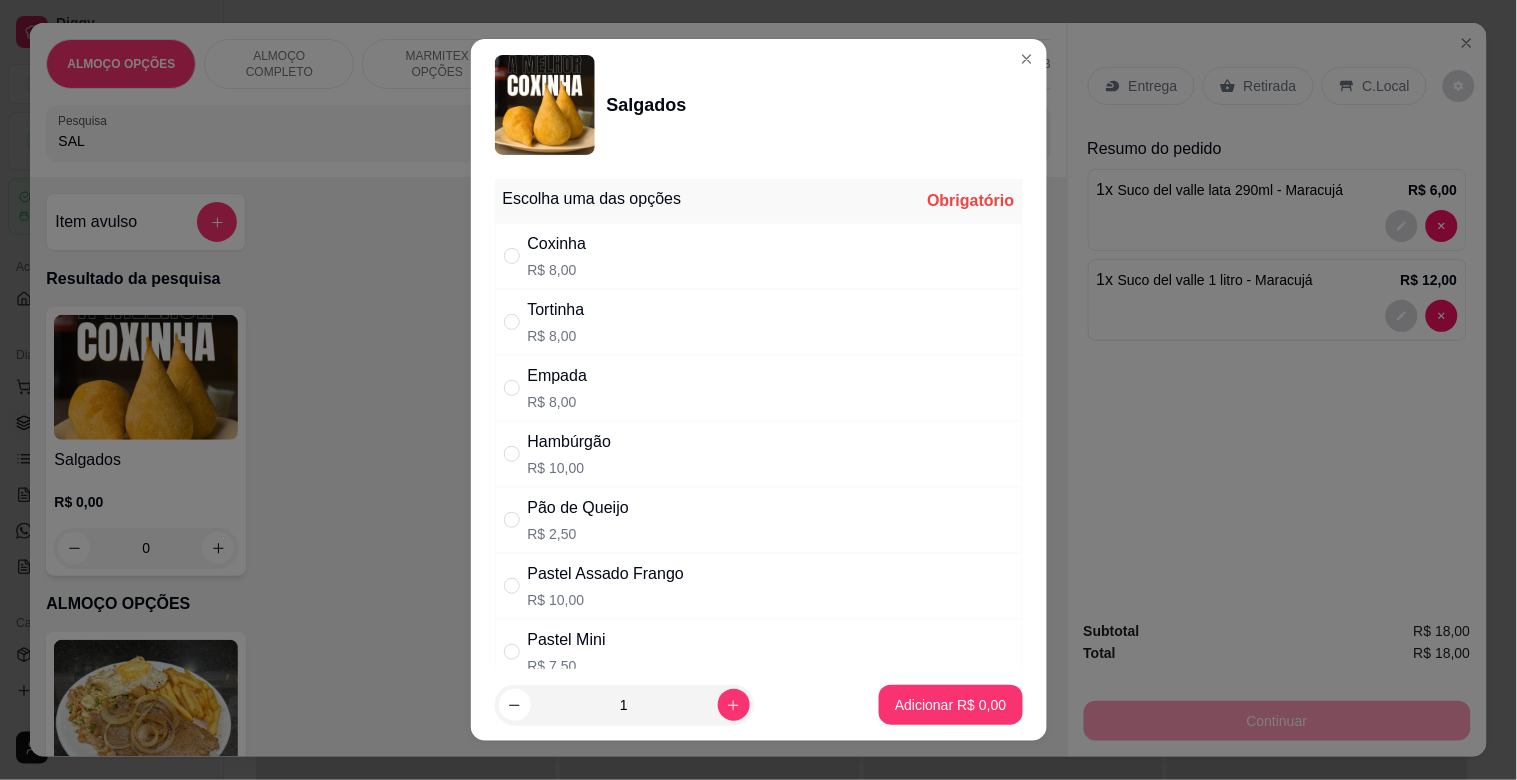 click on "Tortinha  R$ 8,00" at bounding box center (759, 322) 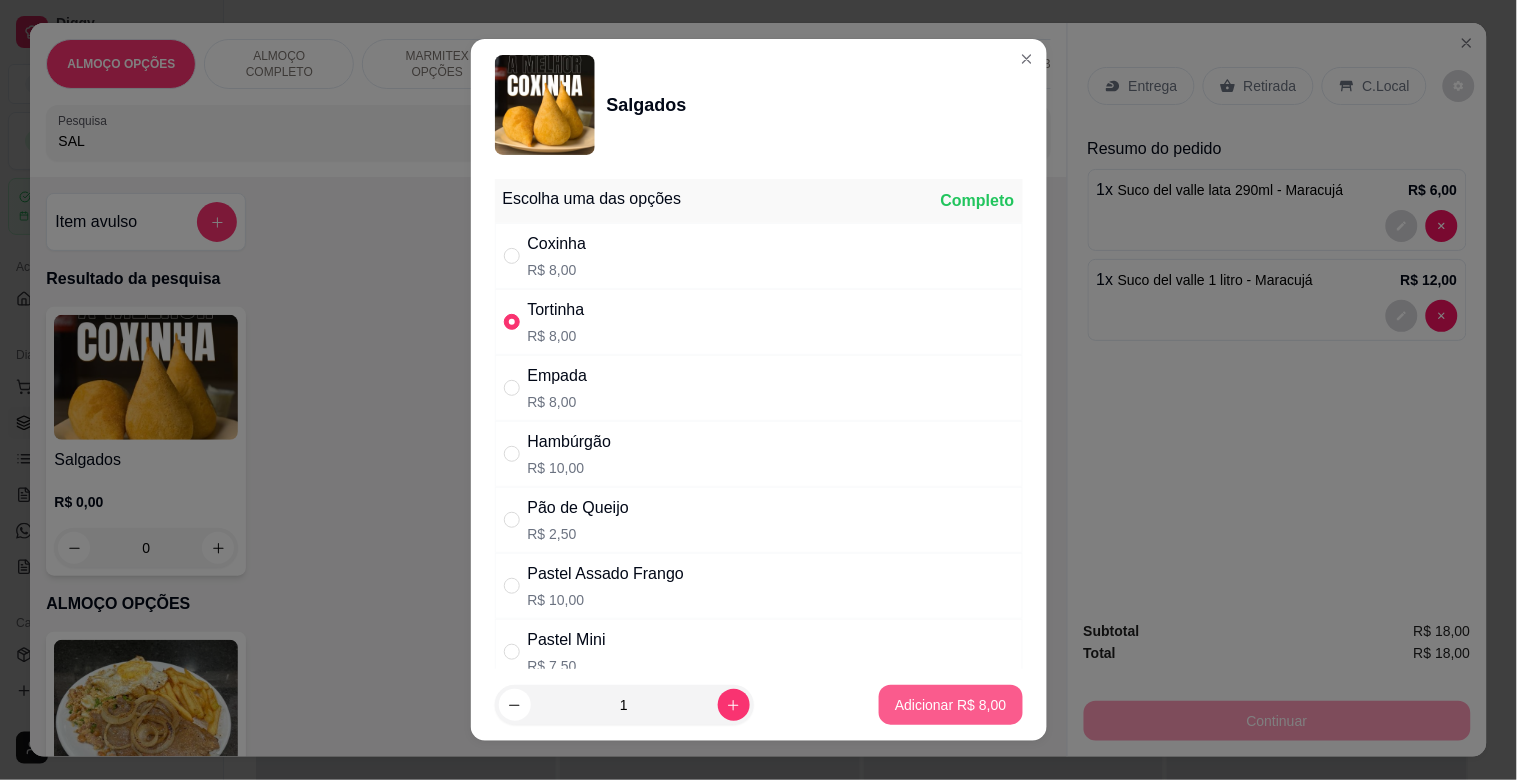 click on "Adicionar   R$ 8,00" at bounding box center [950, 705] 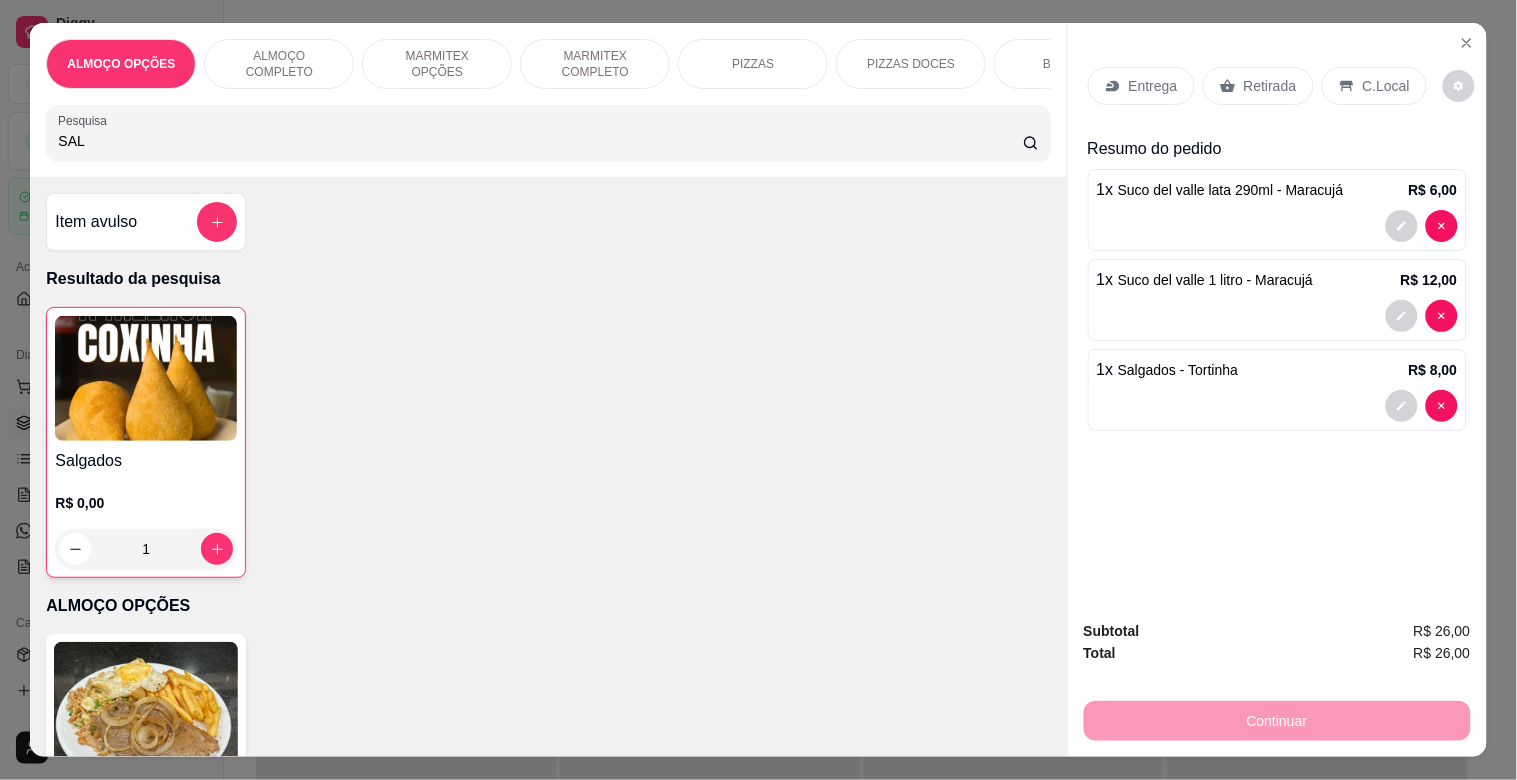 click on "Retirada" at bounding box center (1270, 86) 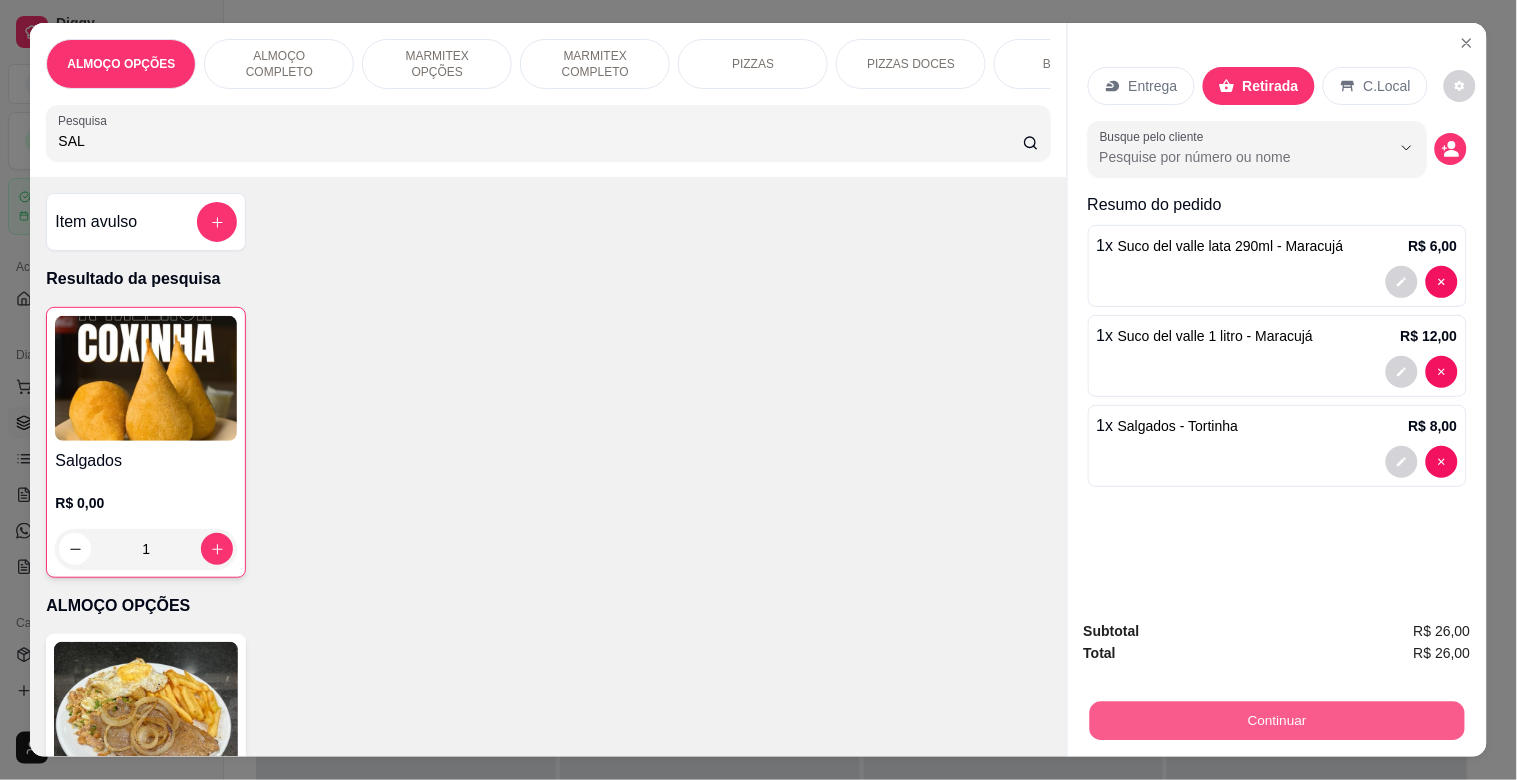 click on "Continuar" at bounding box center [1276, 720] 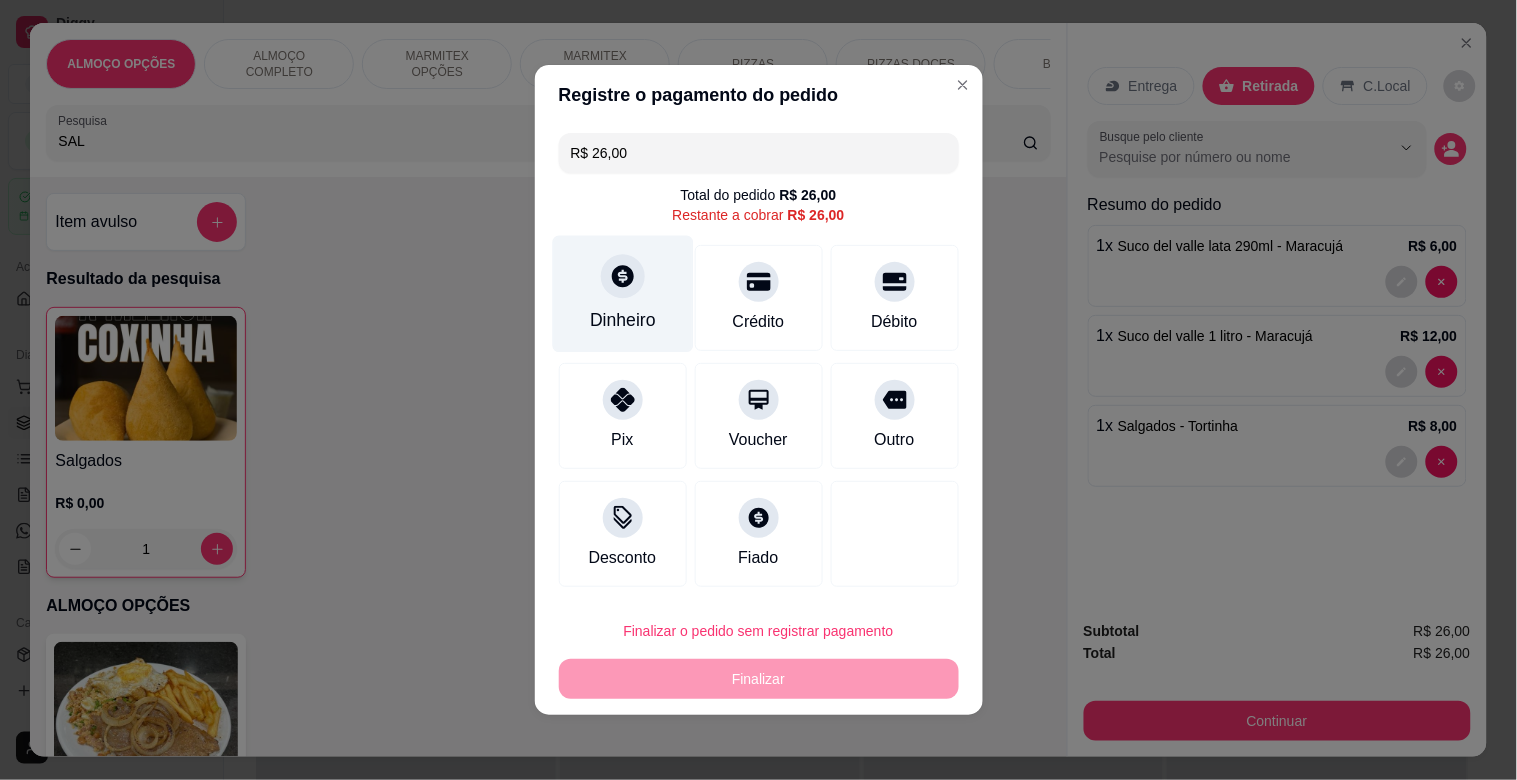 click on "Dinheiro" at bounding box center (622, 294) 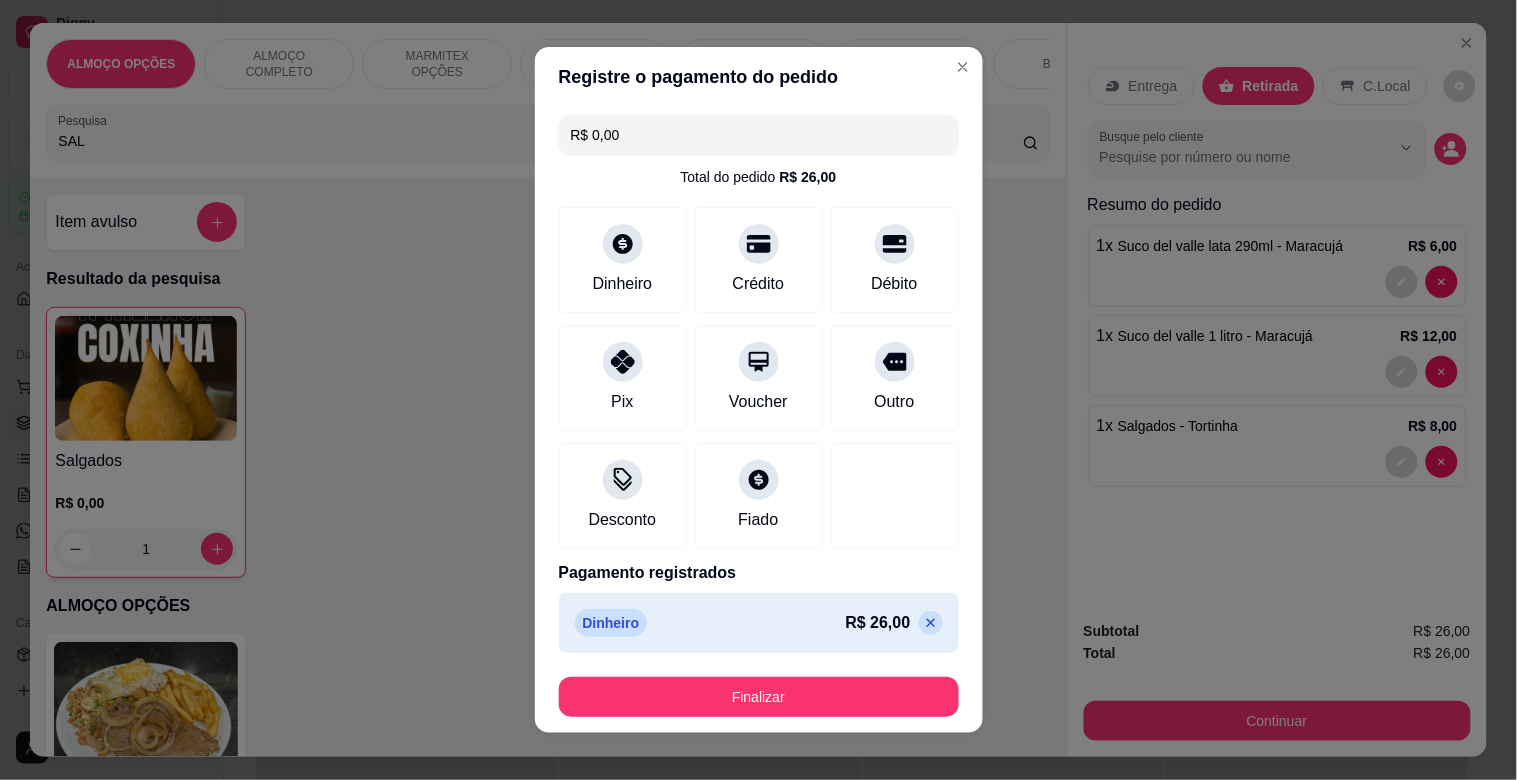 click 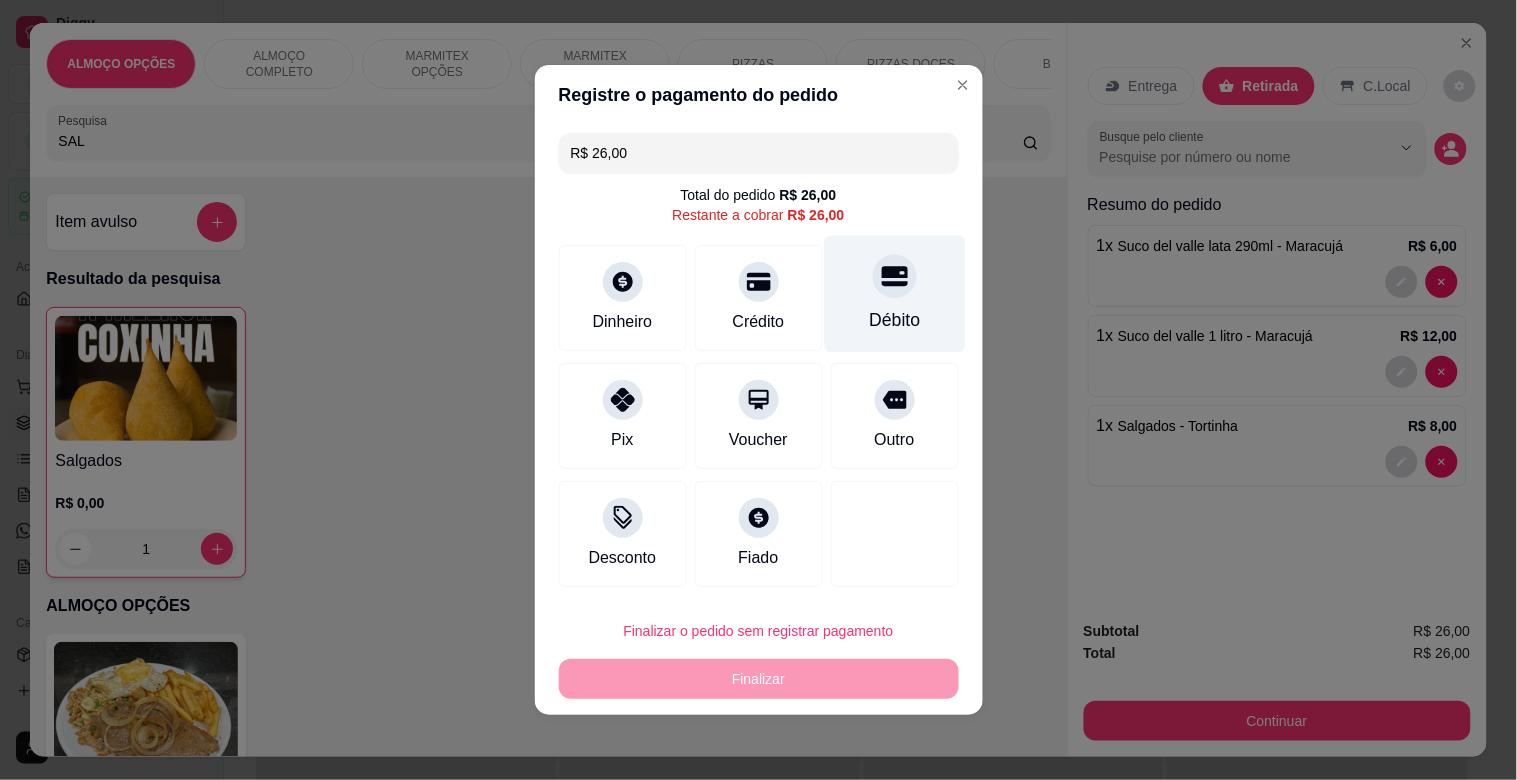 click on "Débito" at bounding box center (894, 320) 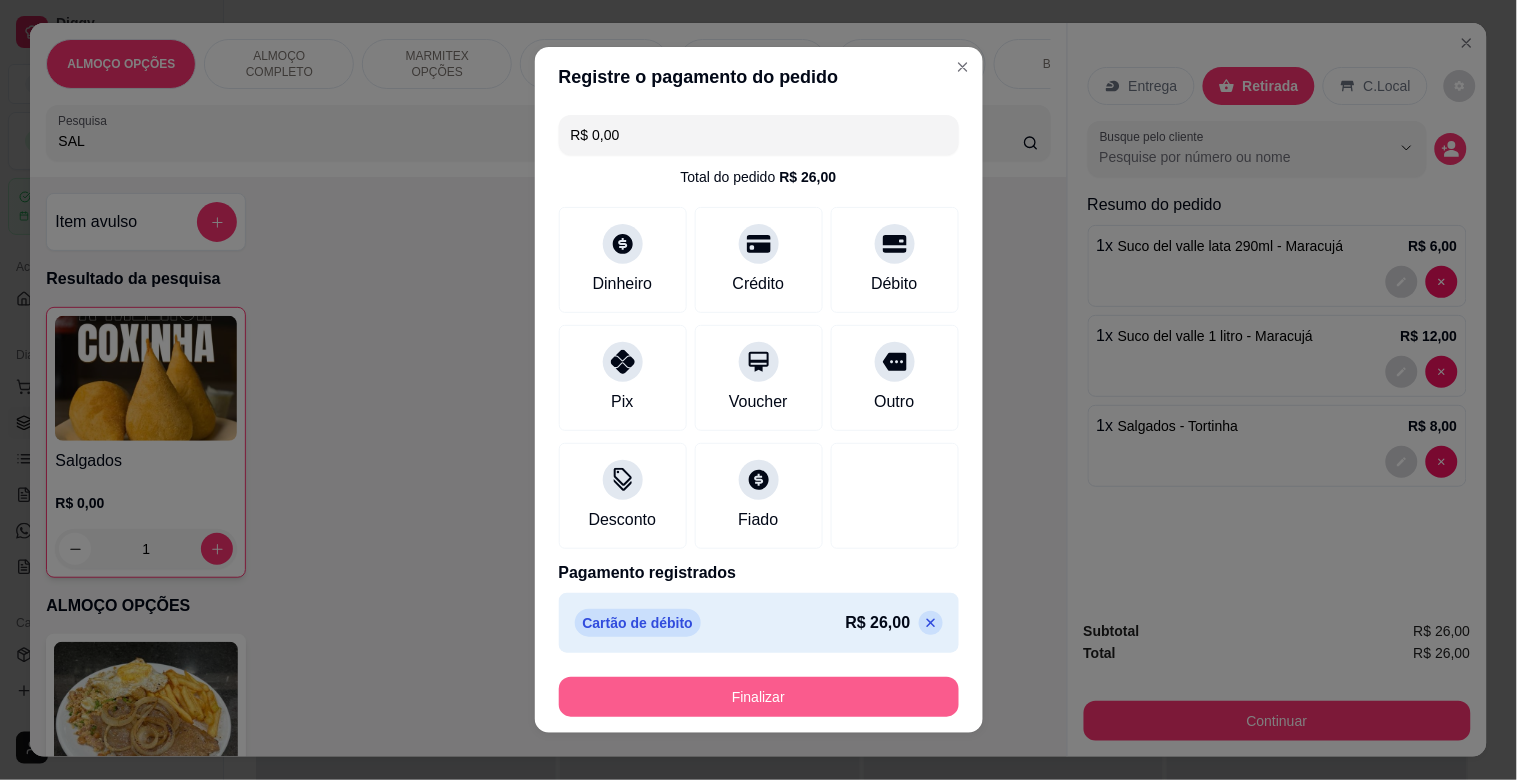 click on "Finalizar" at bounding box center (759, 697) 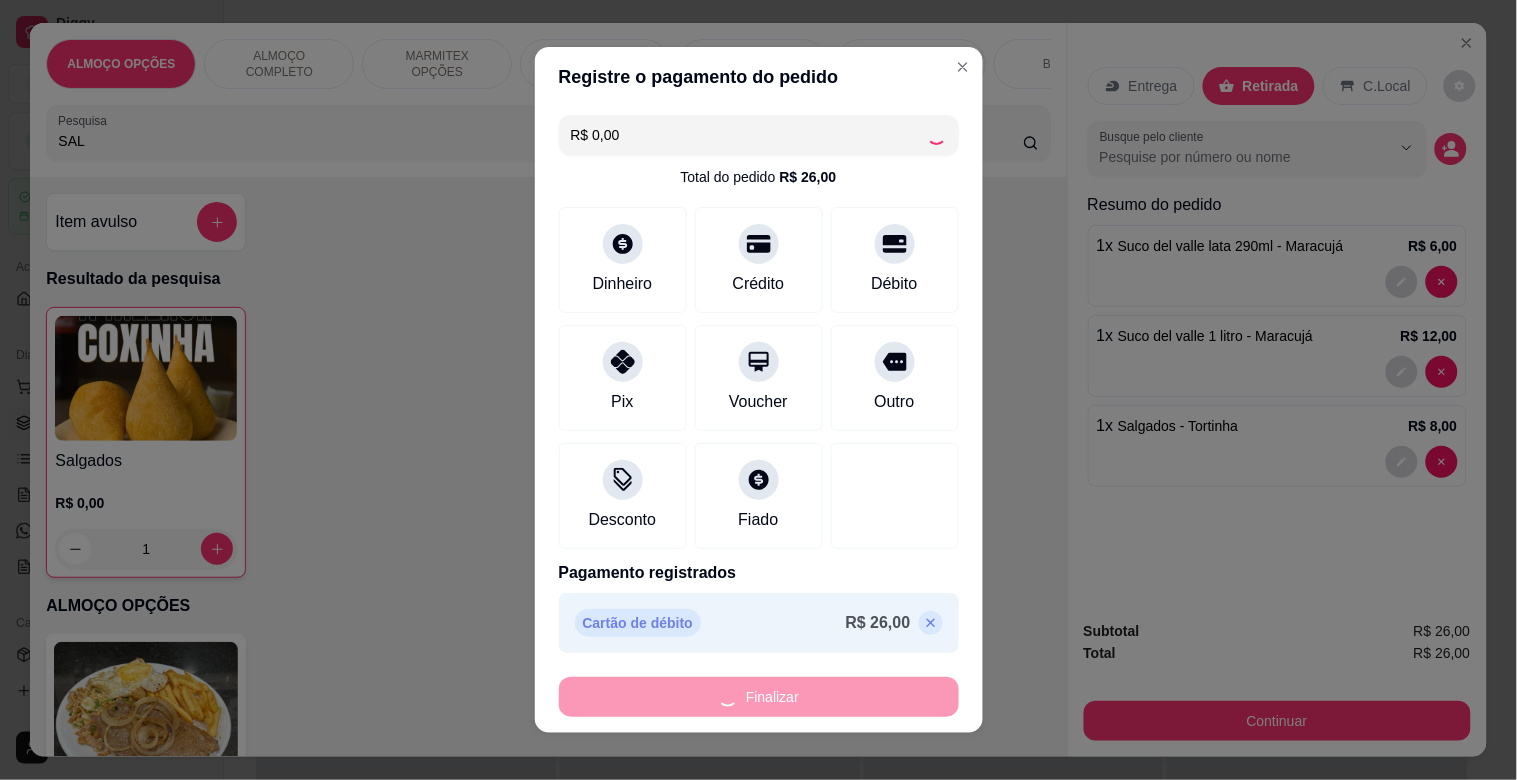 type on "0" 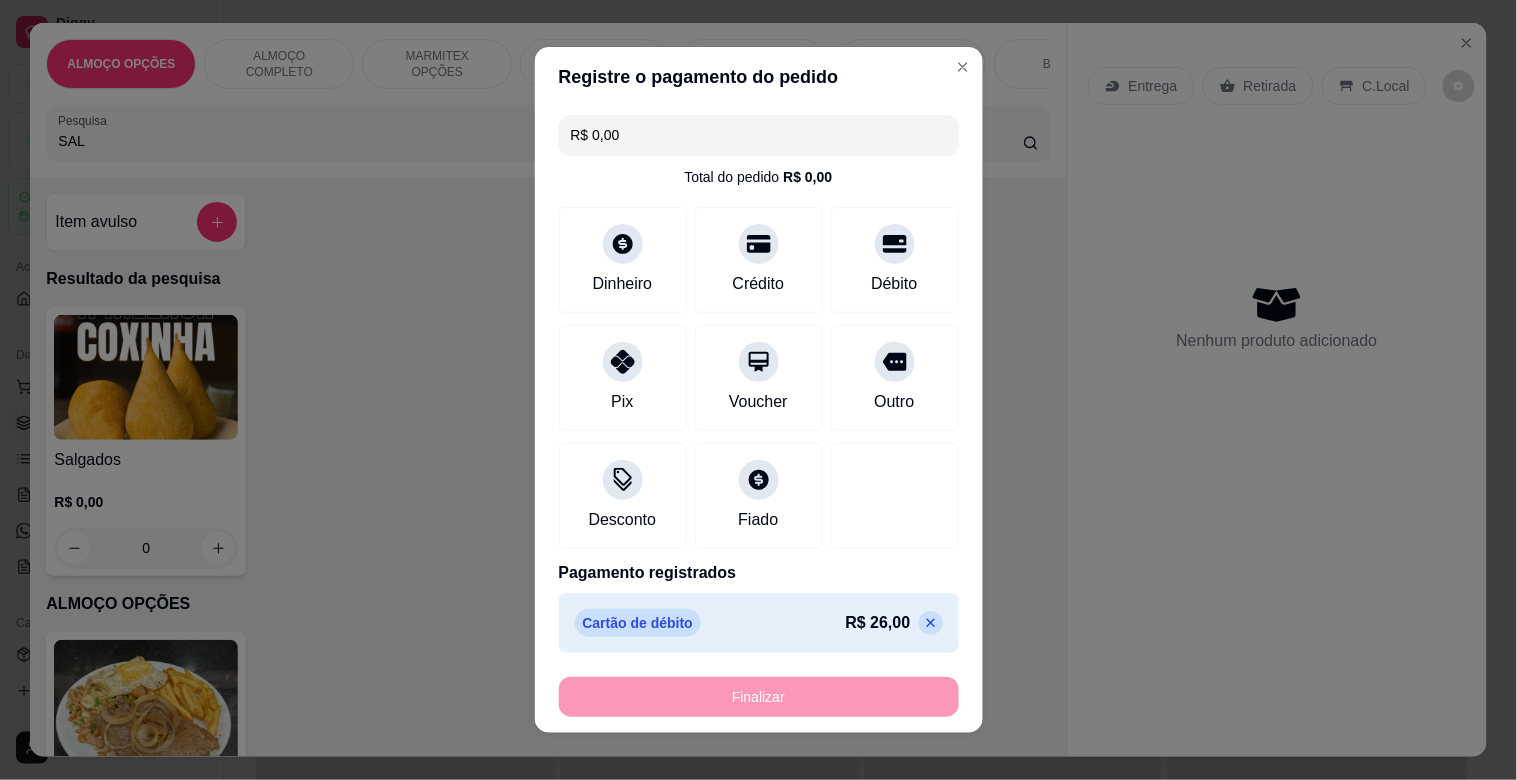 type on "-R$ 26,00" 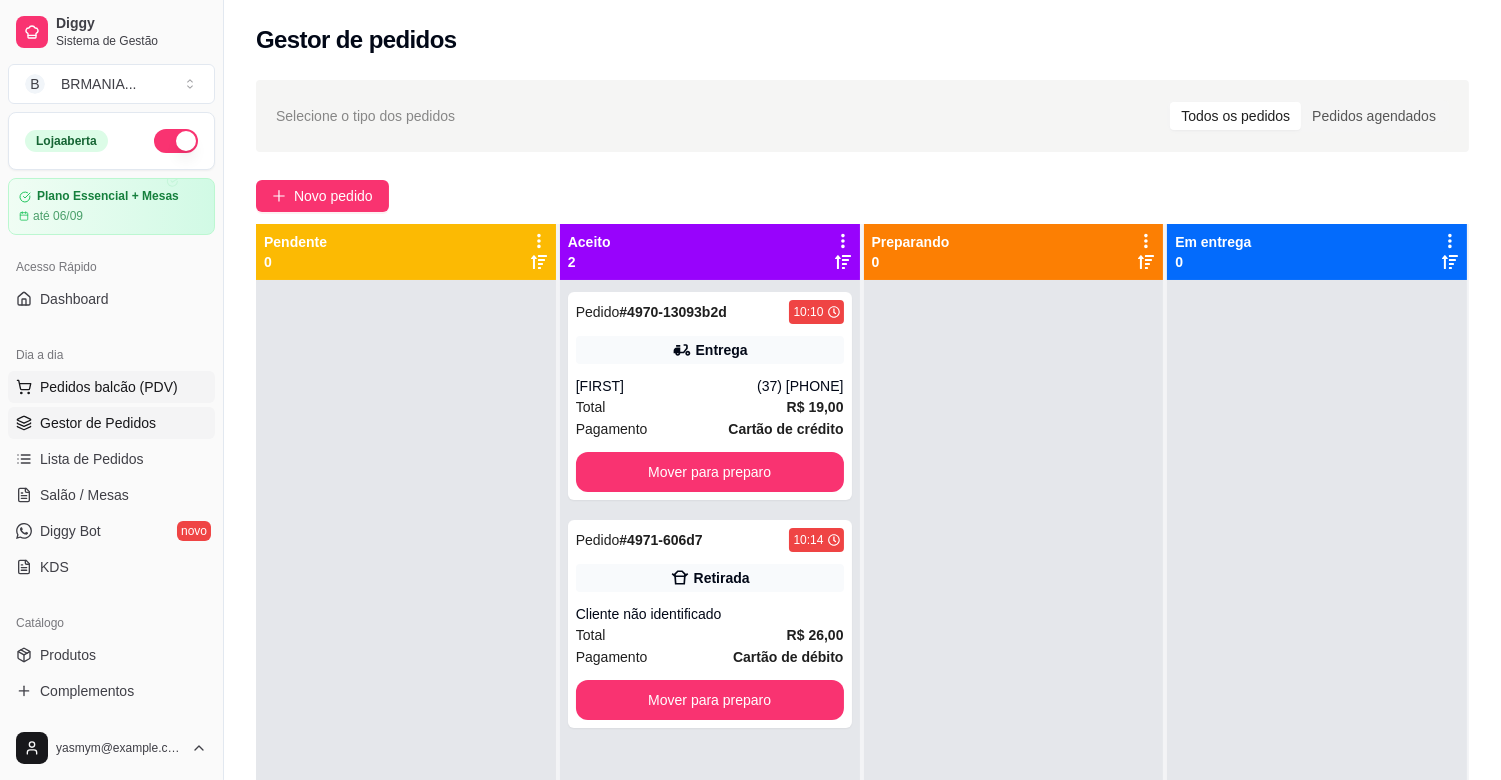 click on "Pedidos balcão (PDV)" at bounding box center (111, 387) 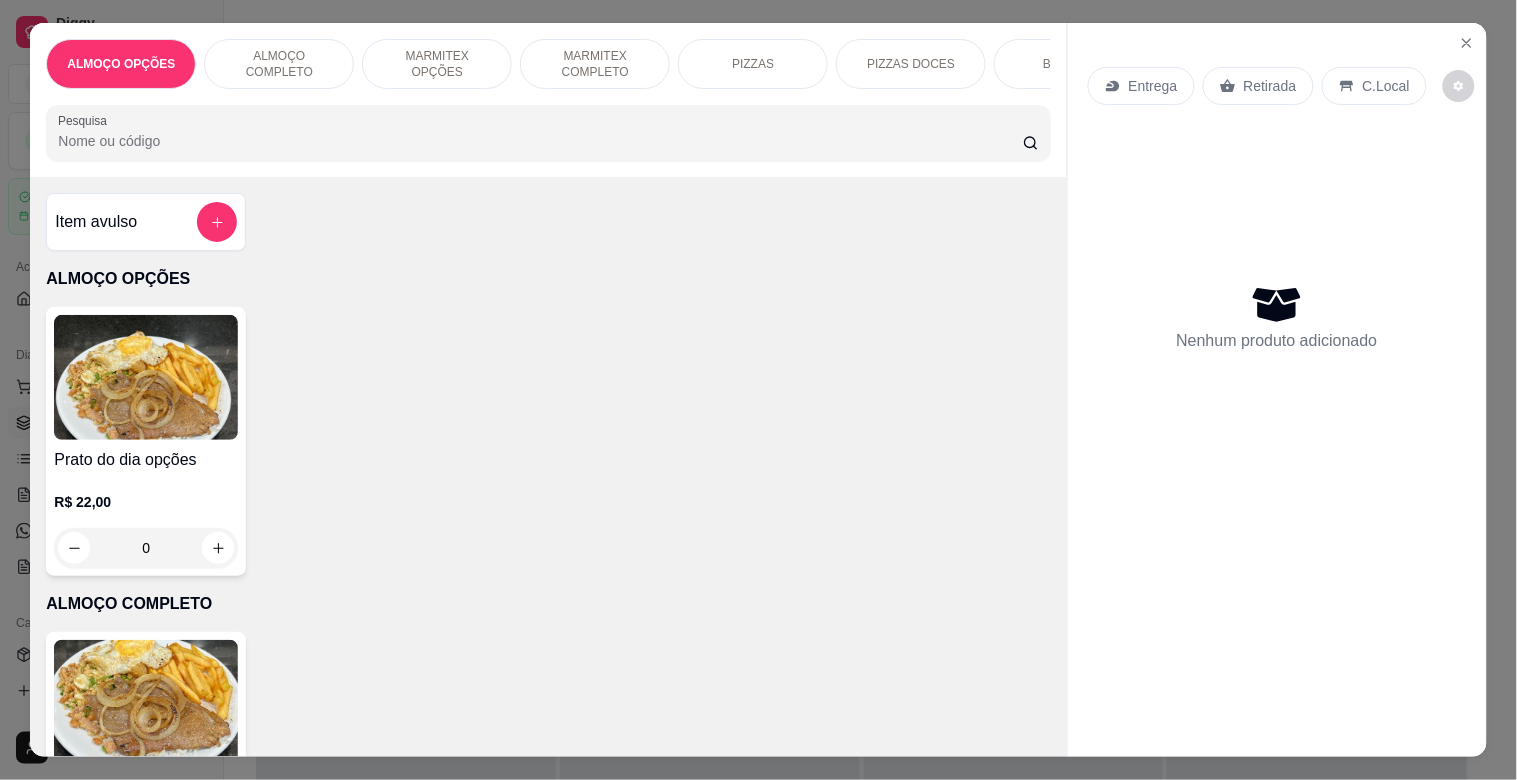 click on "MARMITEX COMPLETO" at bounding box center (595, 64) 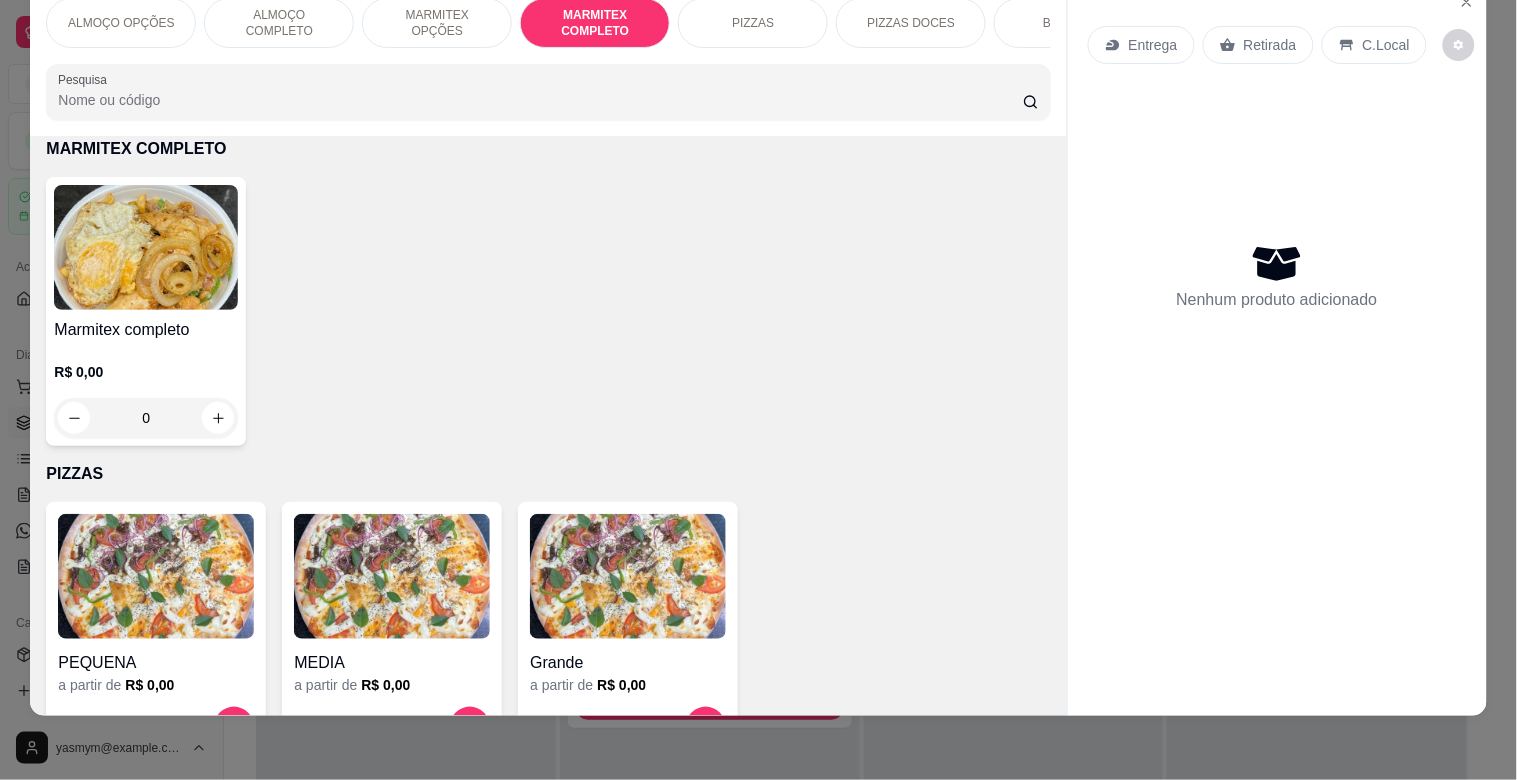 click on "MARMITEX OPÇÕES" at bounding box center [437, 23] 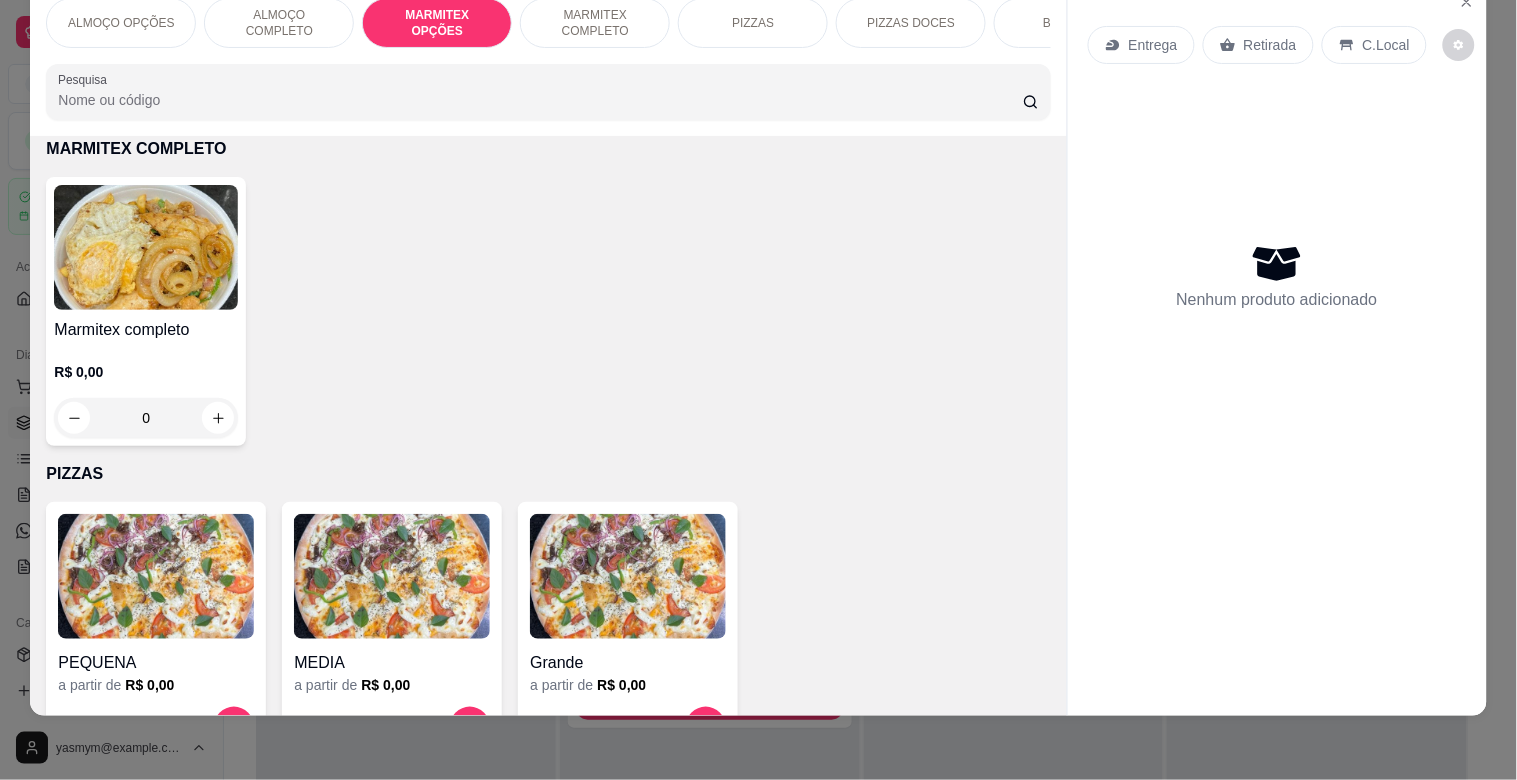 scroll, scrollTop: 740, scrollLeft: 0, axis: vertical 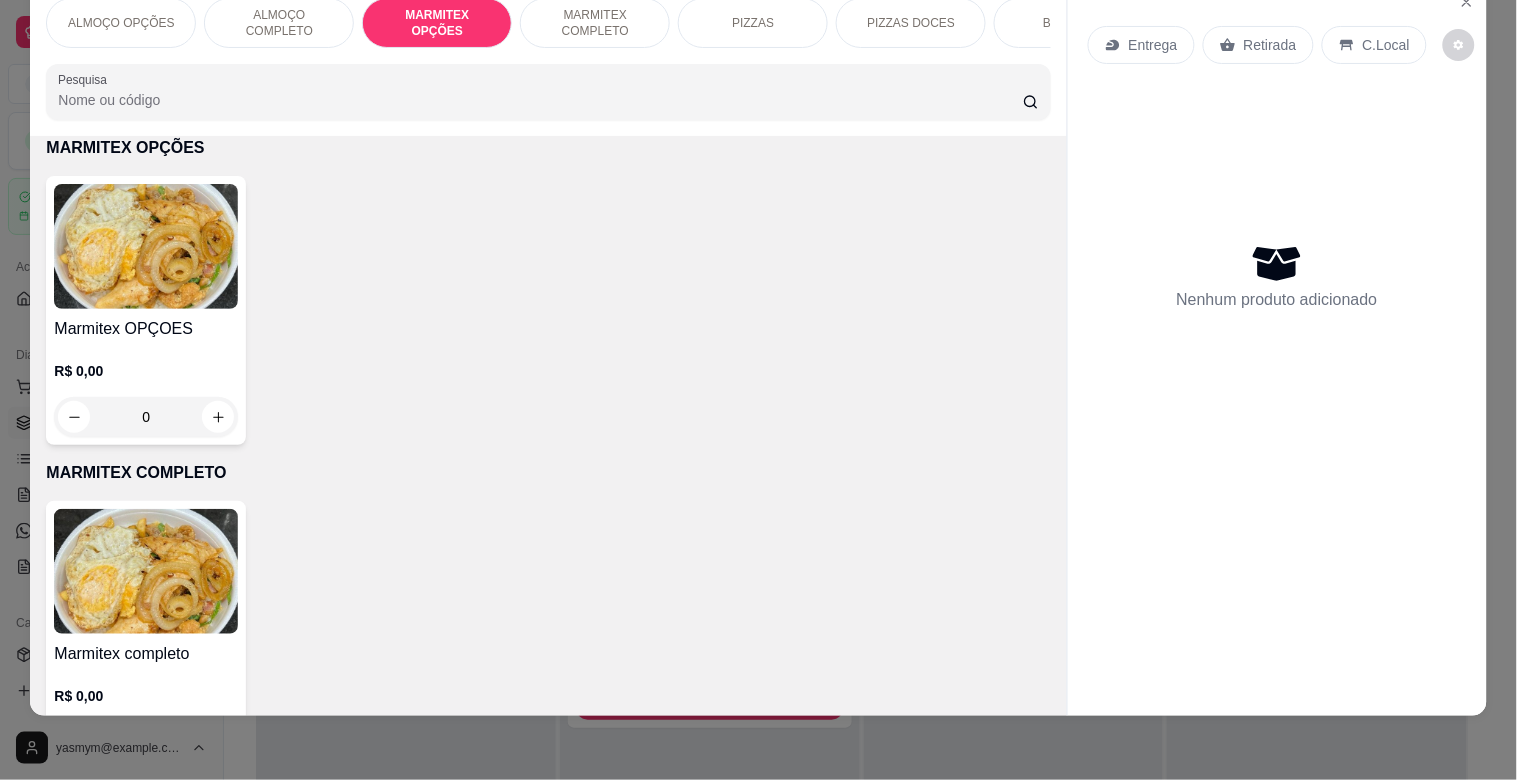 click at bounding box center [146, 246] 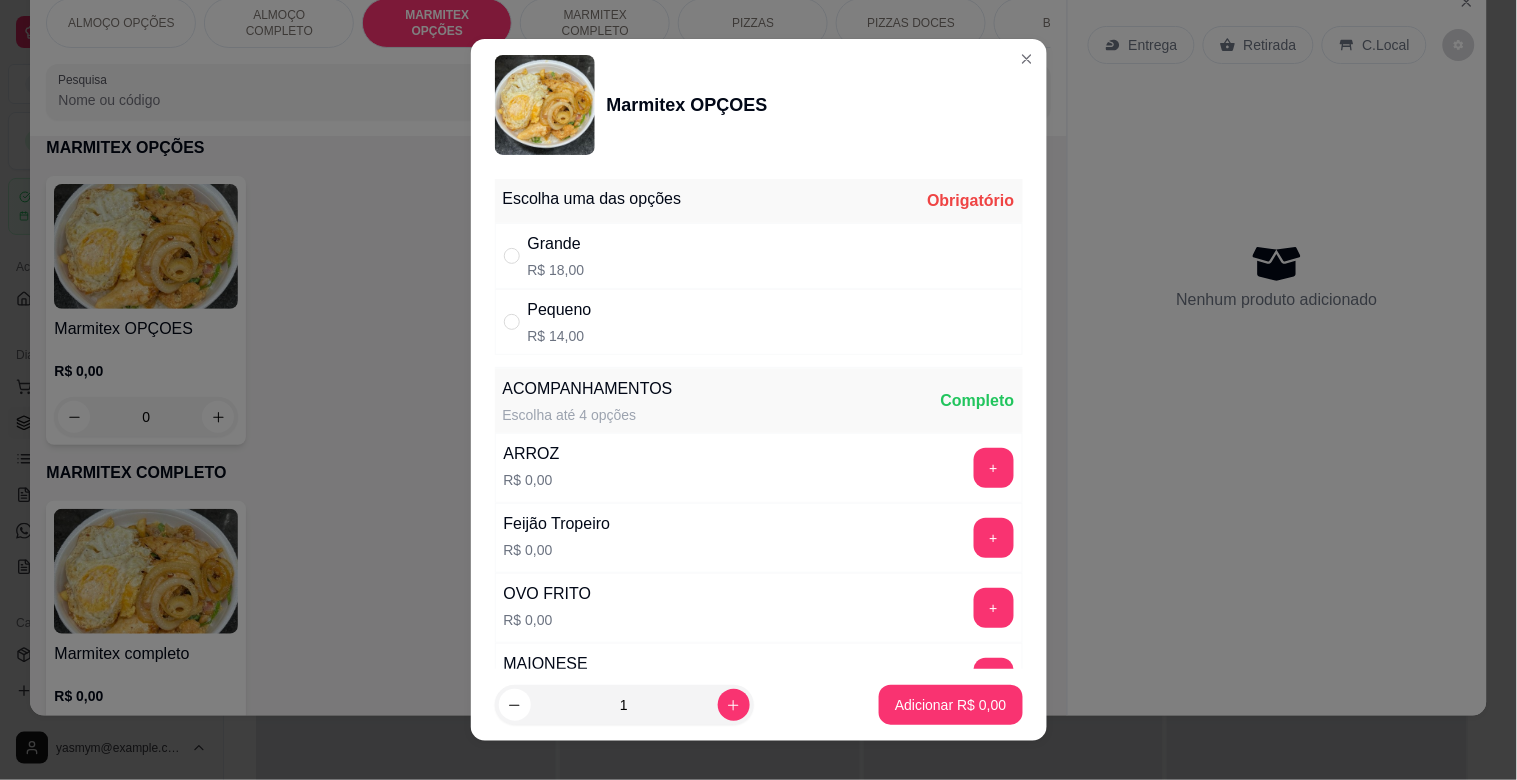 click on "Grande  R$ 18,00" at bounding box center [759, 256] 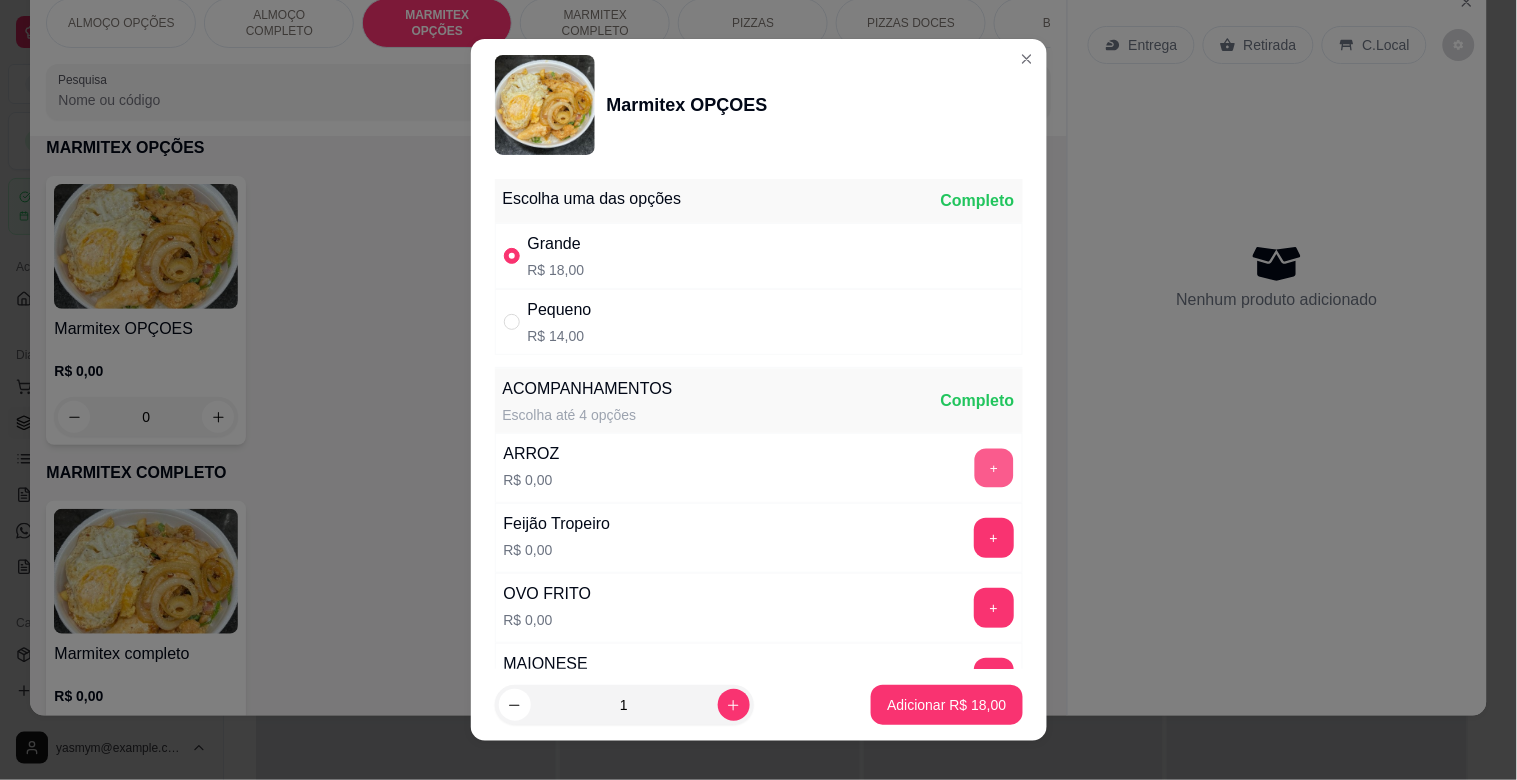click on "+" at bounding box center [993, 468] 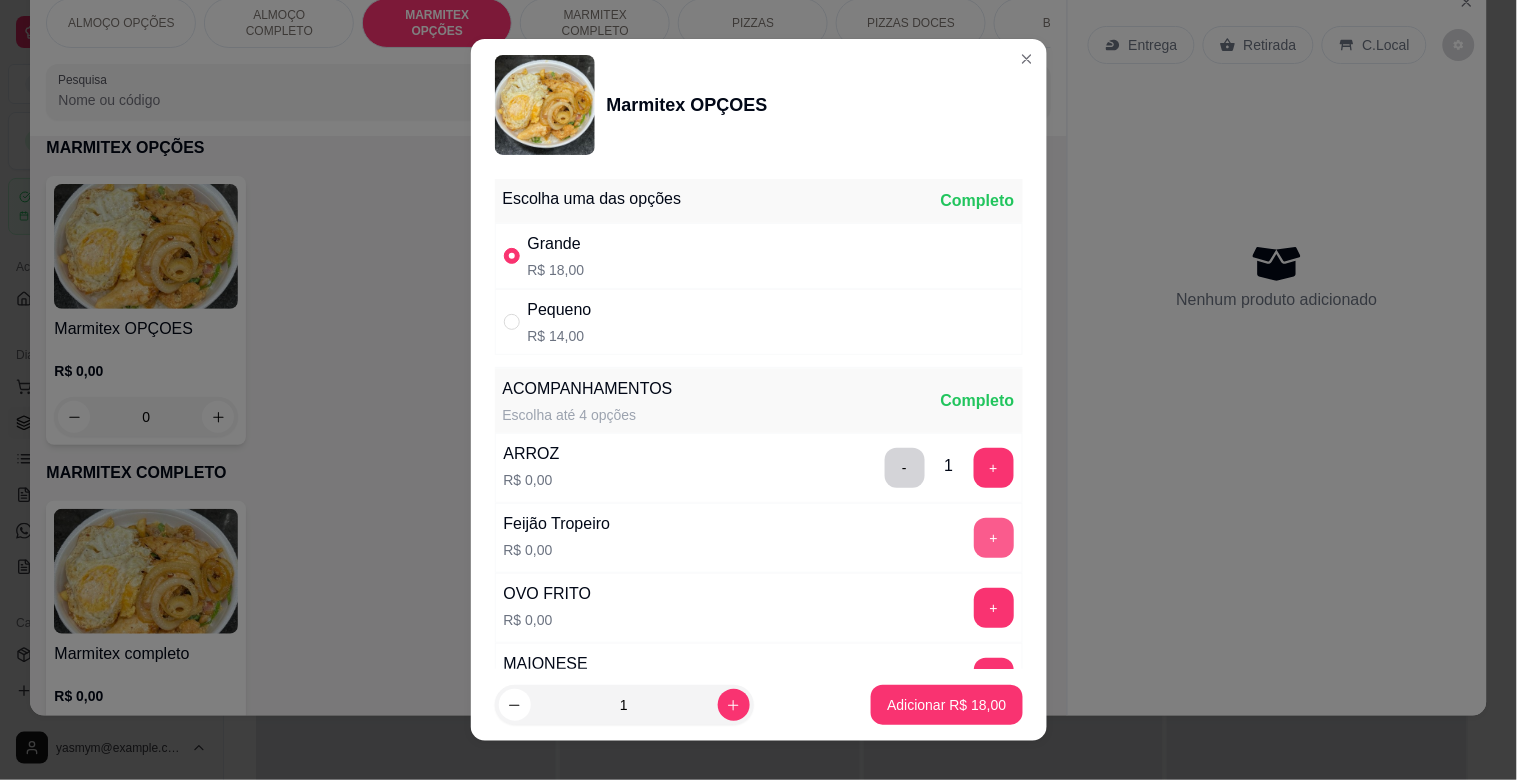 click on "+" at bounding box center (994, 538) 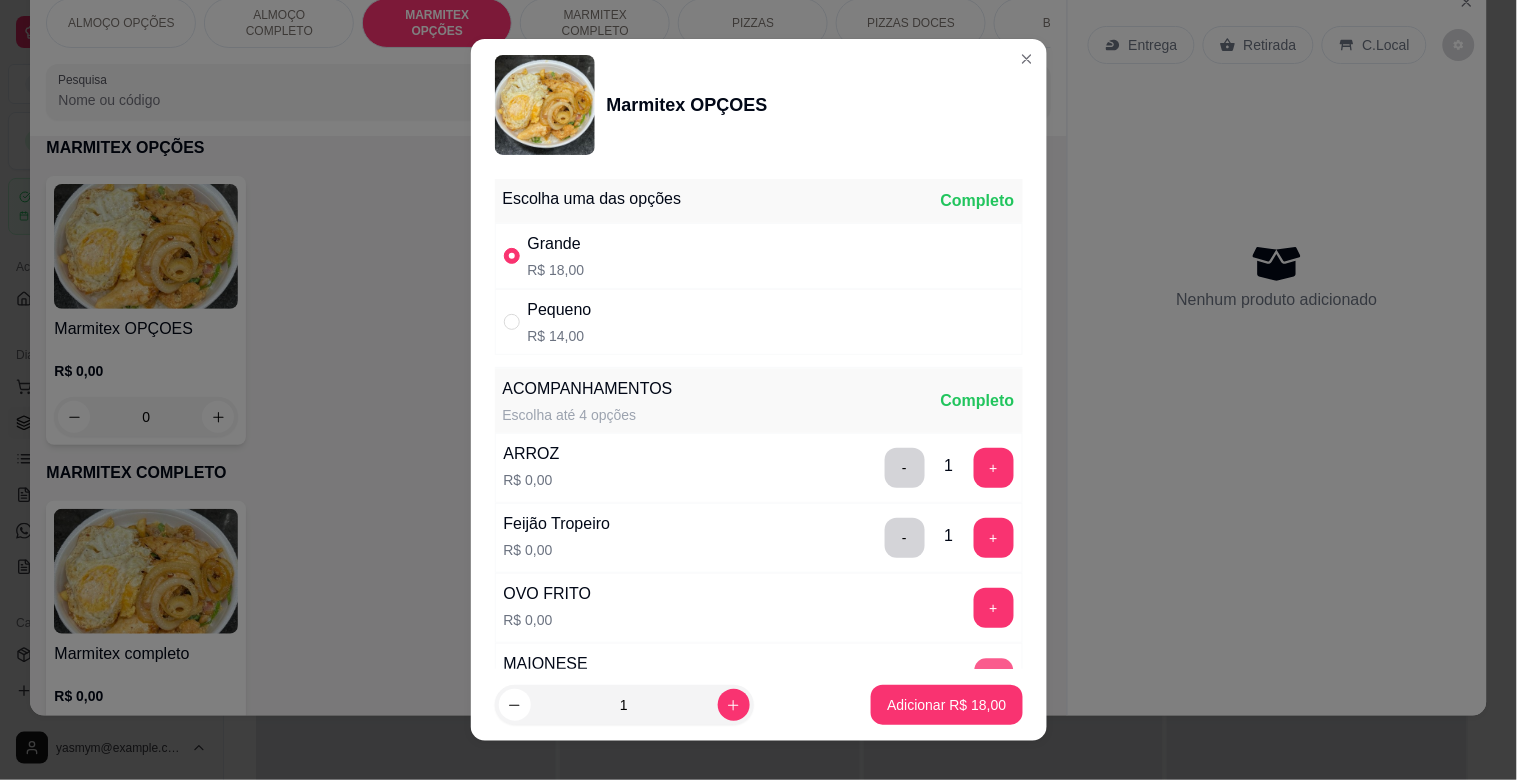 click on "+" at bounding box center [993, 678] 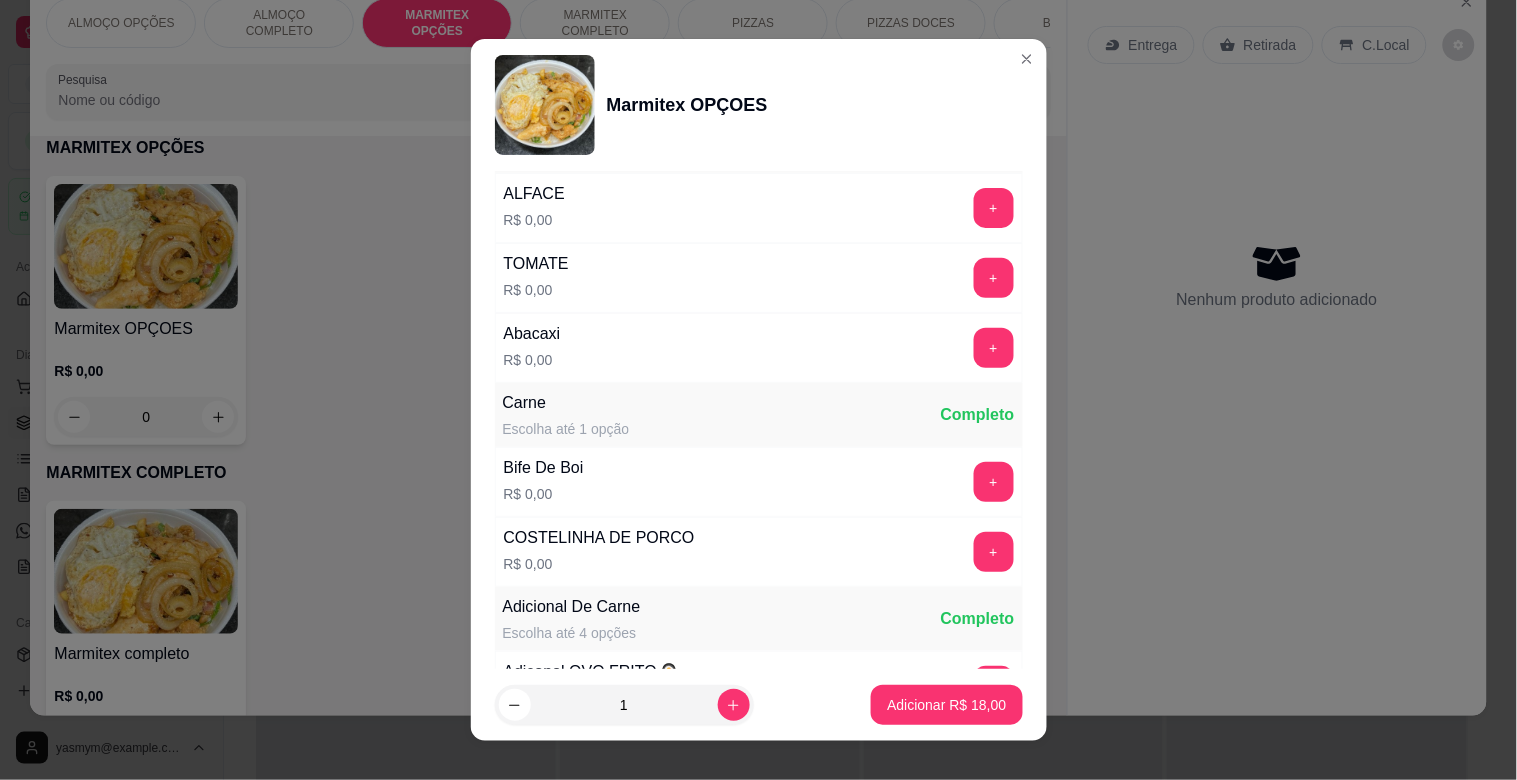 scroll, scrollTop: 745, scrollLeft: 0, axis: vertical 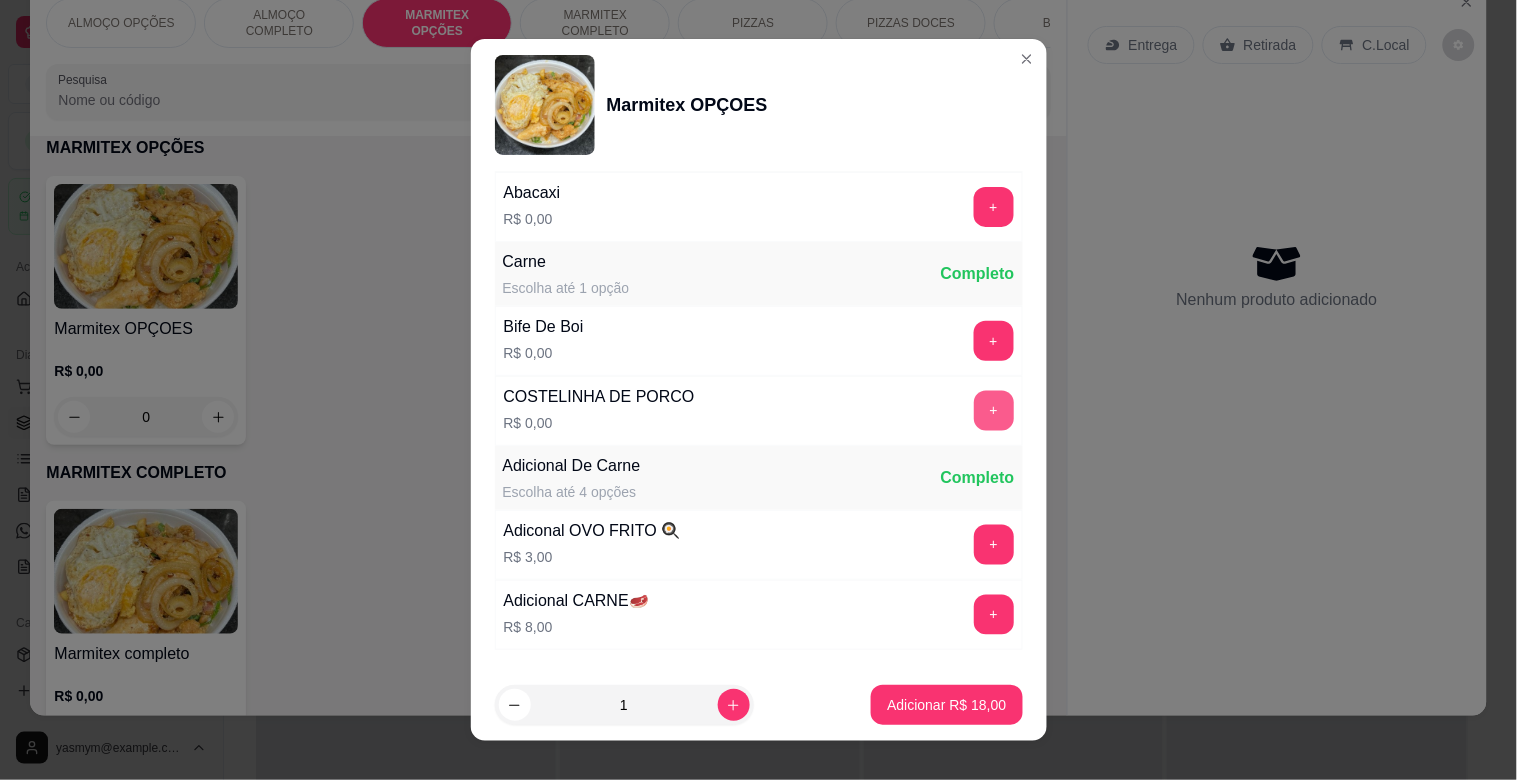 click on "+" at bounding box center (994, 411) 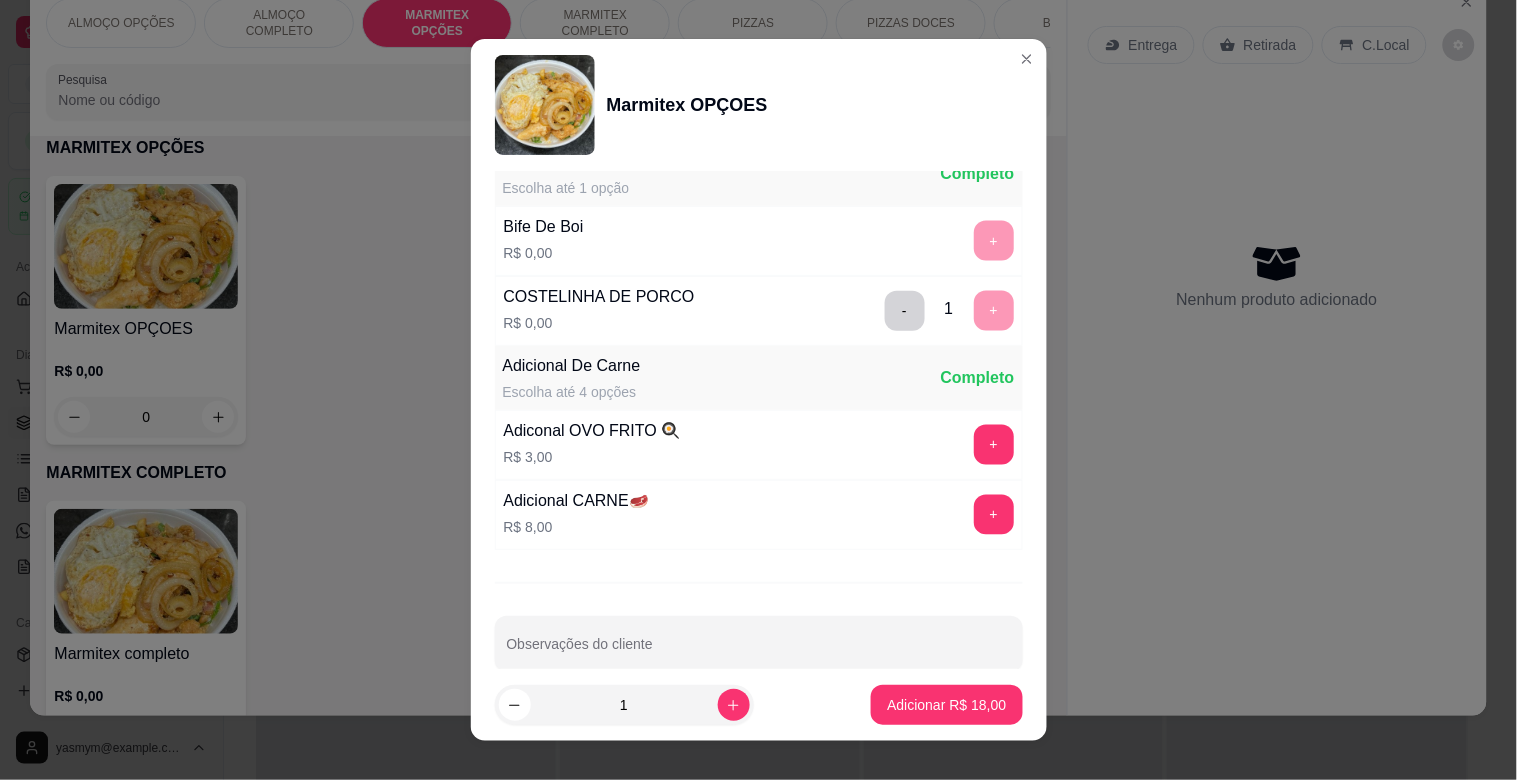 scroll, scrollTop: 878, scrollLeft: 0, axis: vertical 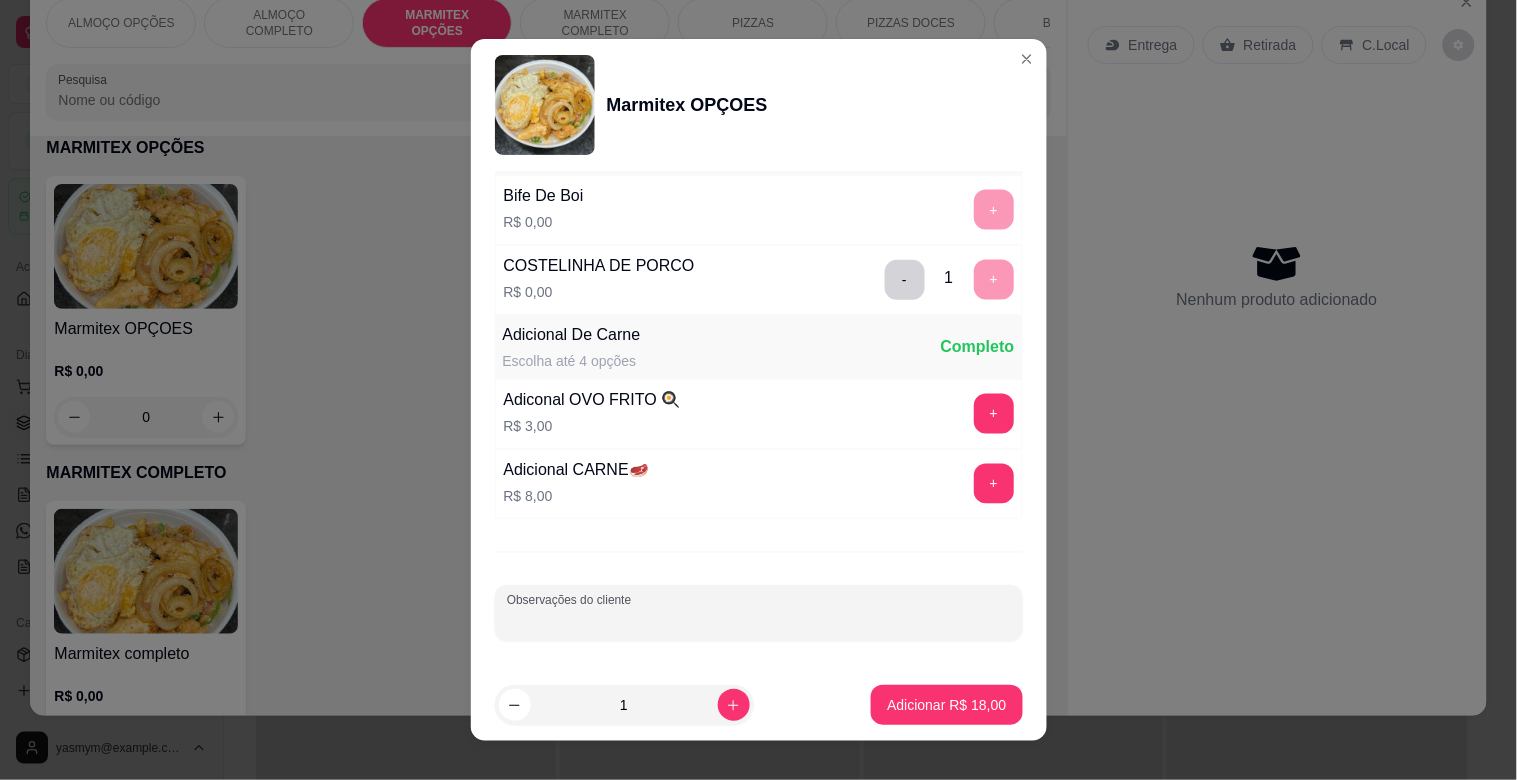 click on "Observações do cliente" at bounding box center [759, 621] 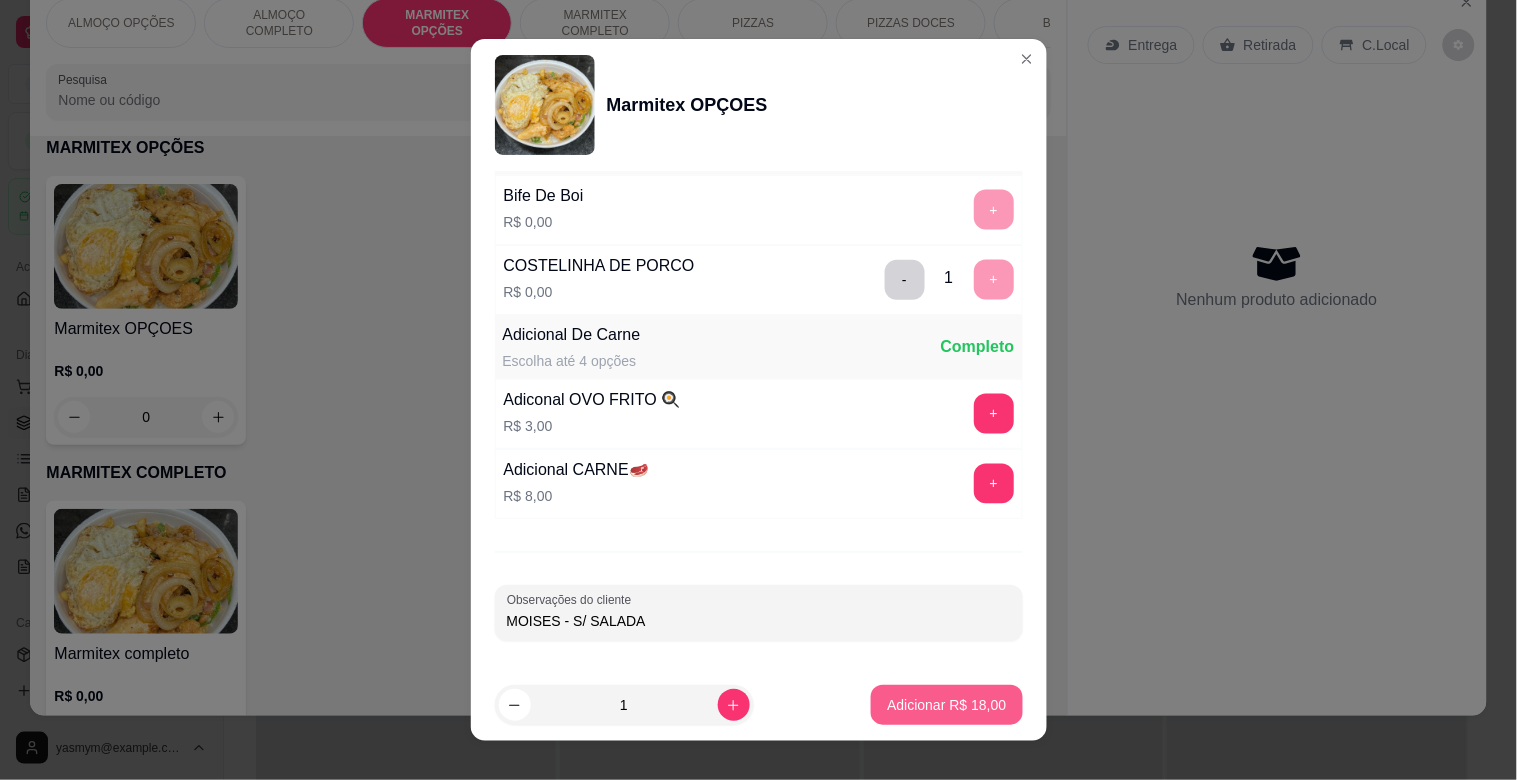 type on "MOISES - S/ SALADA" 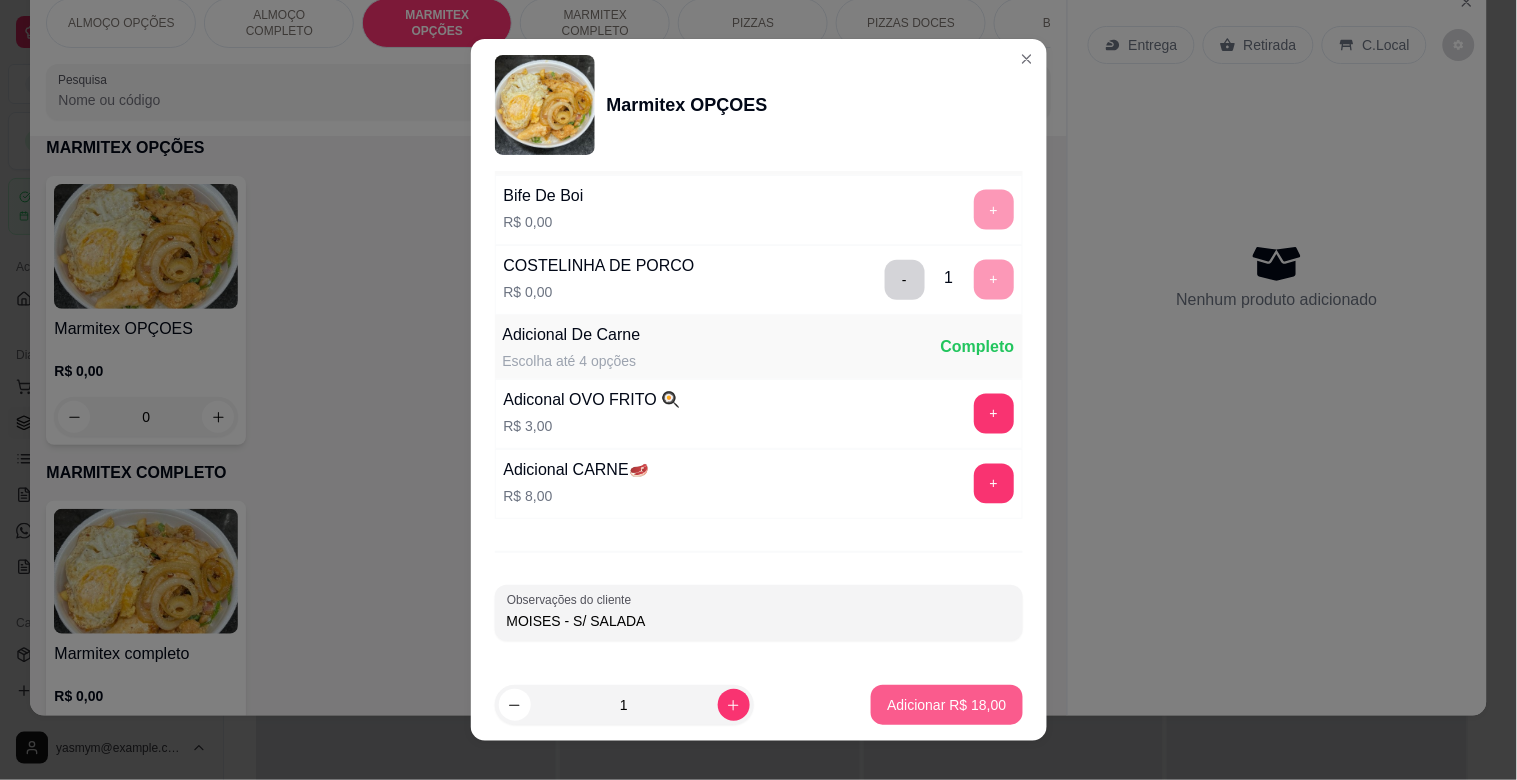 click on "Adicionar   R$ 18,00" at bounding box center [946, 705] 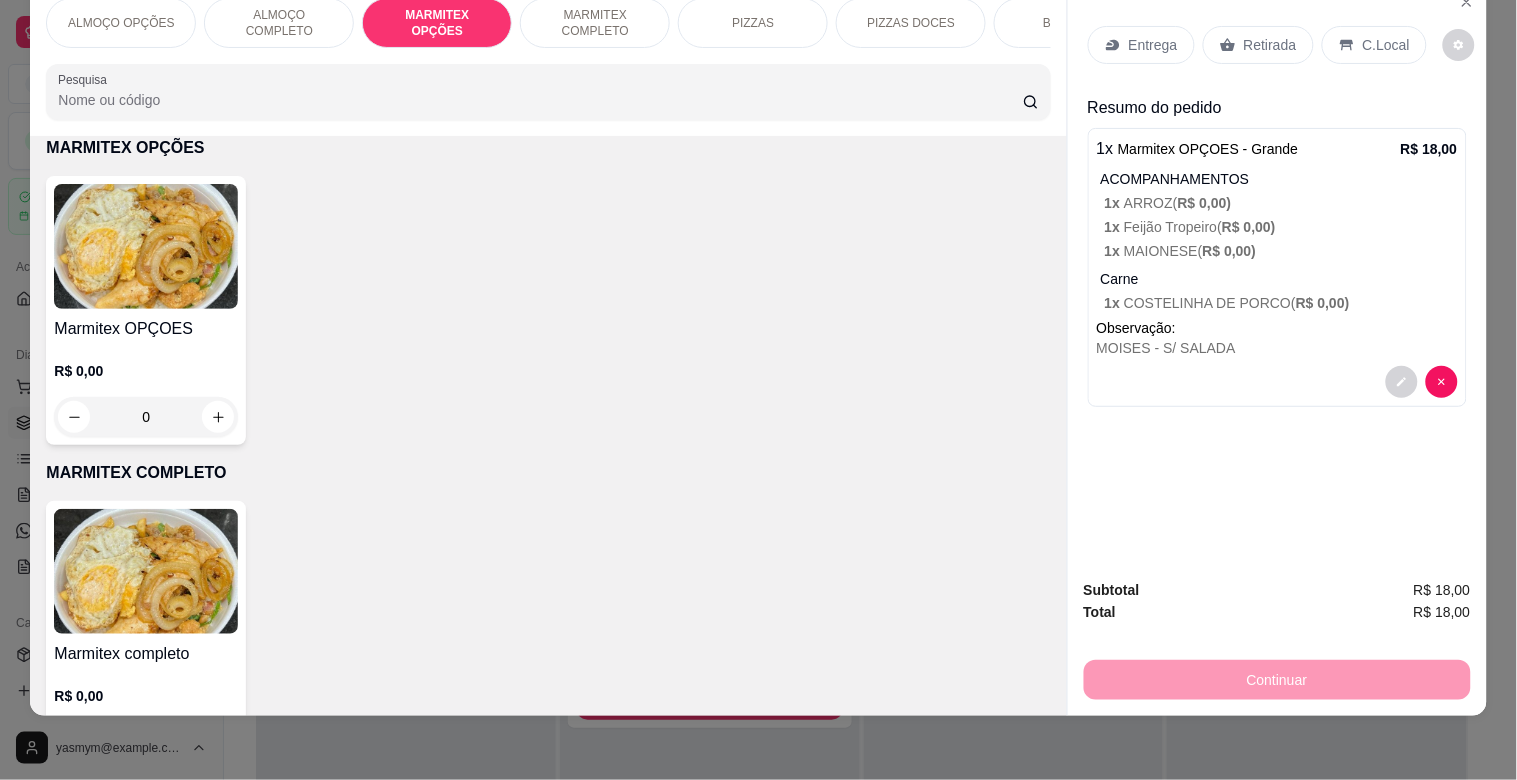 click on "MARMITEX COMPLETO" at bounding box center [595, 23] 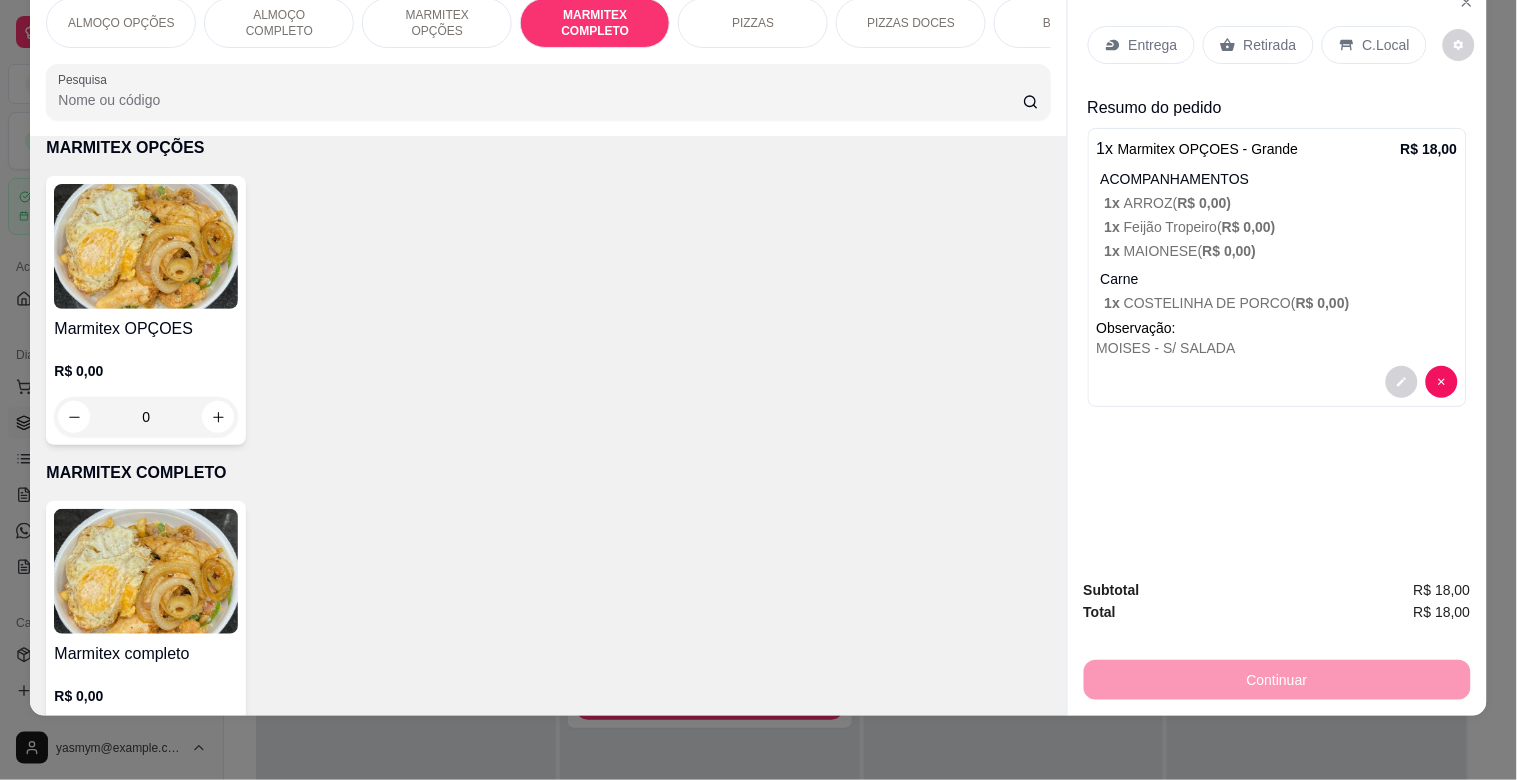scroll, scrollTop: 1064, scrollLeft: 0, axis: vertical 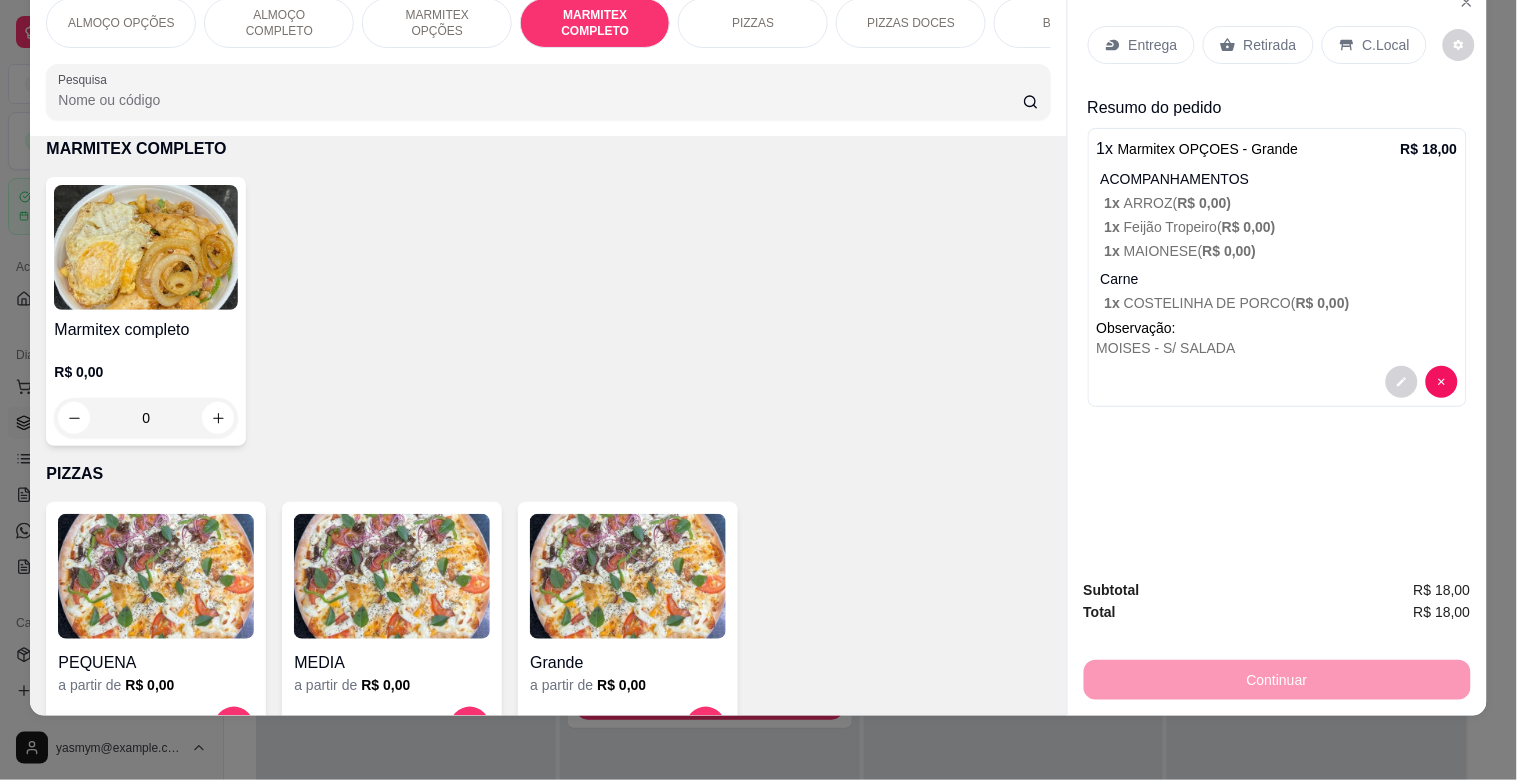 click at bounding box center [146, 247] 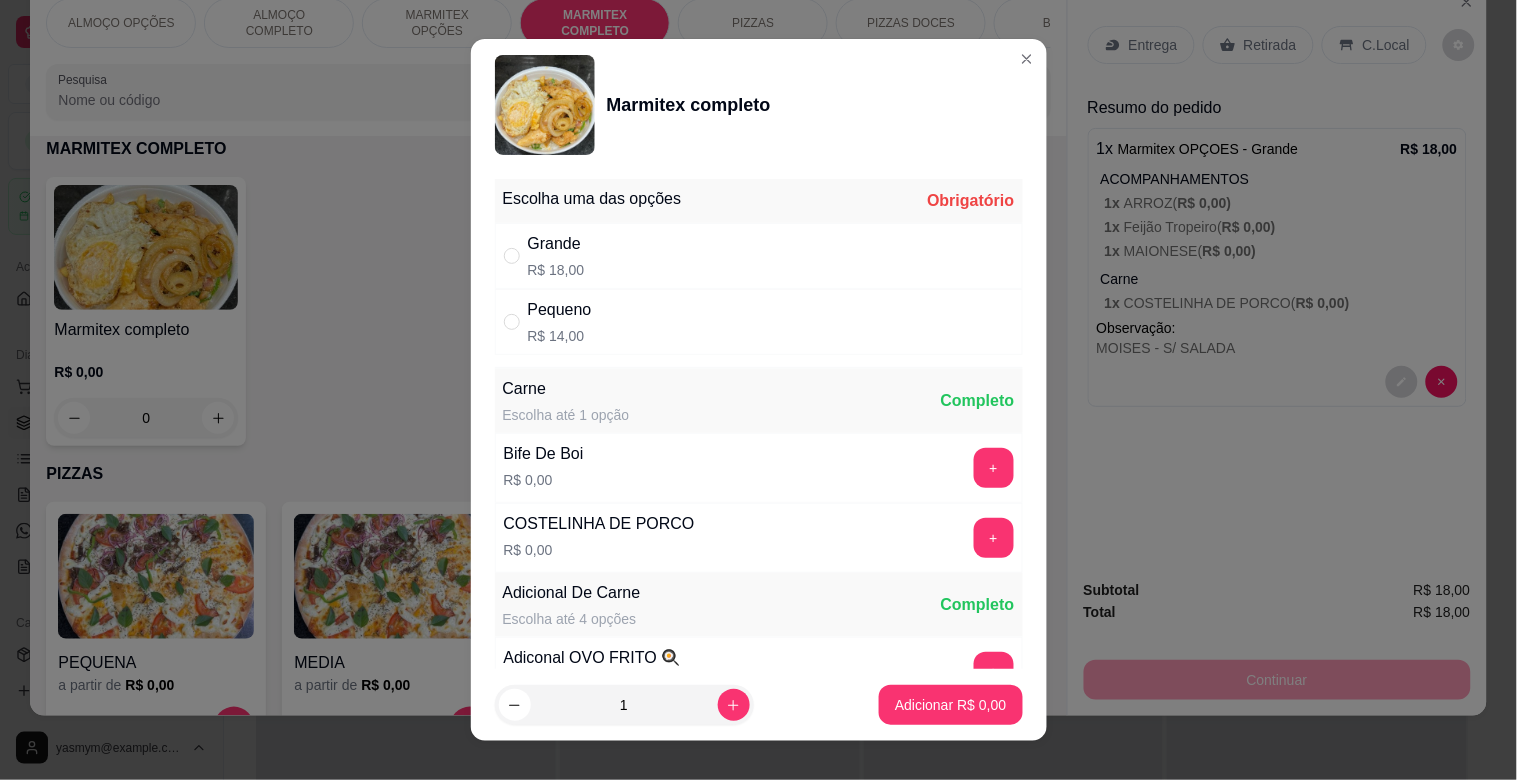 drag, startPoint x: 550, startPoint y: 268, endPoint x: 566, endPoint y: 267, distance: 16.03122 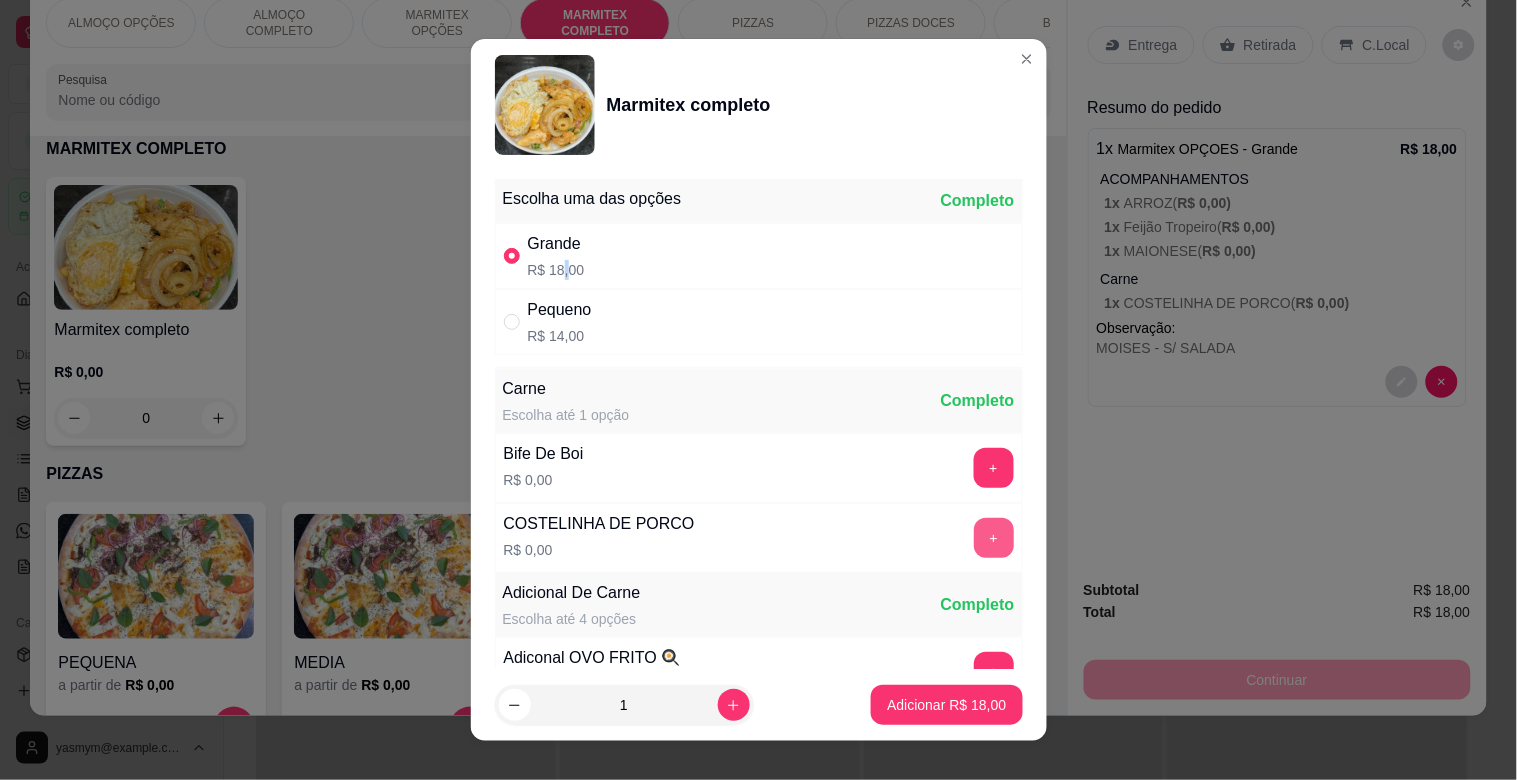 click on "+" at bounding box center [994, 538] 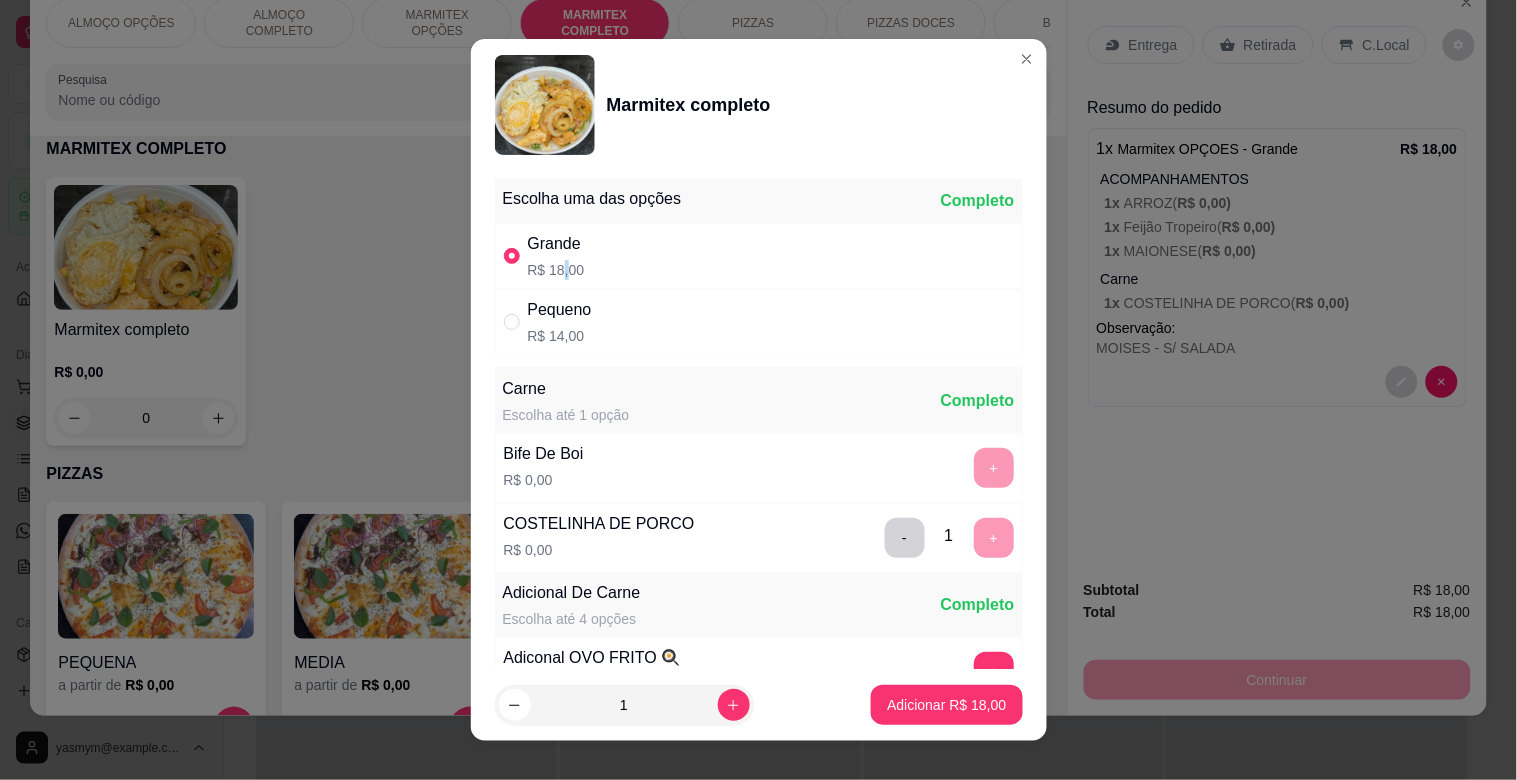 scroll, scrollTop: 25, scrollLeft: 0, axis: vertical 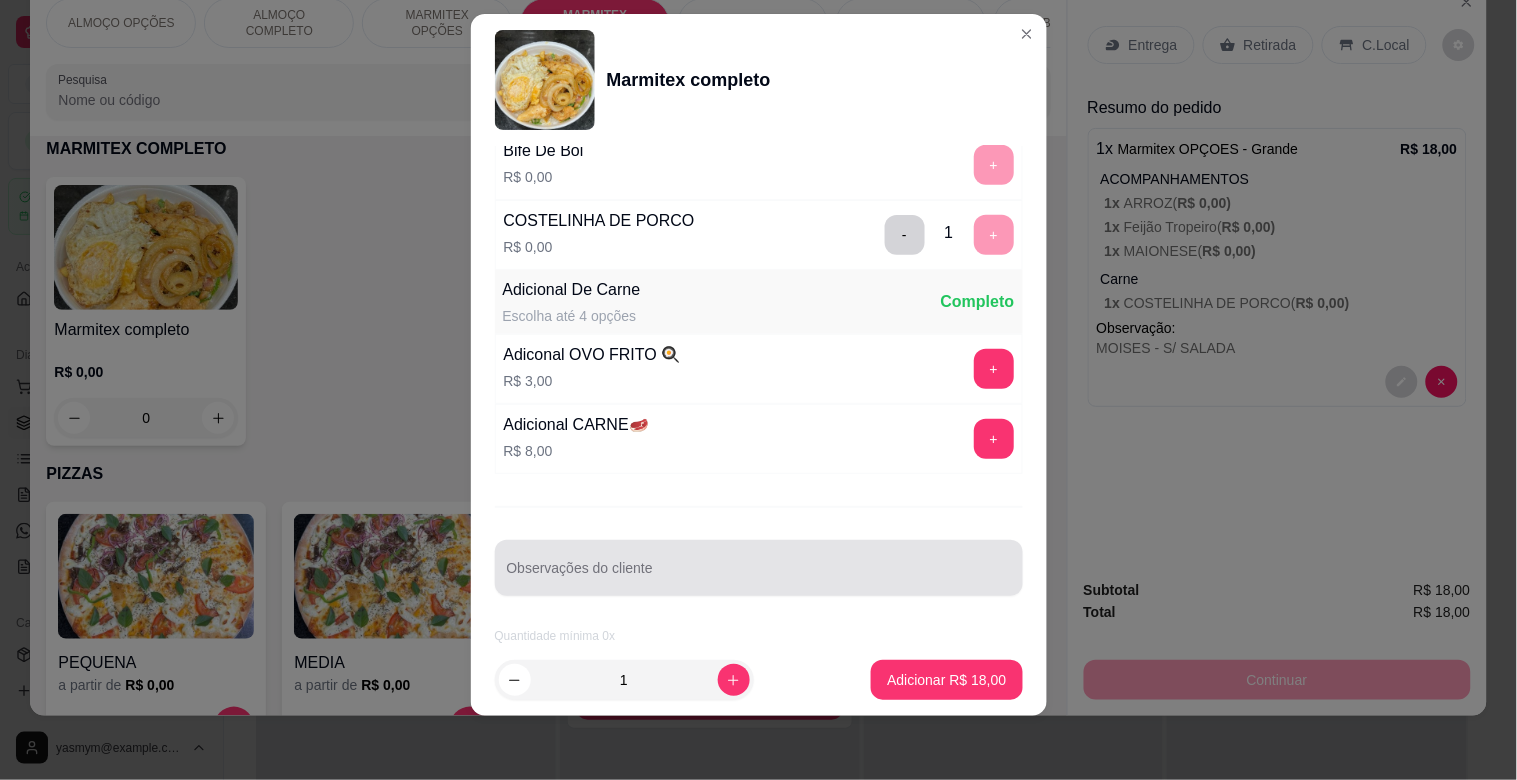 click on "Observações do cliente" at bounding box center [759, 576] 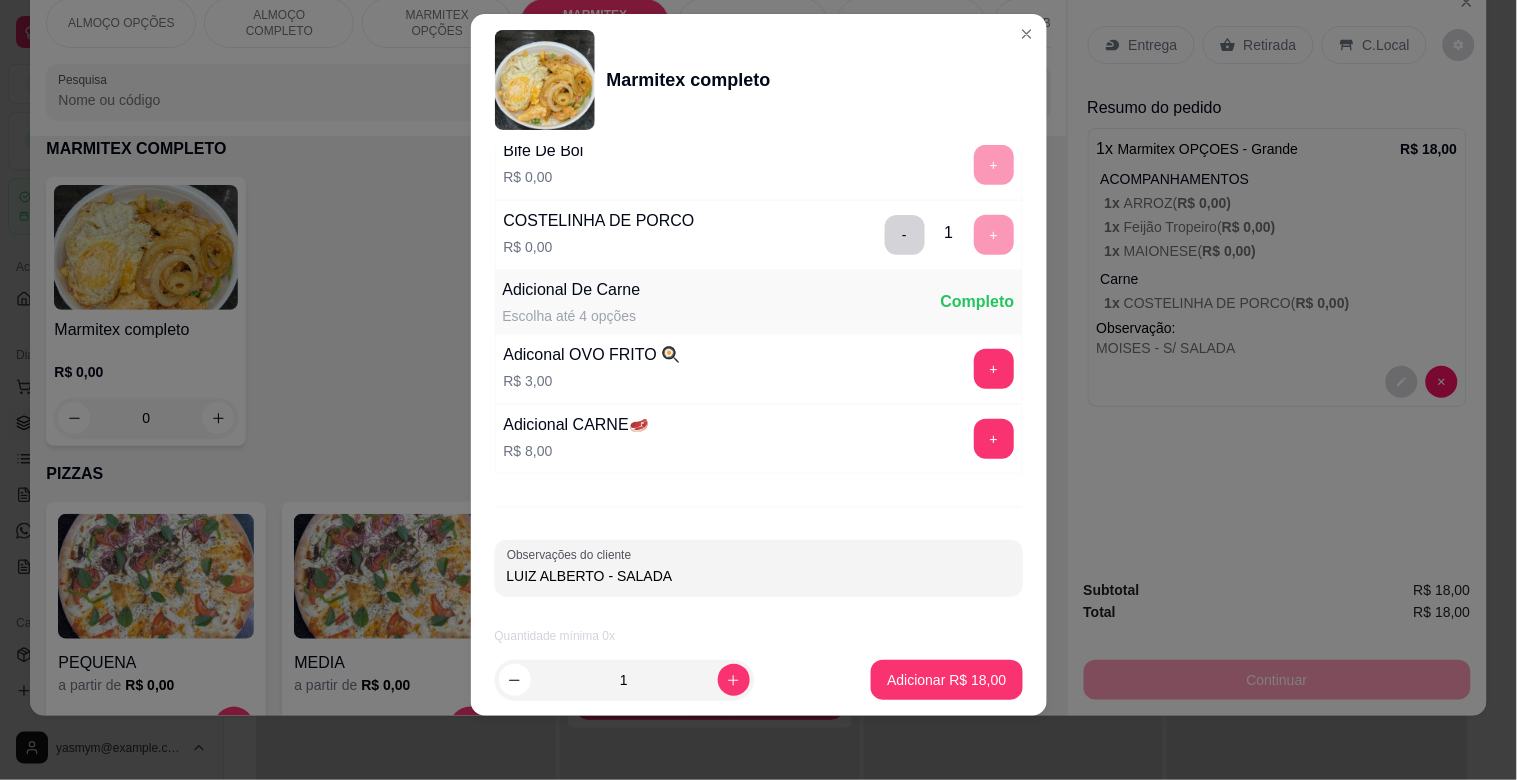 click on "LUIZ ALBERTO - SALADA" at bounding box center [759, 576] 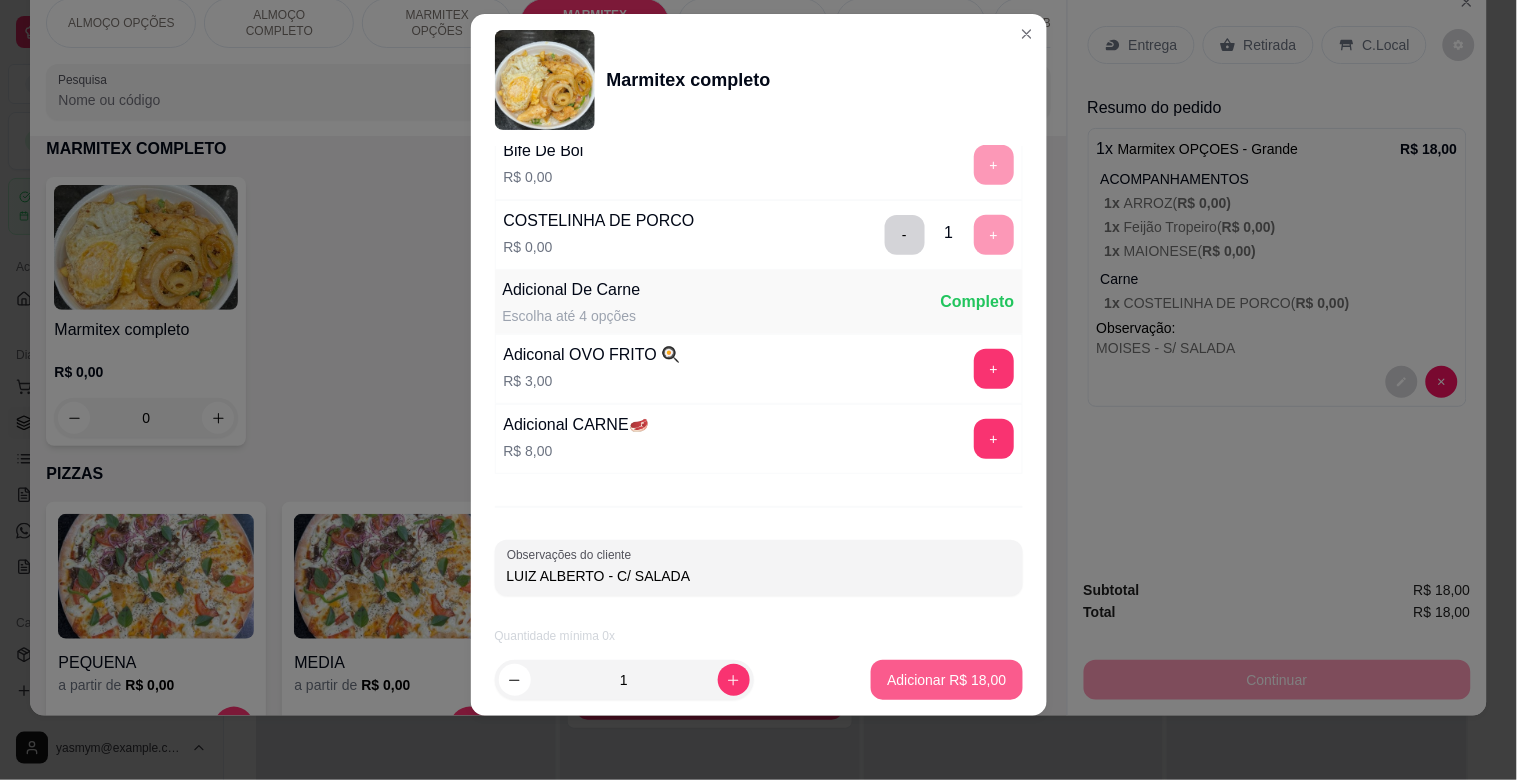 type on "LUIZ ALBERTO - C/ SALADA" 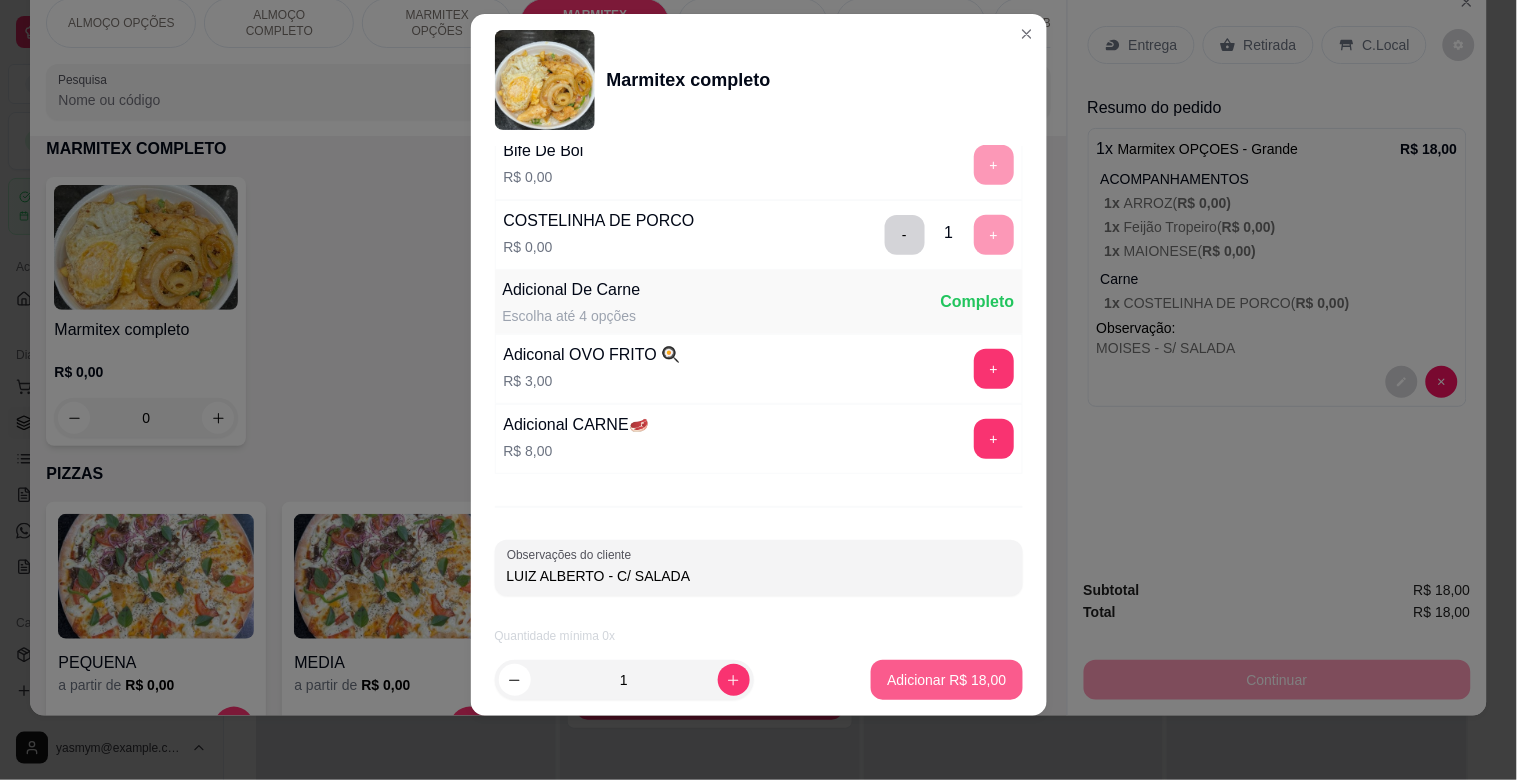 click on "Adicionar   R$ 18,00" at bounding box center (946, 680) 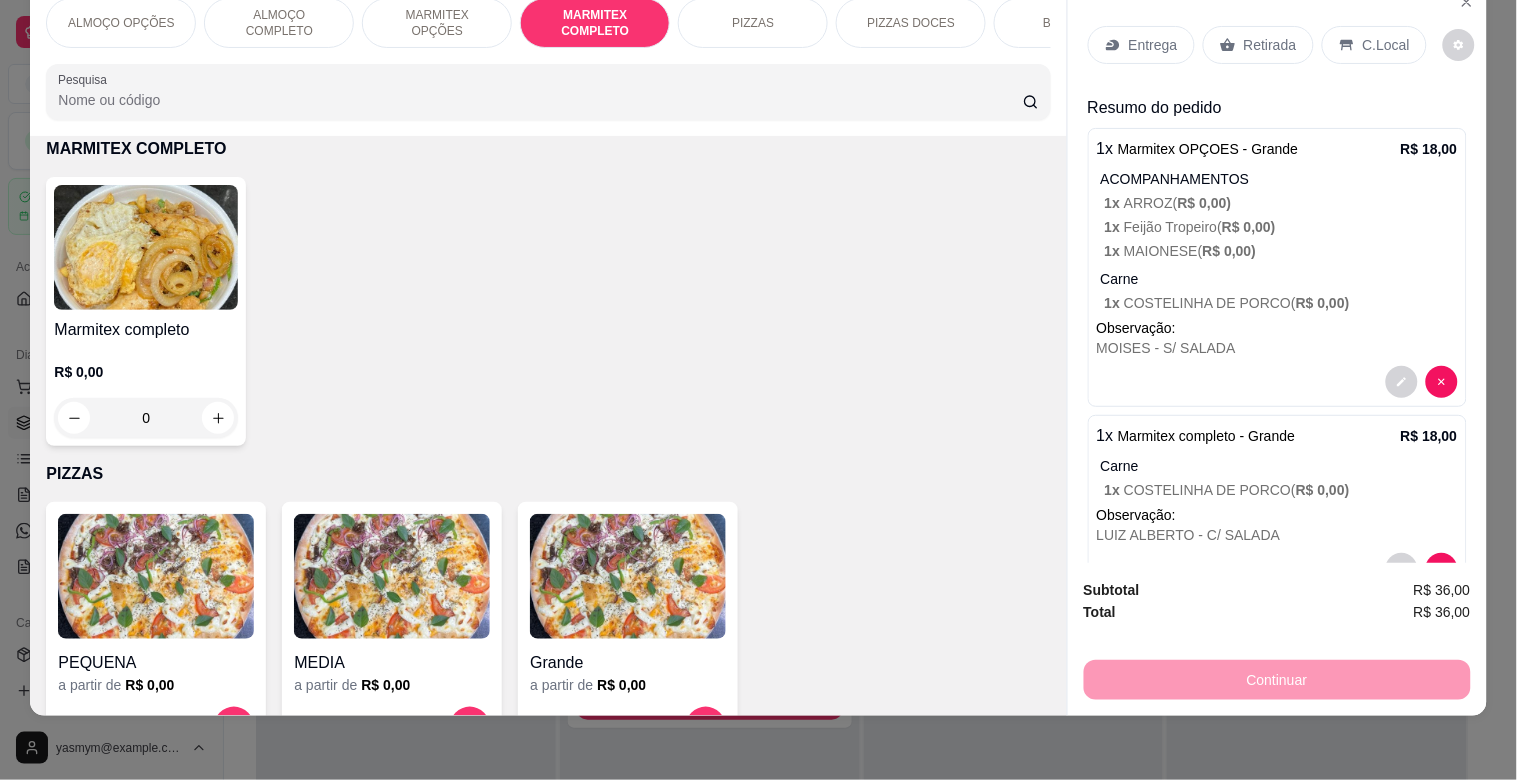 click at bounding box center (146, 247) 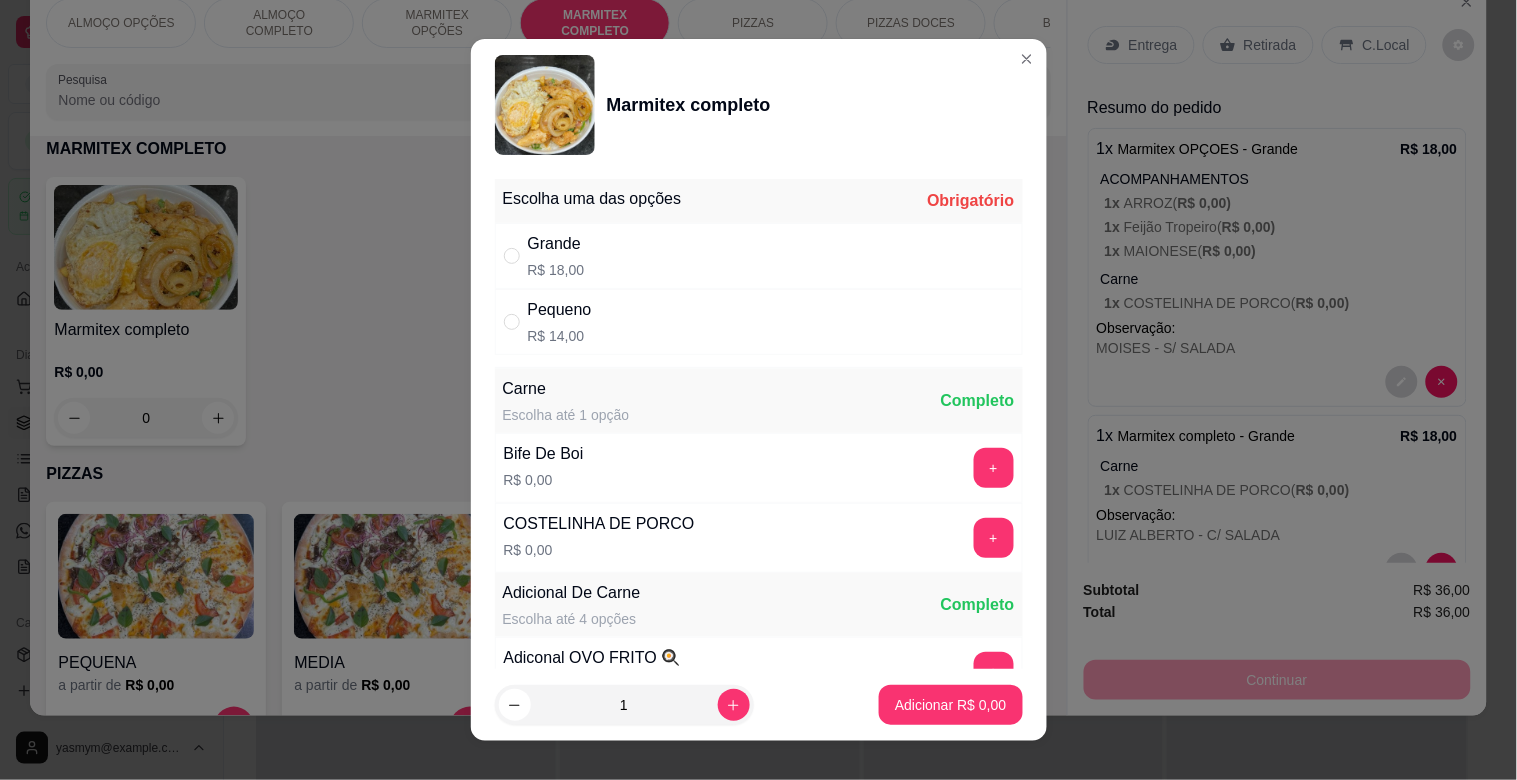 click on "Grande  R$ 18,00" at bounding box center (759, 256) 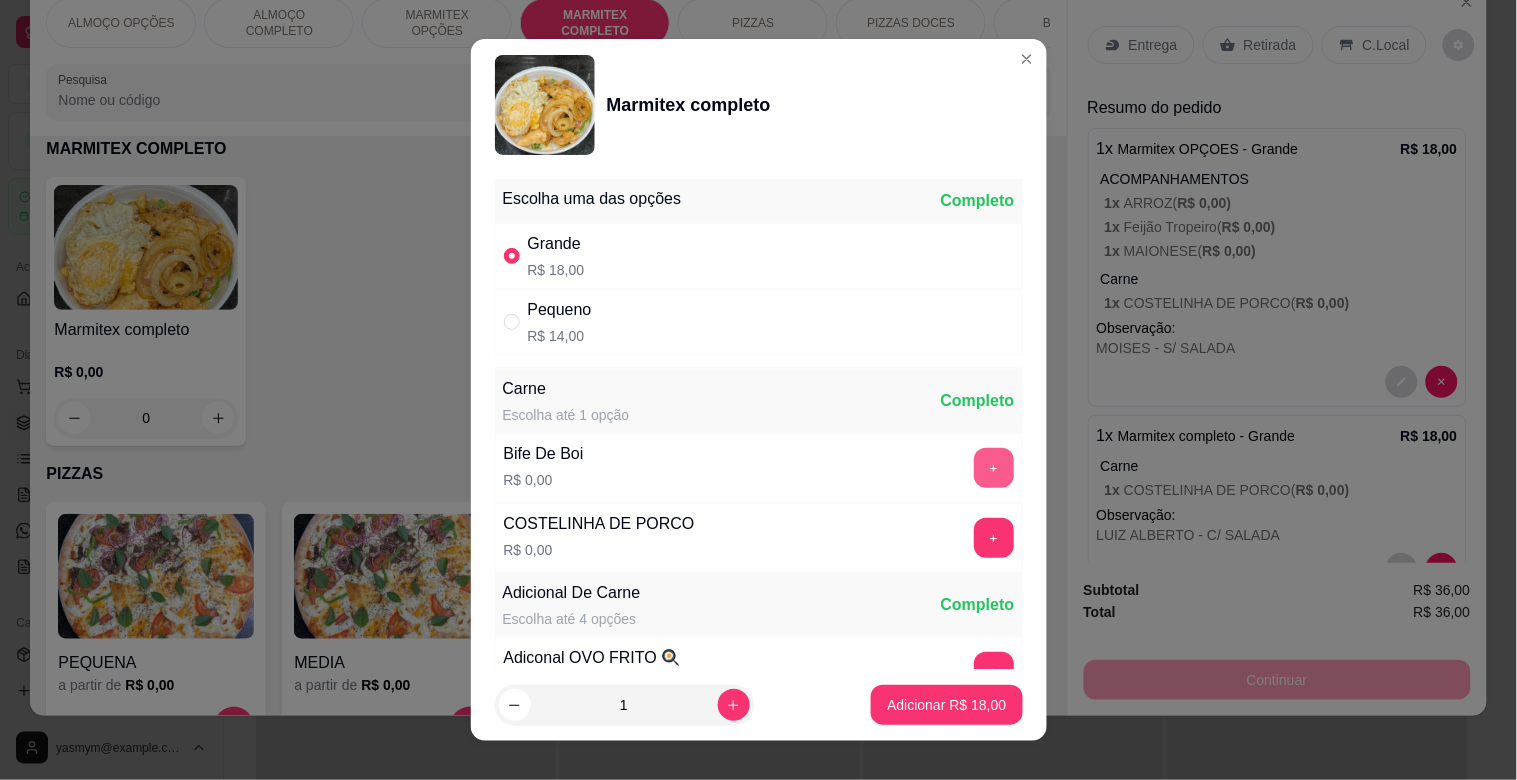 click on "+" at bounding box center [994, 468] 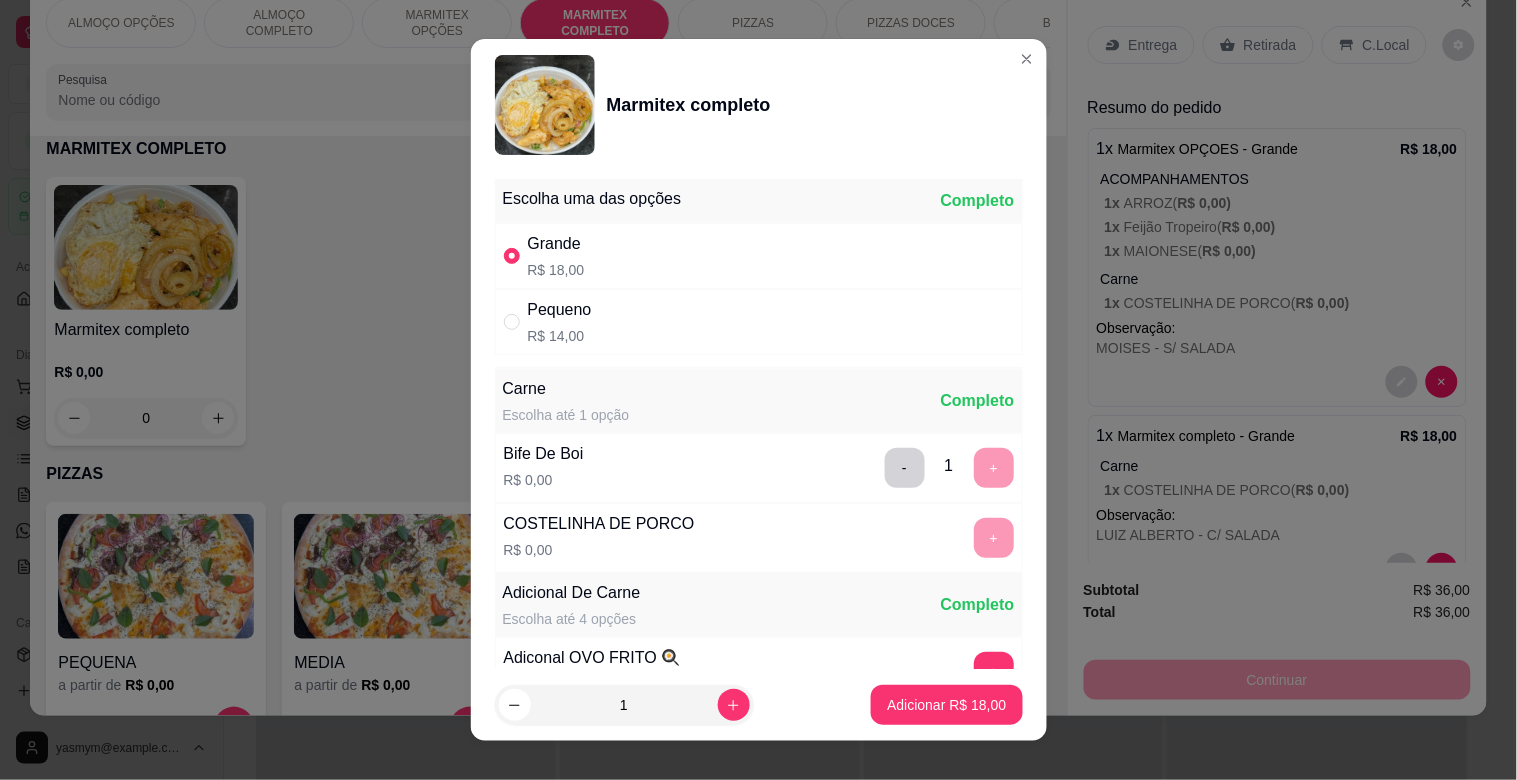 scroll, scrollTop: 25, scrollLeft: 0, axis: vertical 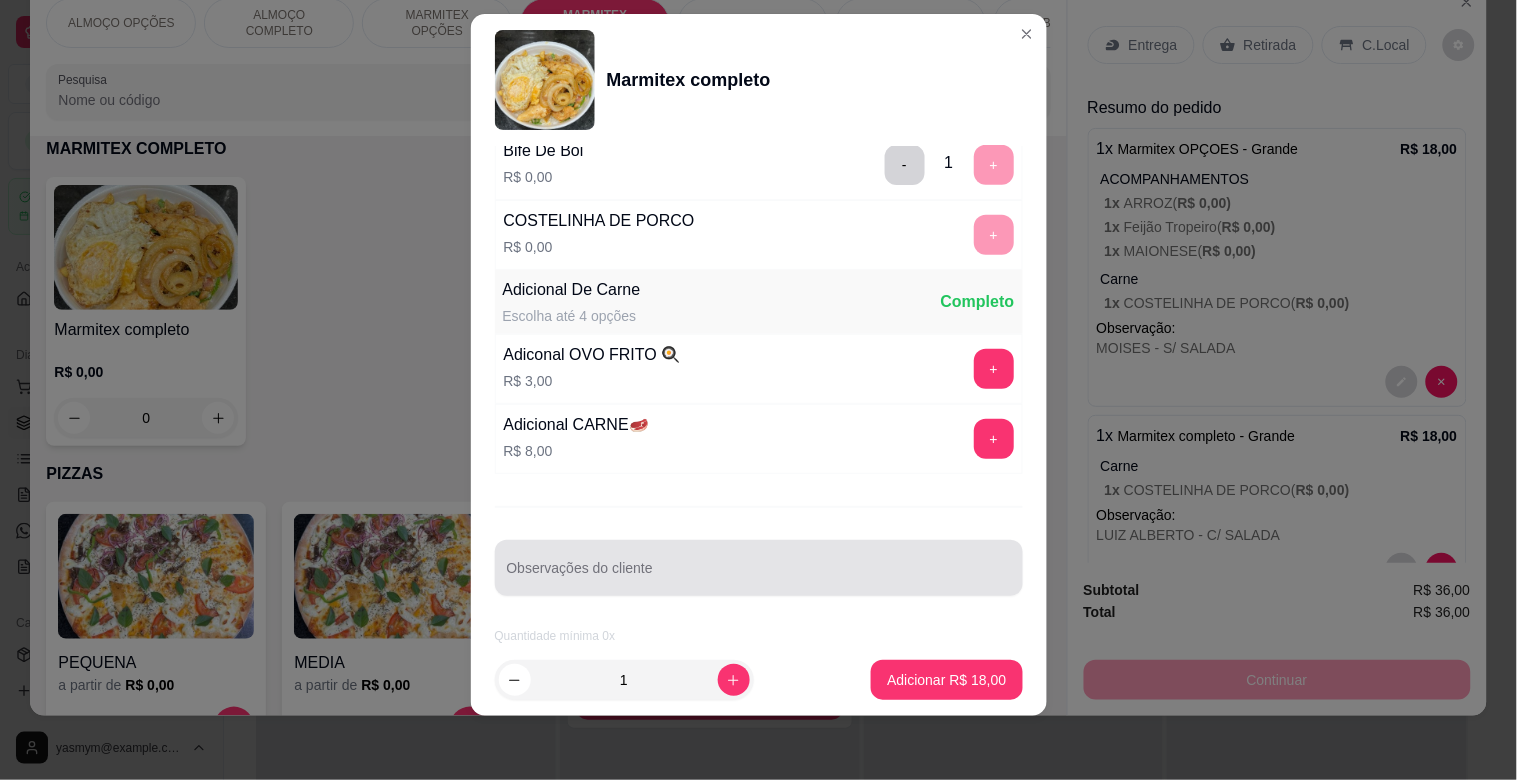 click on "Observações do cliente" at bounding box center (759, 576) 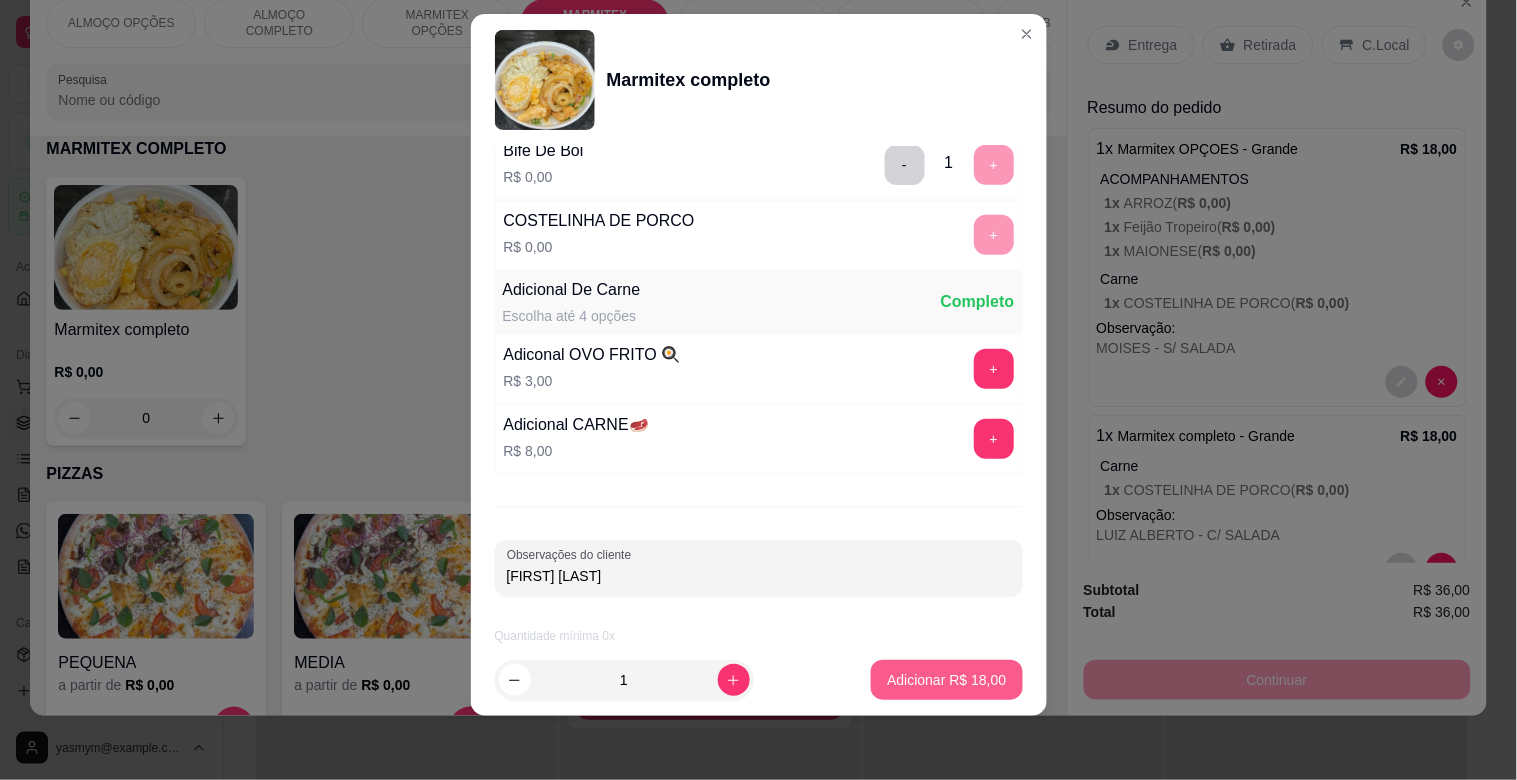 type on "[FIRST] [LAST]" 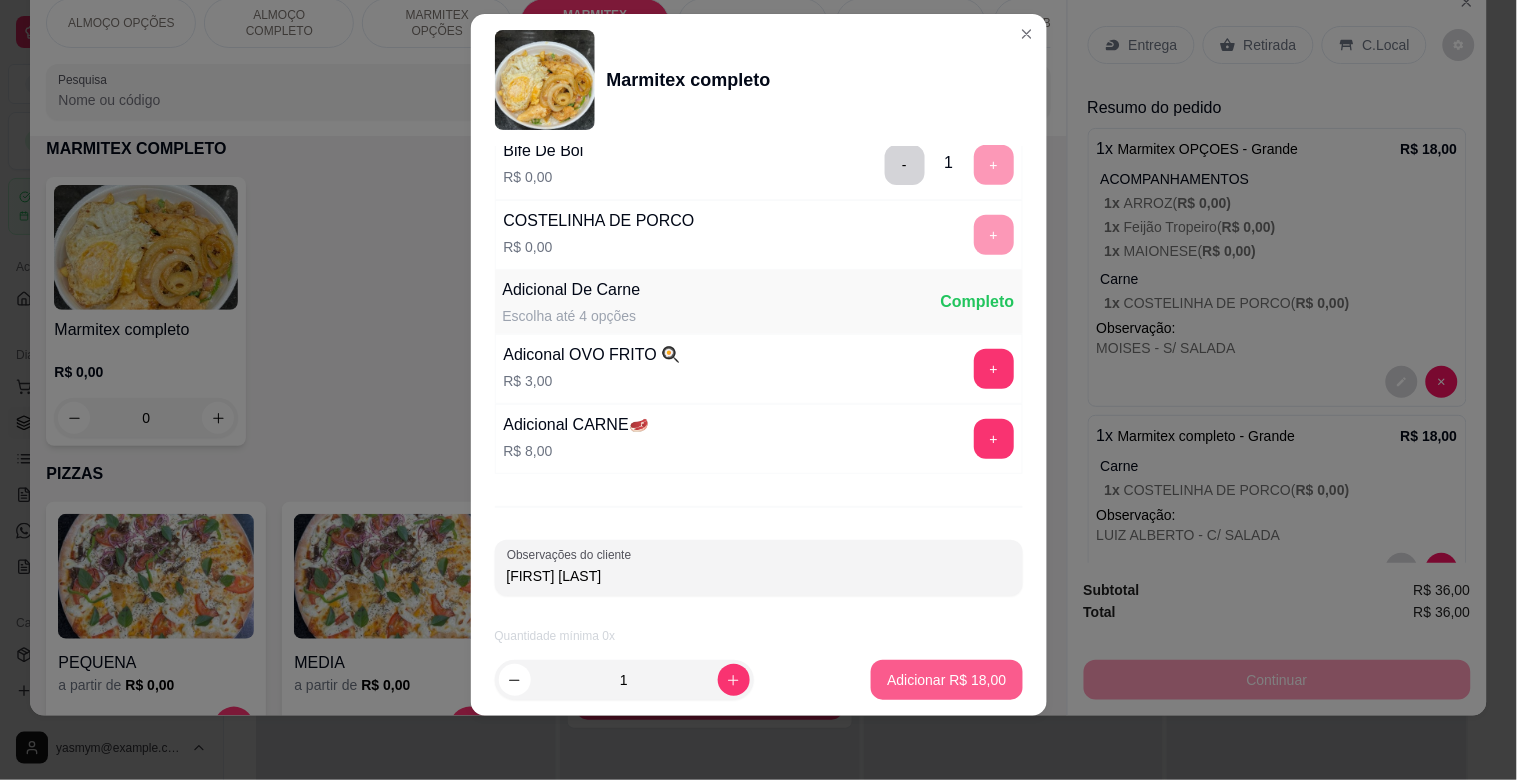 click on "Adicionar   R$ 18,00" at bounding box center (946, 680) 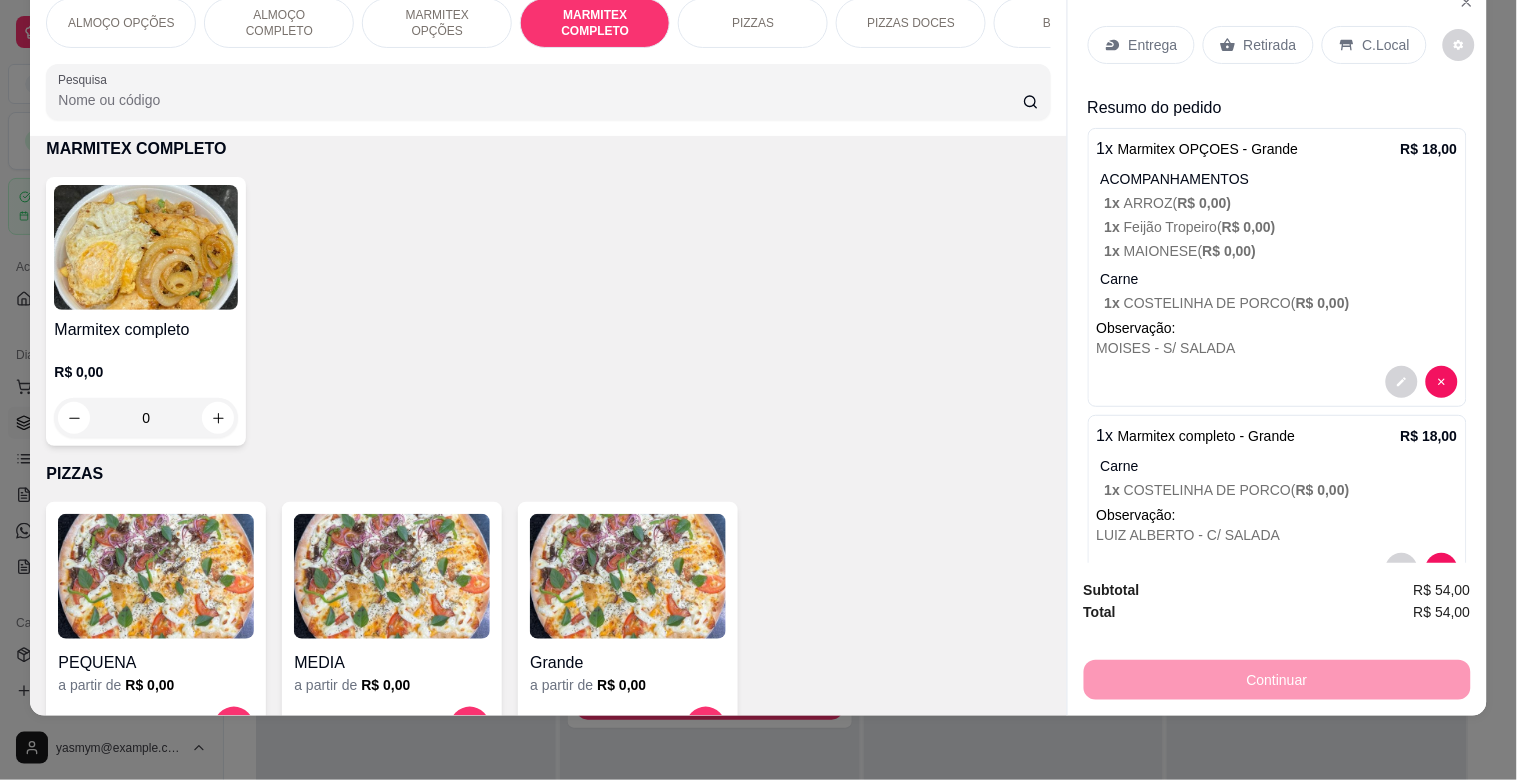 click on "MOISES - S/ SALADA" at bounding box center (1277, 348) 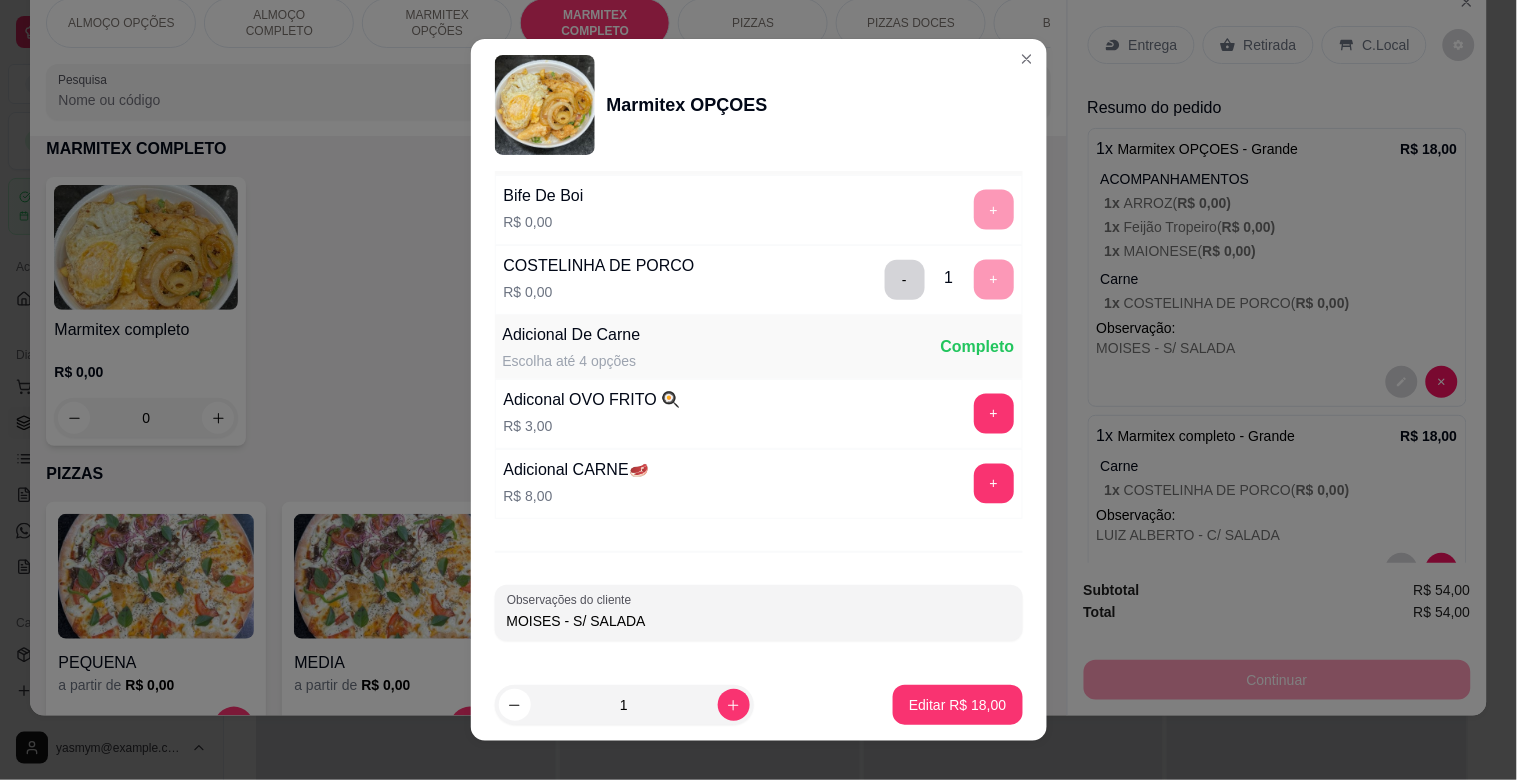 scroll, scrollTop: 855, scrollLeft: 0, axis: vertical 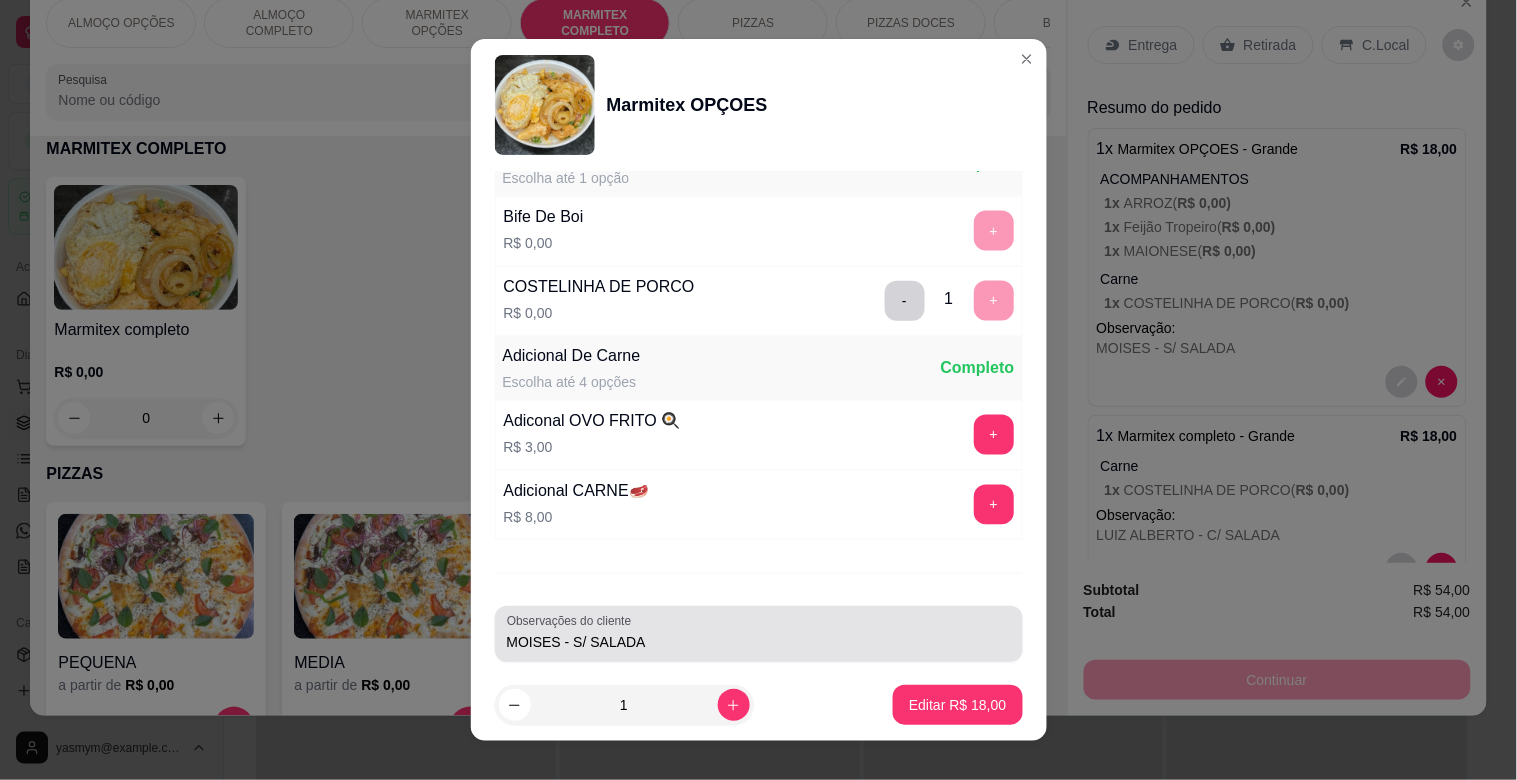 click on "Observações do cliente [FIRST] - S/ SALADA" at bounding box center [759, 634] 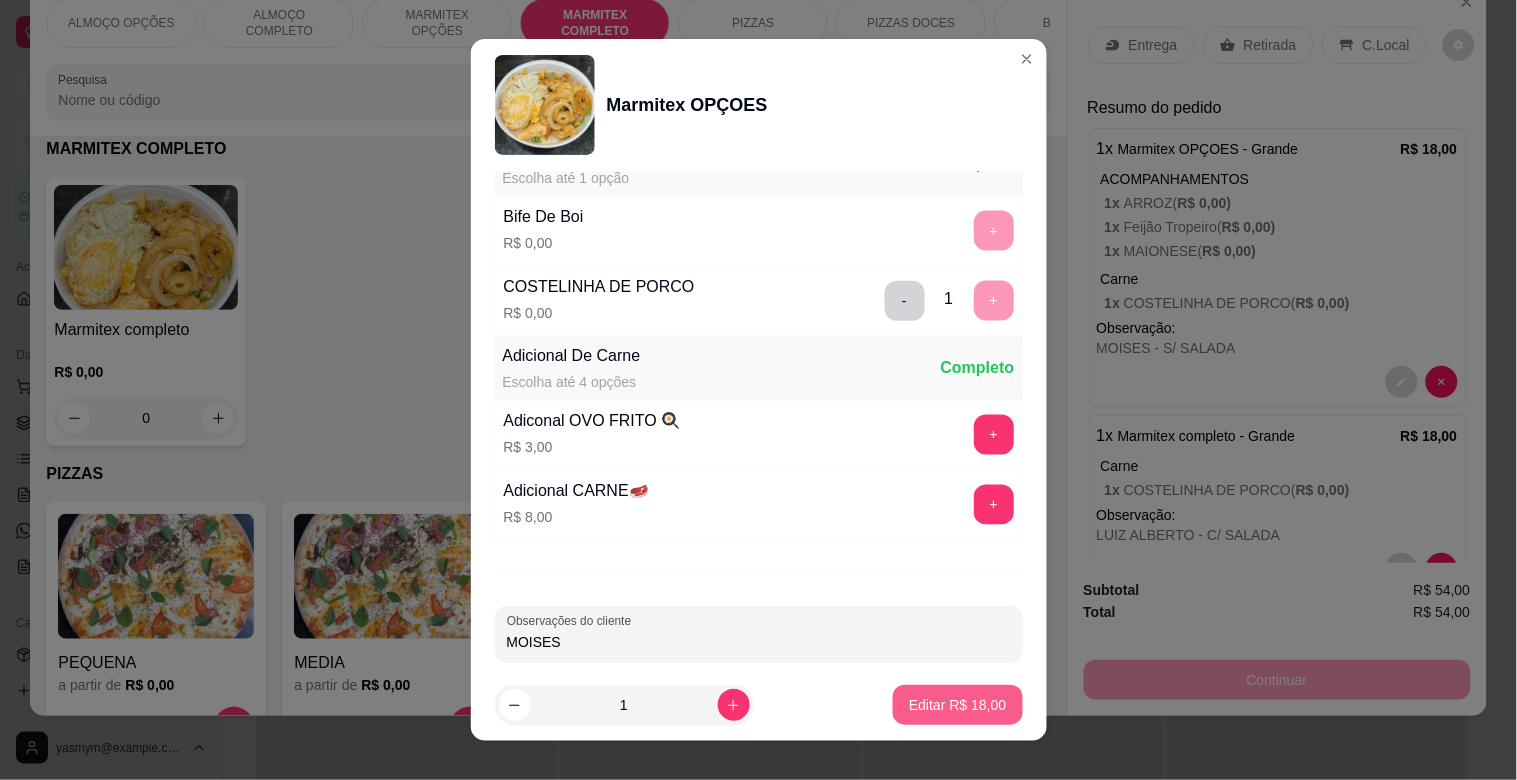 type on "MOISES" 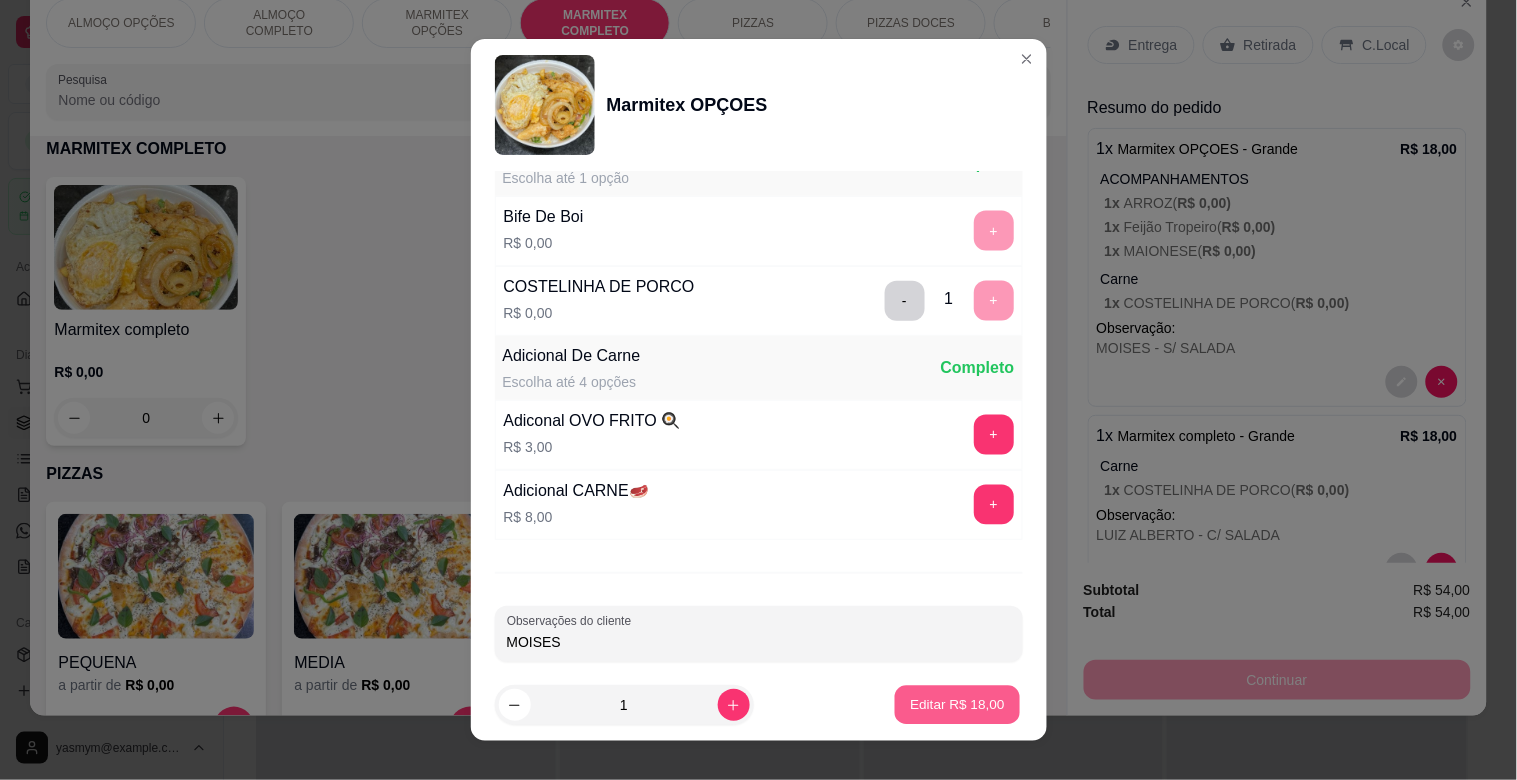 click on "Editar   R$ 18,00" at bounding box center (958, 704) 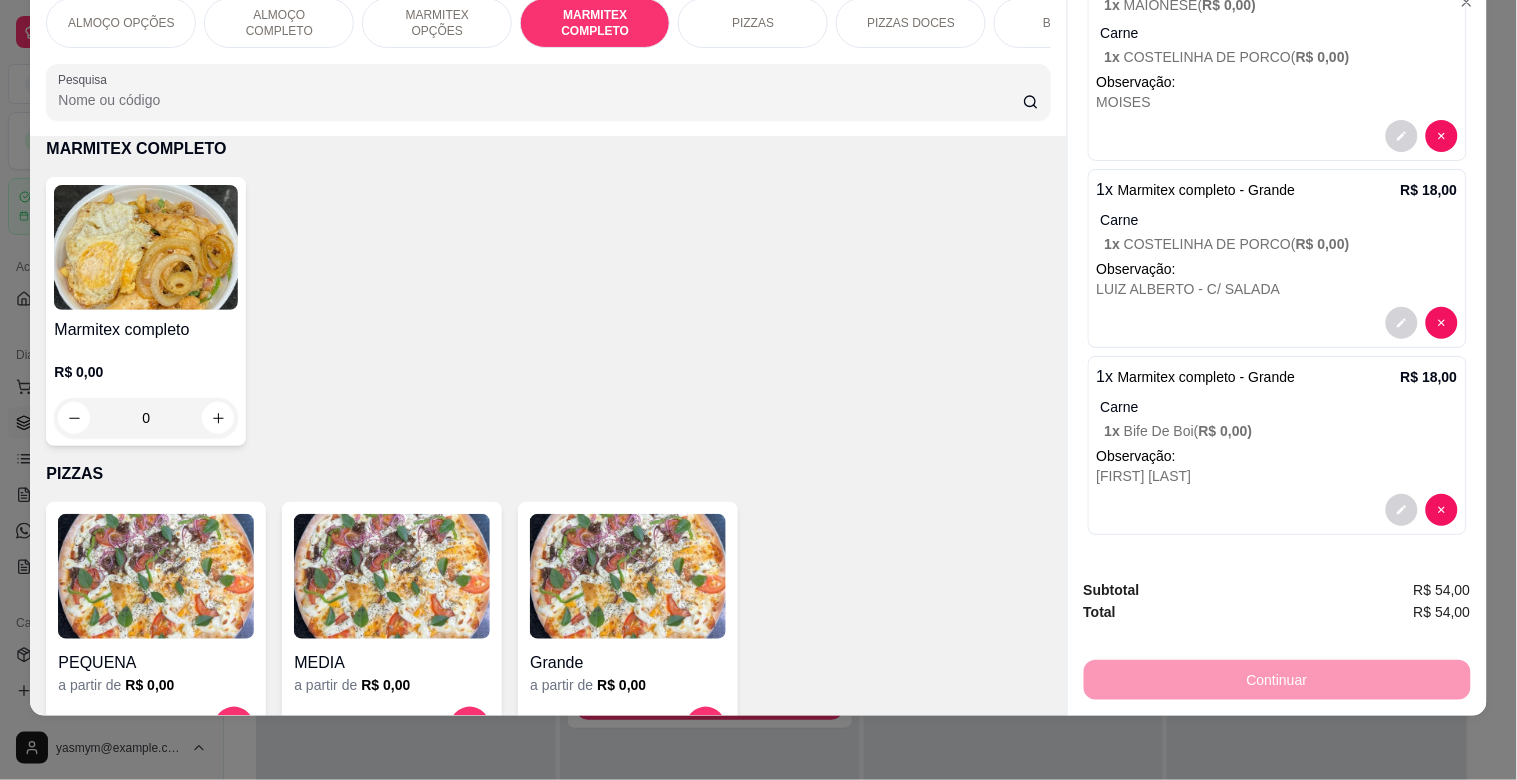 scroll, scrollTop: 0, scrollLeft: 0, axis: both 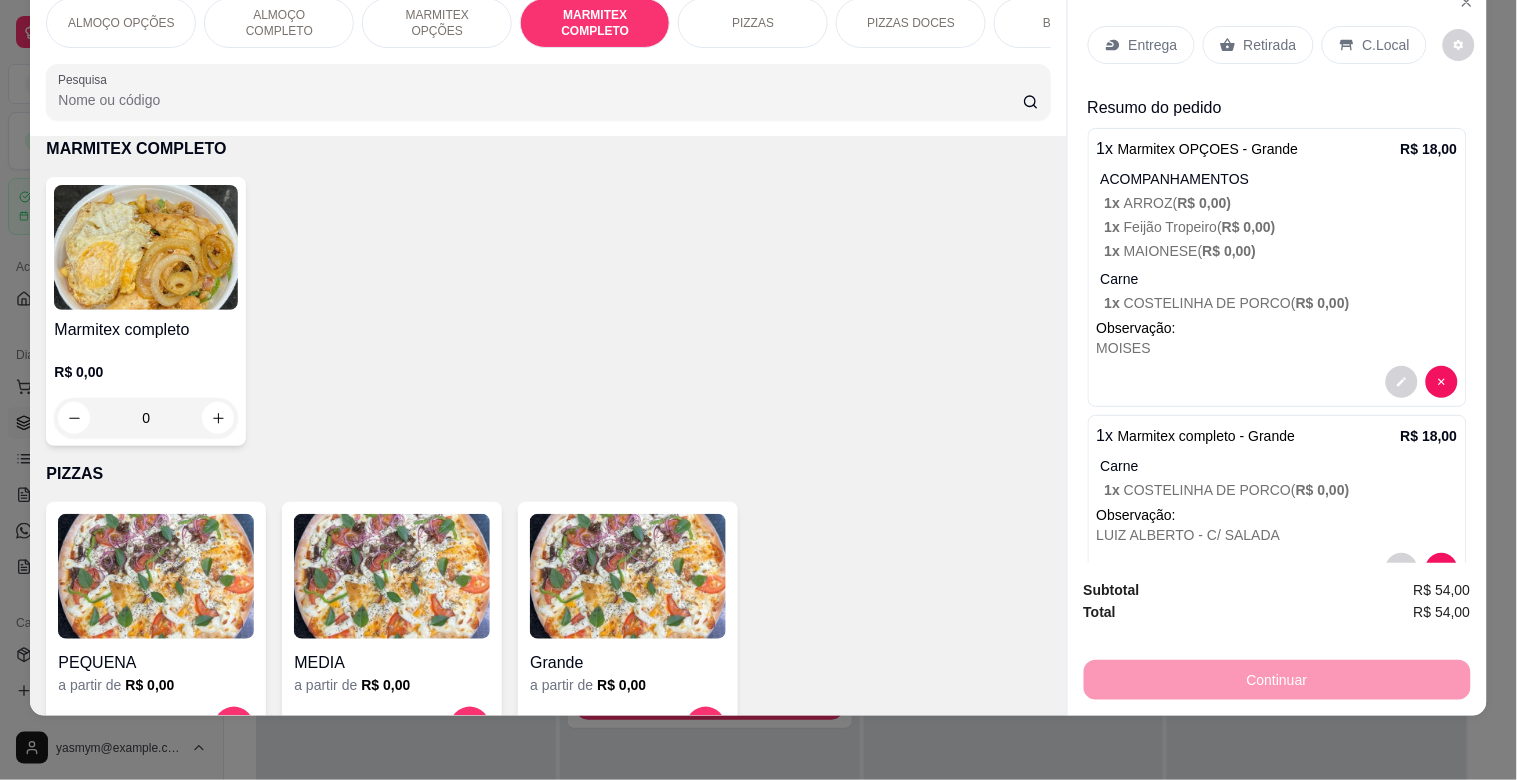 click at bounding box center (146, 247) 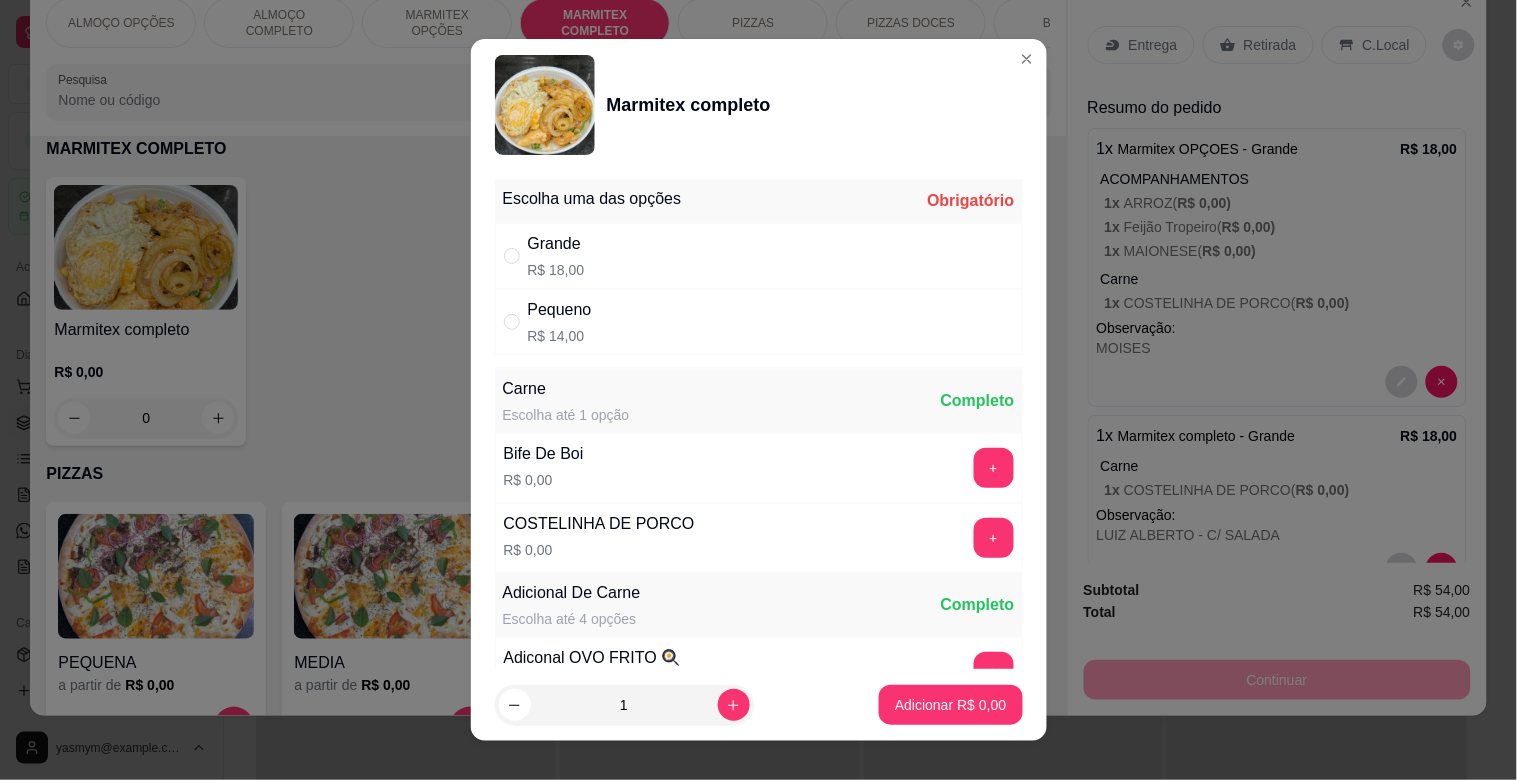 click on "Grande  R$ 18,00" at bounding box center [759, 256] 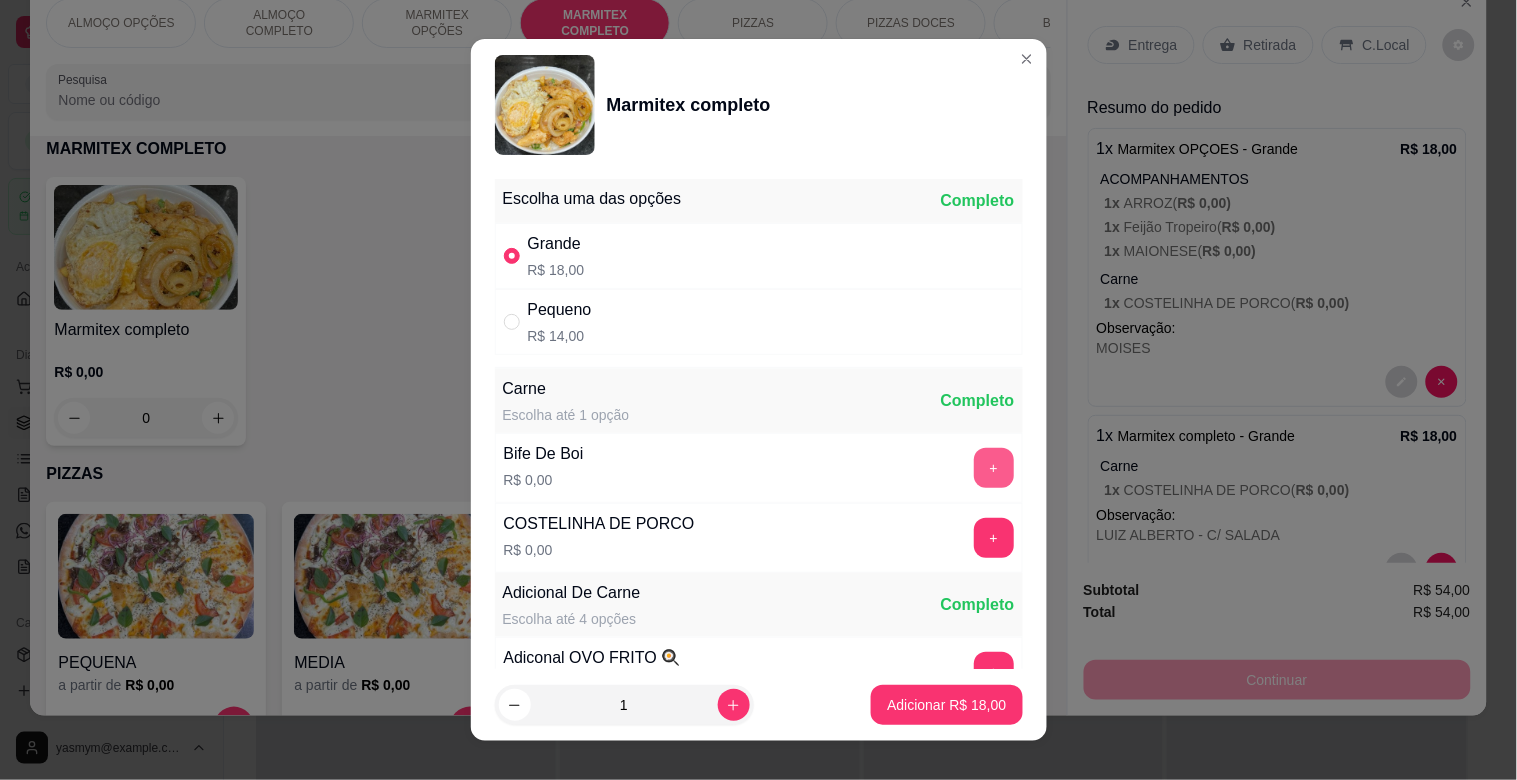 click on "+" at bounding box center (994, 468) 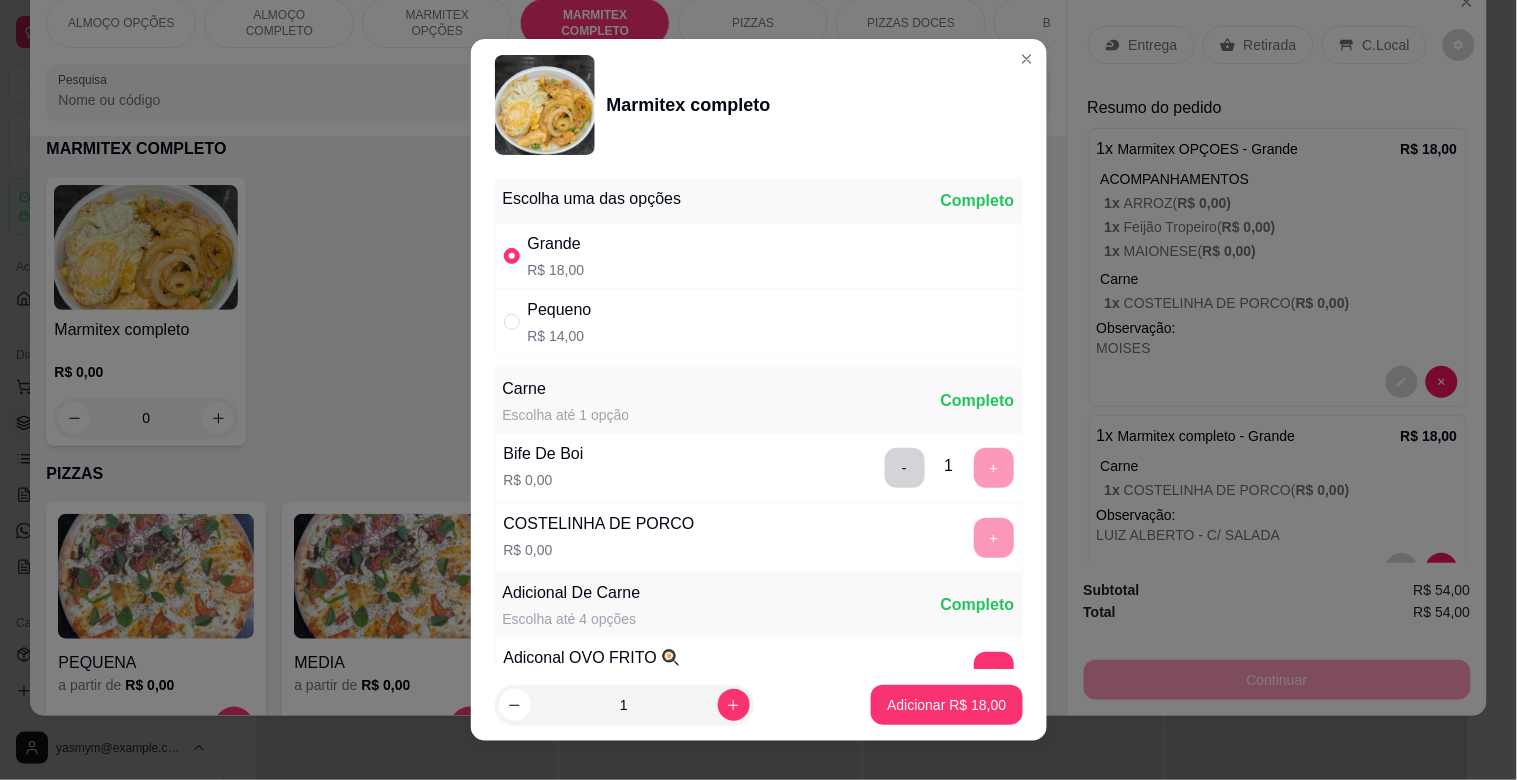 scroll, scrollTop: 25, scrollLeft: 0, axis: vertical 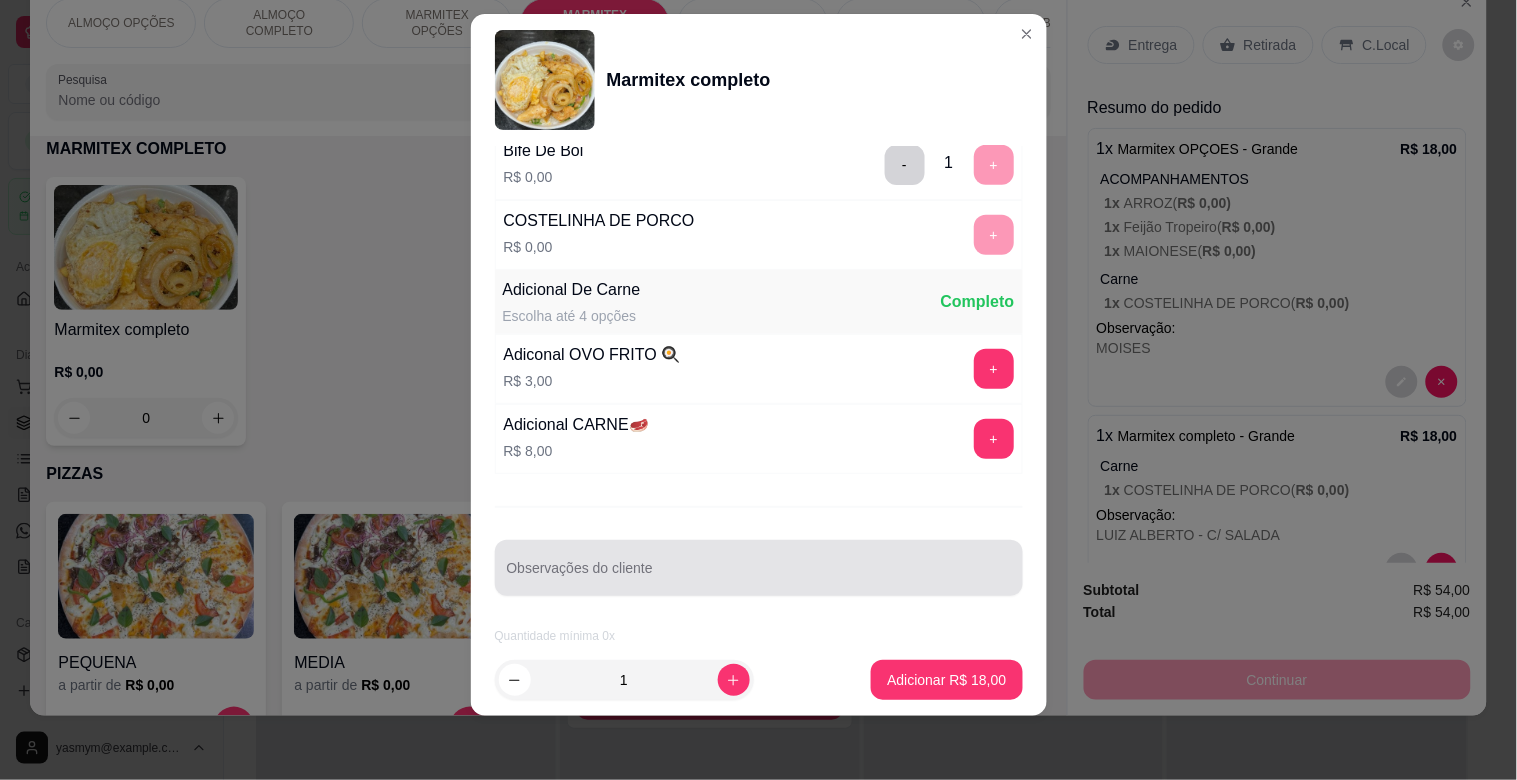 click on "Observações do cliente" at bounding box center [759, 576] 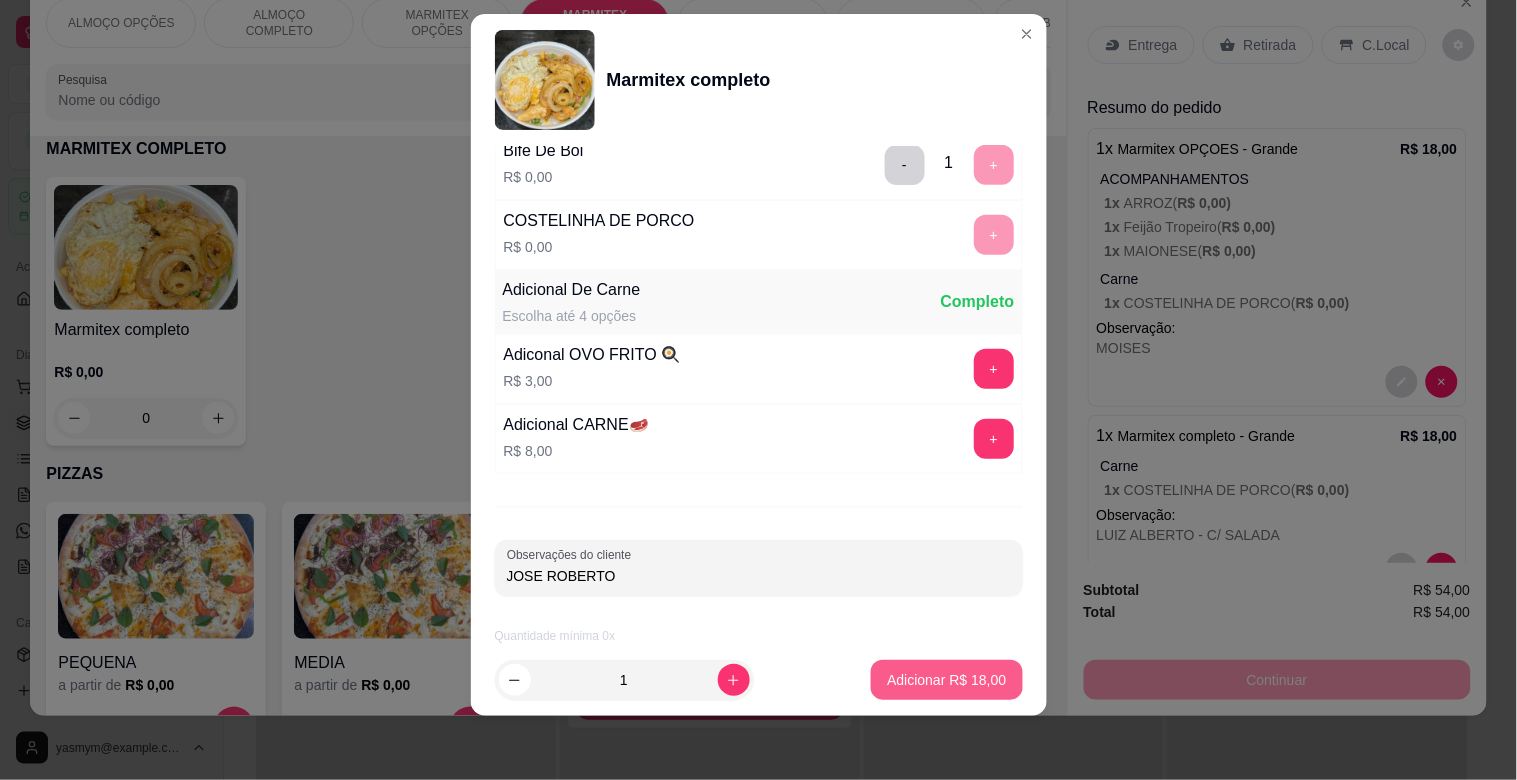 type on "JOSE ROBERTO" 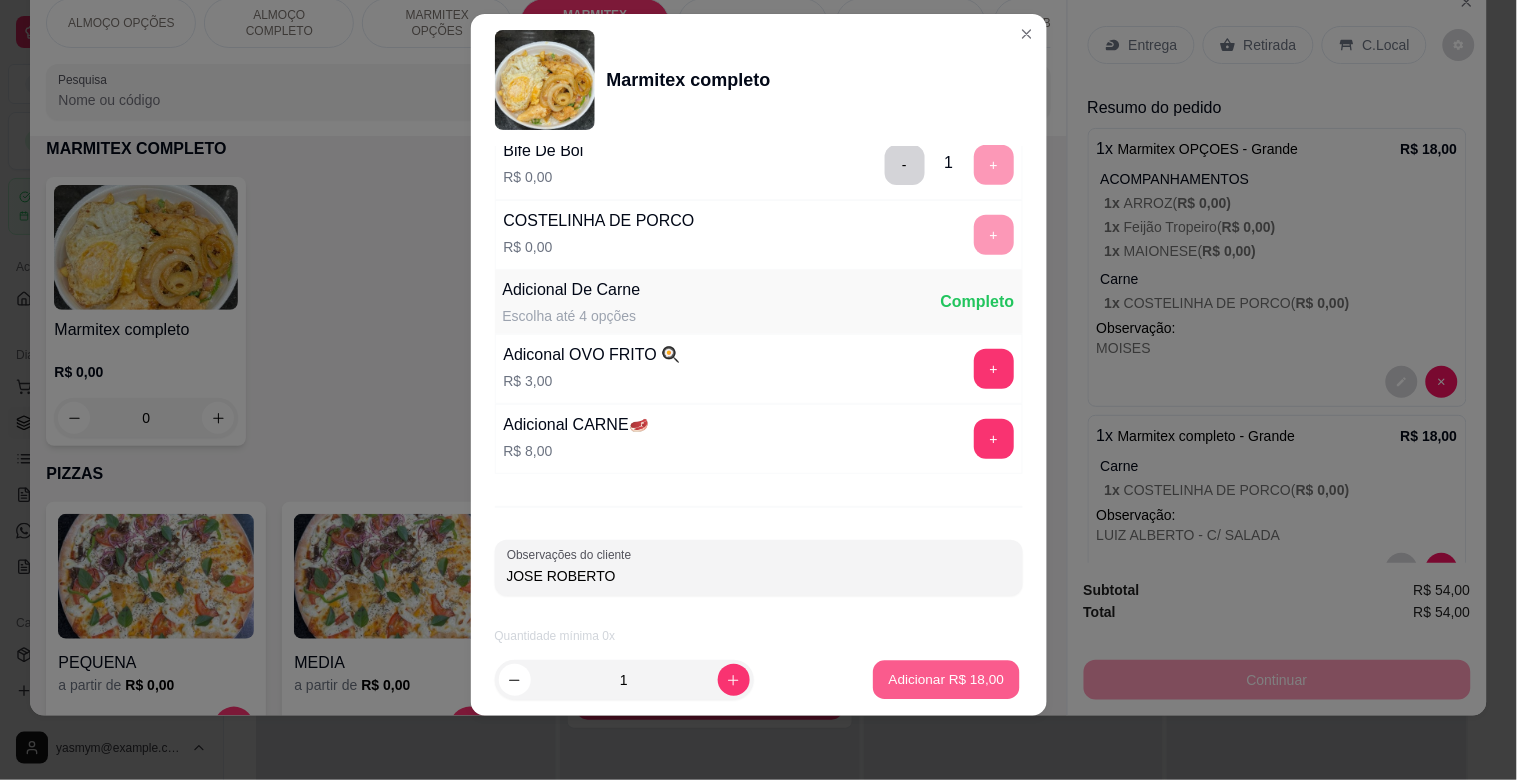 click on "Adicionar   R$ 18,00" at bounding box center (947, 679) 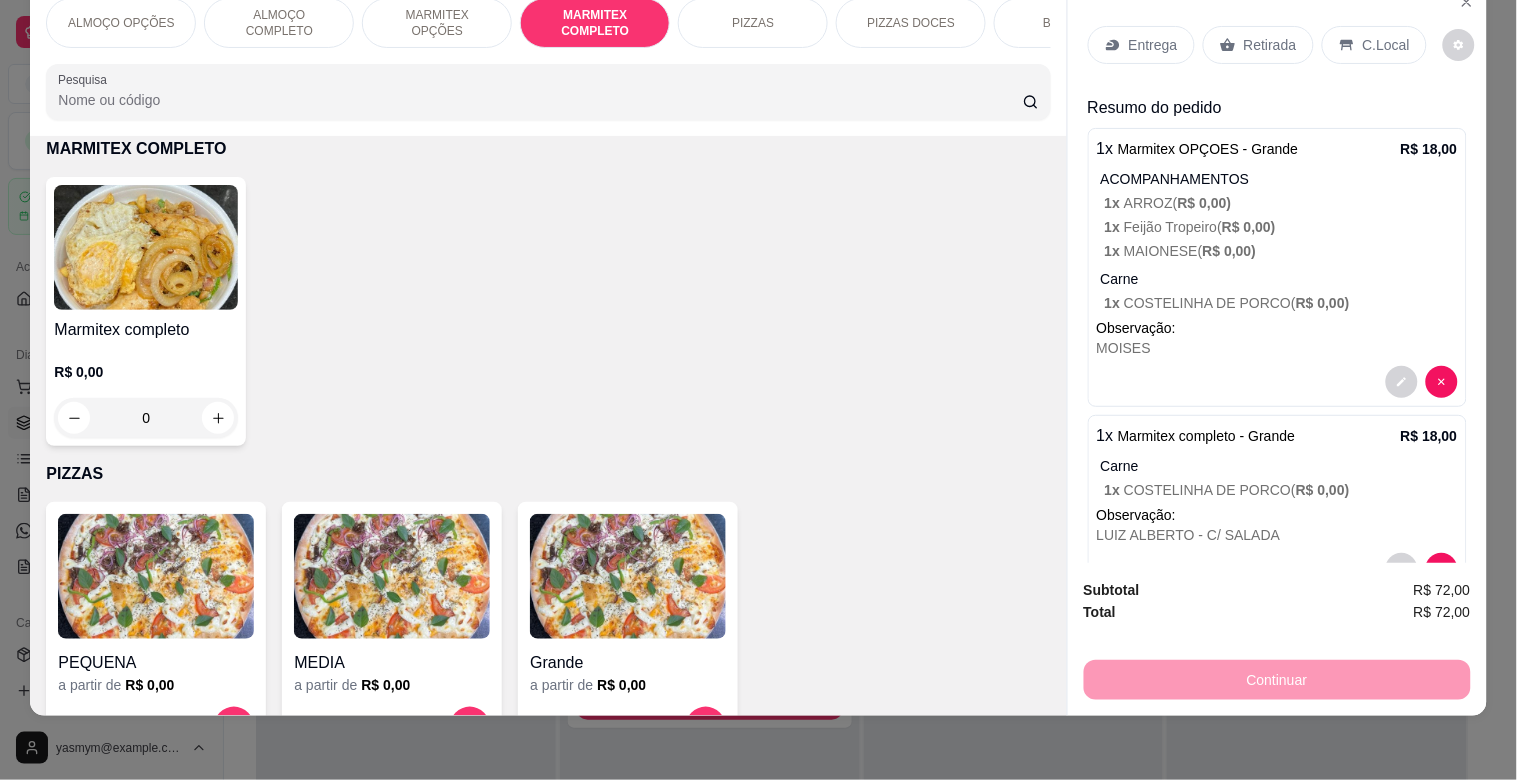 drag, startPoint x: 452, startPoint y: 11, endPoint x: 412, endPoint y: 20, distance: 41 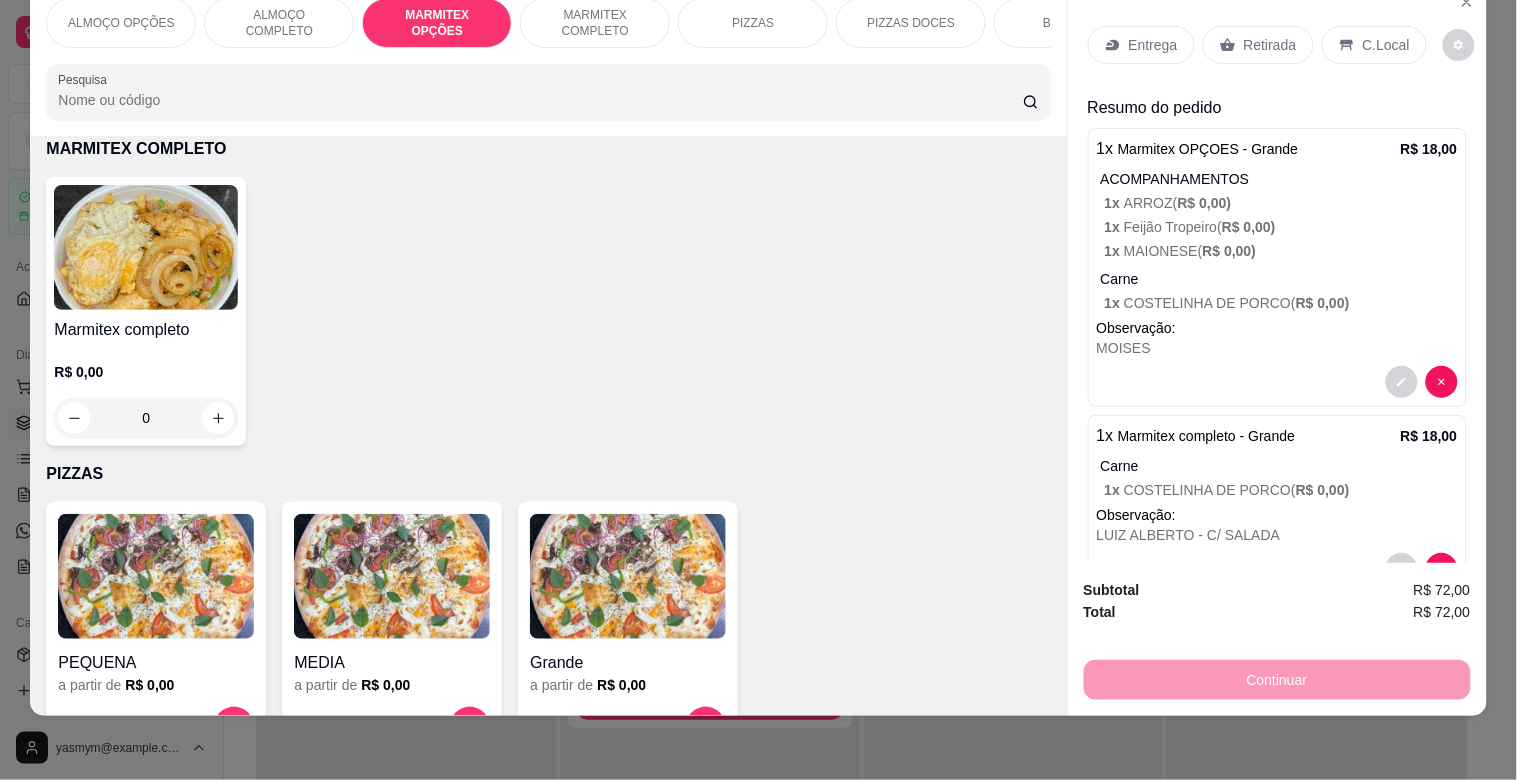 scroll, scrollTop: 740, scrollLeft: 0, axis: vertical 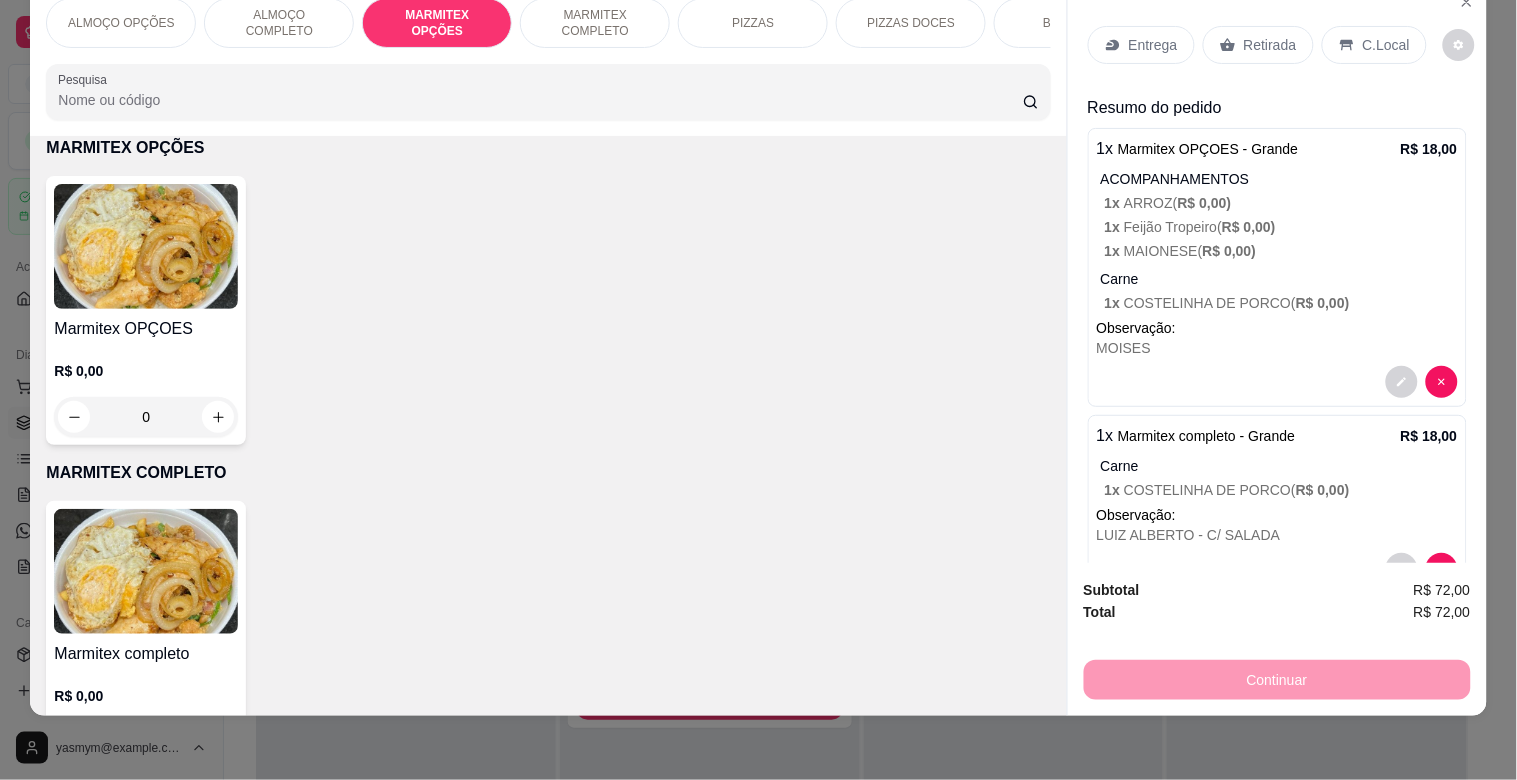 click at bounding box center [146, 246] 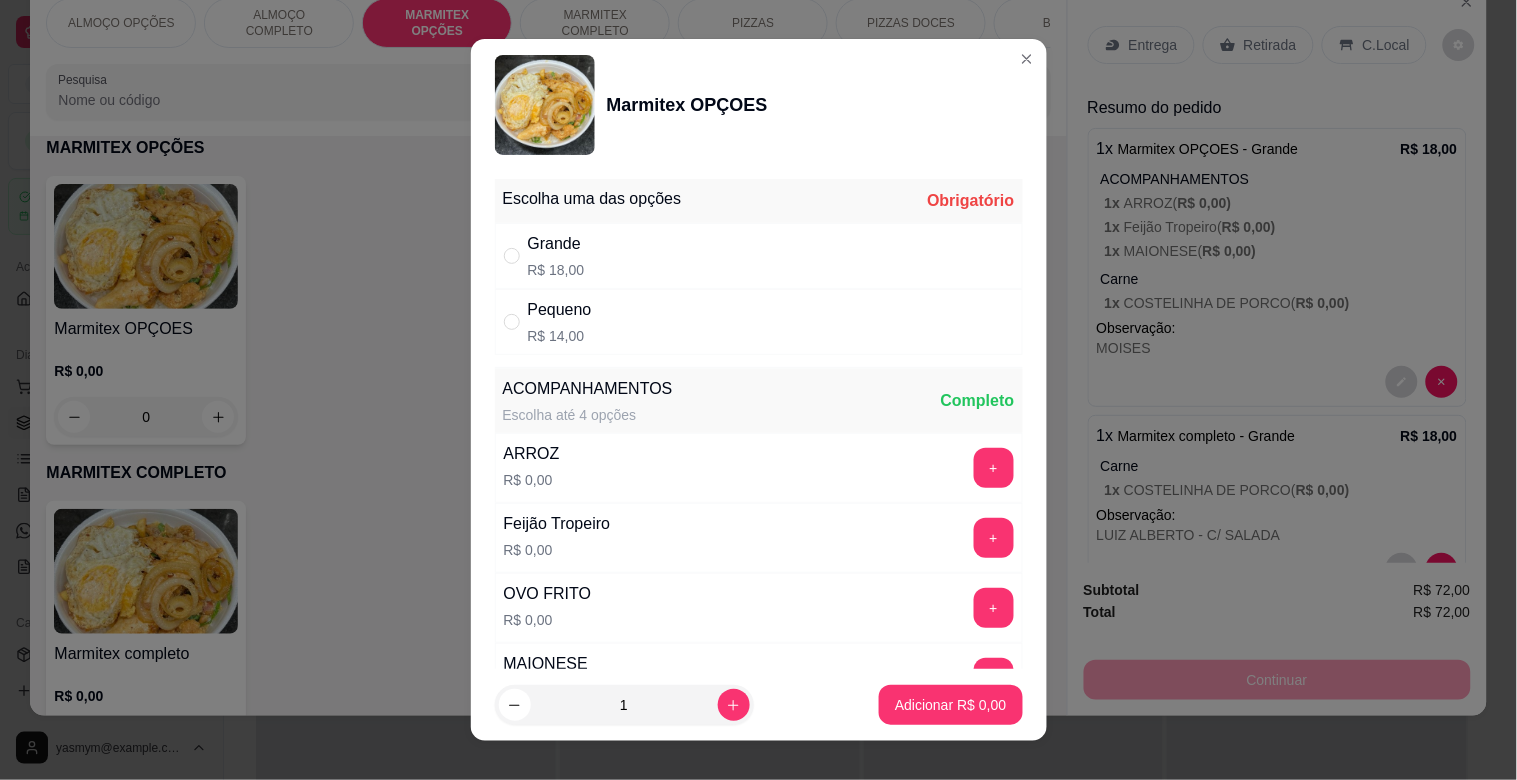 click on "Grande  R$ 18,00" at bounding box center (759, 256) 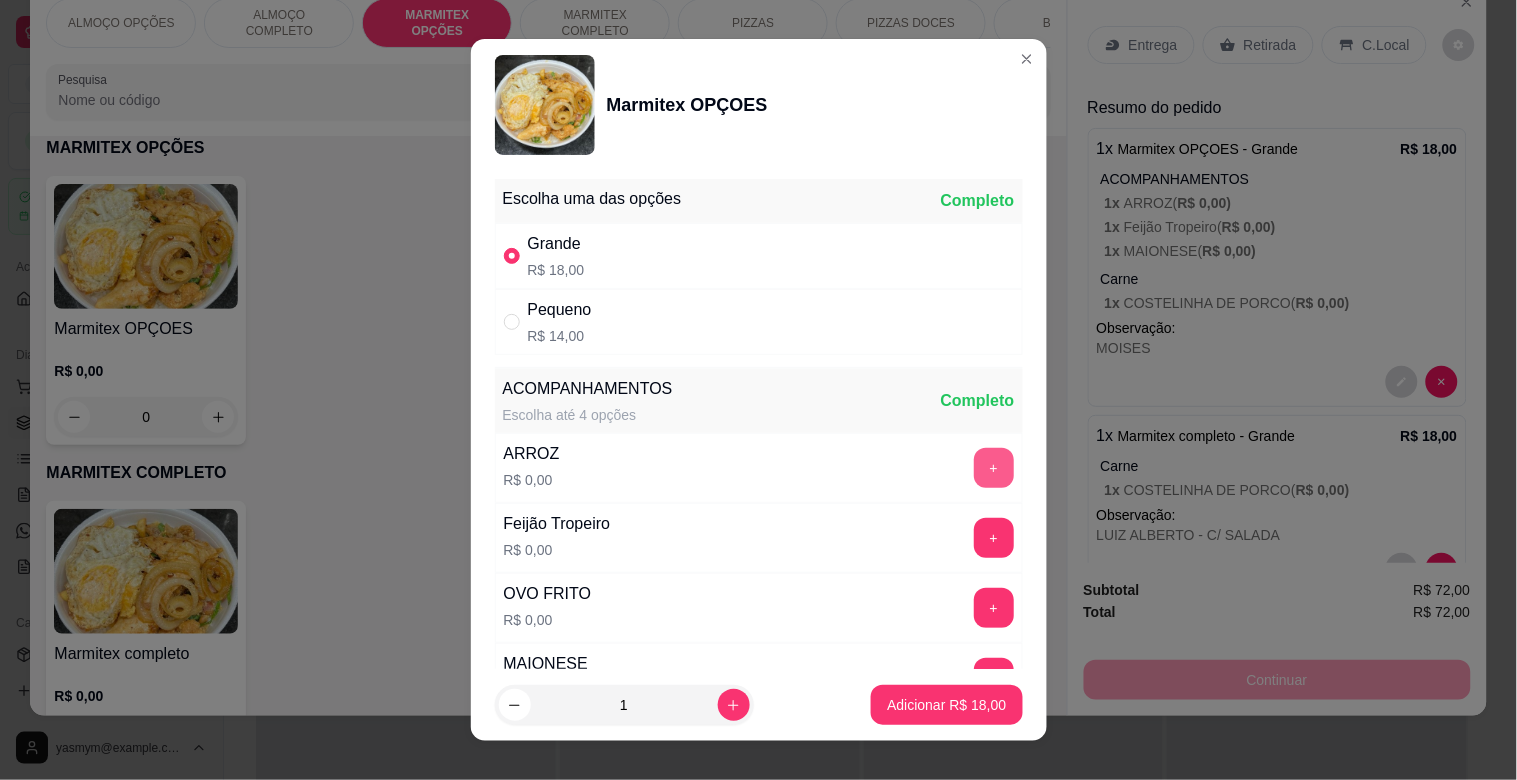 click on "+" at bounding box center (994, 468) 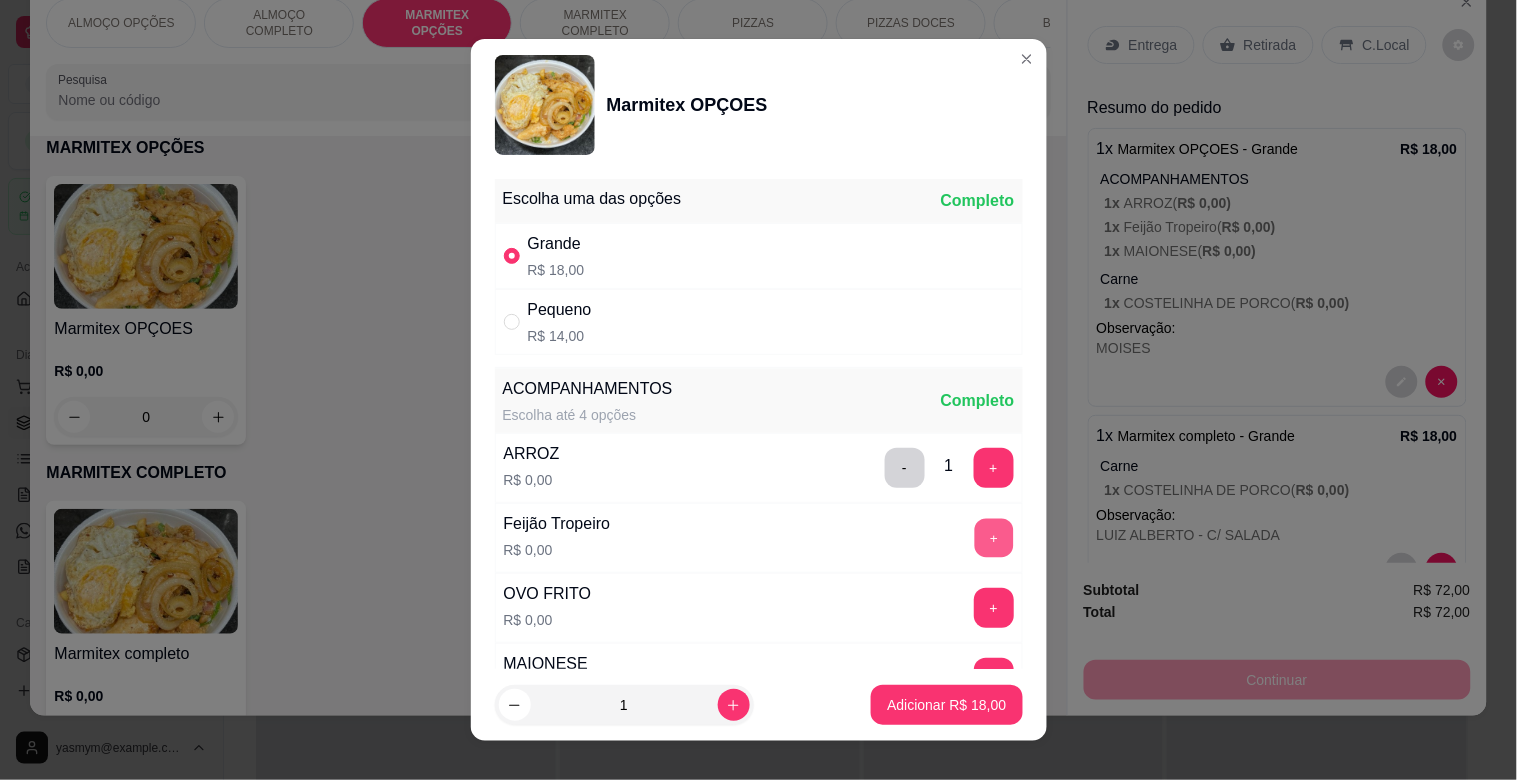 click on "+" at bounding box center [993, 538] 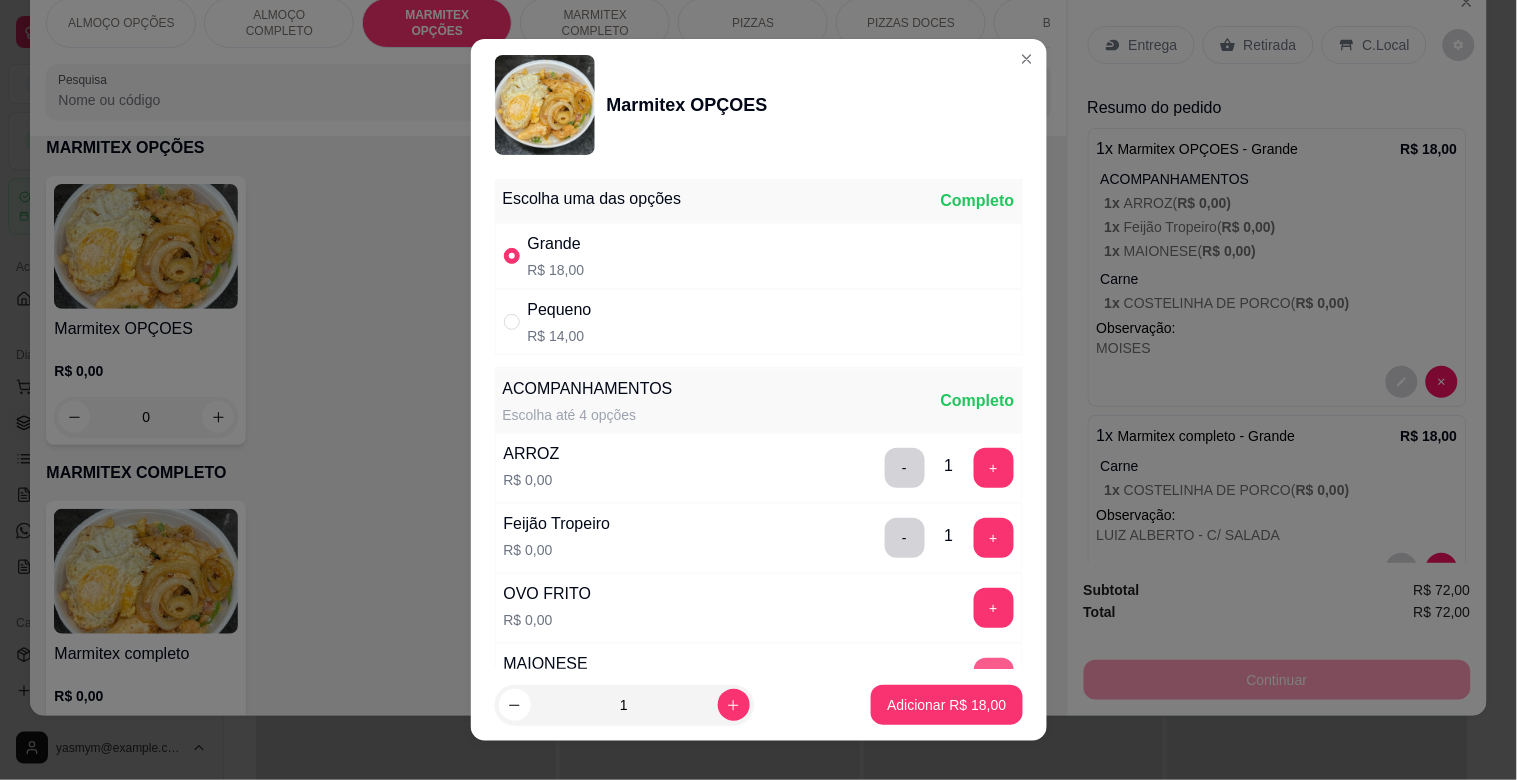 click on "+" at bounding box center (994, 678) 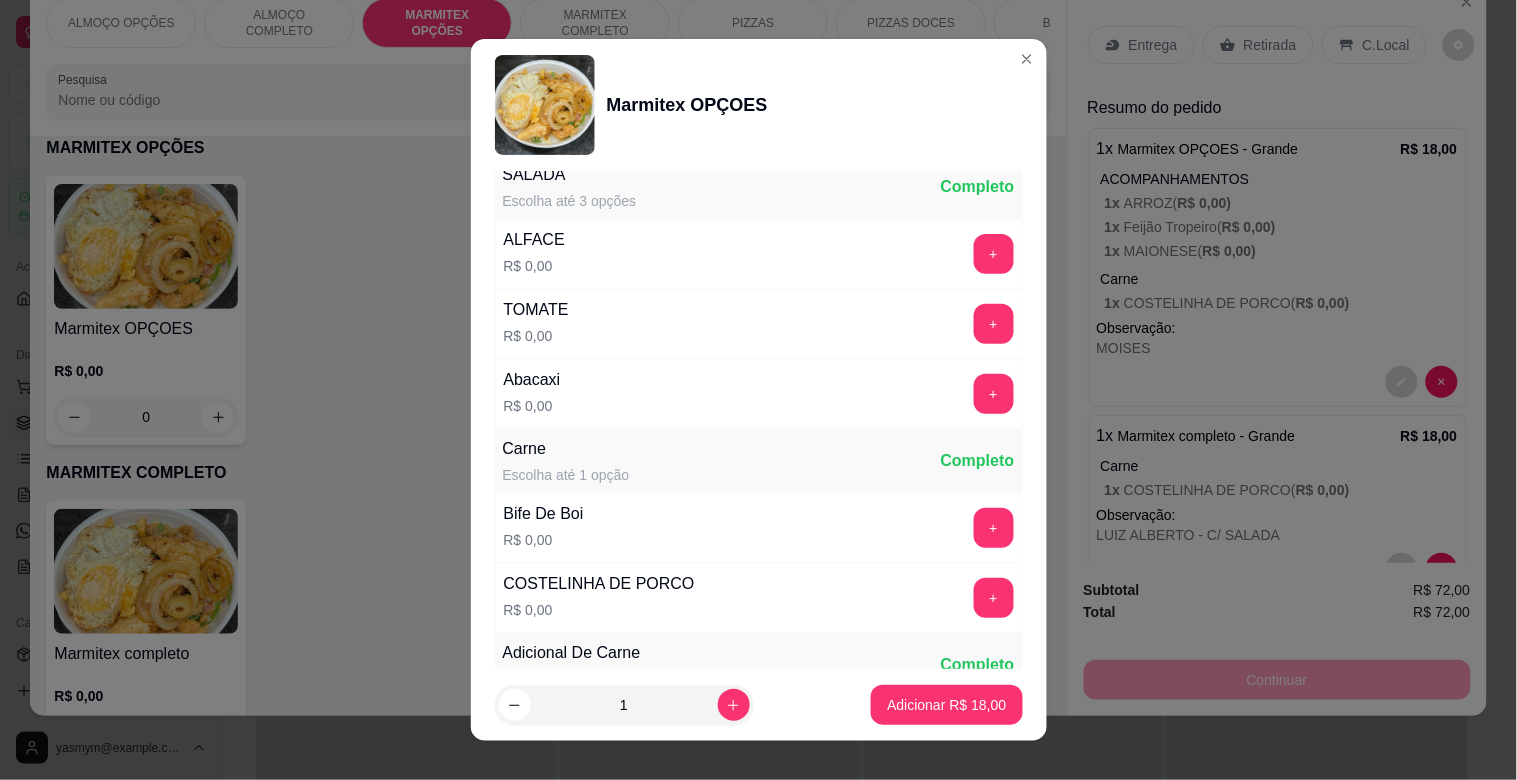 scroll, scrollTop: 572, scrollLeft: 0, axis: vertical 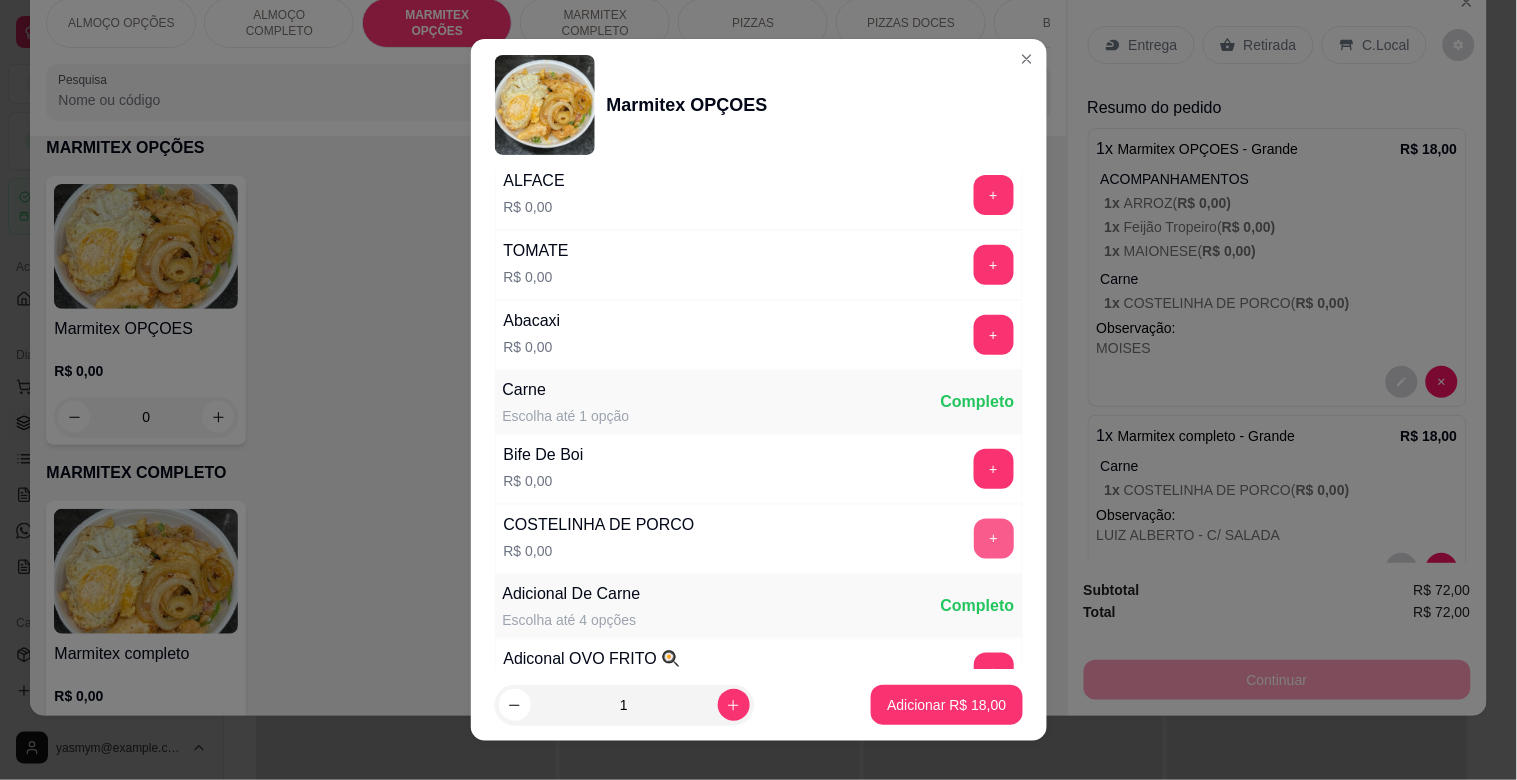 click on "+" at bounding box center (994, 539) 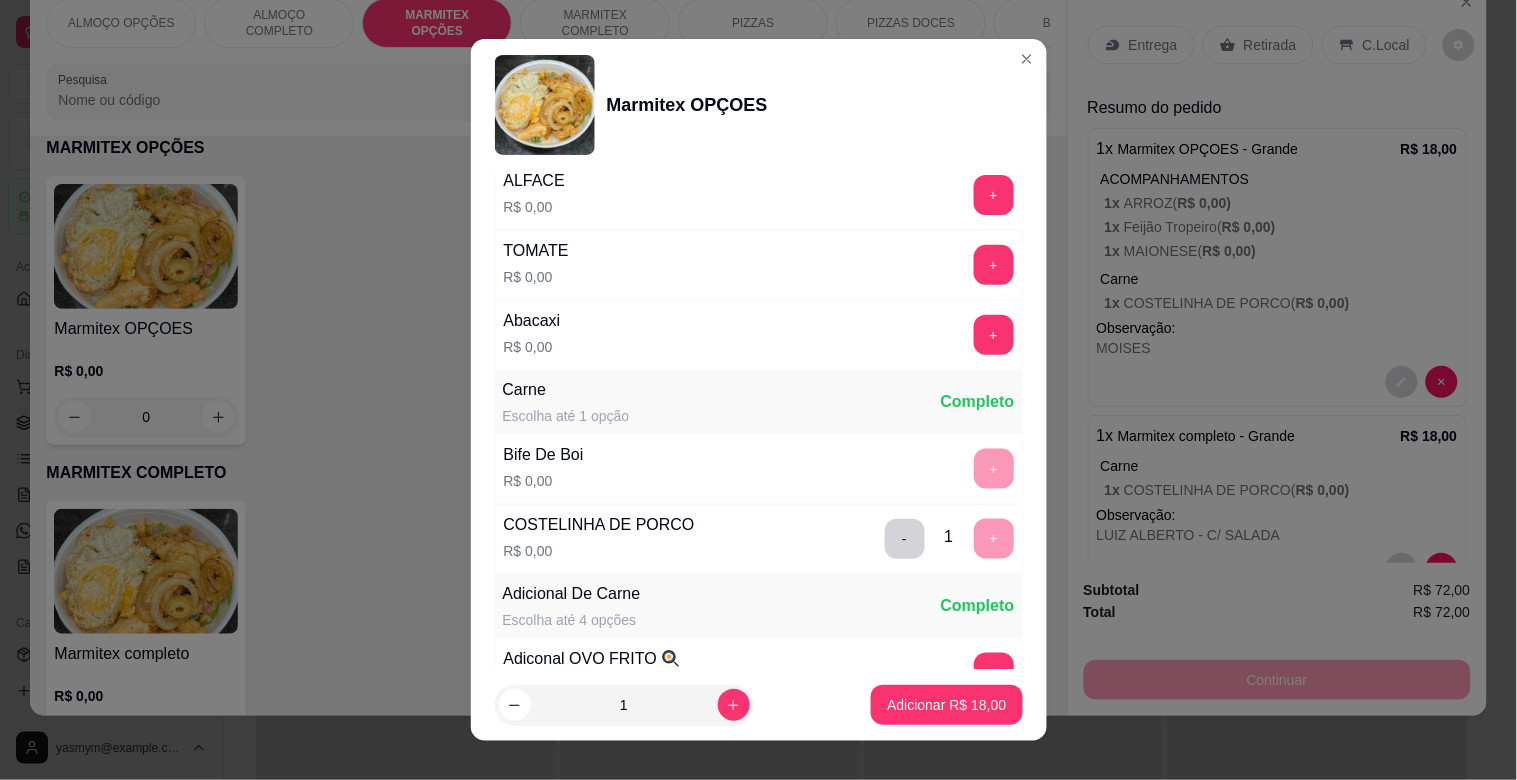 scroll, scrollTop: 878, scrollLeft: 0, axis: vertical 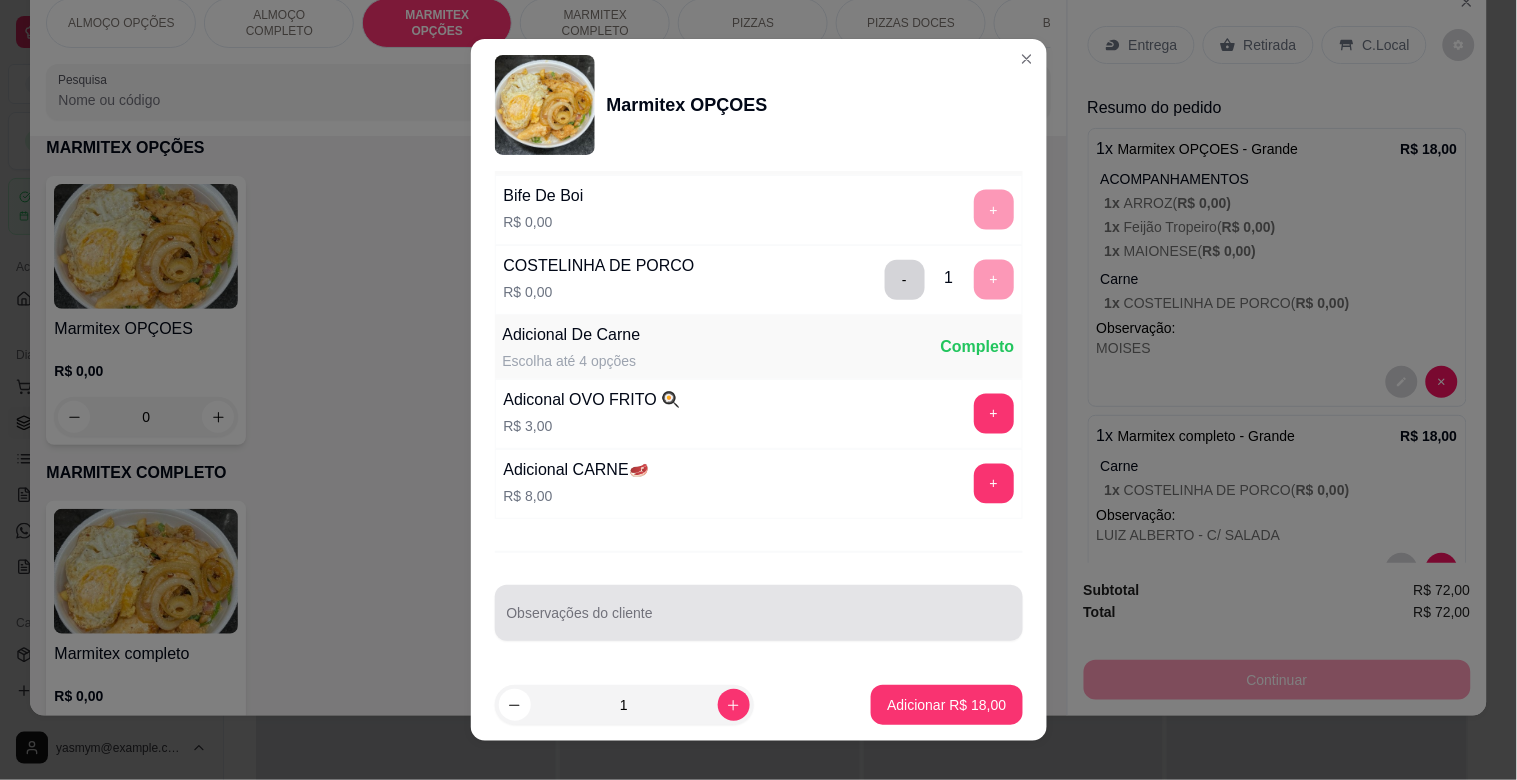 click on "Observações do cliente" at bounding box center [759, 621] 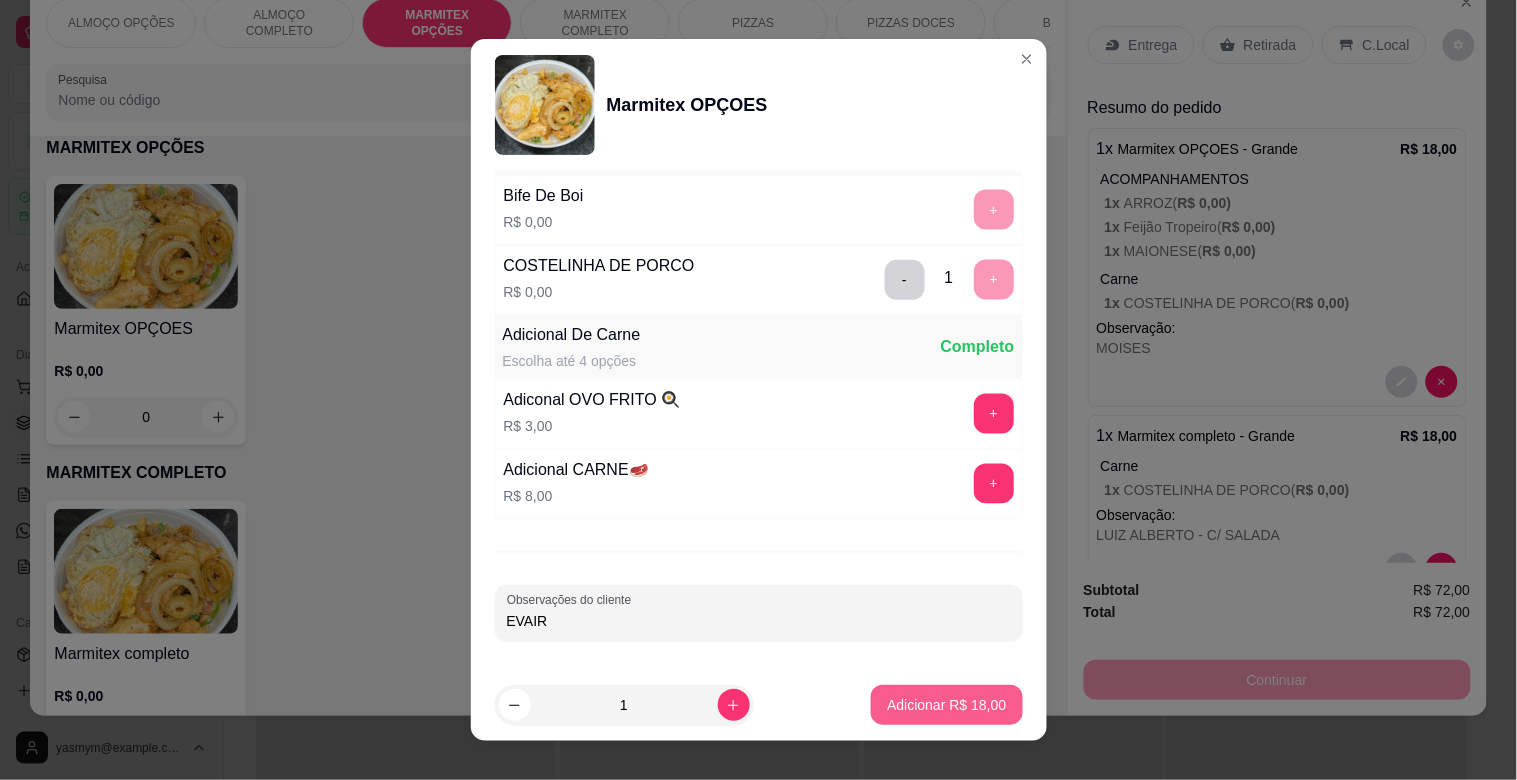 type on "EVAIR" 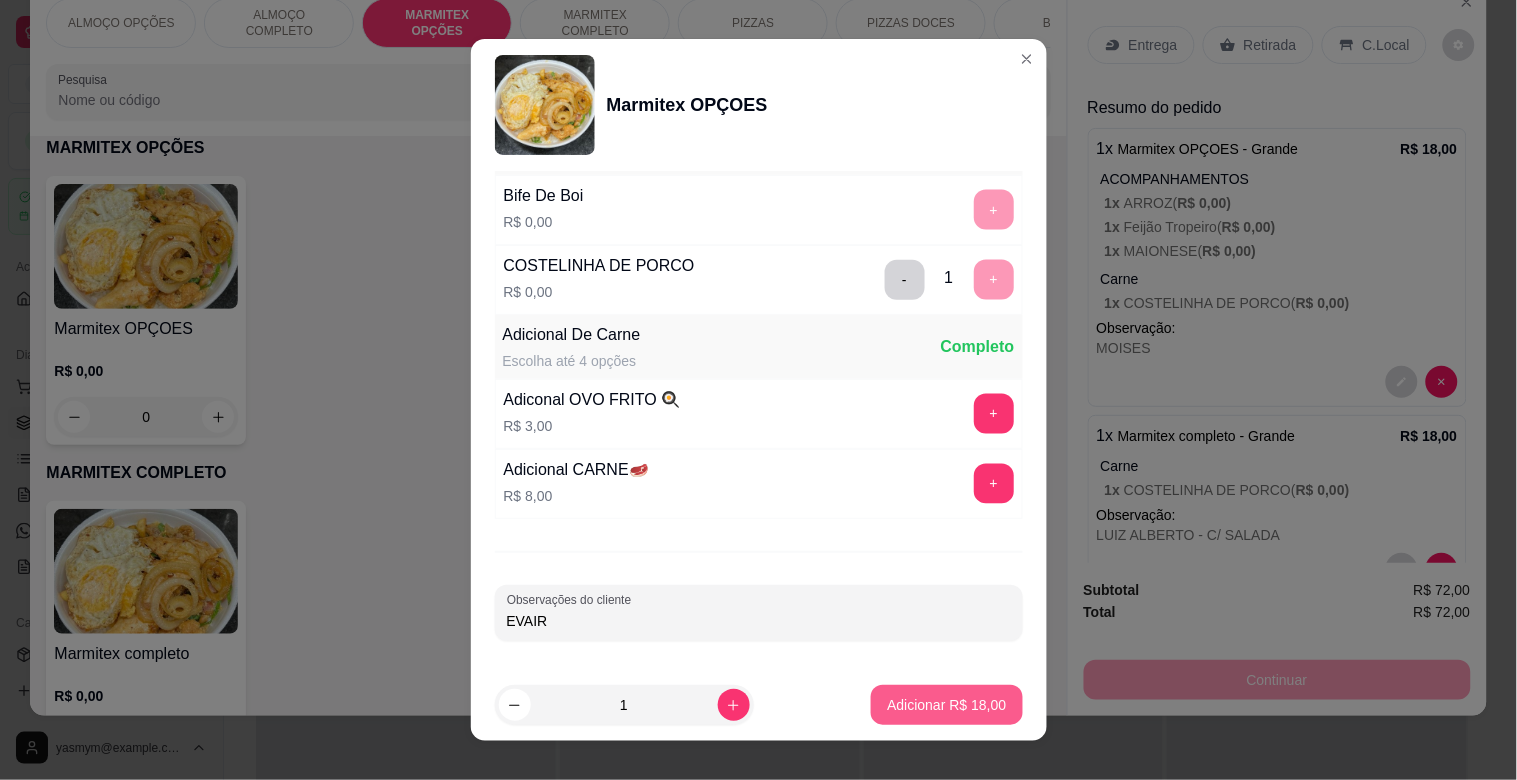 click on "Adicionar   R$ 18,00" at bounding box center [946, 705] 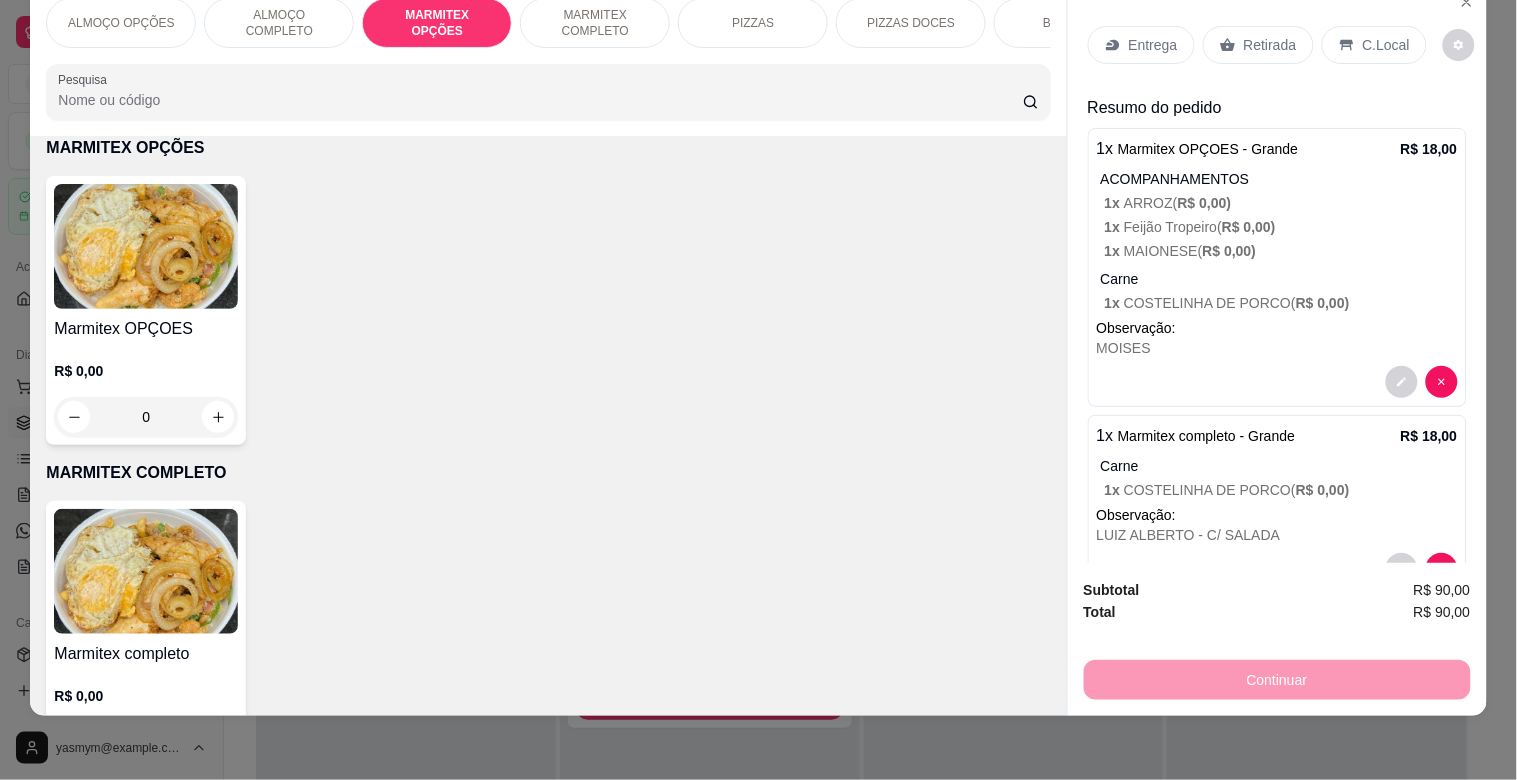 click on "Entrega" at bounding box center [1153, 45] 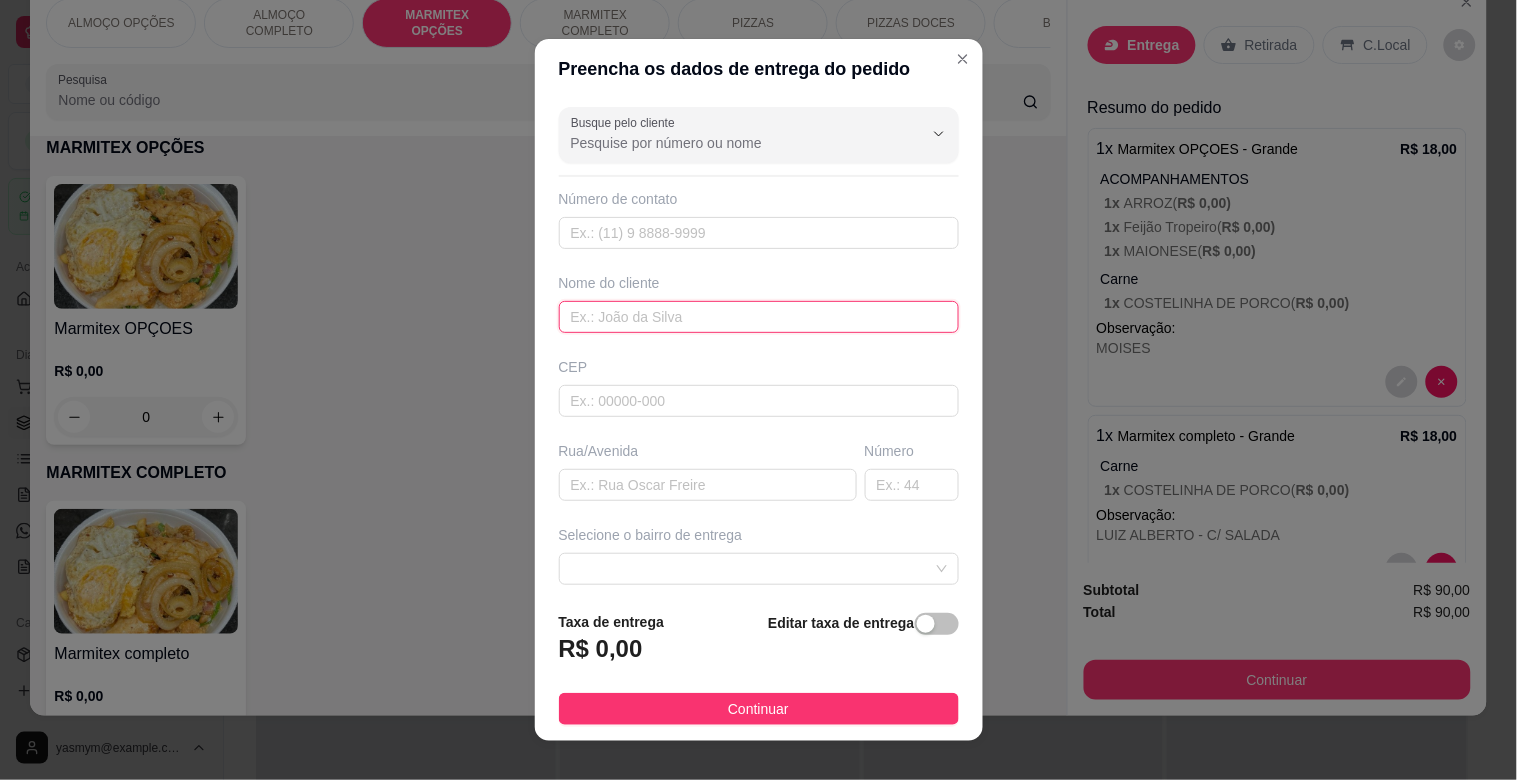 click at bounding box center (759, 317) 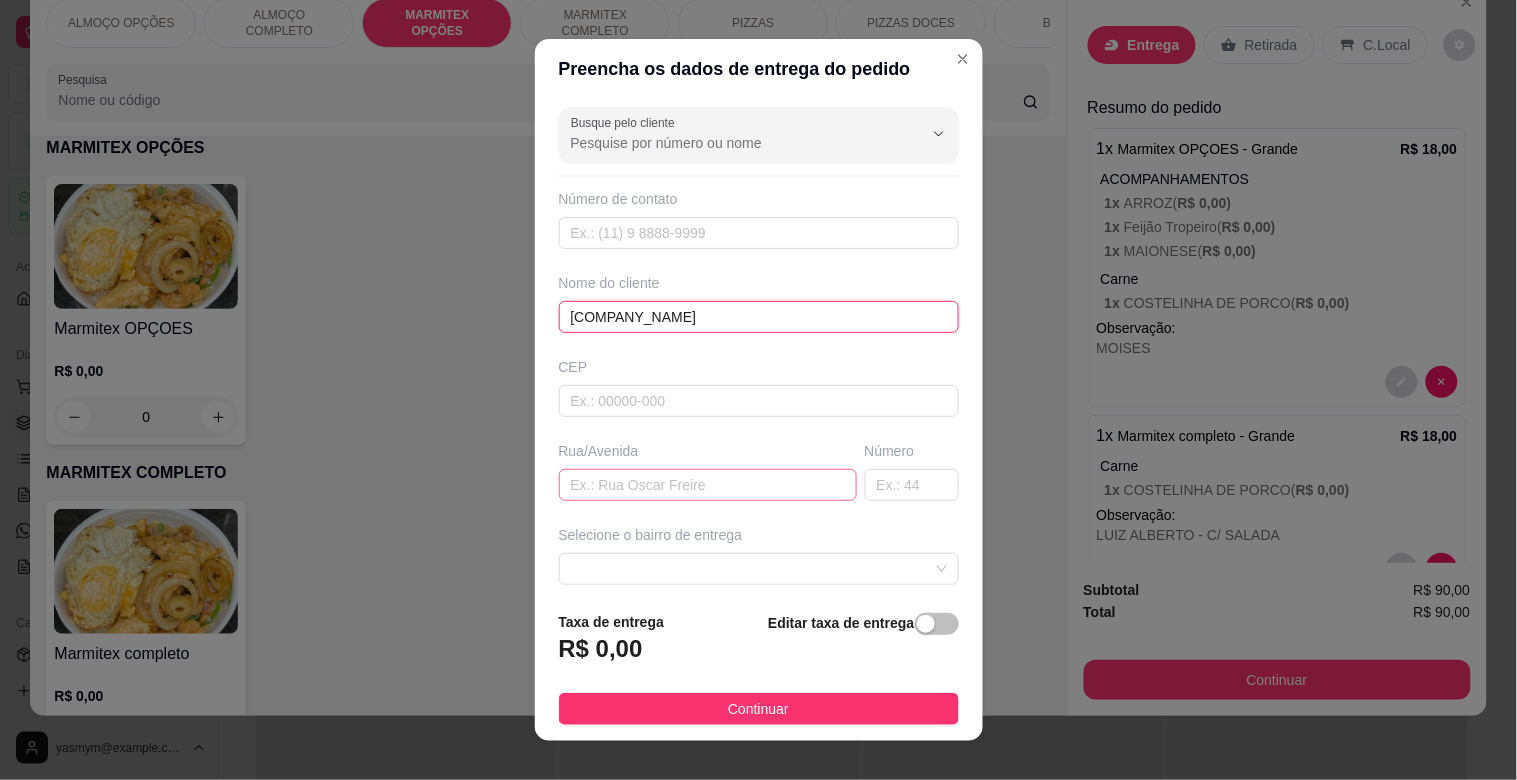type on "[COMPANY_NAME]" 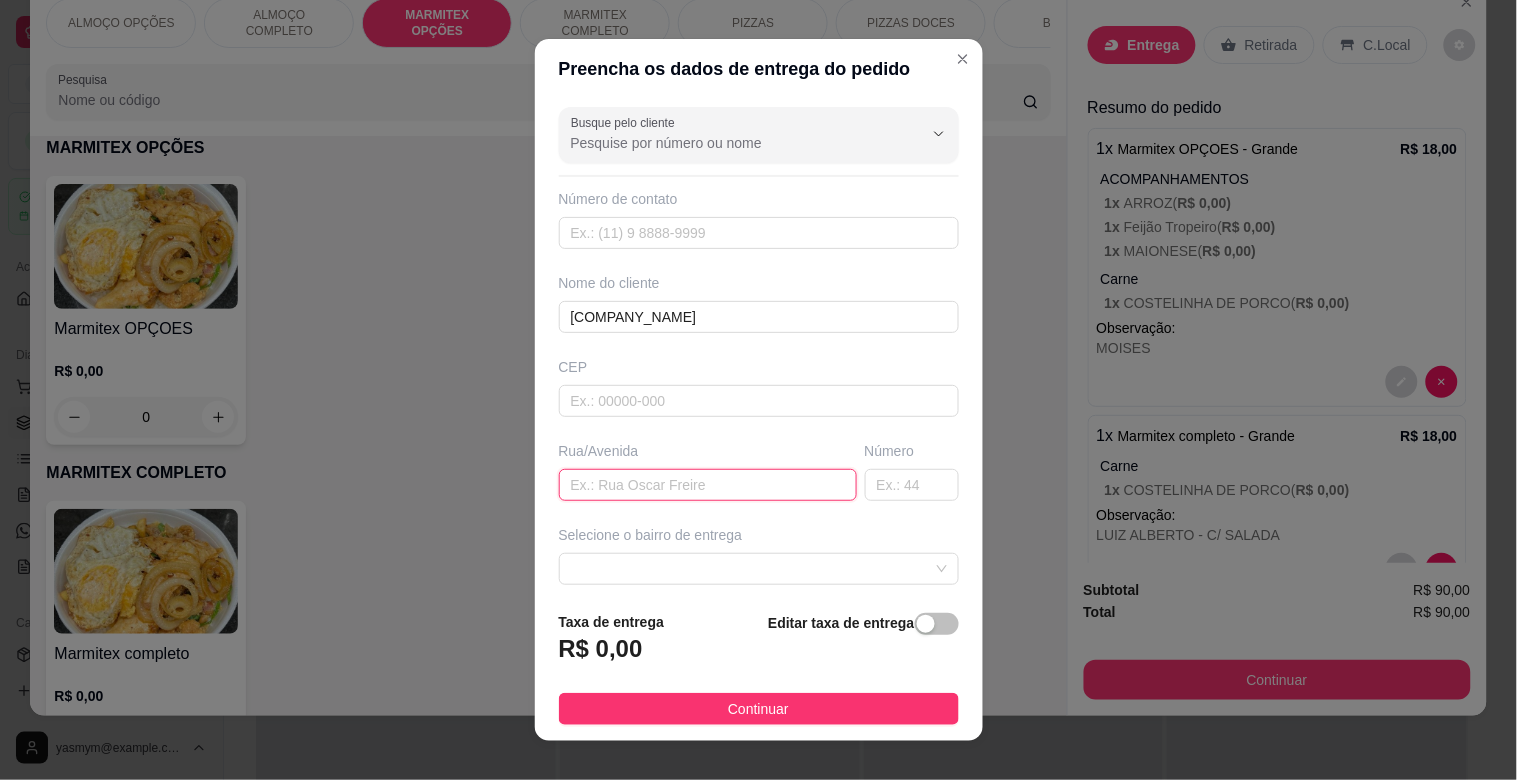 click at bounding box center (708, 485) 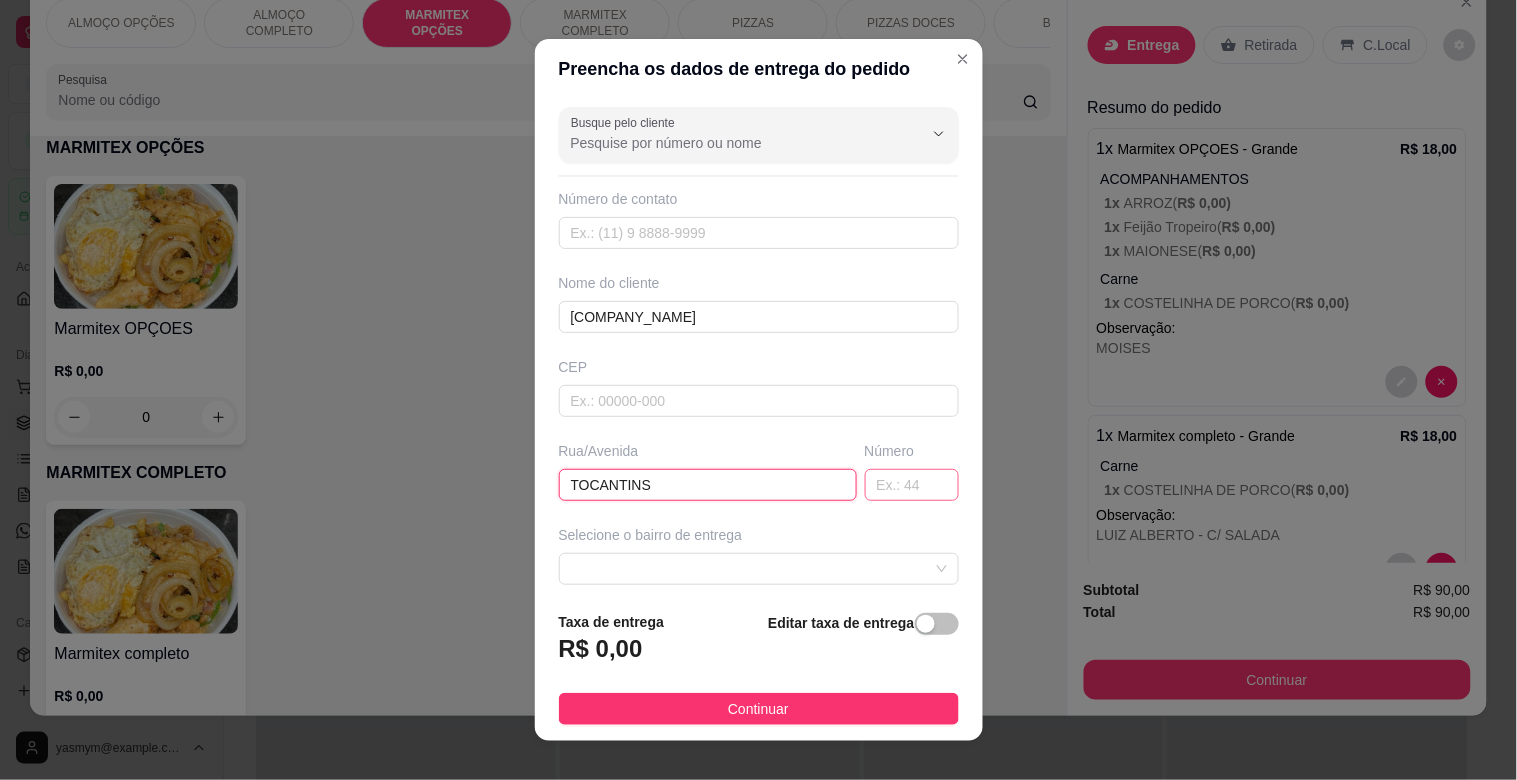 type on "TOCANTINS" 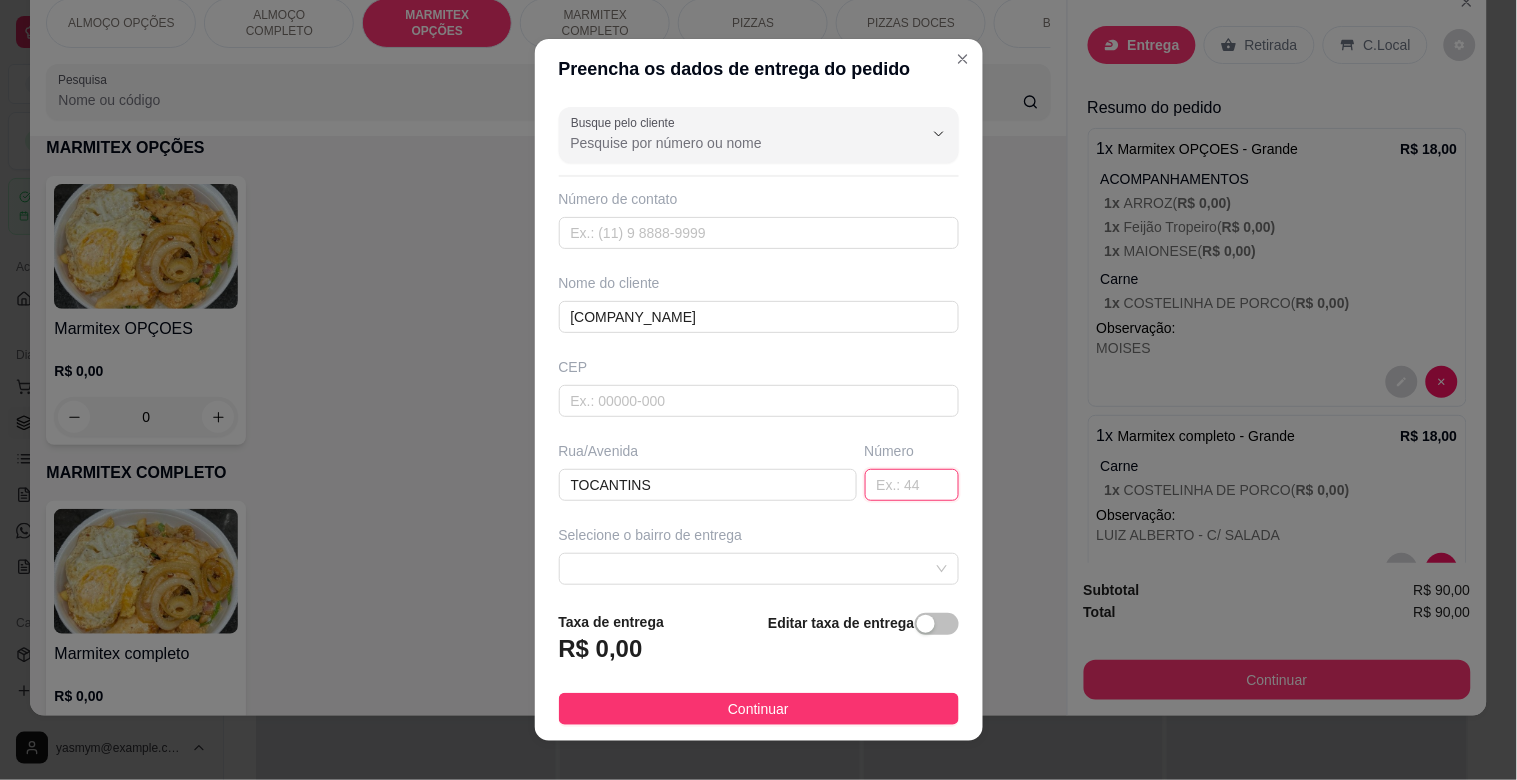 click at bounding box center [912, 485] 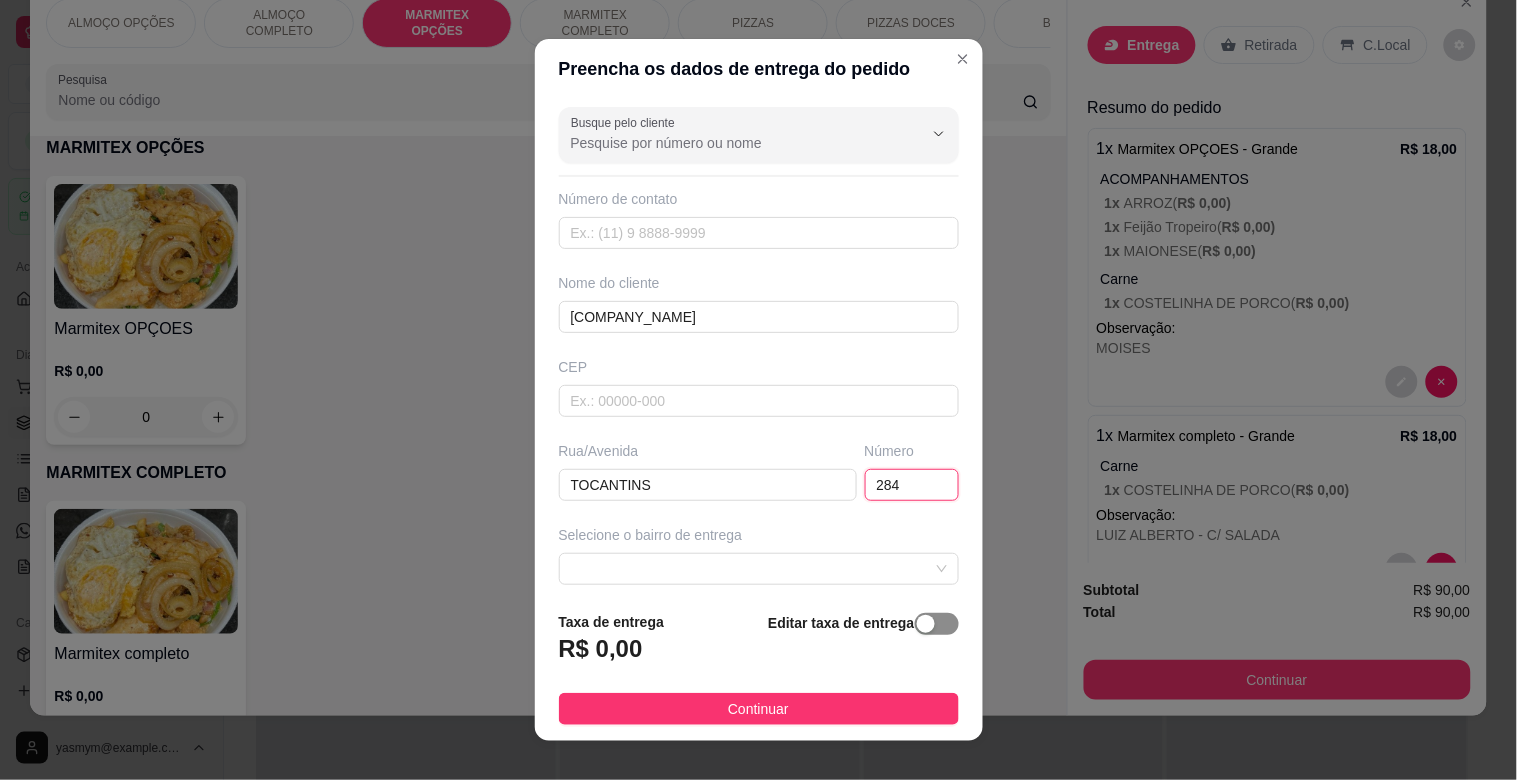 type on "284" 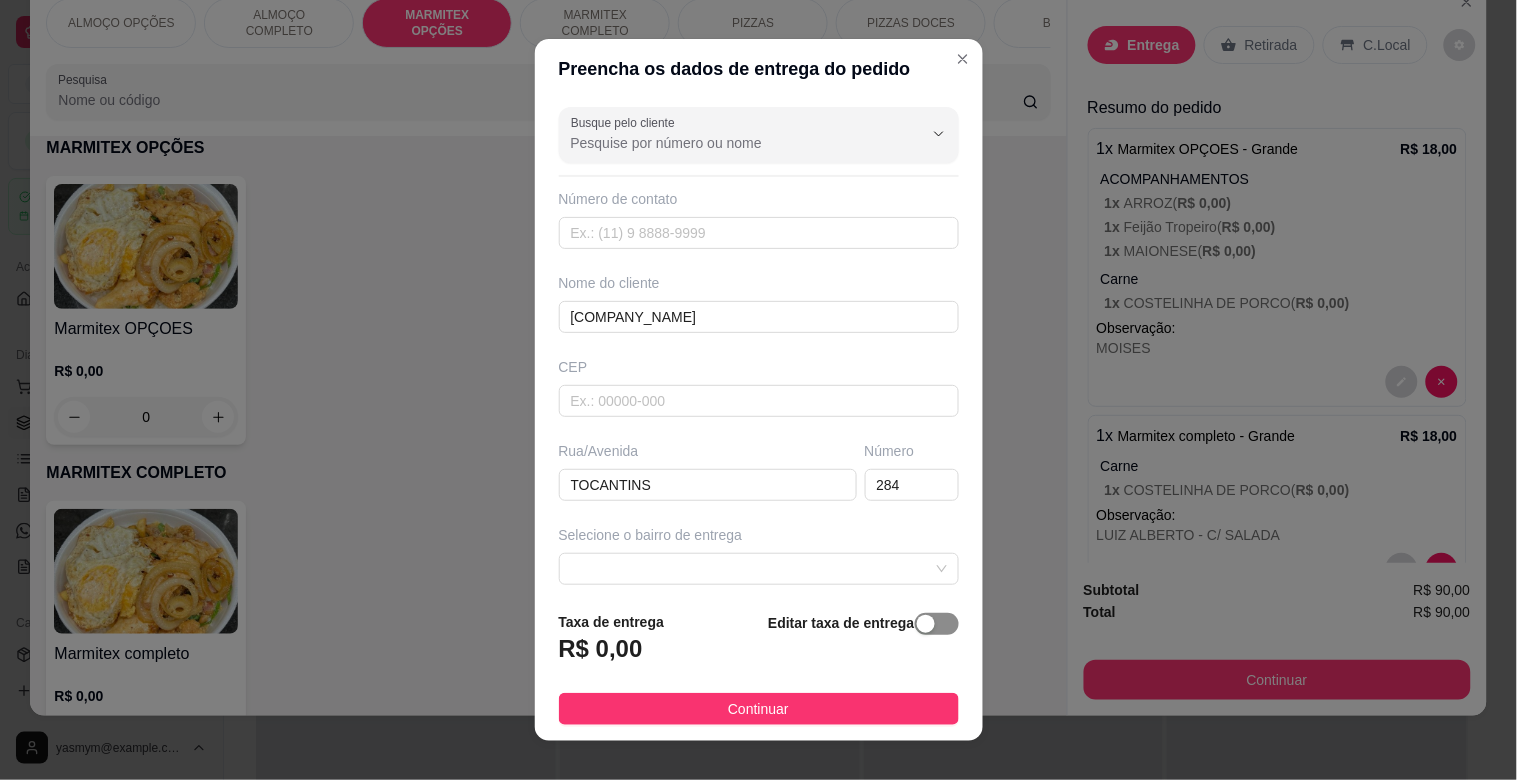 click at bounding box center (926, 624) 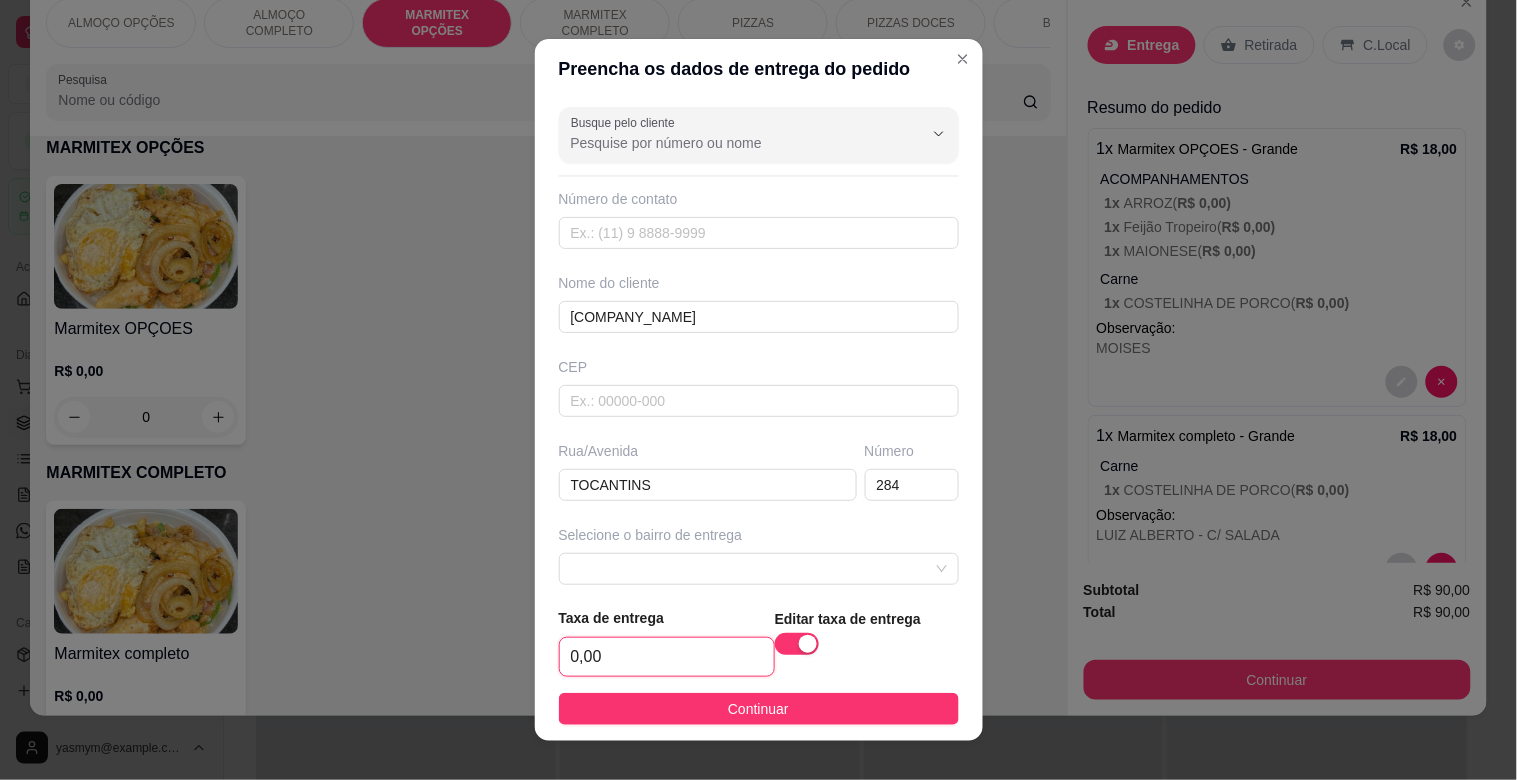 click on "0,00" at bounding box center (667, 657) 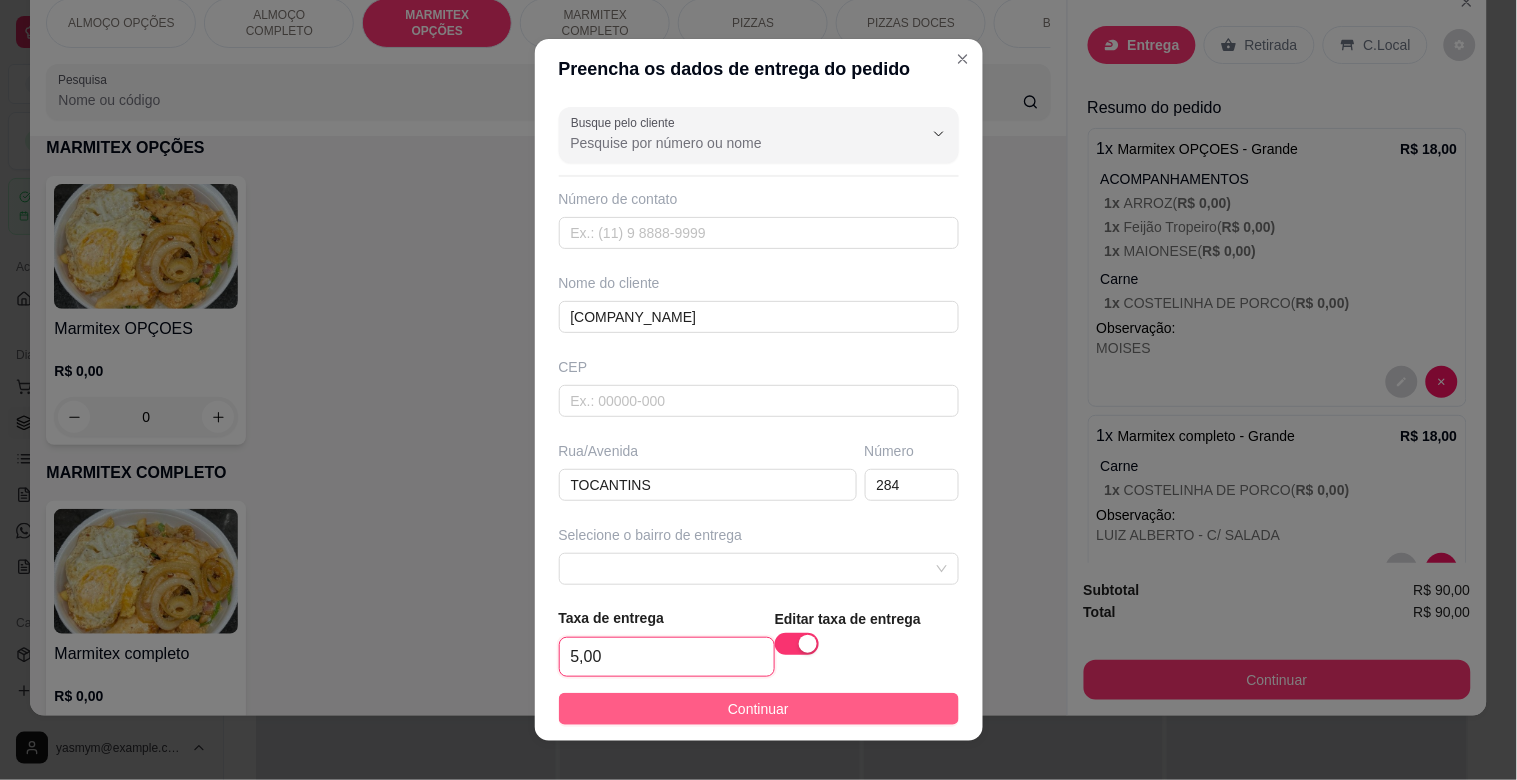 type on "5,00" 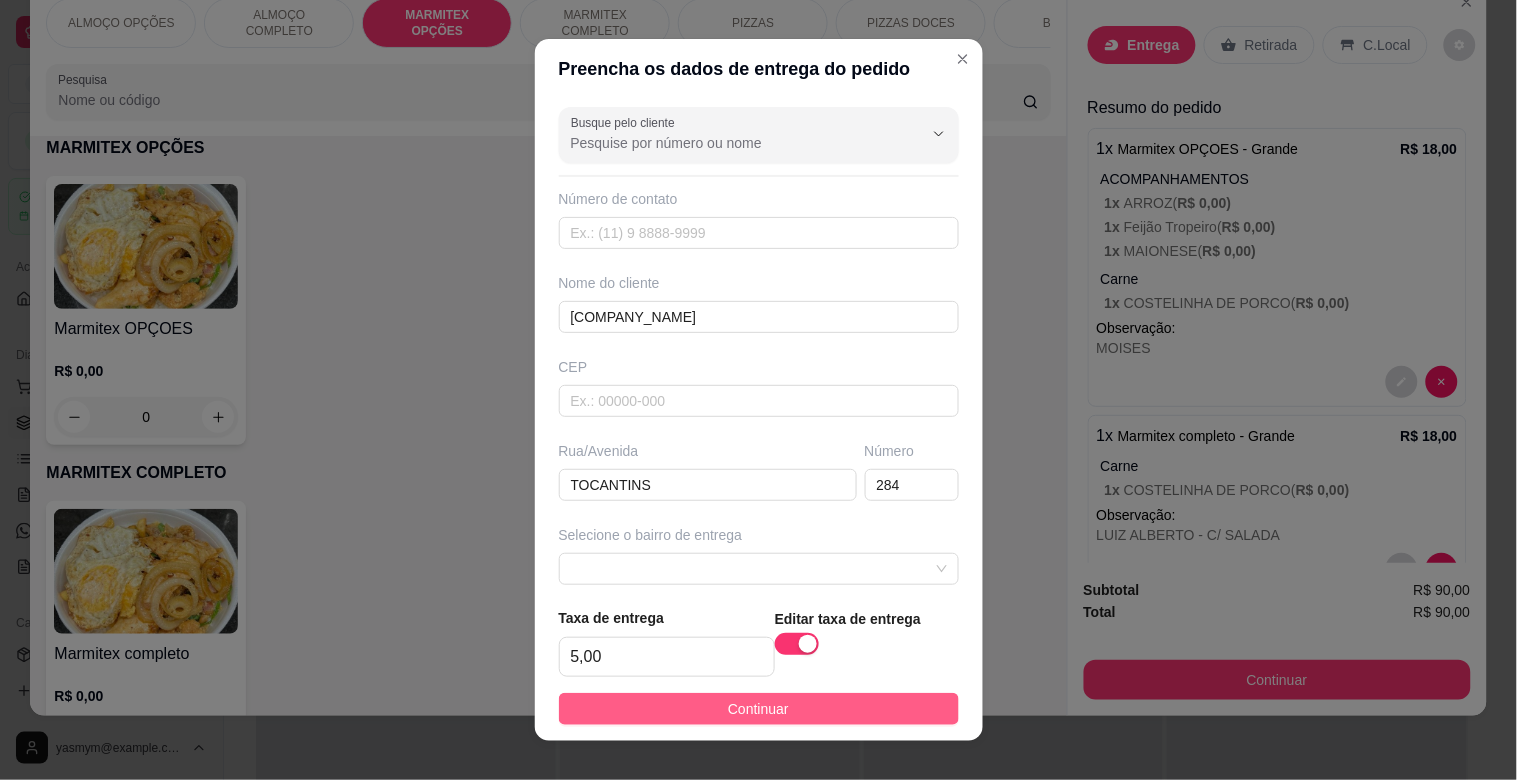 click on "Continuar" at bounding box center (759, 709) 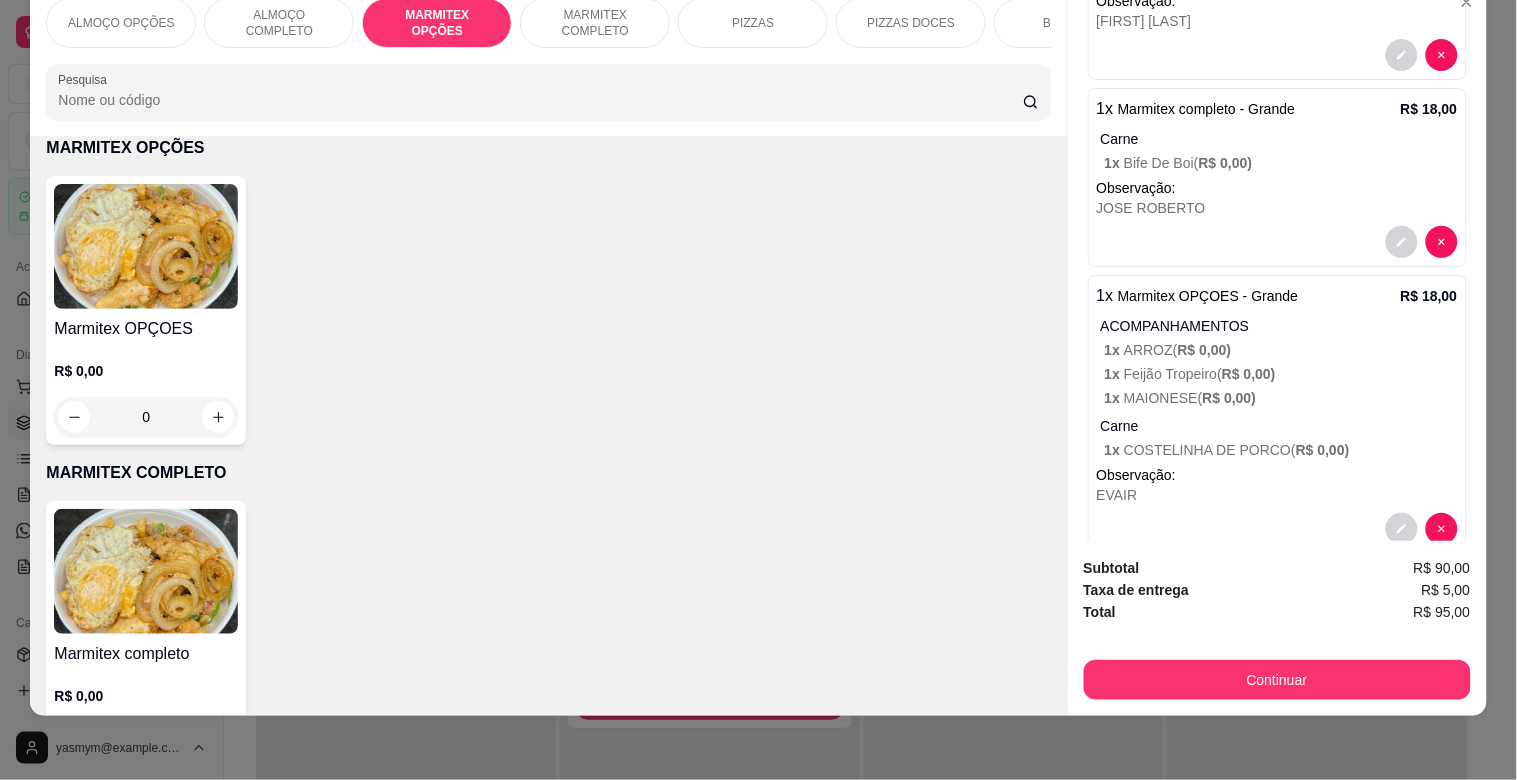 scroll, scrollTop: 960, scrollLeft: 0, axis: vertical 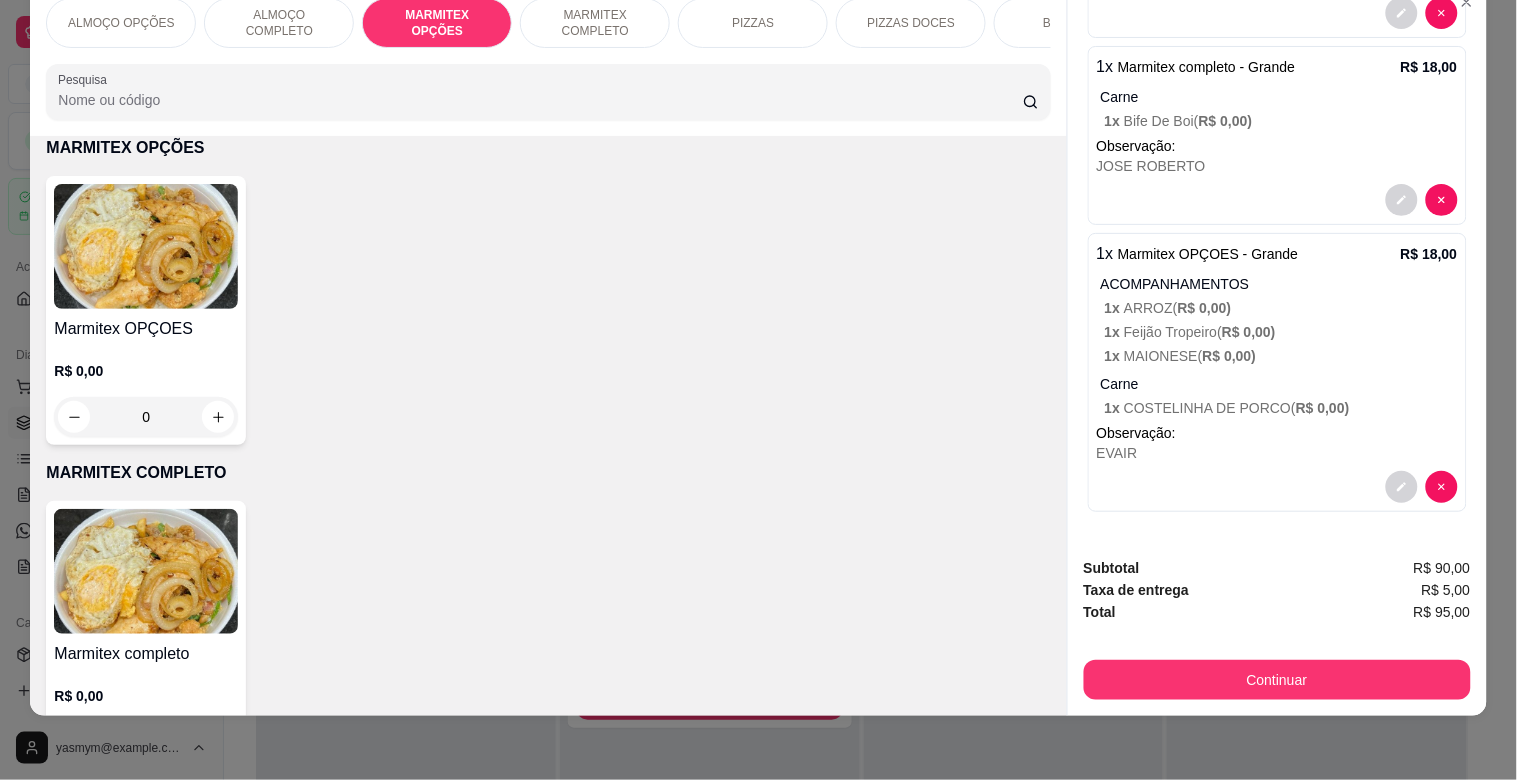 click at bounding box center [146, 246] 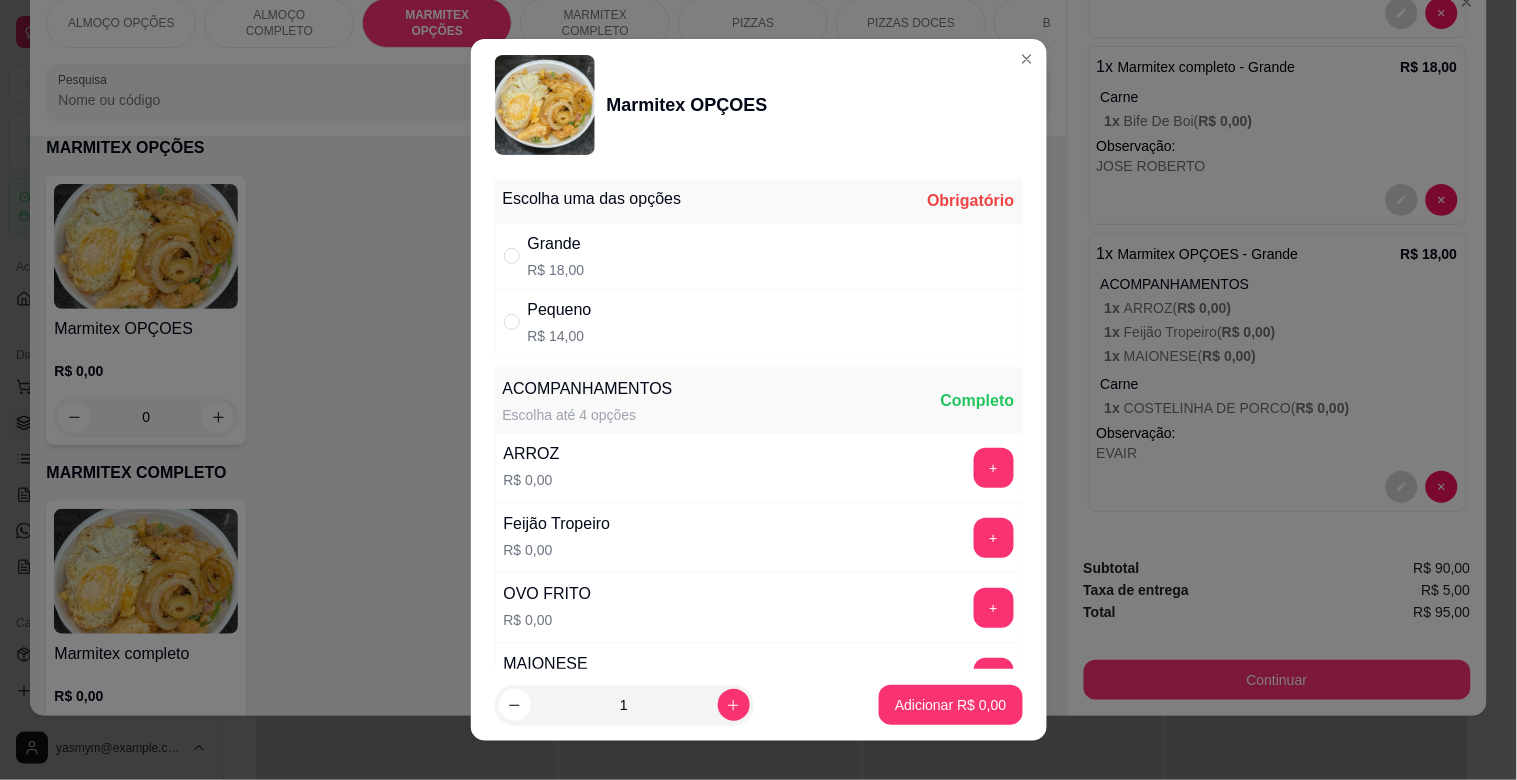 click on "Grande  R$ 18,00" at bounding box center (759, 256) 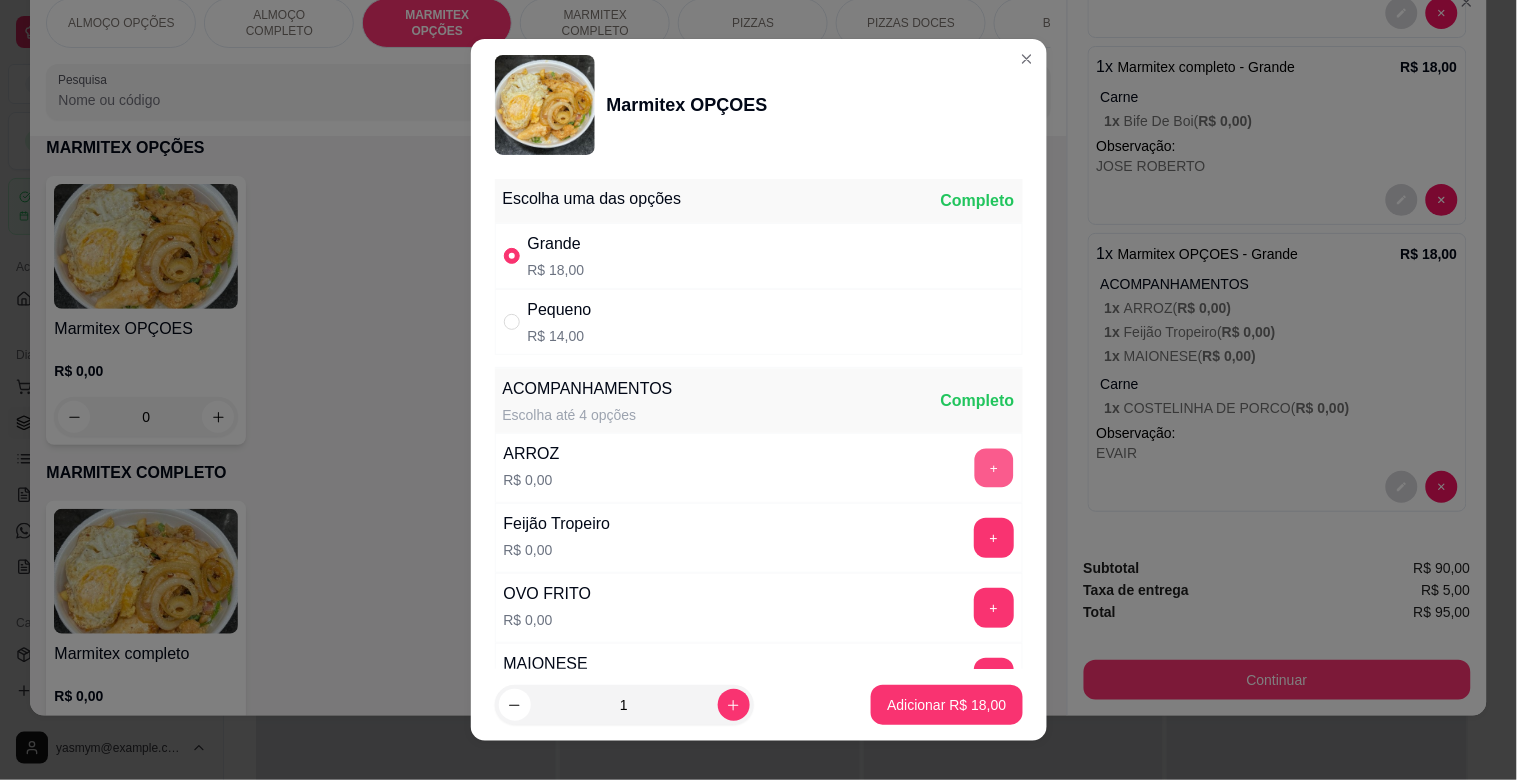 click on "+" at bounding box center [993, 468] 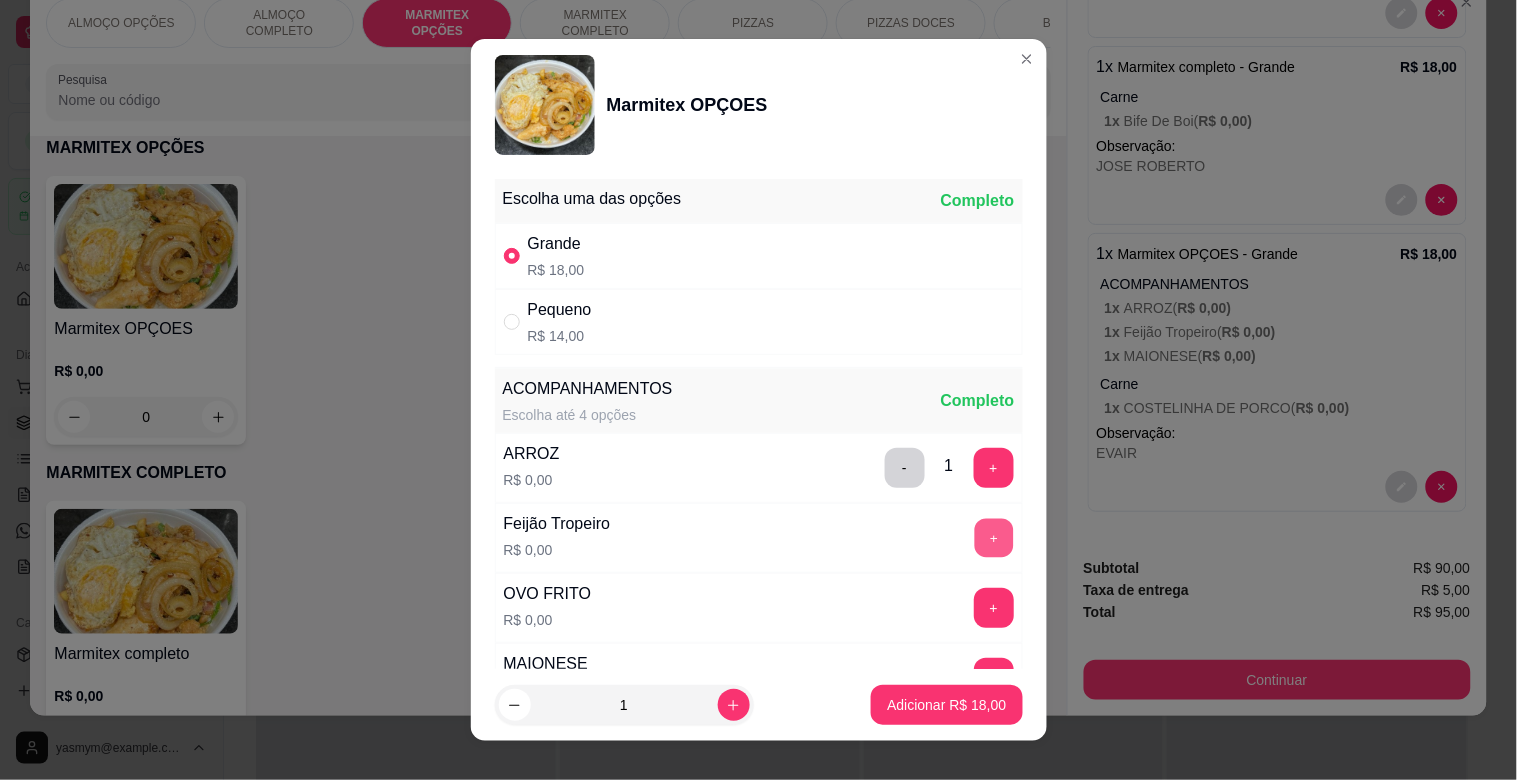 click on "+" at bounding box center [993, 538] 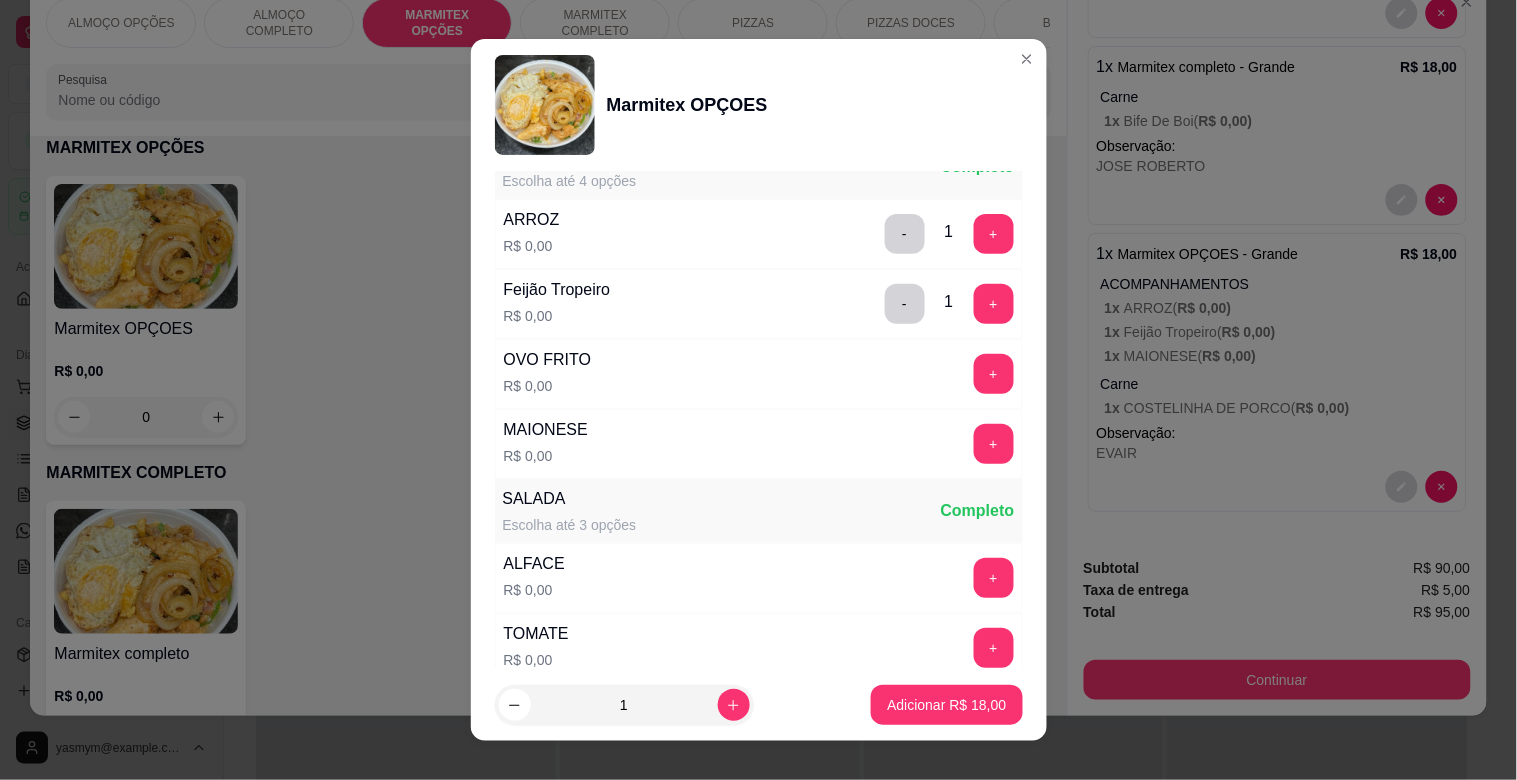 scroll, scrollTop: 280, scrollLeft: 0, axis: vertical 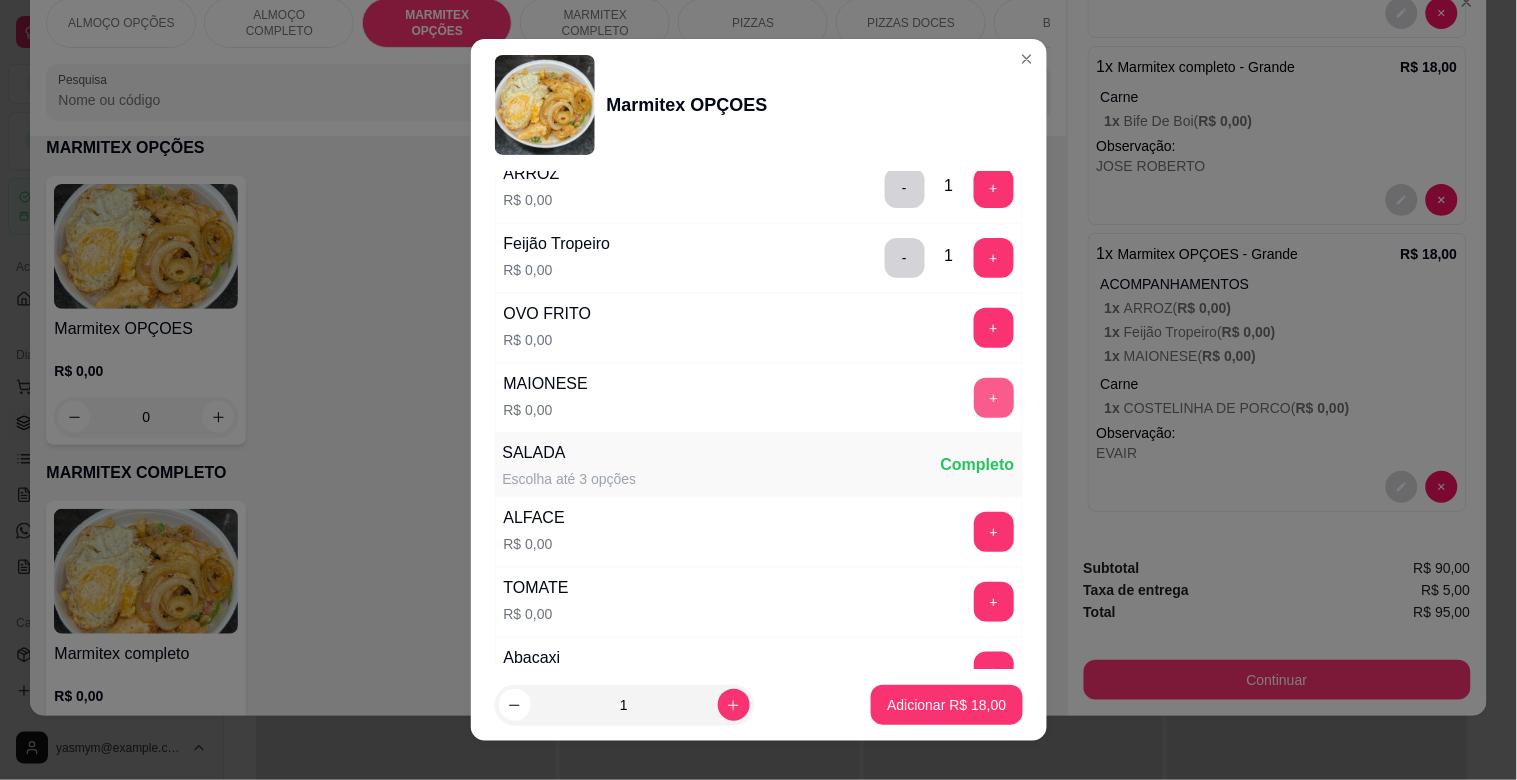 click on "+" at bounding box center [994, 398] 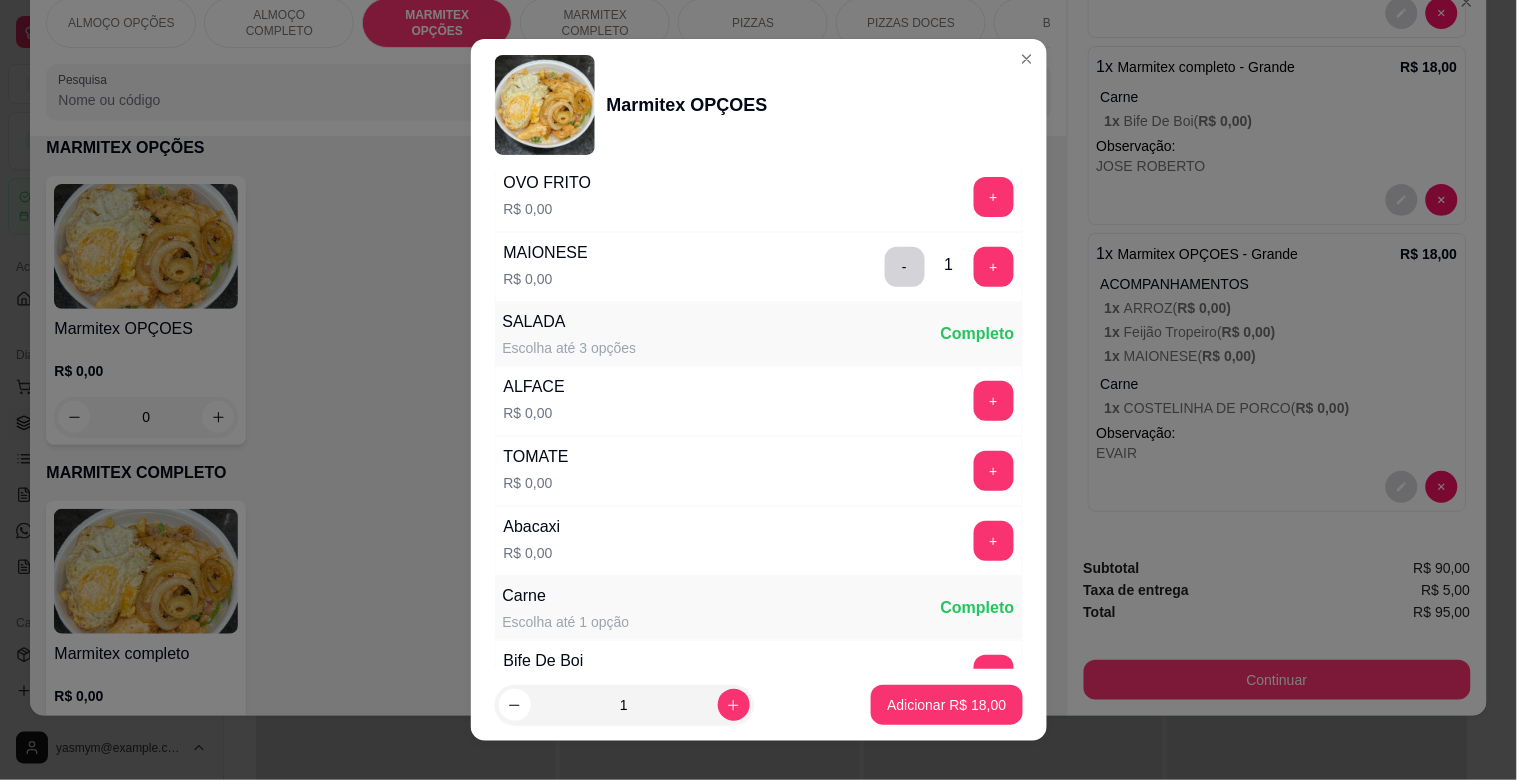 scroll, scrollTop: 715, scrollLeft: 0, axis: vertical 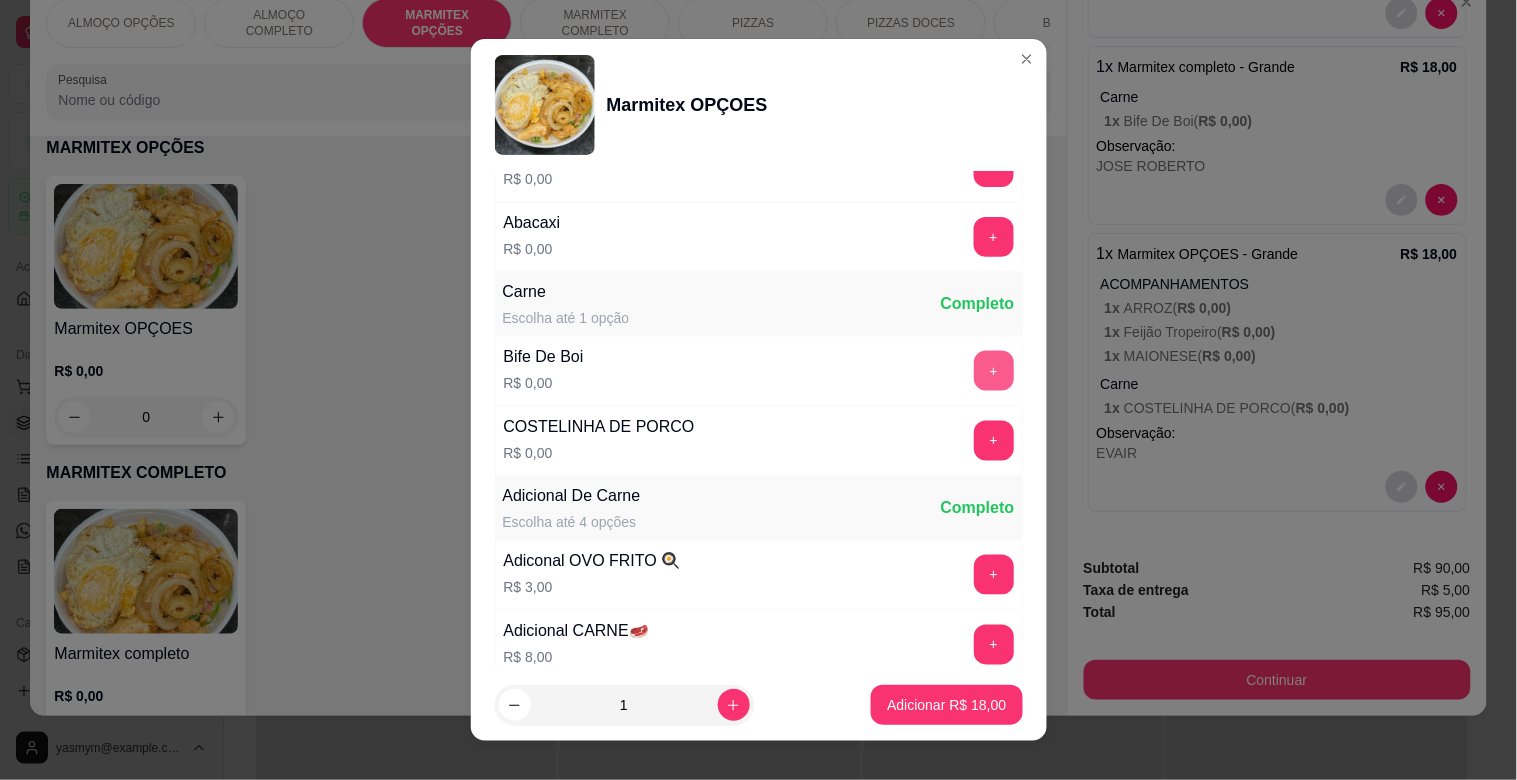click on "+" at bounding box center (994, 371) 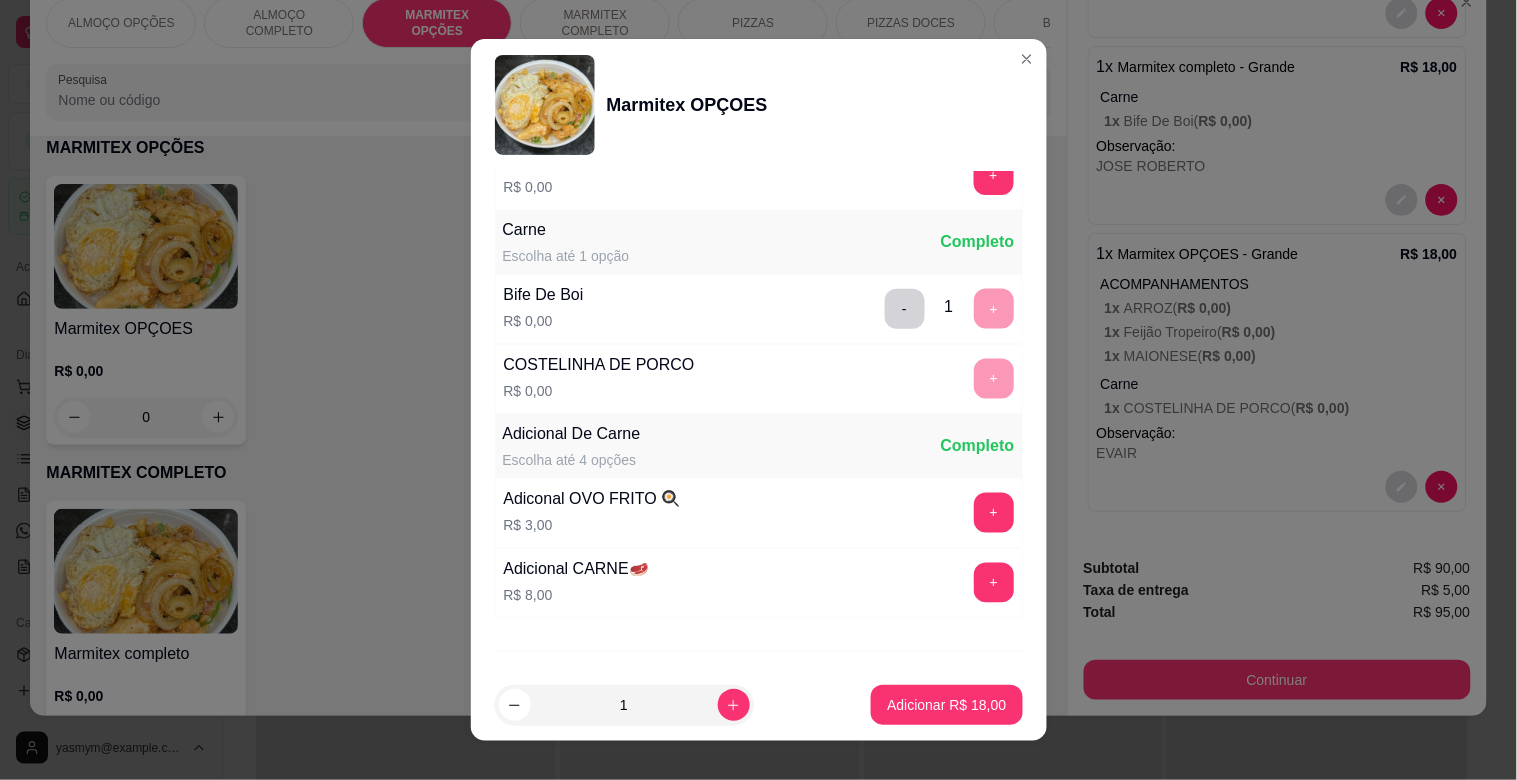 scroll, scrollTop: 878, scrollLeft: 0, axis: vertical 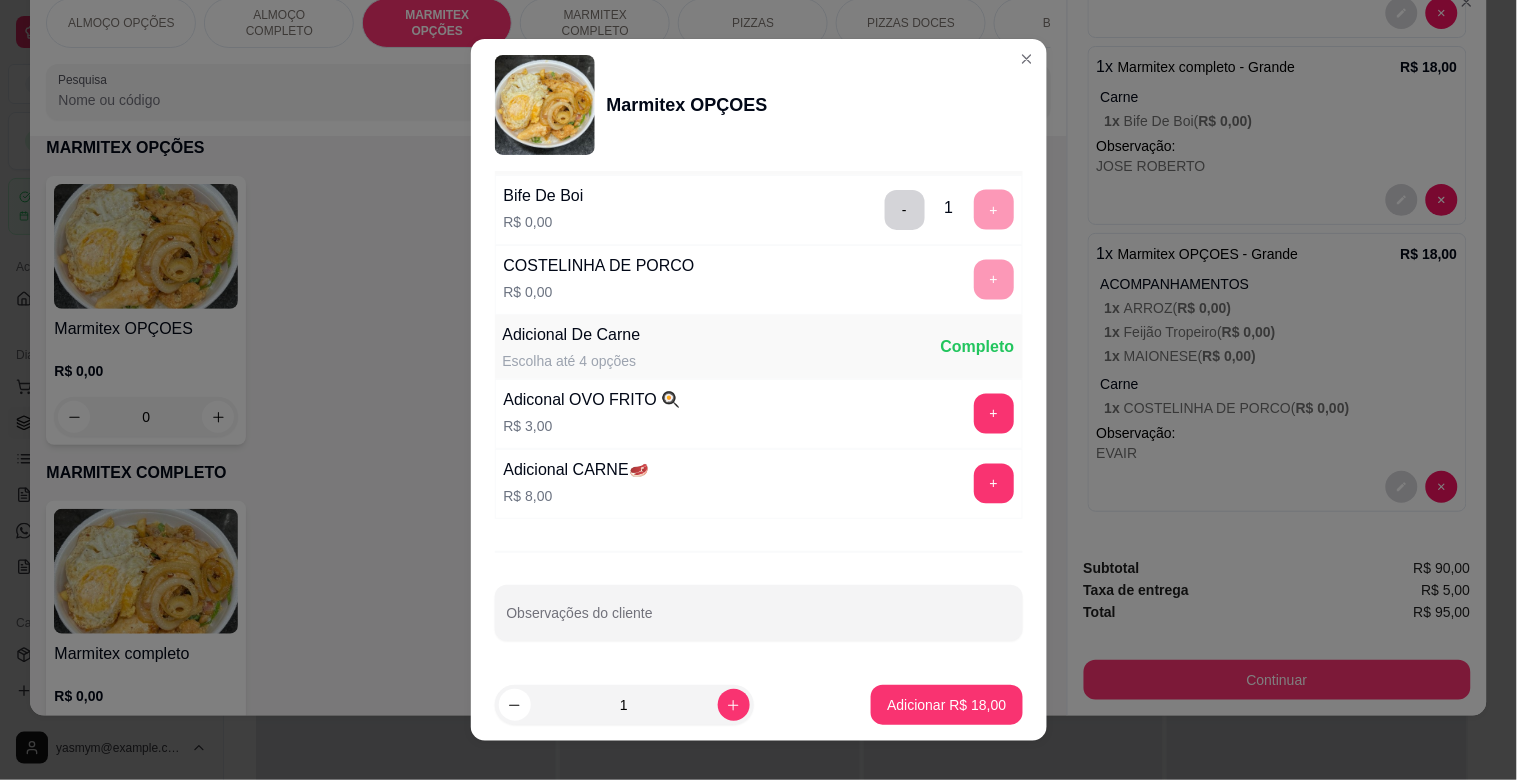 click on "Escolha uma das opções Completo Grande  R$ 18,00 Pequeno  R$ 14,00 ACOMPANHAMENTOS  Escolha até 4 opções Completo ARROZ R$ 0,00 - 1 + Feijão Tropeiro  R$ 0,00 - 1 + OVO FRITO  R$ 0,00 + MAIONESE R$ 0,00 - 1 + SALADA  Escolha até 3 opções Completo ALFACE  R$ 0,00 + TOMATE R$ 0,00 + Abacaxi  R$ 0,00 + Carne Escolha até 1 opção Completo Bife De Boi  R$ 0,00 - 1 + COSTELINHA DE PORCO R$ 0,00 + Adicional De Carne  Escolha até 4 opções Completo Adiconal OVO FRITO 🍳 R$ 3,00 + Adicional CARNE🥩 R$ 8,00 + Observações do cliente" at bounding box center [759, 420] 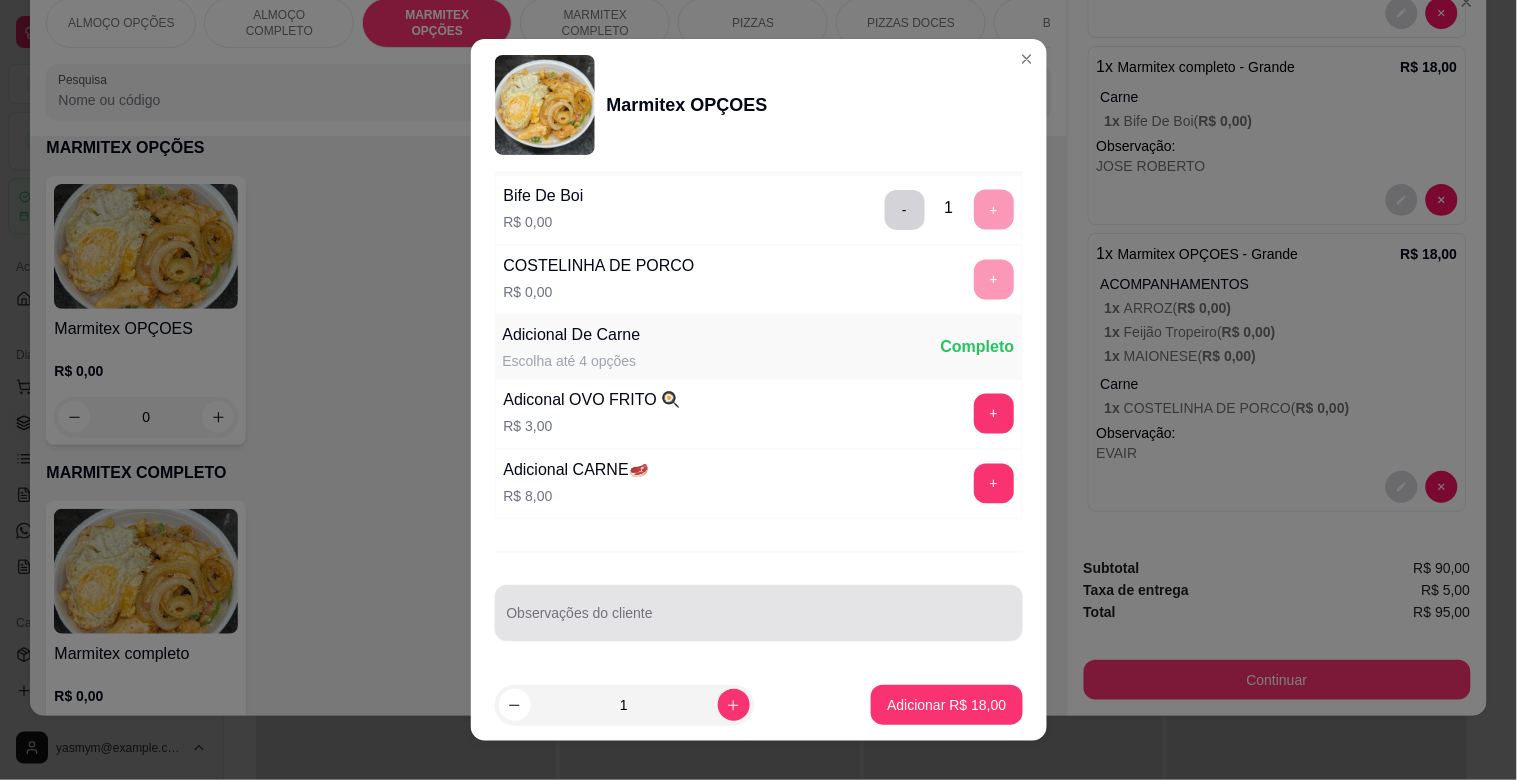 click at bounding box center [759, 613] 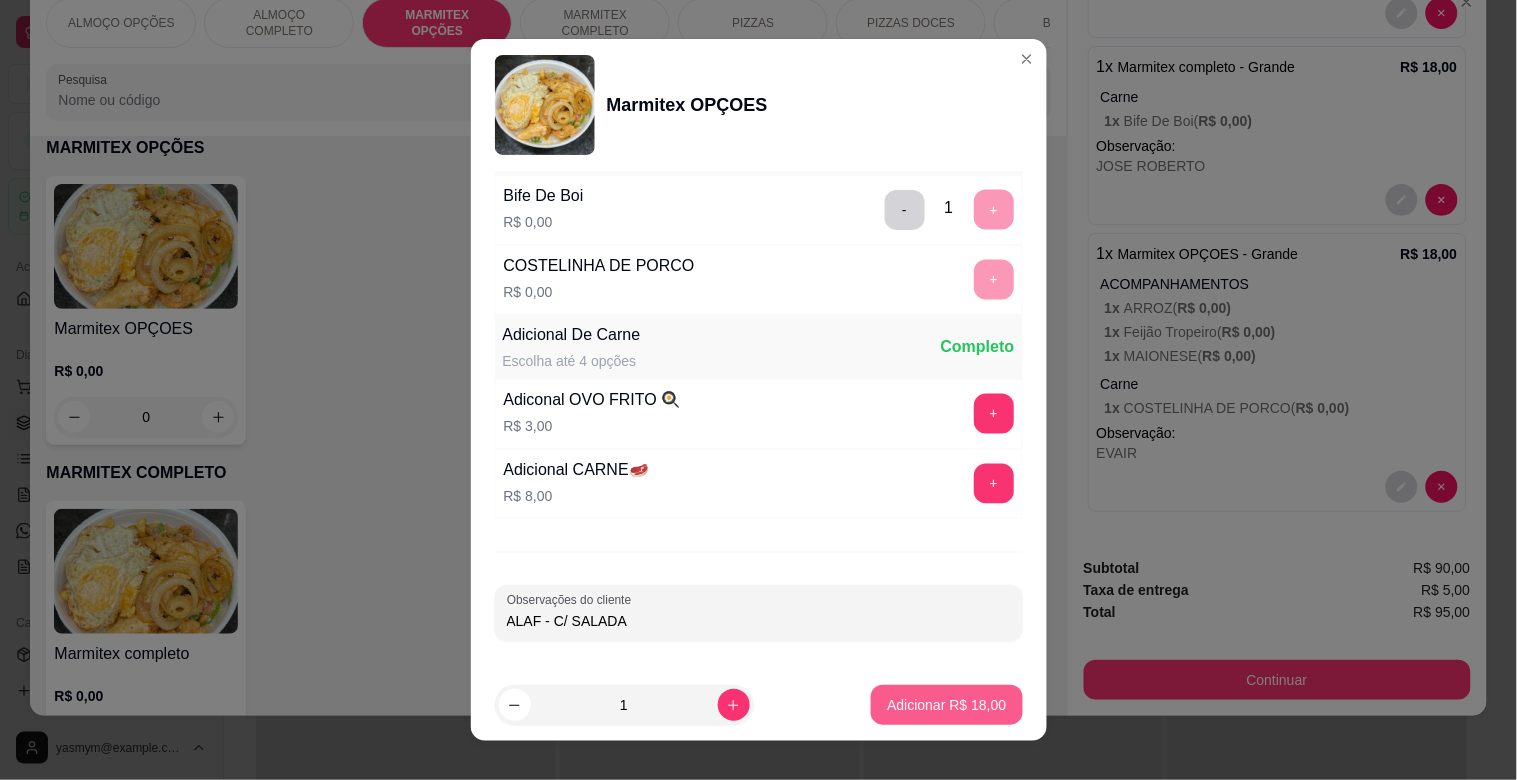 type on "ALAF - C/ SALADA" 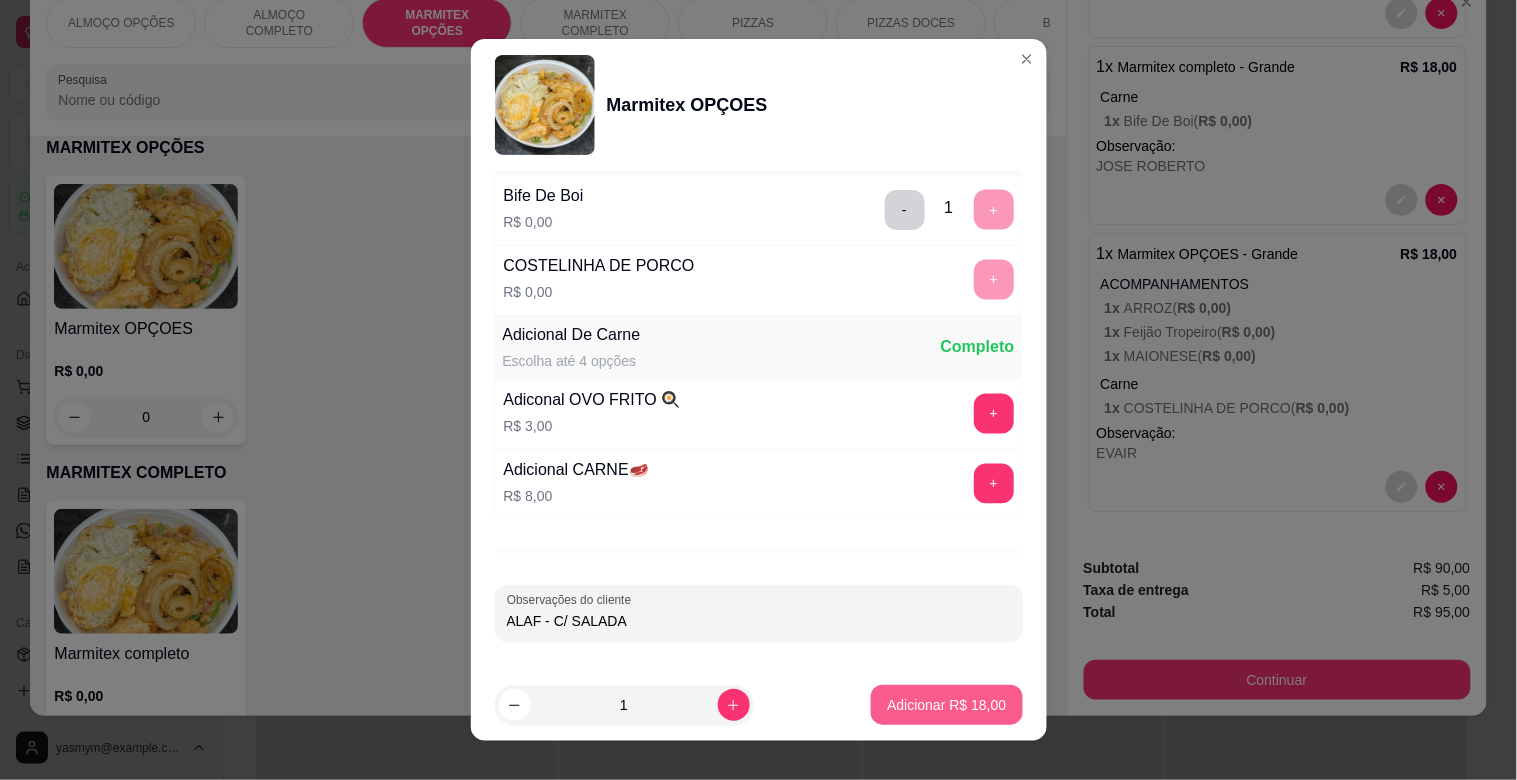 click on "Adicionar   R$ 18,00" at bounding box center (946, 705) 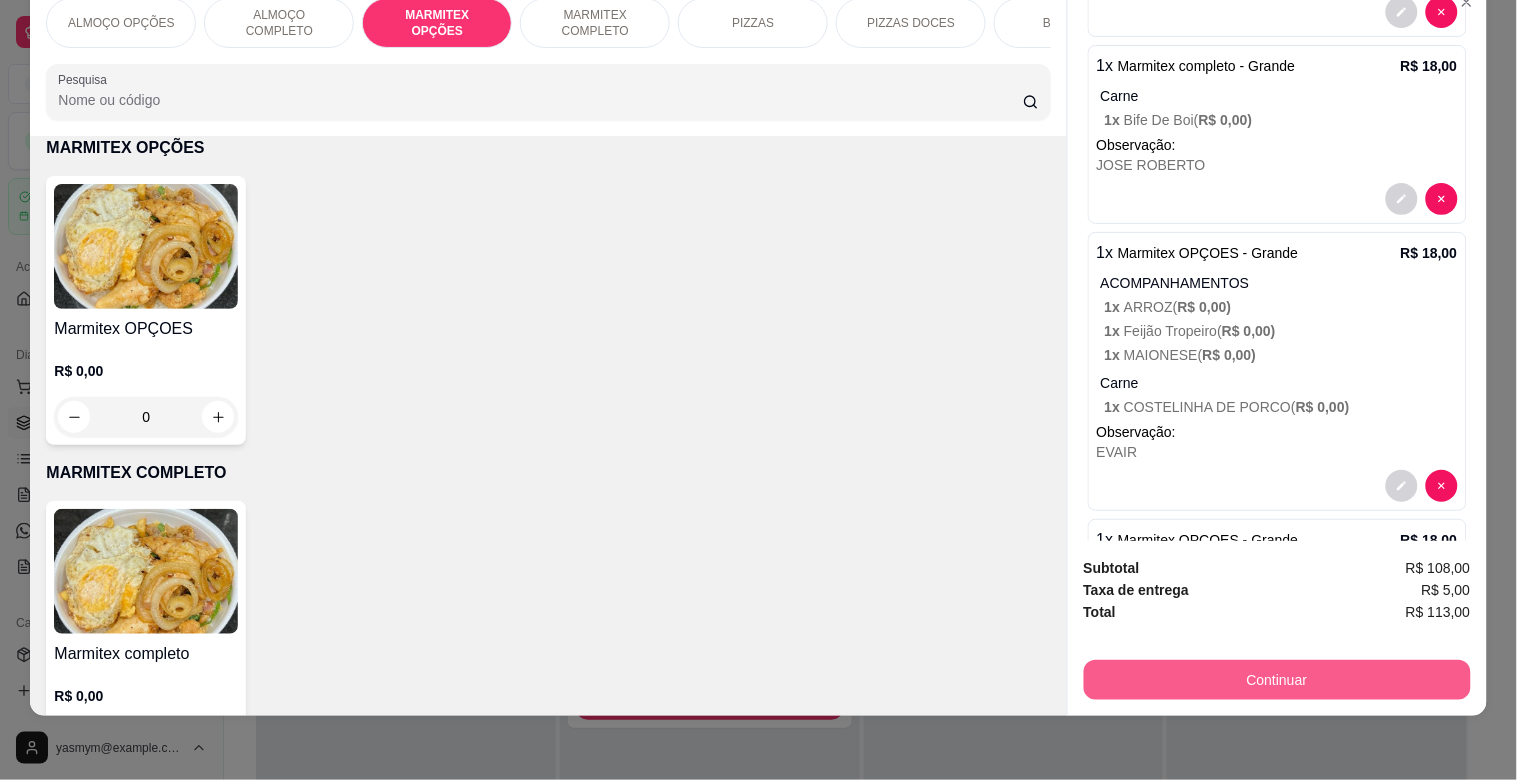click on "Continuar" at bounding box center (1277, 680) 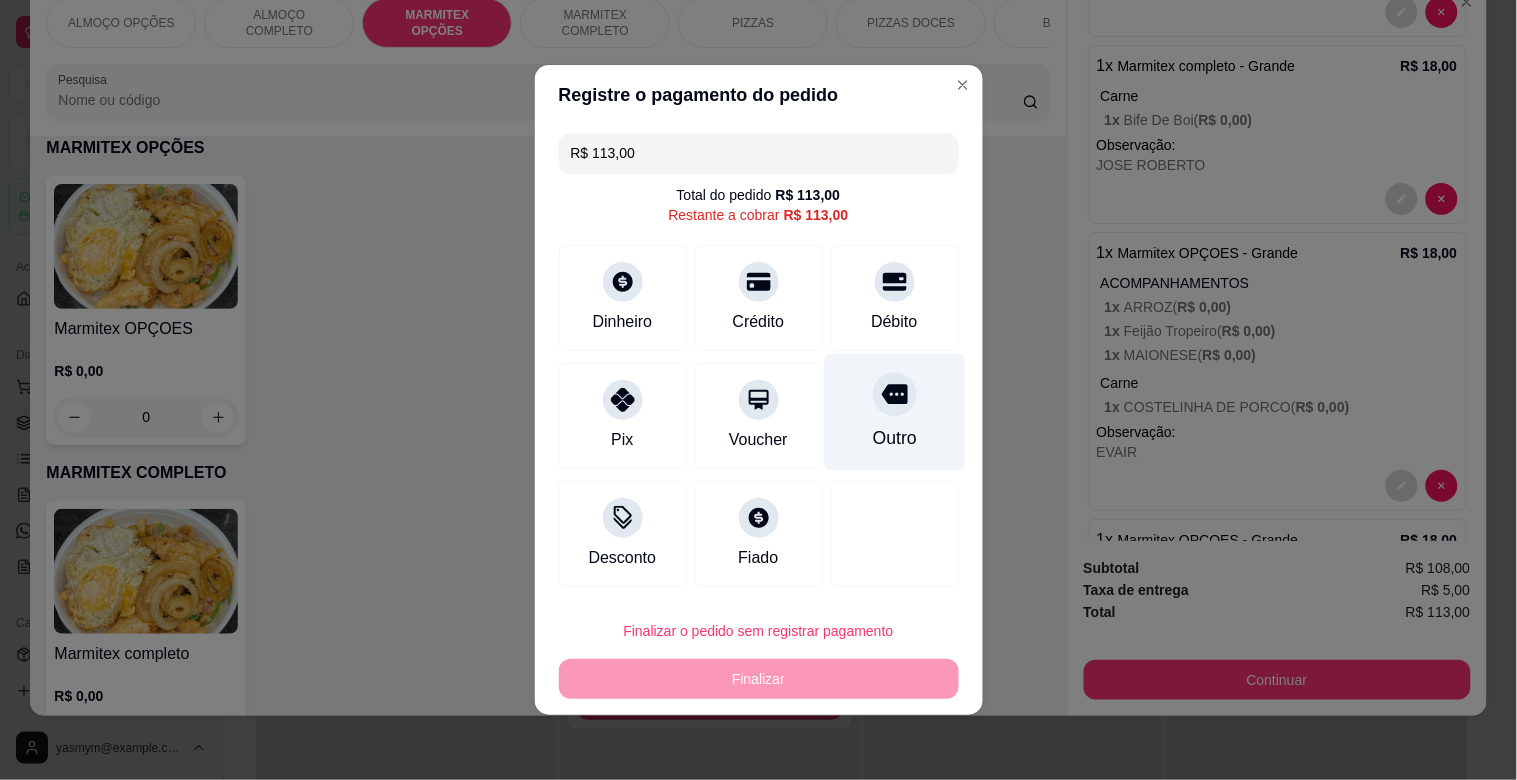 click on "Outro" at bounding box center [894, 438] 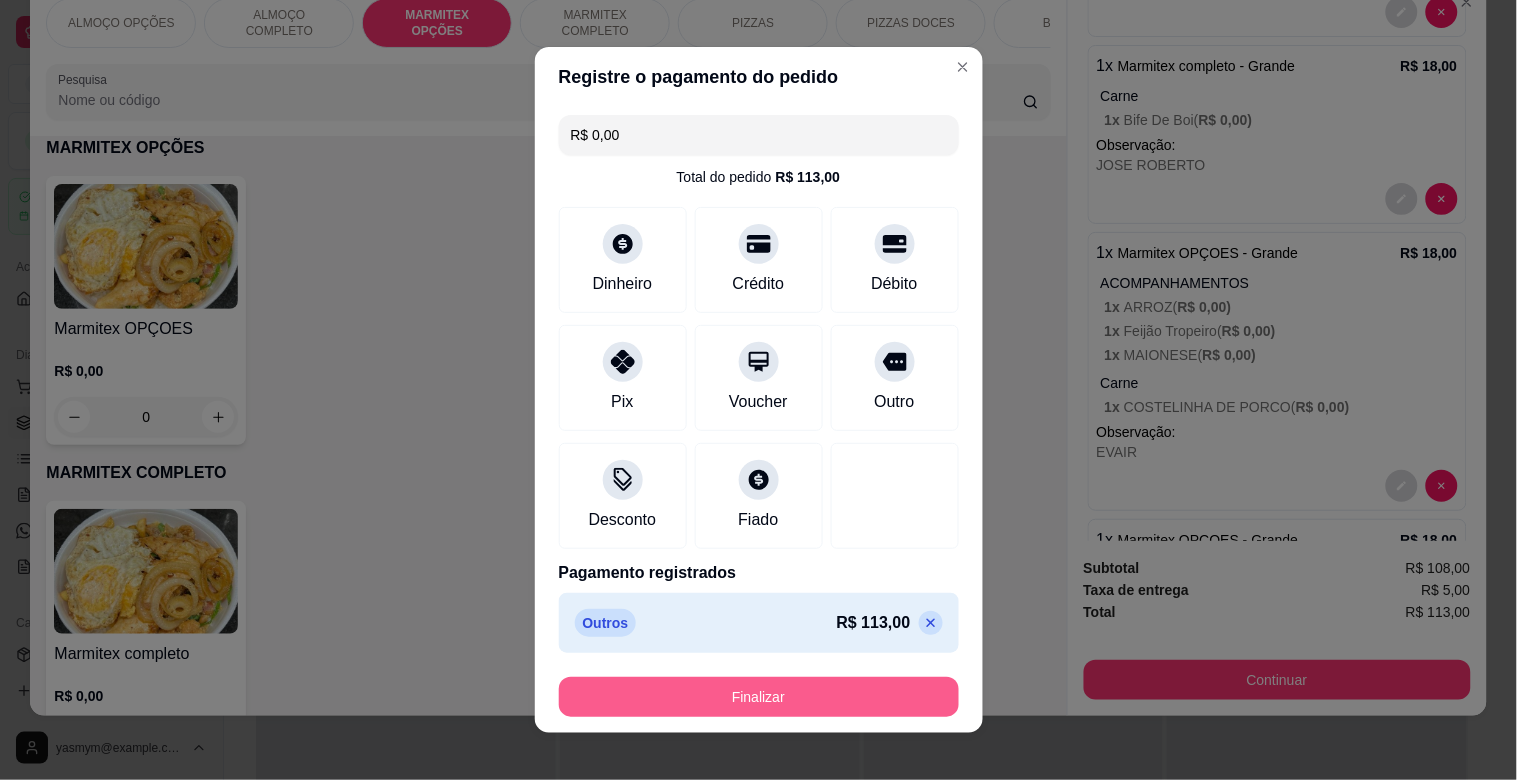click on "Finalizar" at bounding box center [759, 697] 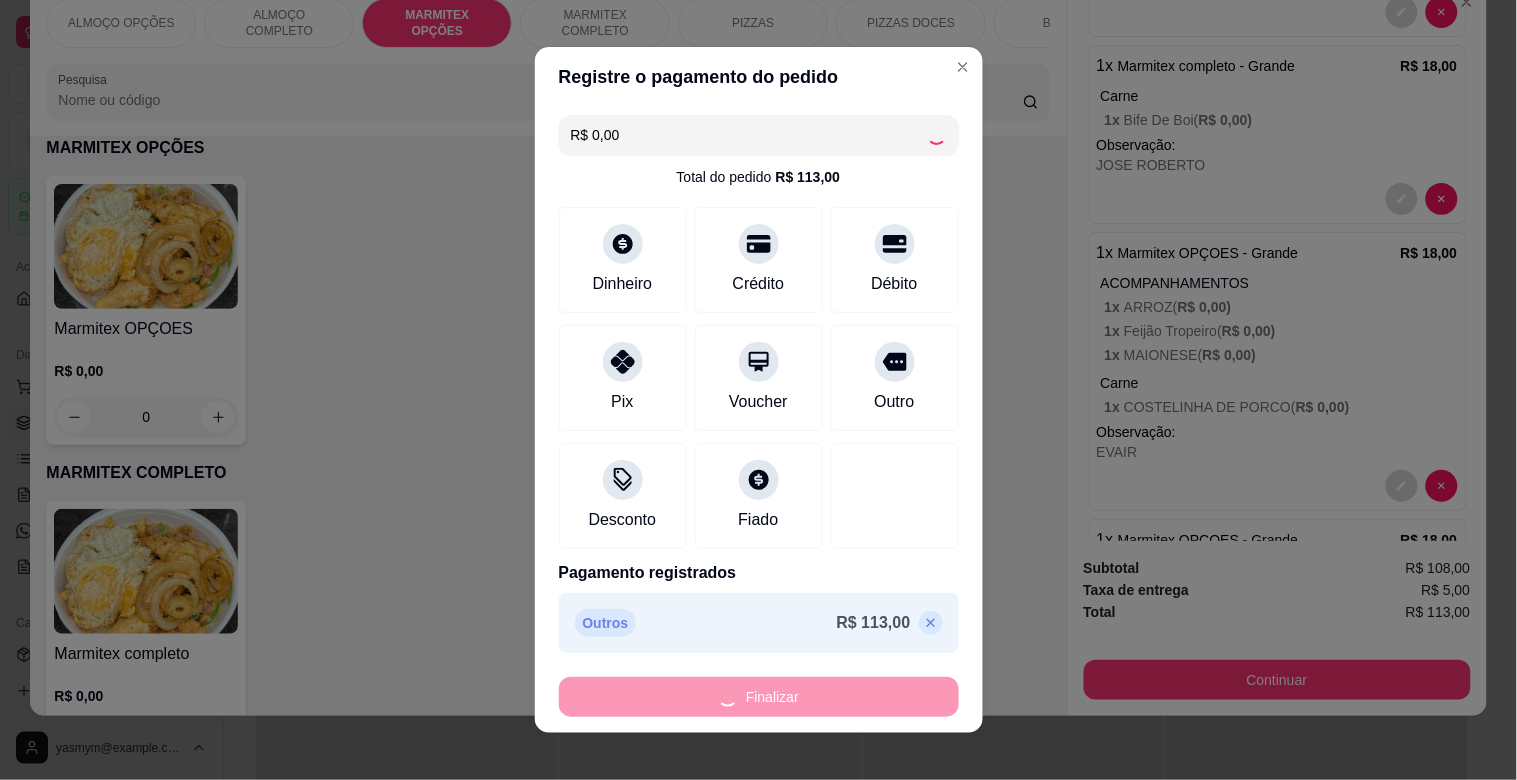 type on "-R$ 113,00" 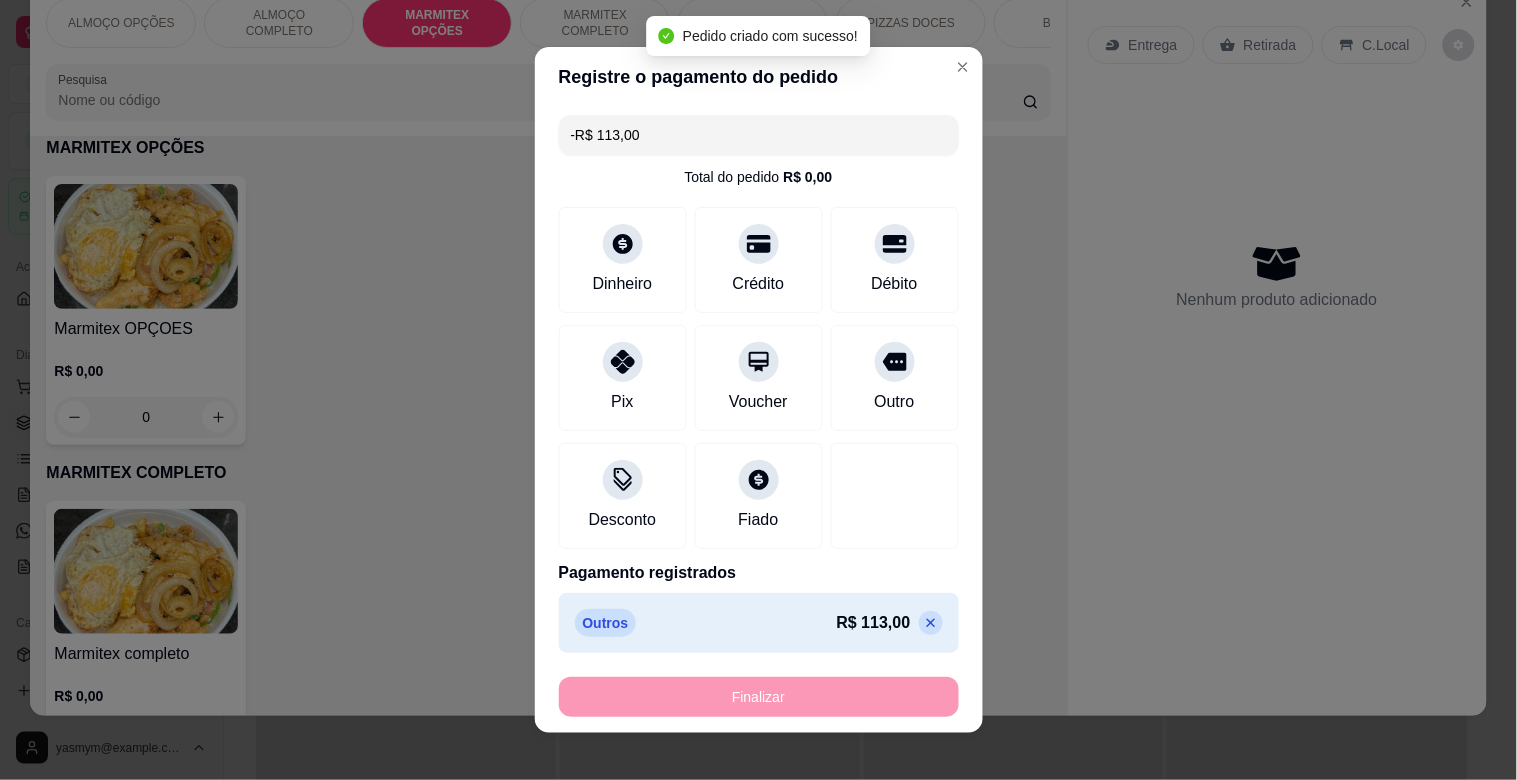 scroll, scrollTop: 0, scrollLeft: 0, axis: both 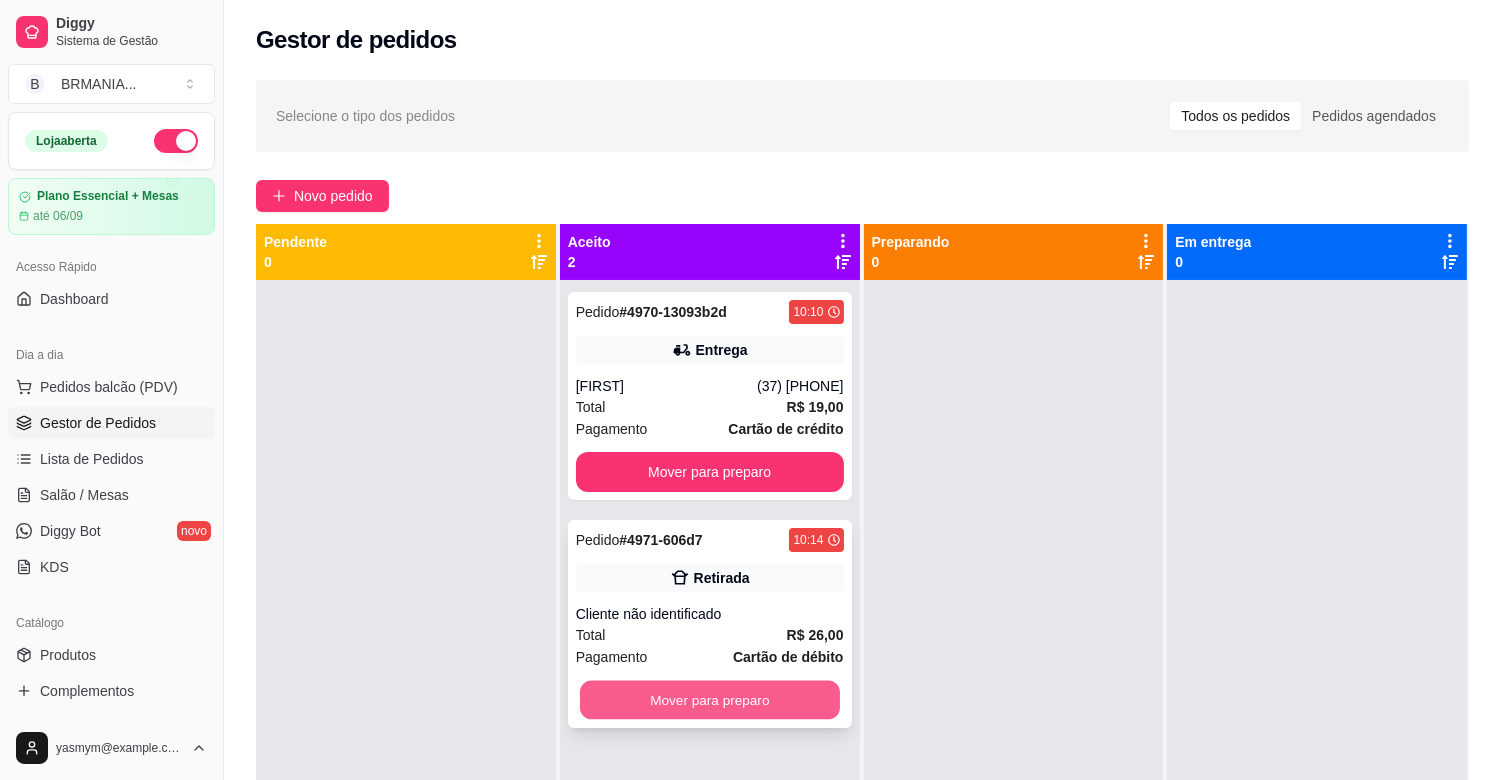 click on "Mover para preparo" at bounding box center [710, 700] 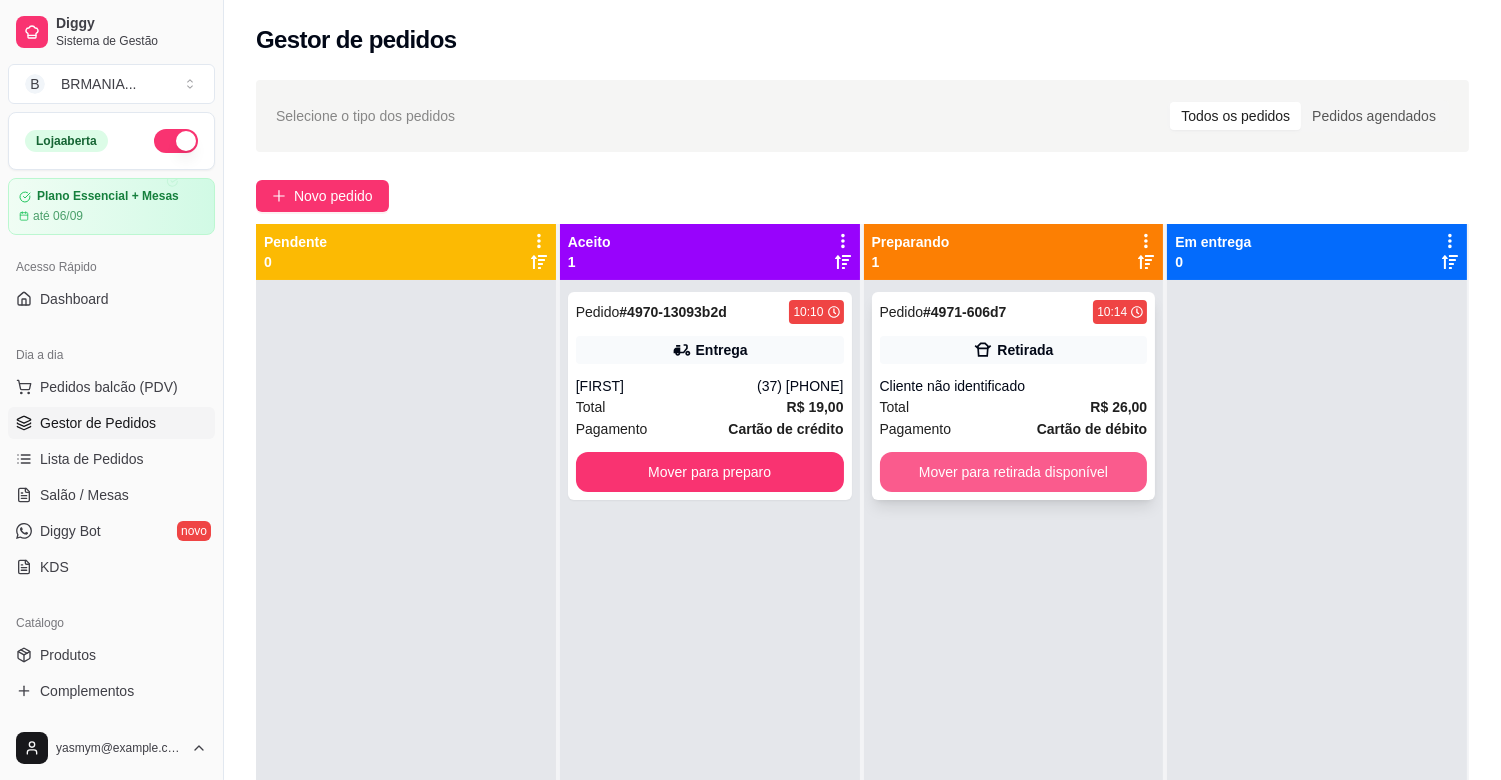 click on "Mover para retirada disponível" at bounding box center (1014, 472) 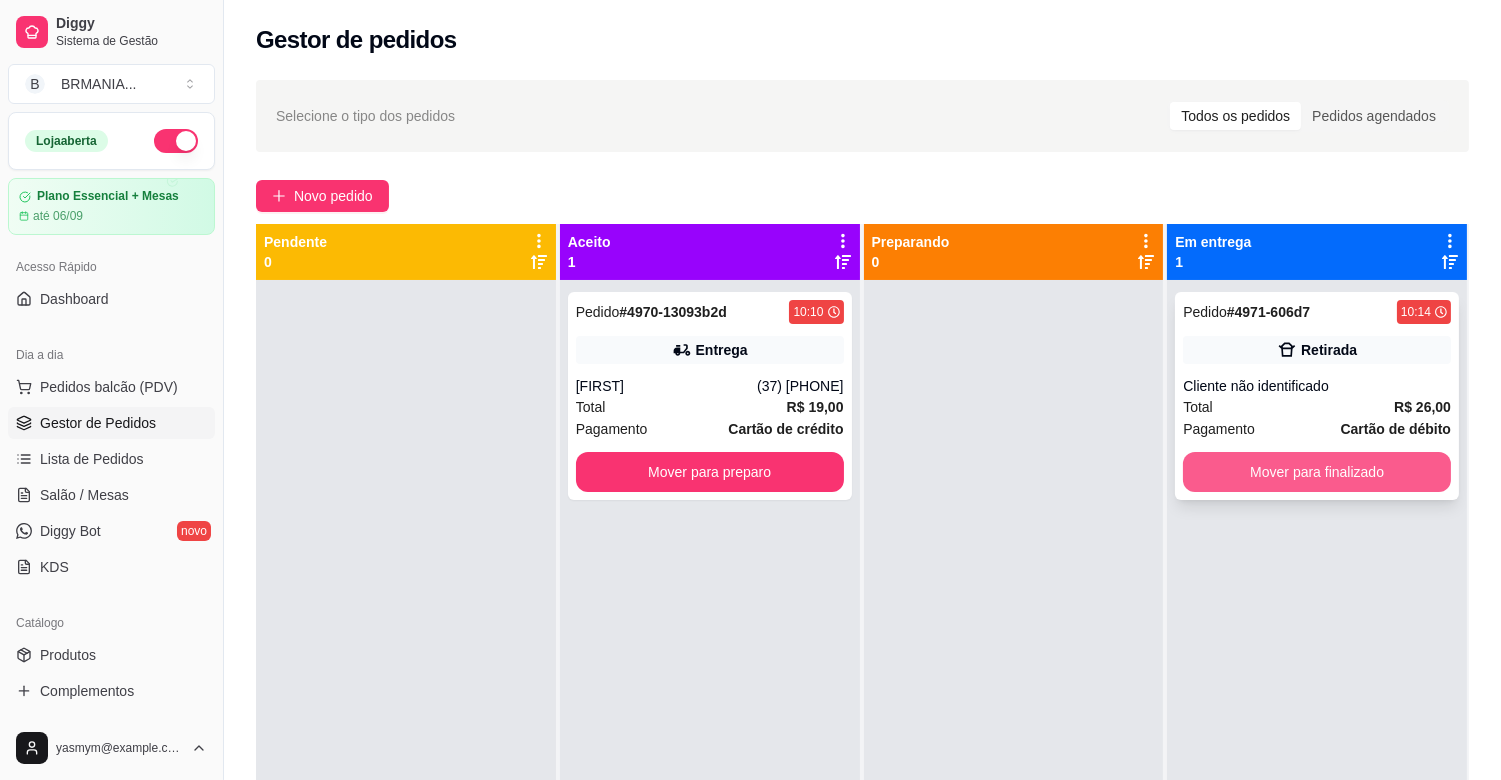 click on "Mover para finalizado" at bounding box center [1317, 472] 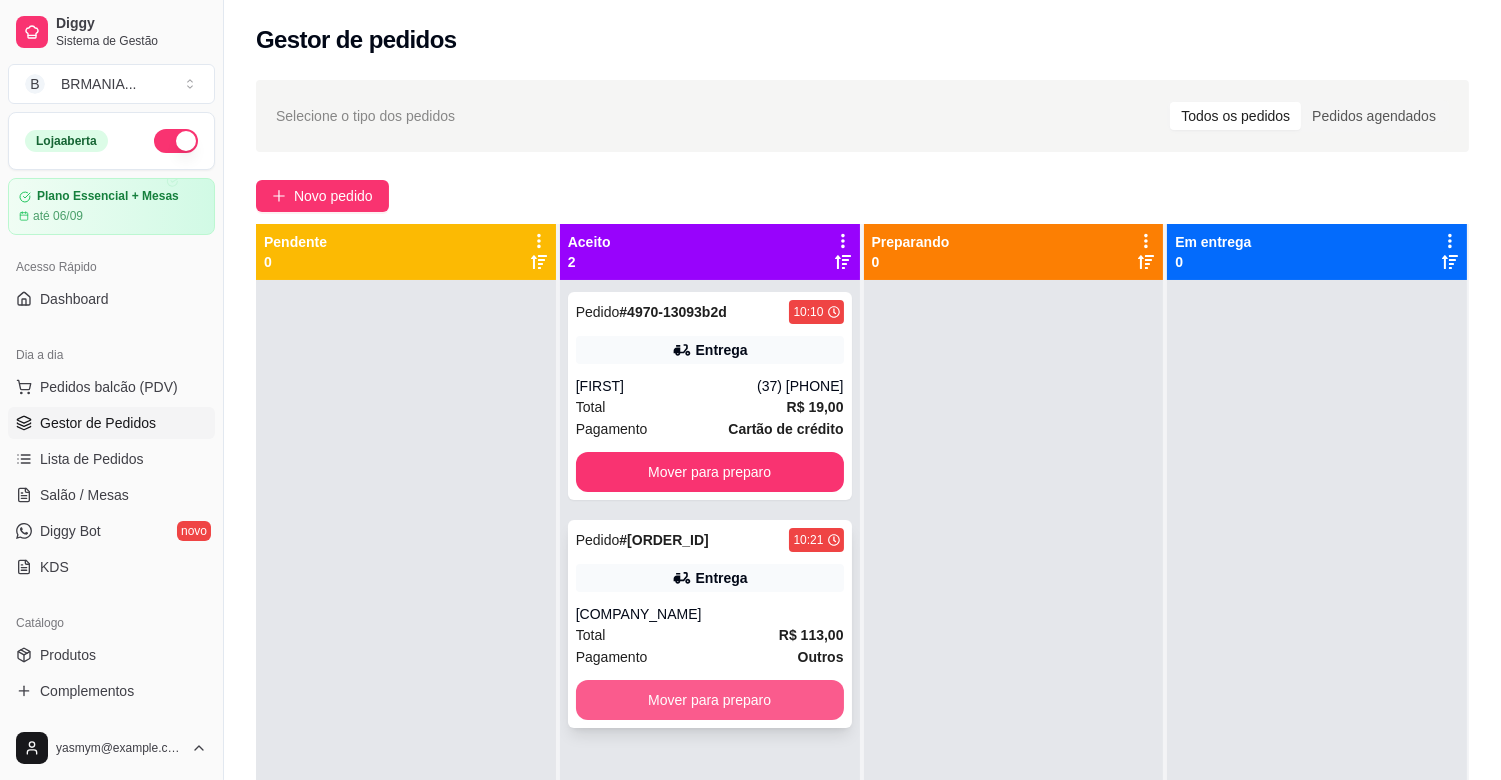 click on "[COMPANY_NAME]" at bounding box center [710, 614] 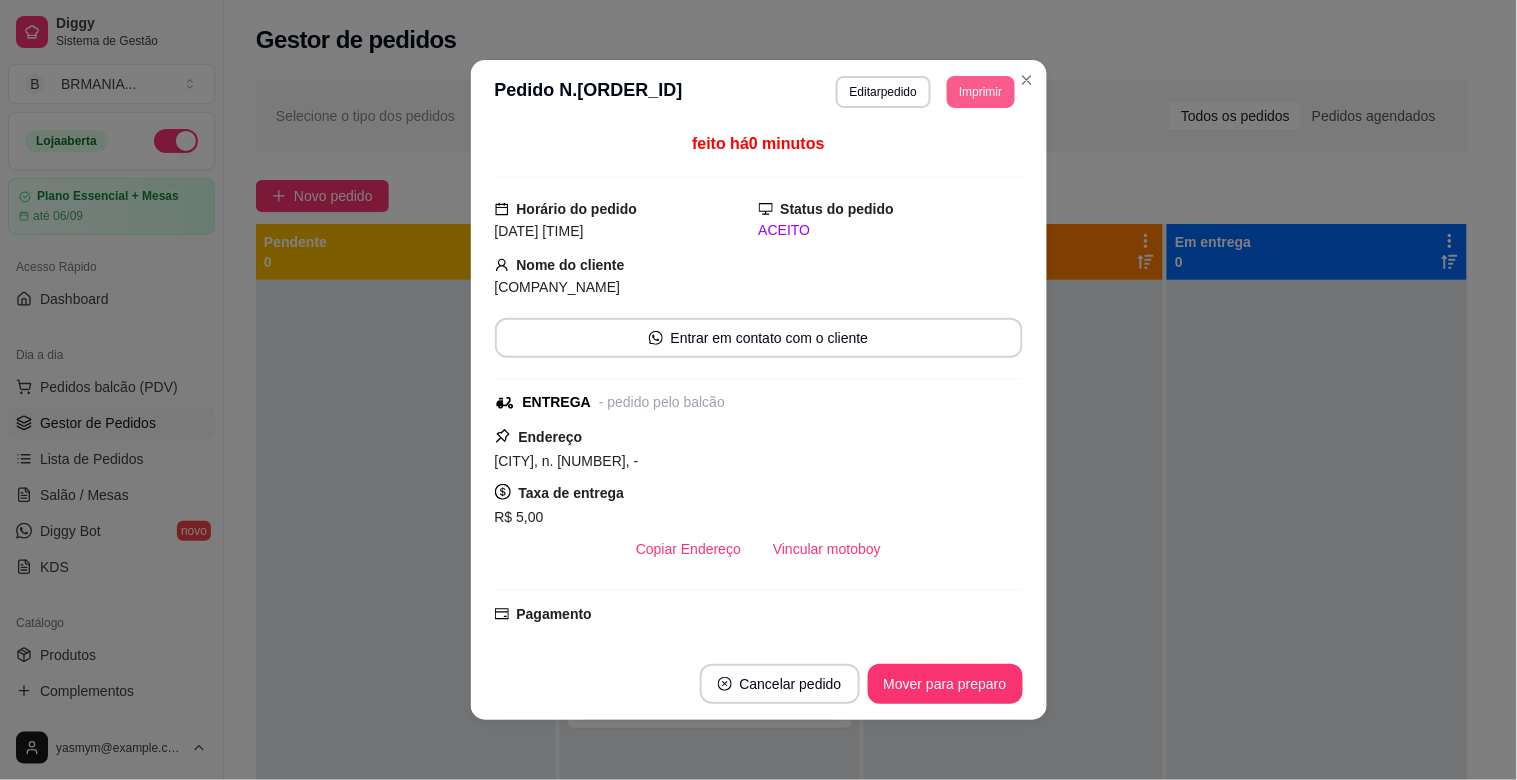 click on "Imprimir" at bounding box center (980, 92) 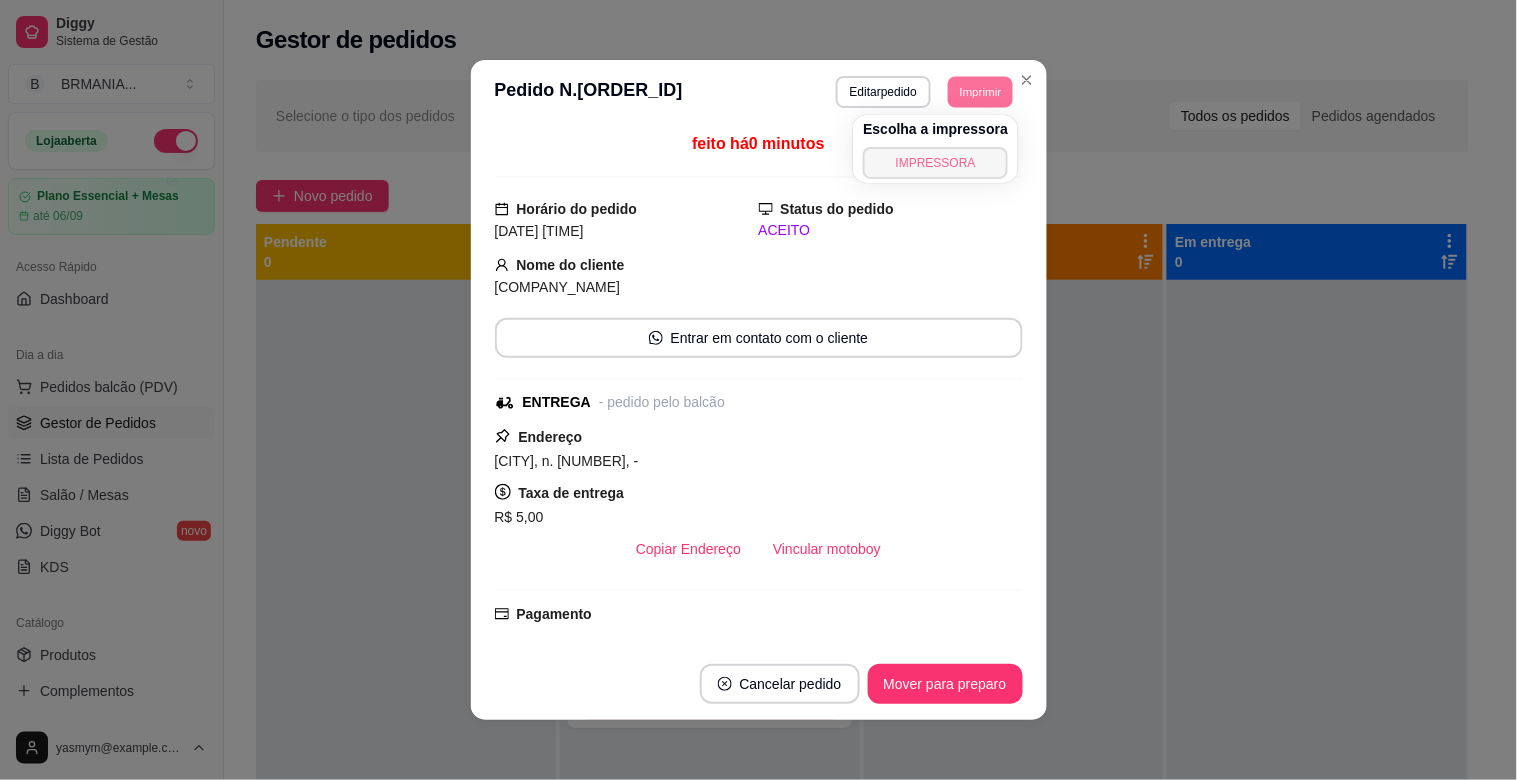 click on "IMPRESSORA" at bounding box center (935, 163) 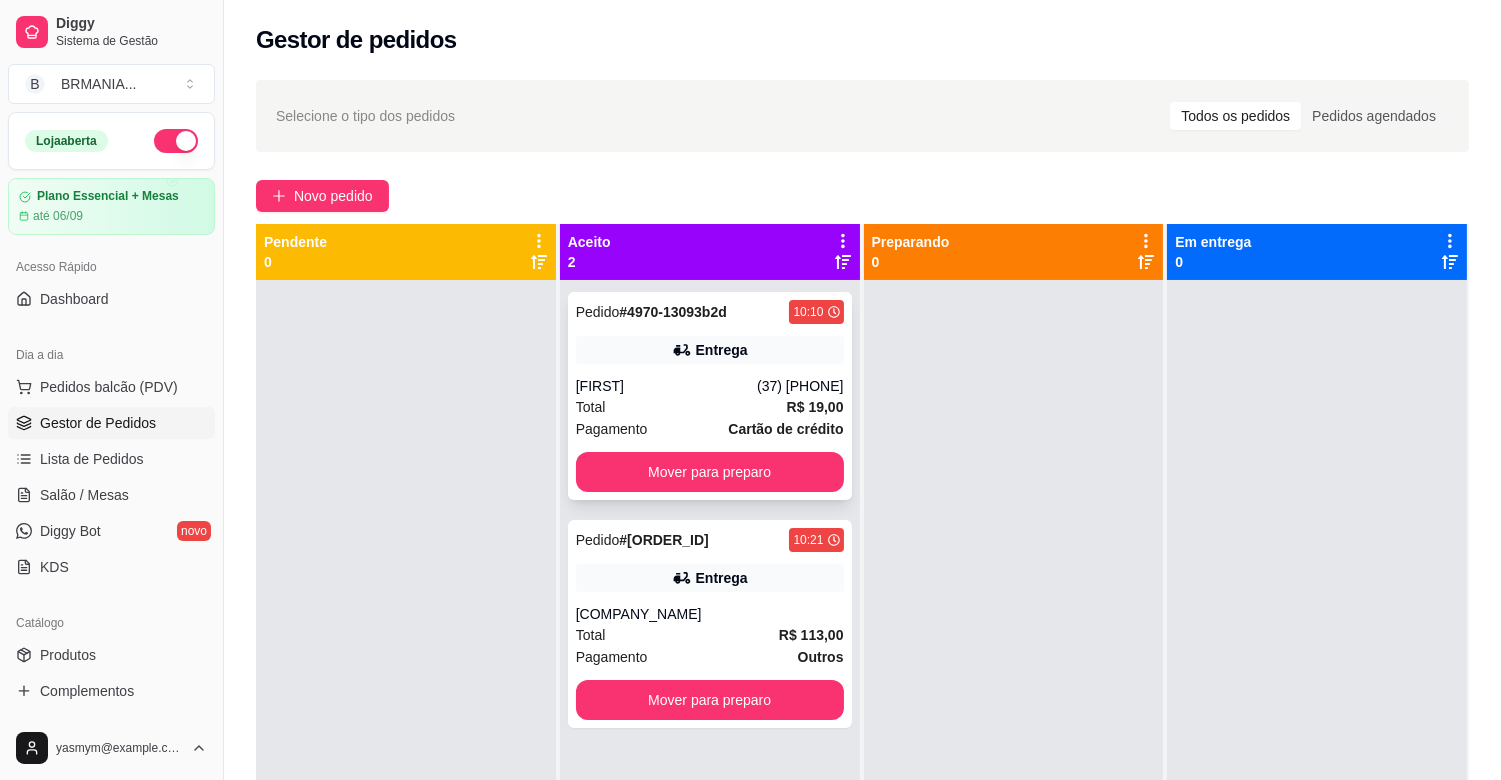 click on "Entrega" at bounding box center (710, 350) 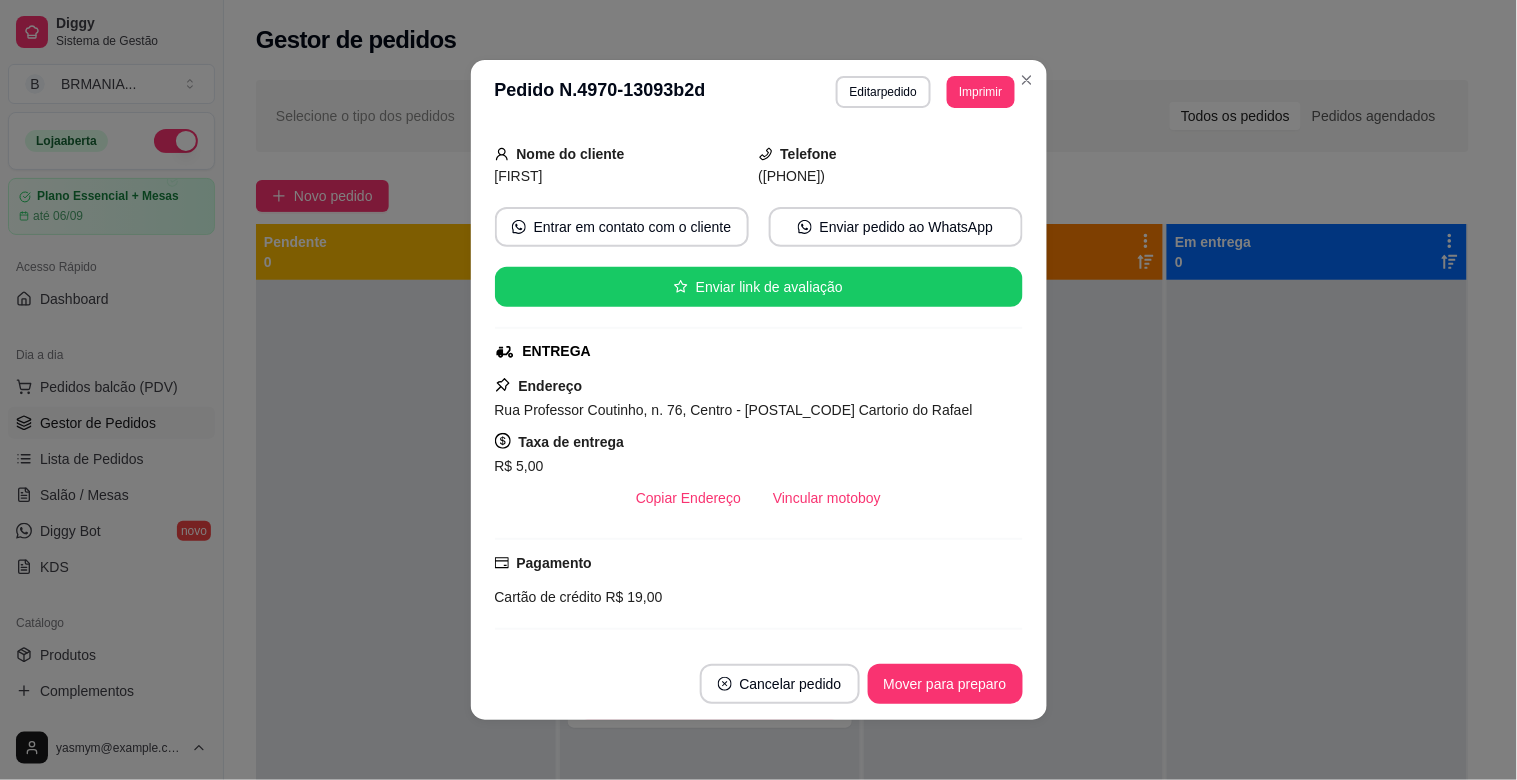 scroll, scrollTop: 0, scrollLeft: 0, axis: both 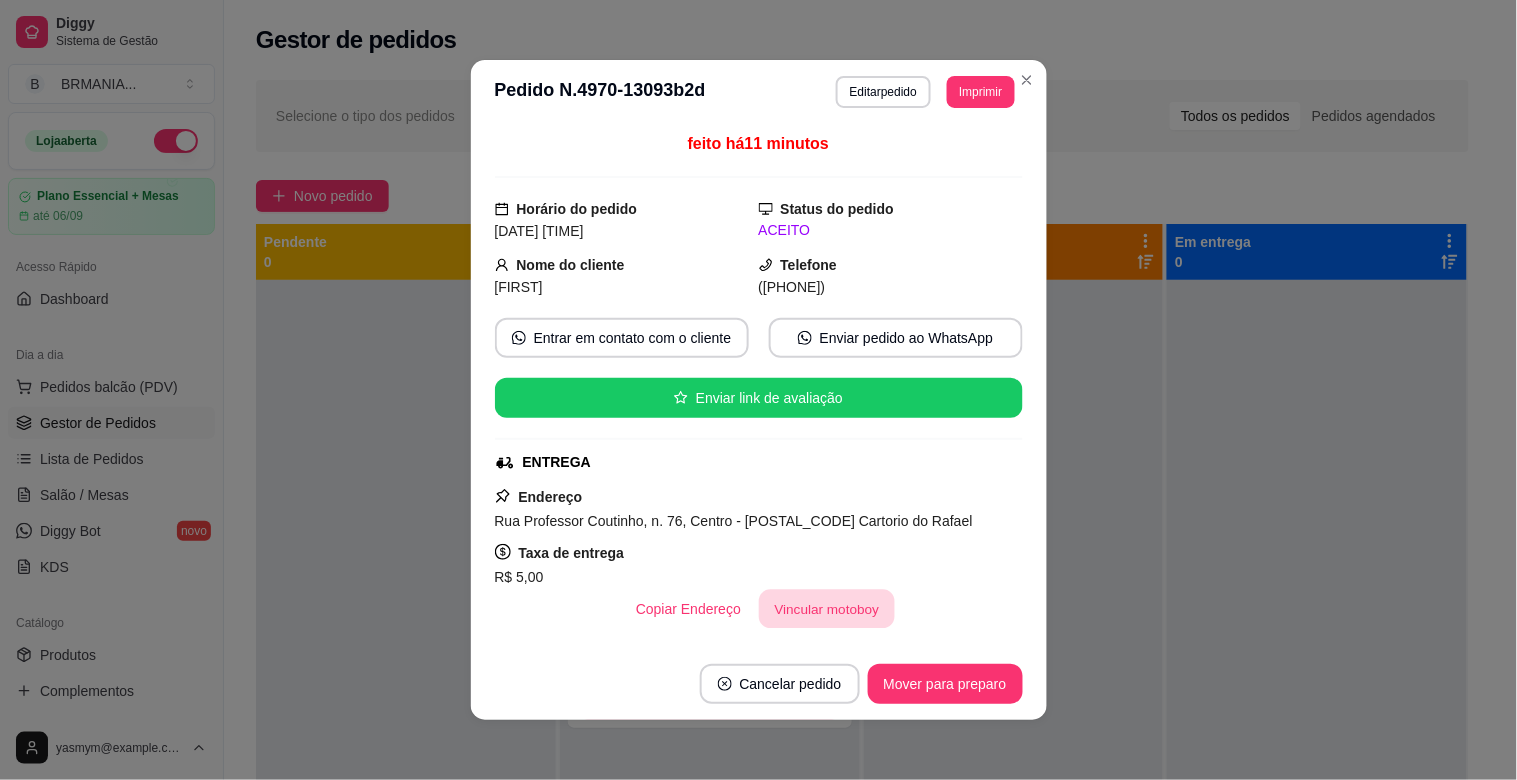 click on "Vincular motoboy" at bounding box center [827, 609] 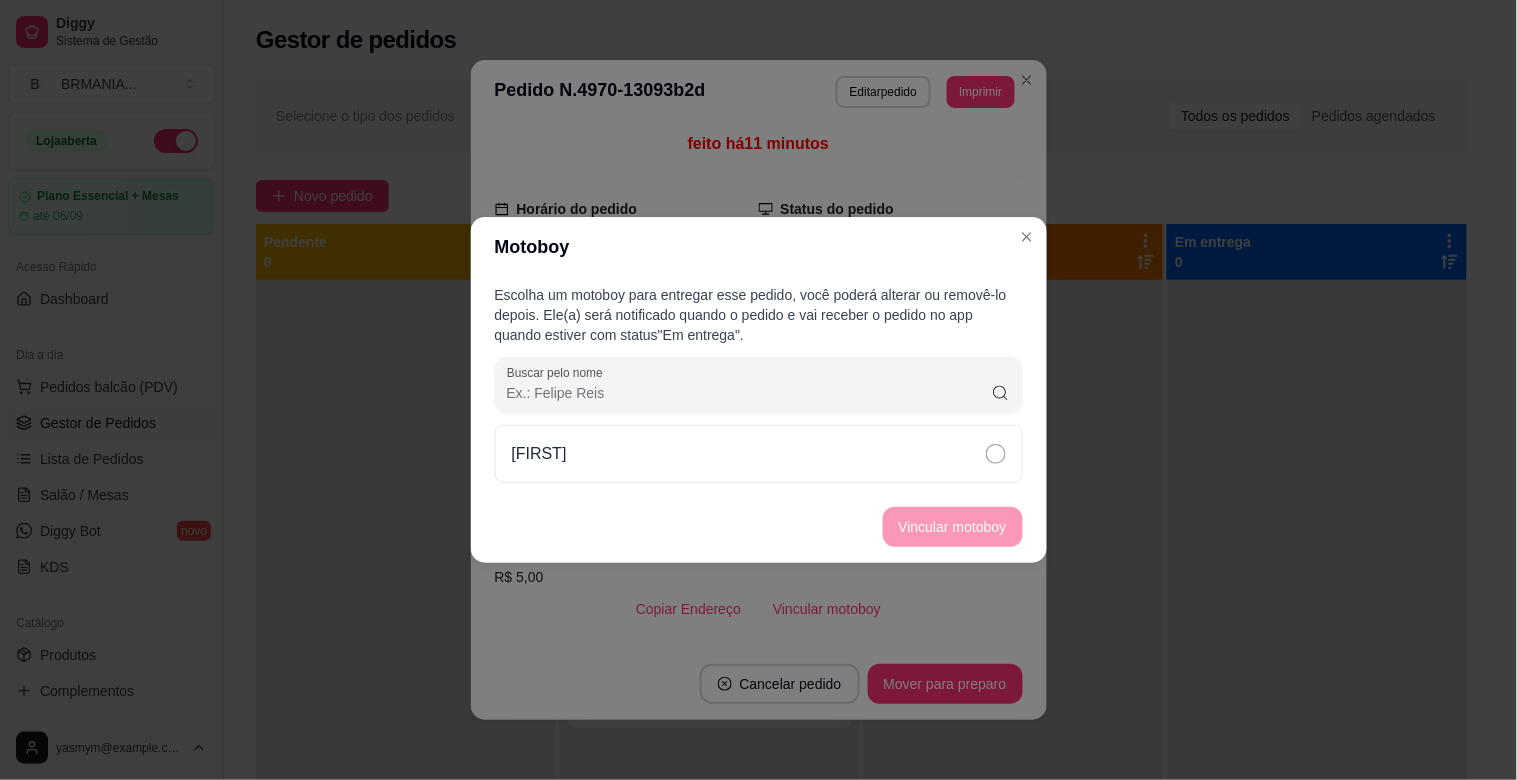 drag, startPoint x: 950, startPoint y: 437, endPoint x: 977, endPoint y: 486, distance: 55.946404 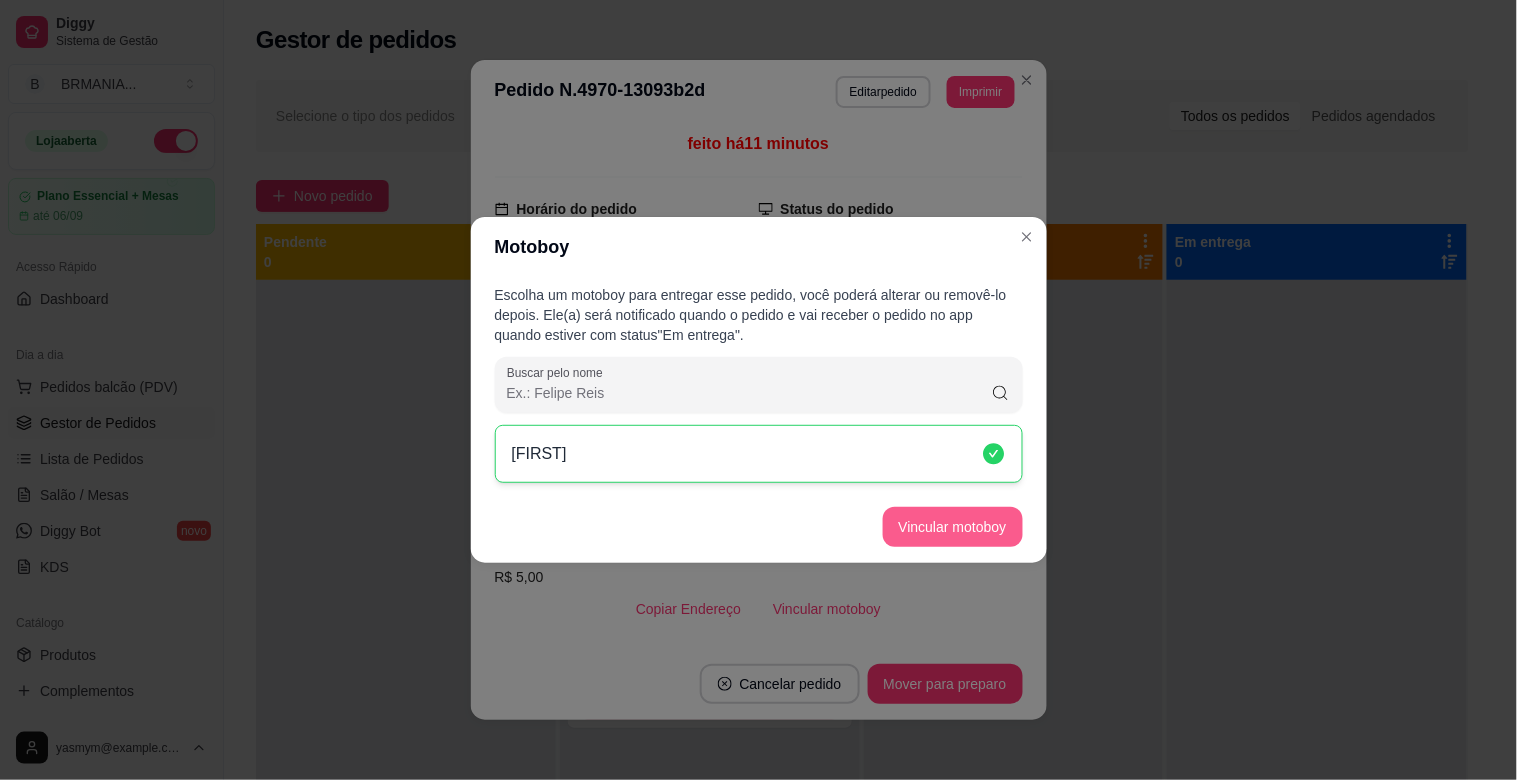 click on "Vincular motoboy" at bounding box center [953, 527] 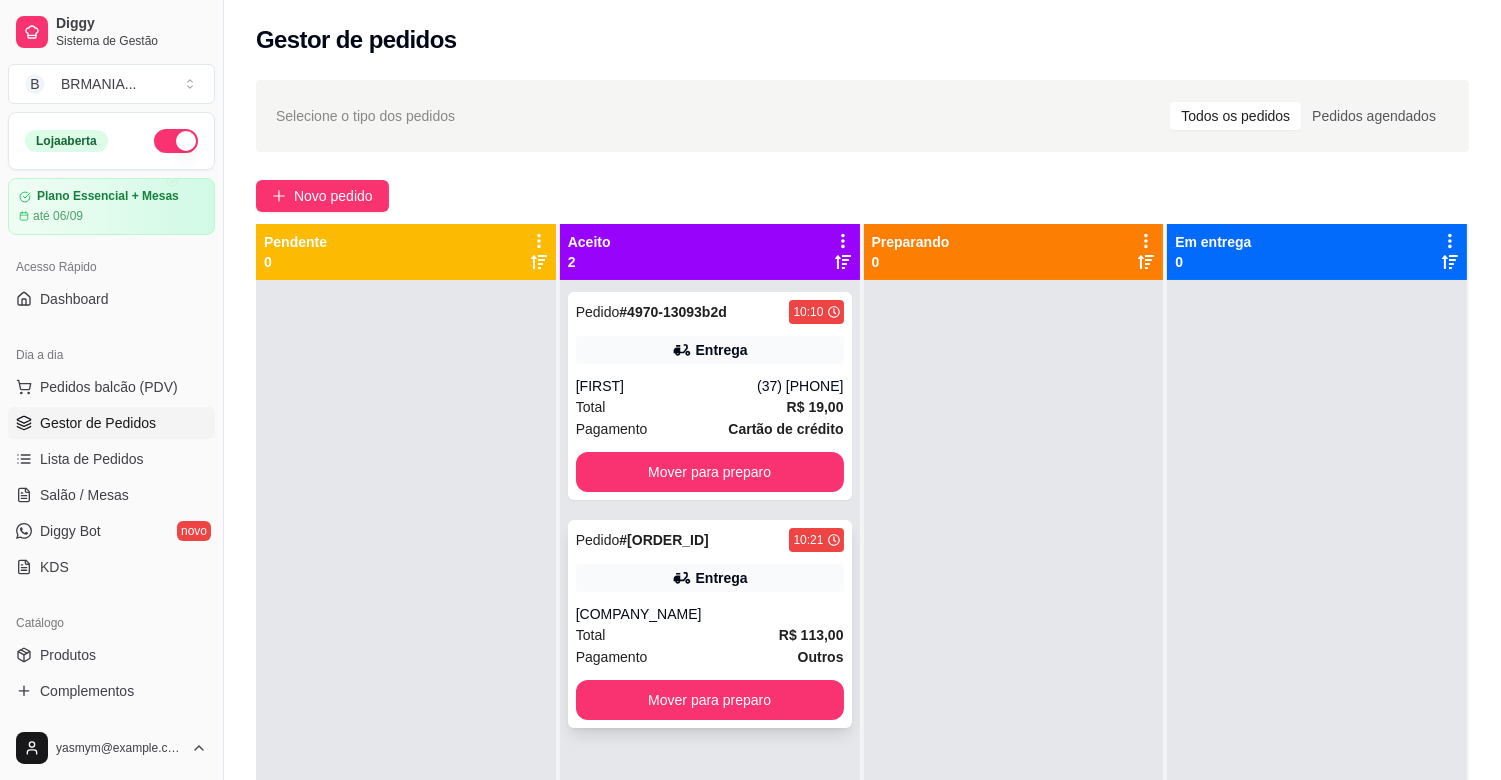 click on "Total R$ 113,00" at bounding box center (710, 635) 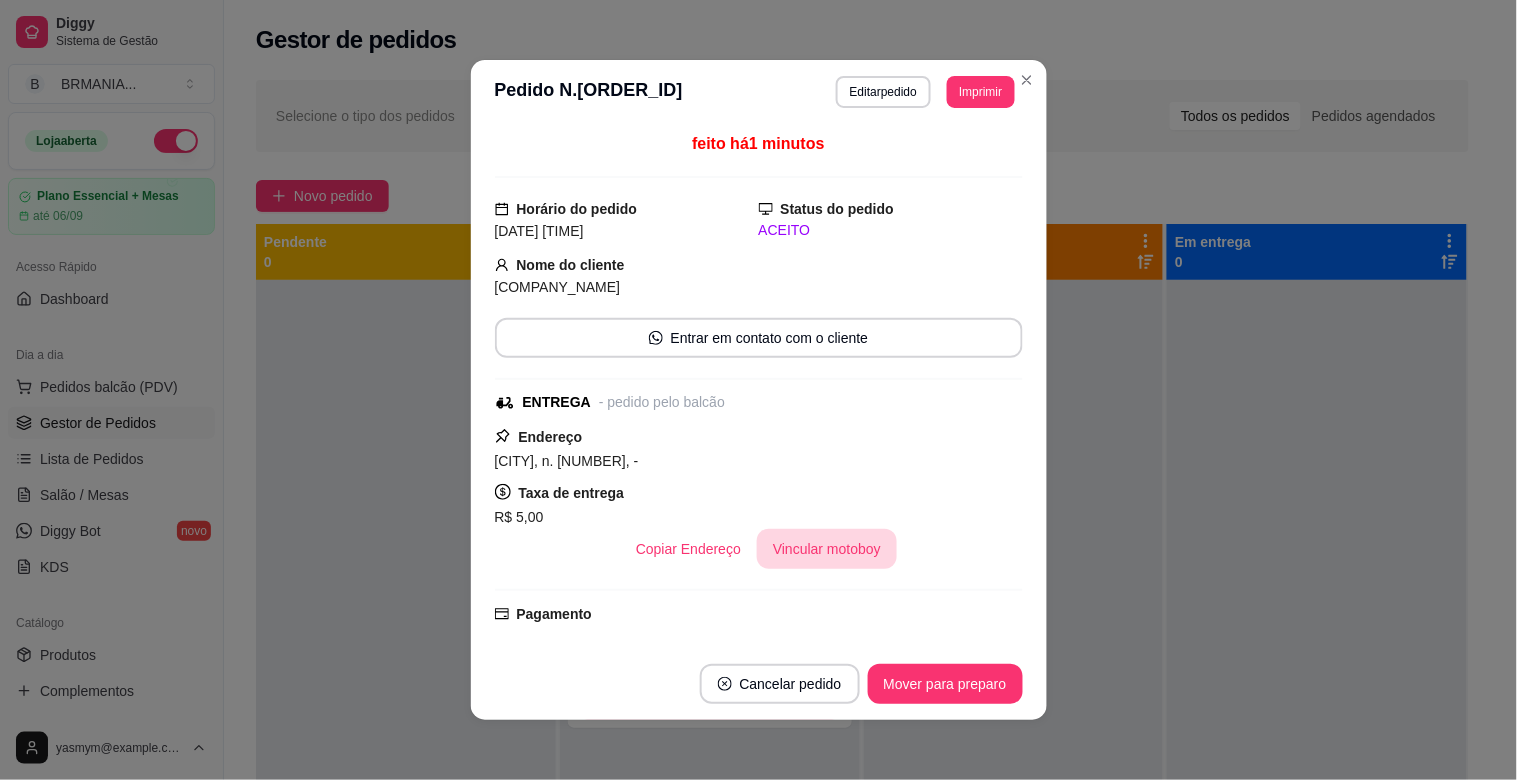 click on "Vincular motoboy" at bounding box center (827, 549) 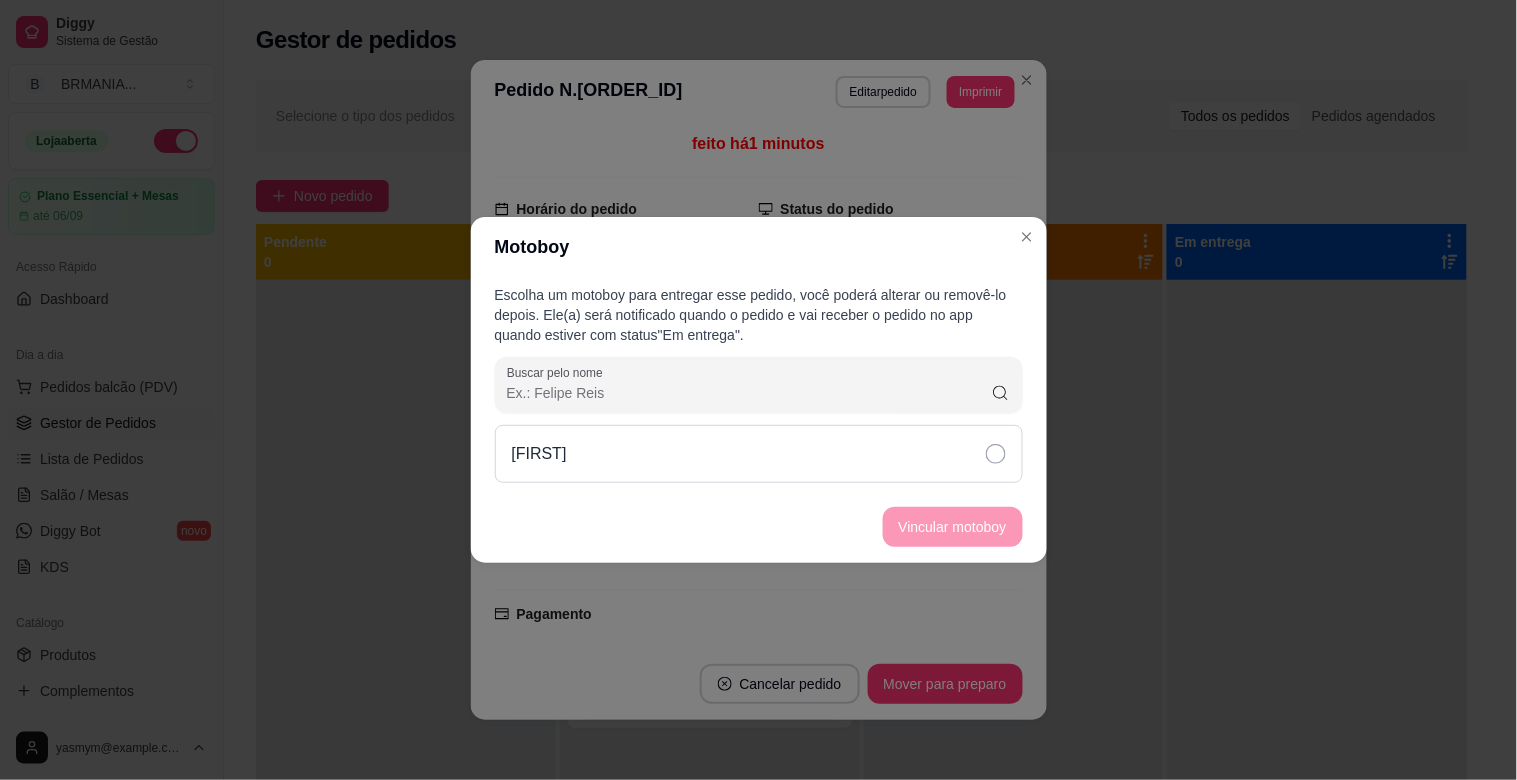 click on "[FIRST]" at bounding box center (759, 454) 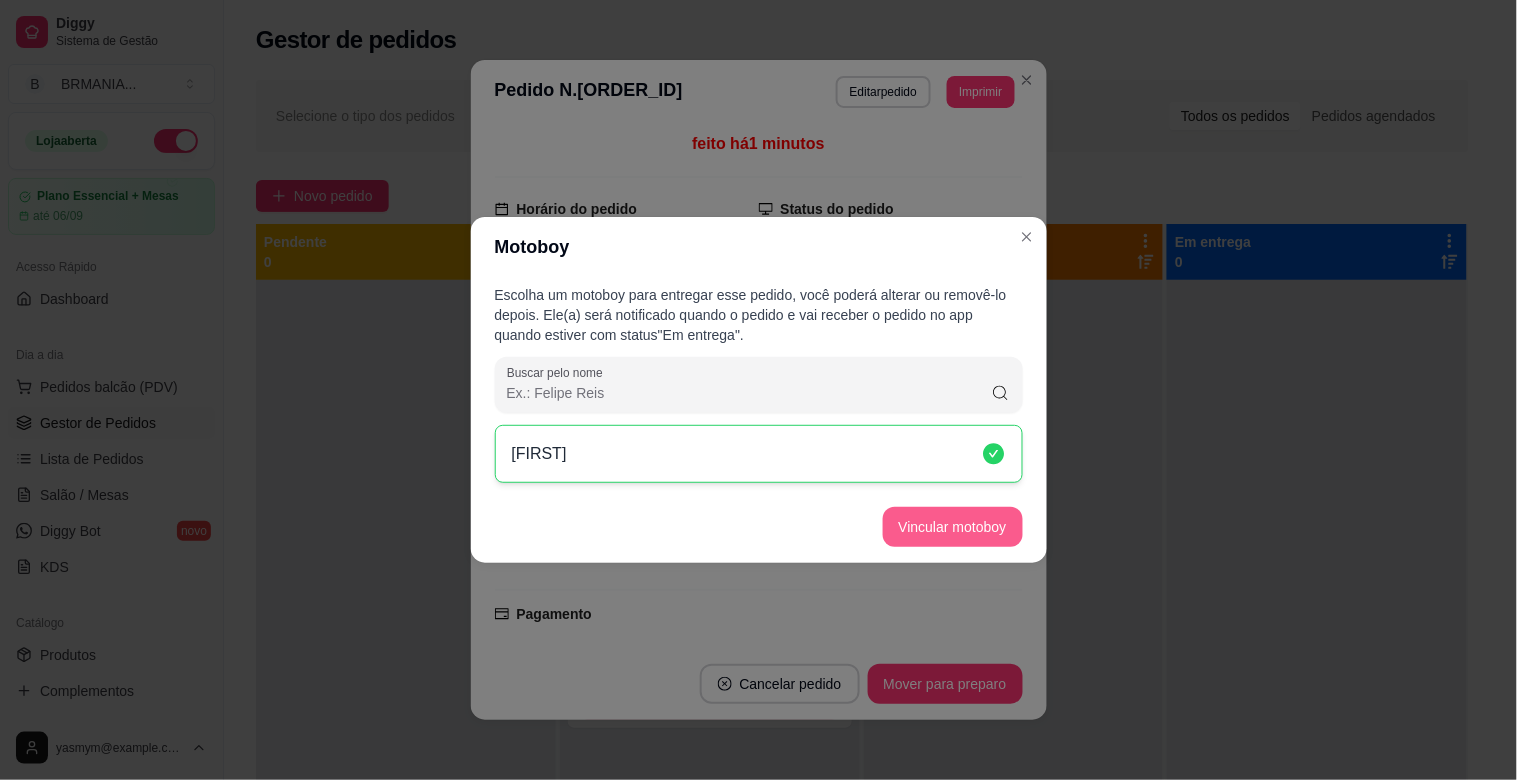 click on "Vincular motoboy" at bounding box center (953, 527) 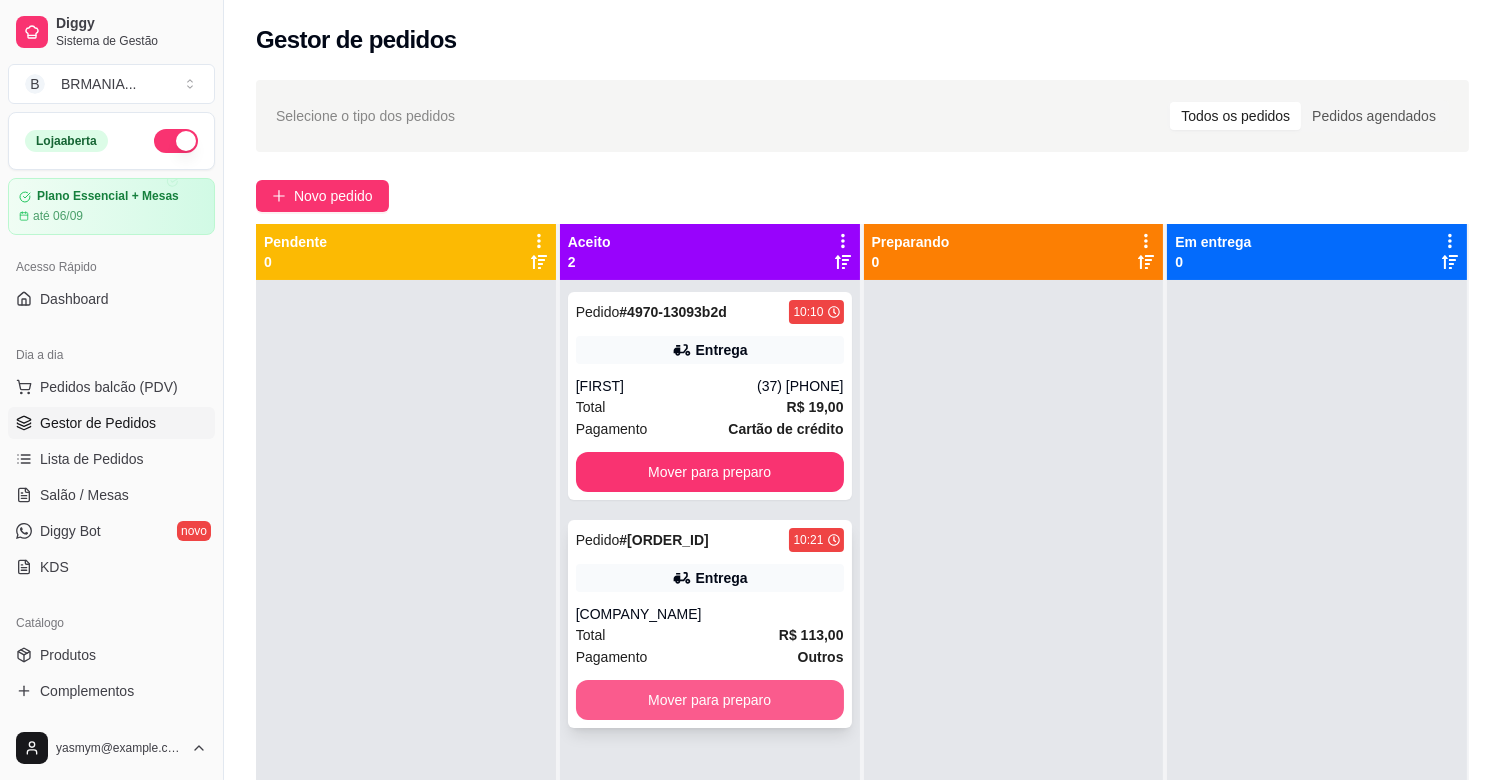 click on "Mover para preparo" at bounding box center (710, 700) 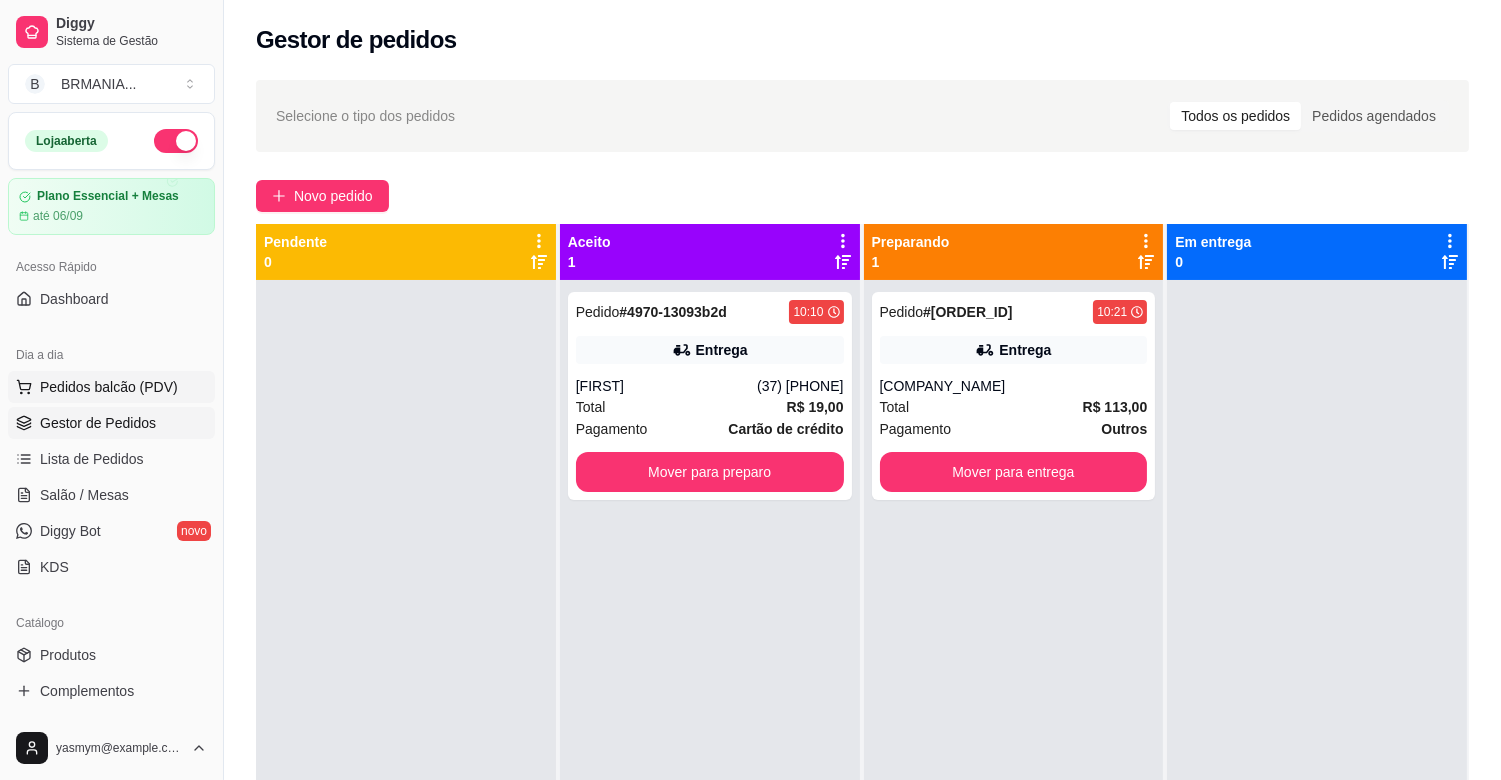 click on "Pedidos balcão (PDV)" at bounding box center [109, 387] 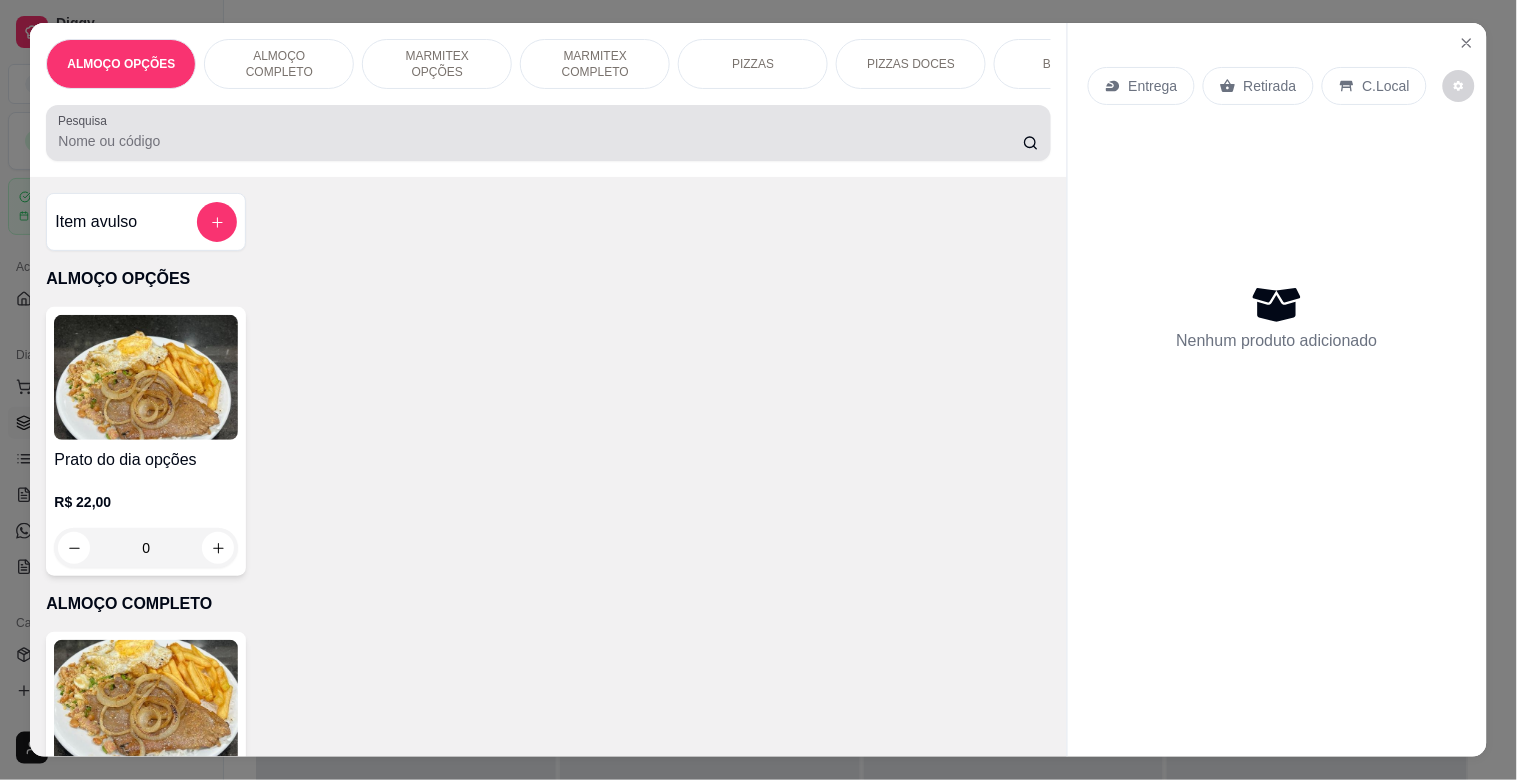 click at bounding box center (548, 133) 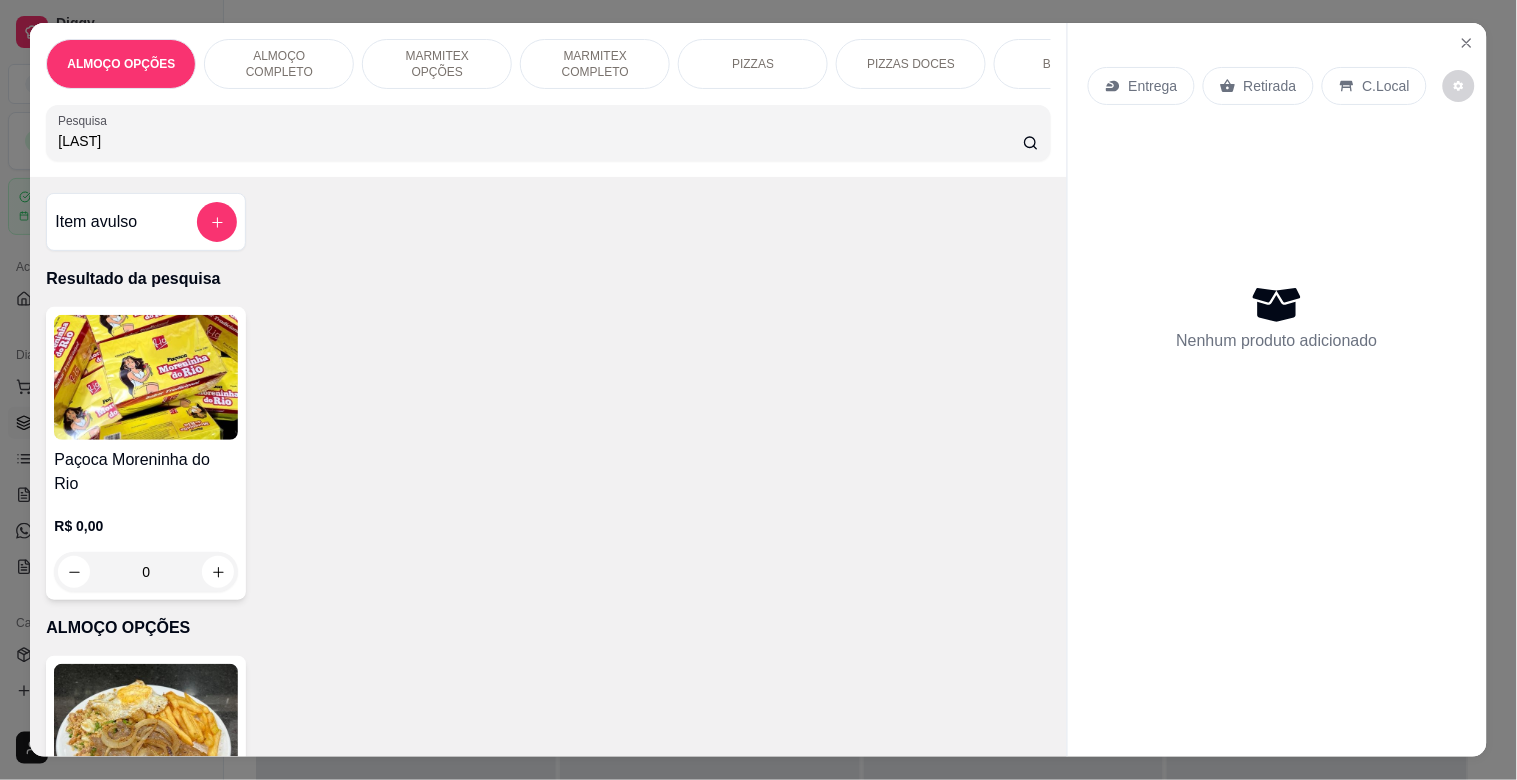 type on "[LAST]" 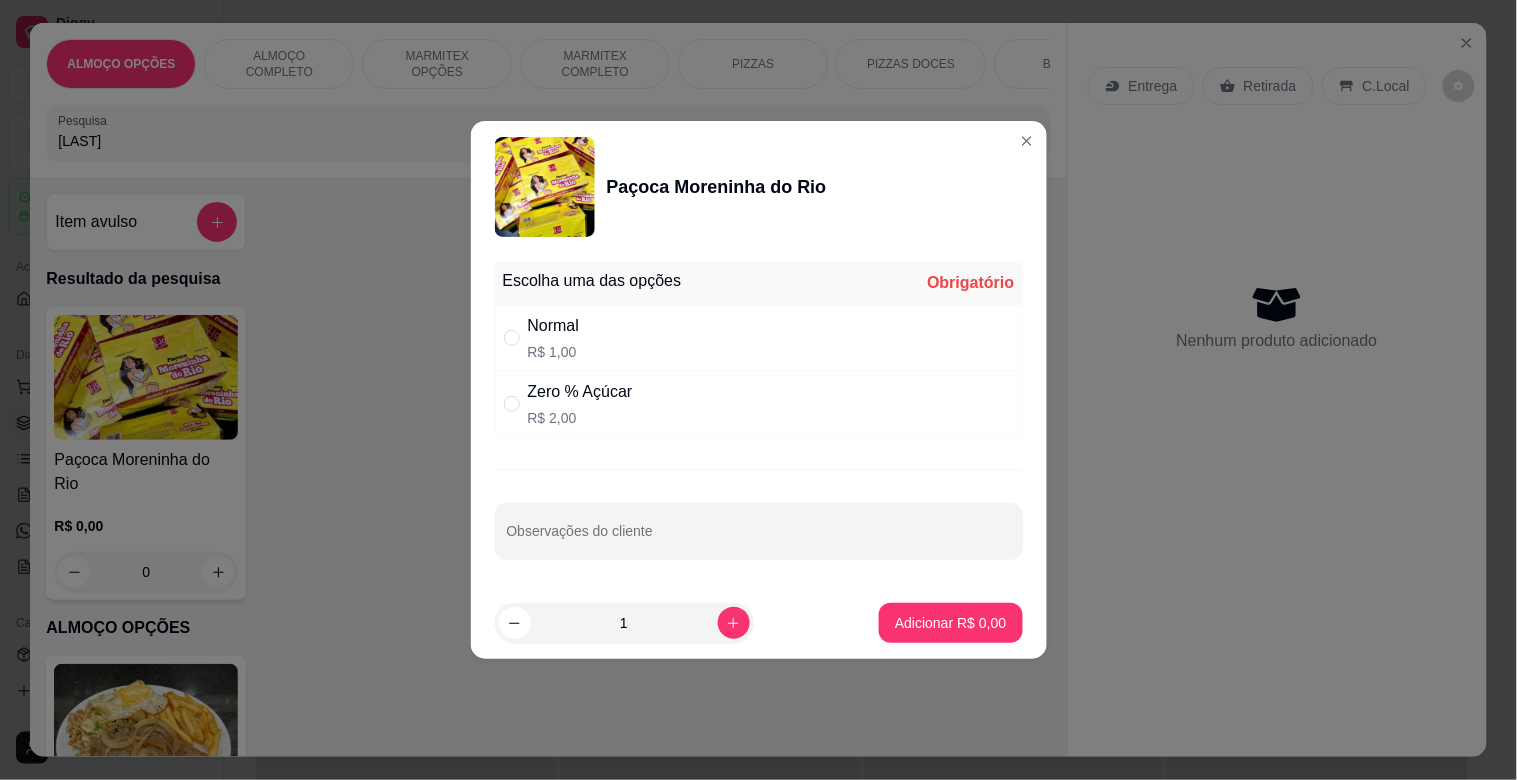click on "Normal  R$ 1,00" at bounding box center (759, 338) 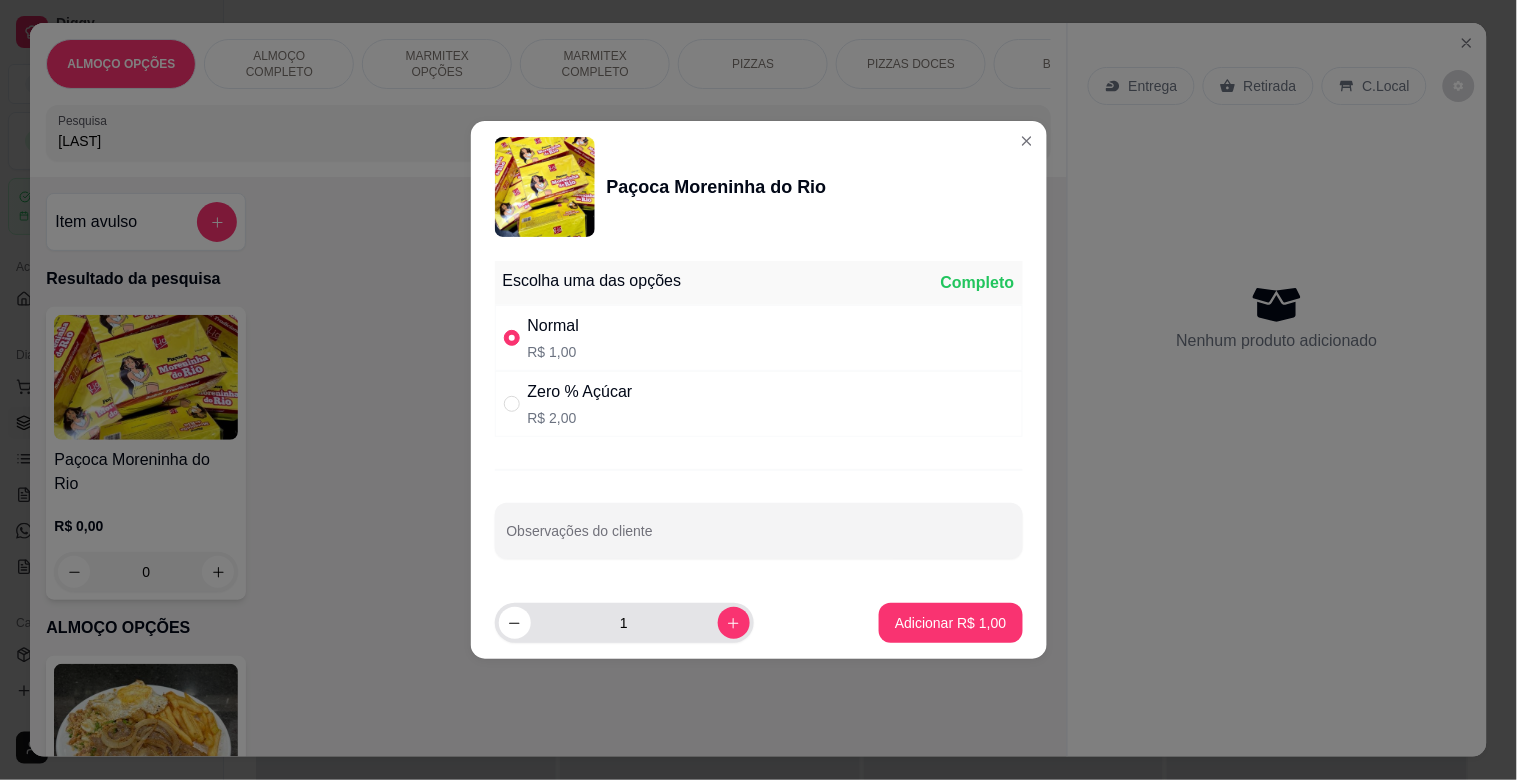 click on "1" at bounding box center (624, 623) 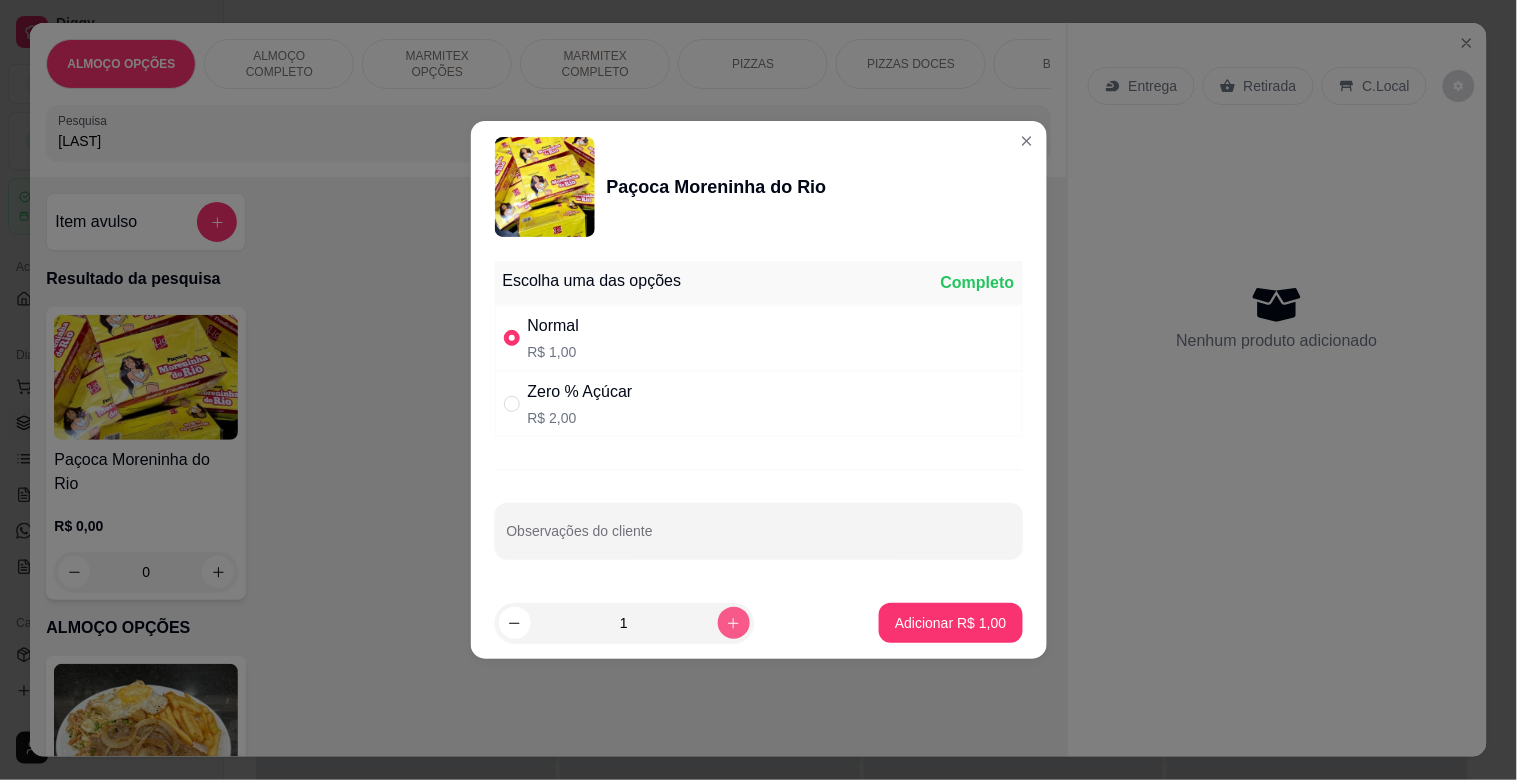 click at bounding box center [734, 623] 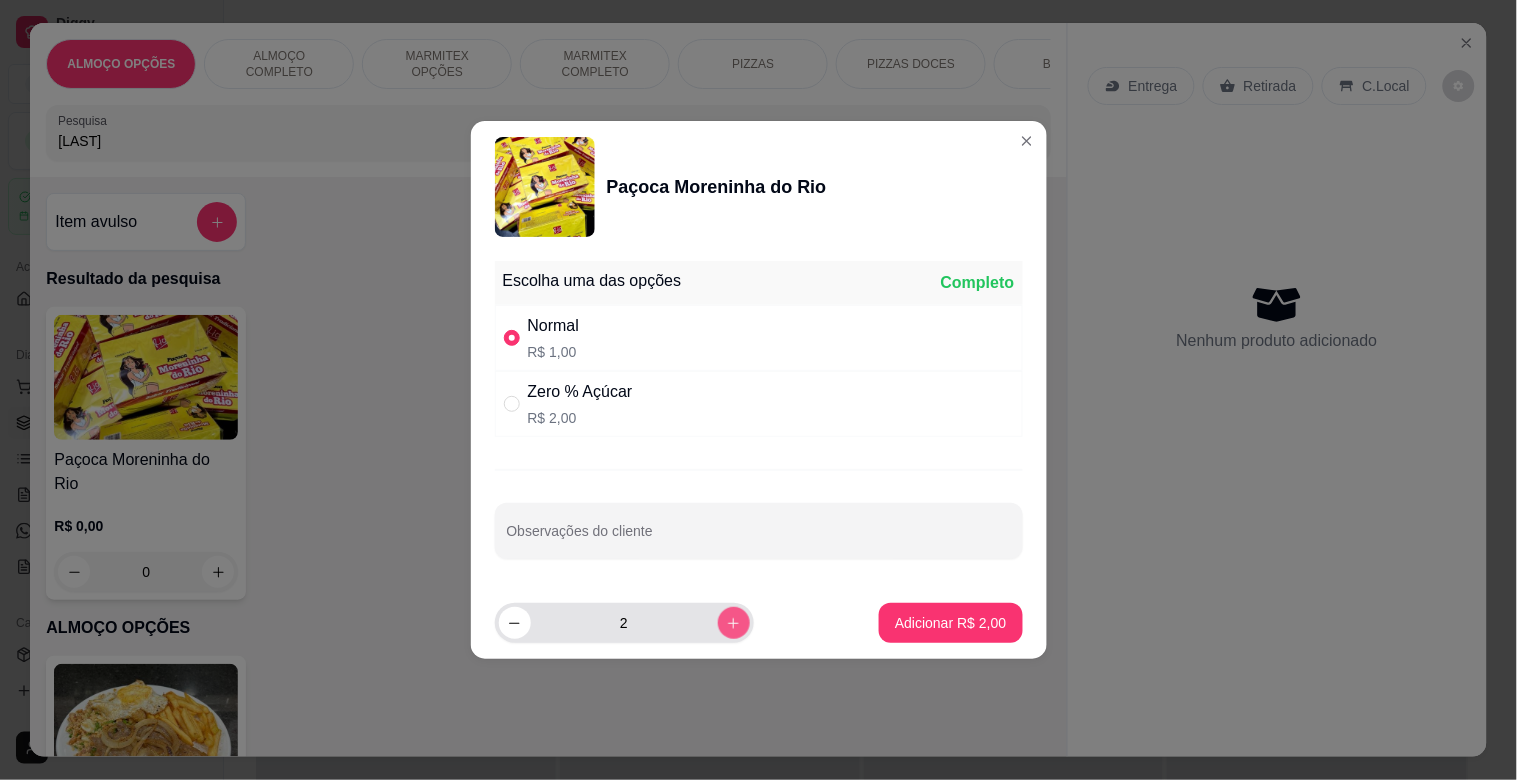 click at bounding box center (734, 623) 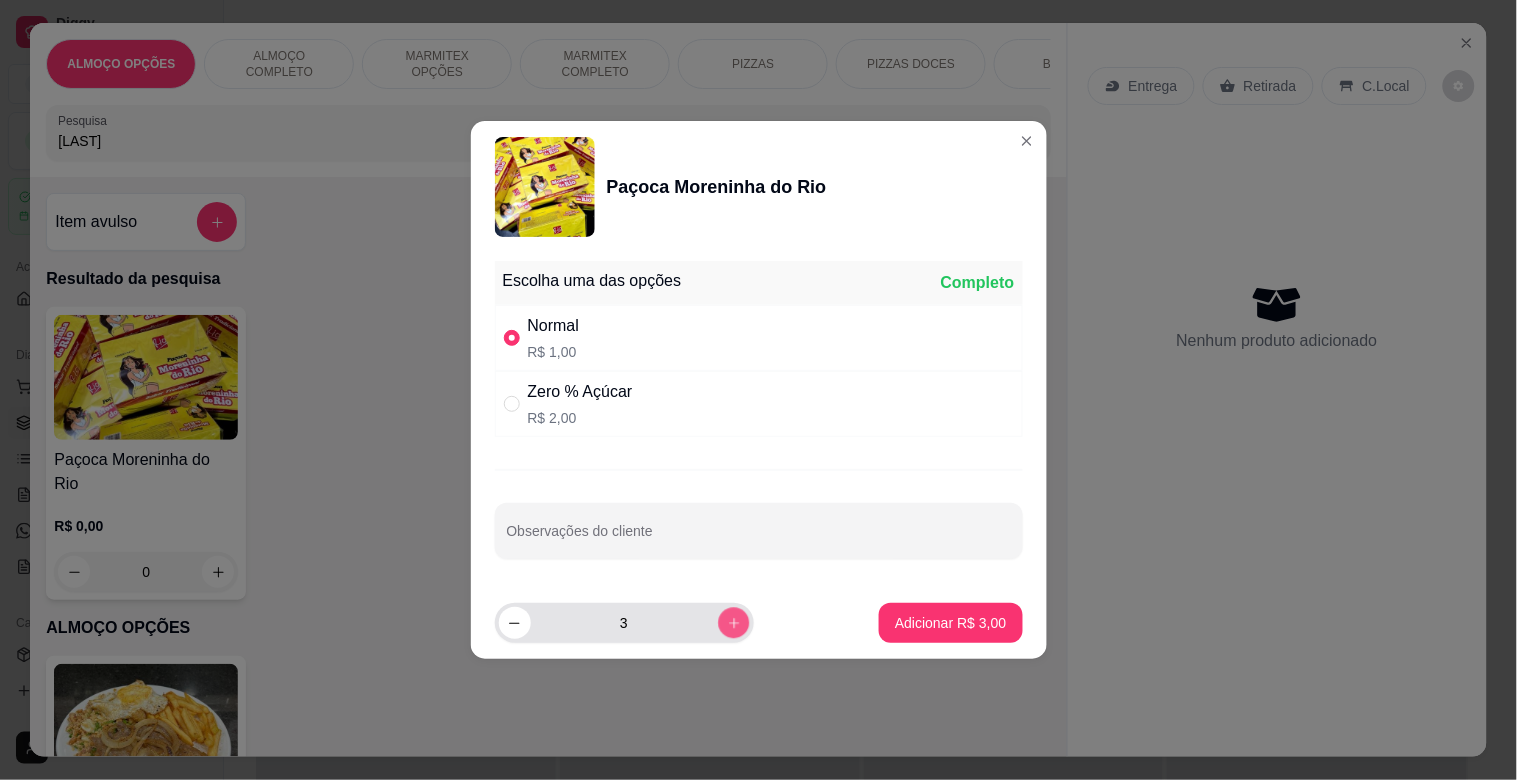 click at bounding box center [733, 622] 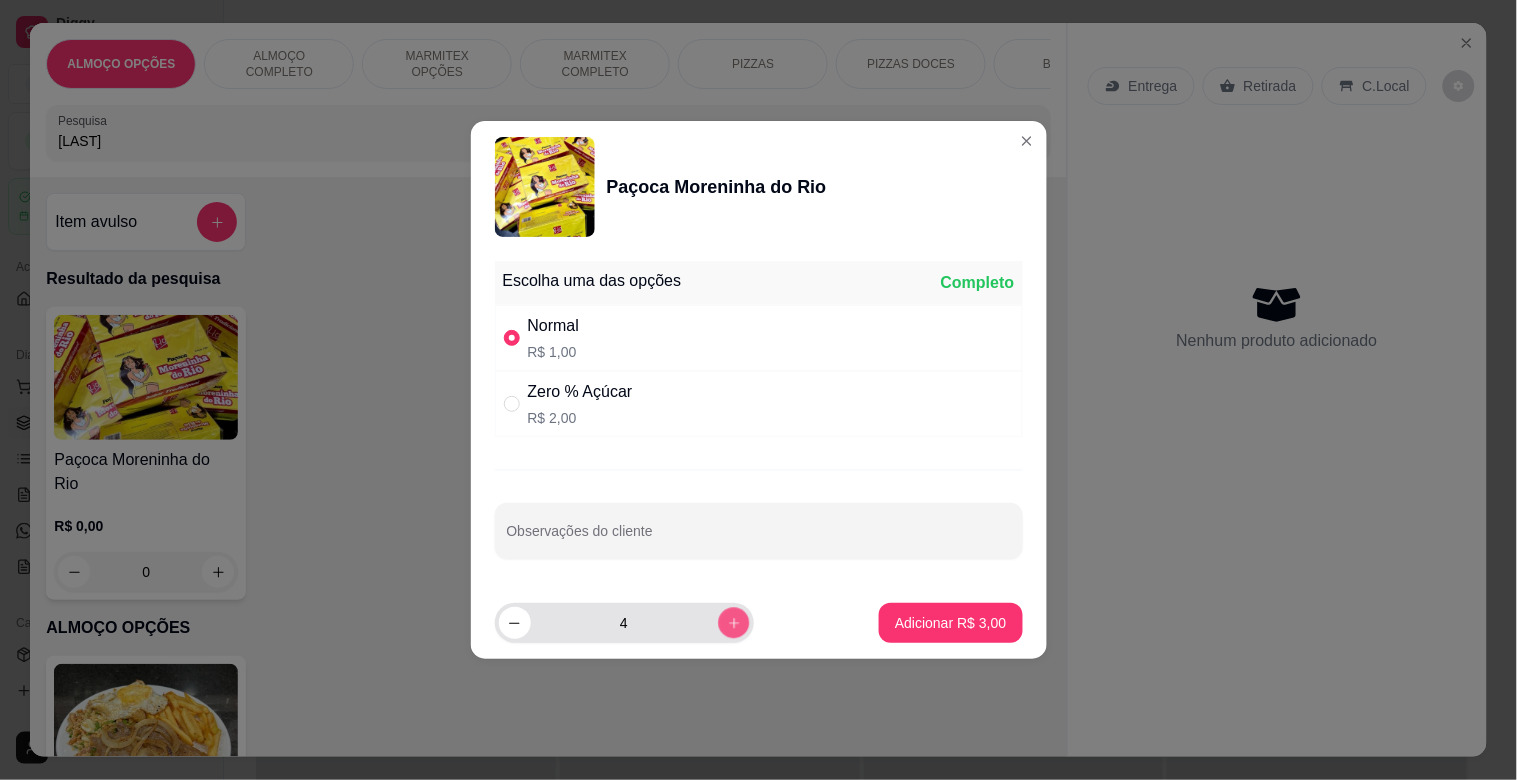 click at bounding box center [733, 622] 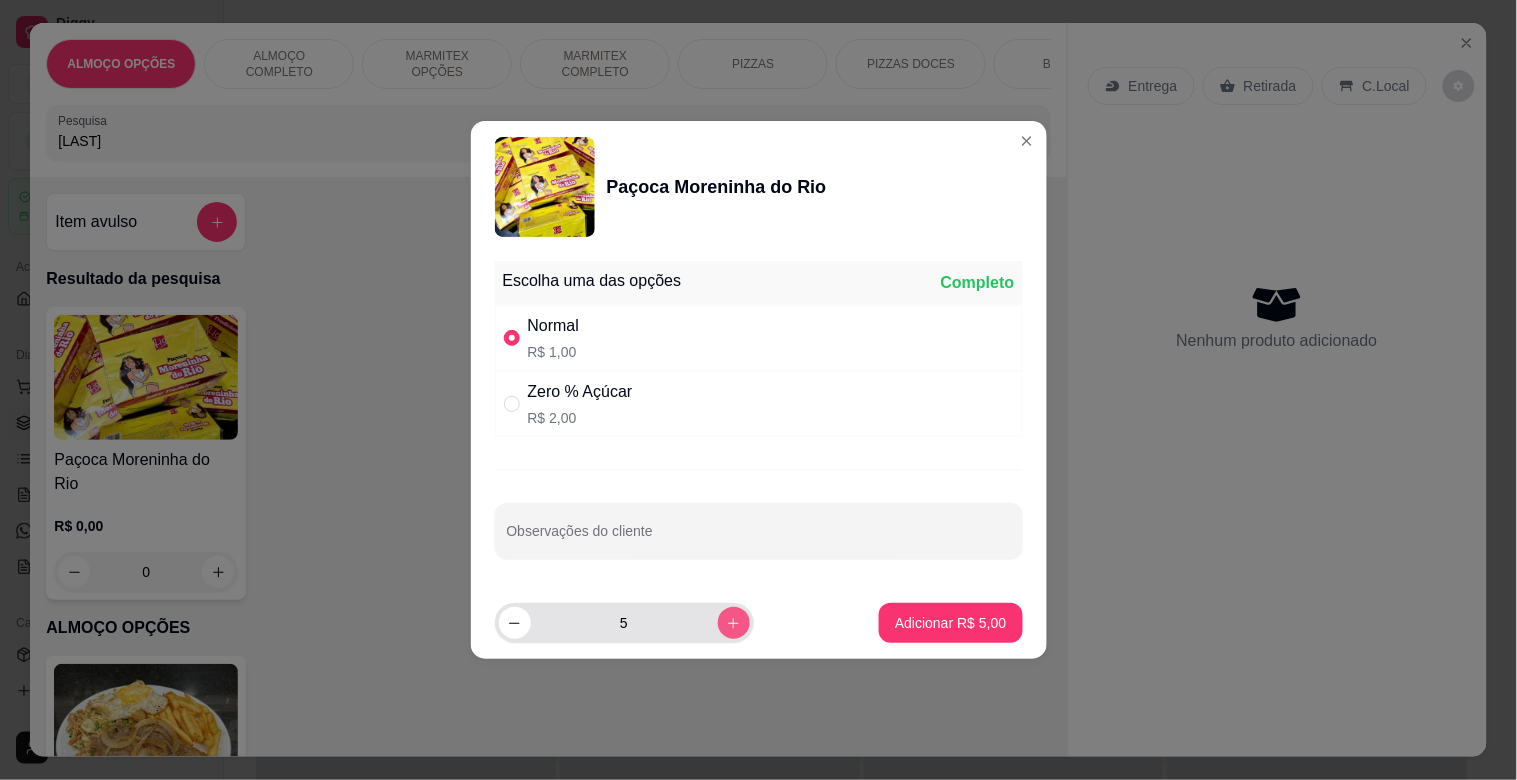 click at bounding box center [734, 623] 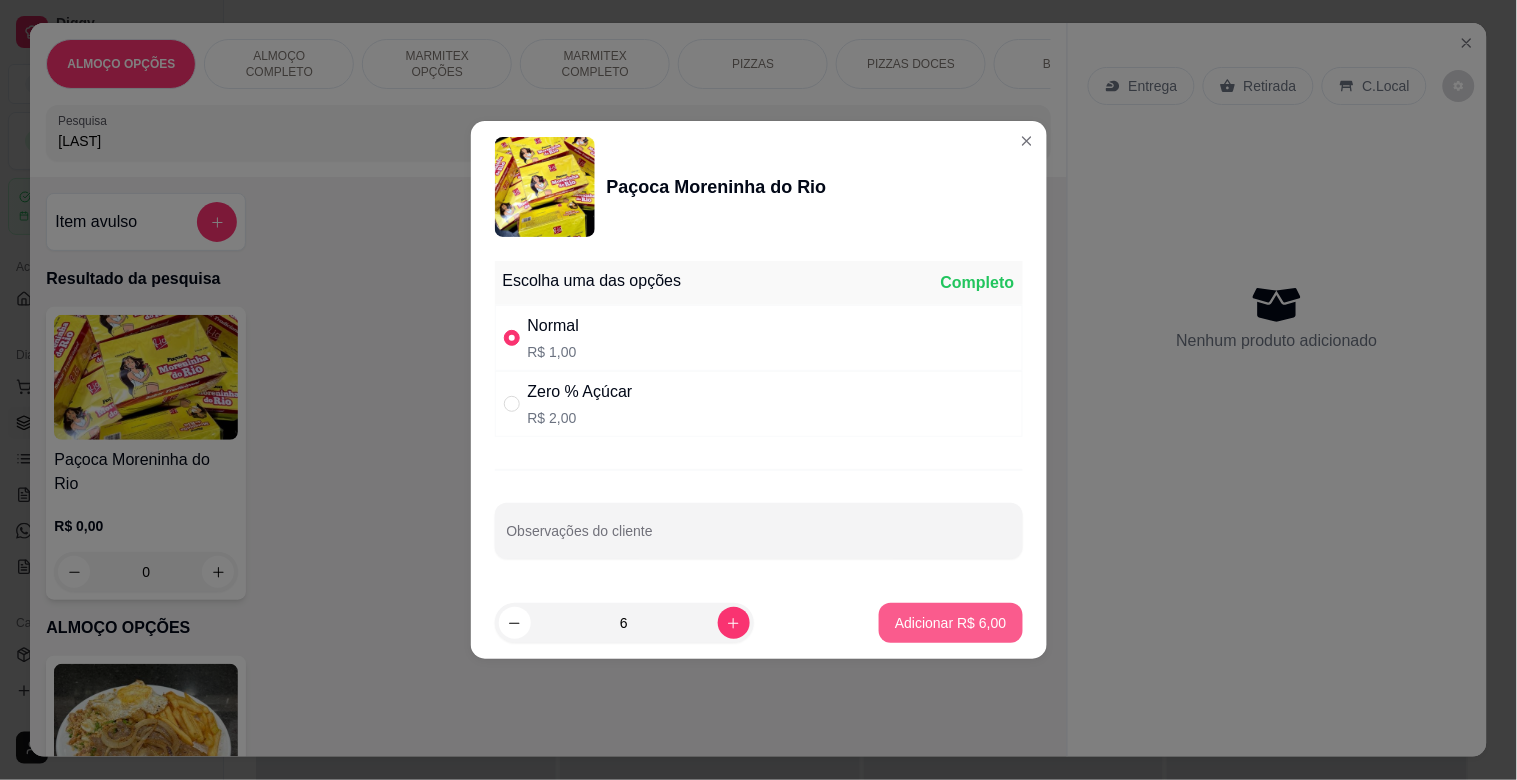 click on "Adicionar   R$ 6,00" at bounding box center [950, 623] 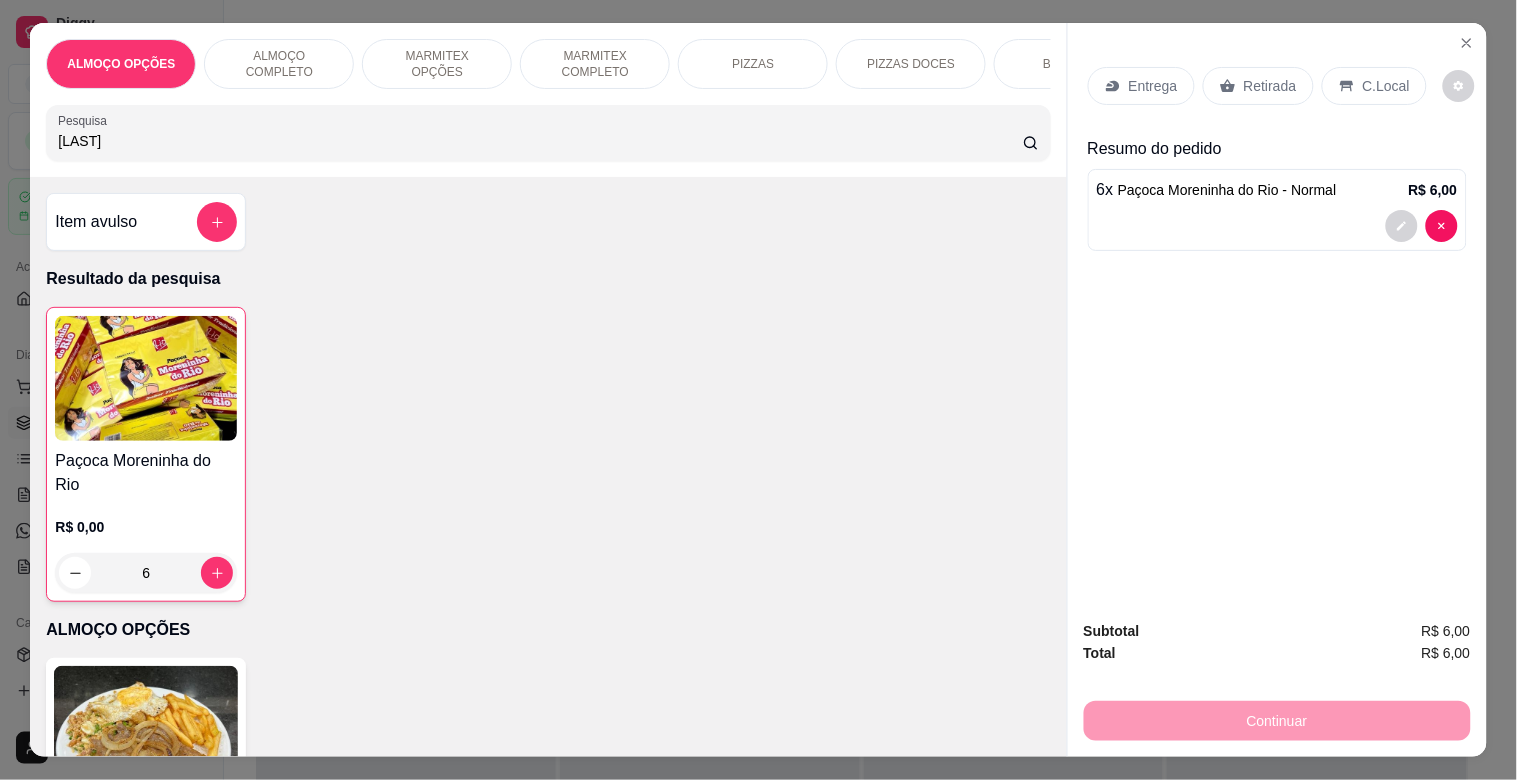 click on "Retirada" at bounding box center [1258, 86] 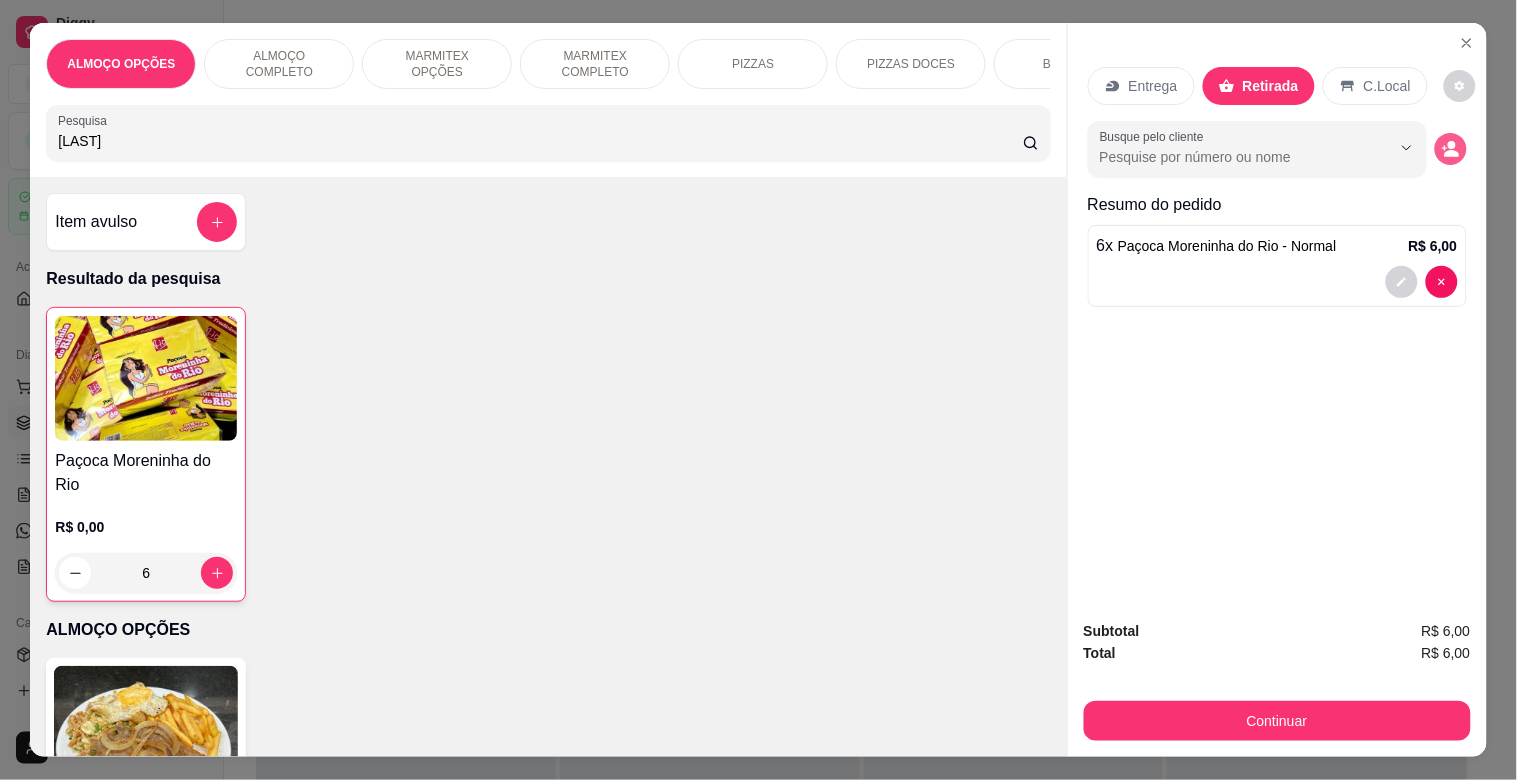 click 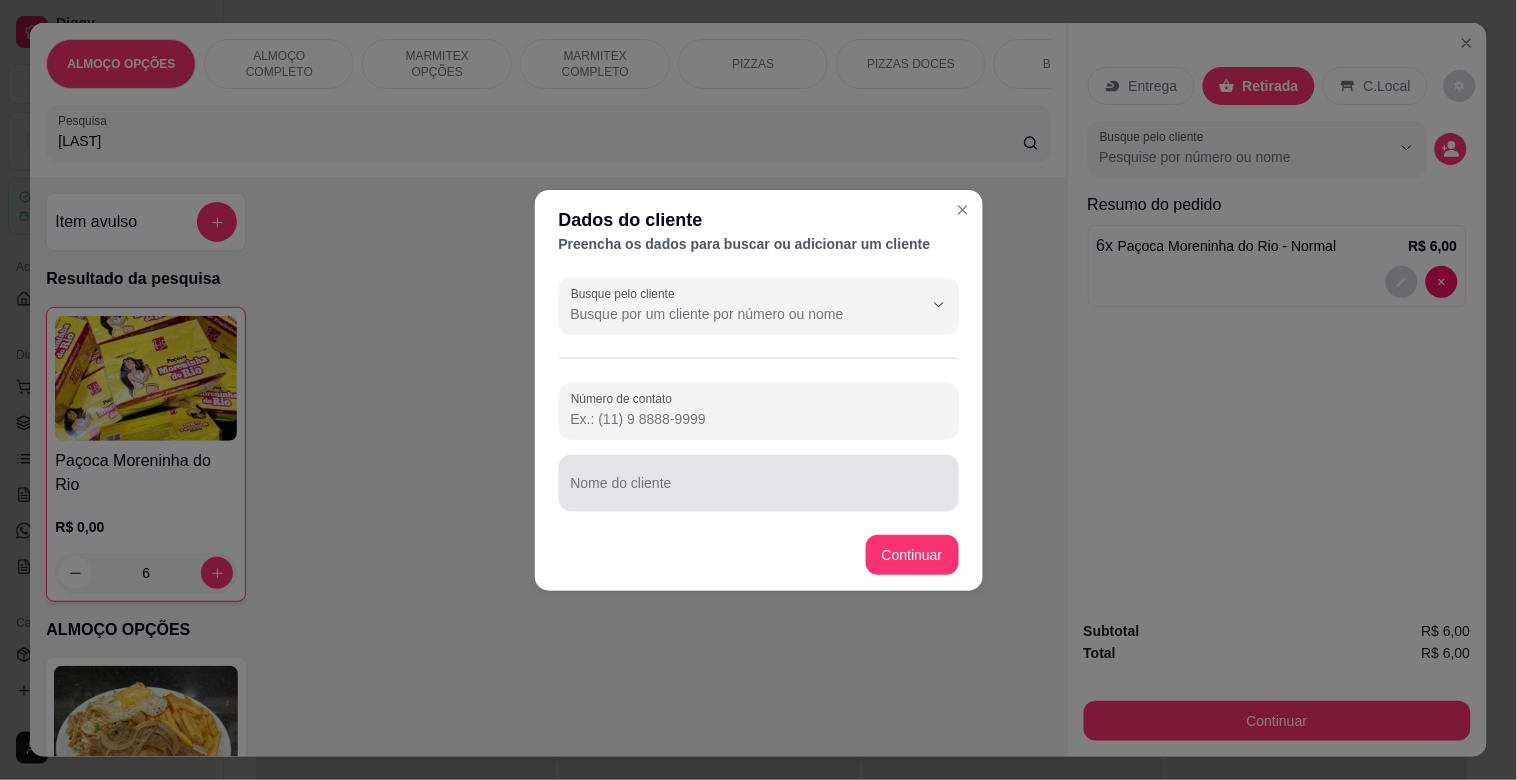 click on "Nome do cliente" at bounding box center (759, 491) 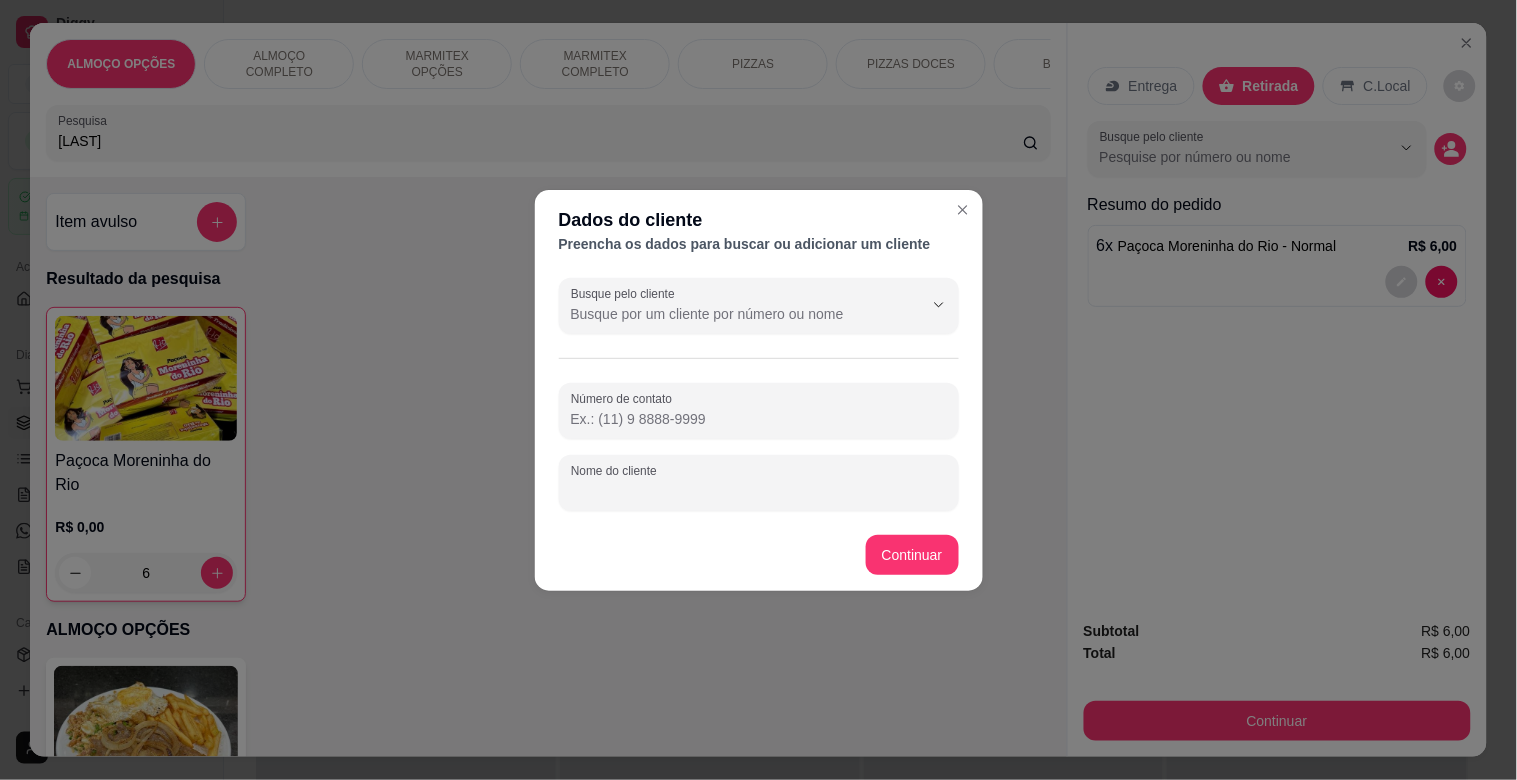 type on "B" 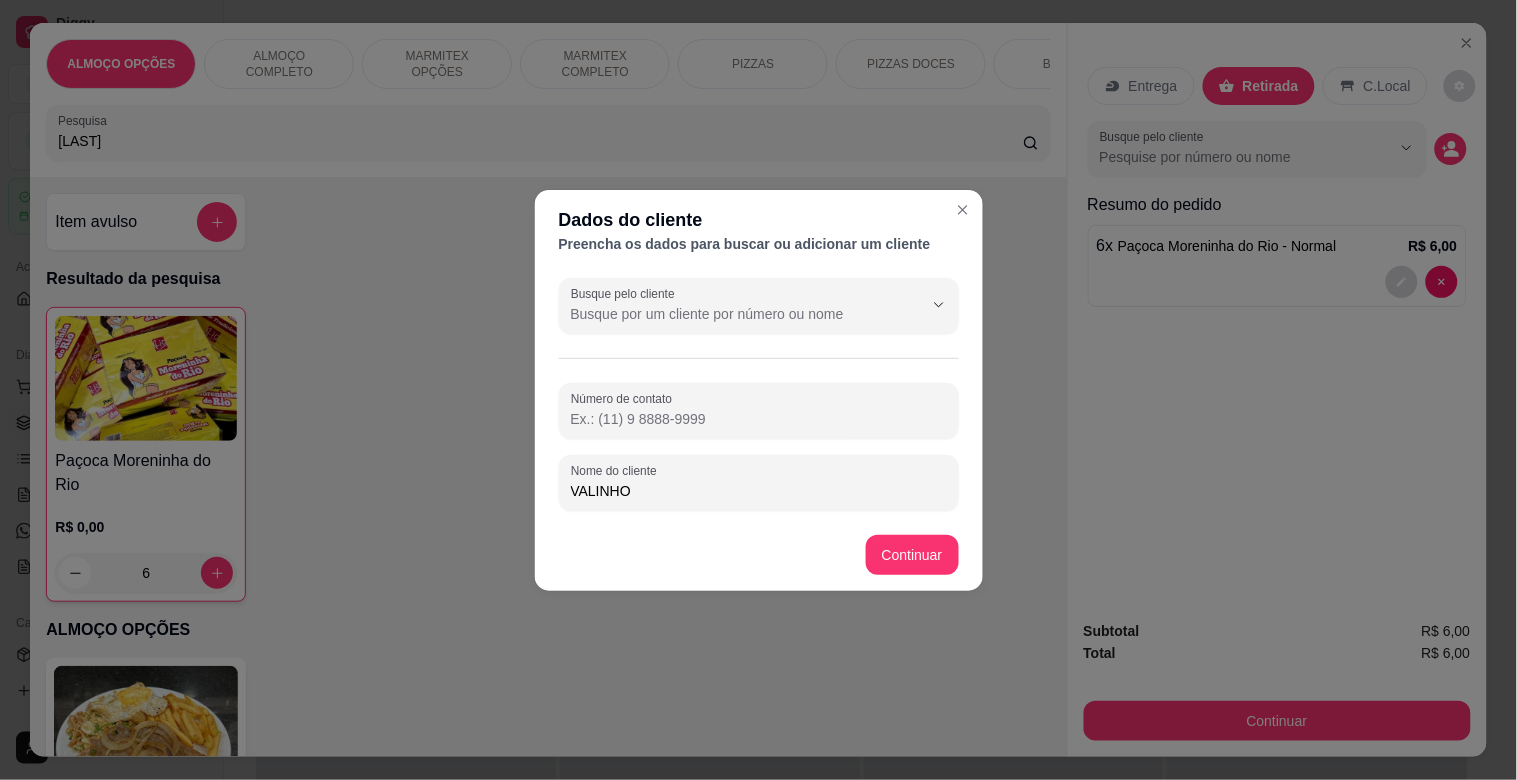 type on "VALINHO" 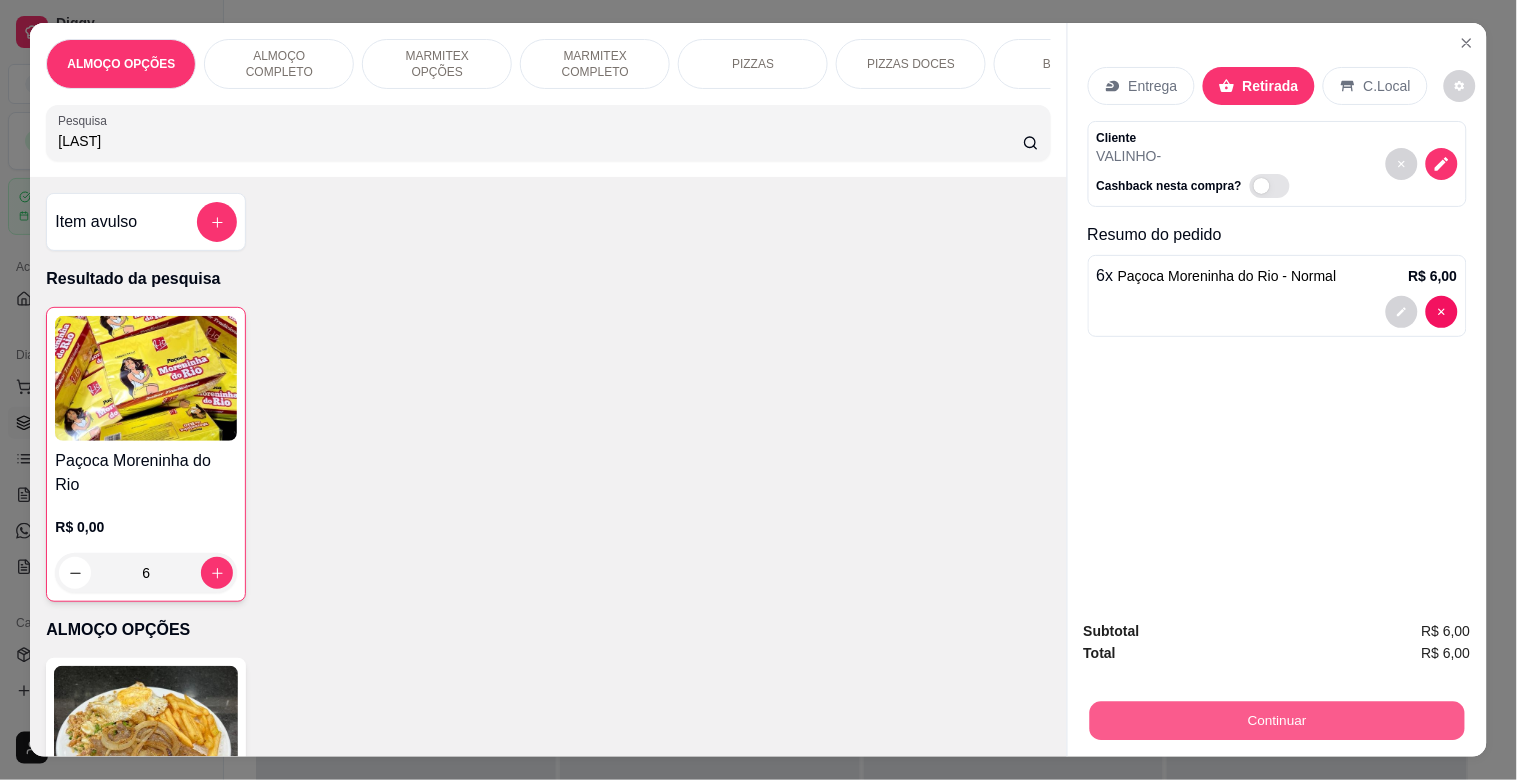 click on "Continuar" at bounding box center (1276, 720) 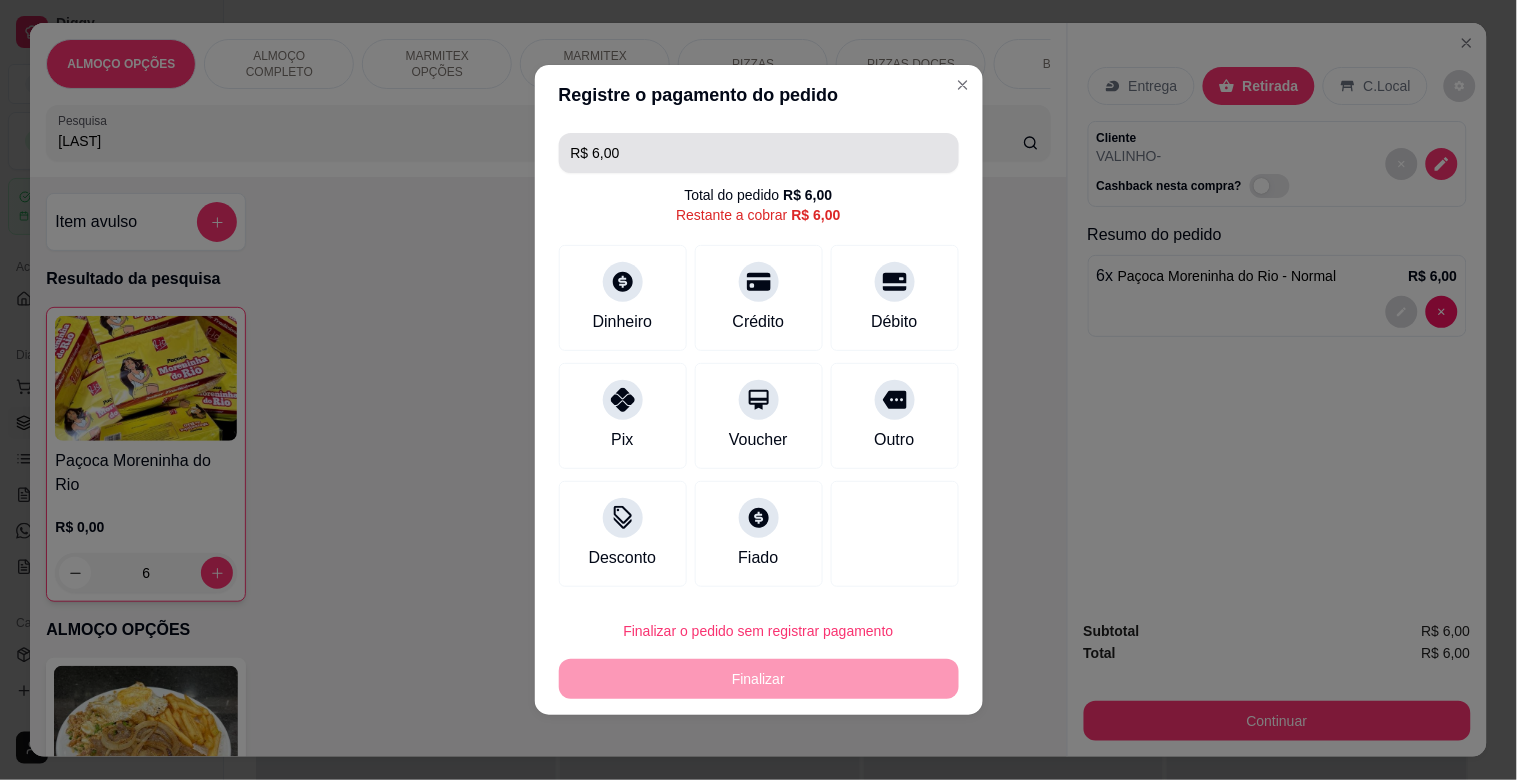 click on "R$ 6,00" at bounding box center [759, 153] 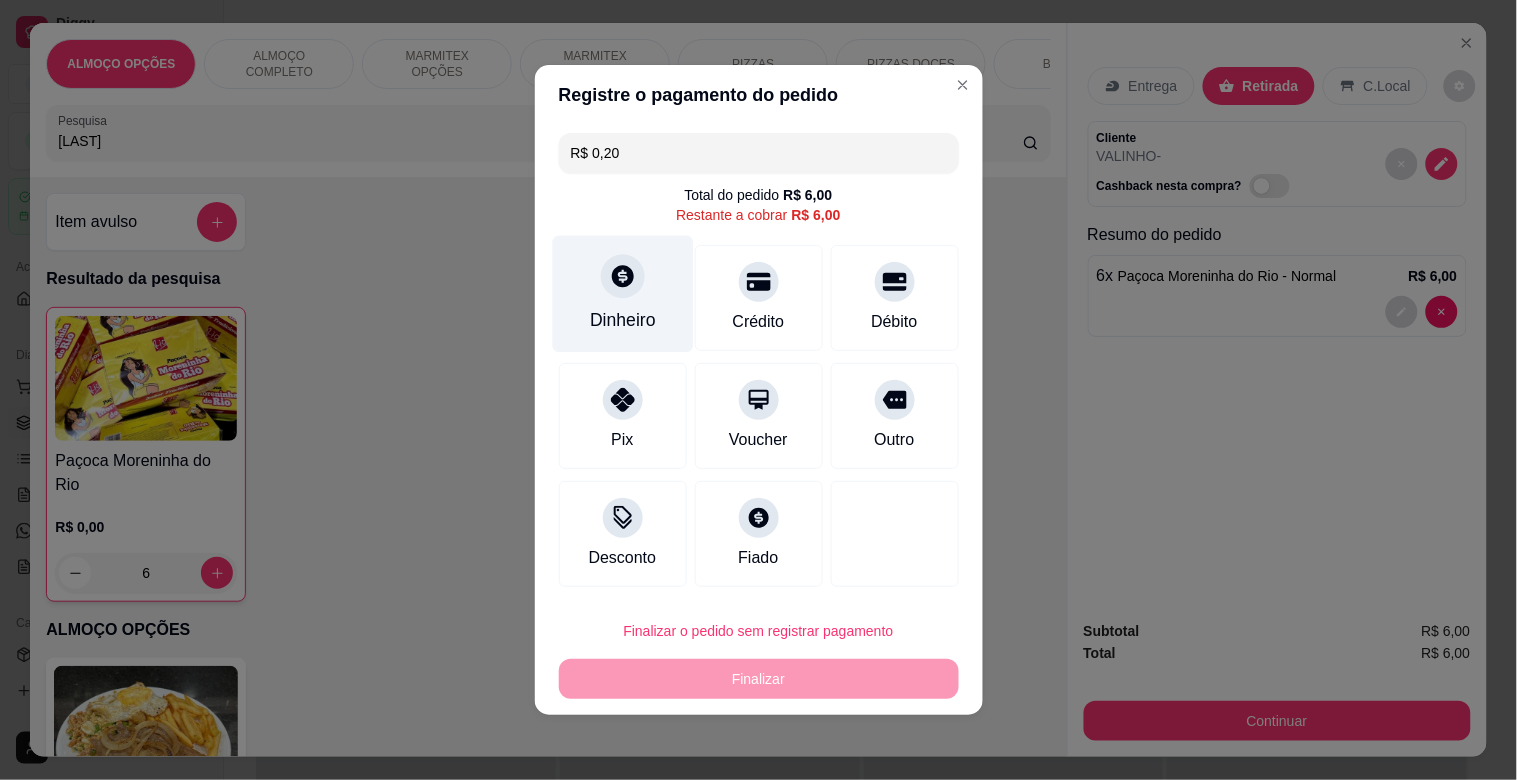 click 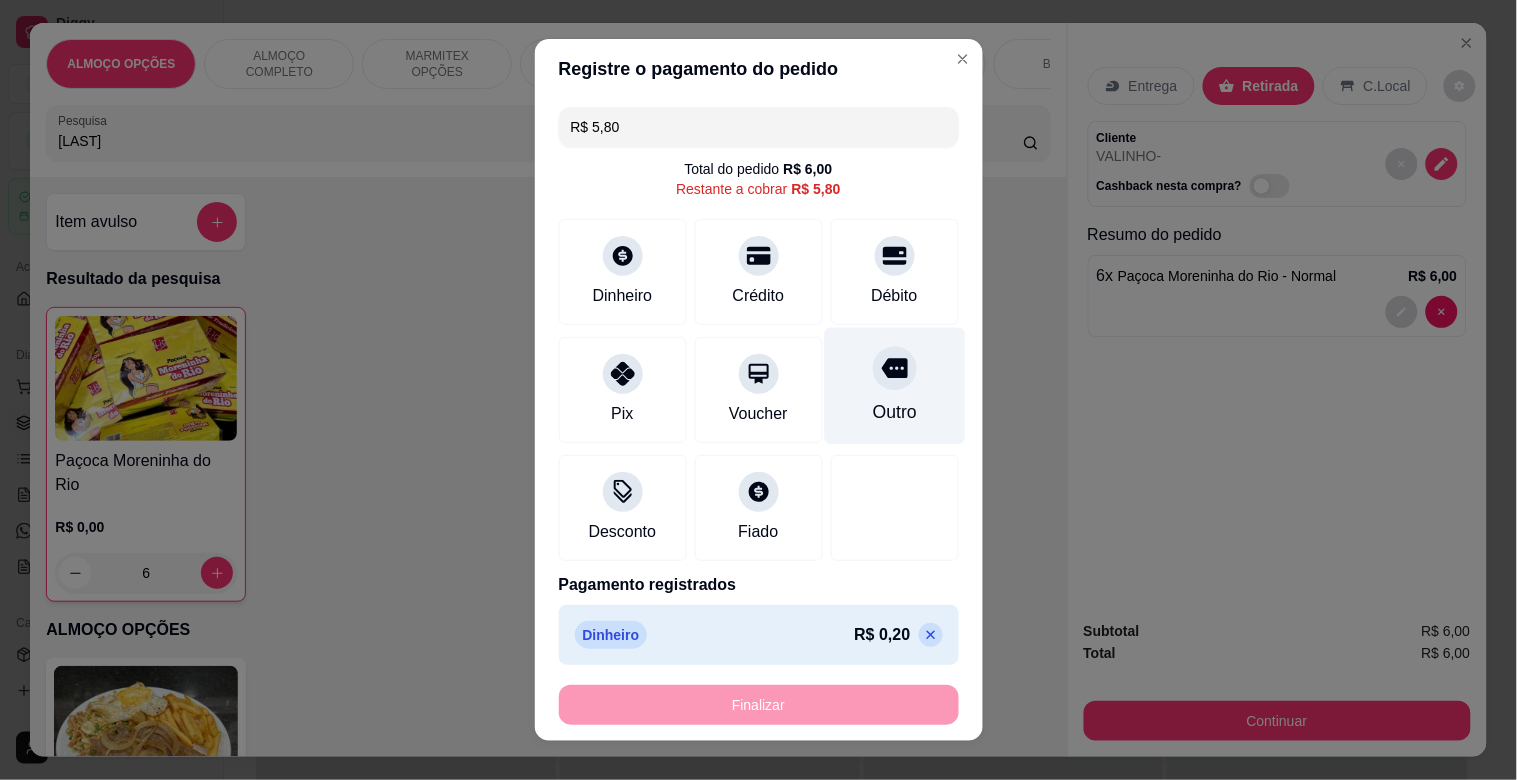 click on "Outro" at bounding box center [894, 386] 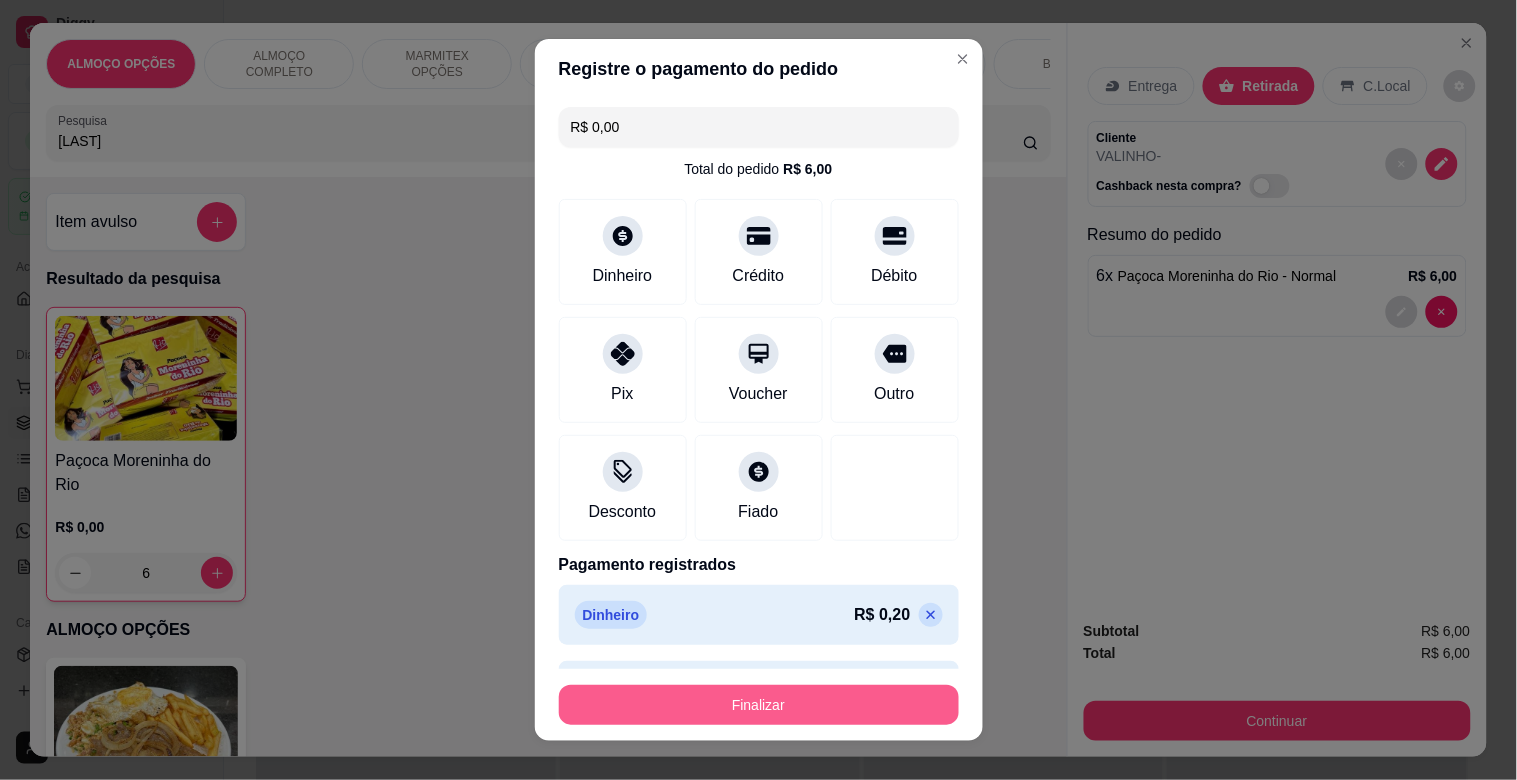 click on "Finalizar" at bounding box center (759, 705) 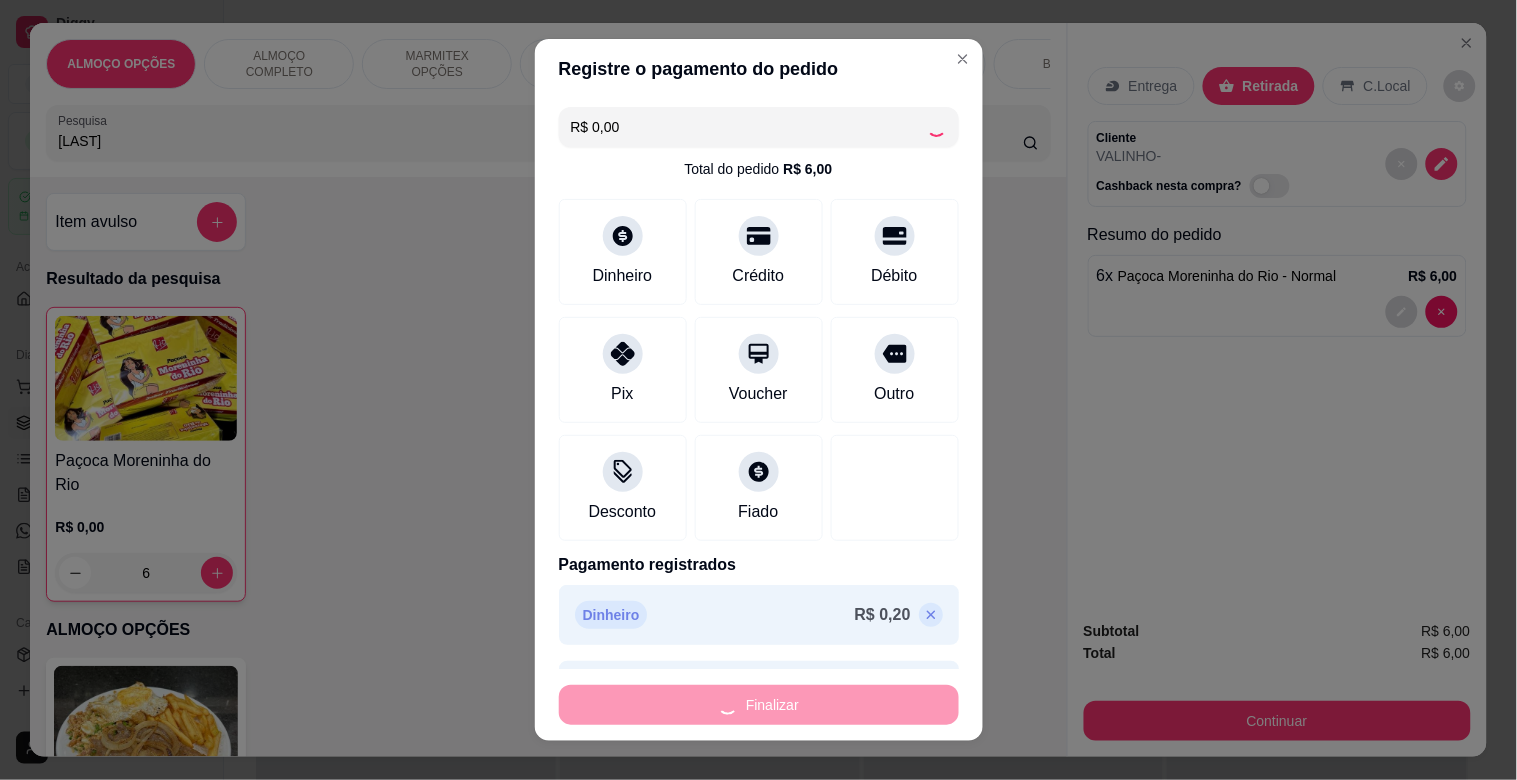 type on "0" 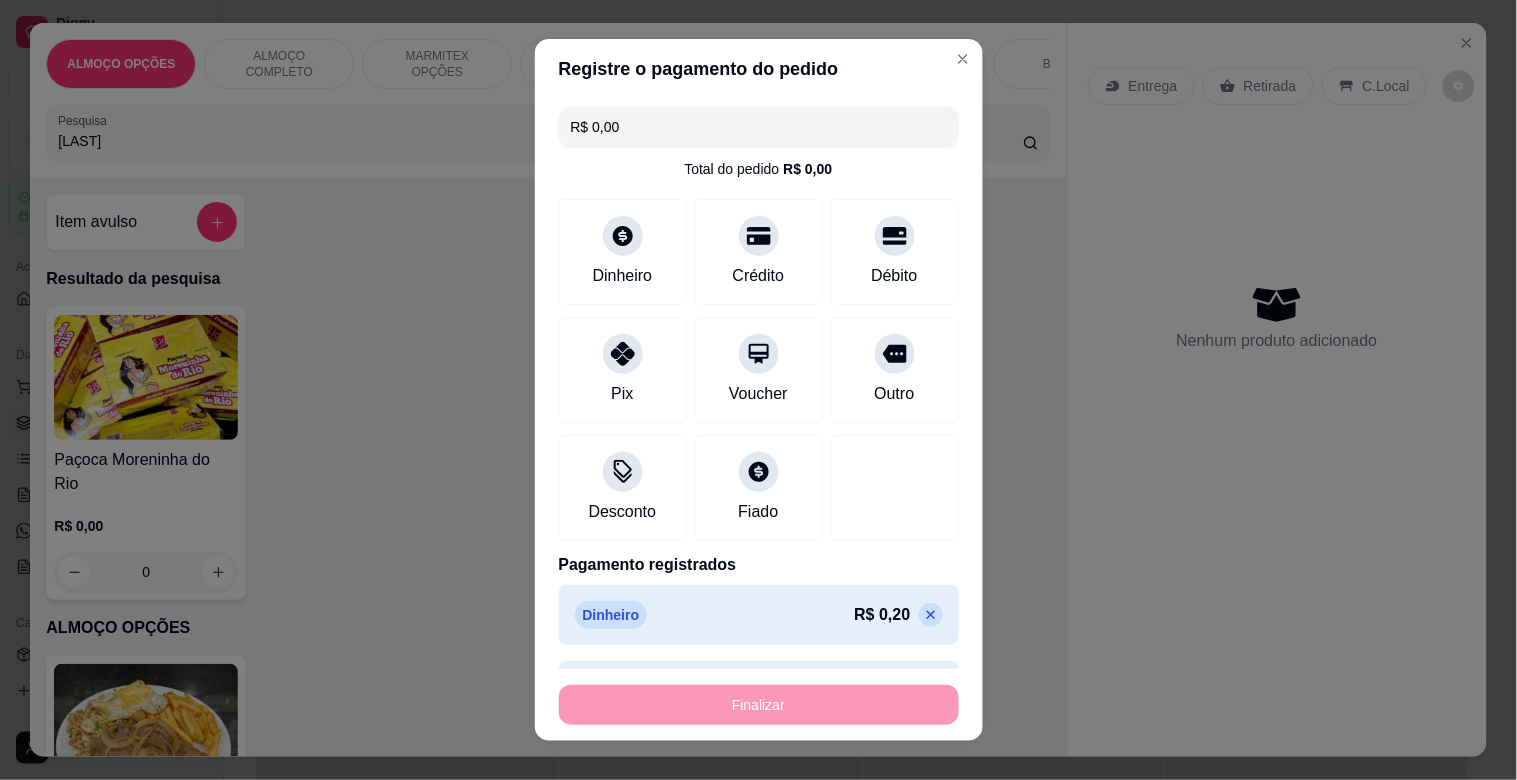 type on "-R$ 6,00" 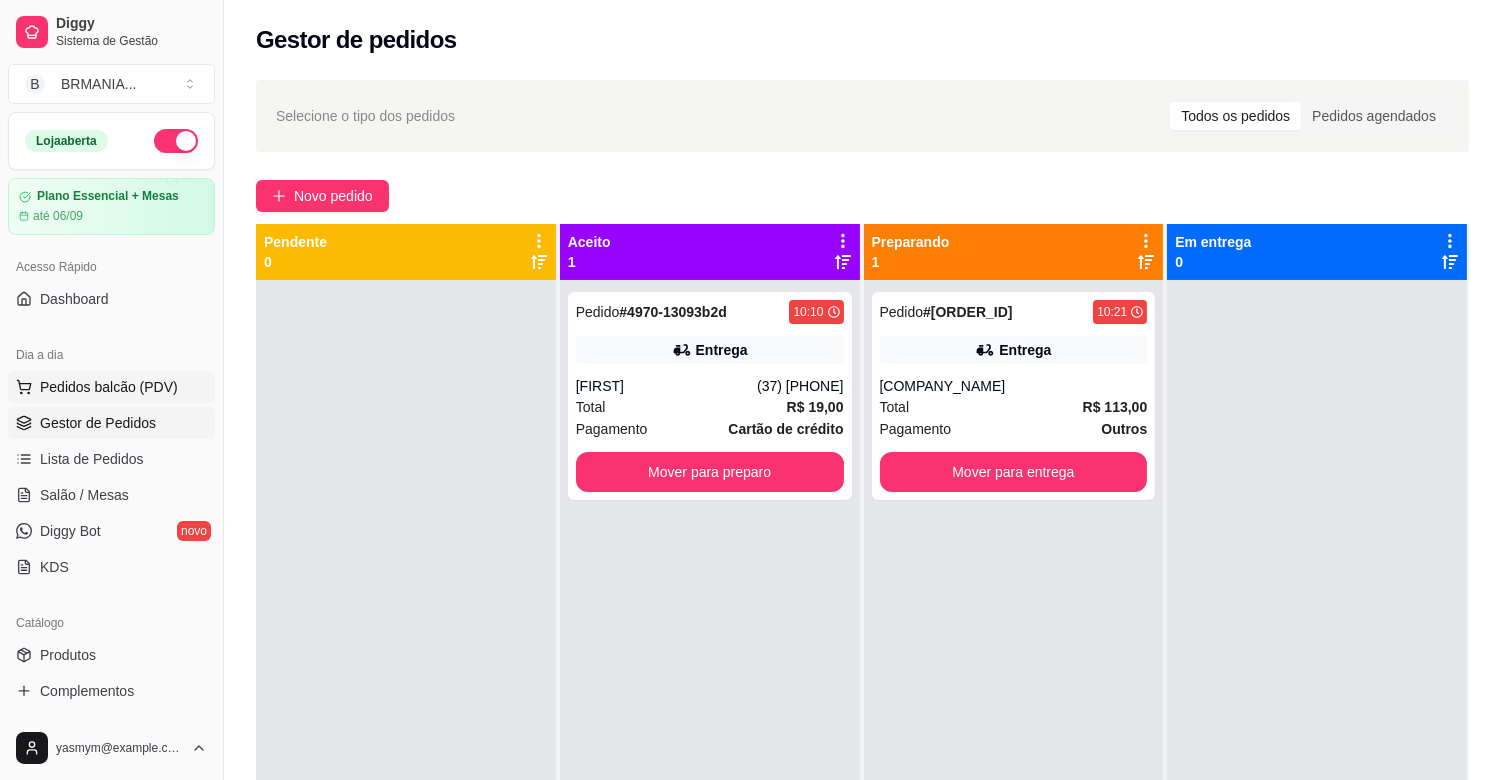 click on "Pedidos balcão (PDV)" at bounding box center [109, 387] 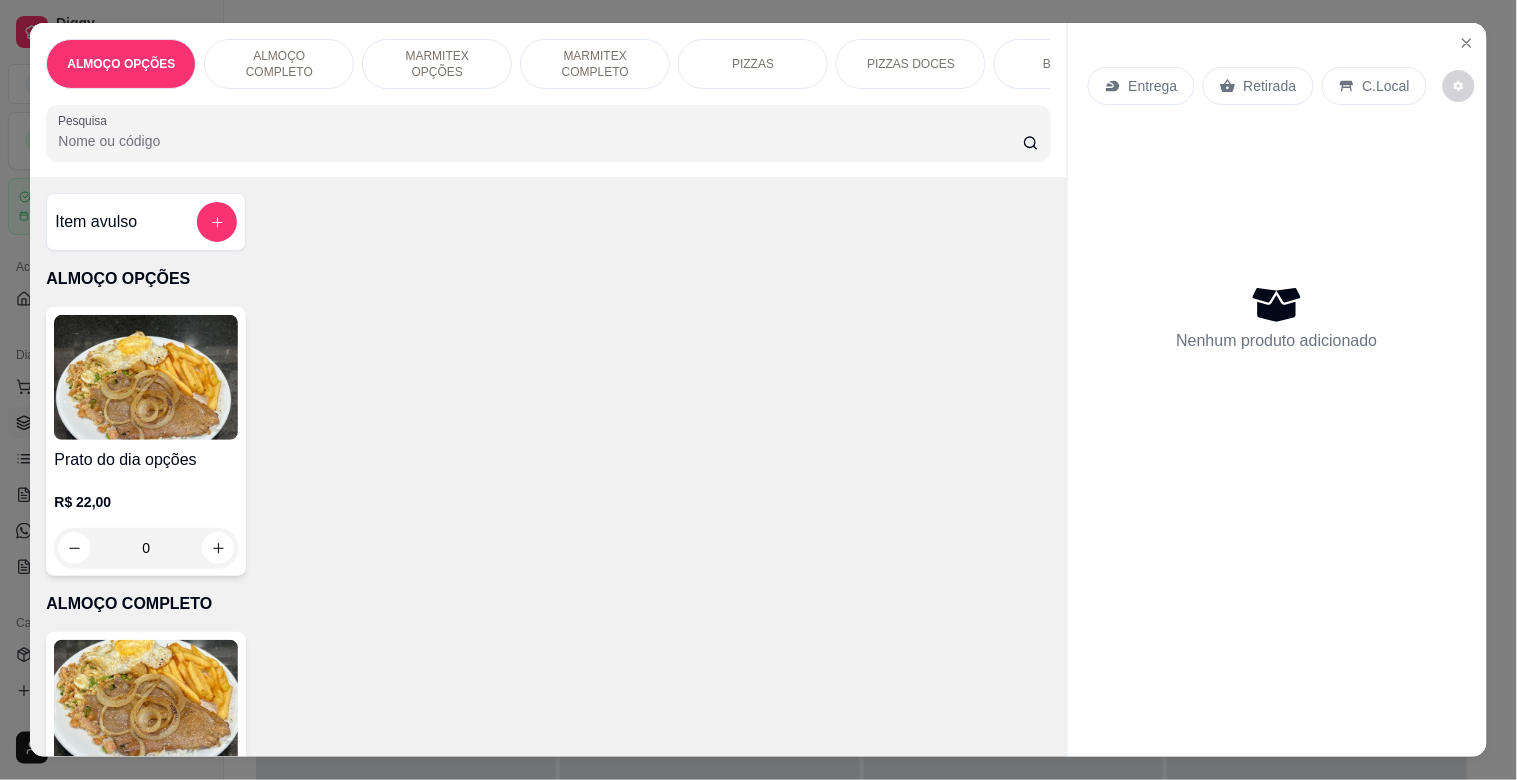 click on "MARMITEX COMPLETO" at bounding box center [595, 64] 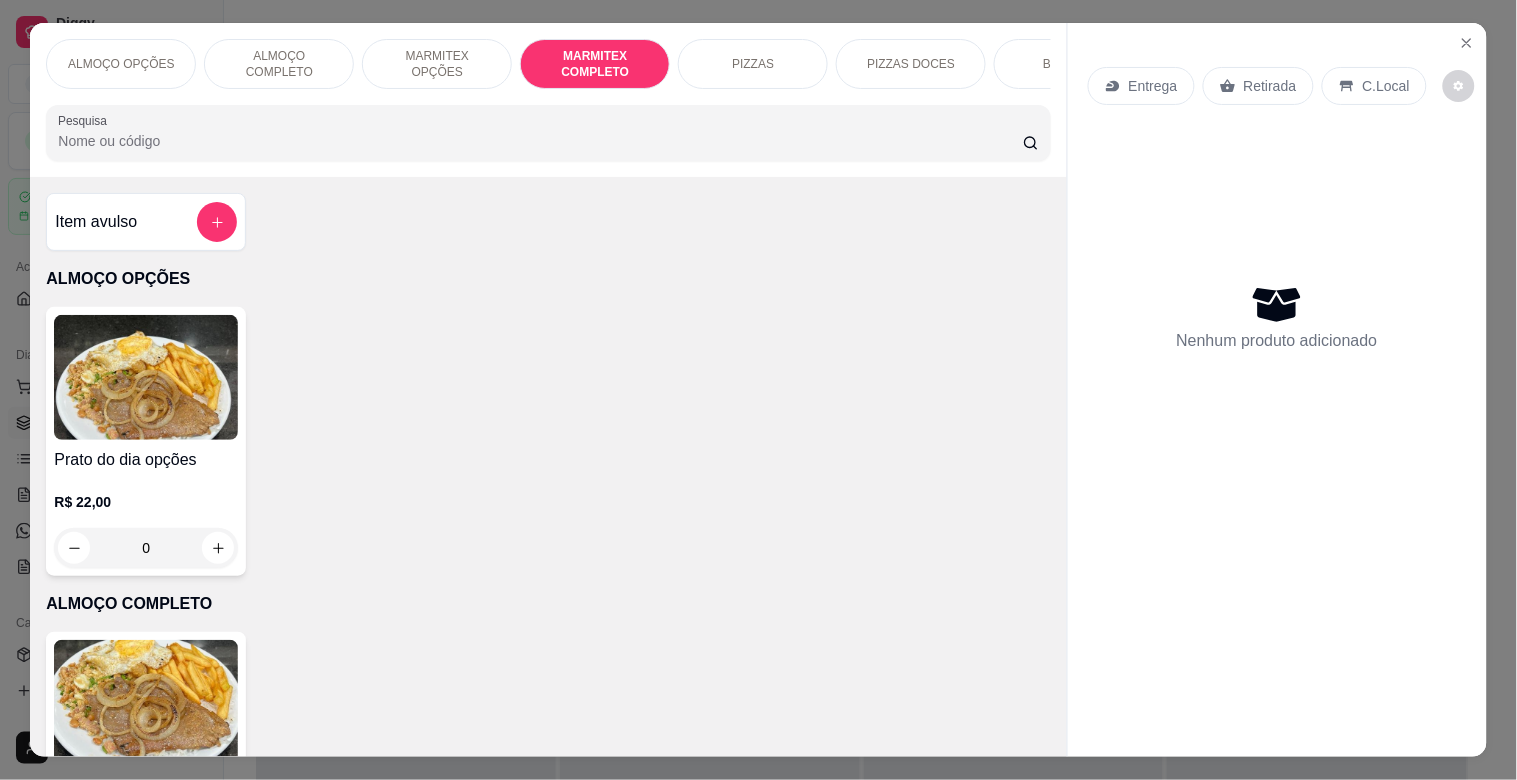 scroll, scrollTop: 1064, scrollLeft: 0, axis: vertical 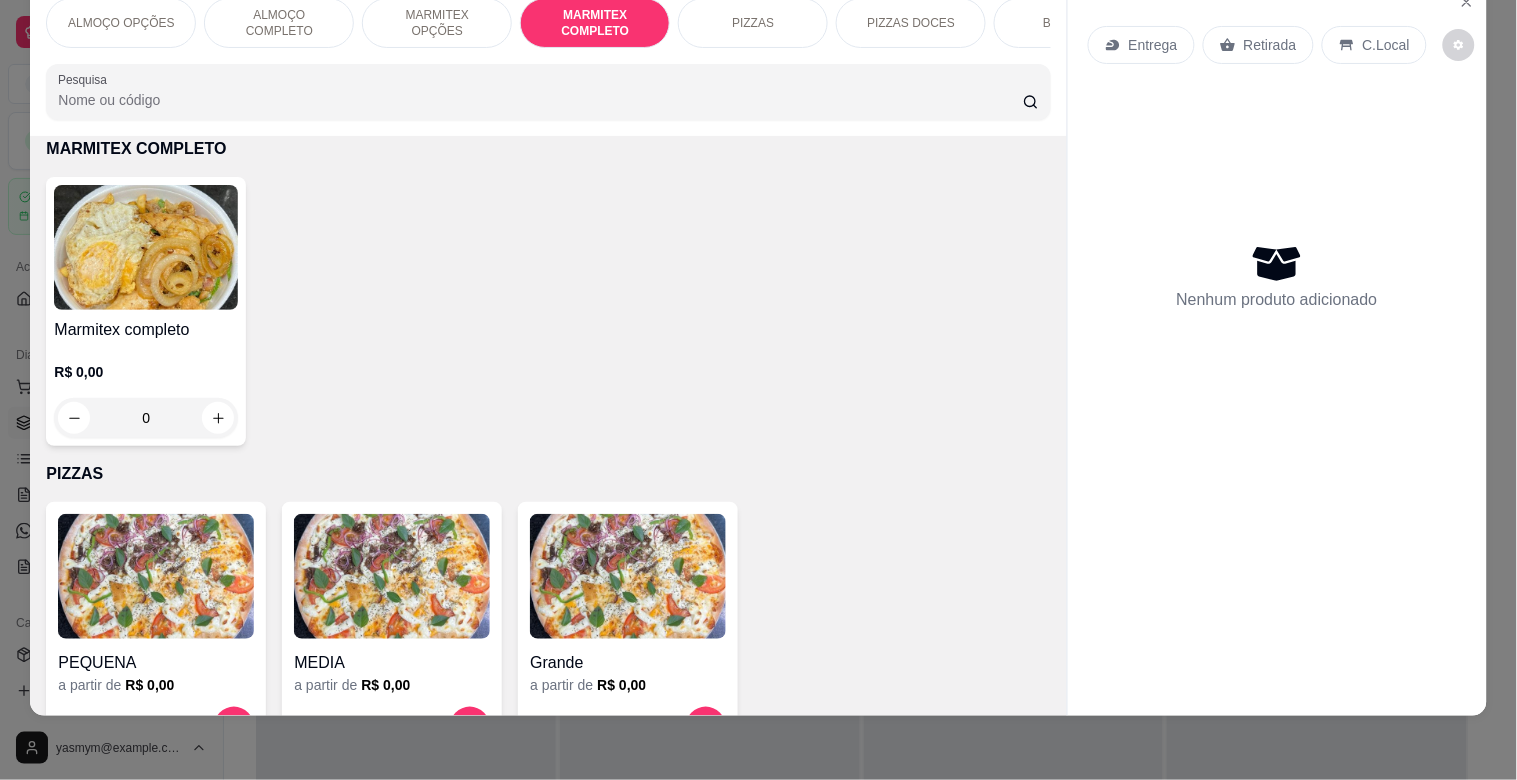 click at bounding box center (146, 247) 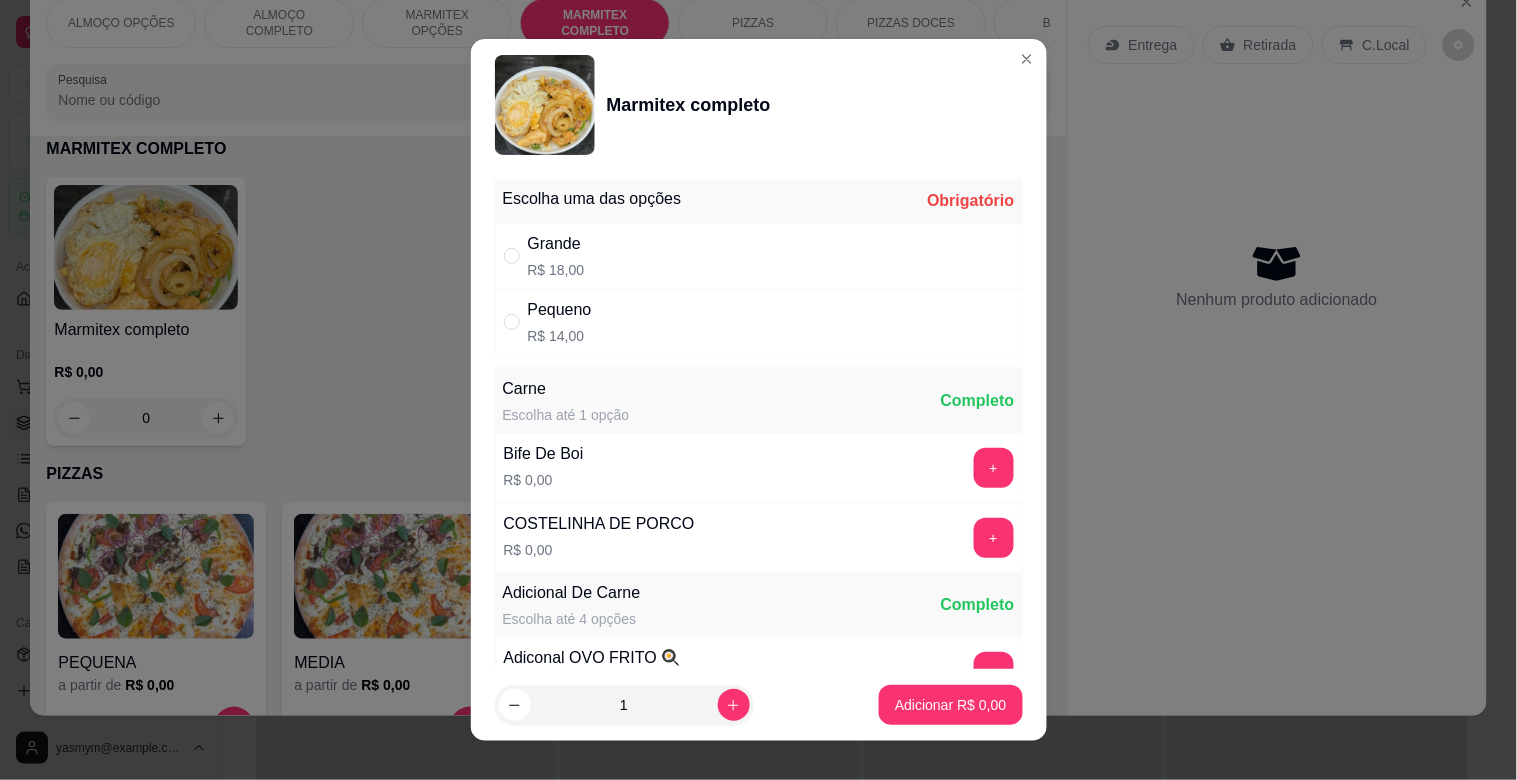 drag, startPoint x: 680, startPoint y: 332, endPoint x: 743, endPoint y: 366, distance: 71.5891 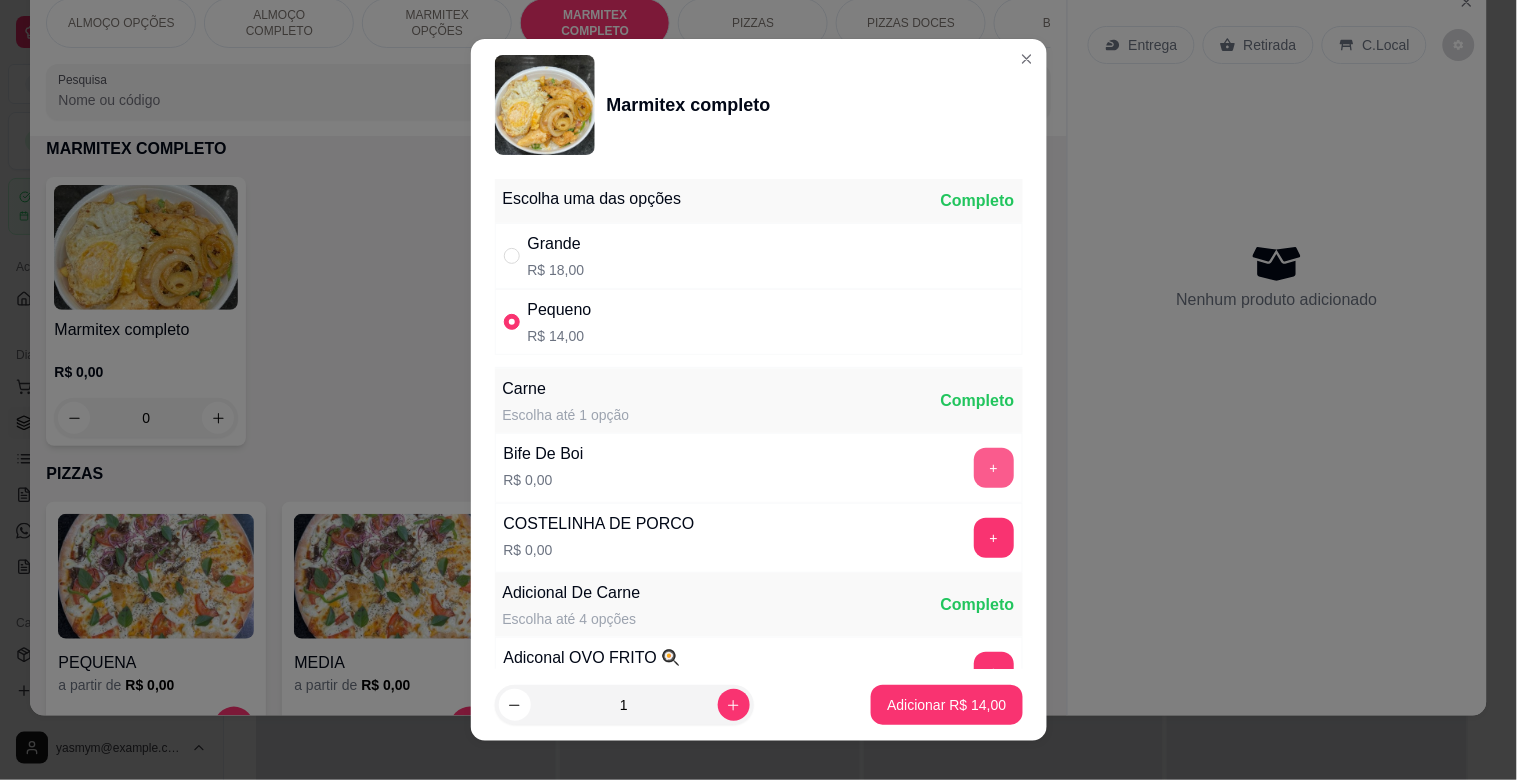 click on "+" at bounding box center (994, 468) 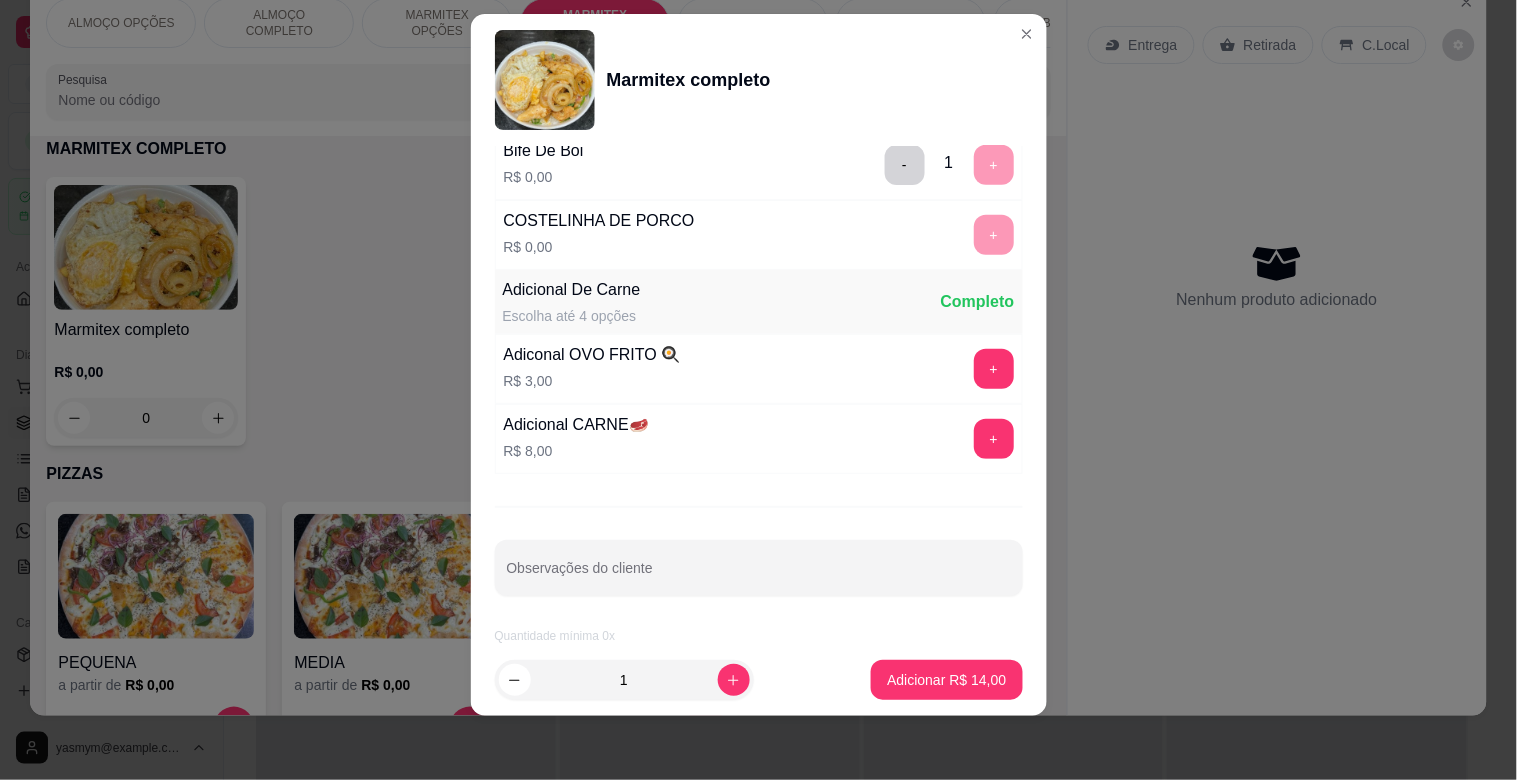 scroll, scrollTop: 280, scrollLeft: 0, axis: vertical 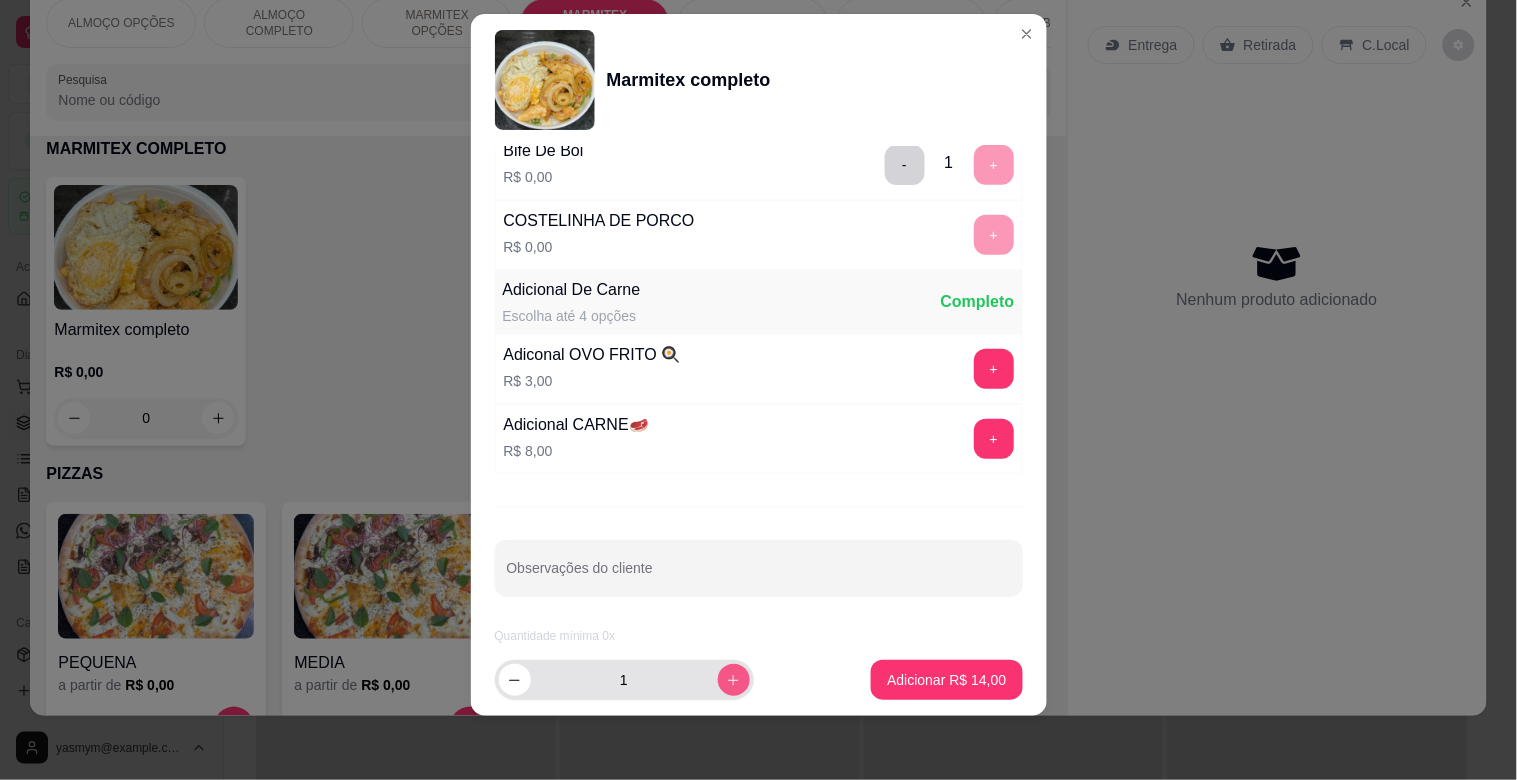 click at bounding box center [734, 680] 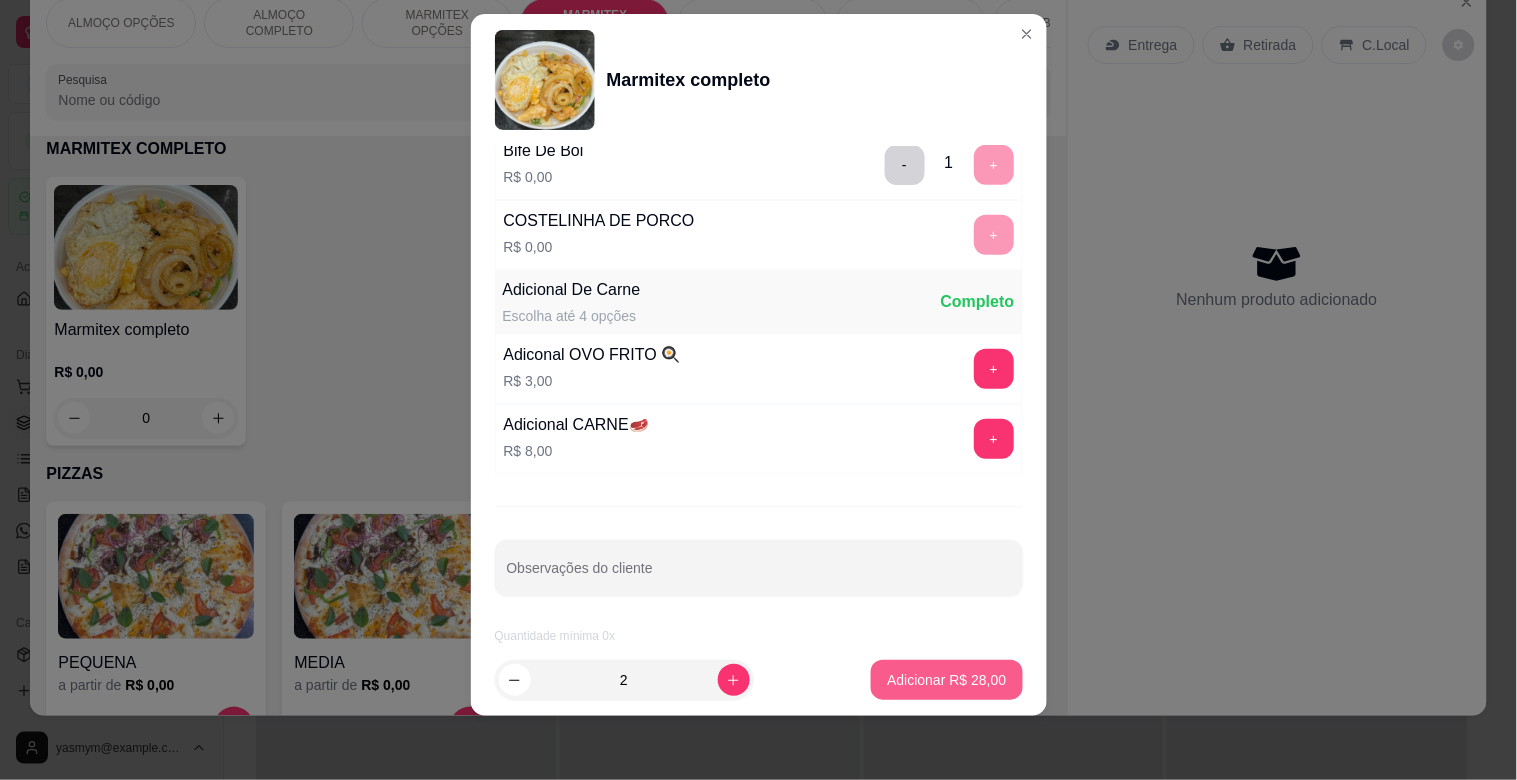 click on "Adicionar   R$ 28,00" at bounding box center (946, 680) 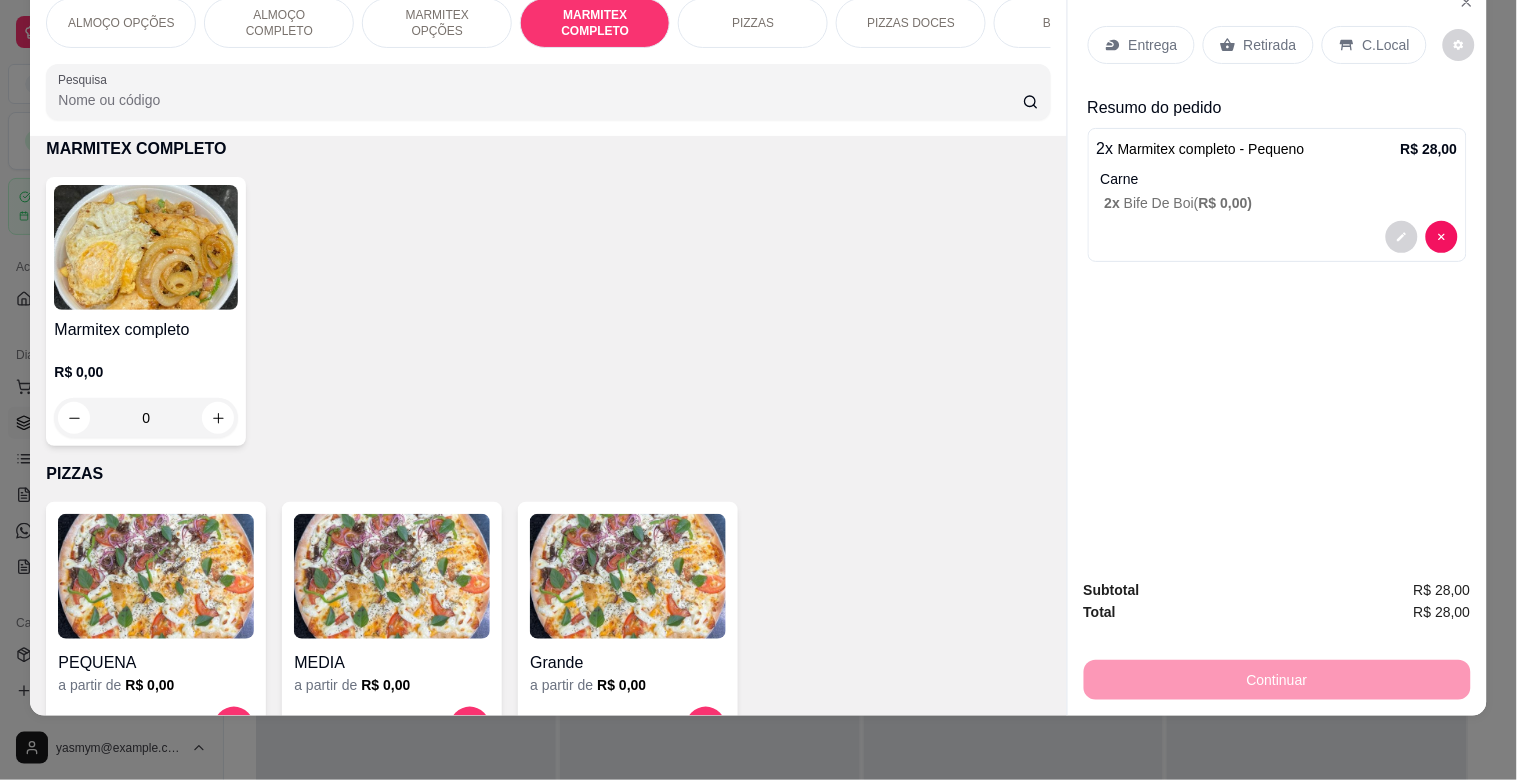 click on "Entrega" at bounding box center [1141, 45] 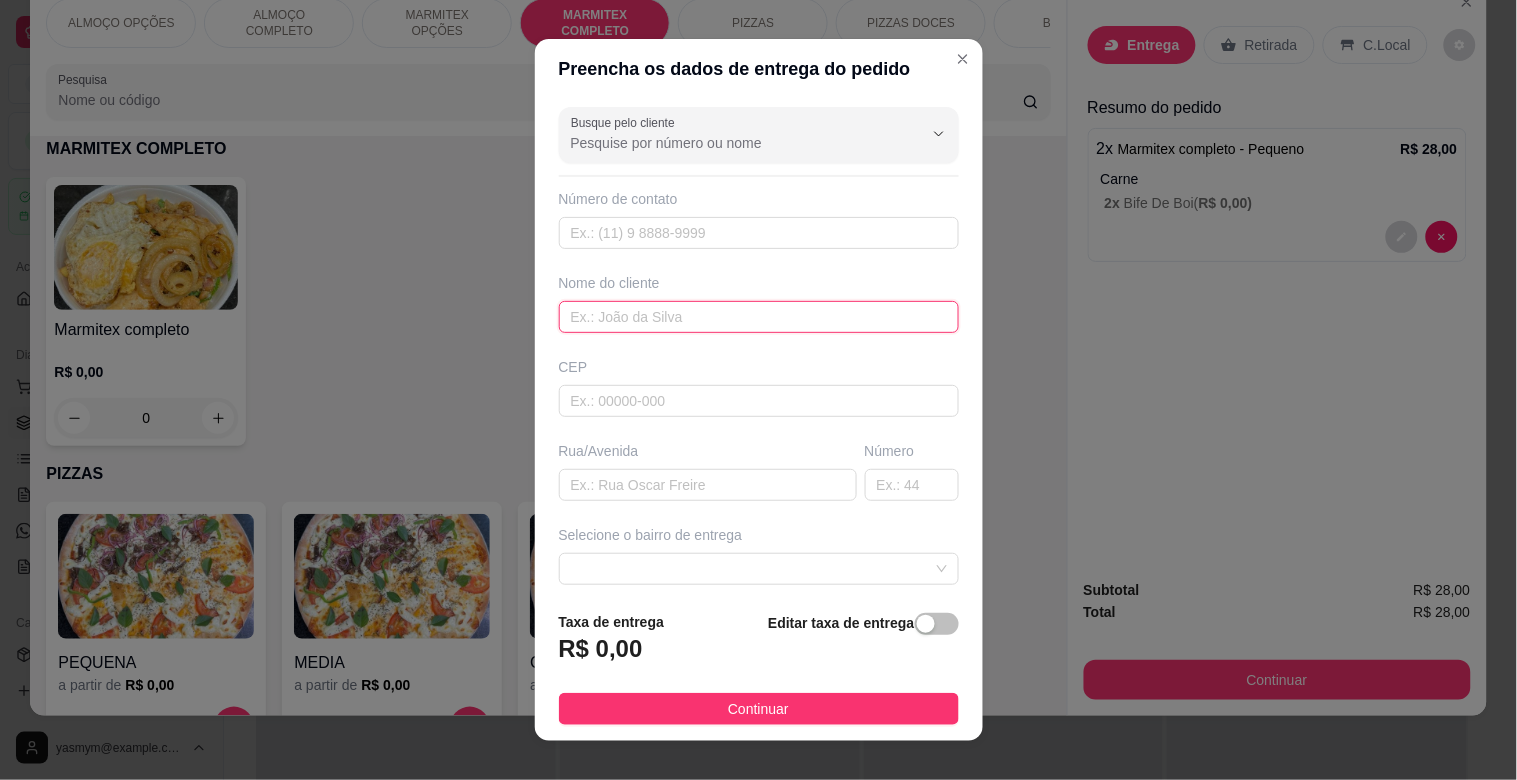 click at bounding box center (759, 317) 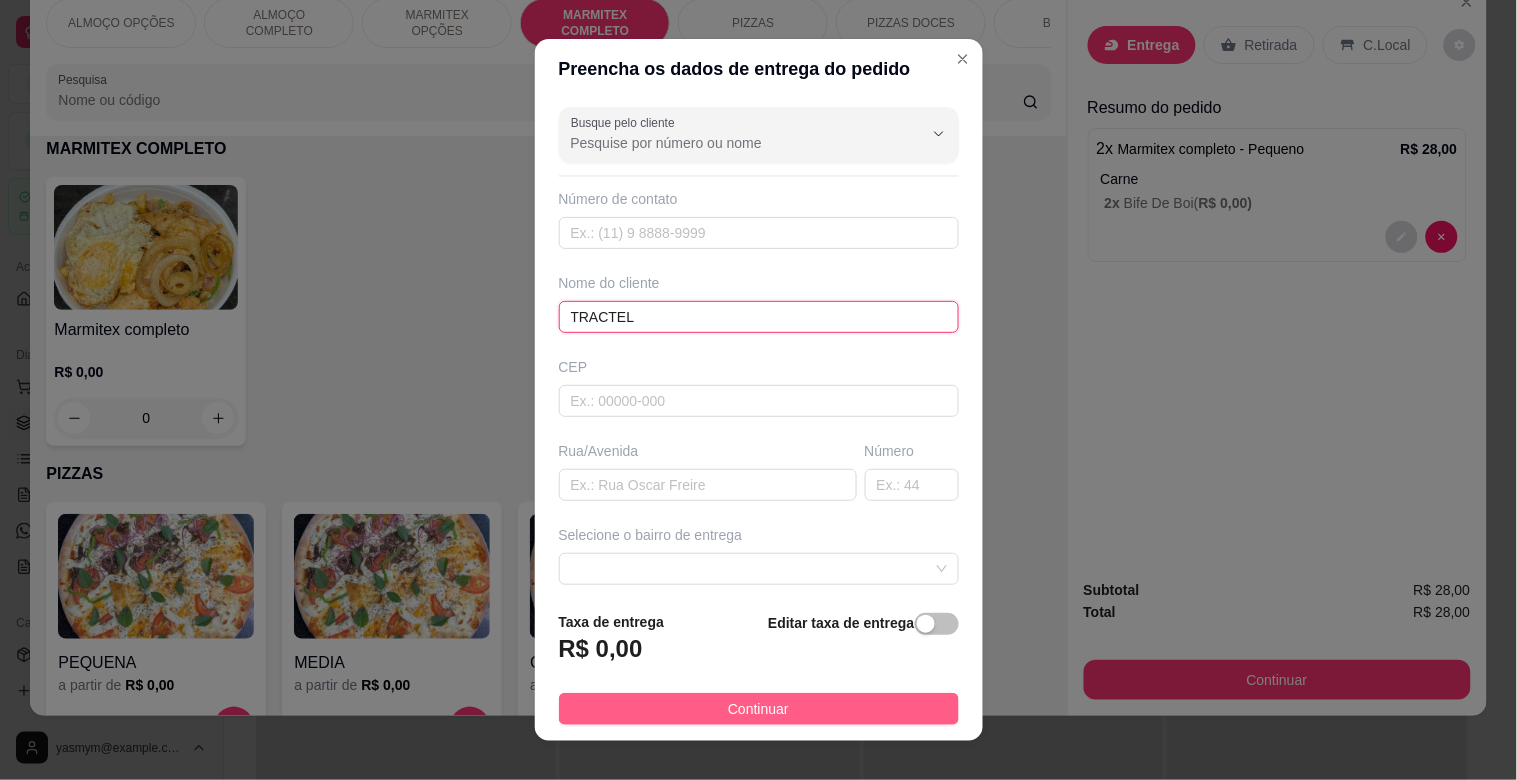 type on "TRACTEL" 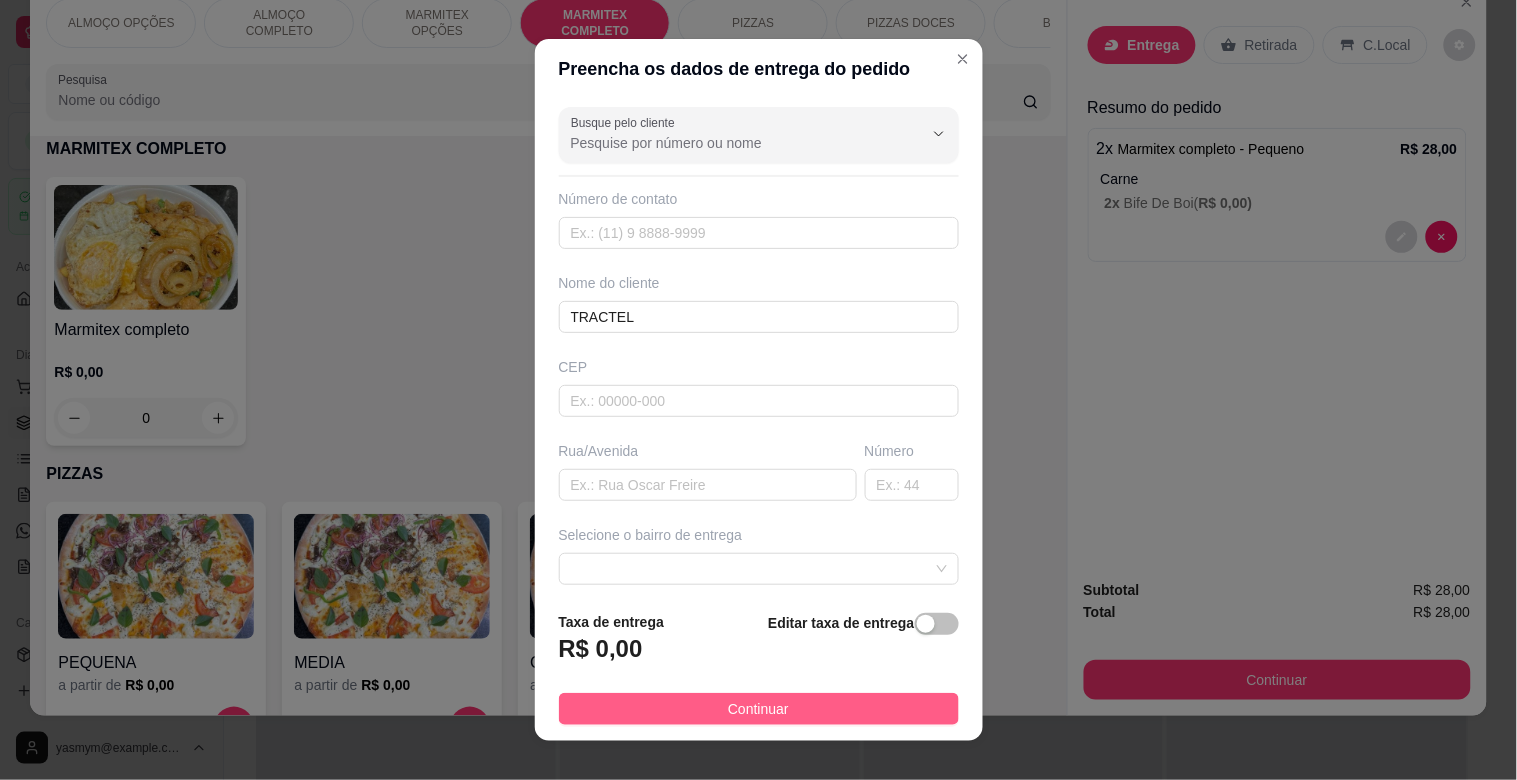 click on "Continuar" at bounding box center [759, 709] 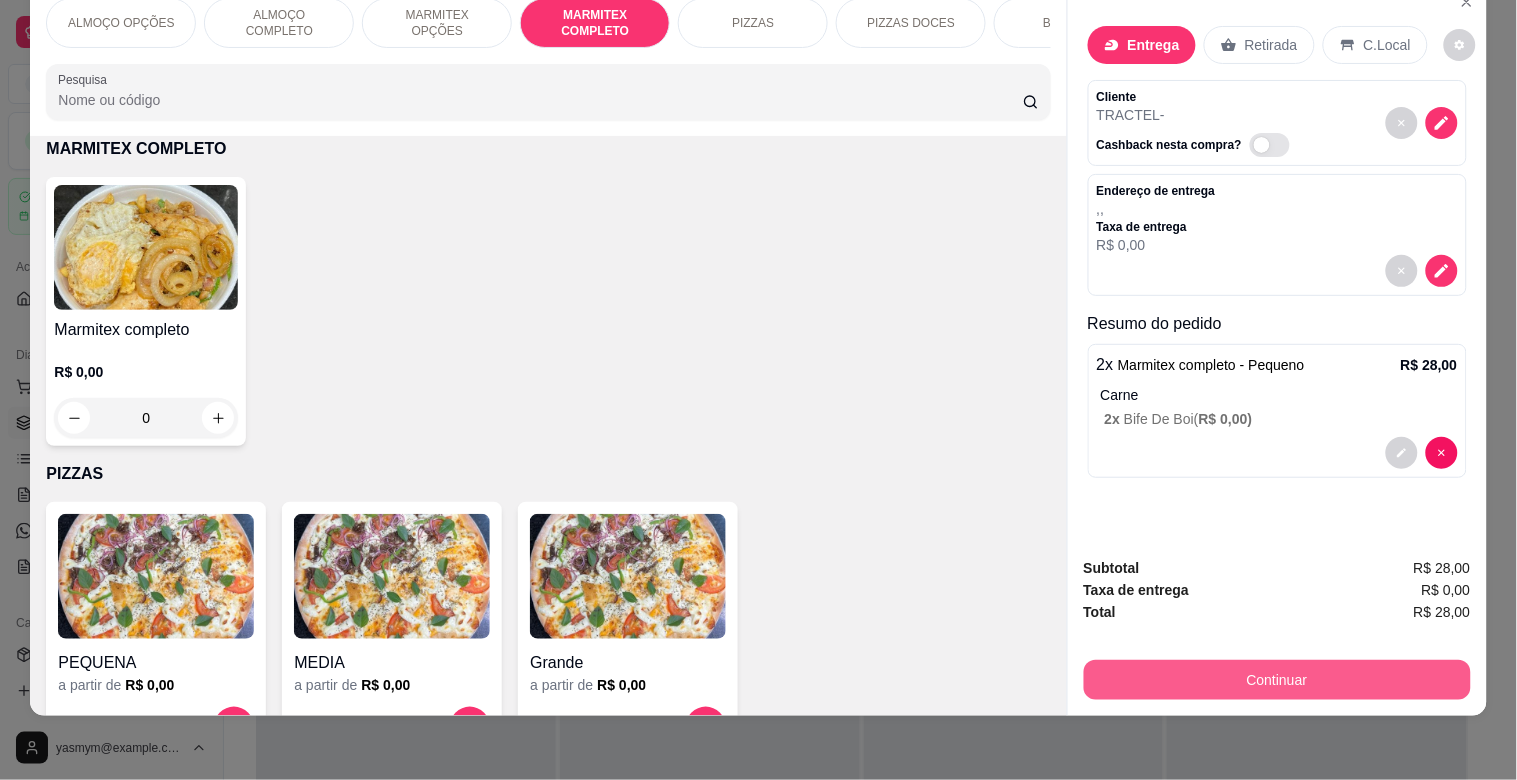 click on "Continuar" at bounding box center (1277, 680) 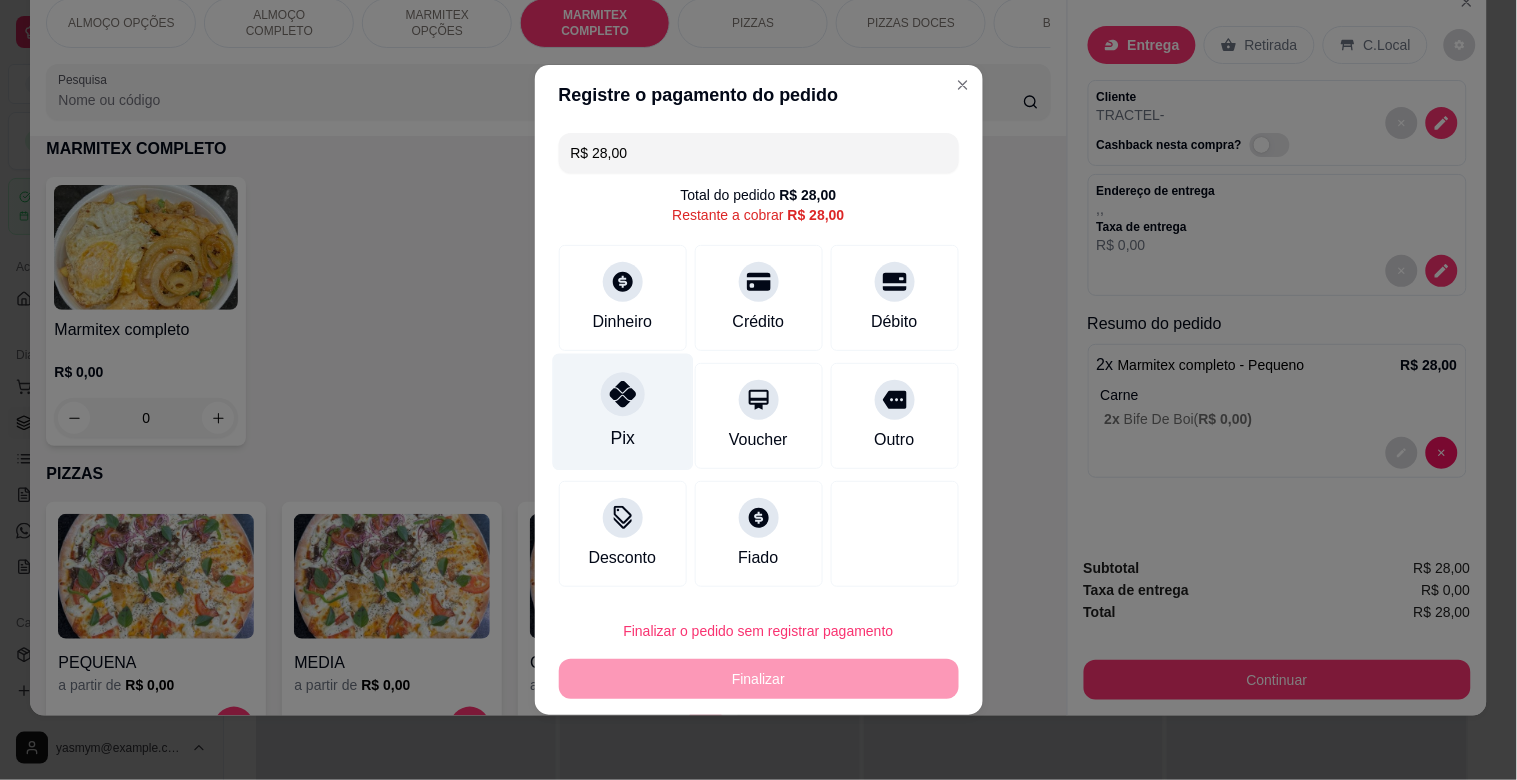 drag, startPoint x: 637, startPoint y: 436, endPoint x: 731, endPoint y: 542, distance: 141.67569 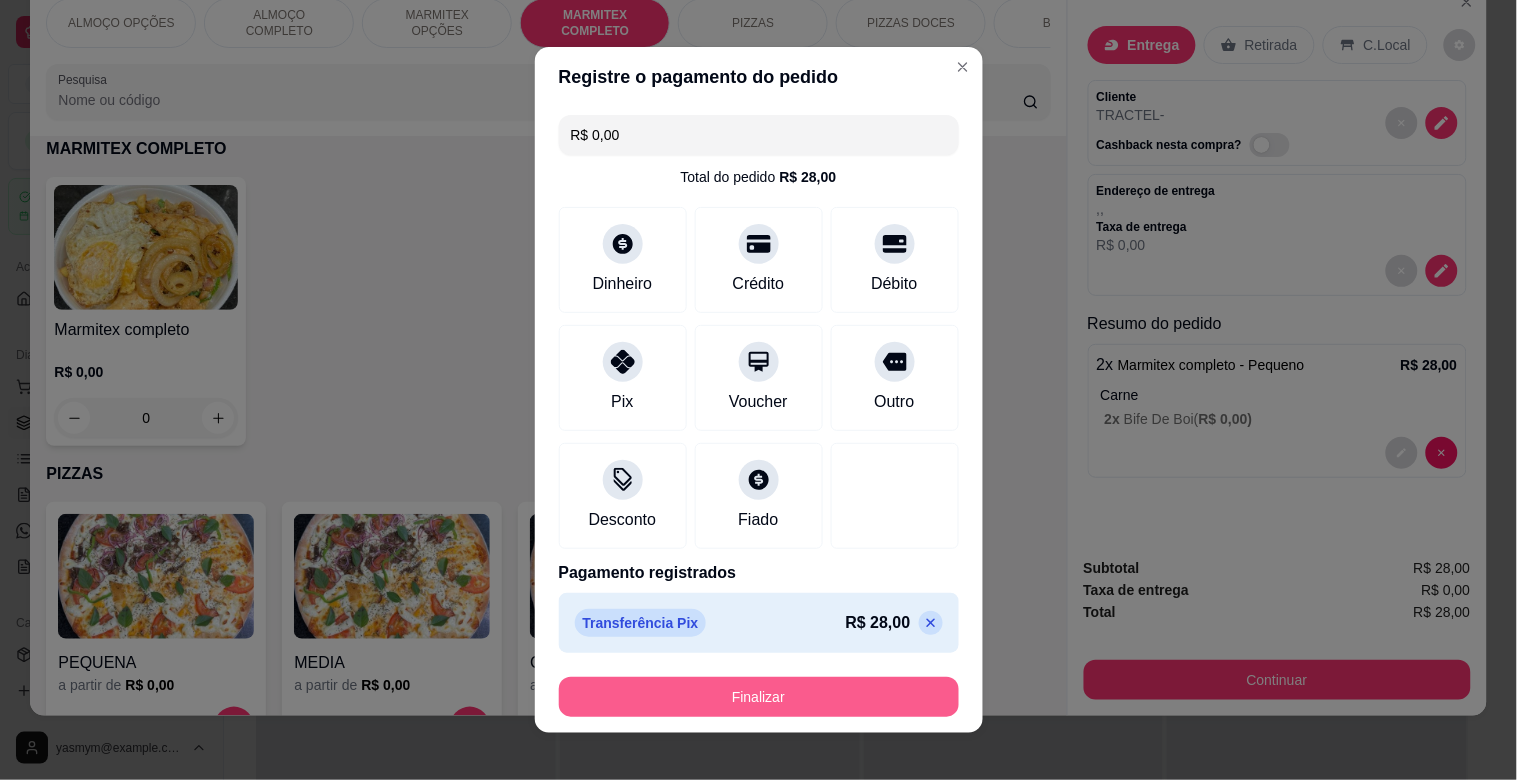 click on "Finalizar" at bounding box center (759, 697) 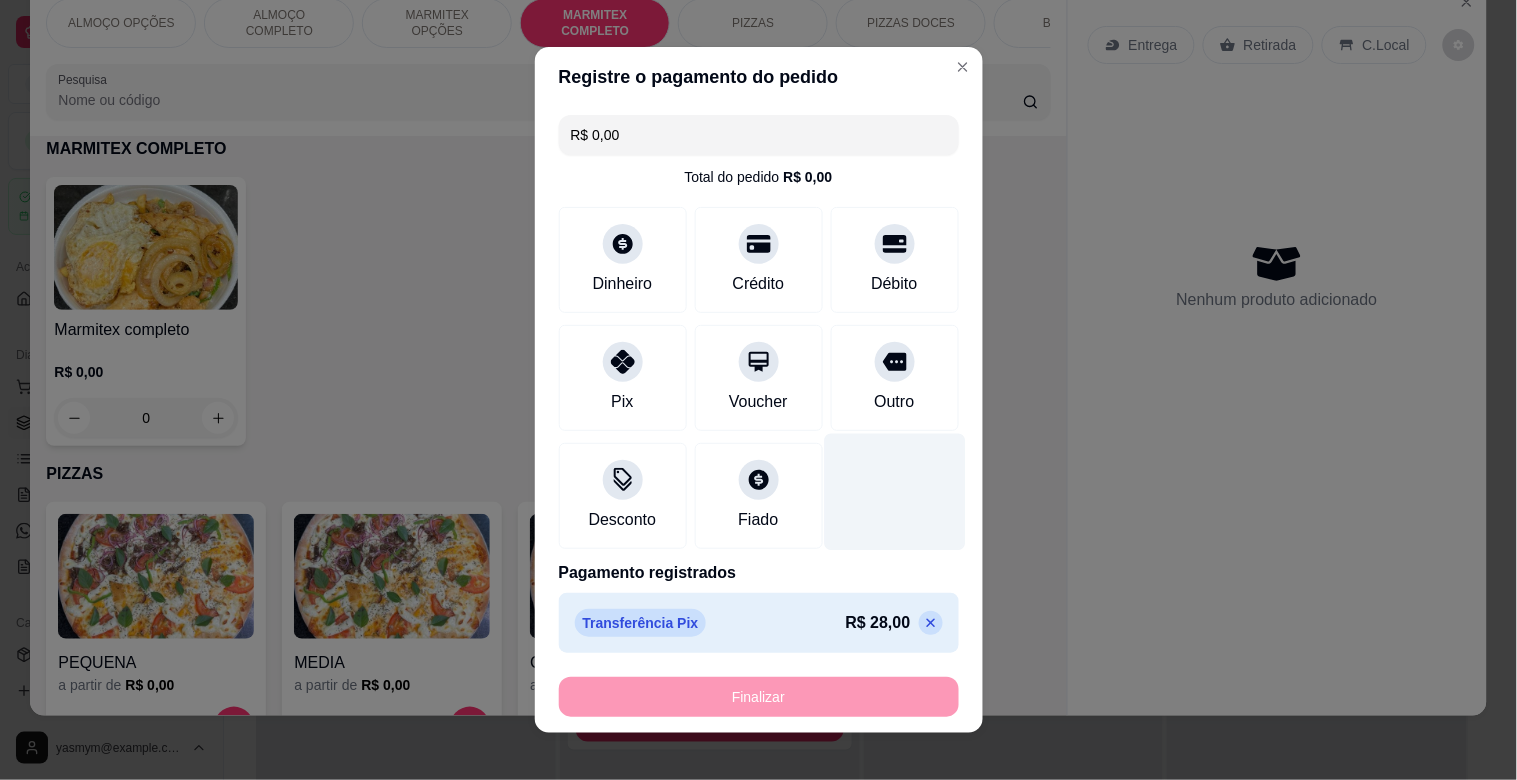 type on "-R$ 28,00" 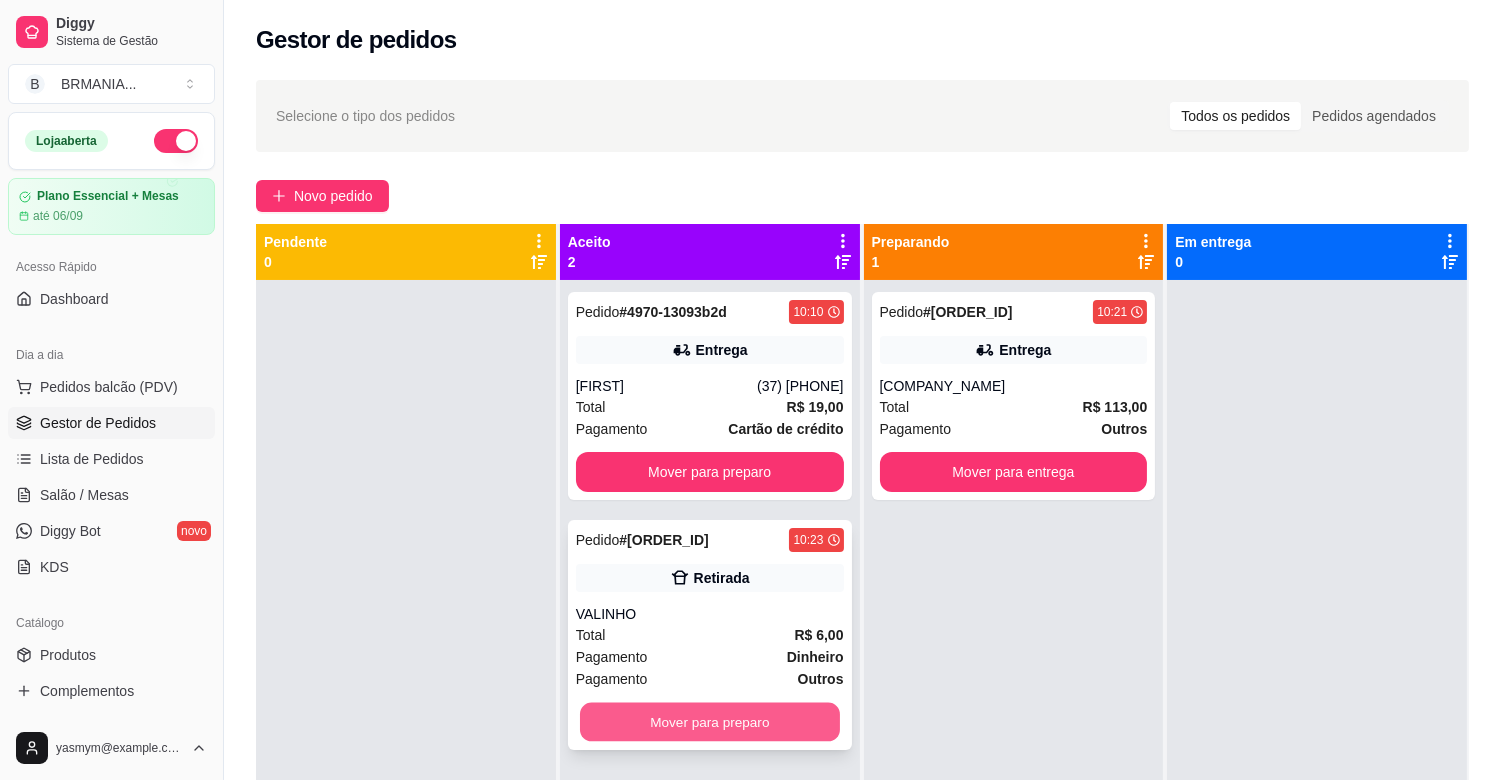 click on "Mover para preparo" at bounding box center [710, 722] 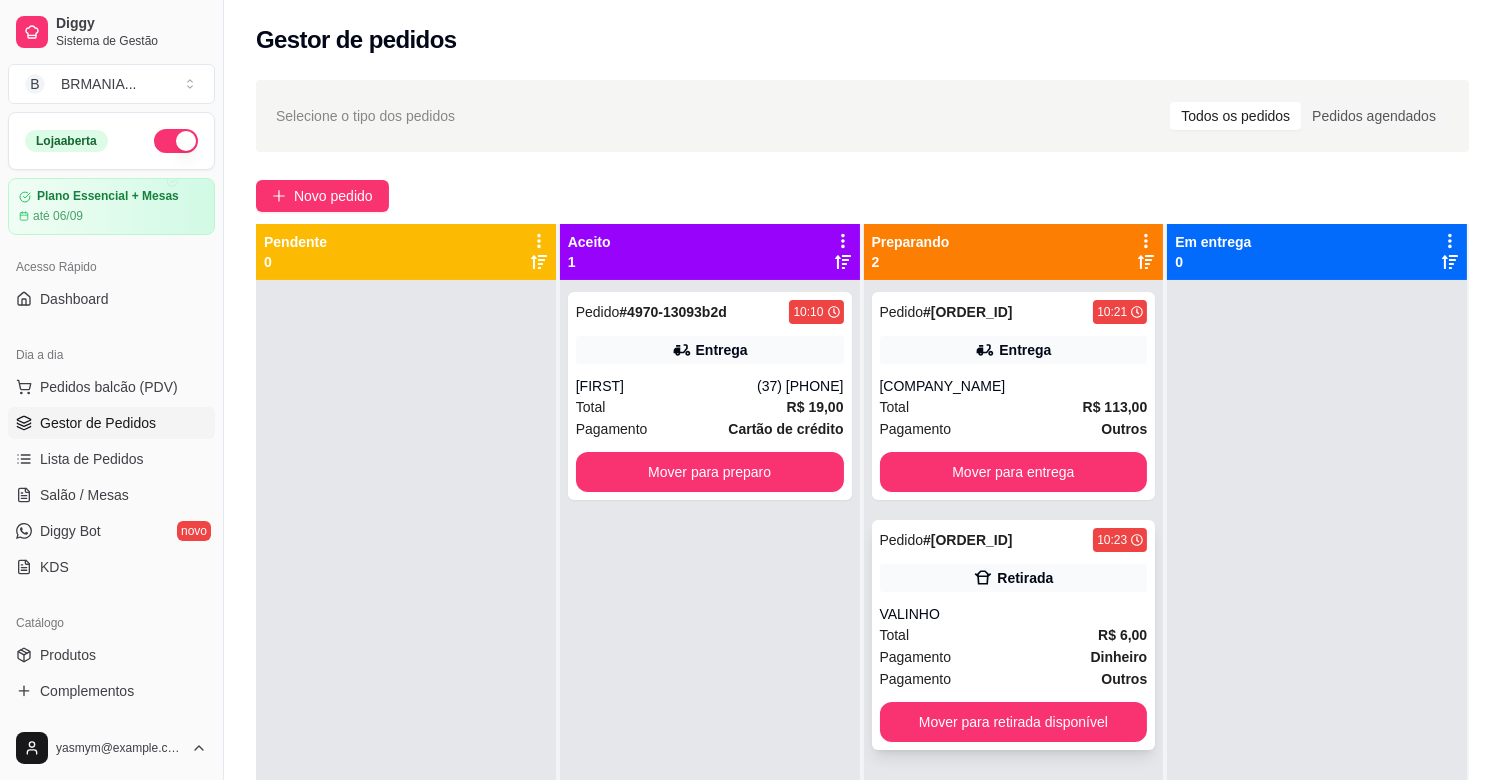 click on "Mover para retirada disponível" at bounding box center [1014, 722] 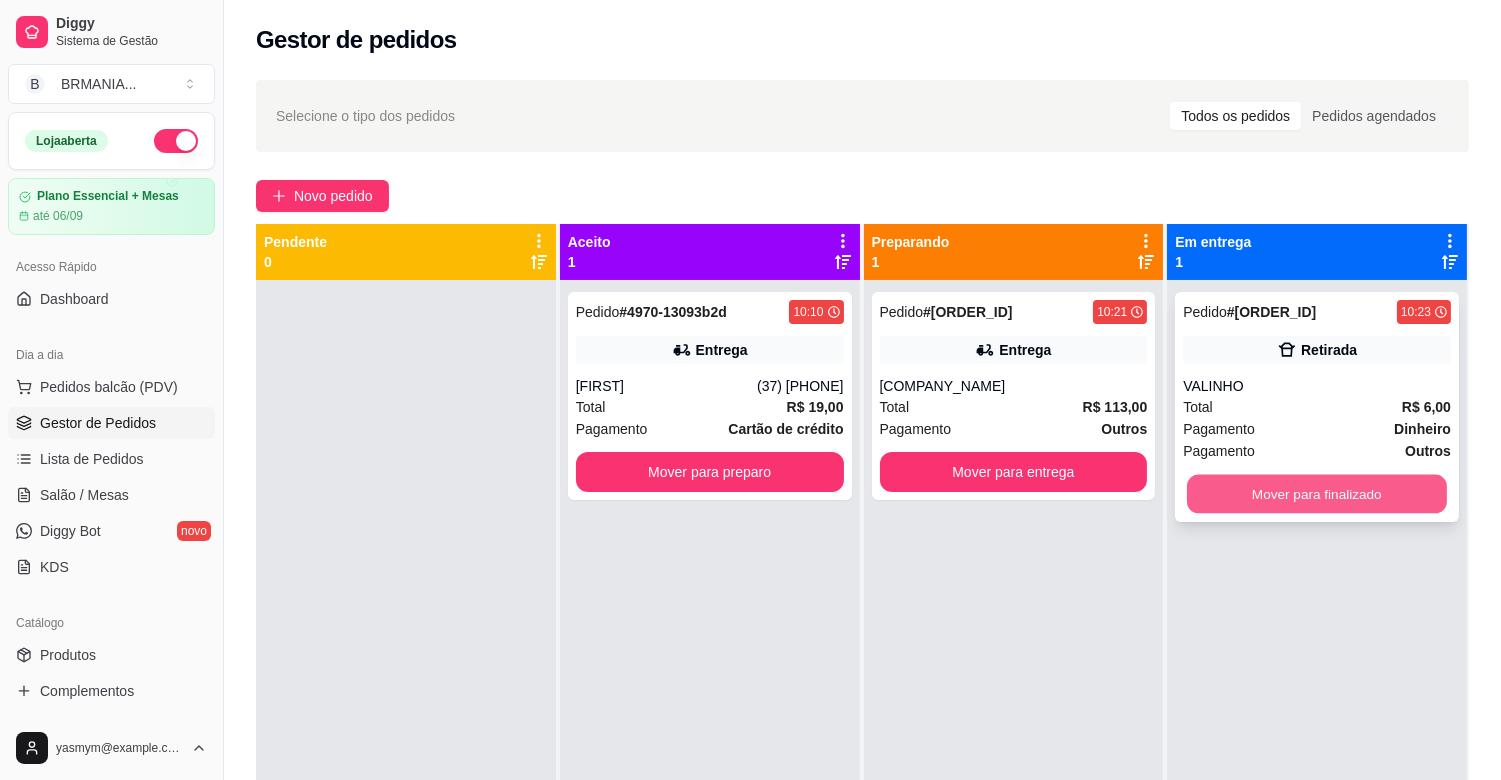 click on "Mover para finalizado" at bounding box center (1317, 494) 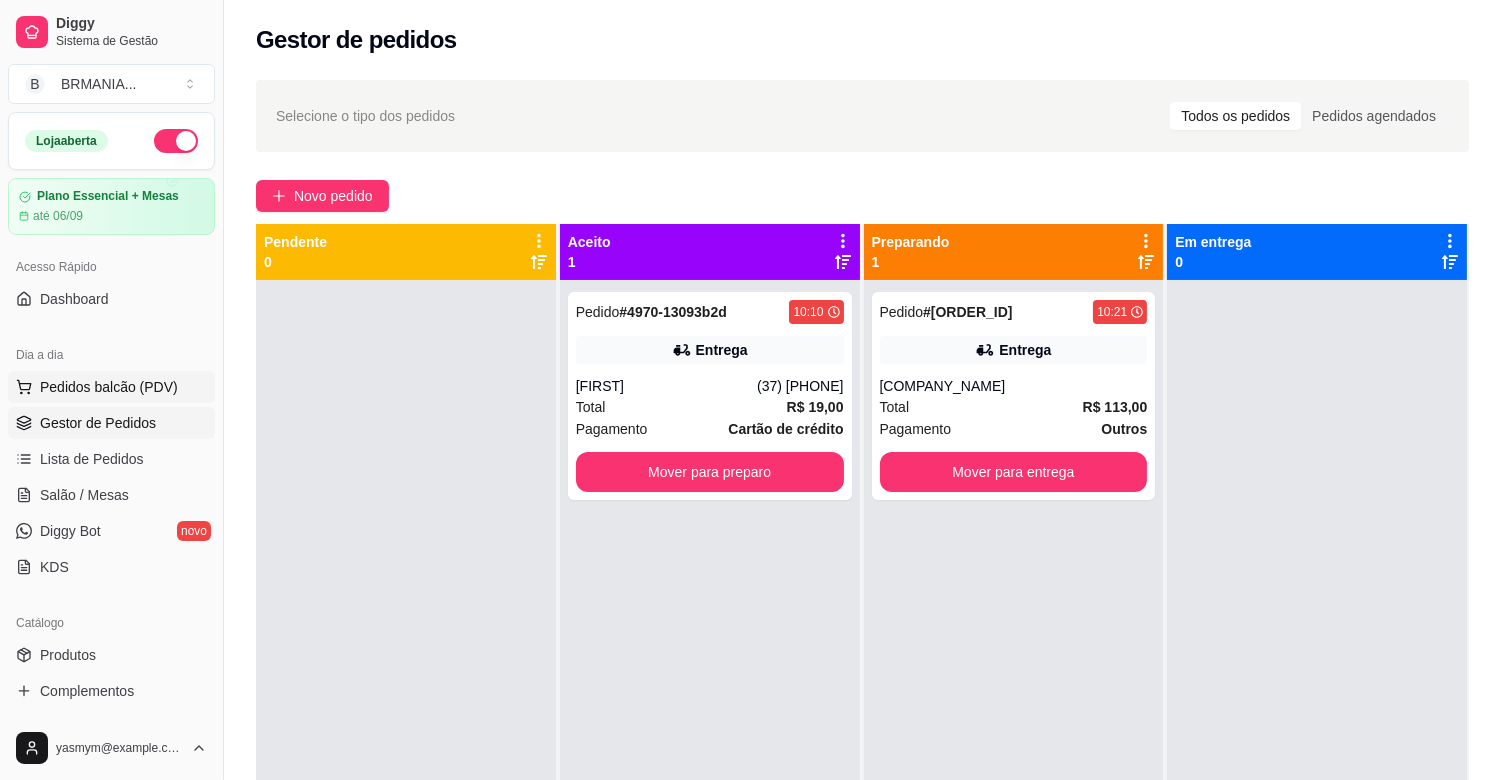 click on "Pedidos balcão (PDV)" at bounding box center [109, 387] 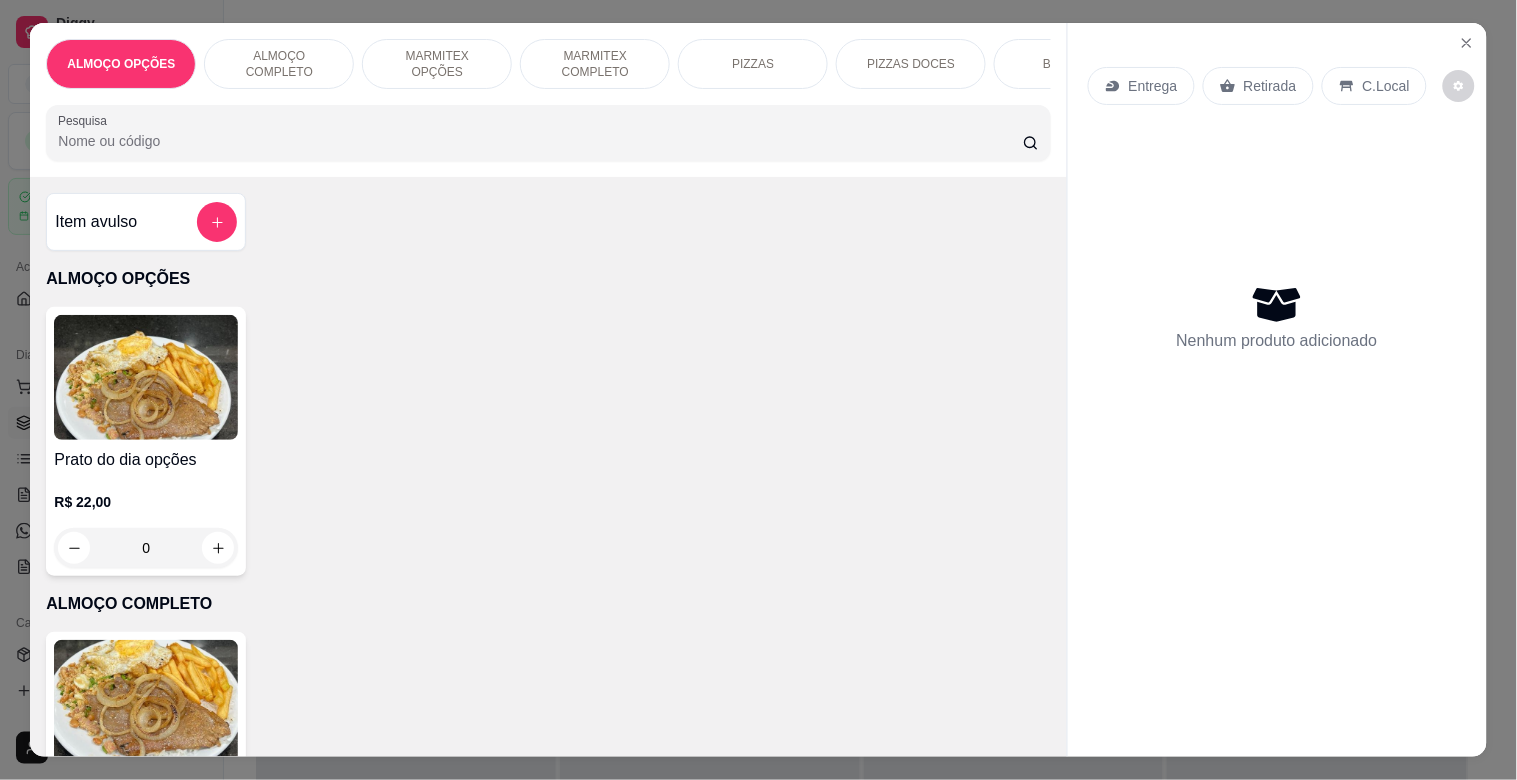 drag, startPoint x: 602, startPoint y: 46, endPoint x: 534, endPoint y: 75, distance: 73.92564 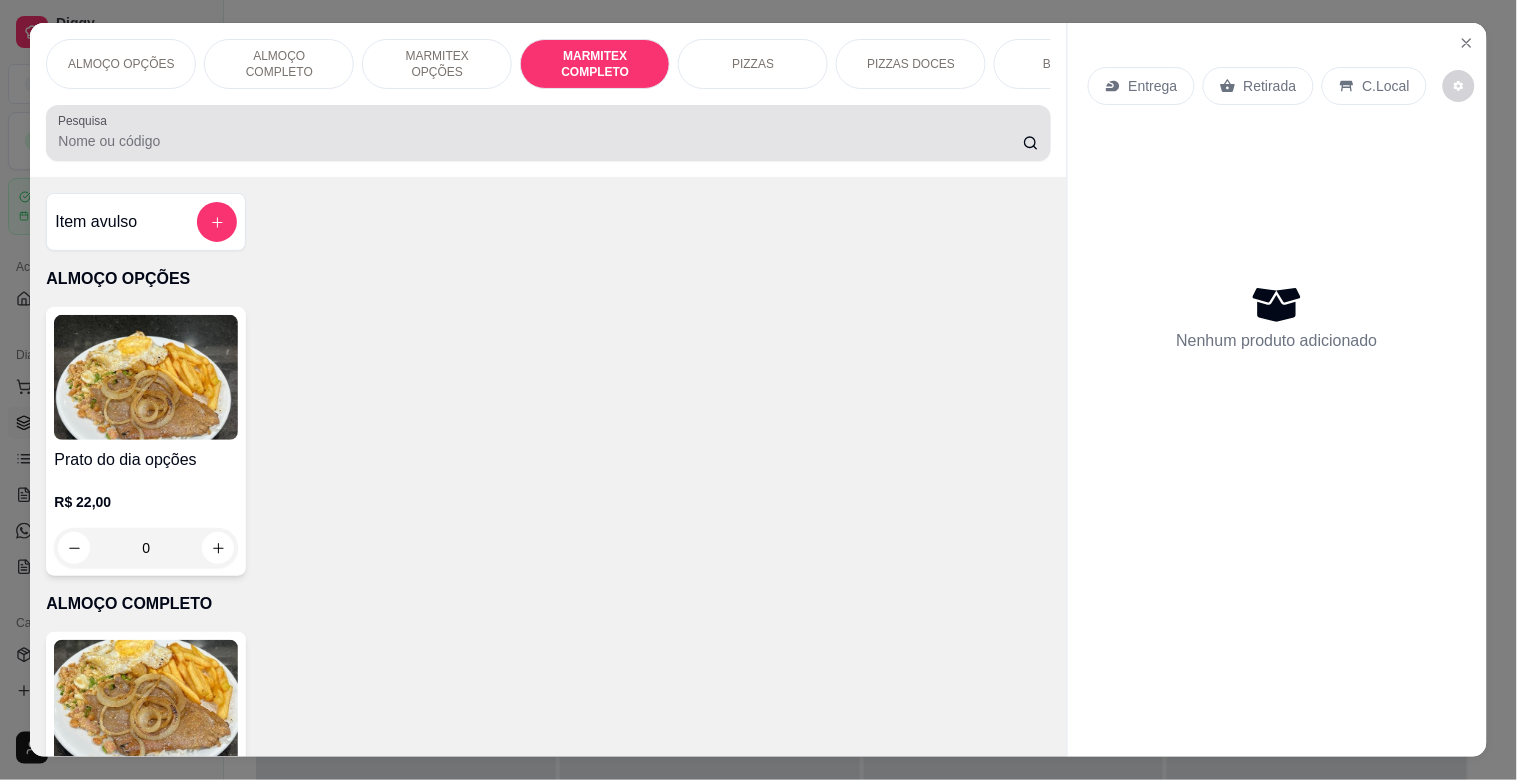 scroll, scrollTop: 1064, scrollLeft: 0, axis: vertical 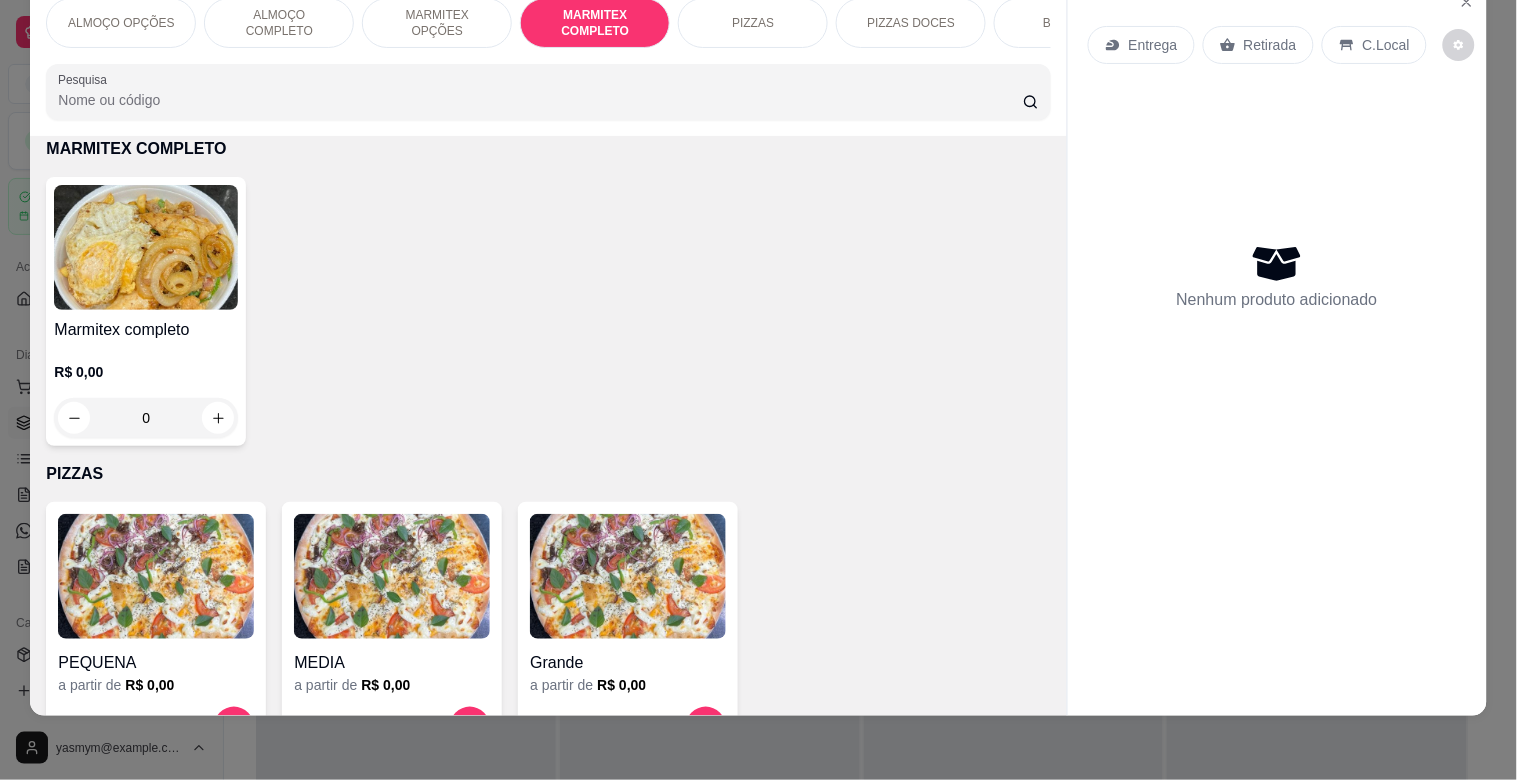 click at bounding box center [146, 247] 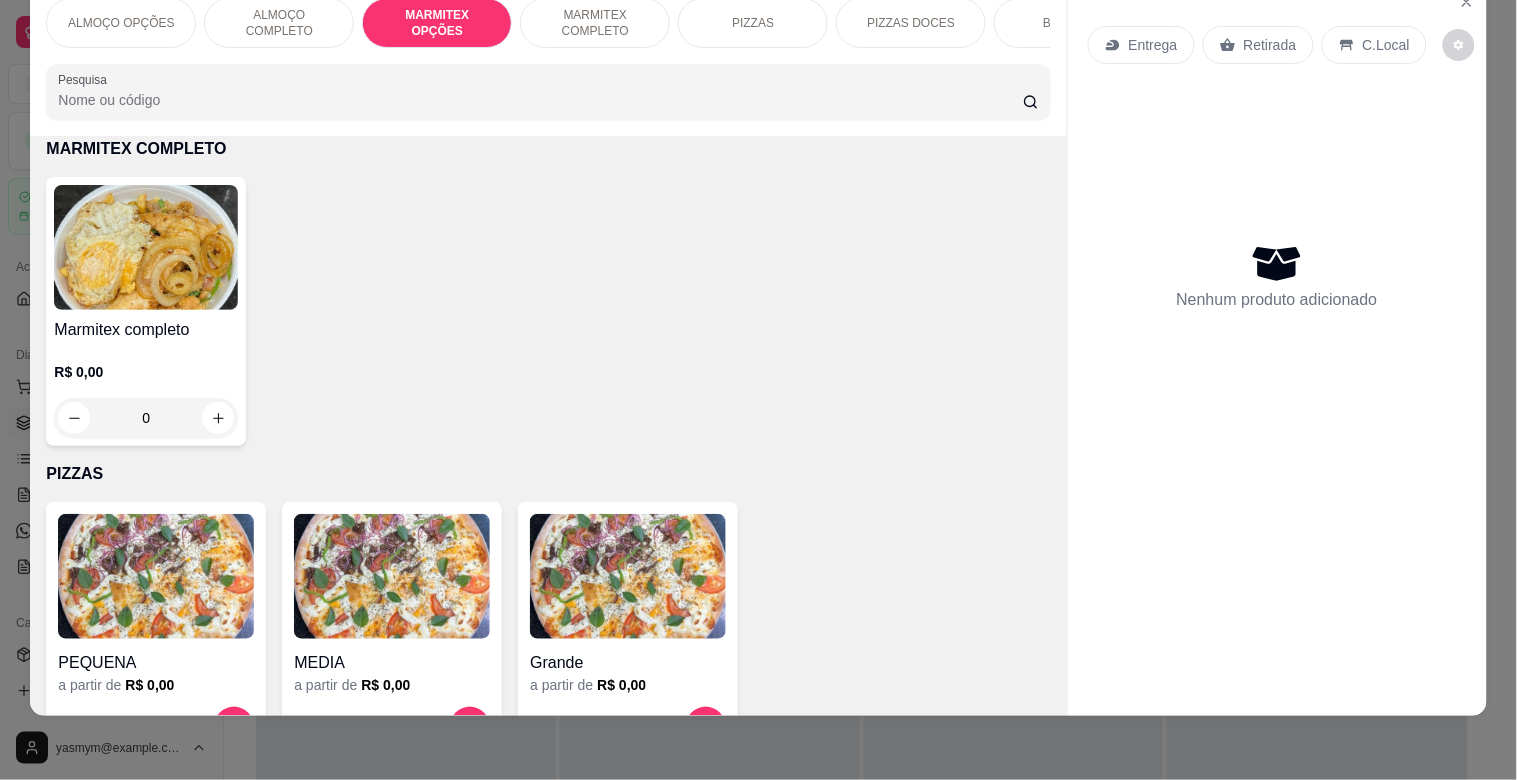 scroll, scrollTop: 740, scrollLeft: 0, axis: vertical 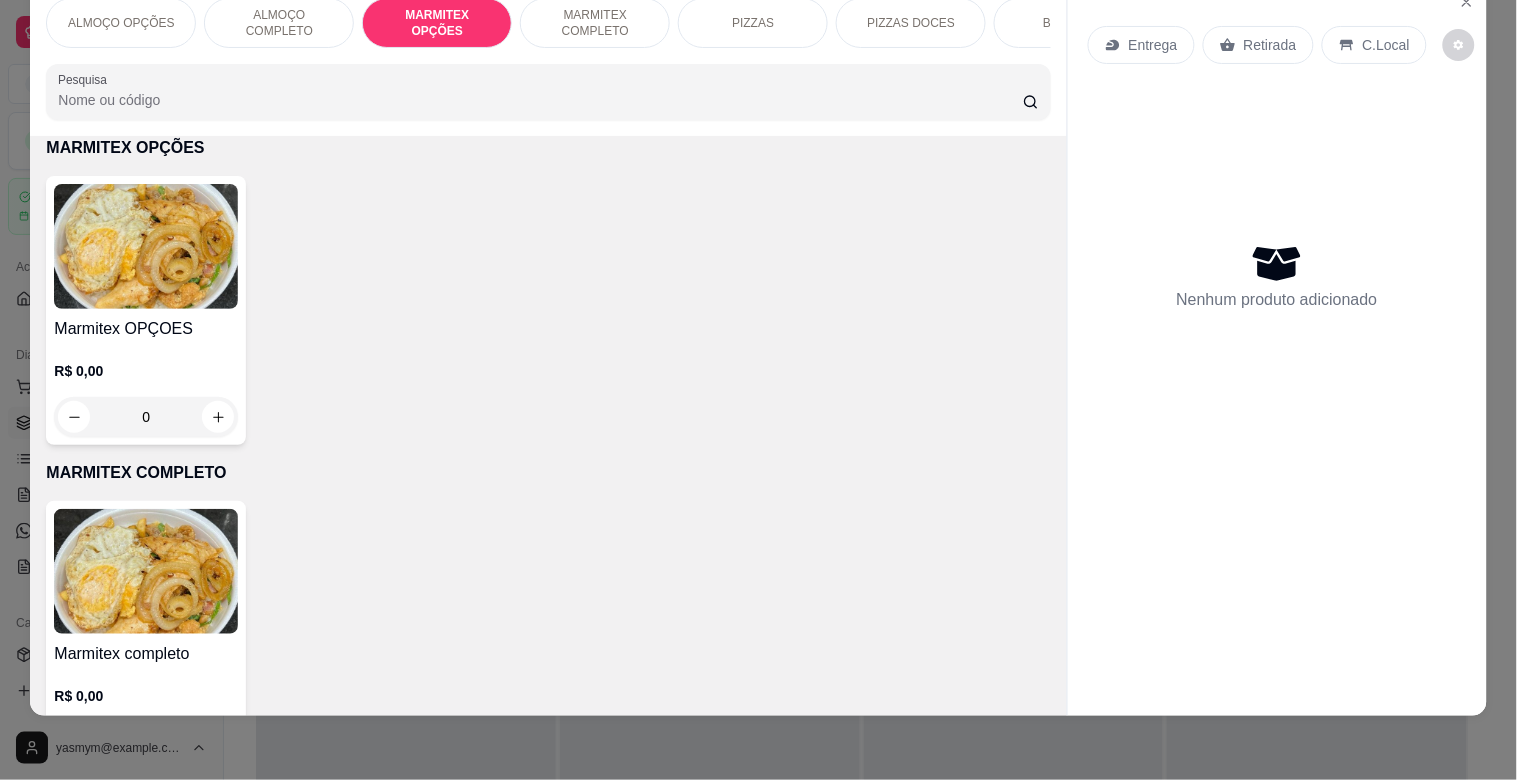 click at bounding box center (146, 246) 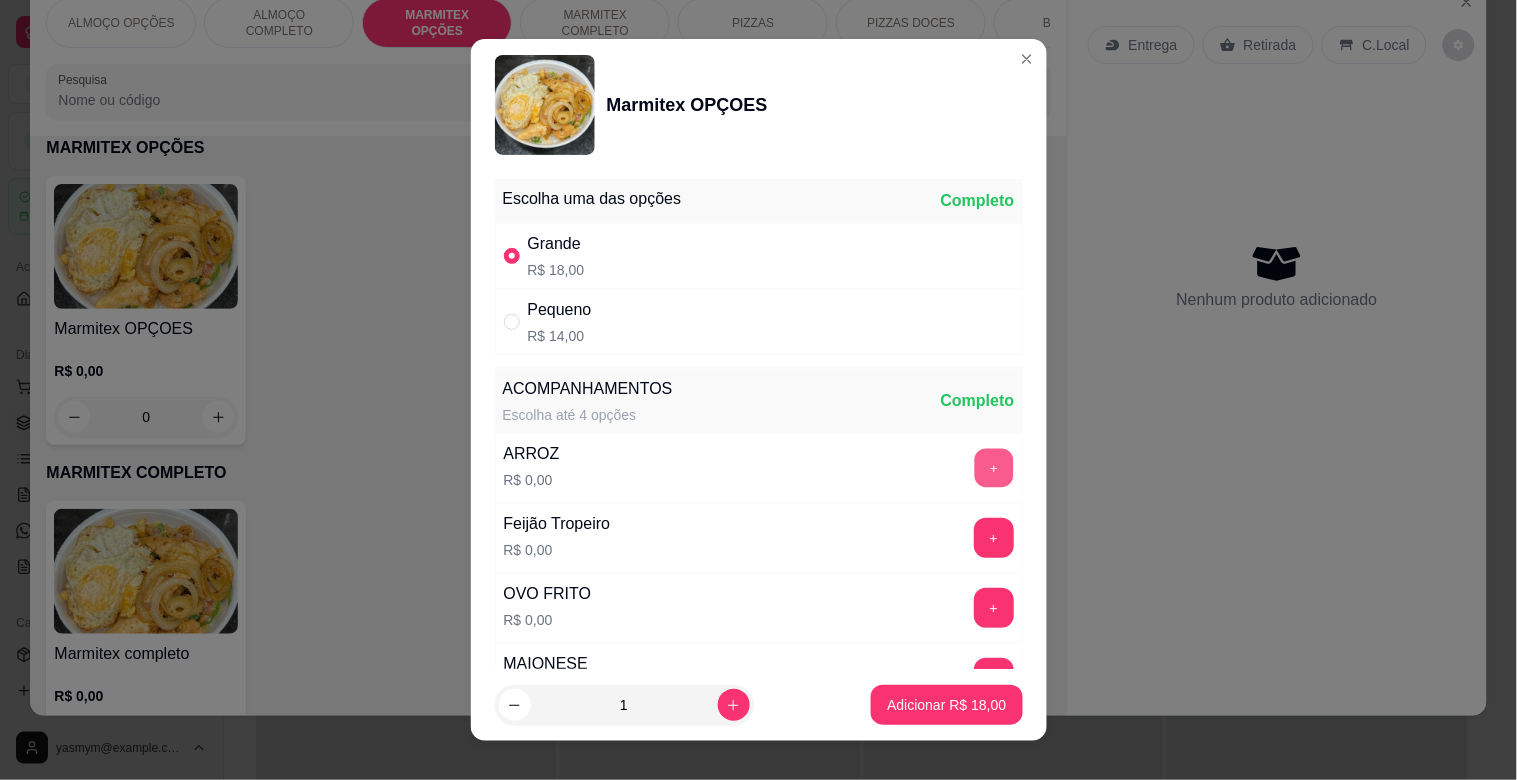 click on "+" at bounding box center [993, 468] 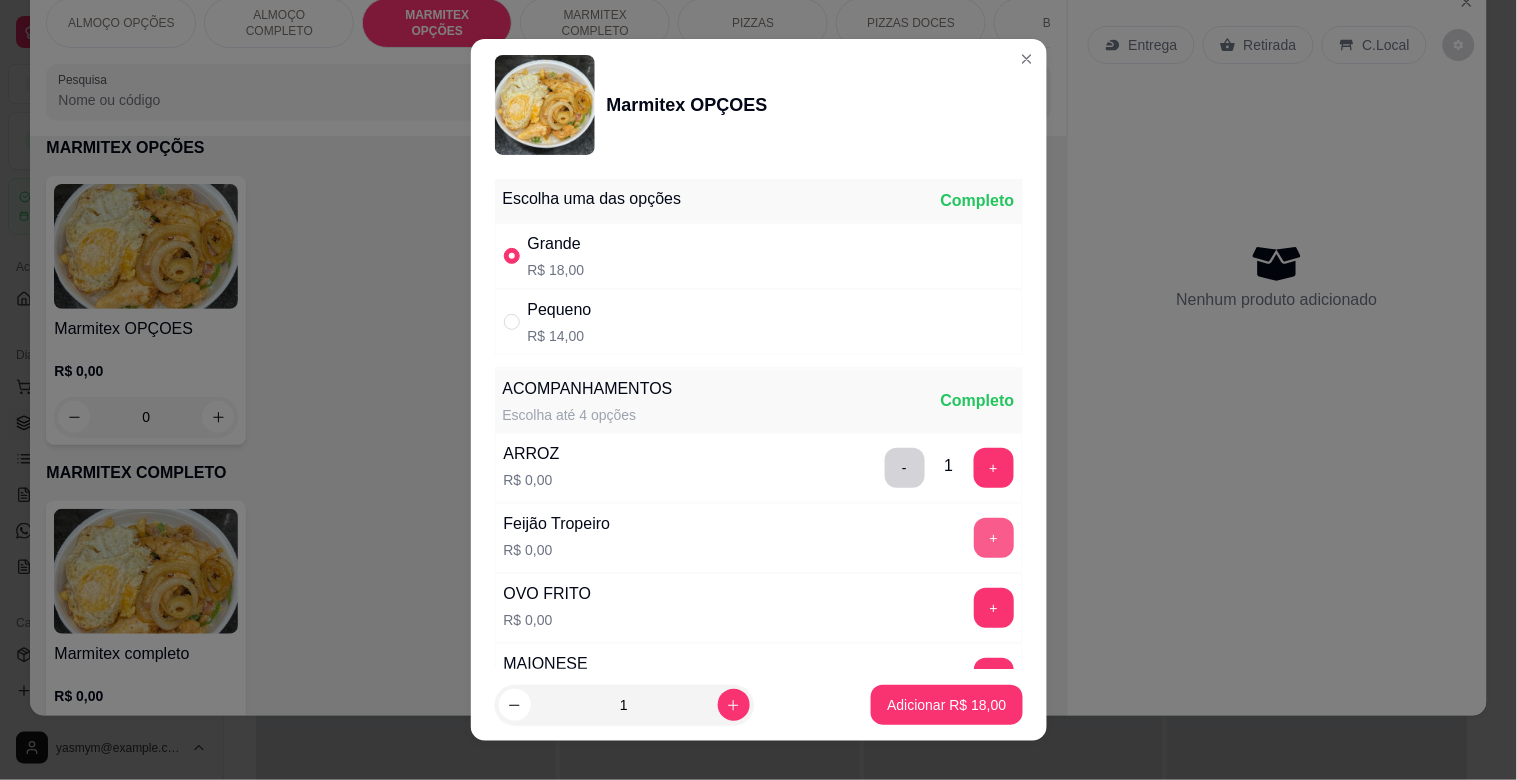 click on "+" at bounding box center (994, 538) 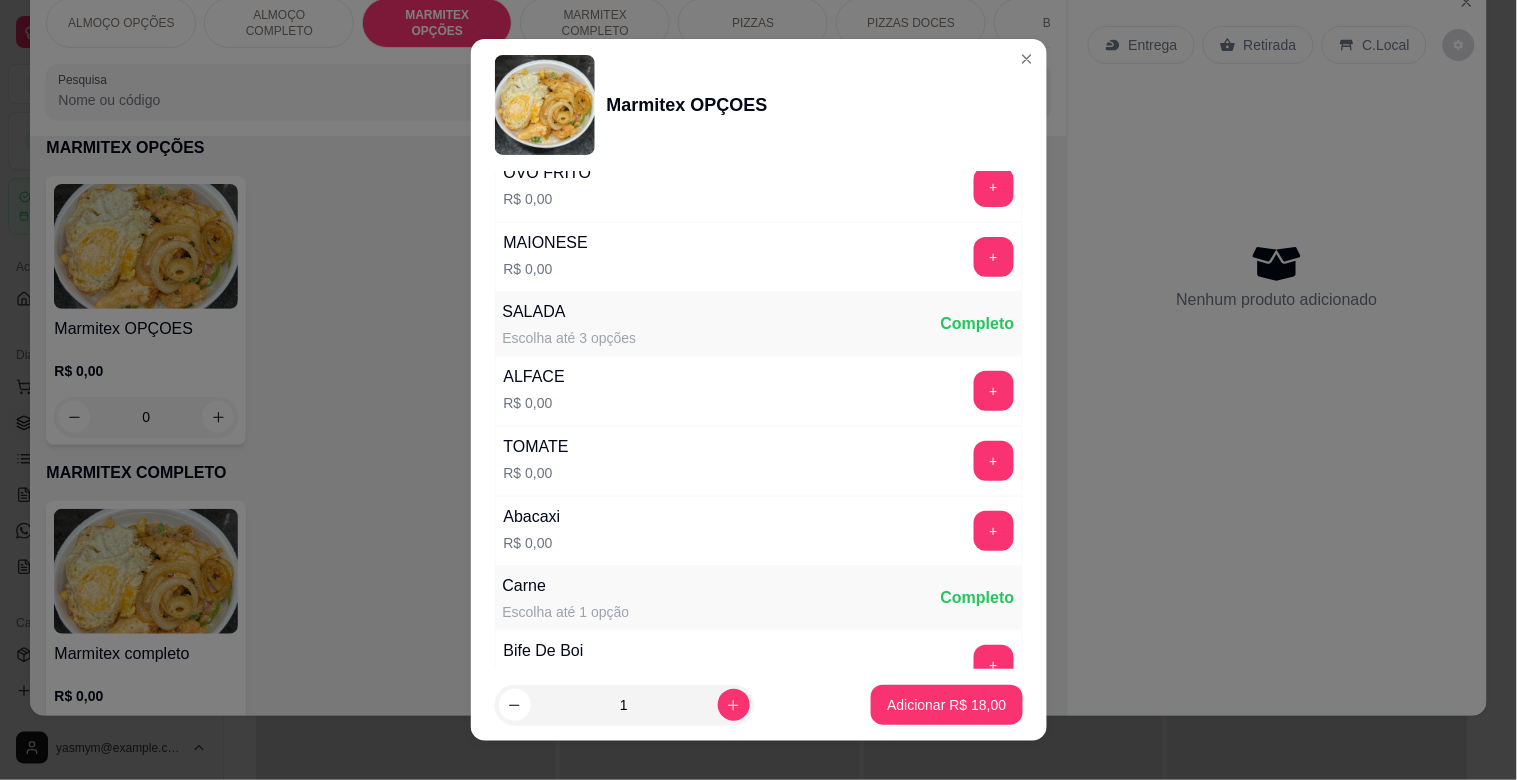 scroll, scrollTop: 621, scrollLeft: 0, axis: vertical 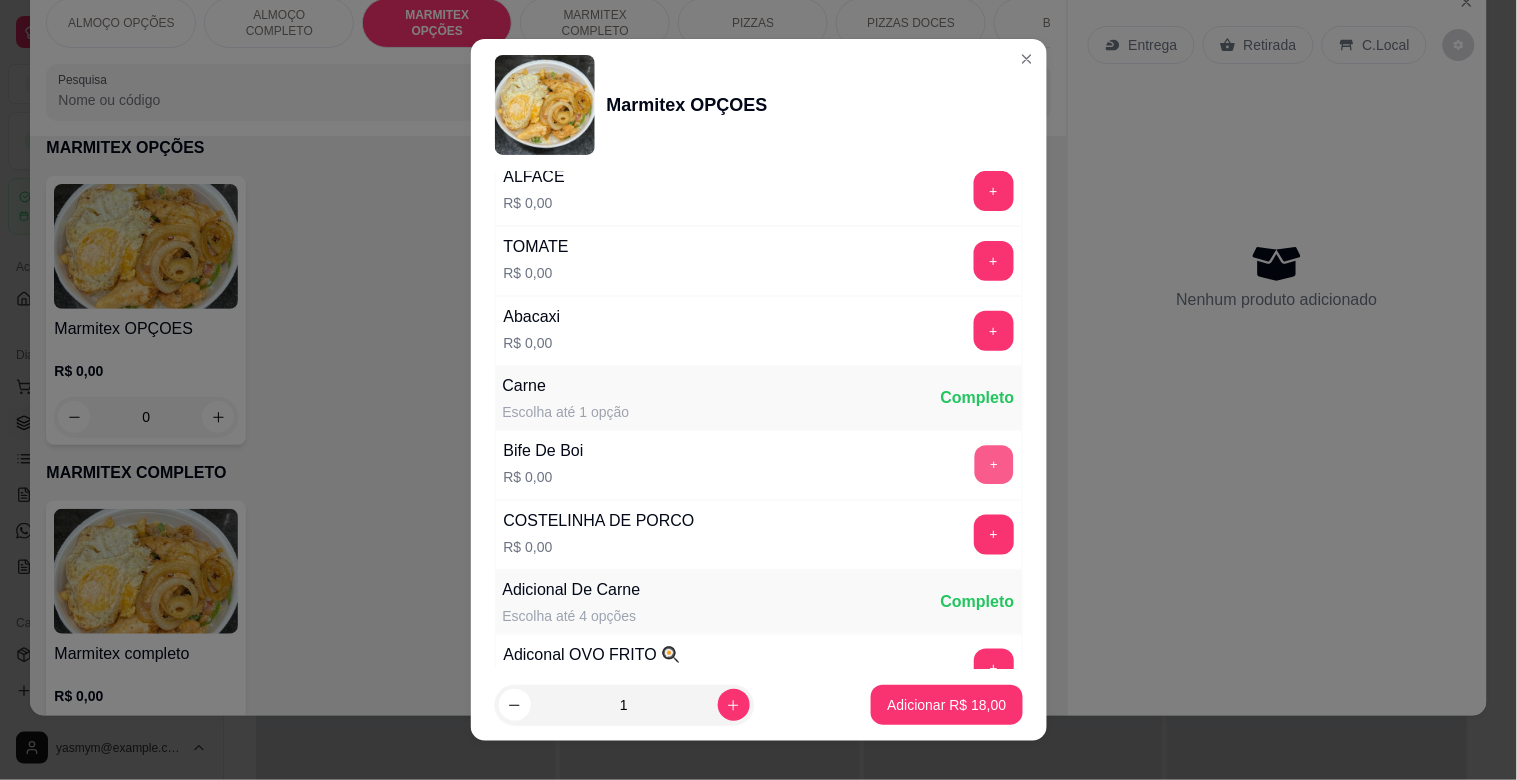 click on "+" at bounding box center [993, 465] 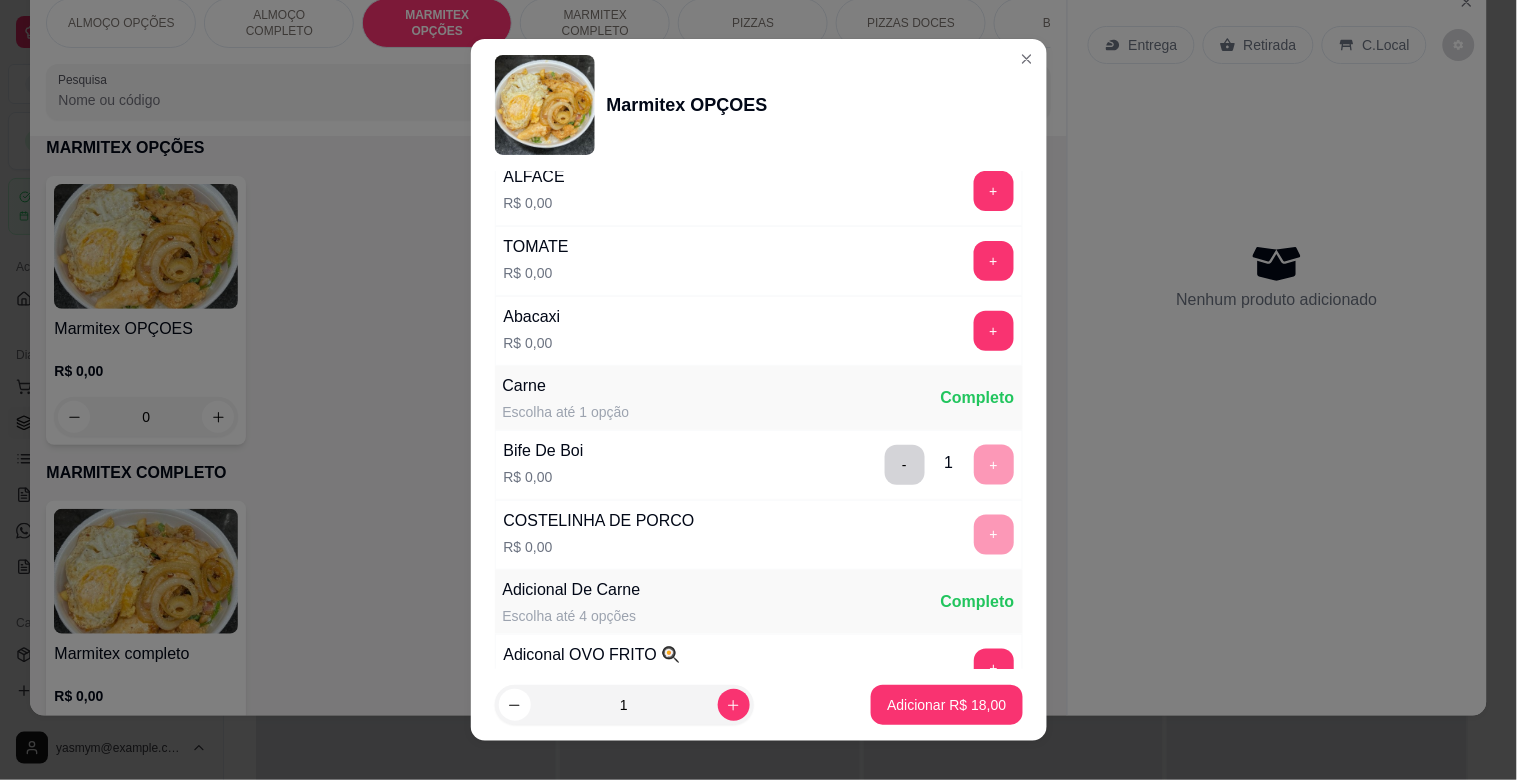 scroll, scrollTop: 878, scrollLeft: 0, axis: vertical 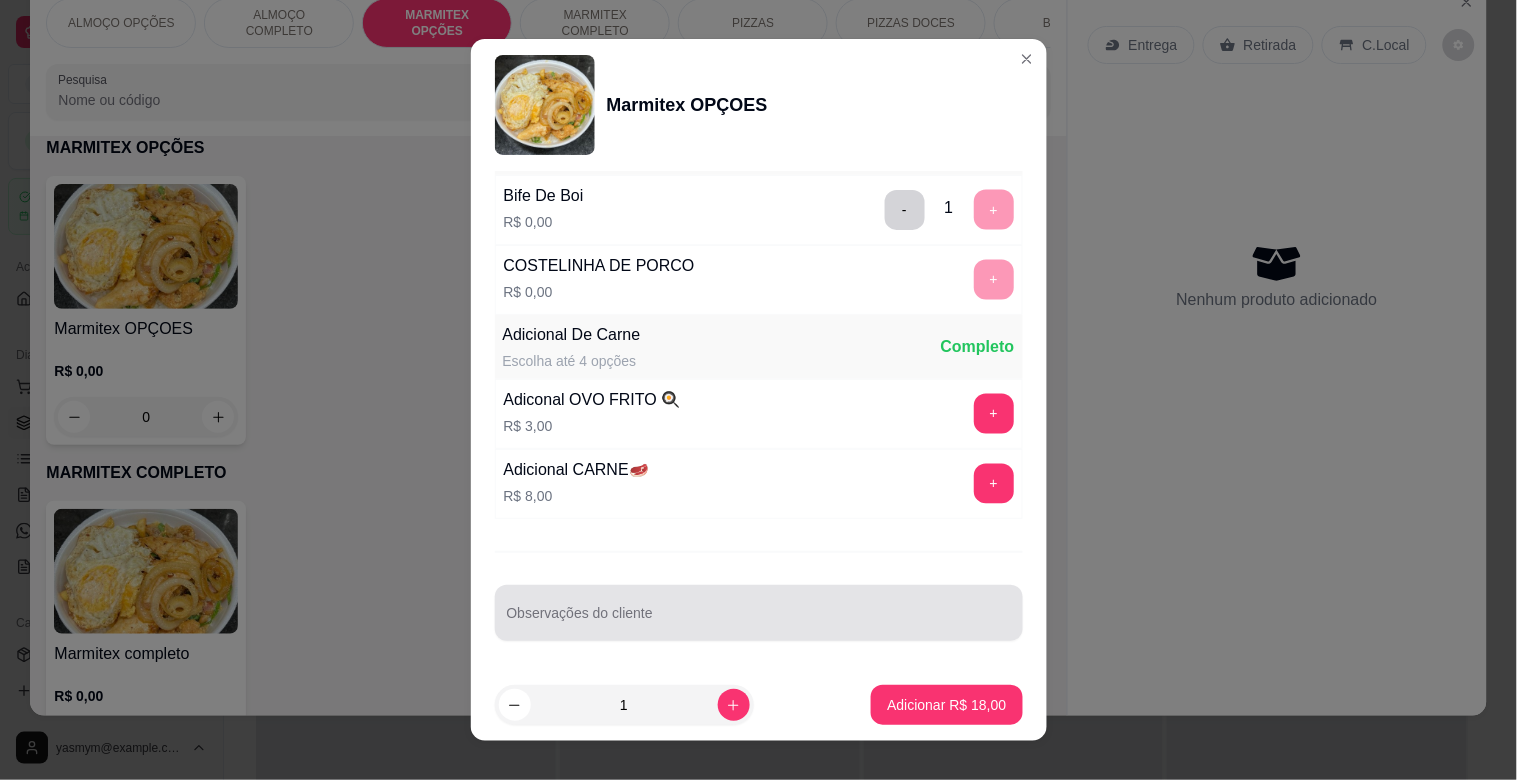 click on "Observações do cliente" at bounding box center [759, 621] 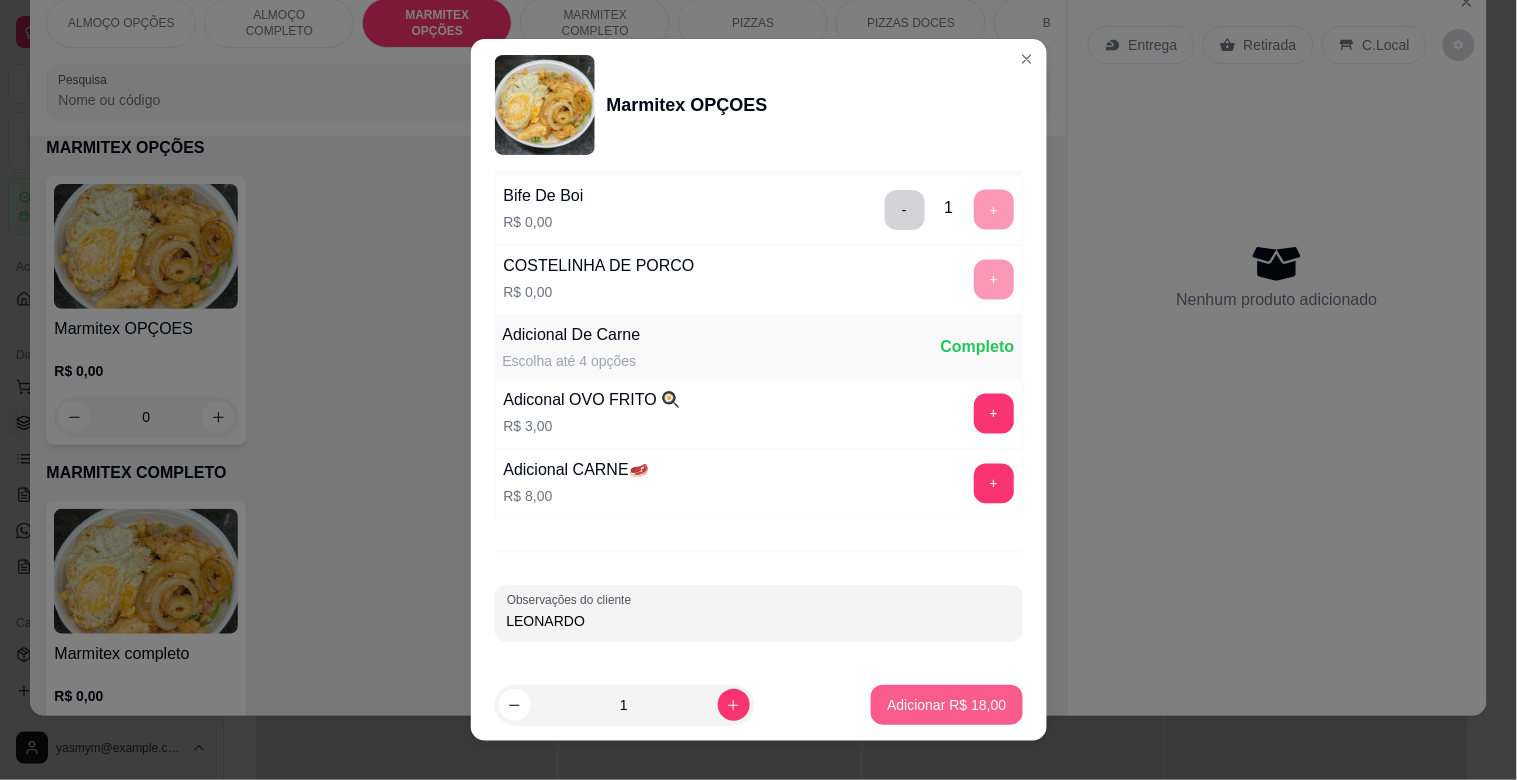 type on "LEONARDO" 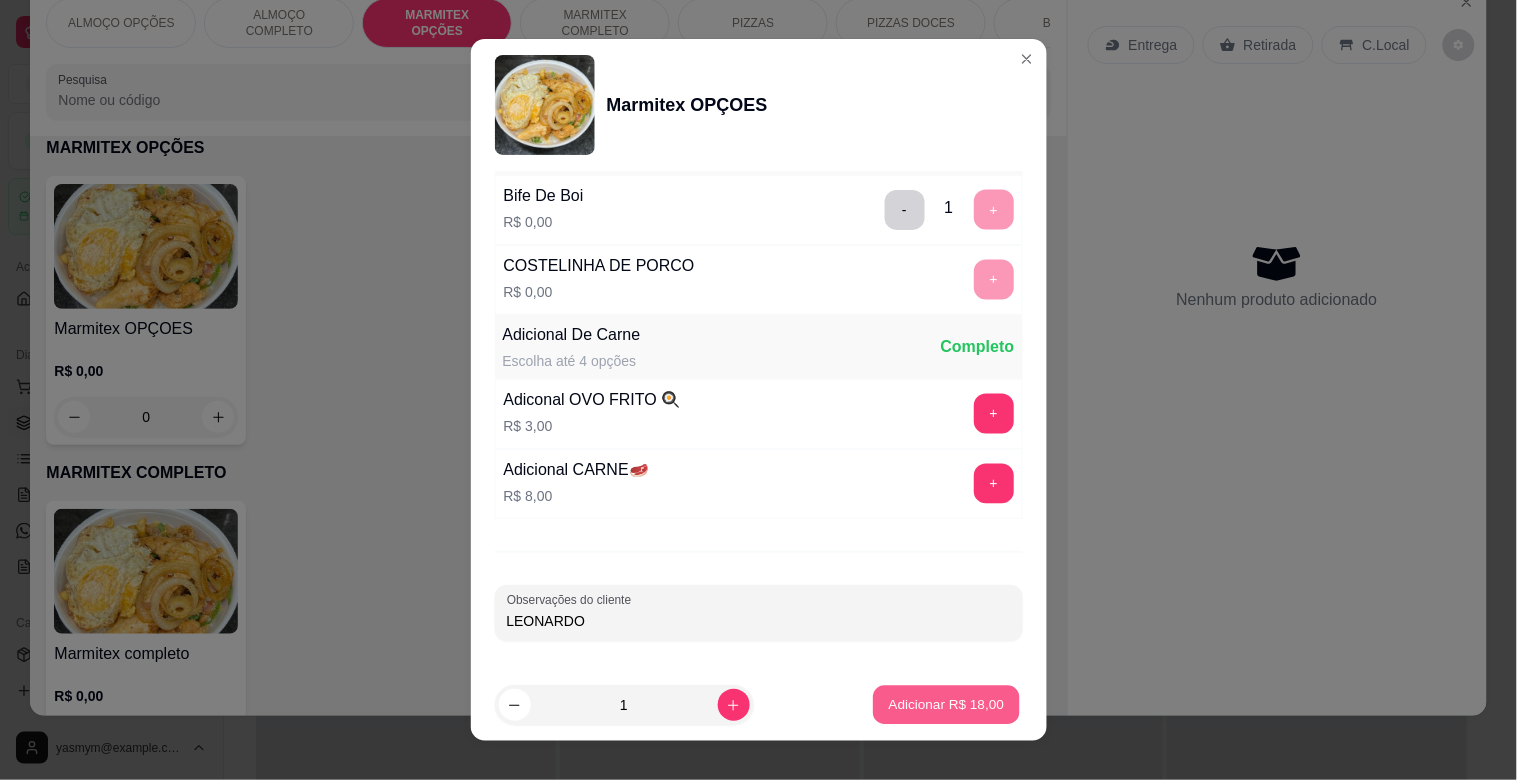 click on "Adicionar   R$ 18,00" at bounding box center (947, 704) 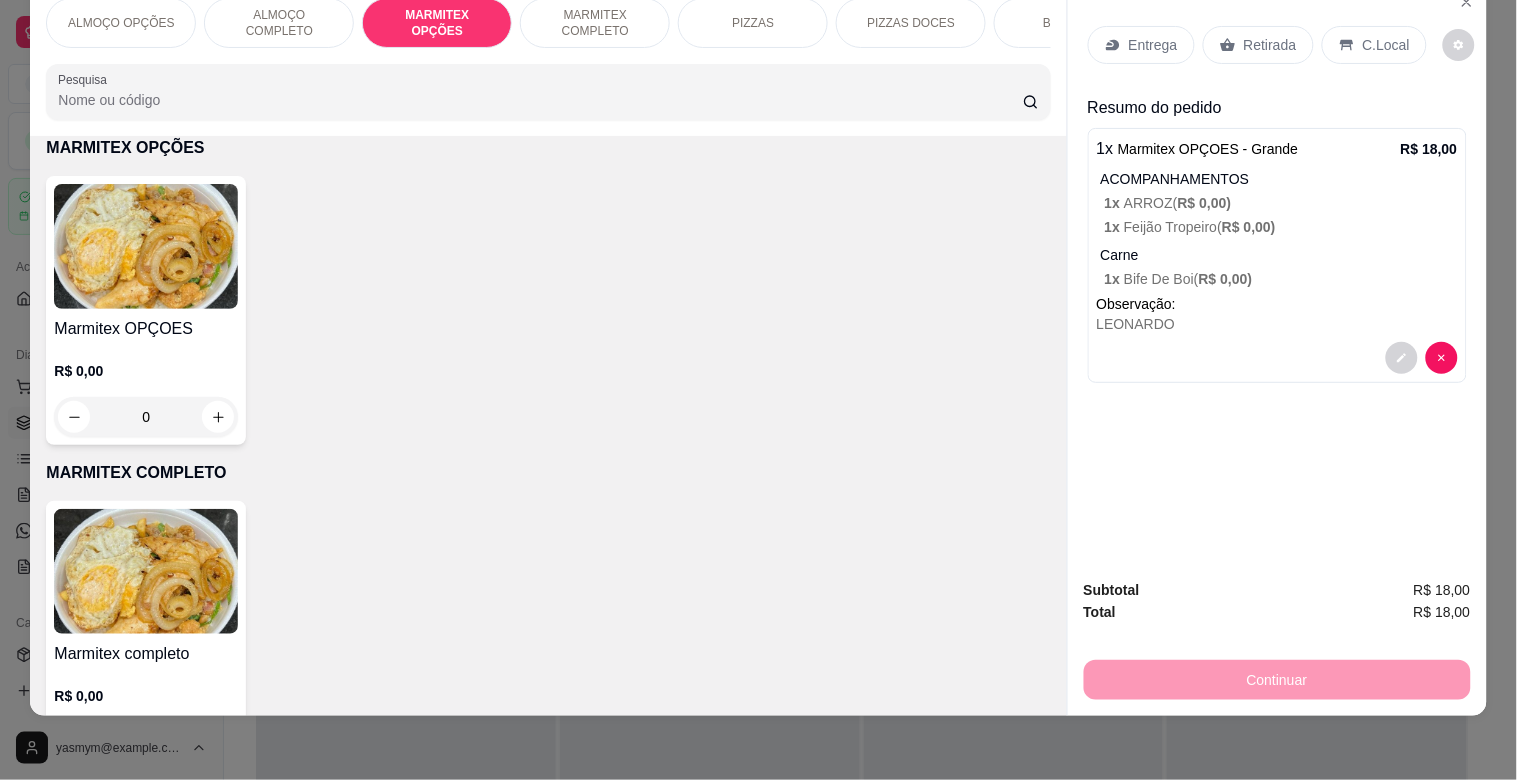 click on "MARMITEX COMPLETO" at bounding box center (595, 23) 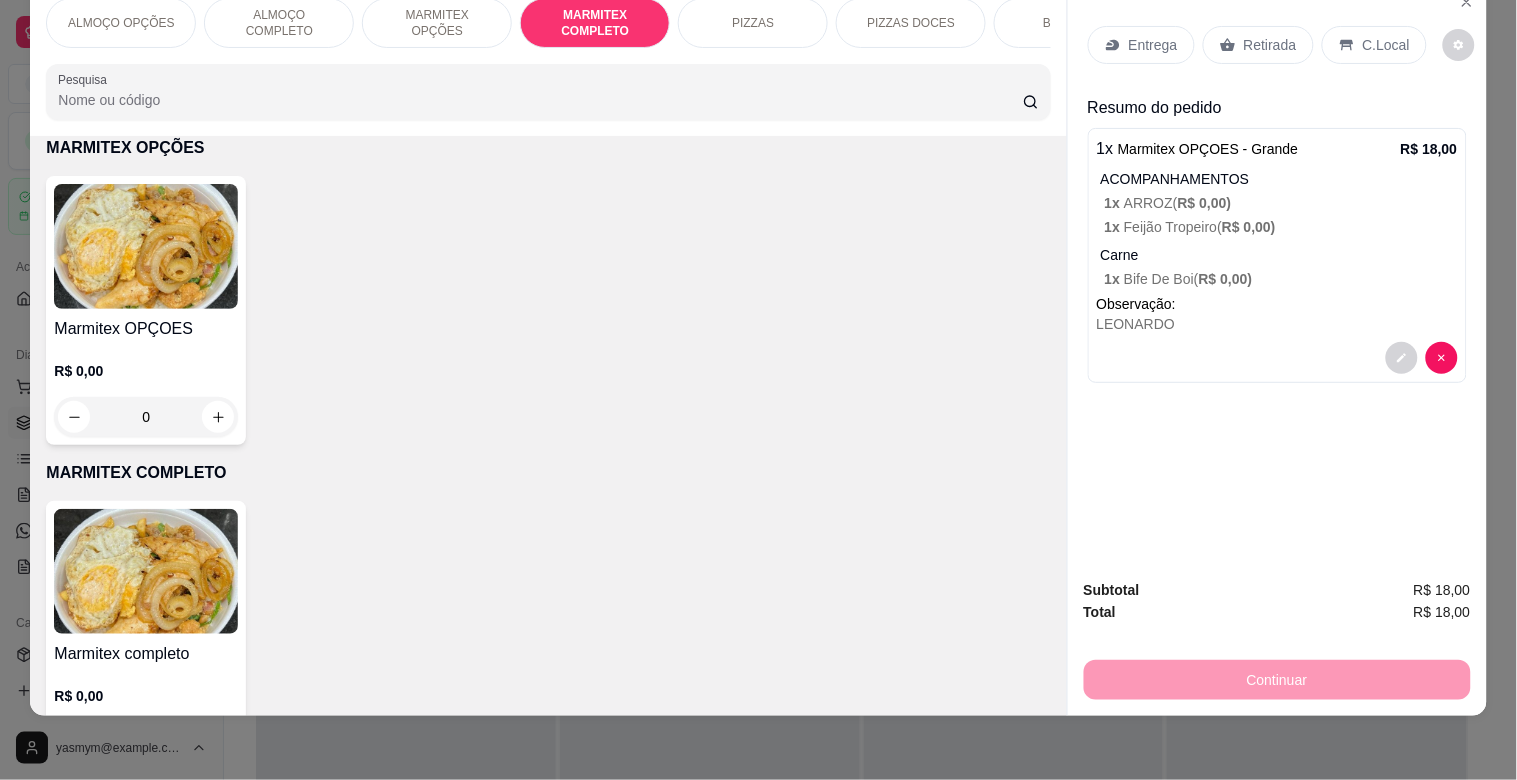 scroll, scrollTop: 1064, scrollLeft: 0, axis: vertical 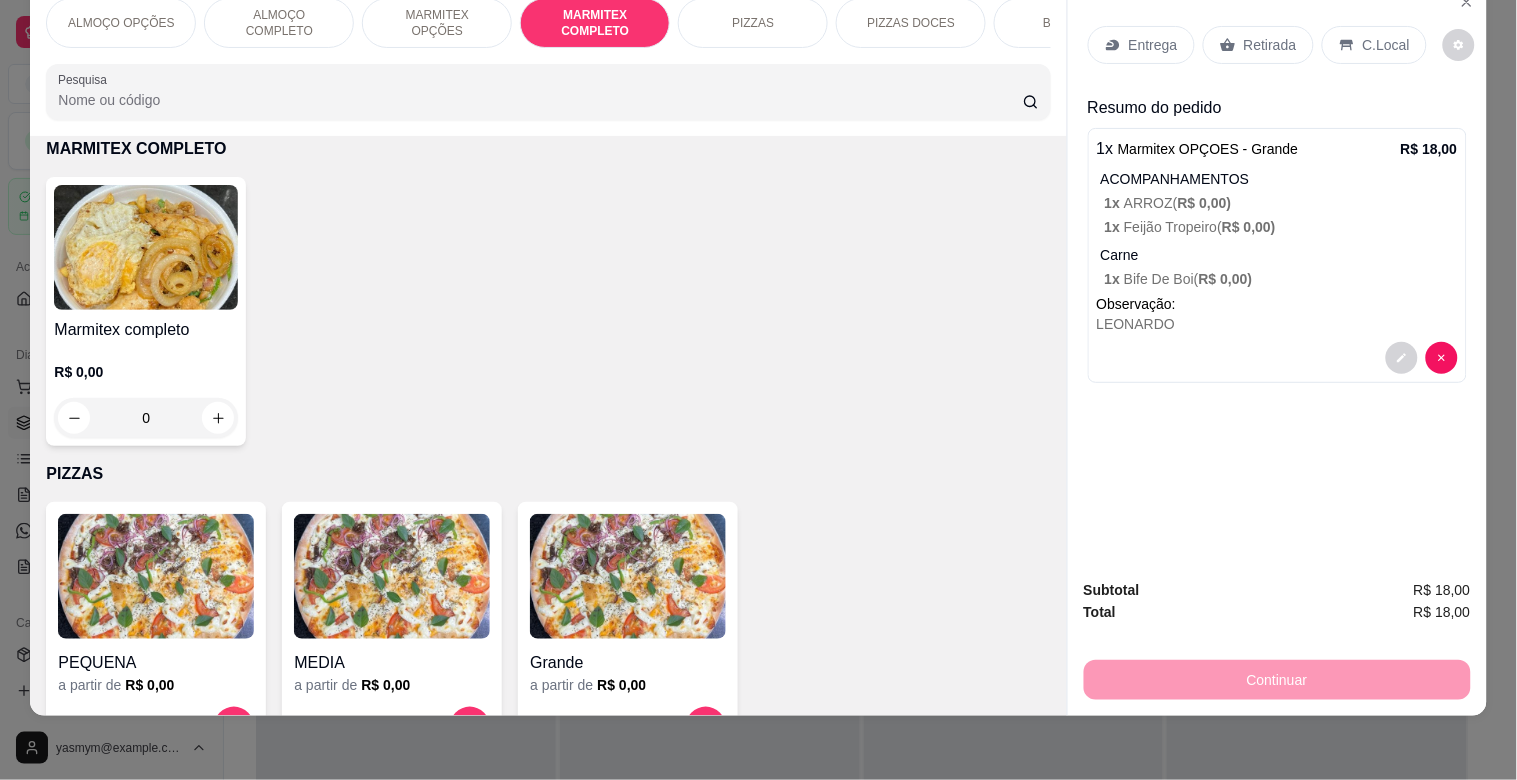 click at bounding box center (146, 247) 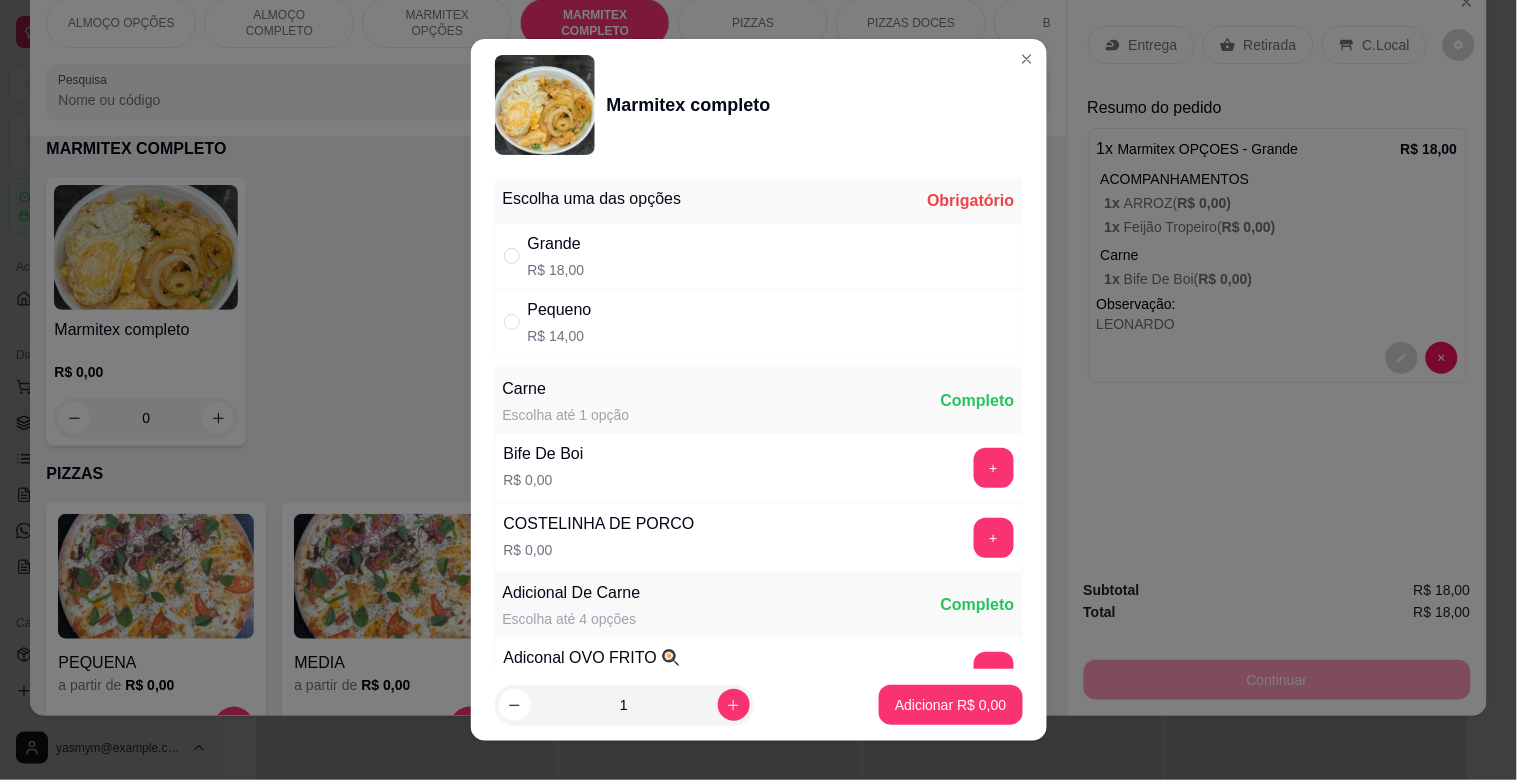 click on "Grande  R$ 18,00" at bounding box center (759, 256) 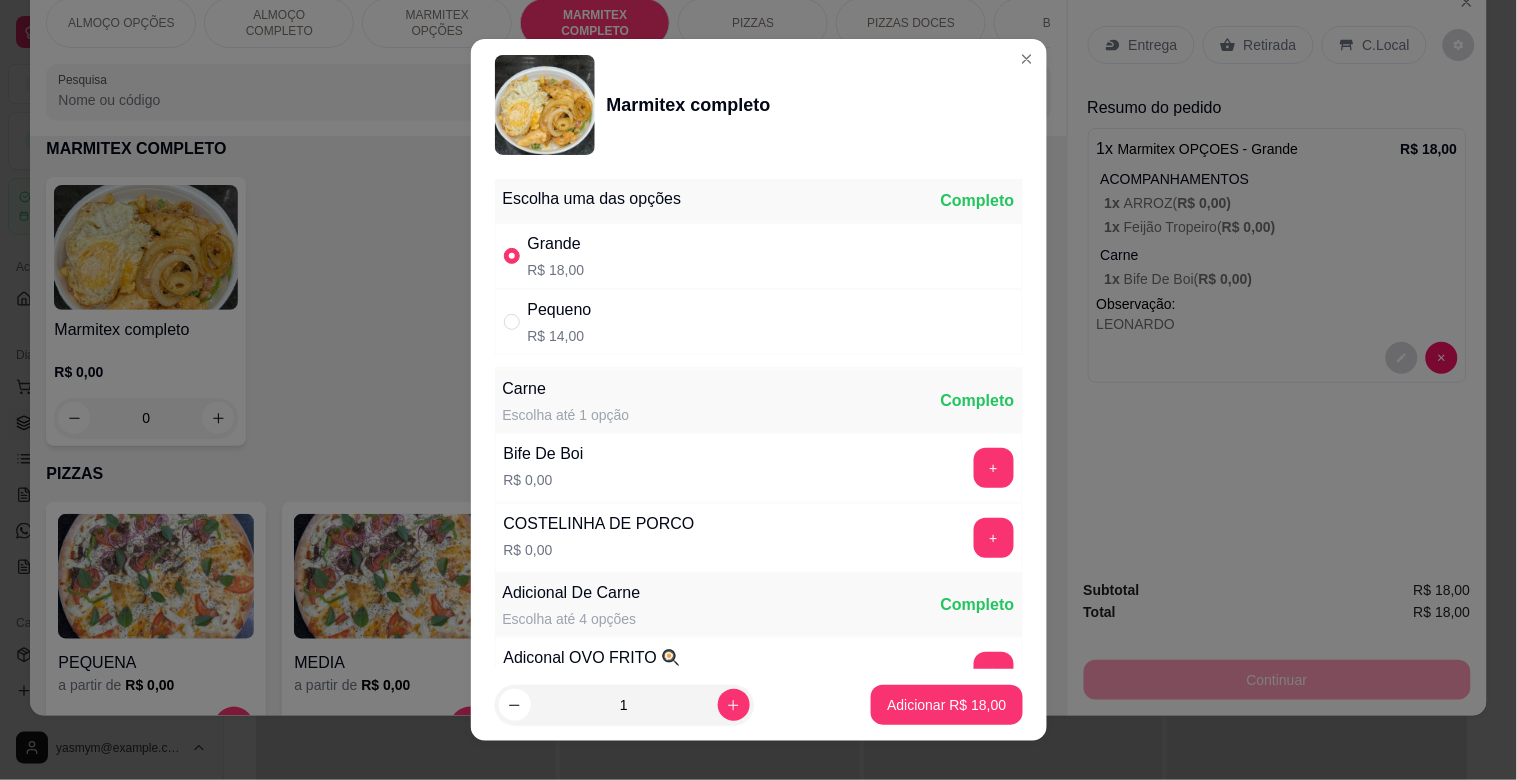 click on "+" at bounding box center (994, 538) 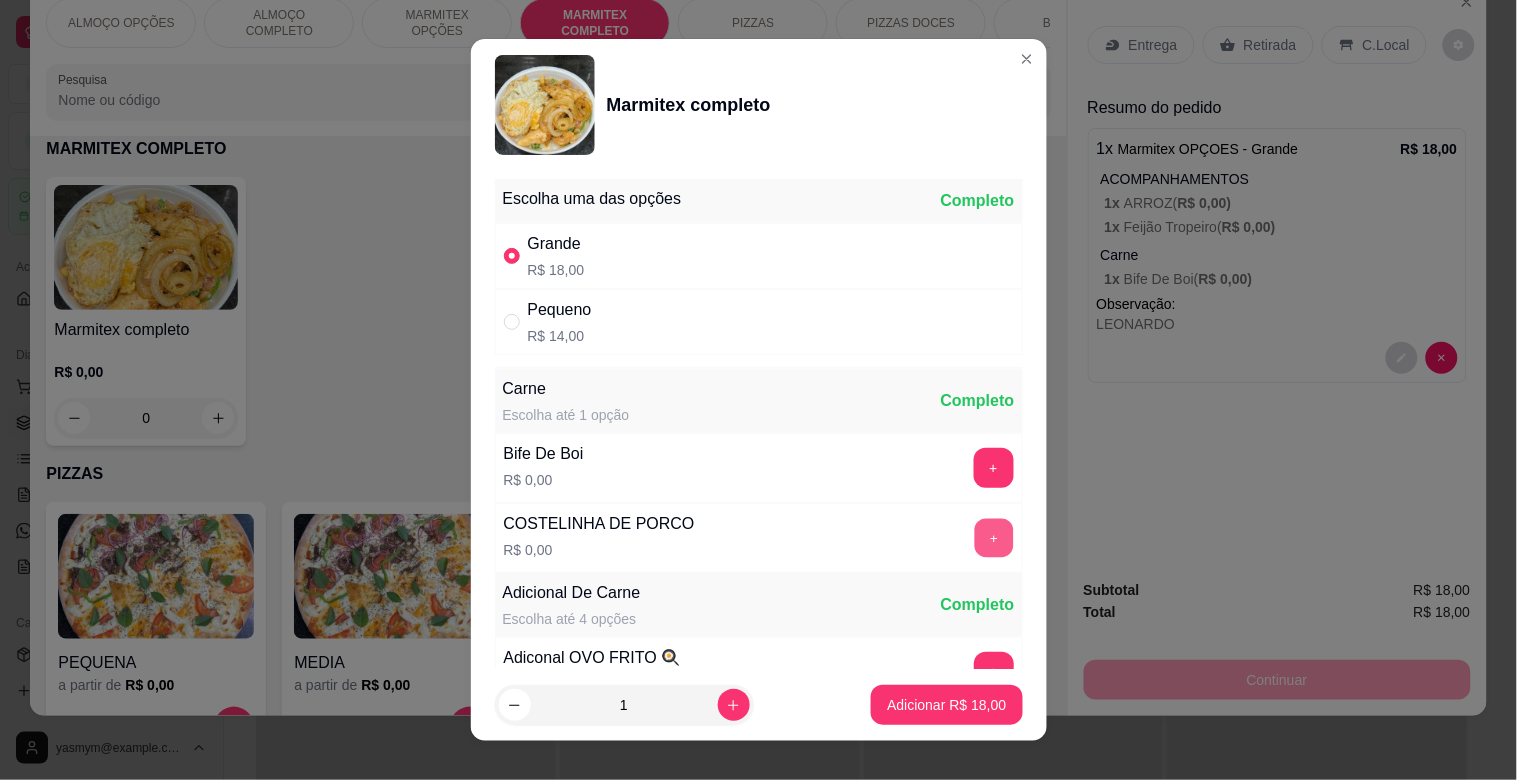 click on "+" at bounding box center (993, 538) 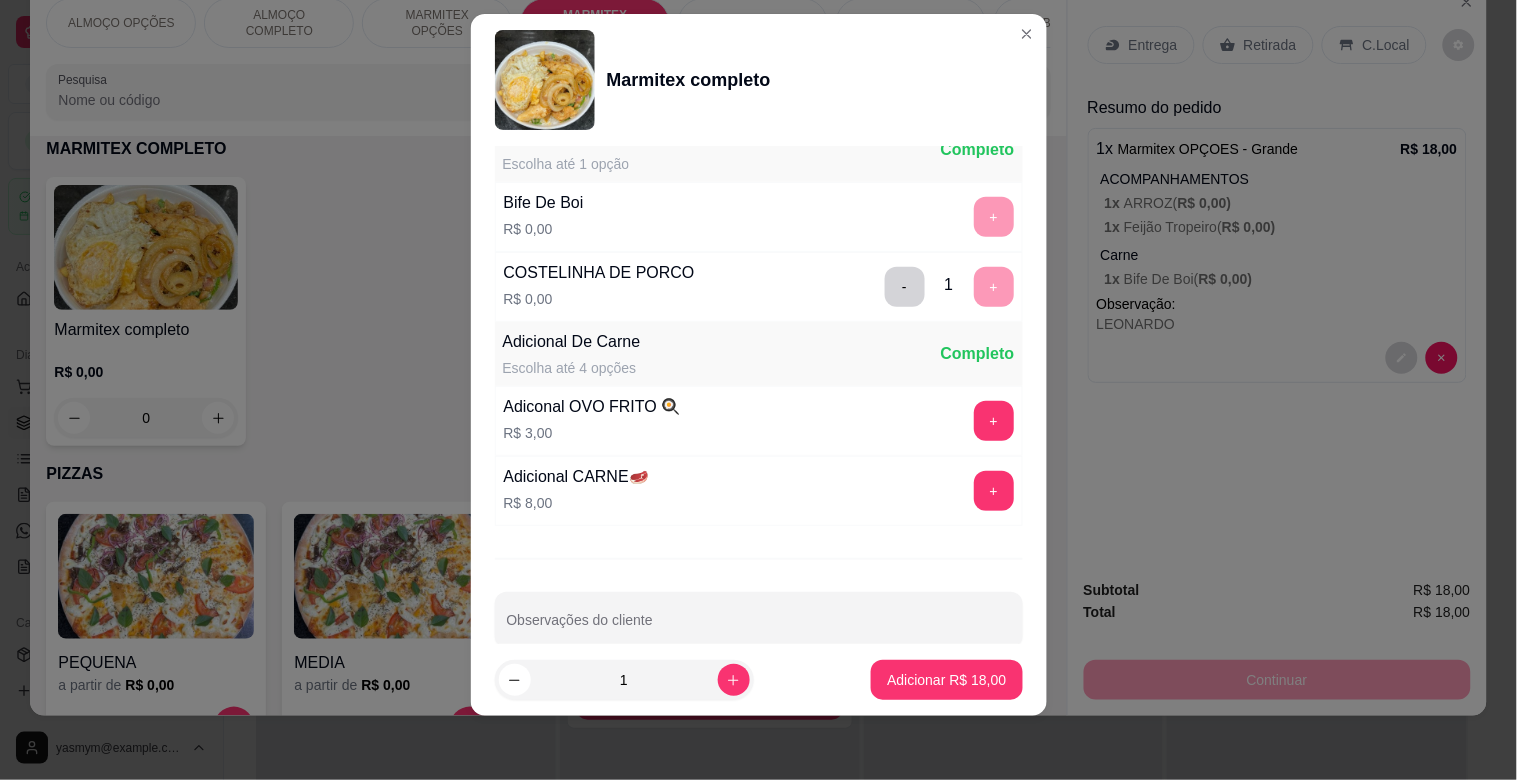 scroll, scrollTop: 280, scrollLeft: 0, axis: vertical 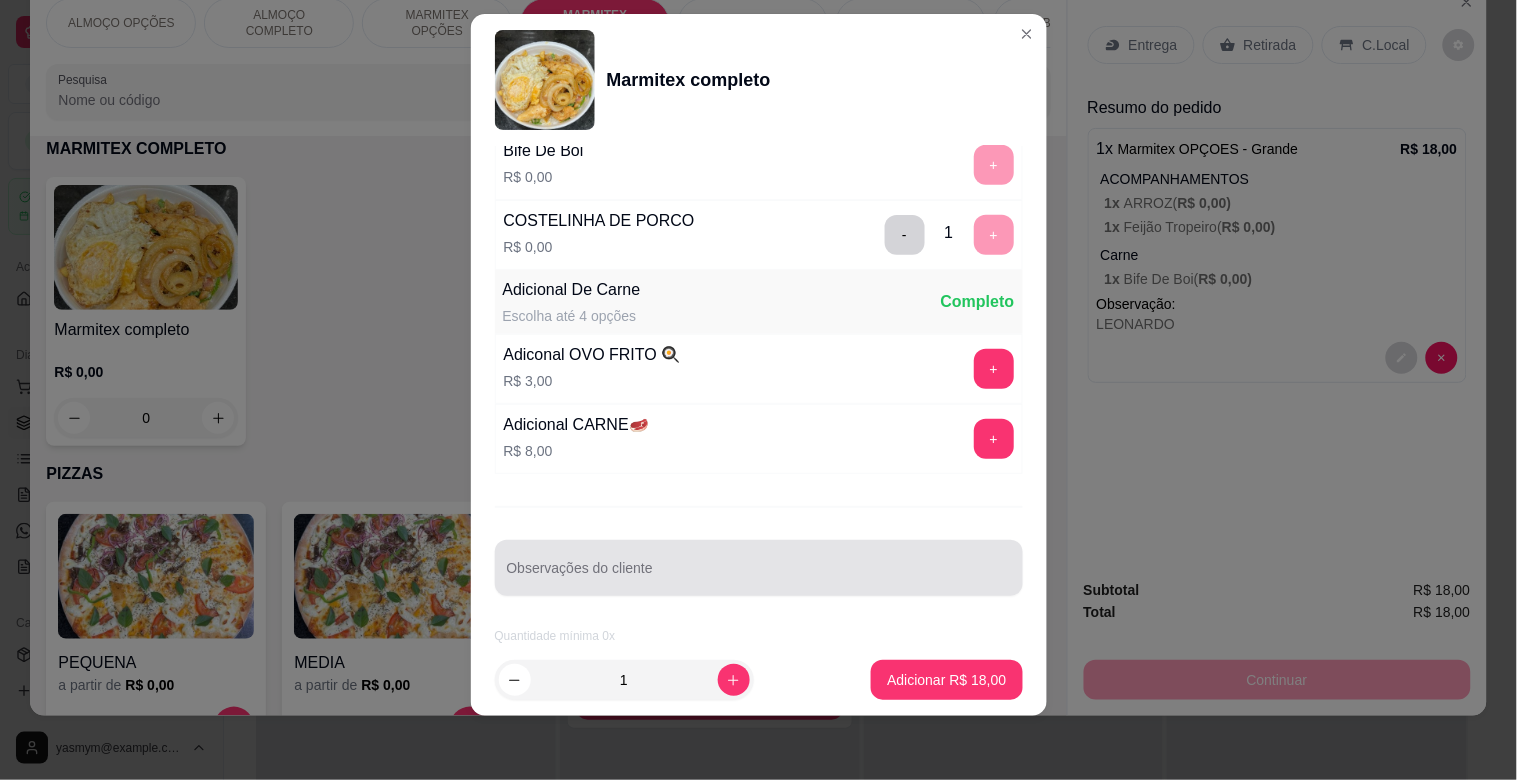 drag, startPoint x: 708, startPoint y: 574, endPoint x: 720, endPoint y: 530, distance: 45.607018 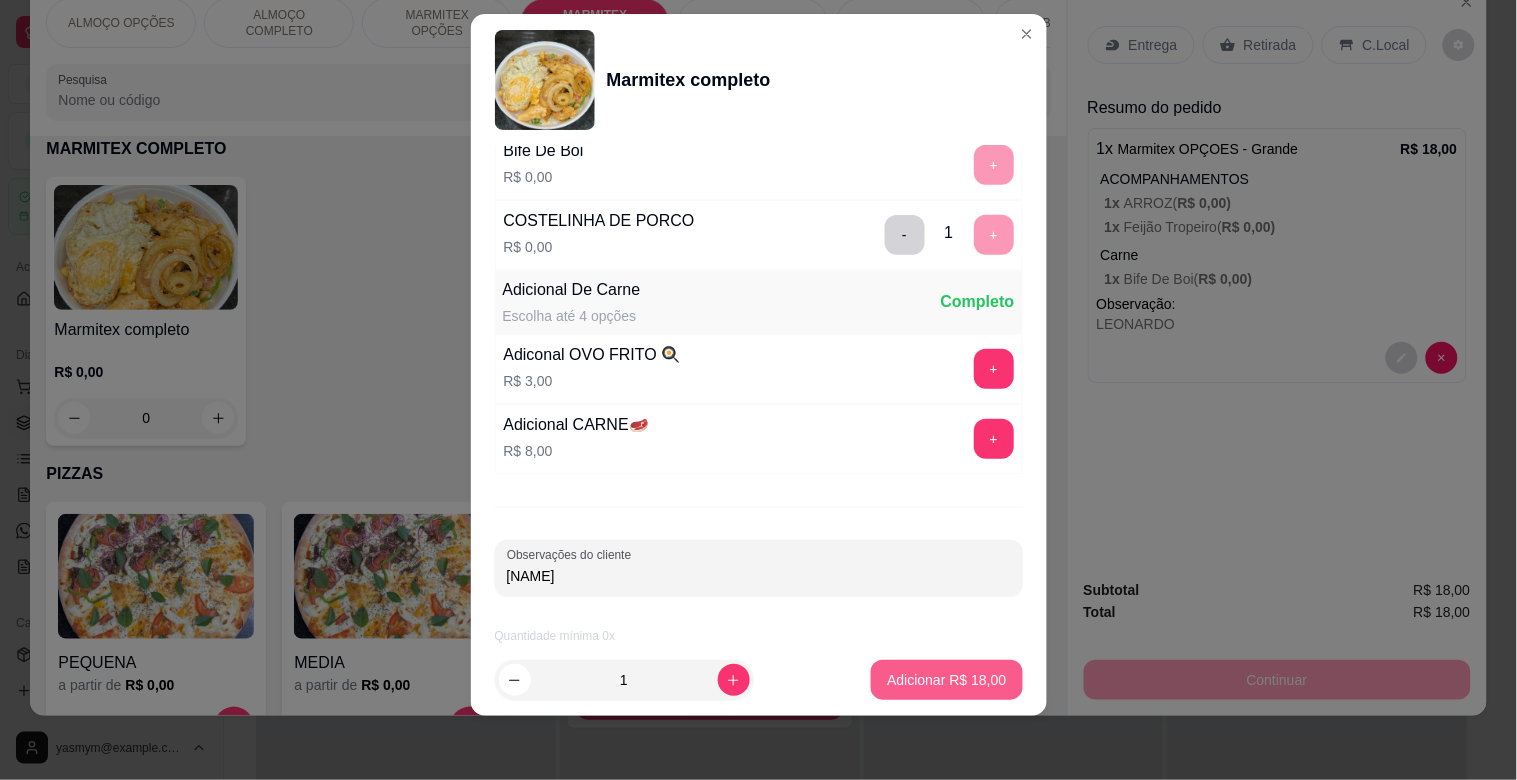 type on "[NAME]" 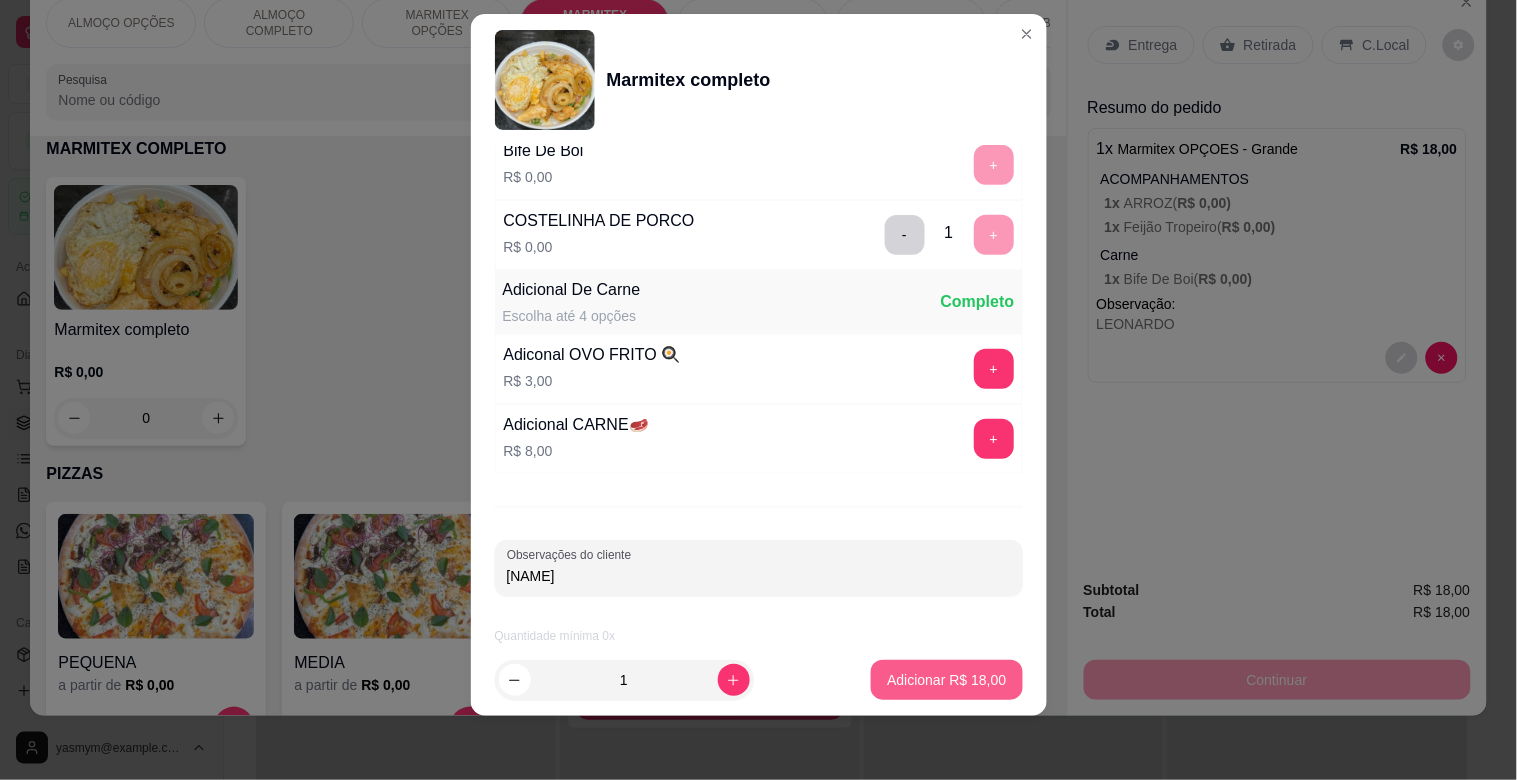 click on "Adicionar   R$ 18,00" at bounding box center [946, 680] 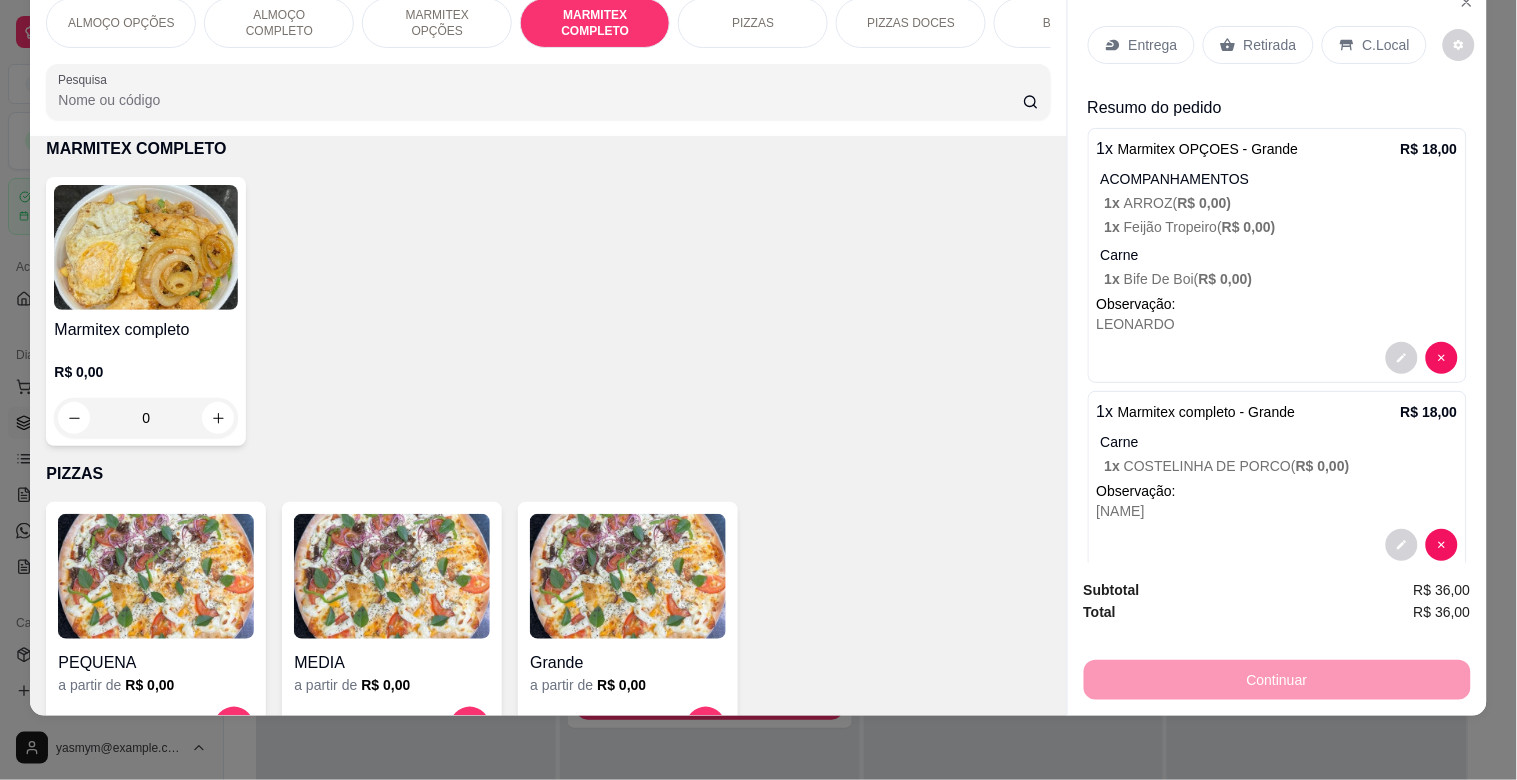 click on "R$ 0,00 0" at bounding box center [146, 390] 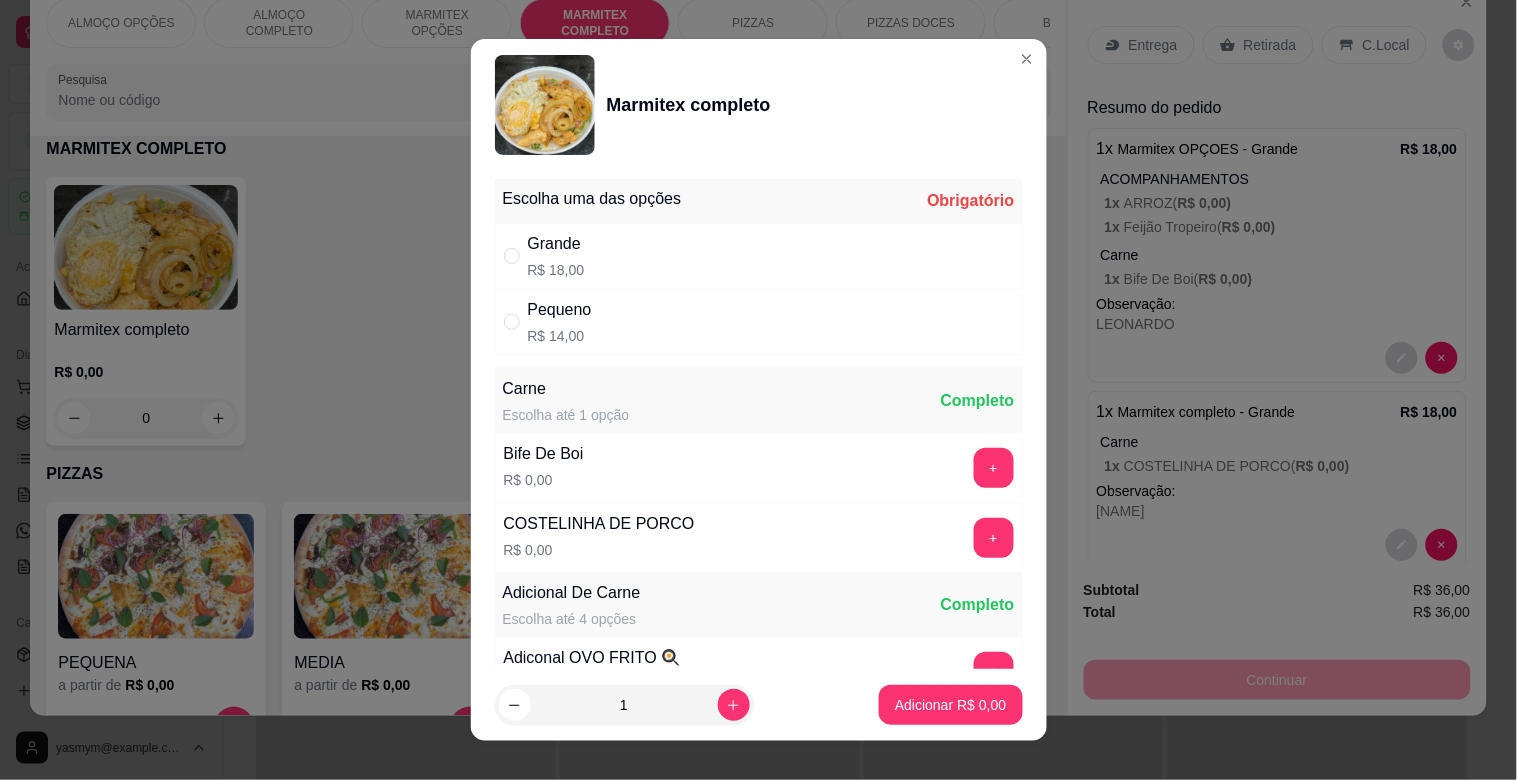 click on "Grande  R$ 18,00" at bounding box center (759, 256) 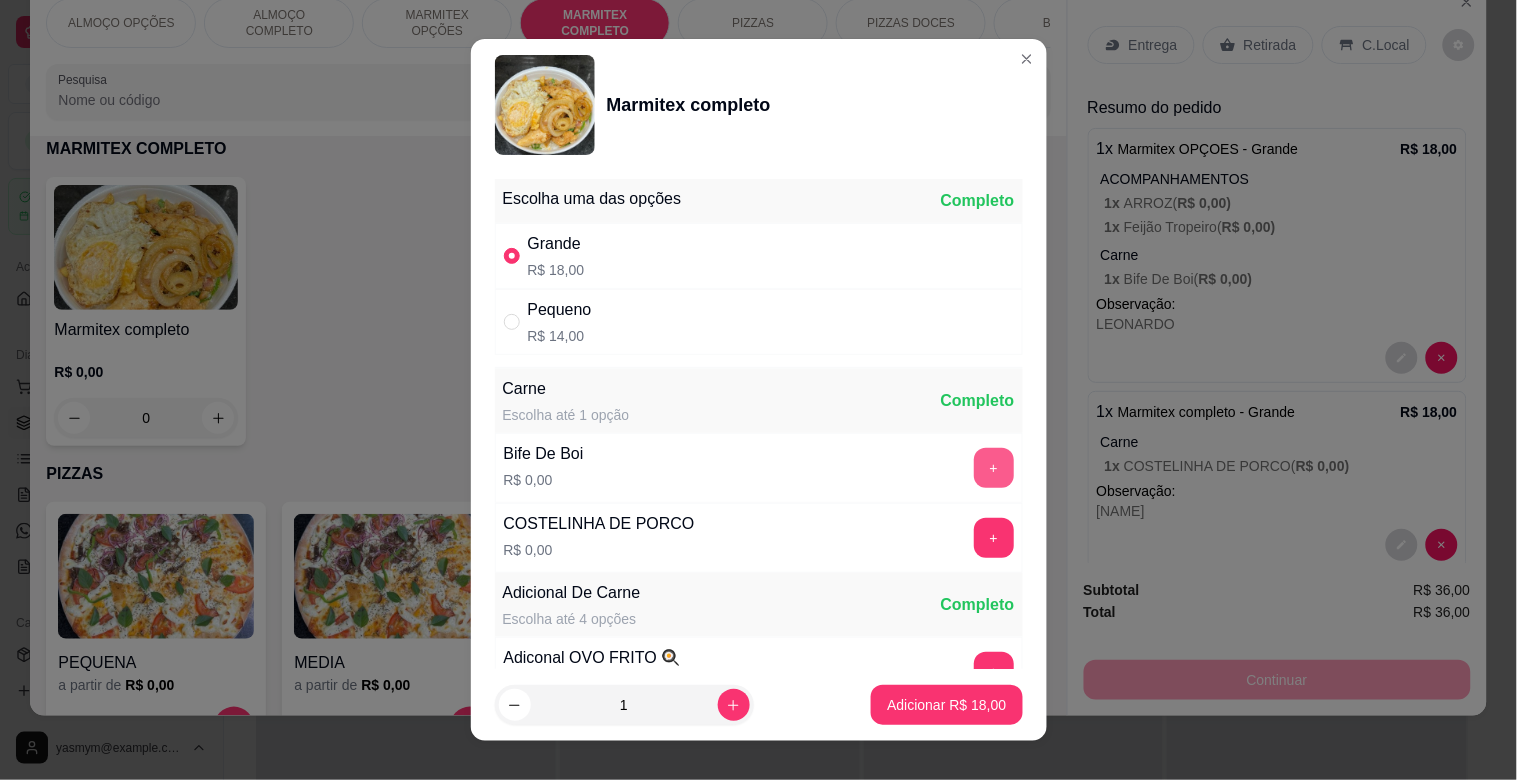 click on "+" at bounding box center (994, 468) 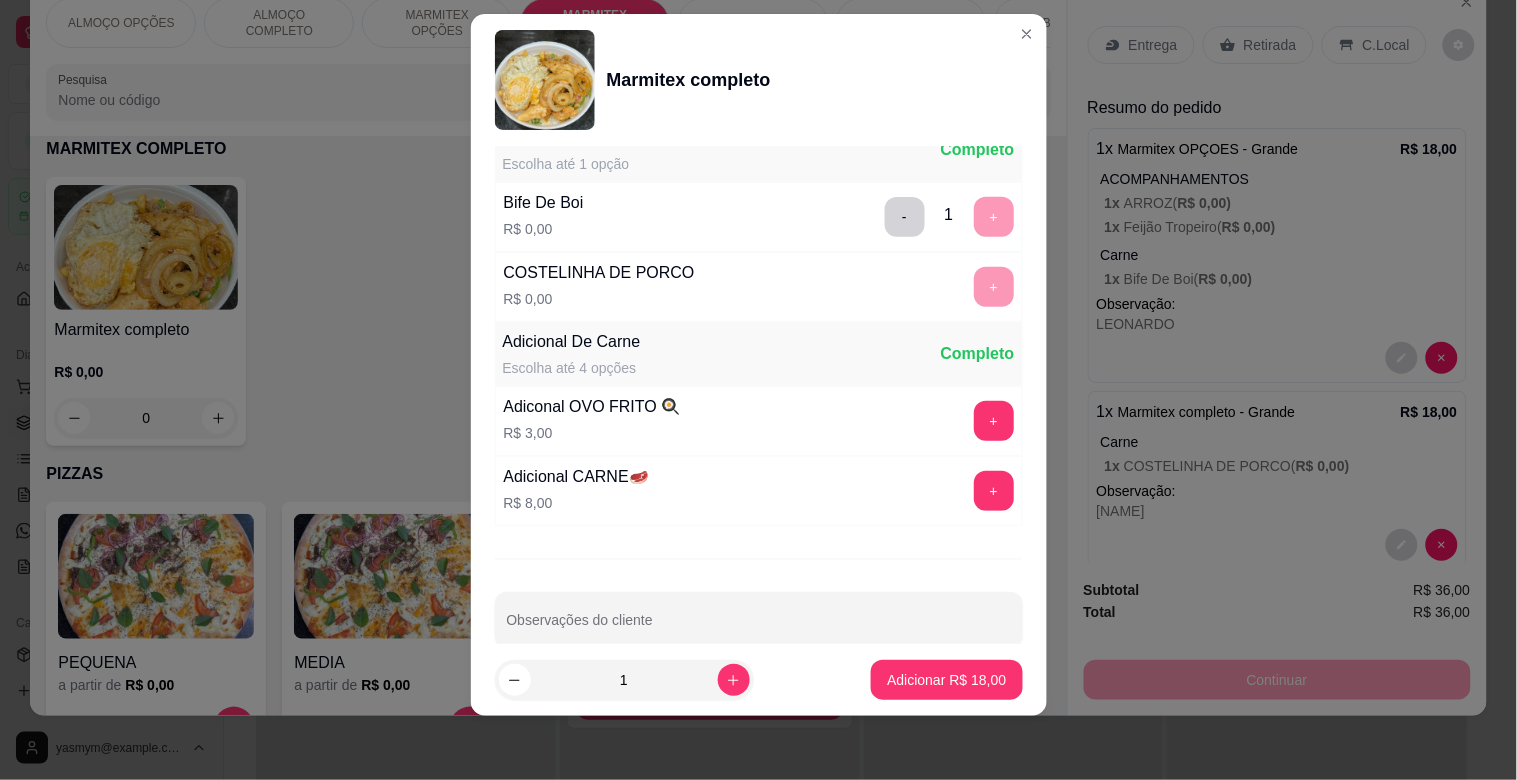 scroll, scrollTop: 280, scrollLeft: 0, axis: vertical 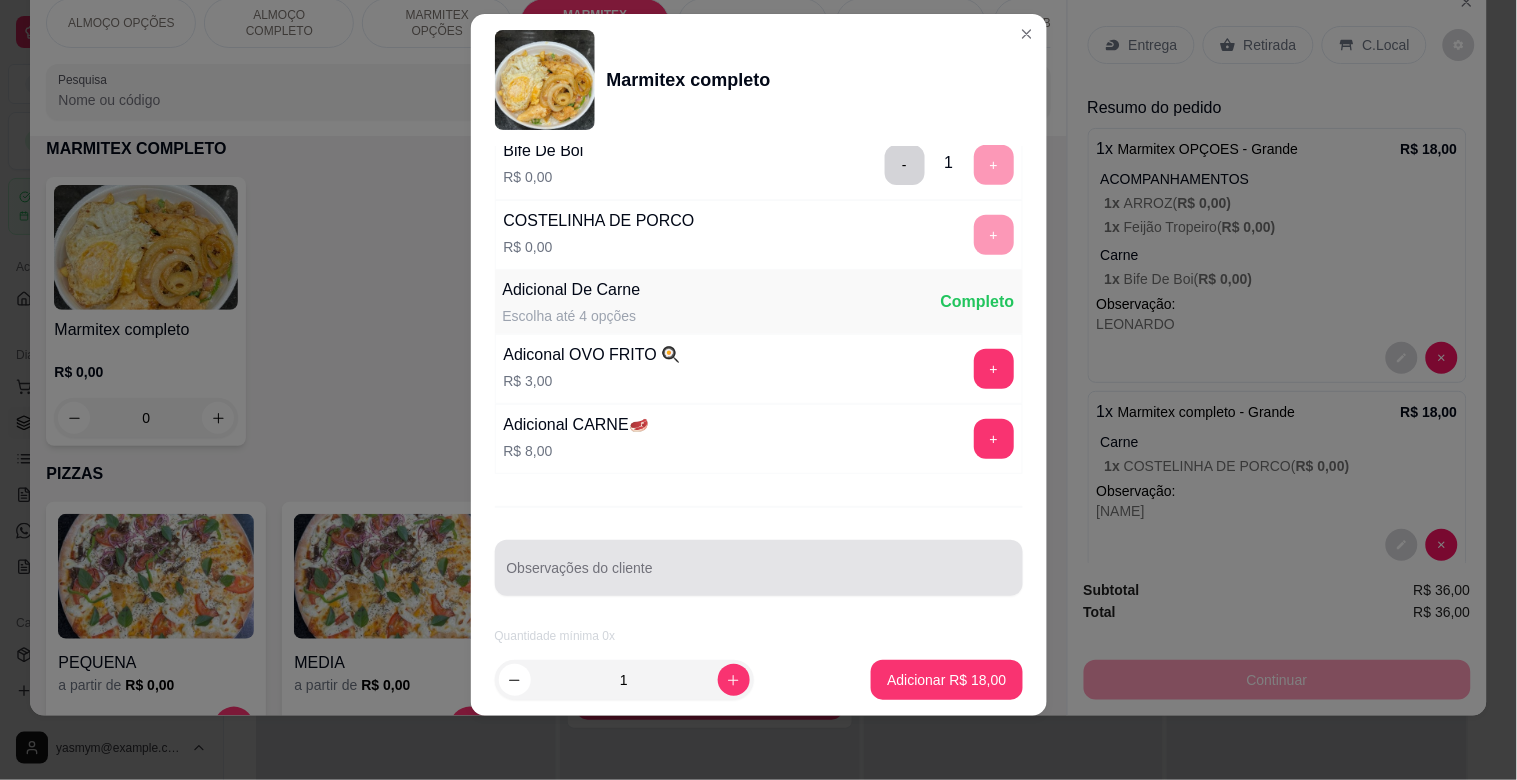 click on "Observações do cliente" at bounding box center [759, 576] 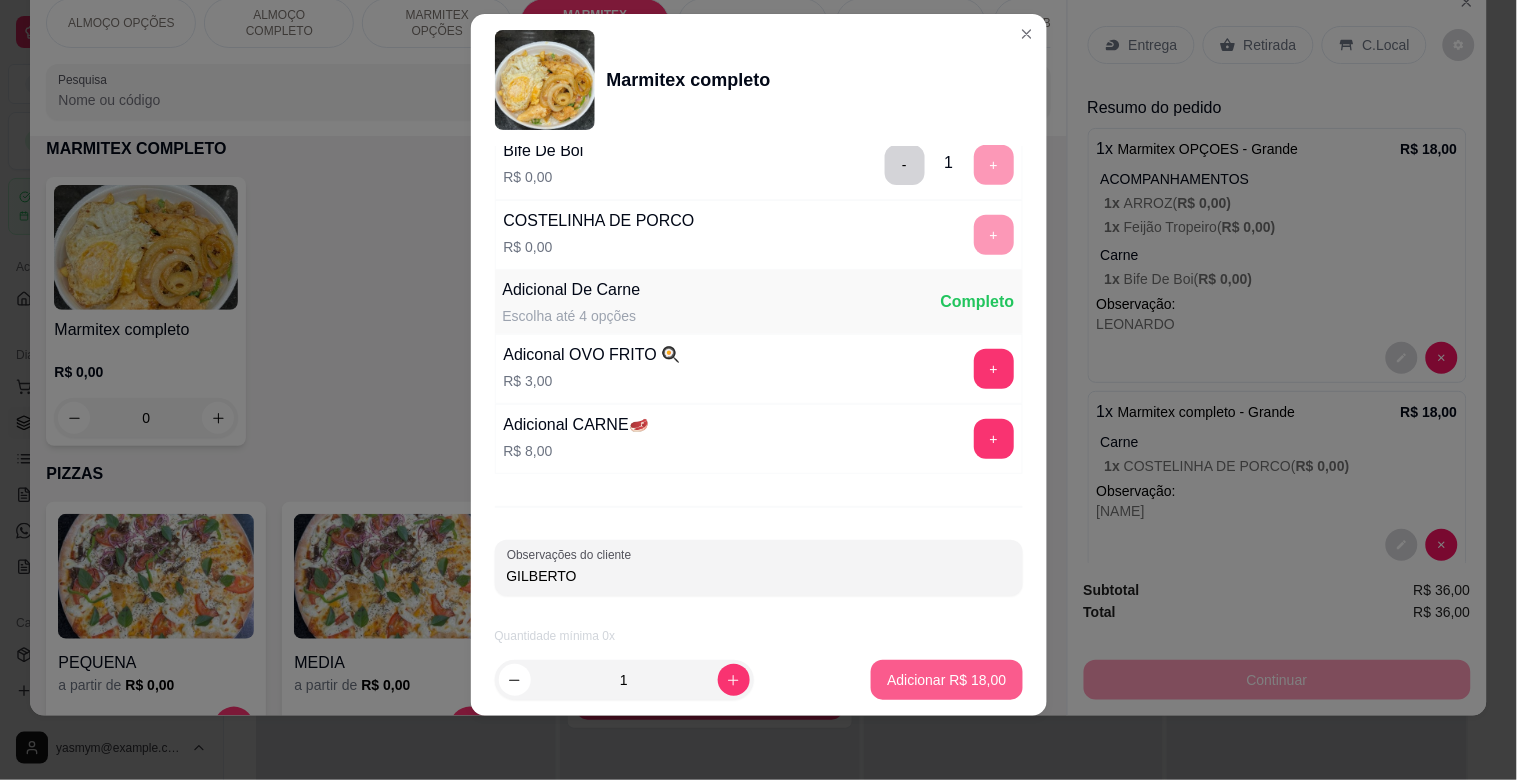 type on "GILBERTO" 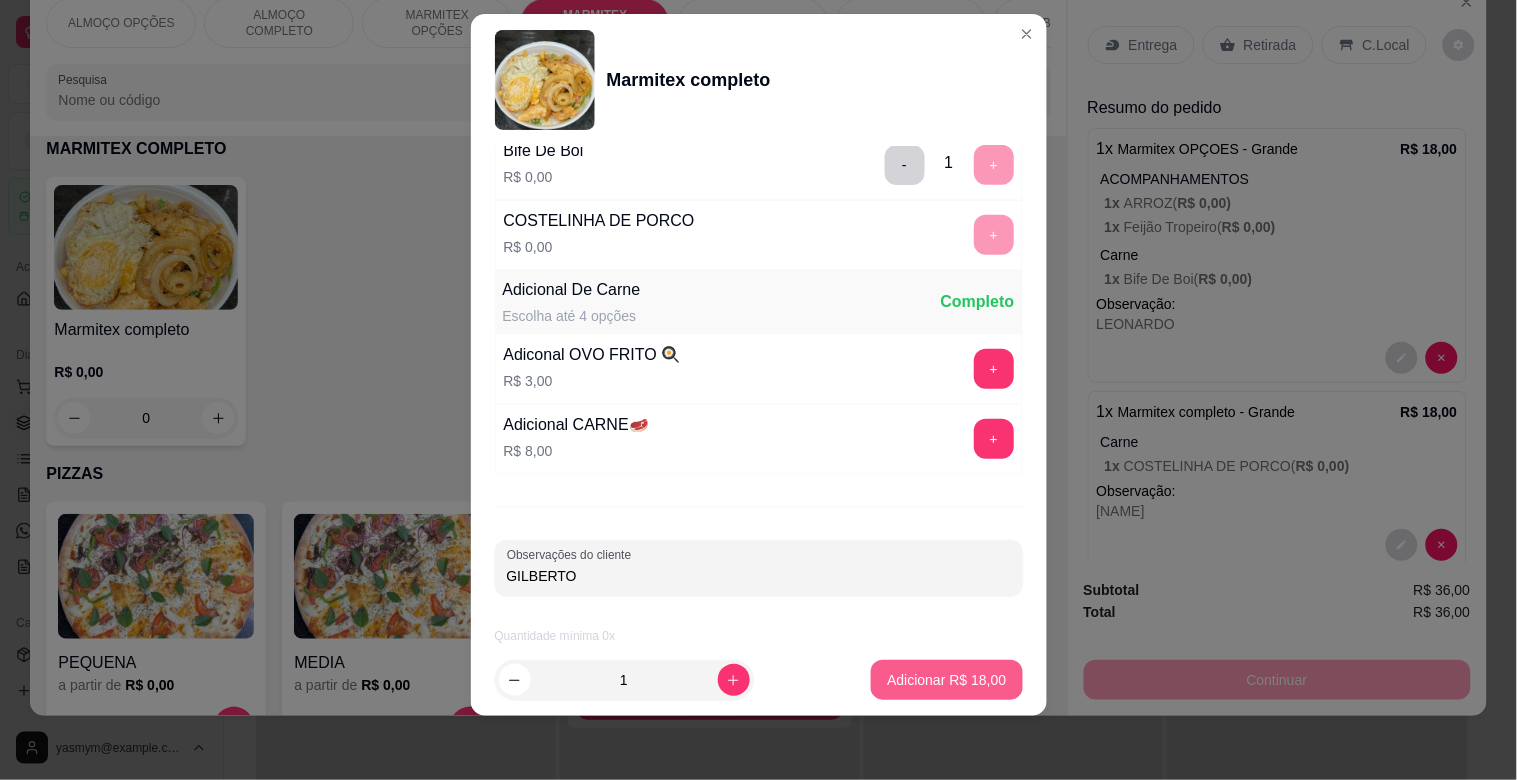 click on "Adicionar   R$ 18,00" at bounding box center [946, 680] 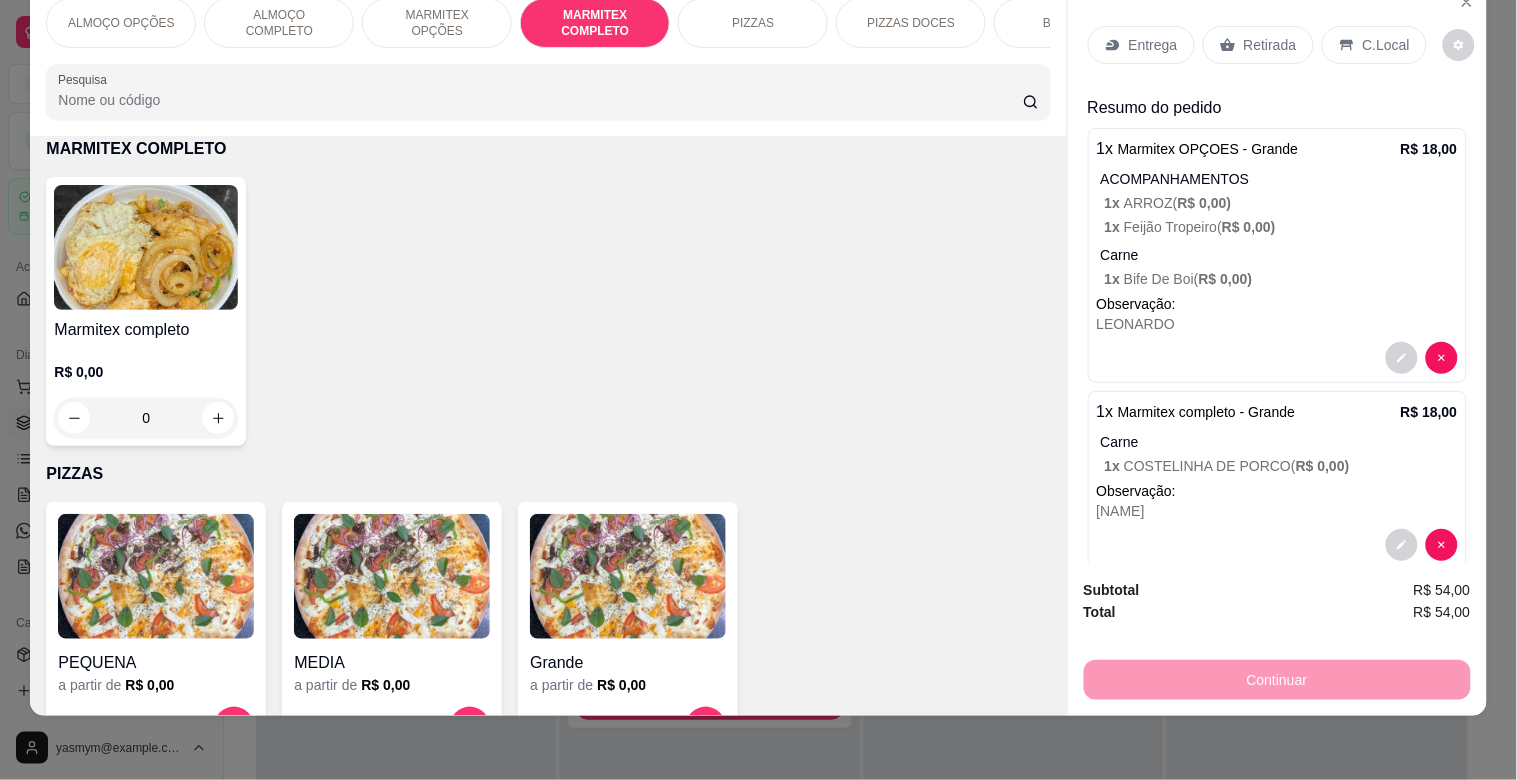 click on "R$ 0,00 0" at bounding box center (146, 390) 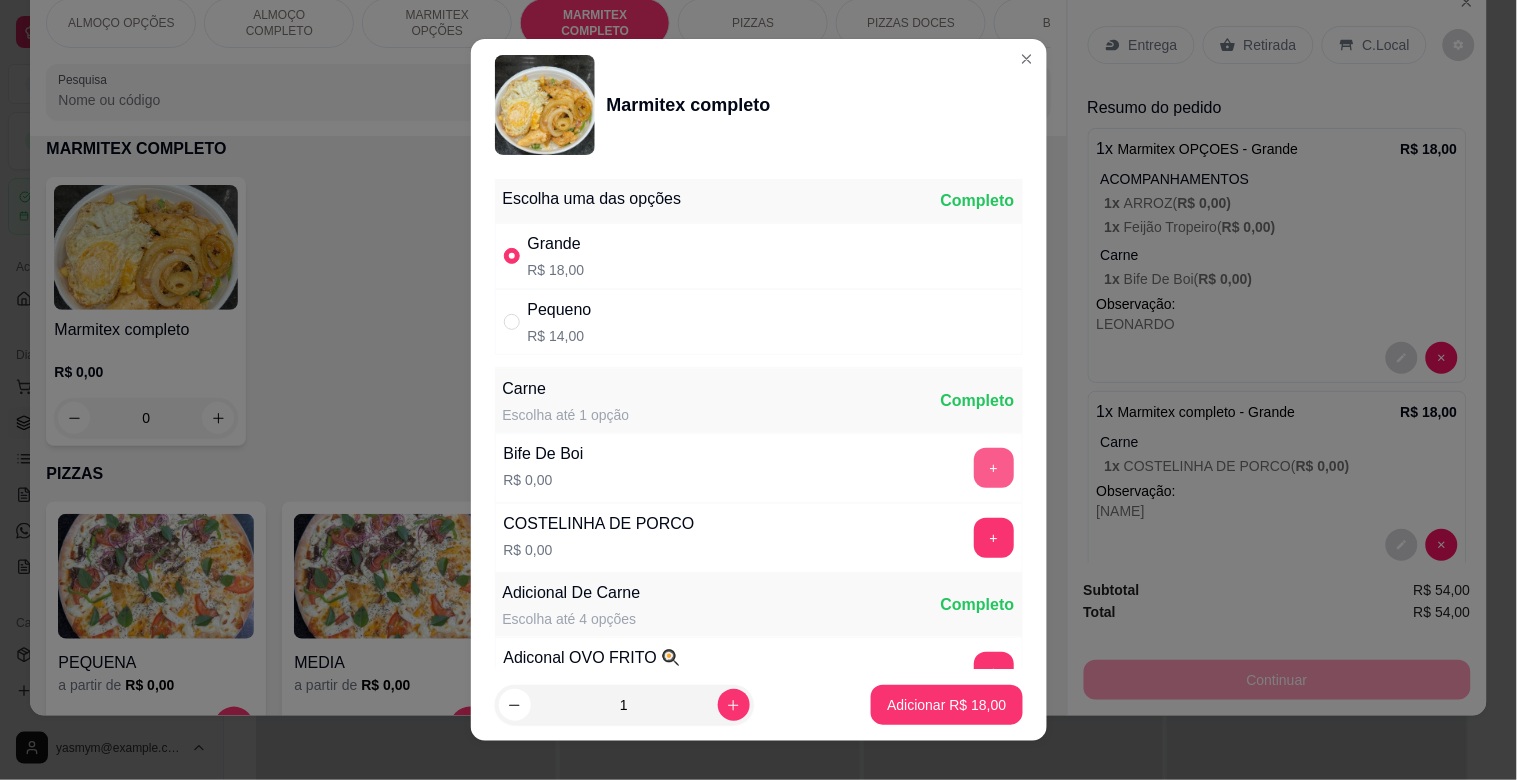 click on "+" at bounding box center (994, 468) 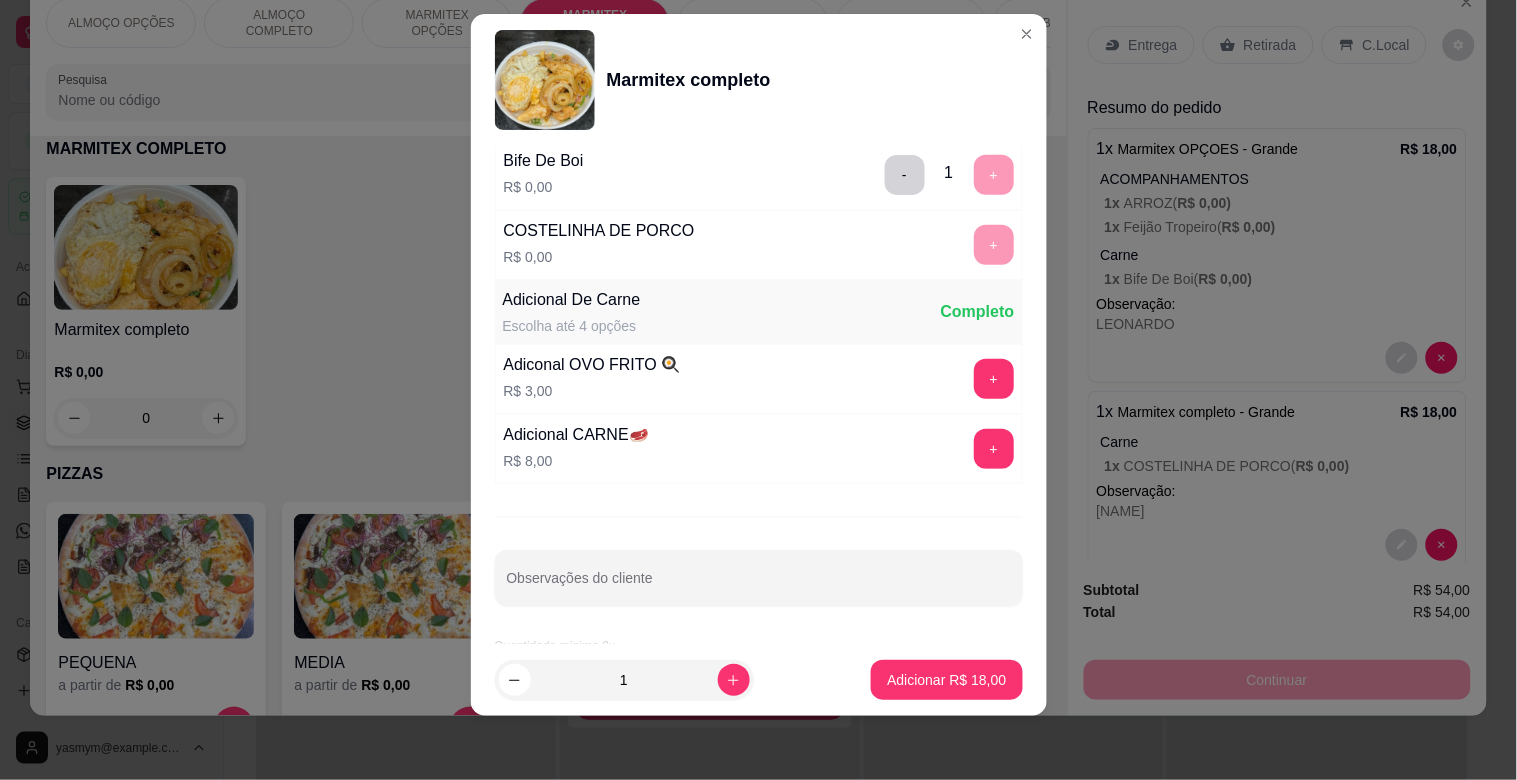 scroll, scrollTop: 280, scrollLeft: 0, axis: vertical 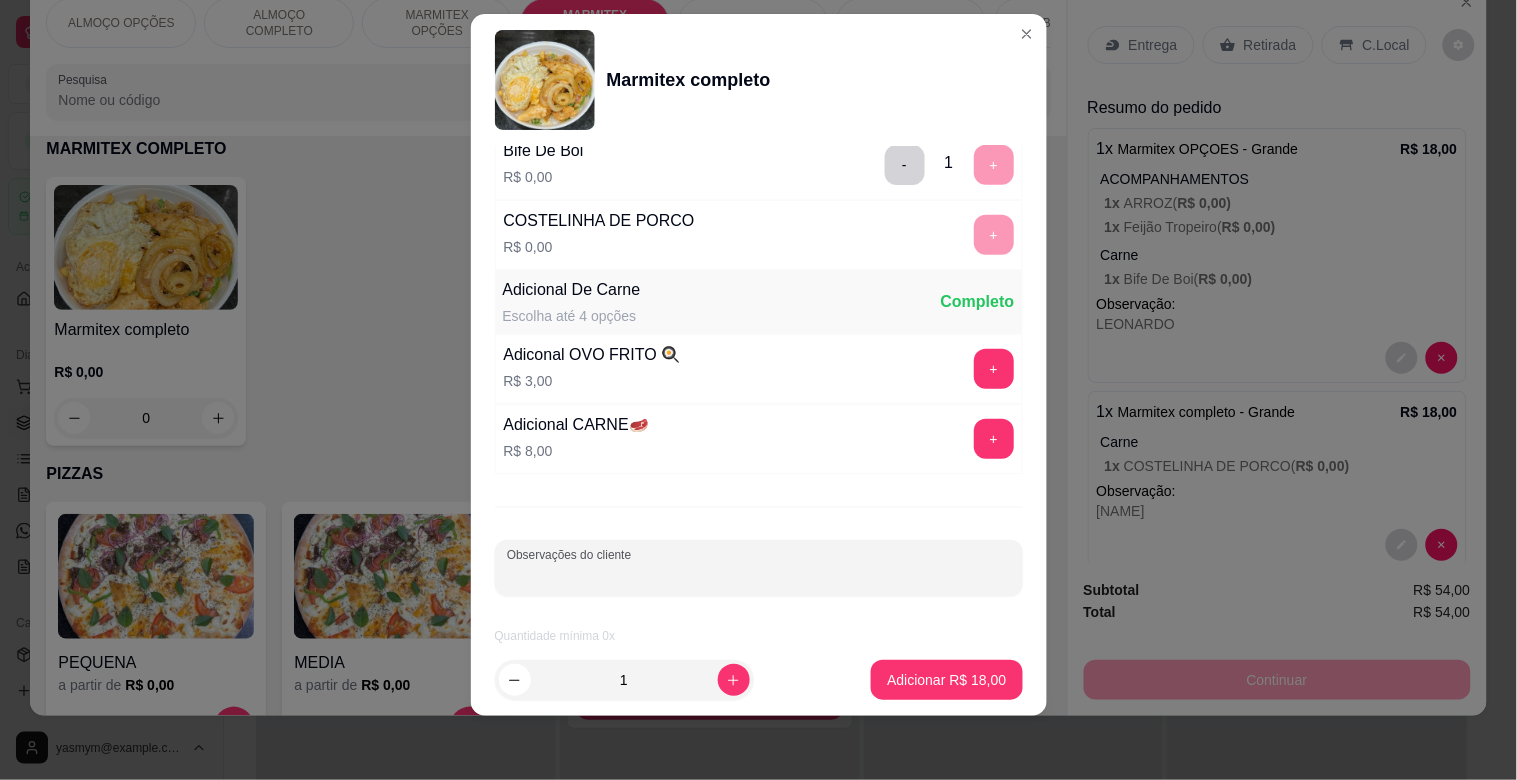 click on "Observações do cliente" at bounding box center [759, 576] 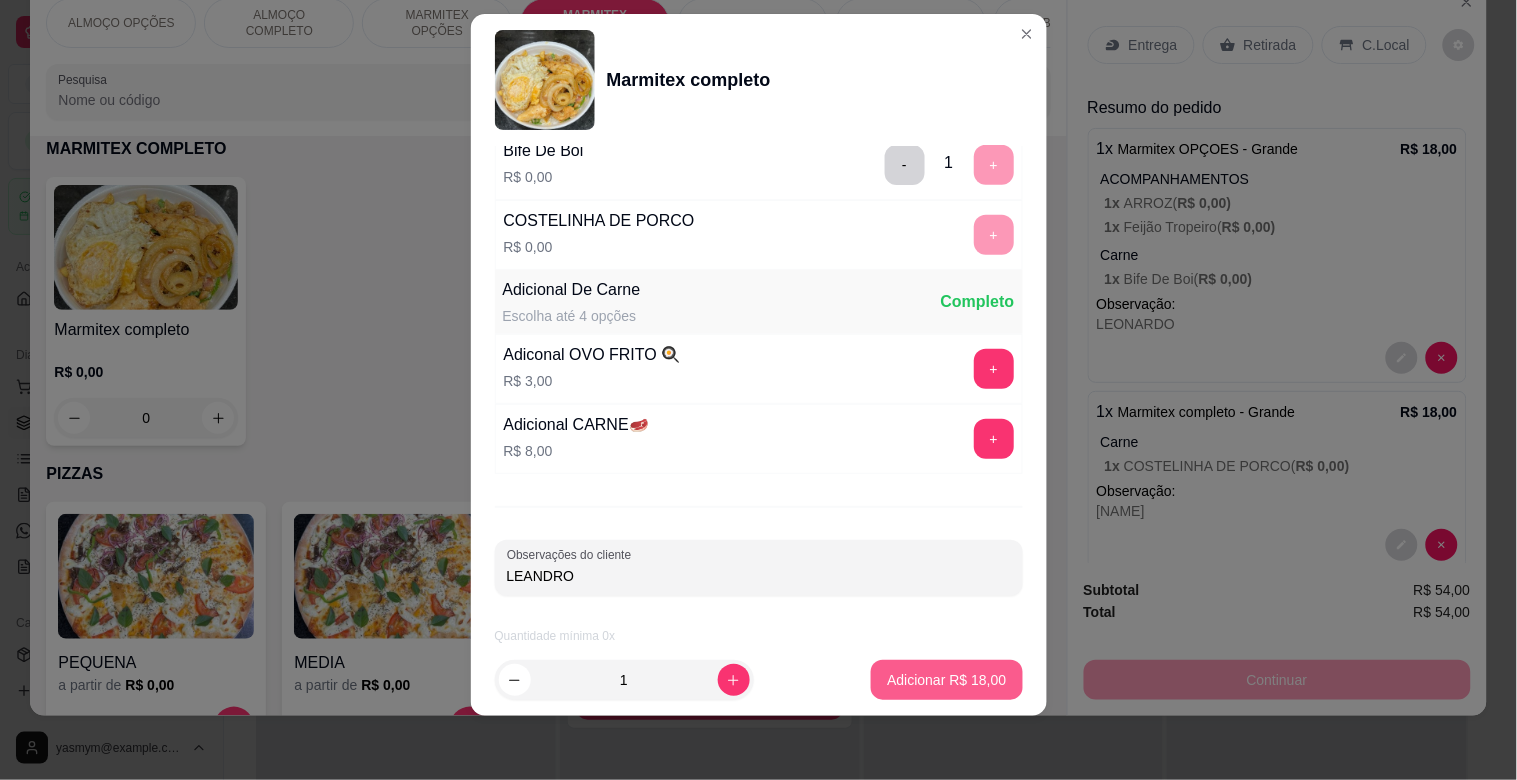 type on "LEANDRO" 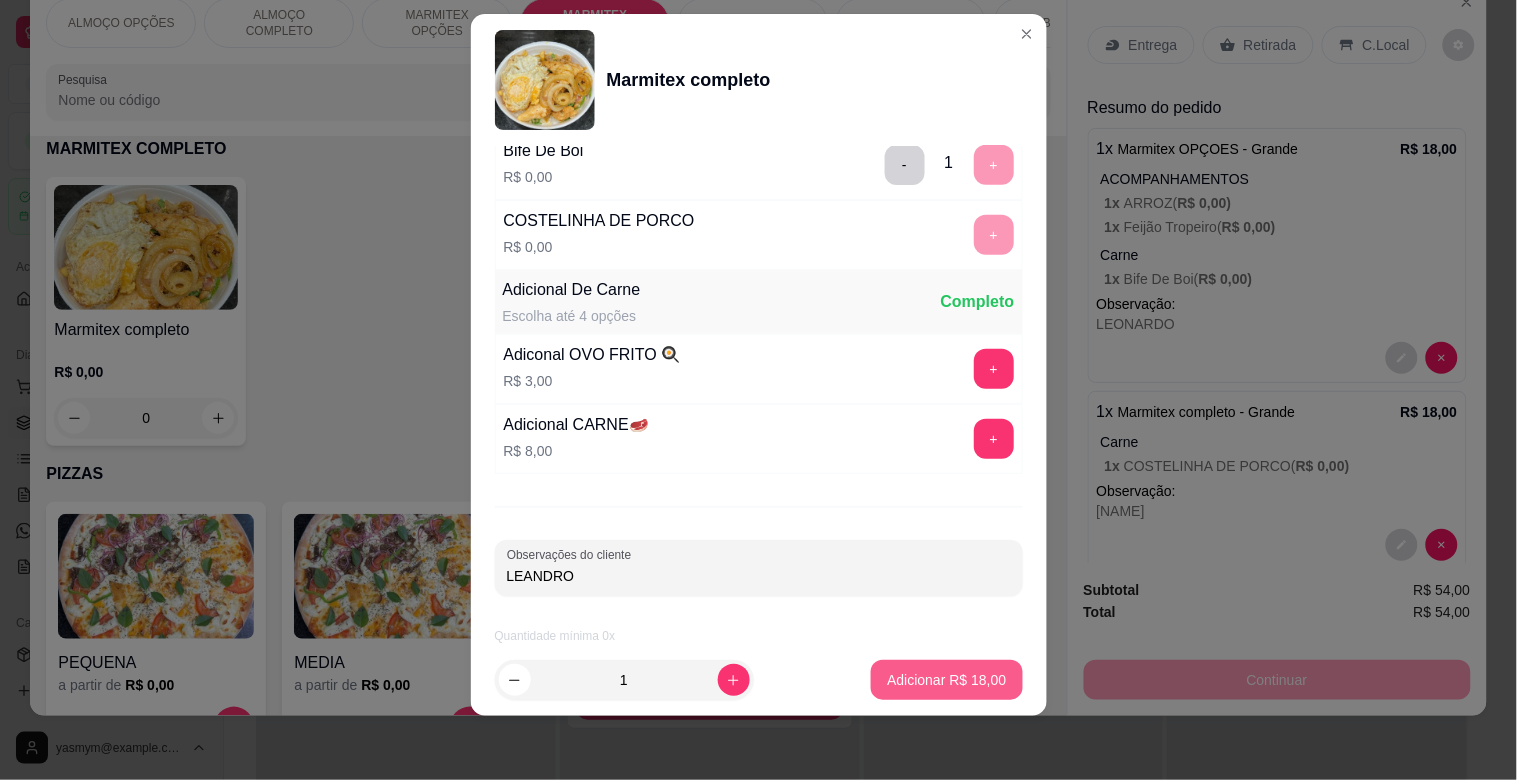 click on "Adicionar   R$ 18,00" at bounding box center (946, 680) 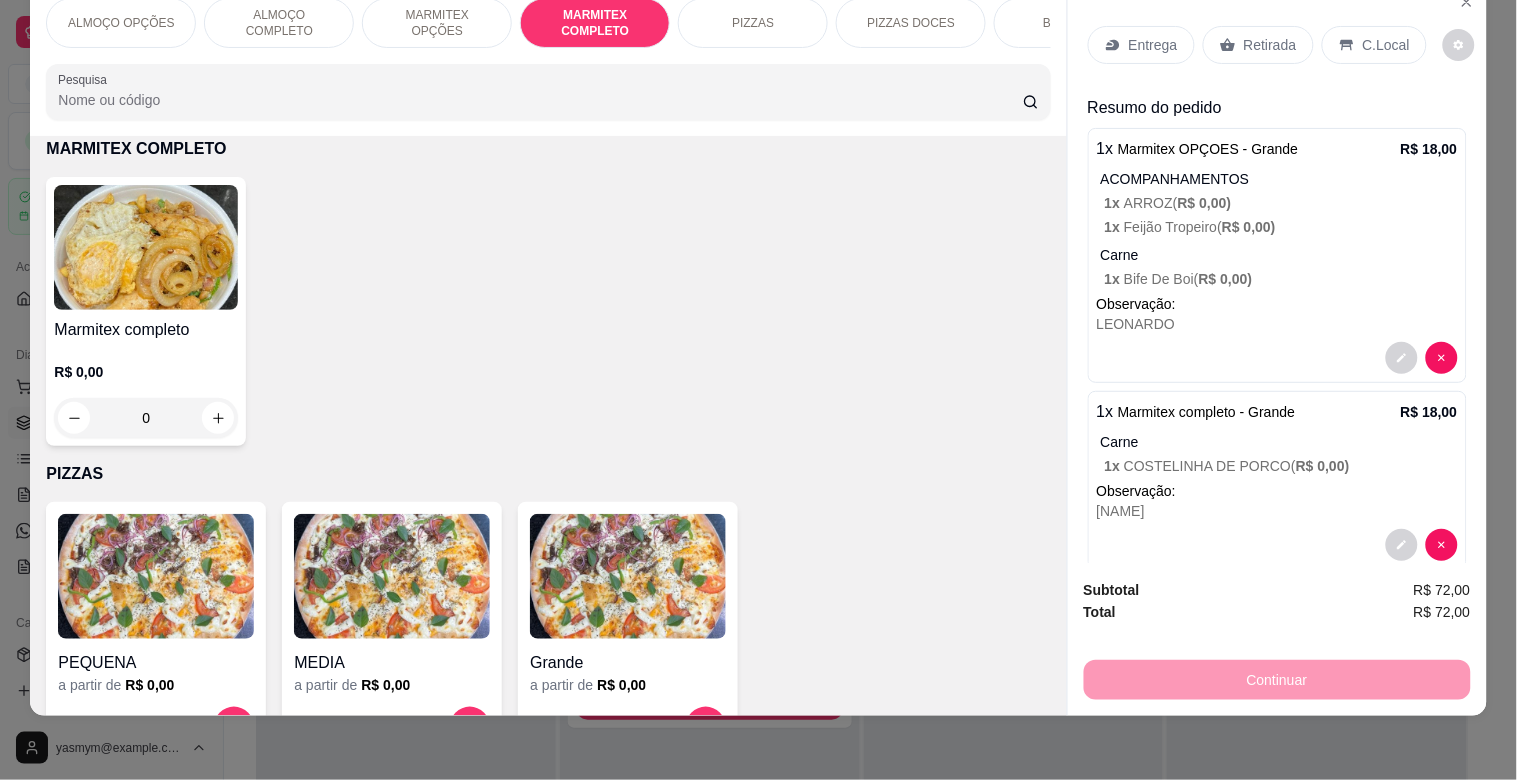 click on "Marmitex completo    R$ 0,00 0" at bounding box center (146, 311) 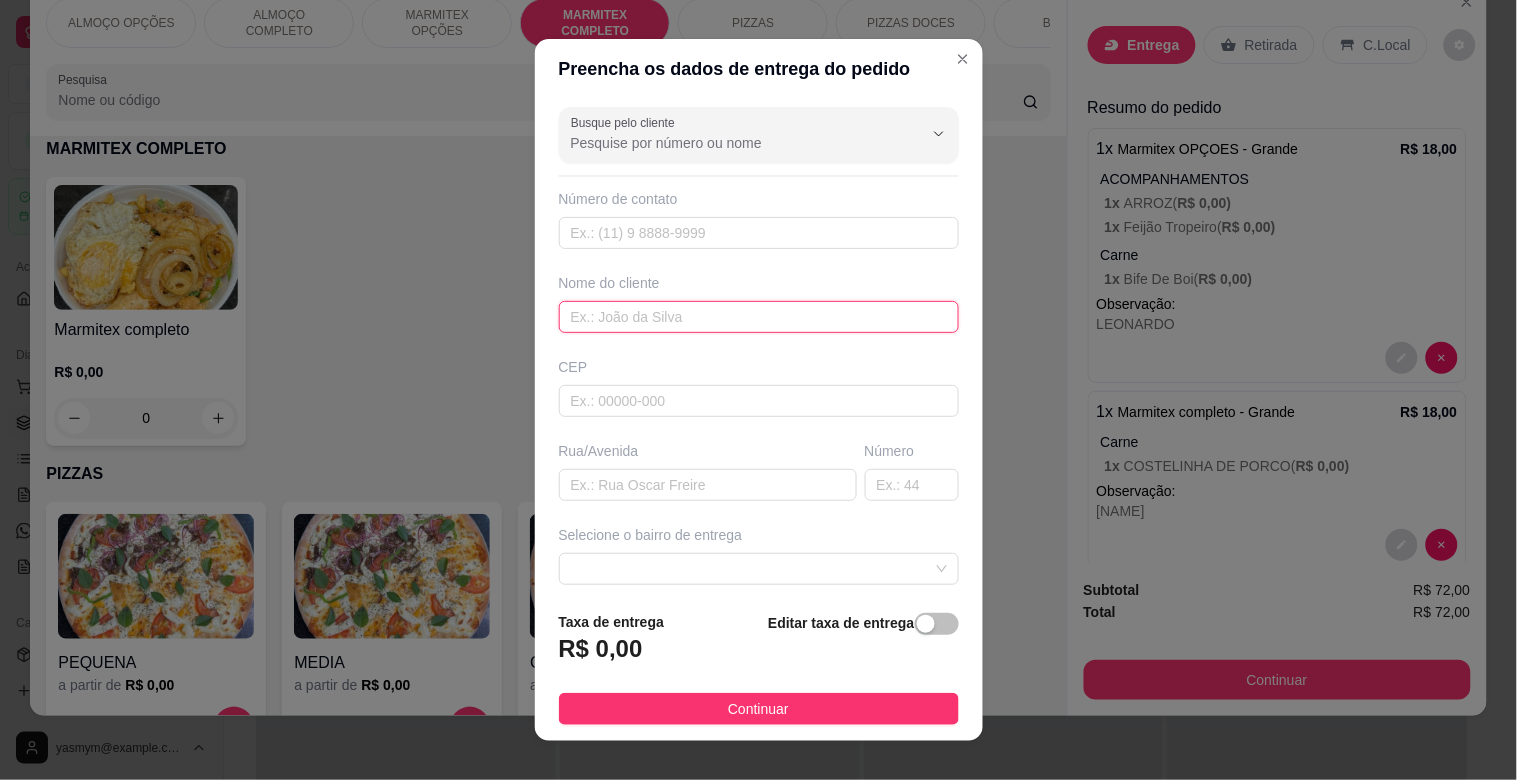 click at bounding box center [759, 317] 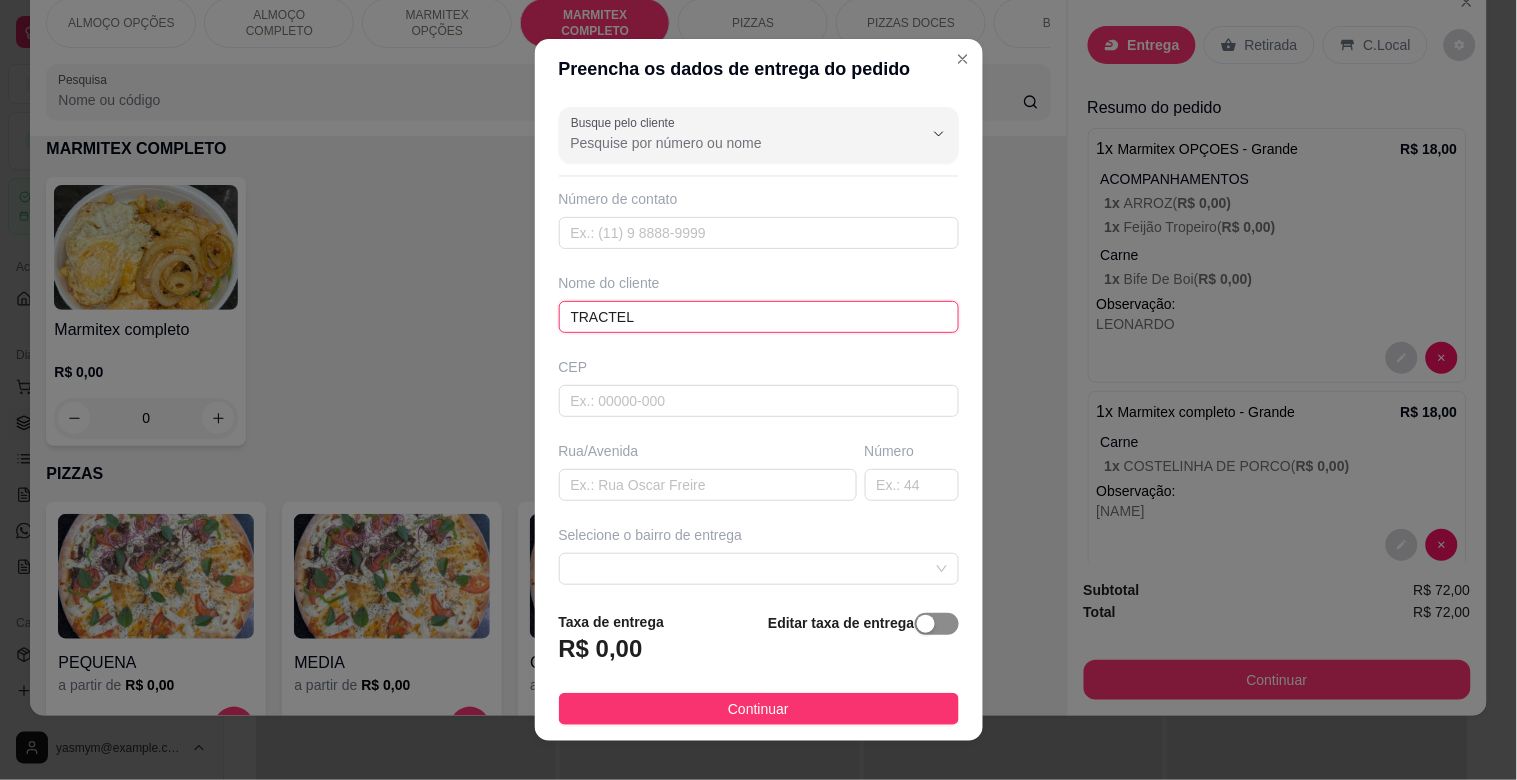 type on "TRACTEL" 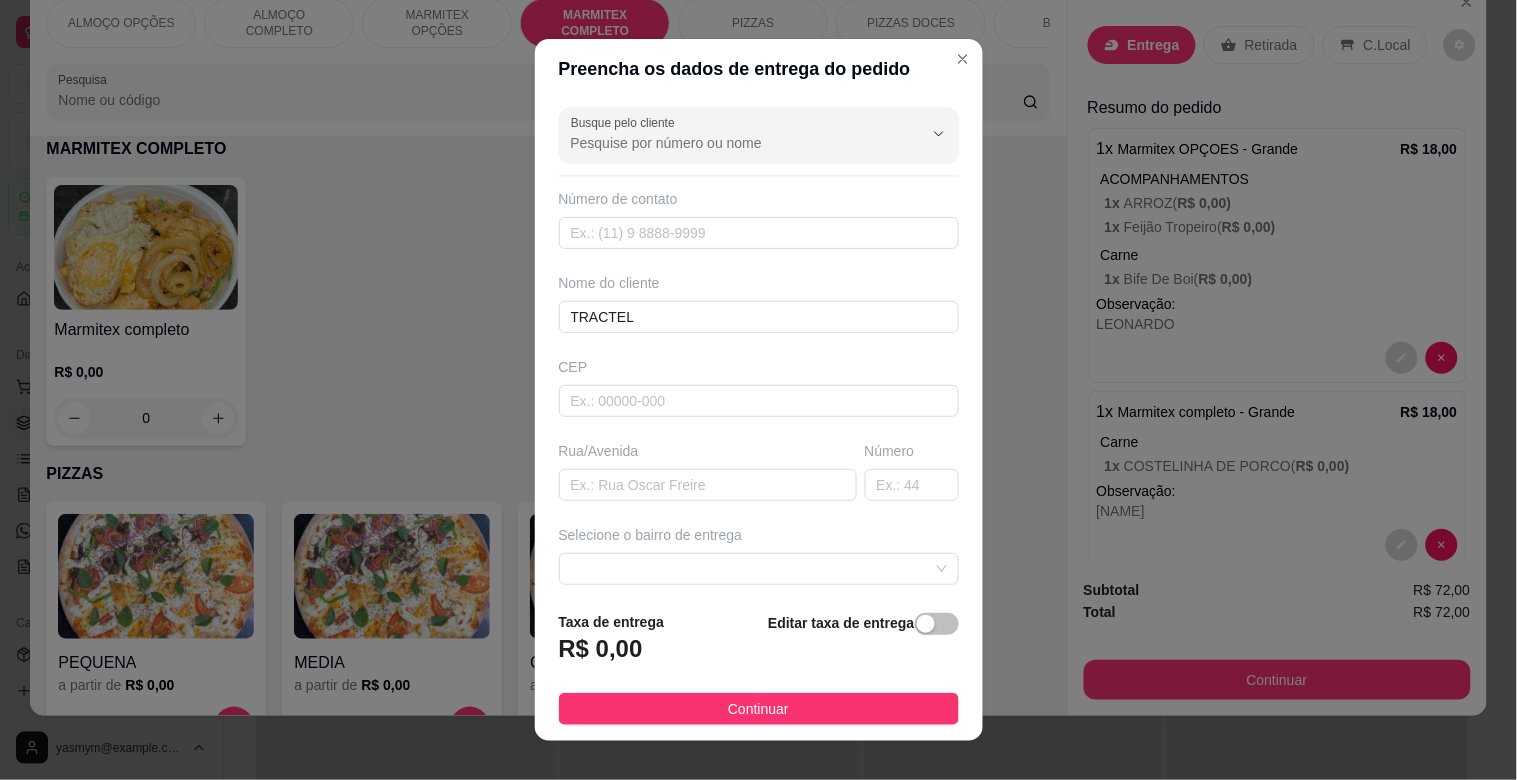 drag, startPoint x: 900, startPoint y: 632, endPoint x: 882, endPoint y: 633, distance: 18.027756 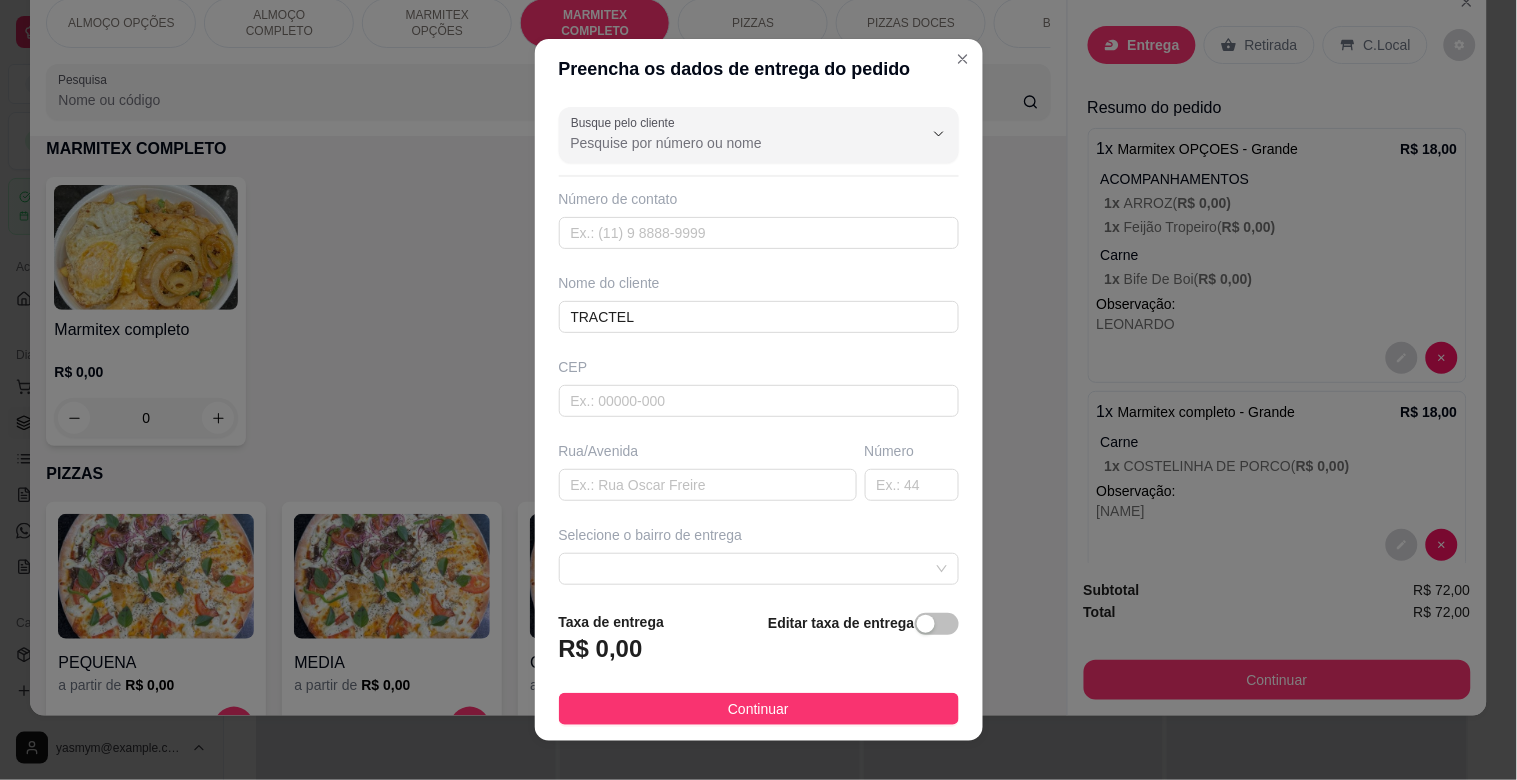 click at bounding box center [926, 624] 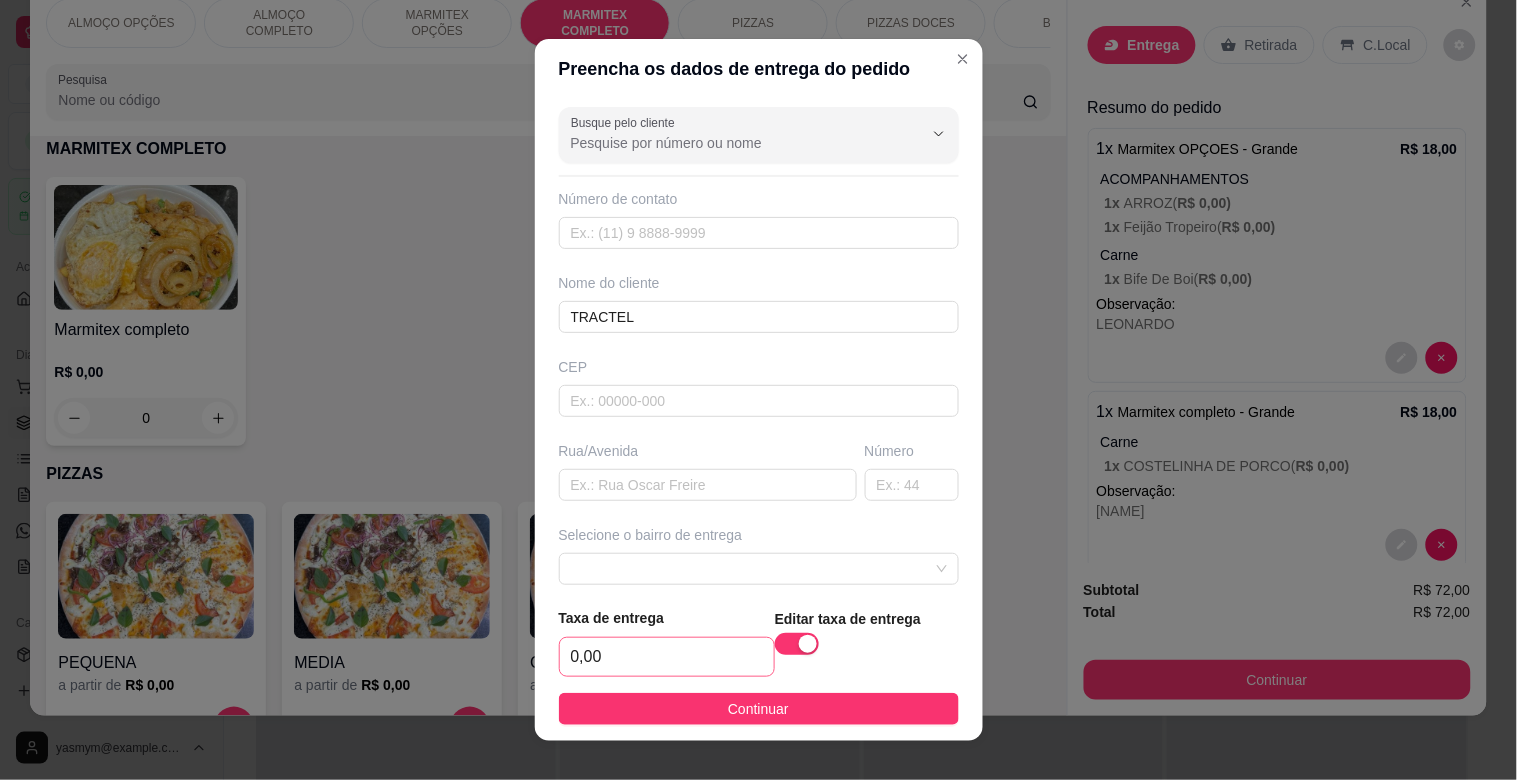 drag, startPoint x: 623, startPoint y: 633, endPoint x: 634, endPoint y: 648, distance: 18.601076 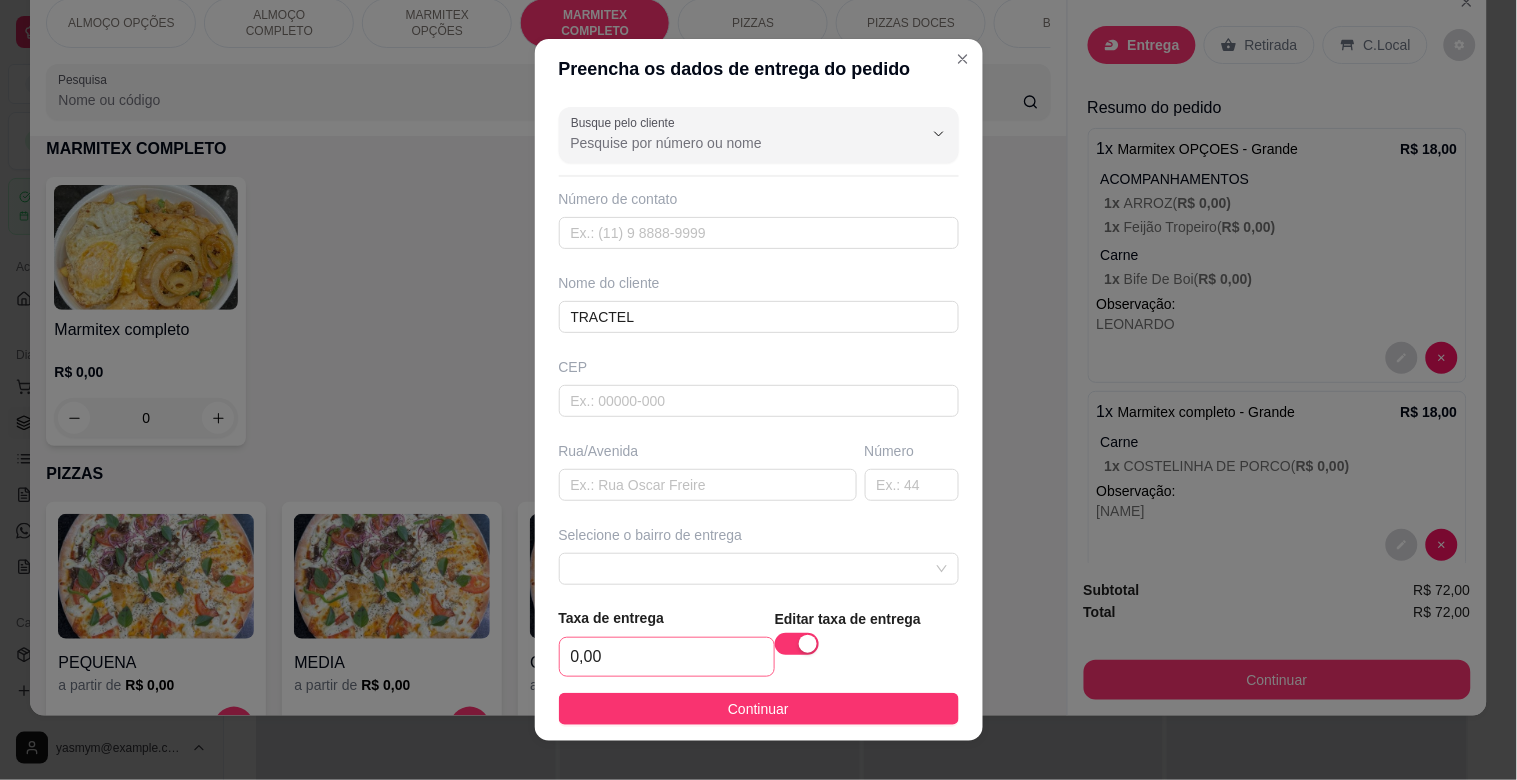 click on "Taxa de entrega 0,00" at bounding box center [667, 642] 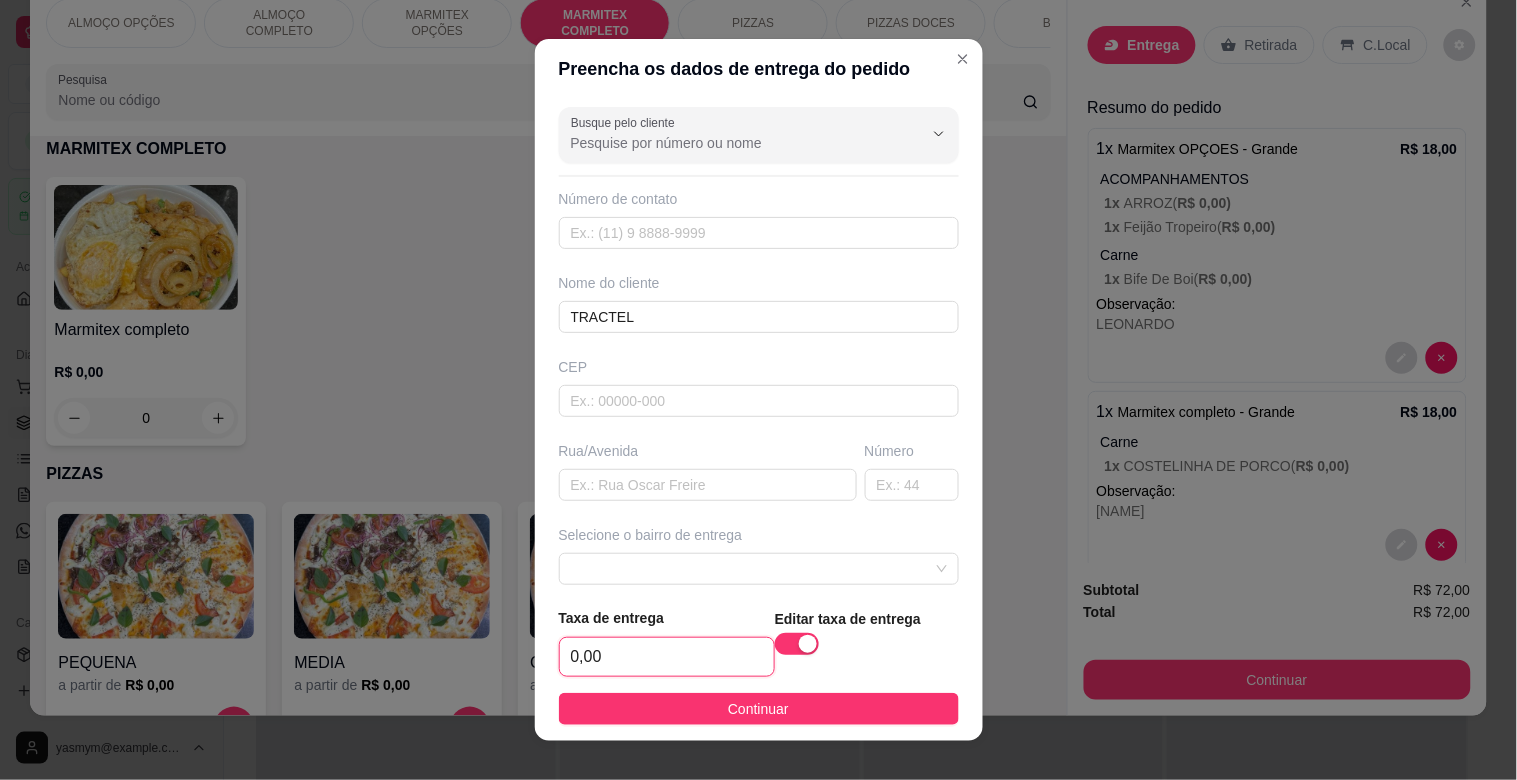 click on "0,00" at bounding box center (667, 657) 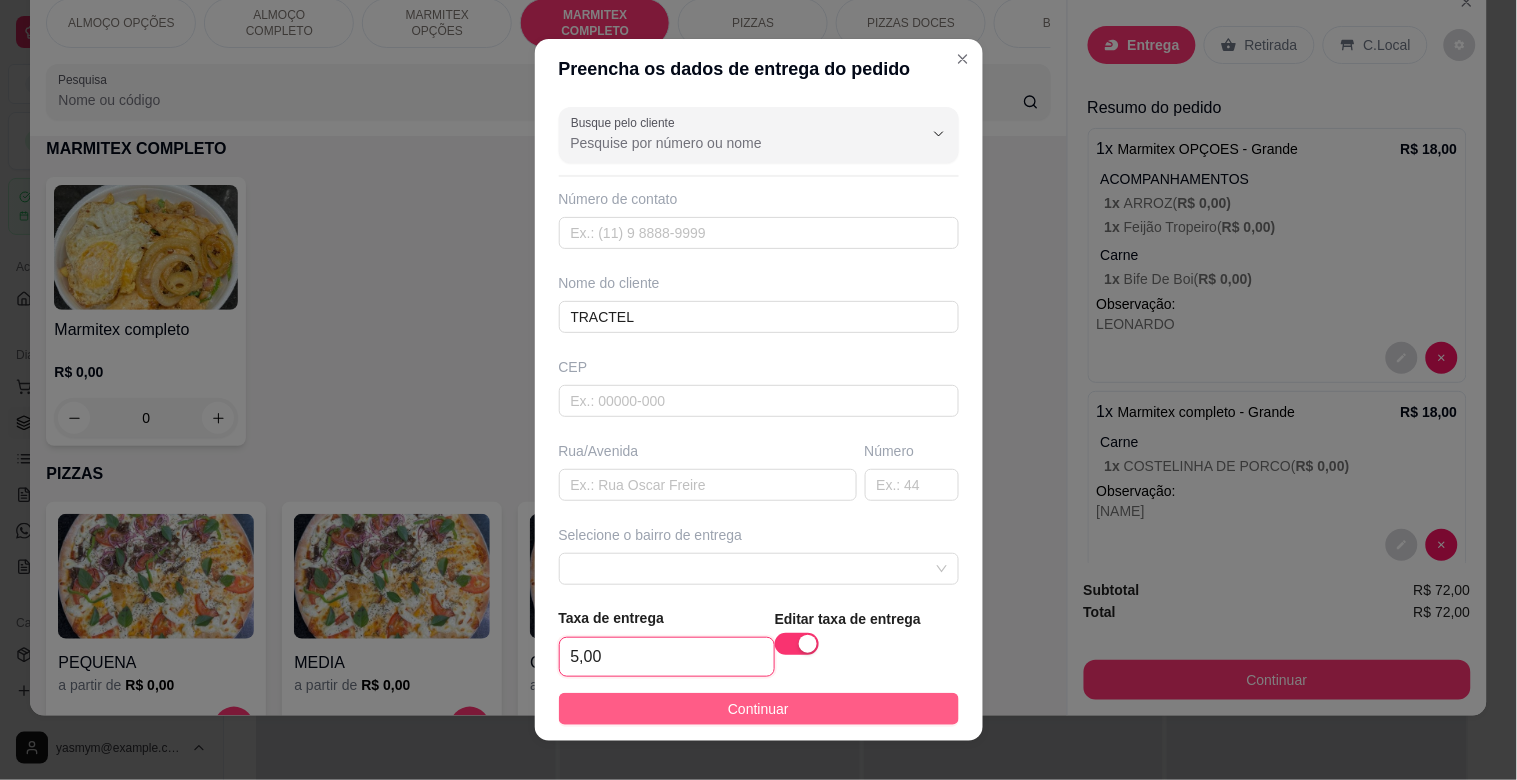 type on "5,00" 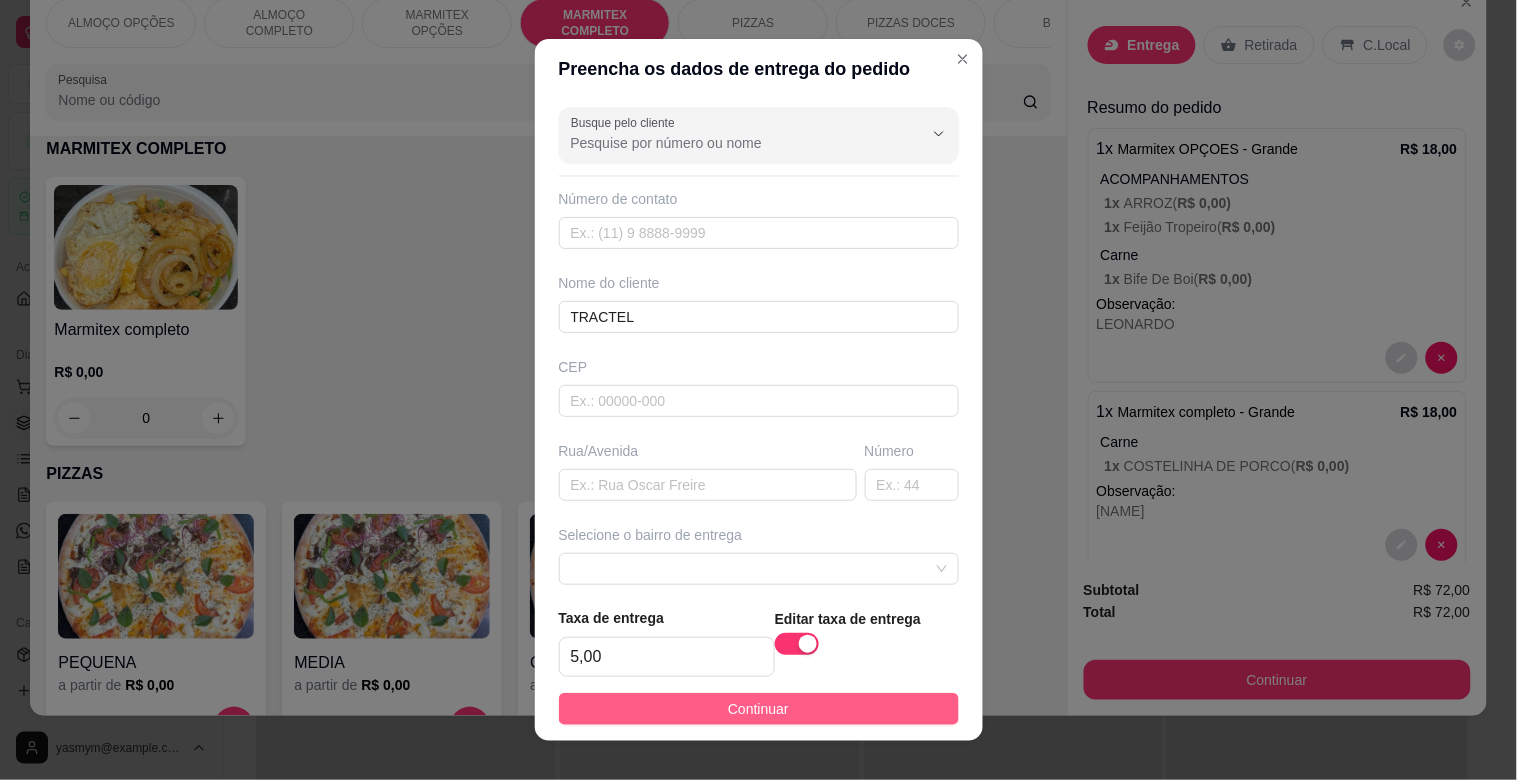 click on "Continuar" at bounding box center [759, 709] 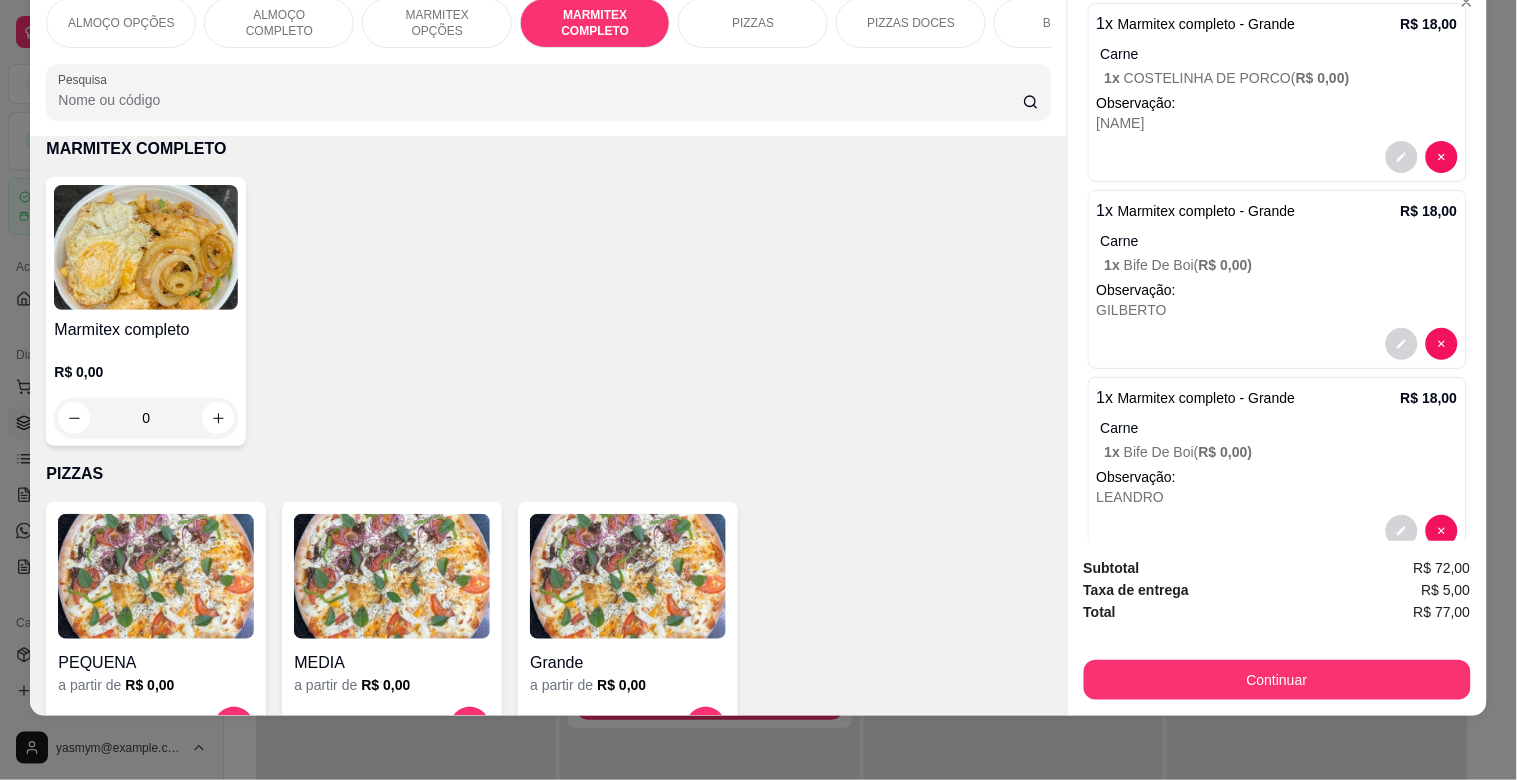 scroll, scrollTop: 648, scrollLeft: 0, axis: vertical 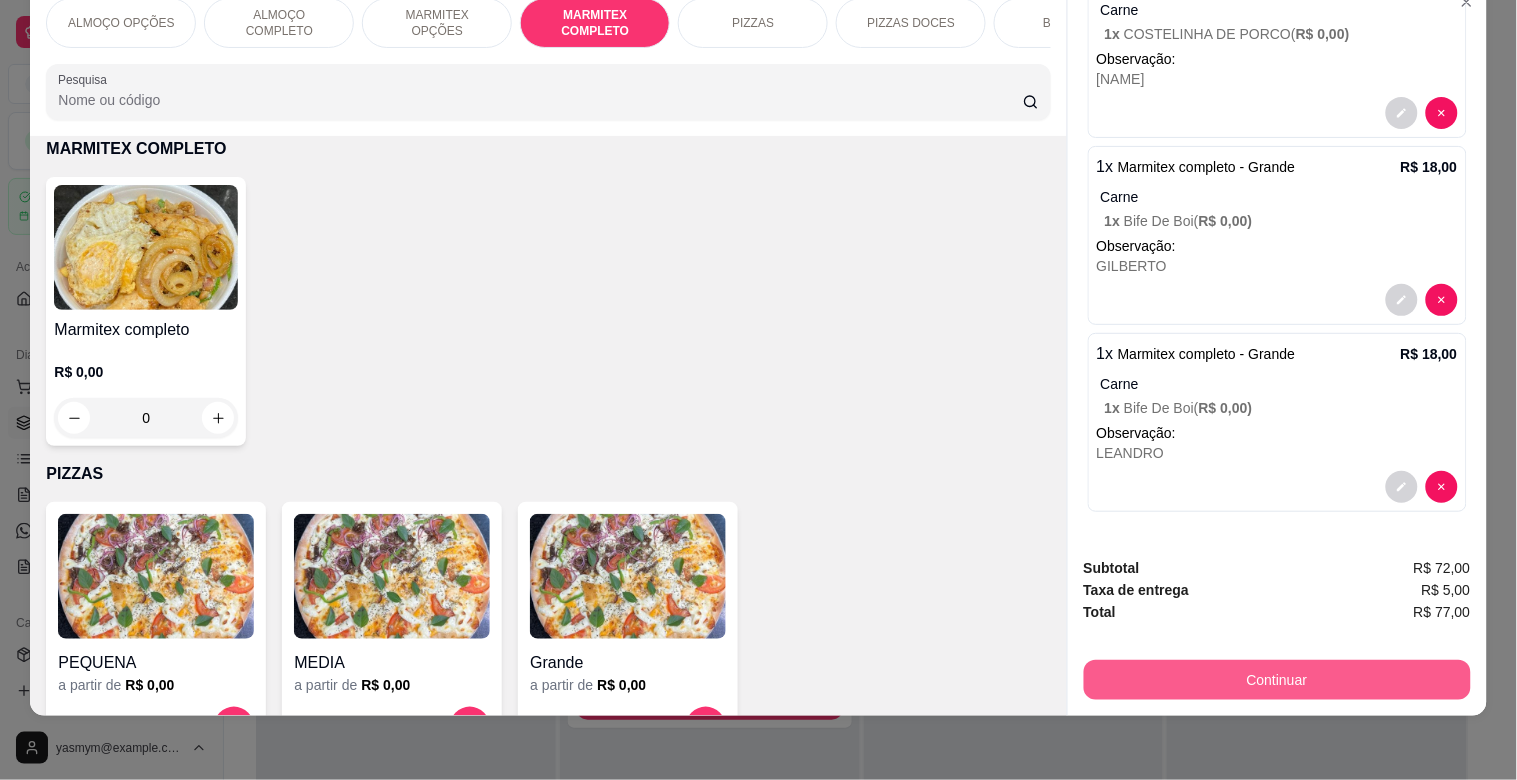 click on "Continuar" at bounding box center [1277, 680] 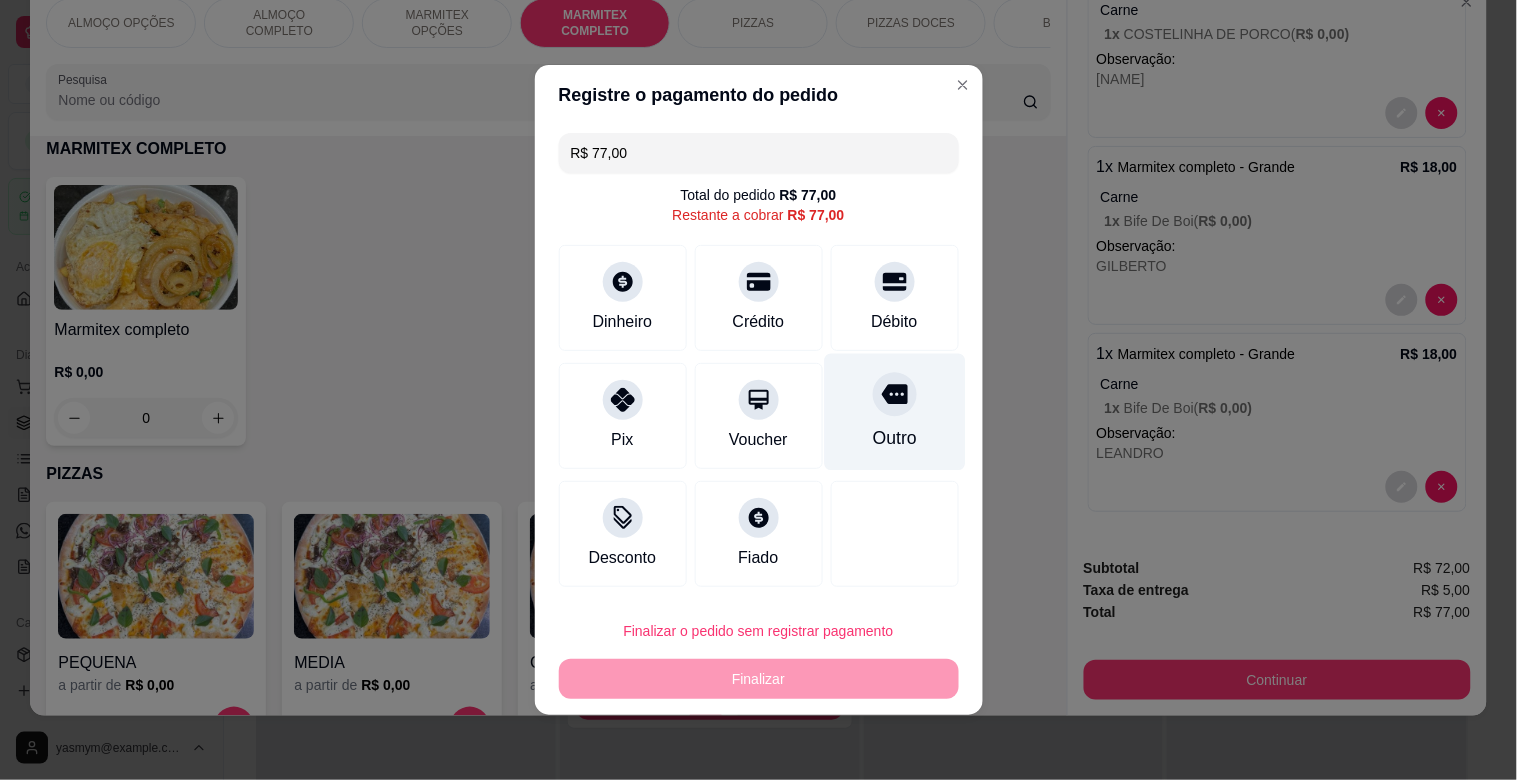 click 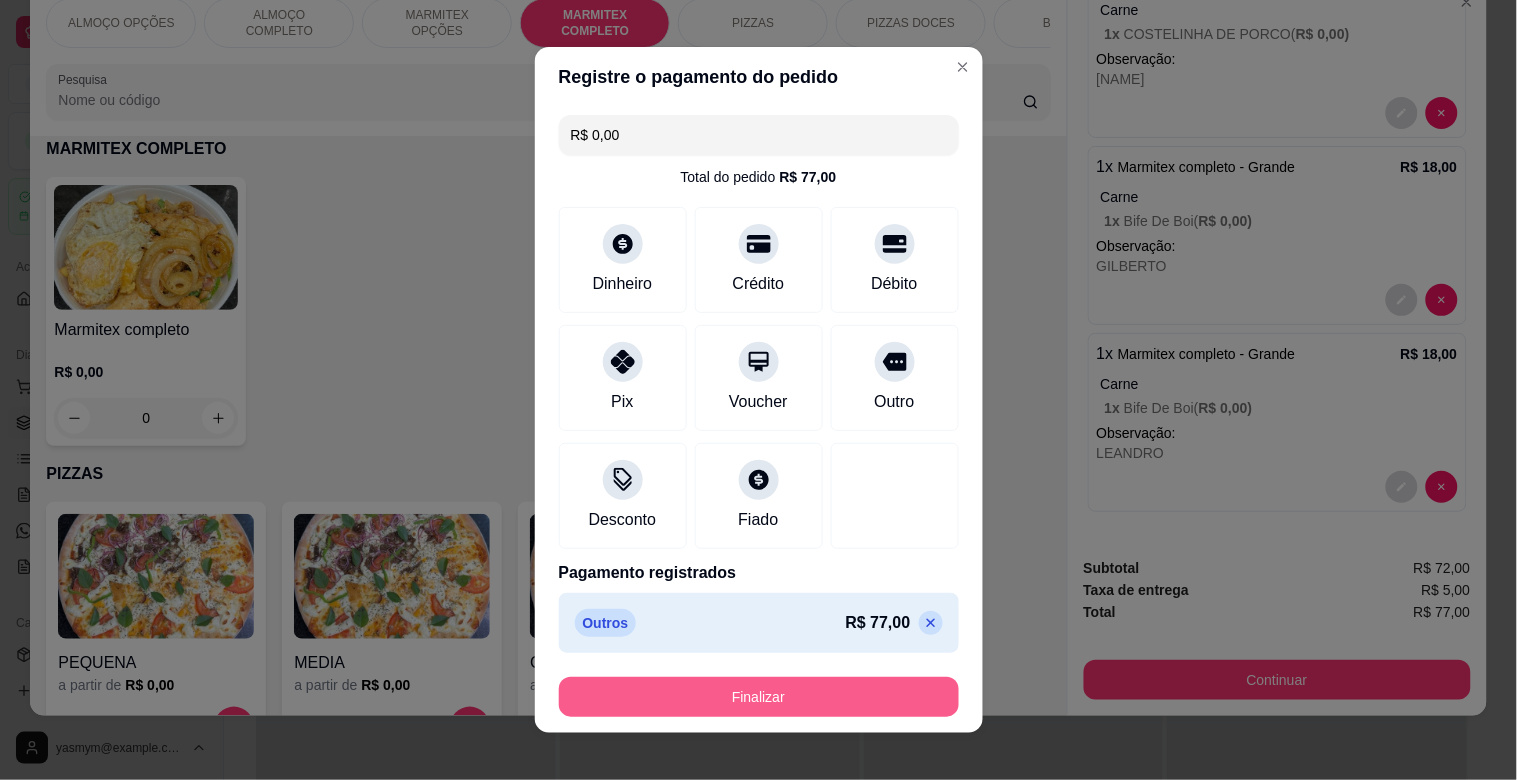 click on "Finalizar" at bounding box center (759, 697) 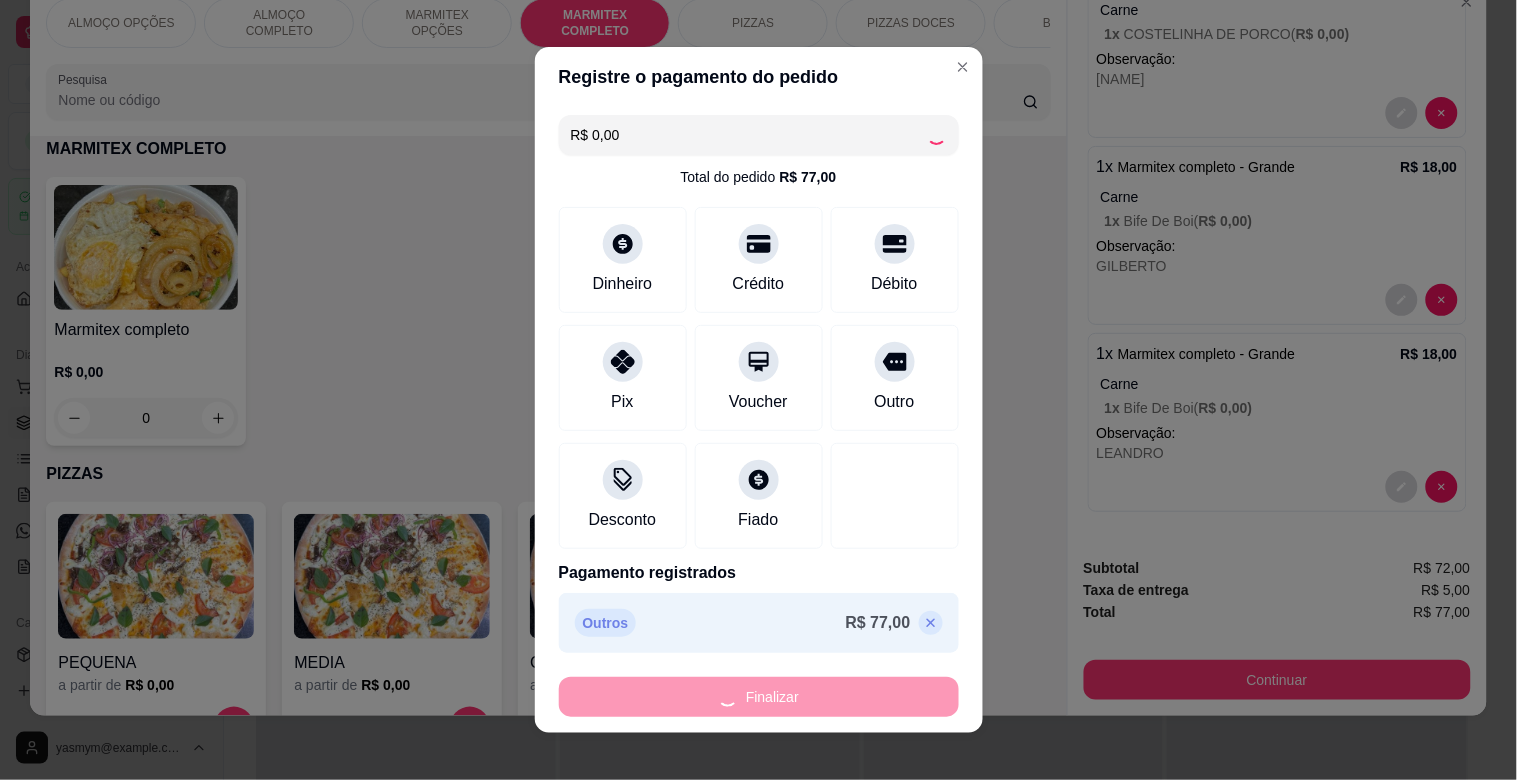 type on "-R$ 77,00" 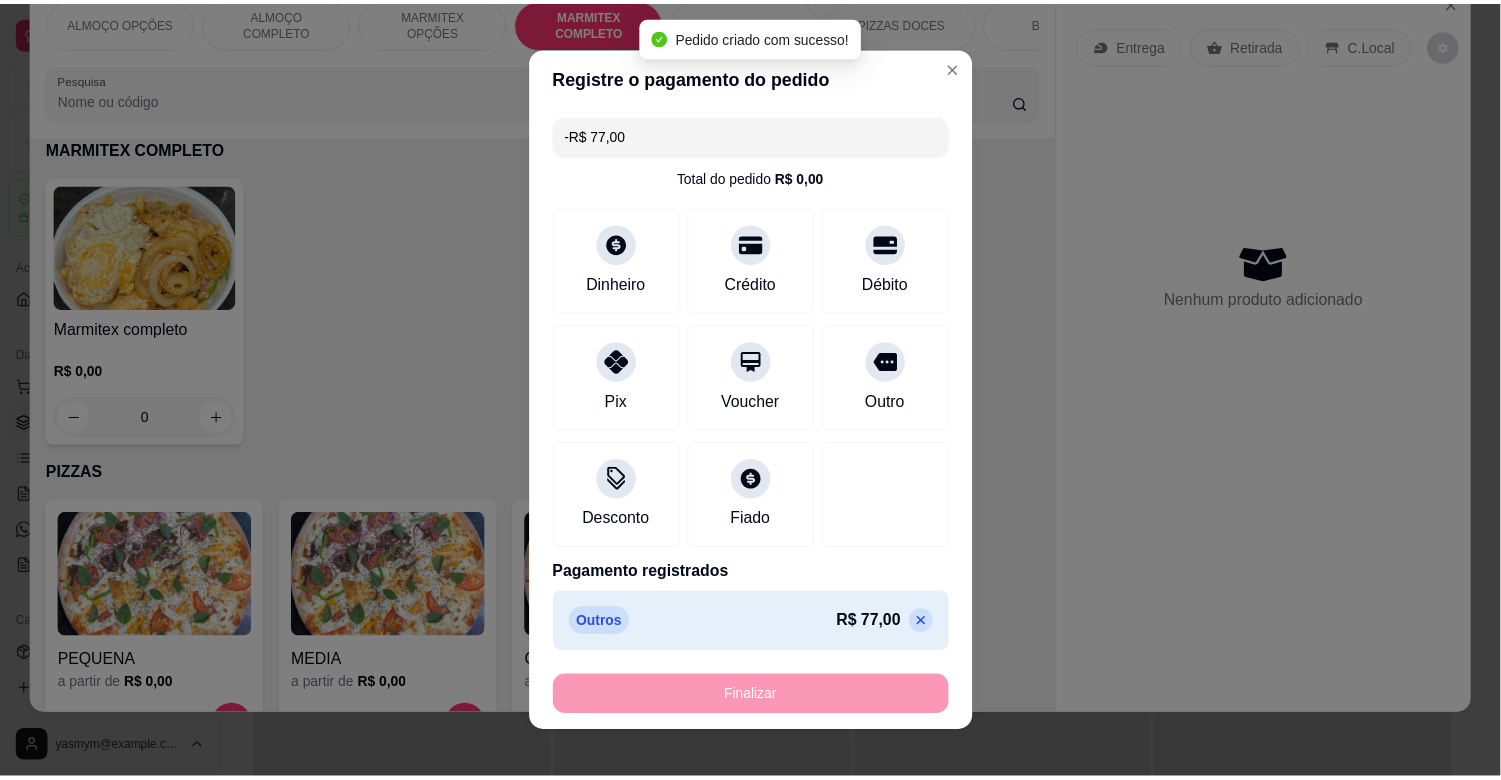 scroll, scrollTop: 0, scrollLeft: 0, axis: both 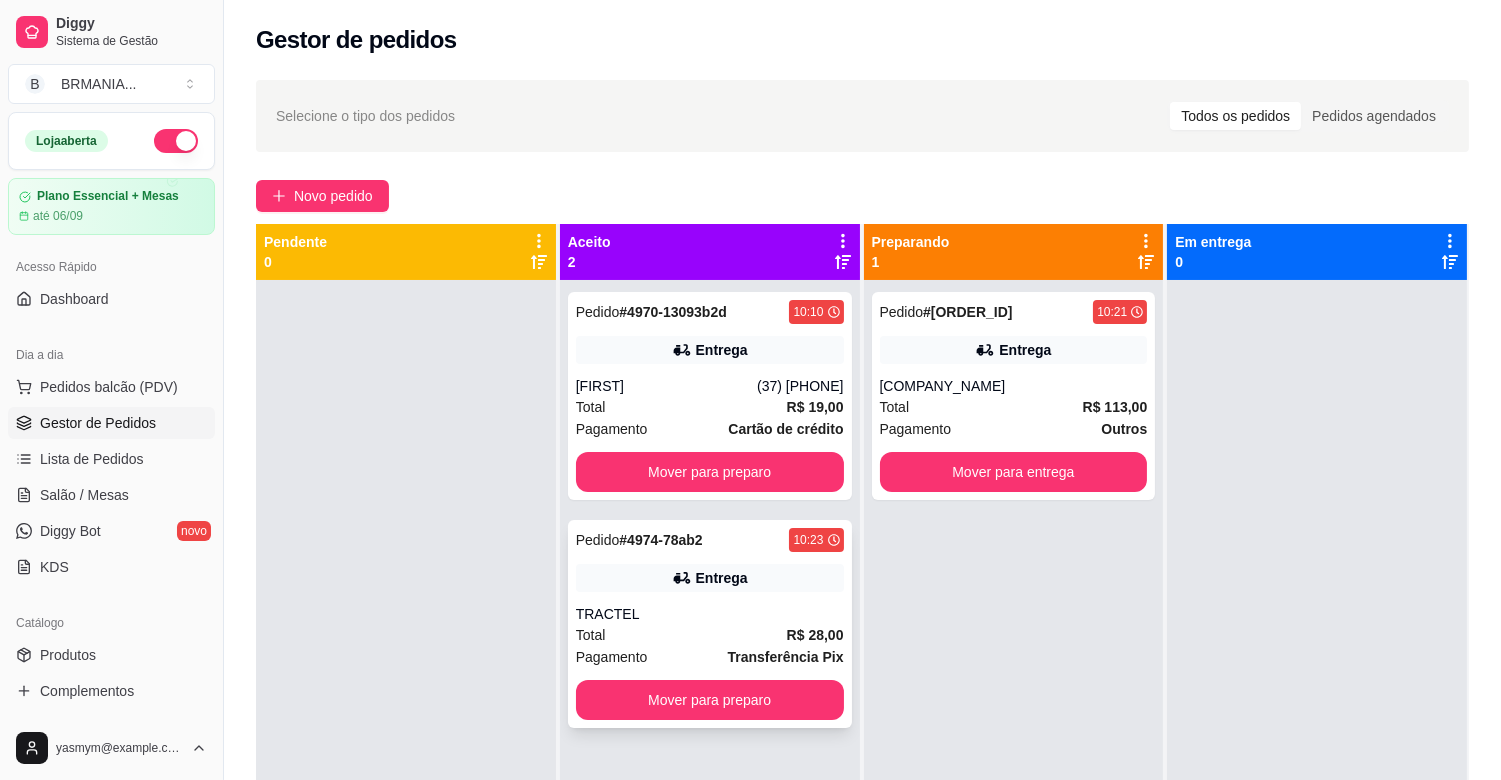 click on "TRACTEL" at bounding box center [710, 614] 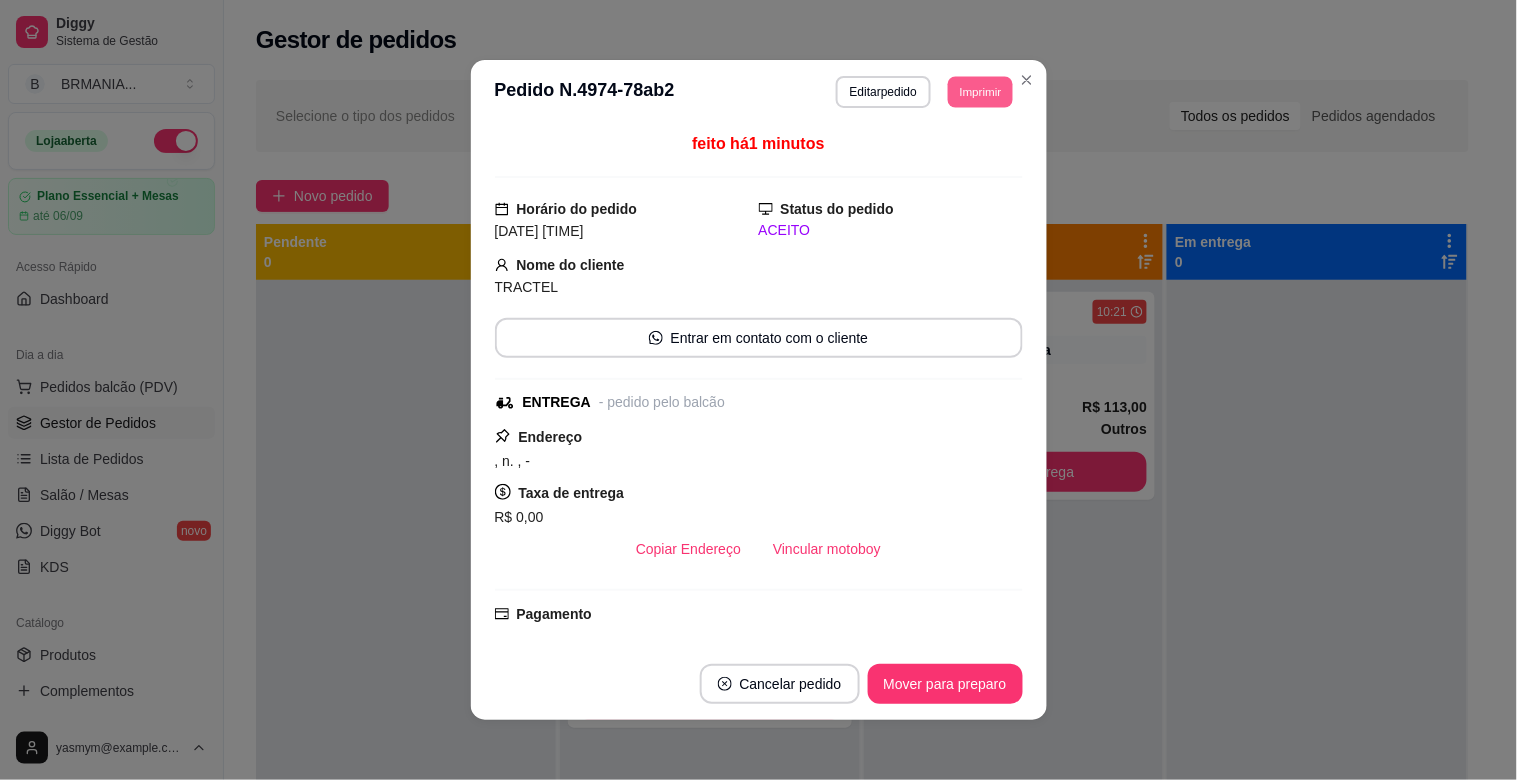 click on "Imprimir" at bounding box center [980, 91] 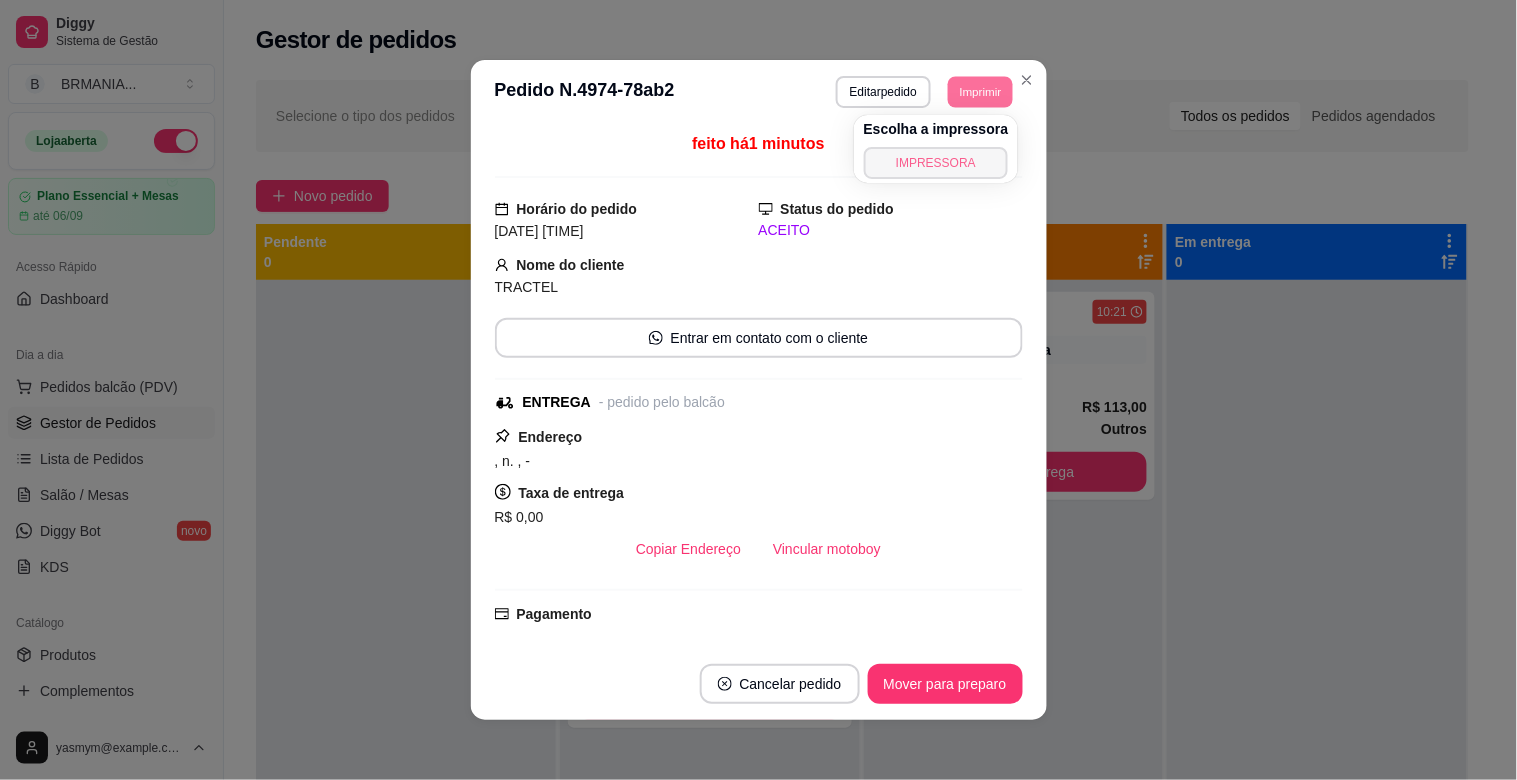 click on "IMPRESSORA" at bounding box center [936, 163] 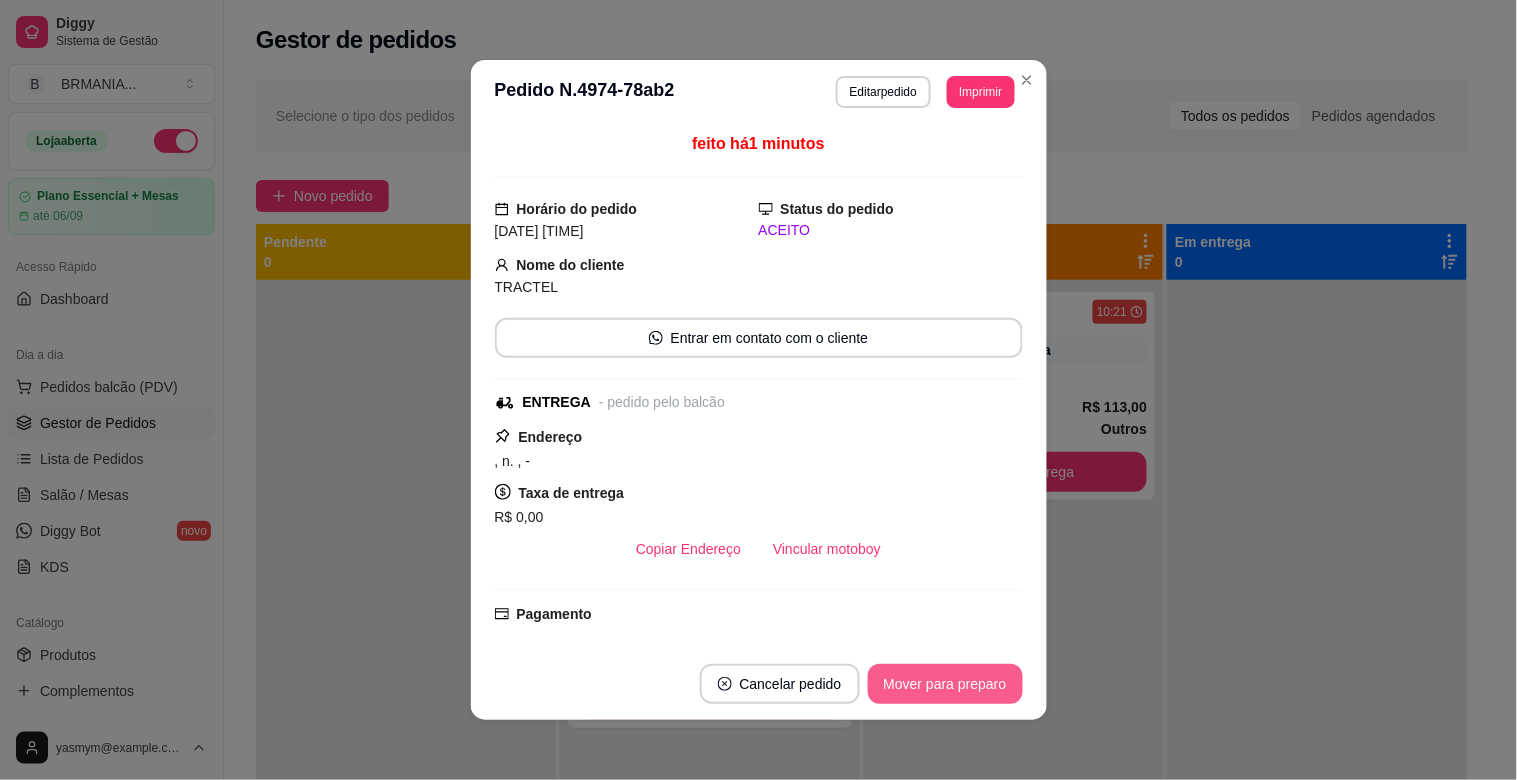 click on "Mover para preparo" at bounding box center (945, 684) 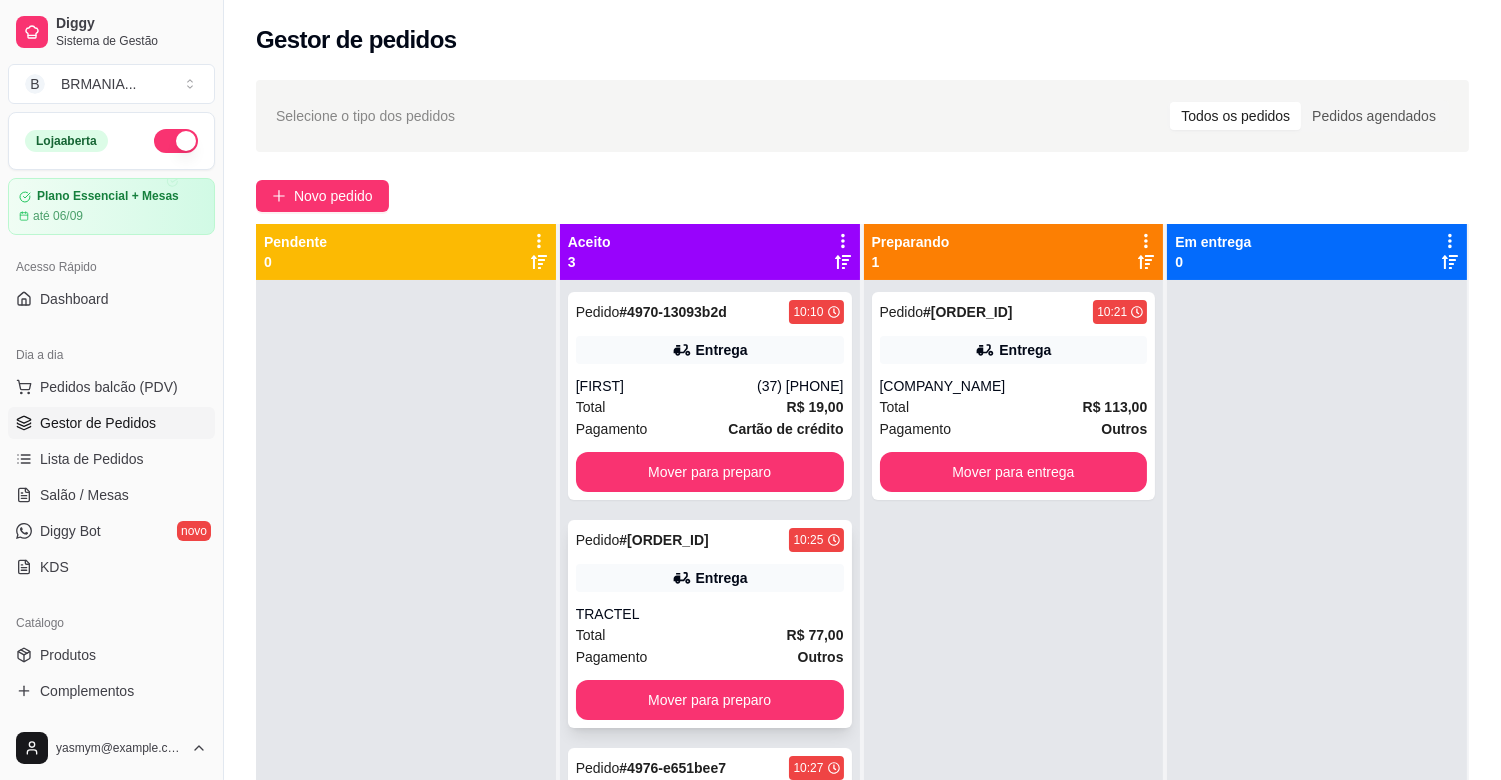click on "Entrega" at bounding box center [710, 578] 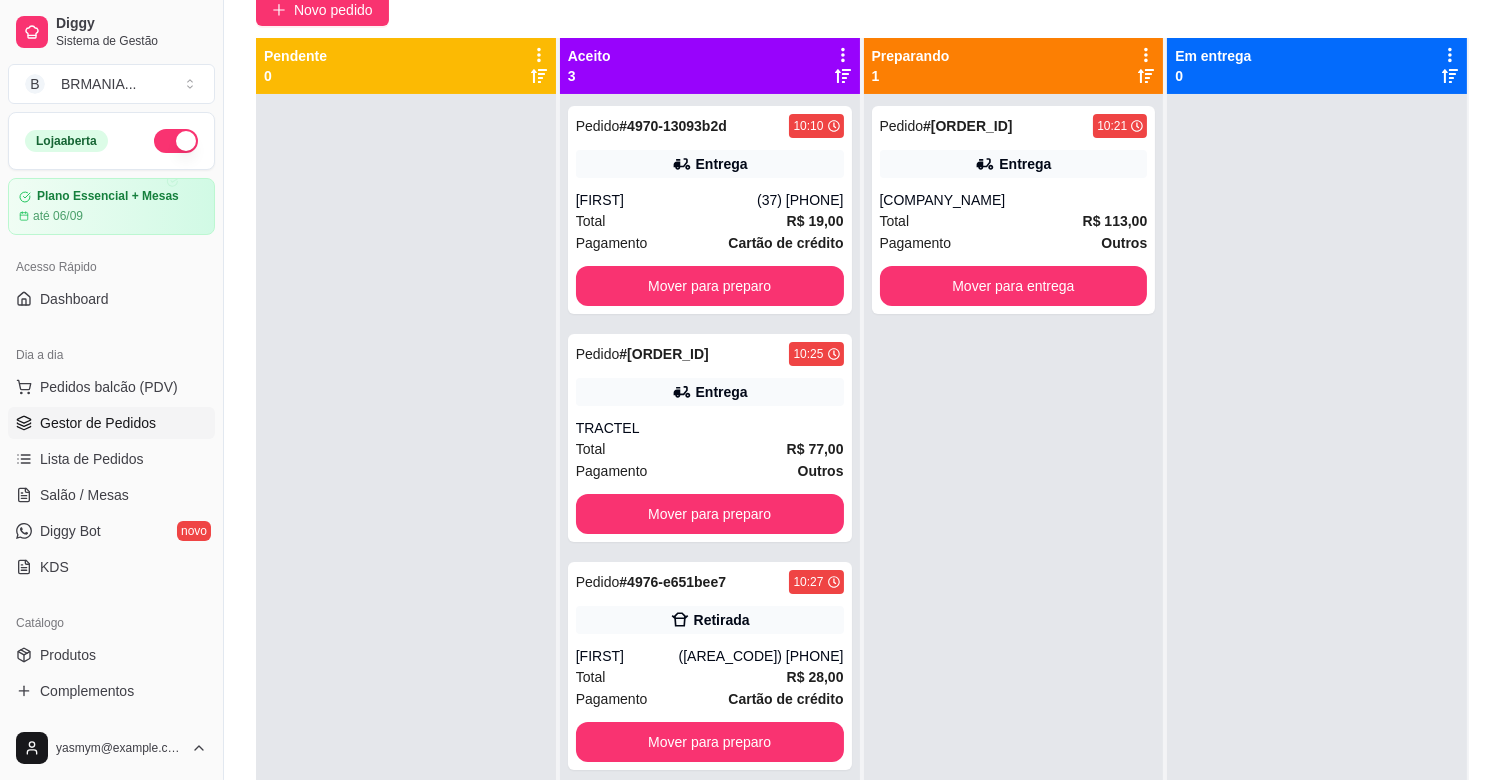 scroll, scrollTop: 193, scrollLeft: 0, axis: vertical 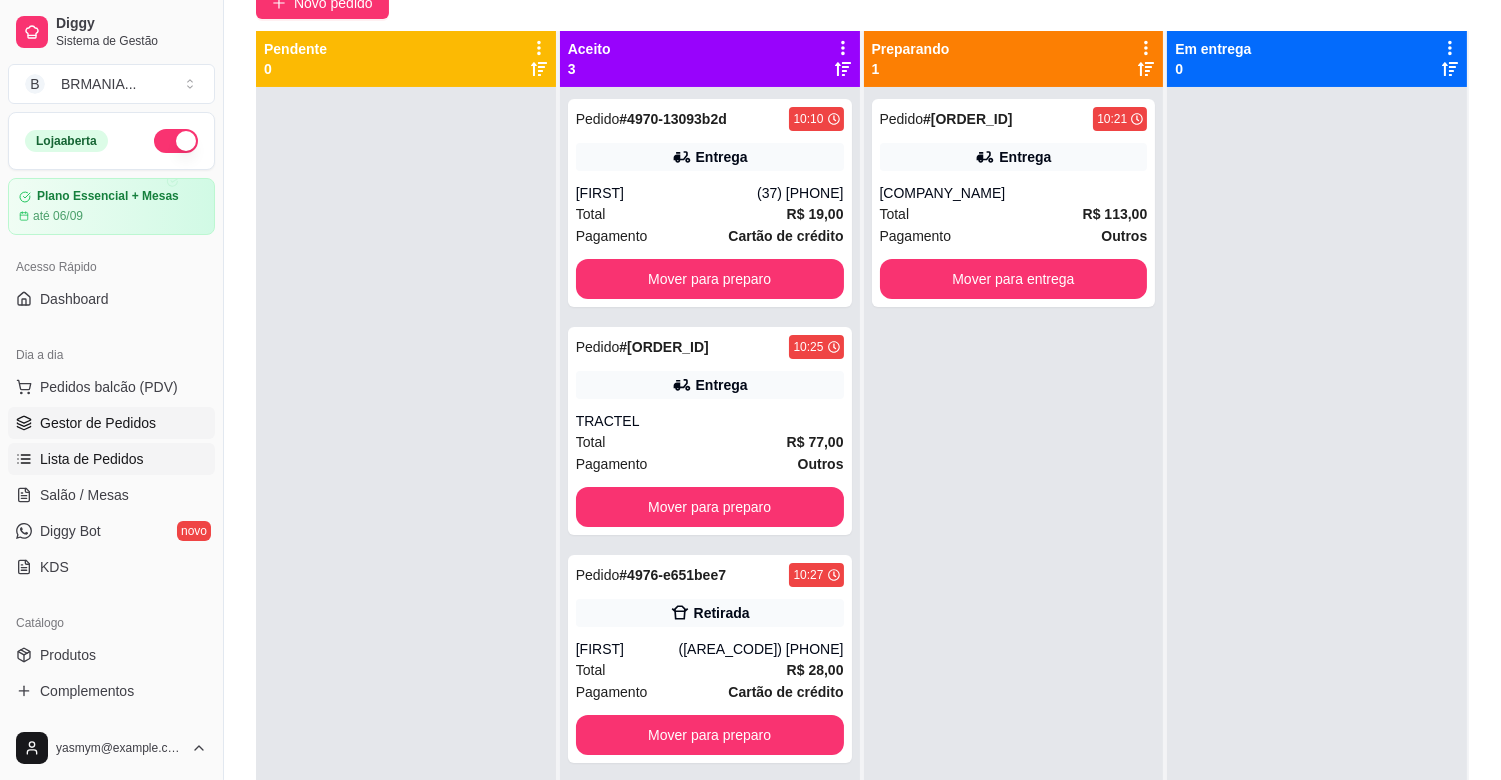 click on "Lista de Pedidos" at bounding box center [92, 459] 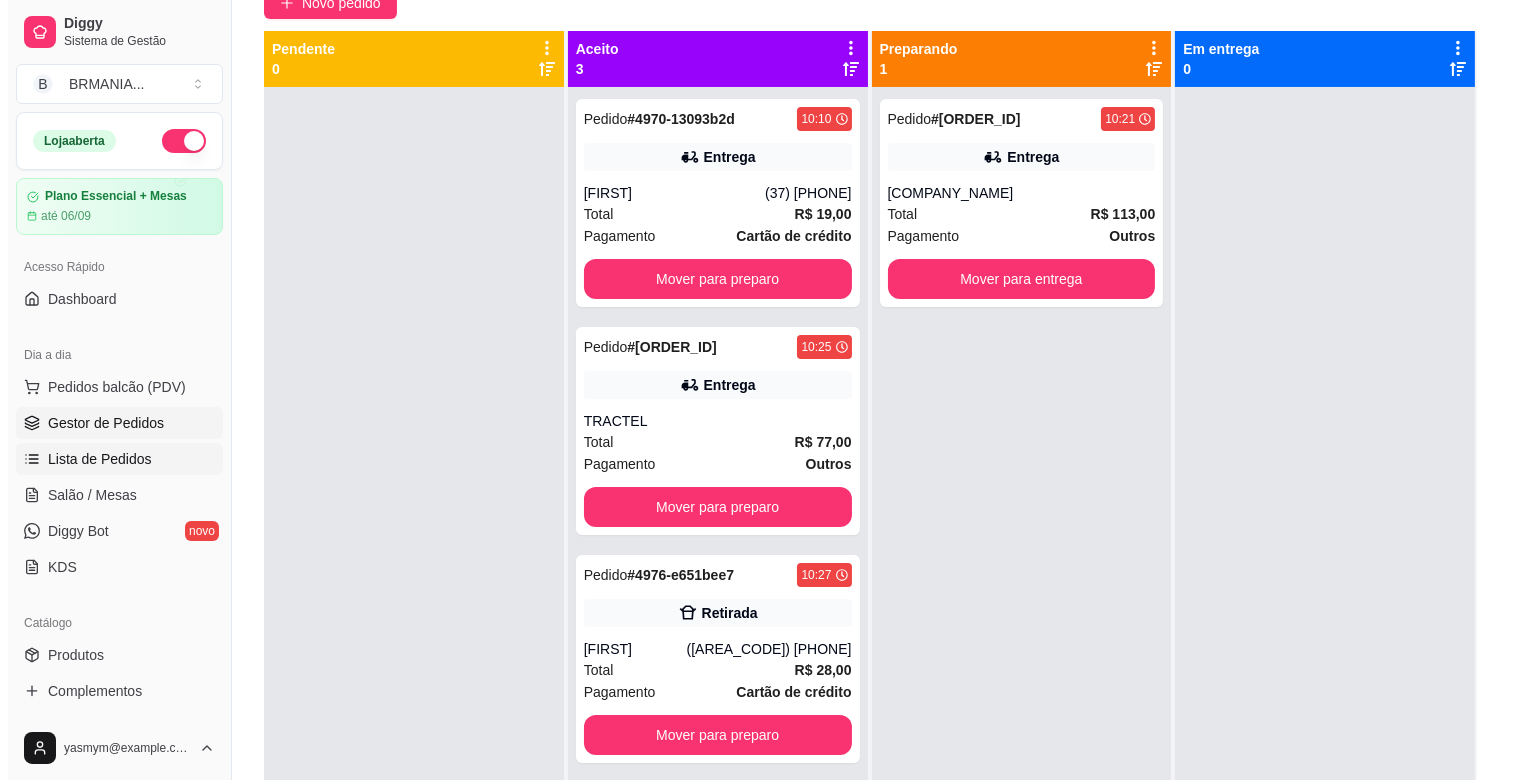 scroll, scrollTop: 0, scrollLeft: 0, axis: both 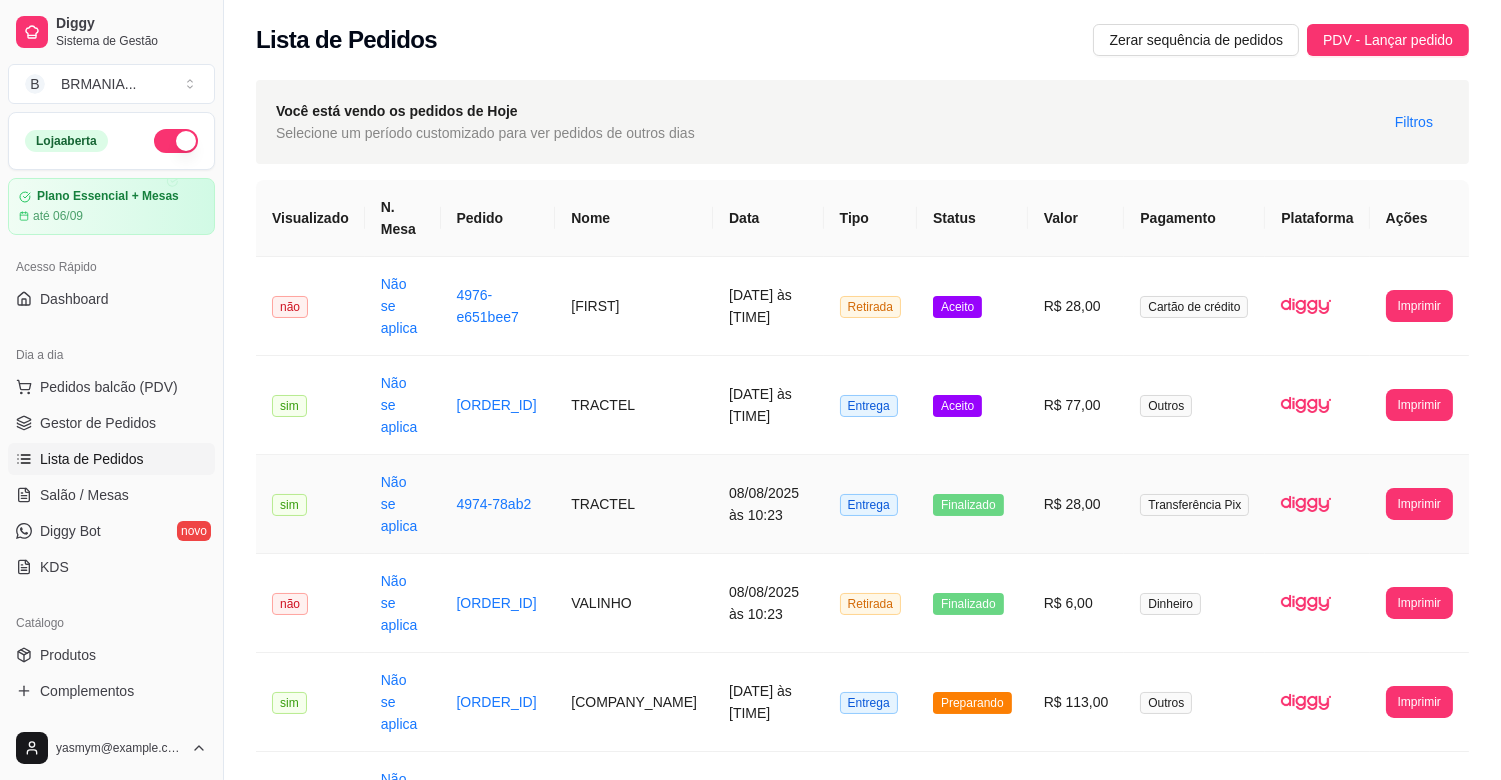 click on "TRACTEL" at bounding box center [634, 504] 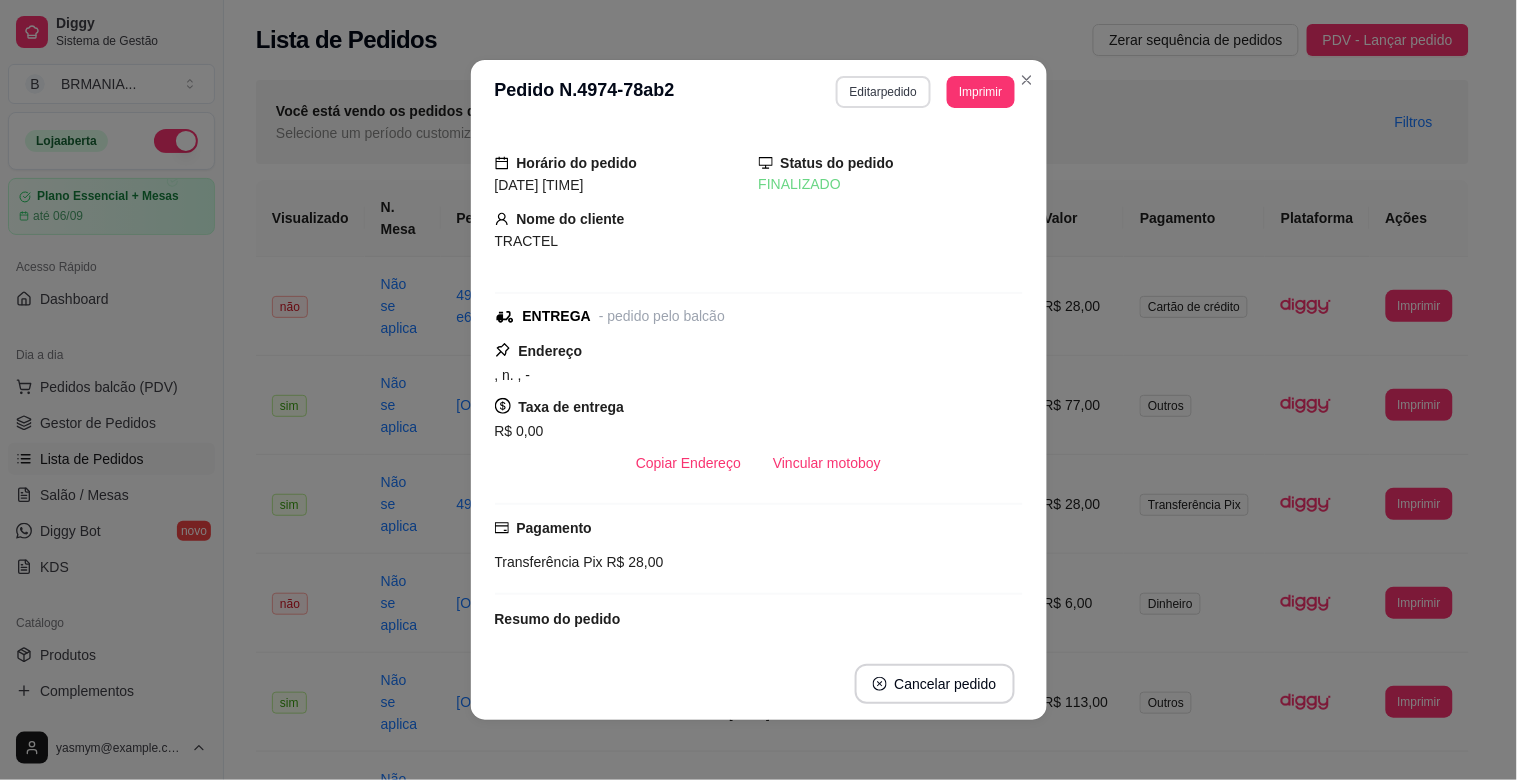 click on "Editar  pedido" at bounding box center (883, 92) 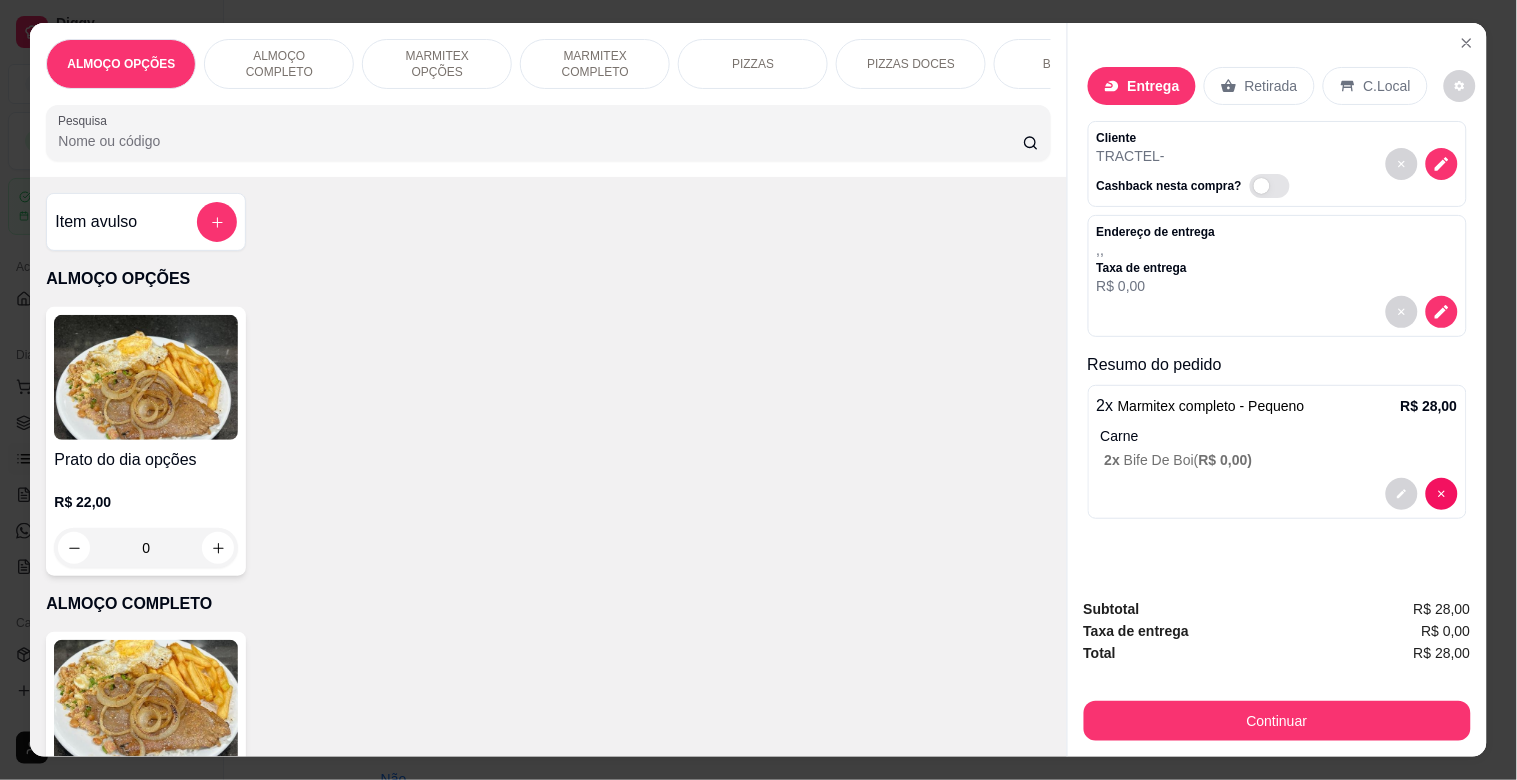 click on "MARMITEX COMPLETO" at bounding box center [595, 64] 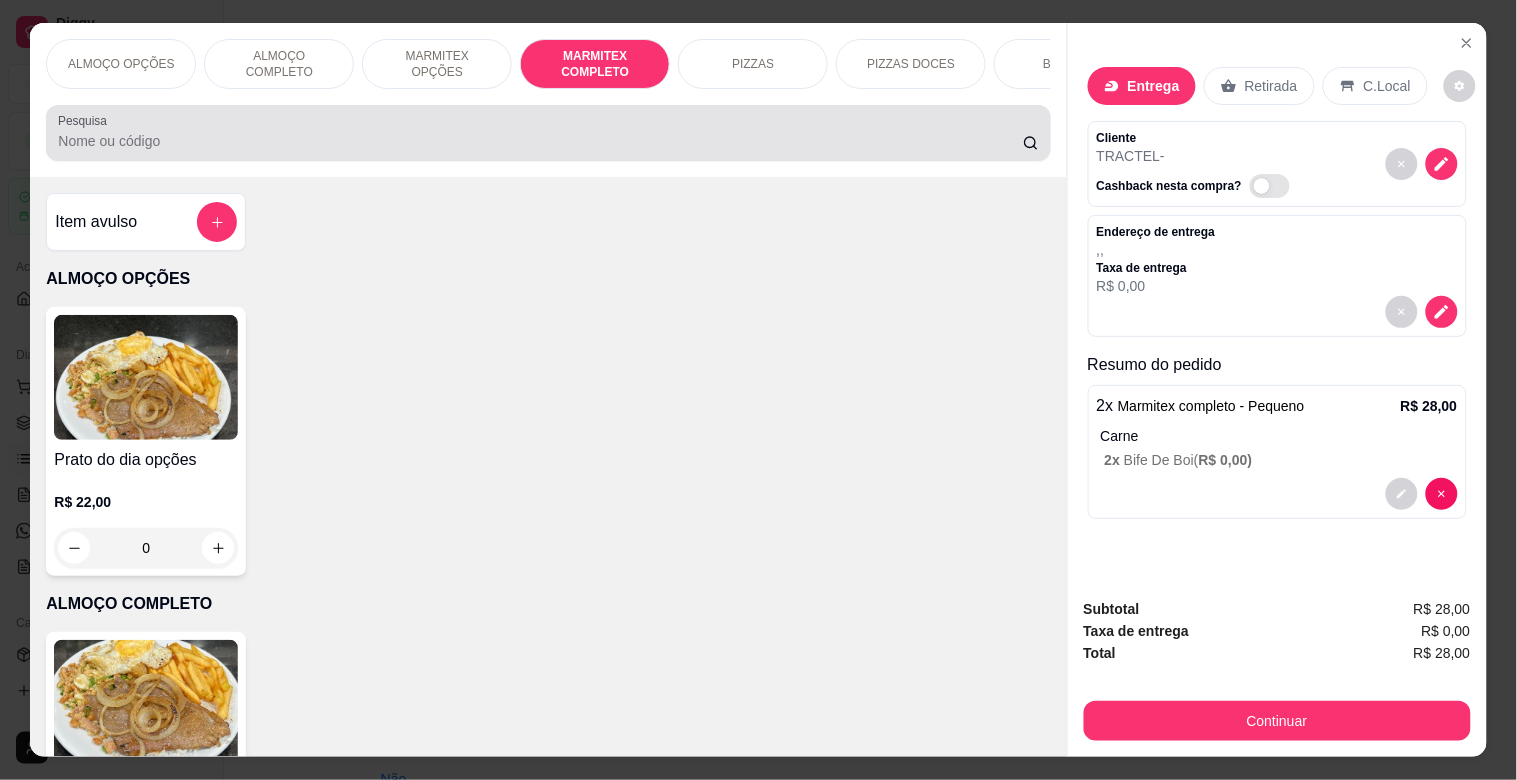 scroll, scrollTop: 1064, scrollLeft: 0, axis: vertical 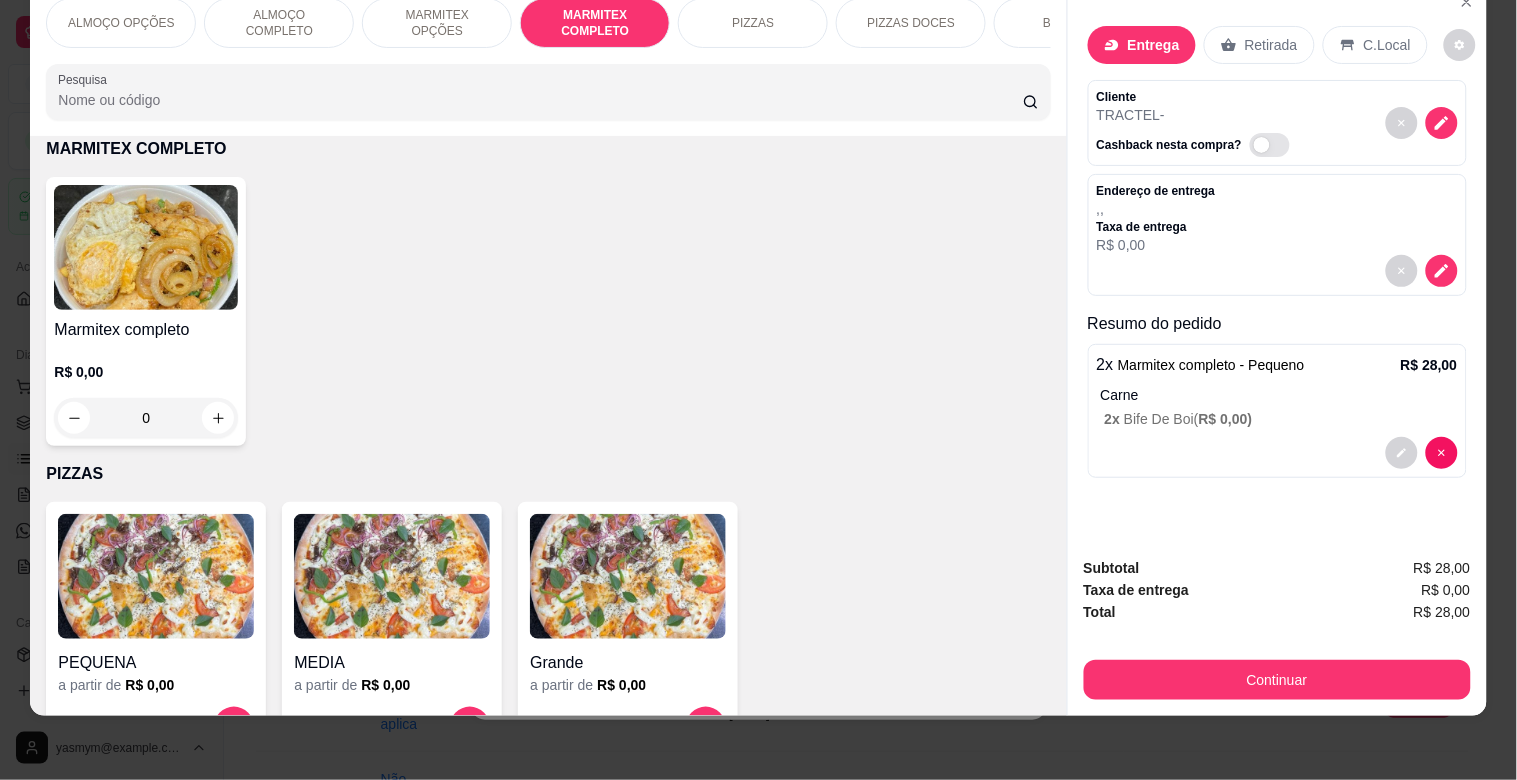click at bounding box center [146, 247] 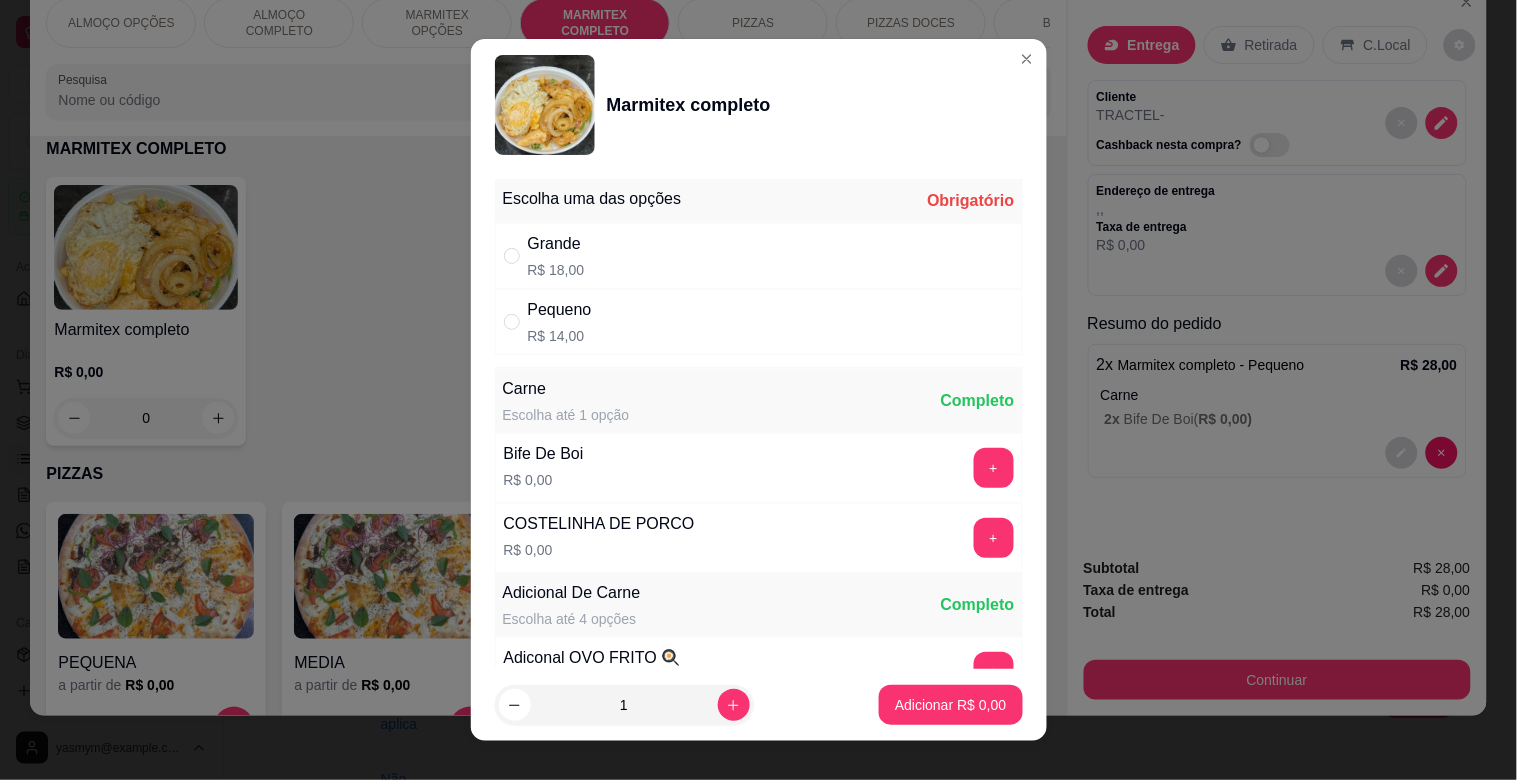 click on "Pequeno" at bounding box center [560, 310] 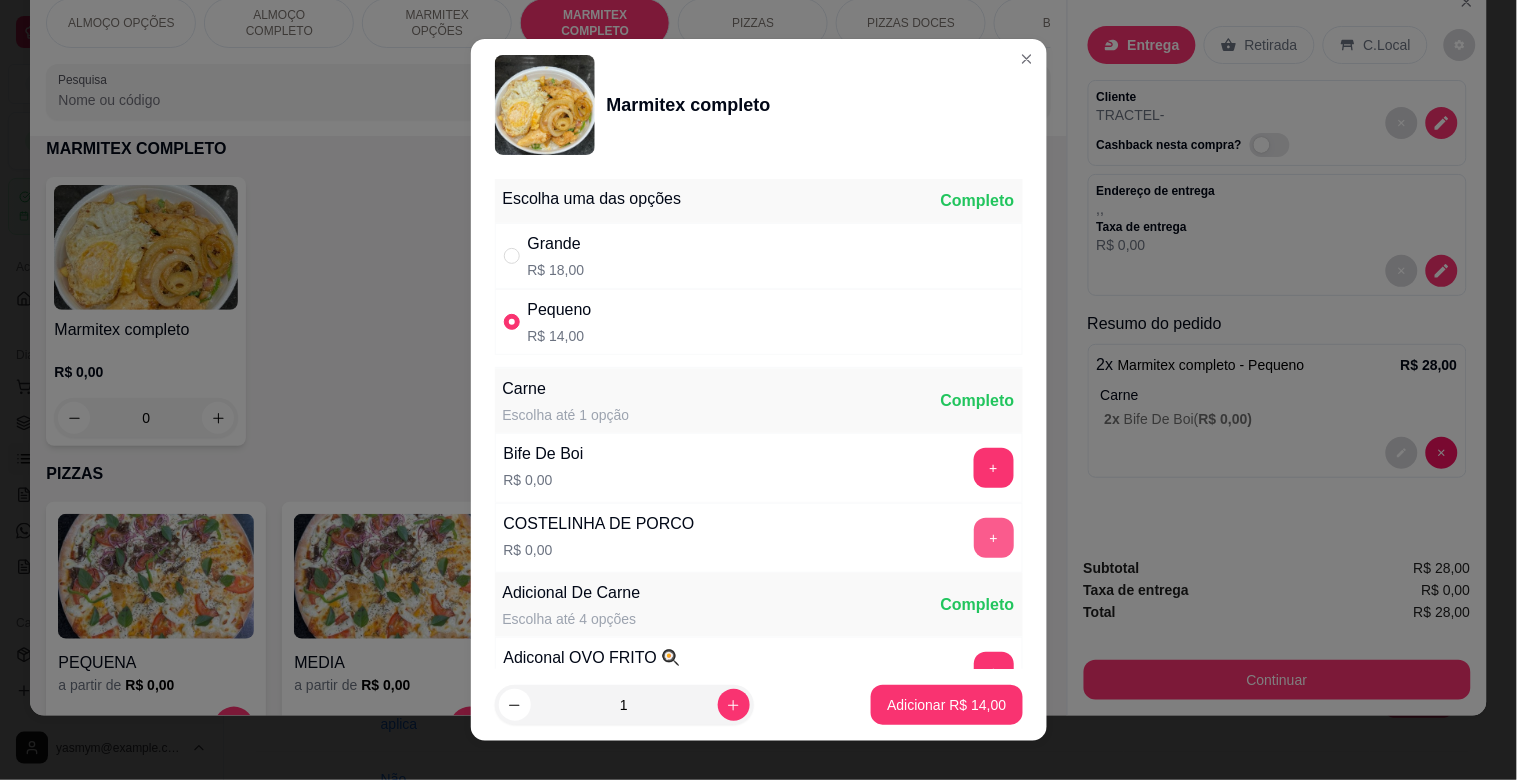click on "+" at bounding box center (994, 538) 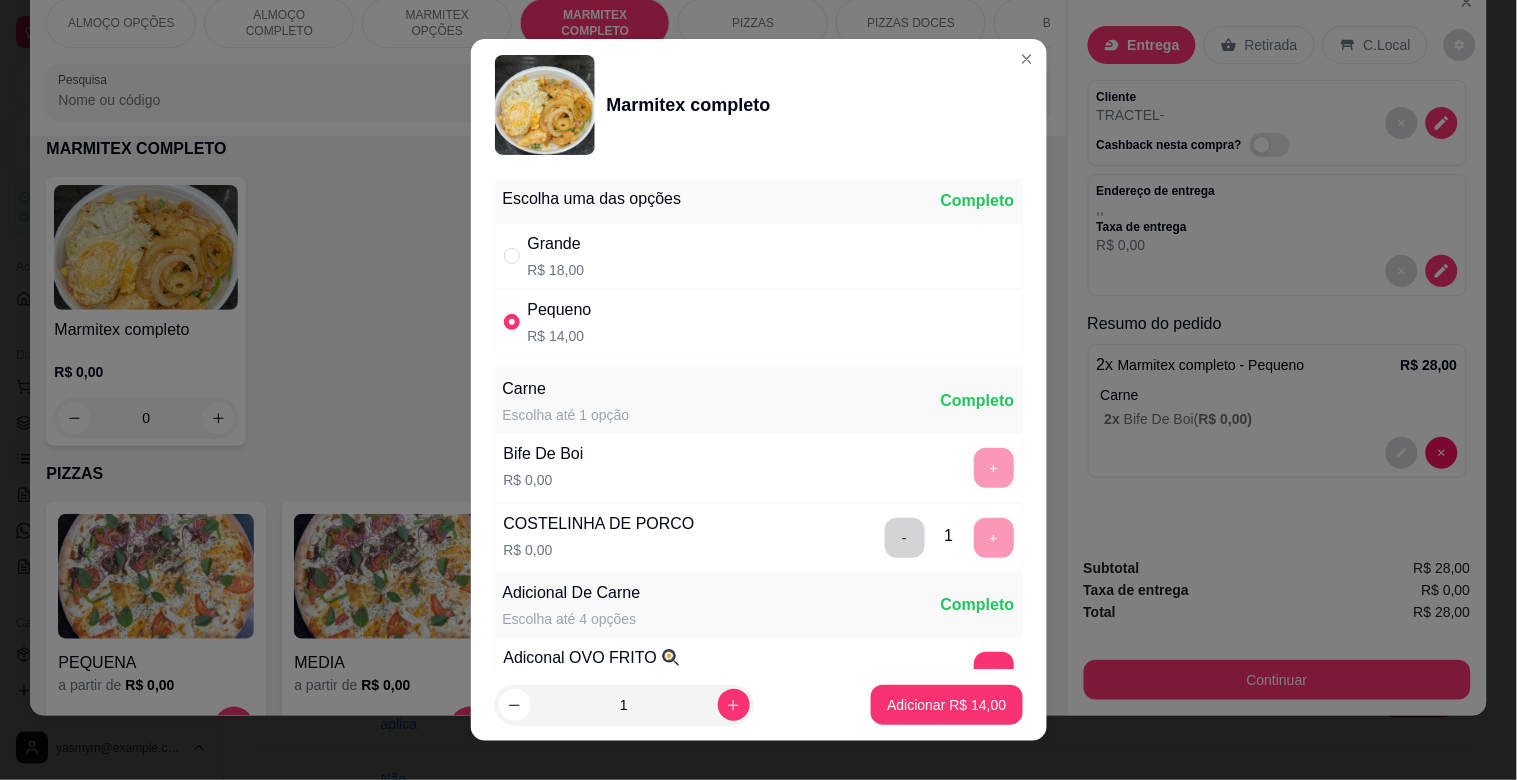 scroll, scrollTop: 25, scrollLeft: 0, axis: vertical 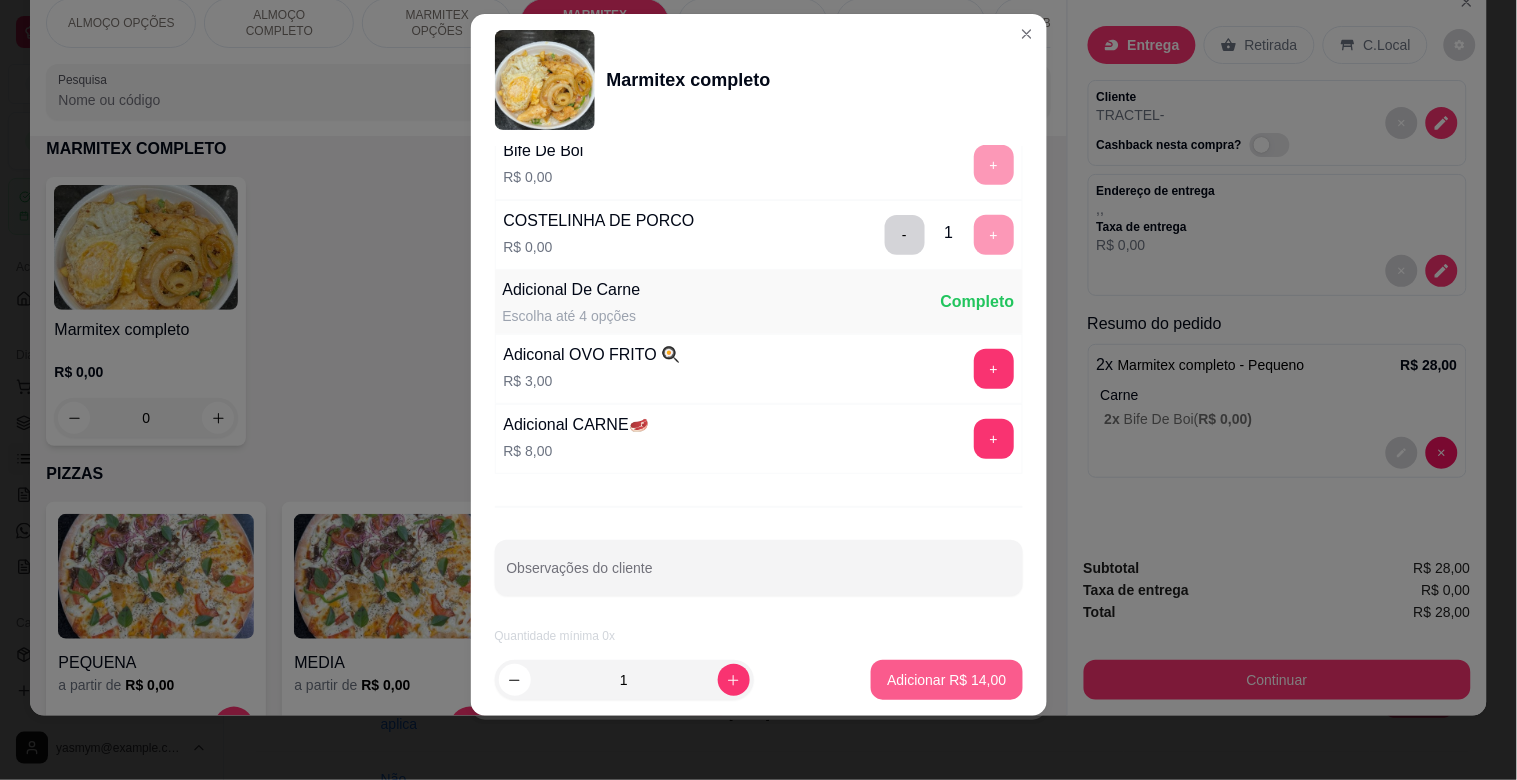 click on "Adicionar   R$ 14,00" at bounding box center [946, 680] 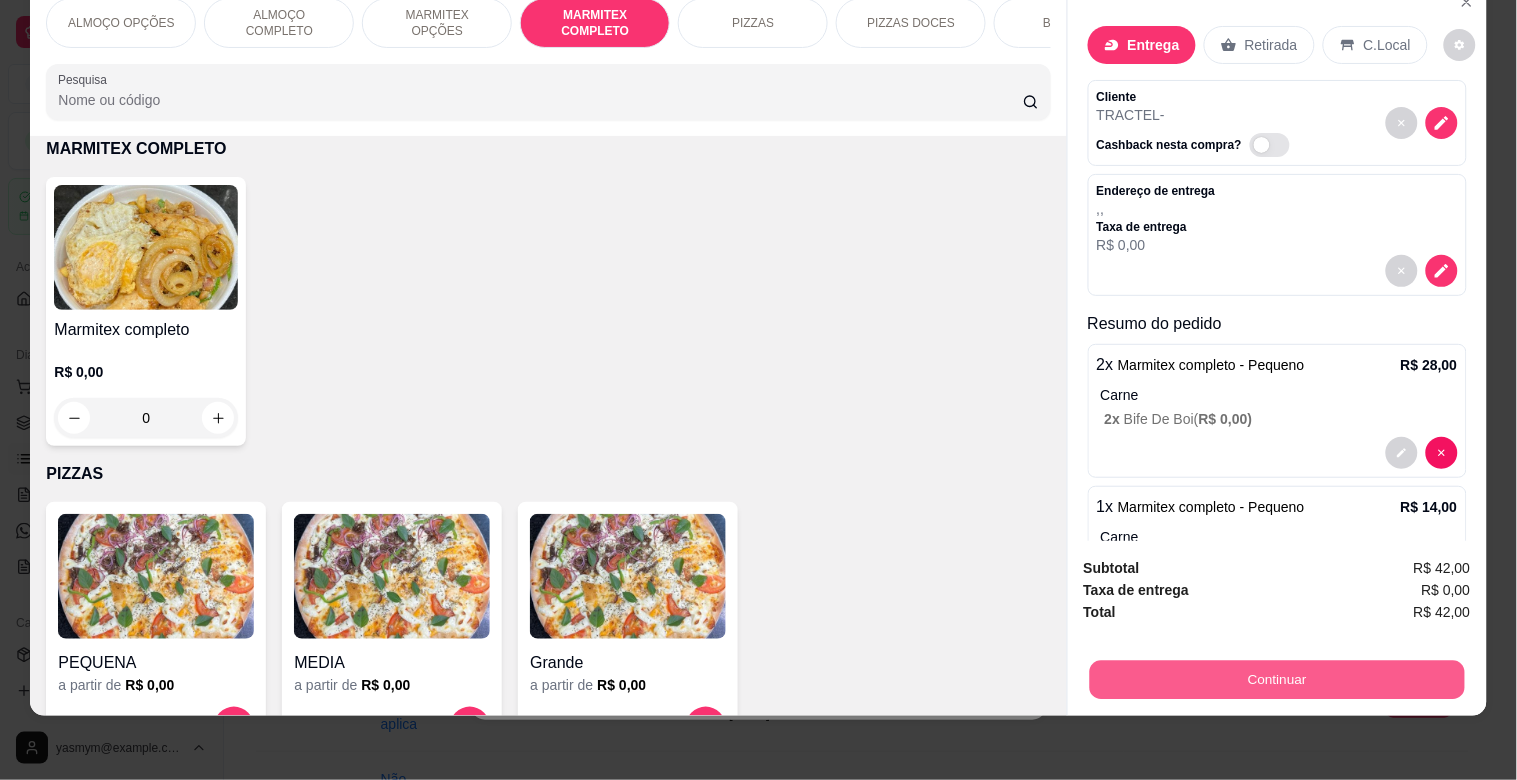 click on "Continuar" at bounding box center [1276, 679] 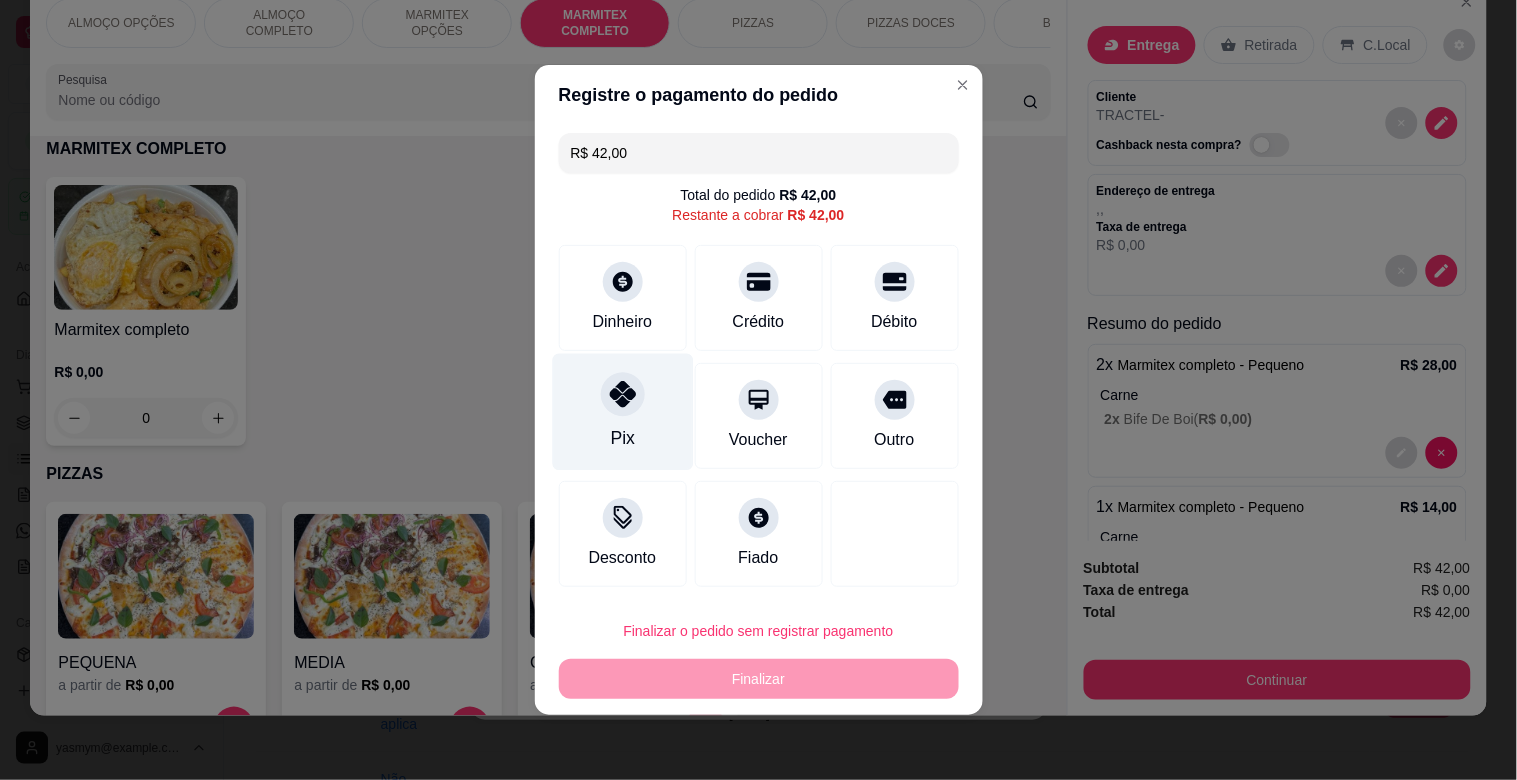 click on "Pix" at bounding box center [622, 412] 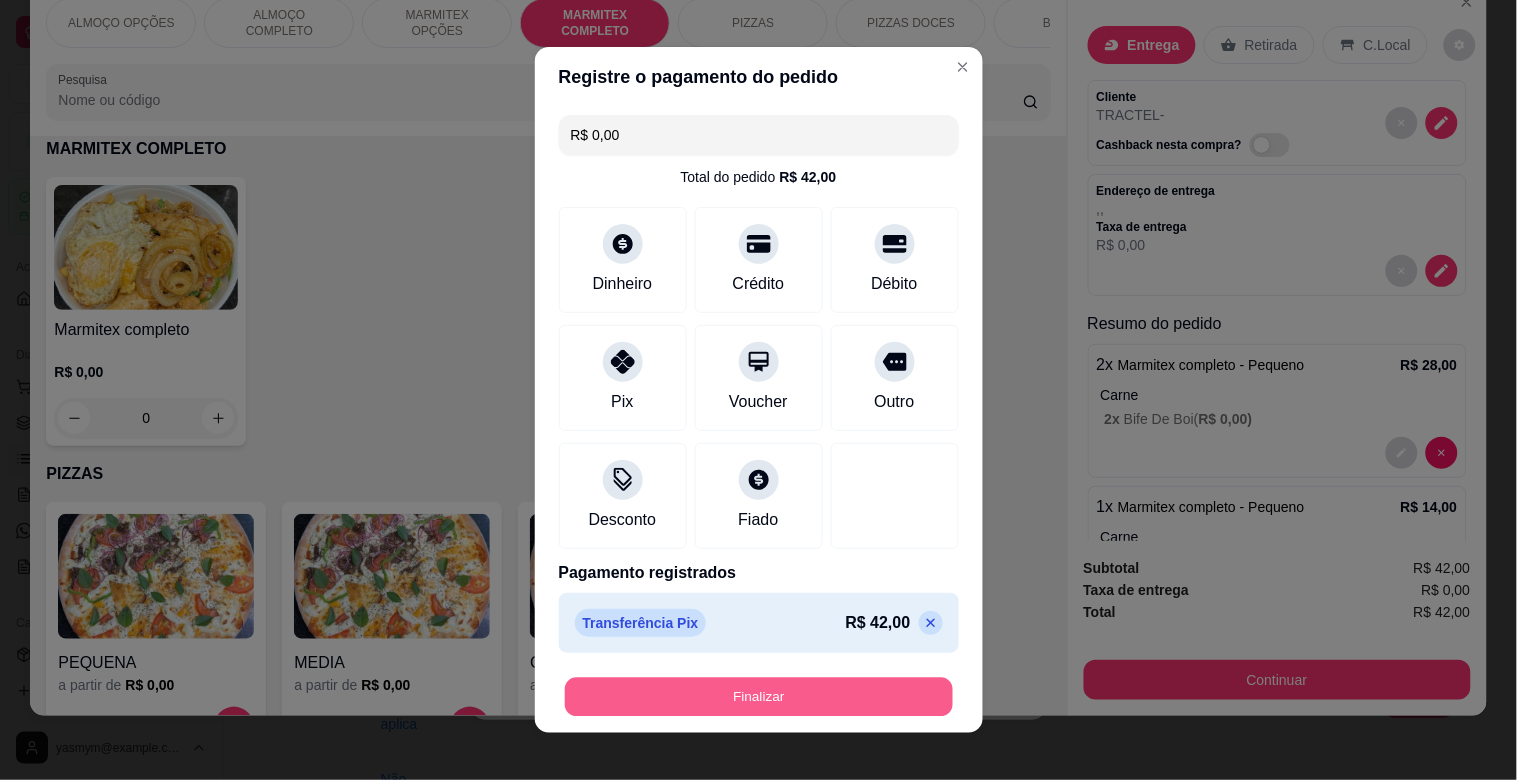 click on "Finalizar" at bounding box center (759, 697) 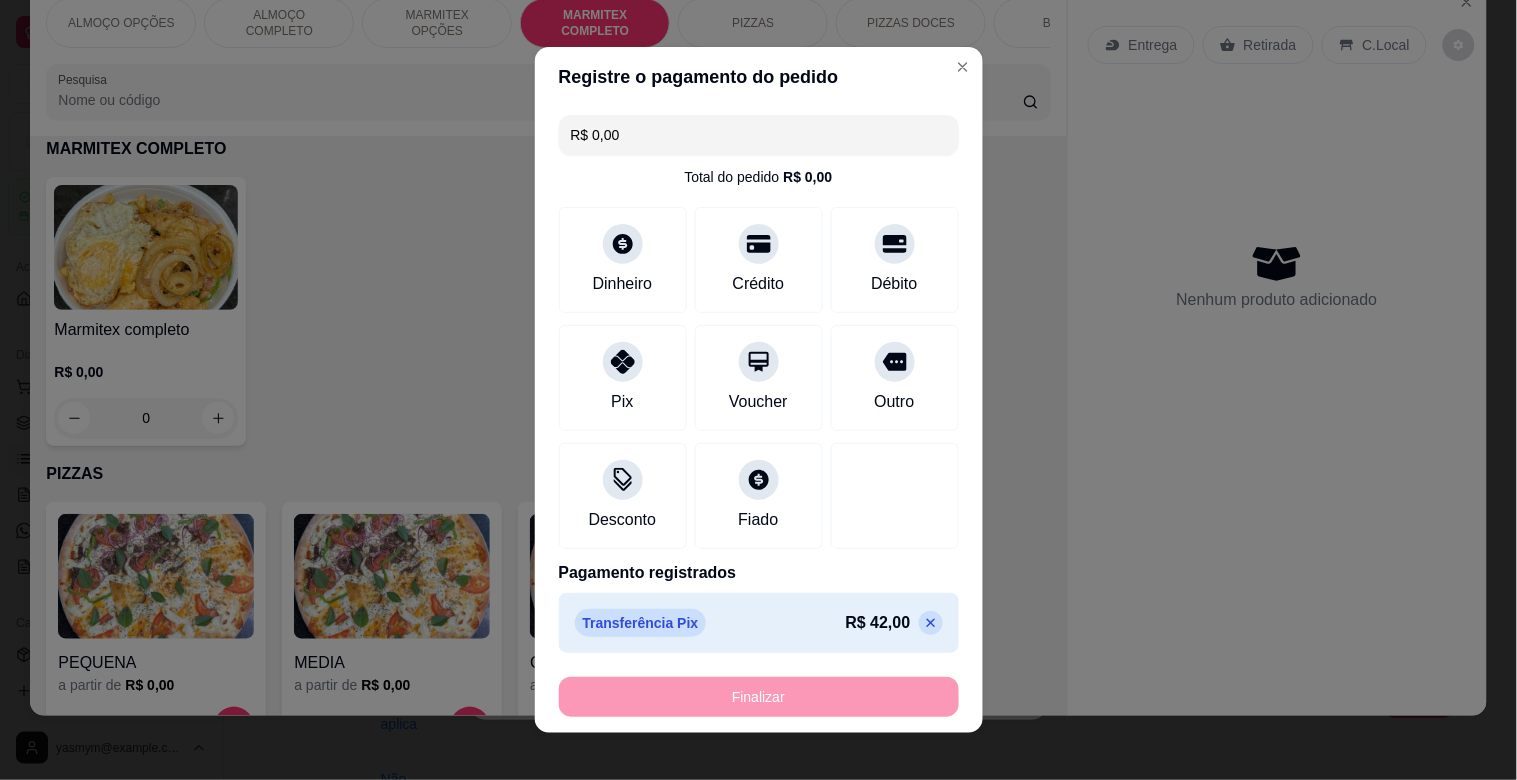 type on "-R$ 42,00" 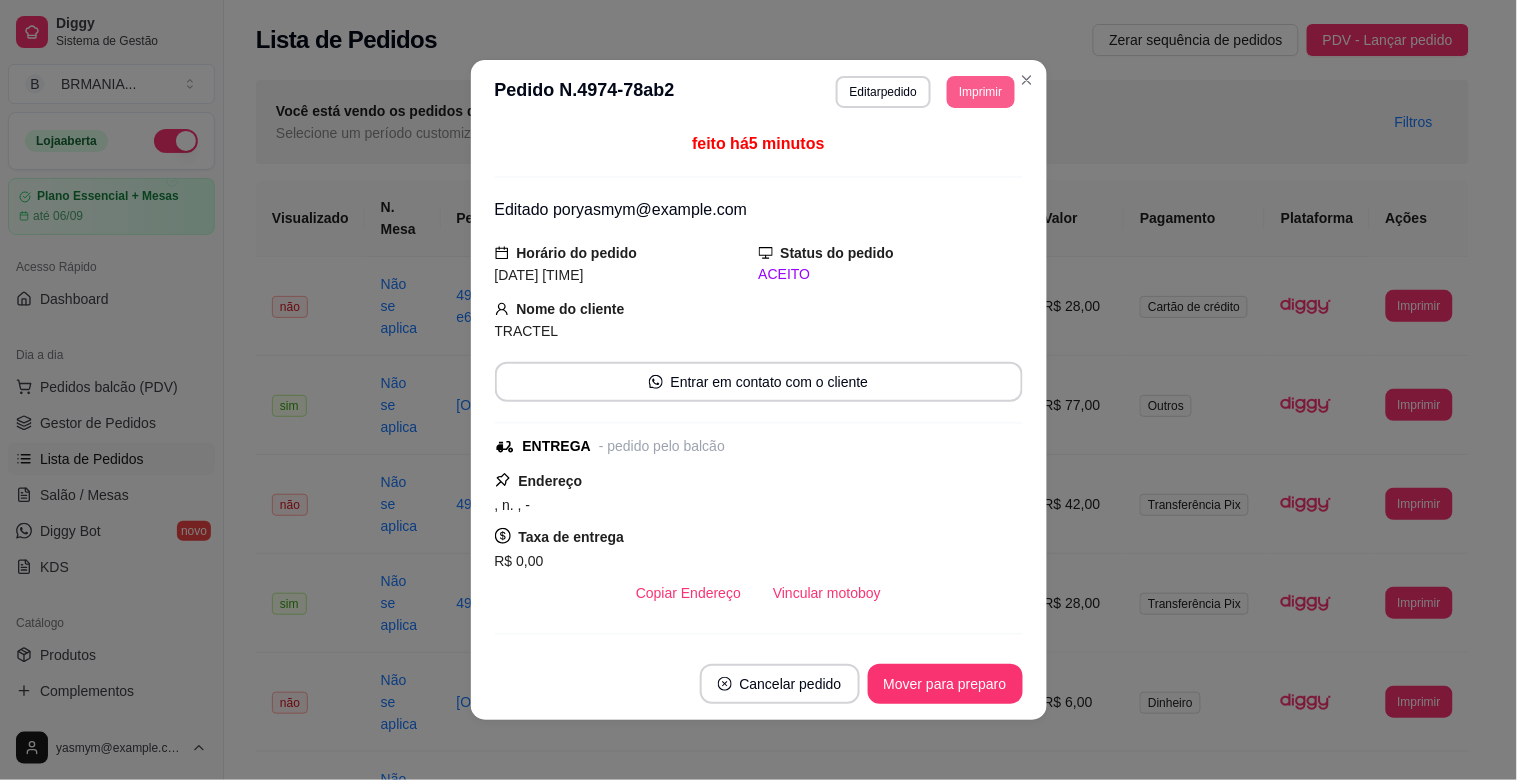 click on "Imprimir" at bounding box center (980, 92) 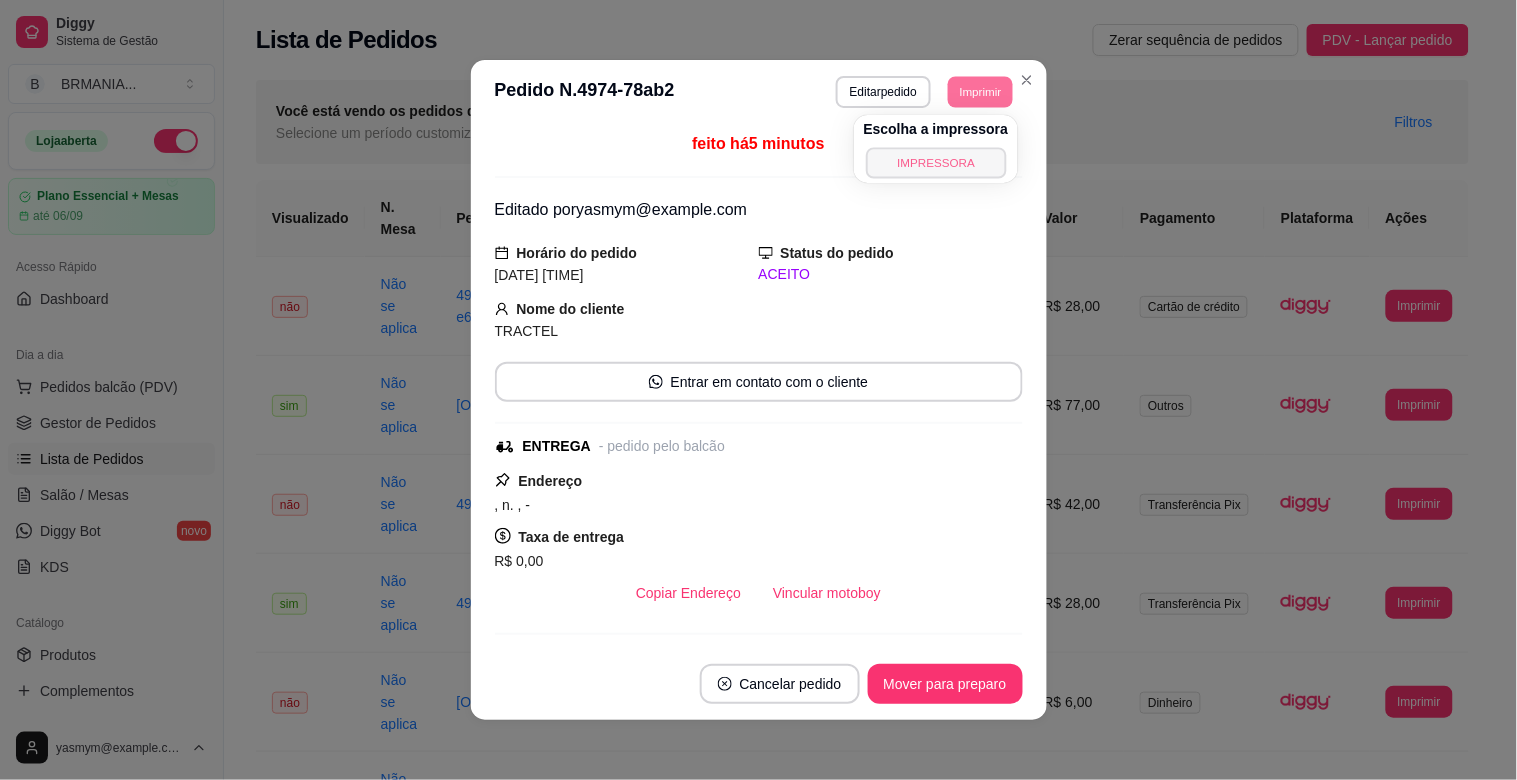 click on "IMPRESSORA" at bounding box center (936, 162) 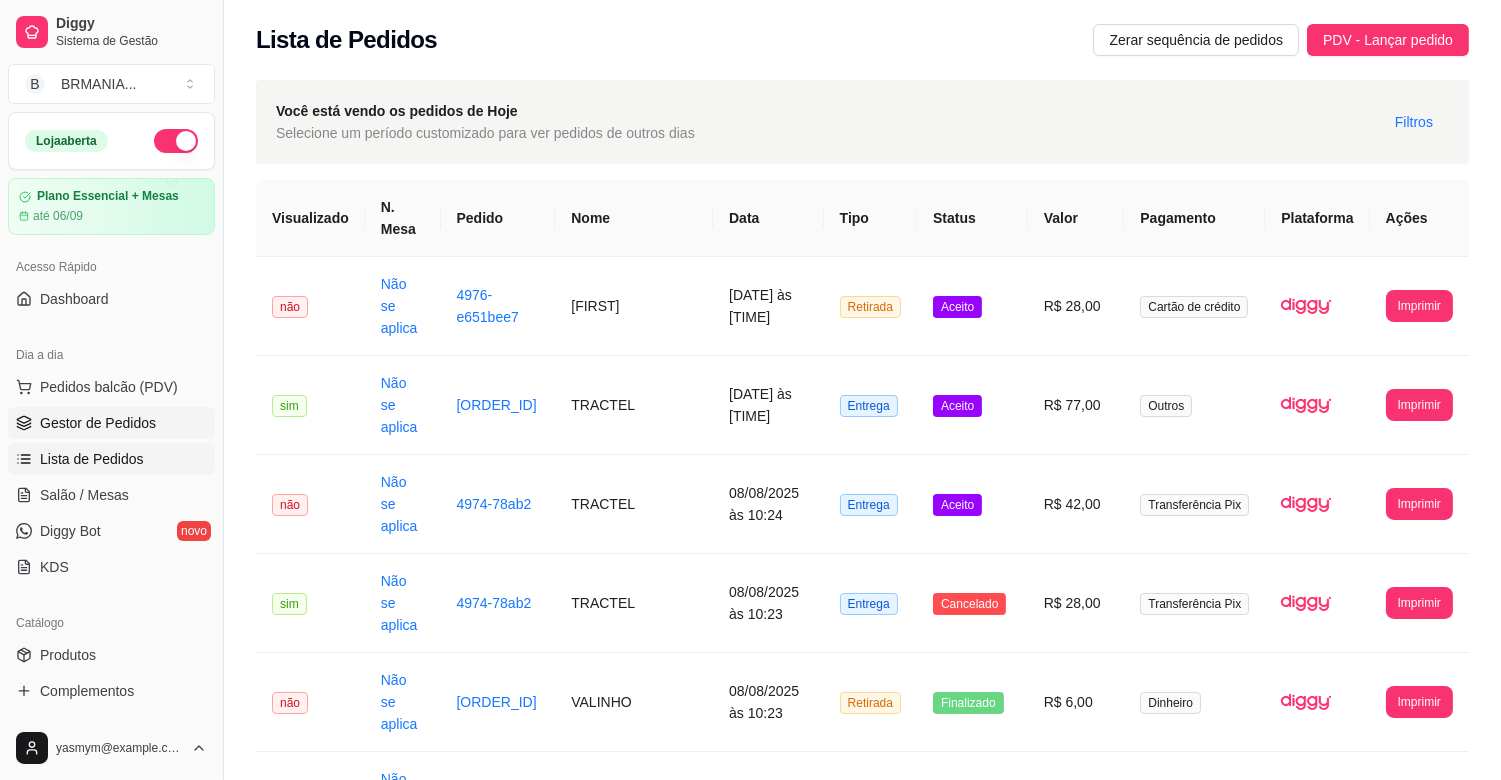 click on "Gestor de Pedidos" at bounding box center [98, 423] 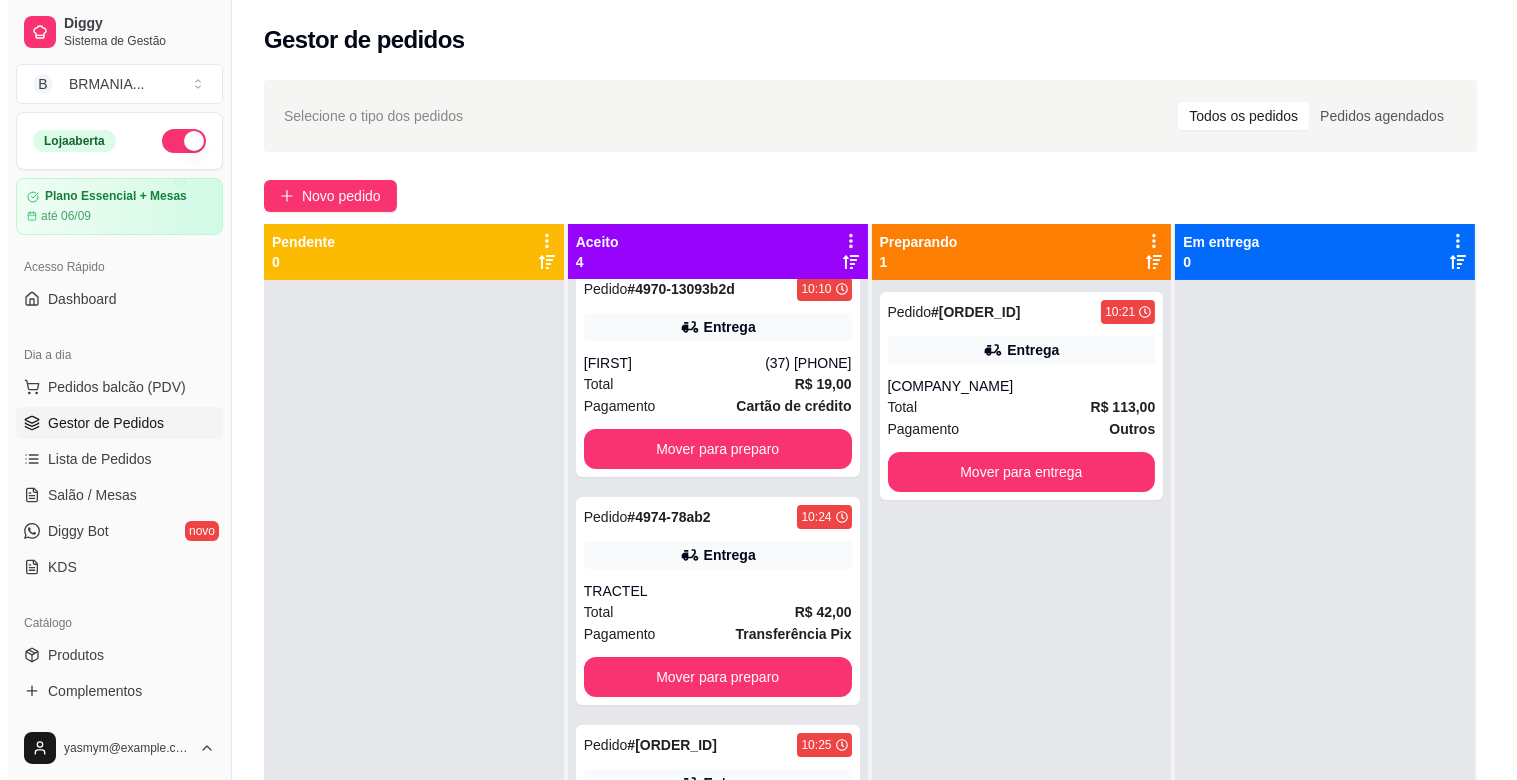 scroll, scrollTop: 98, scrollLeft: 0, axis: vertical 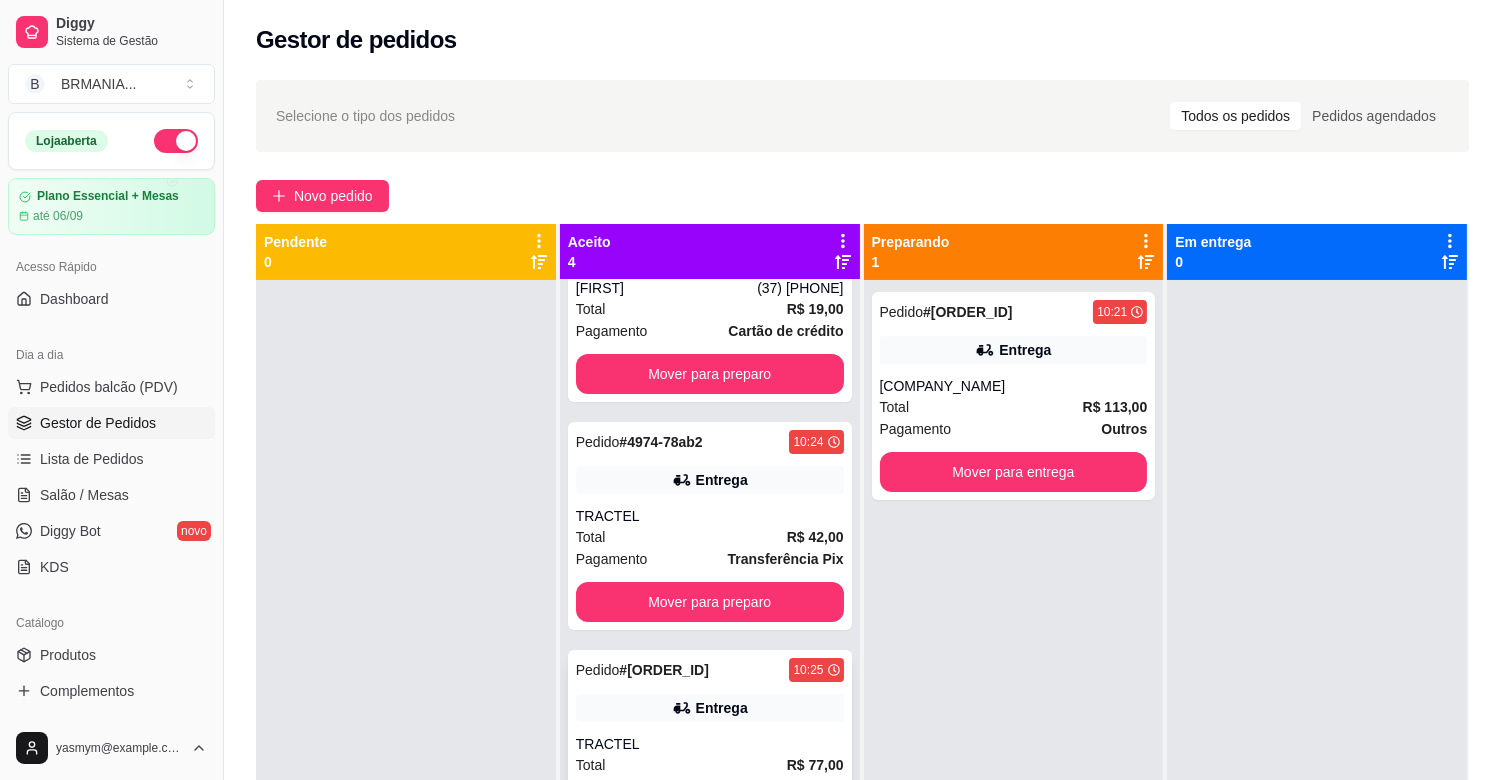 click on "TRACTEL" at bounding box center [710, 744] 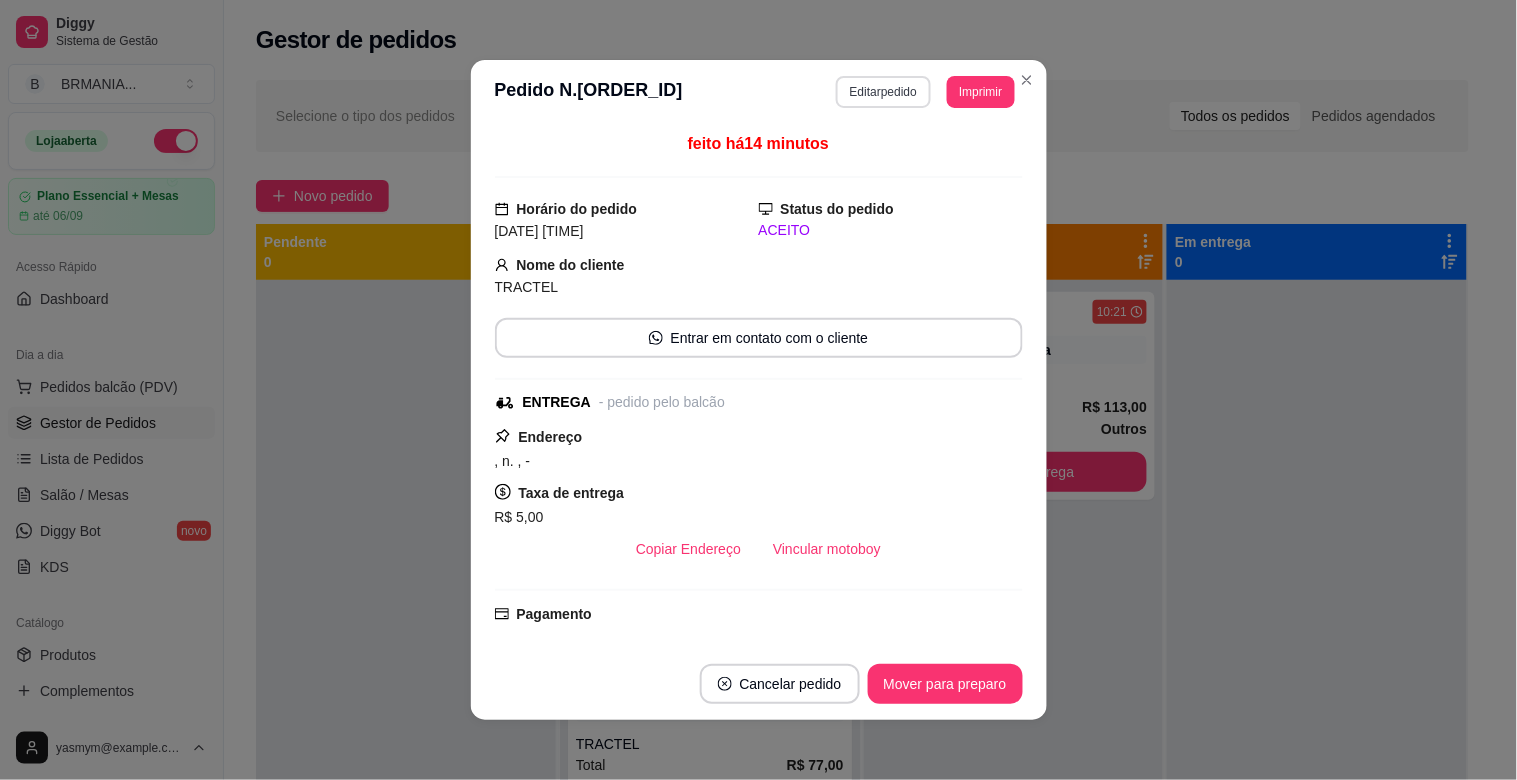 click on "Editar  pedido" at bounding box center [883, 92] 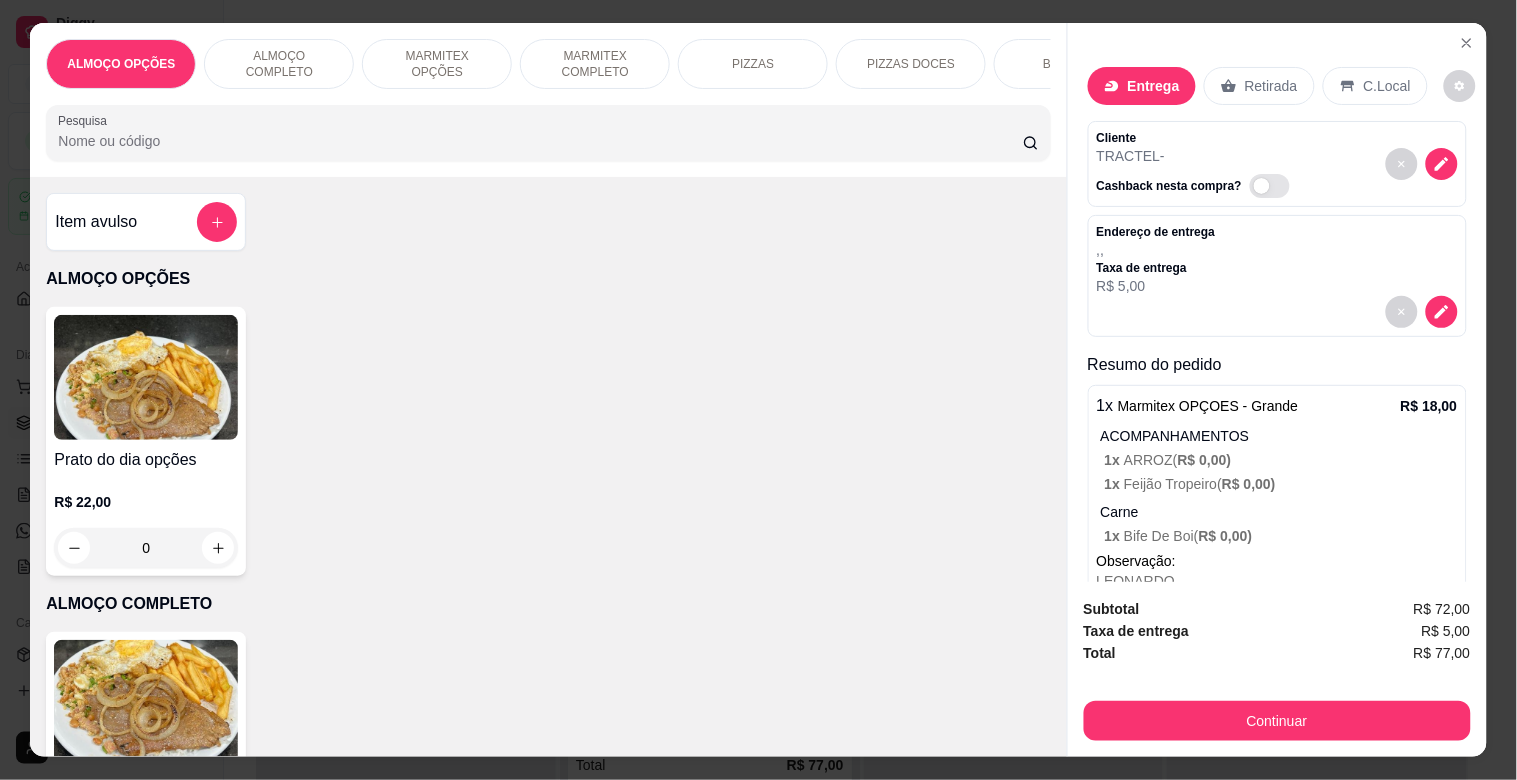 click on "MARMITEX OPÇÕES" at bounding box center (437, 64) 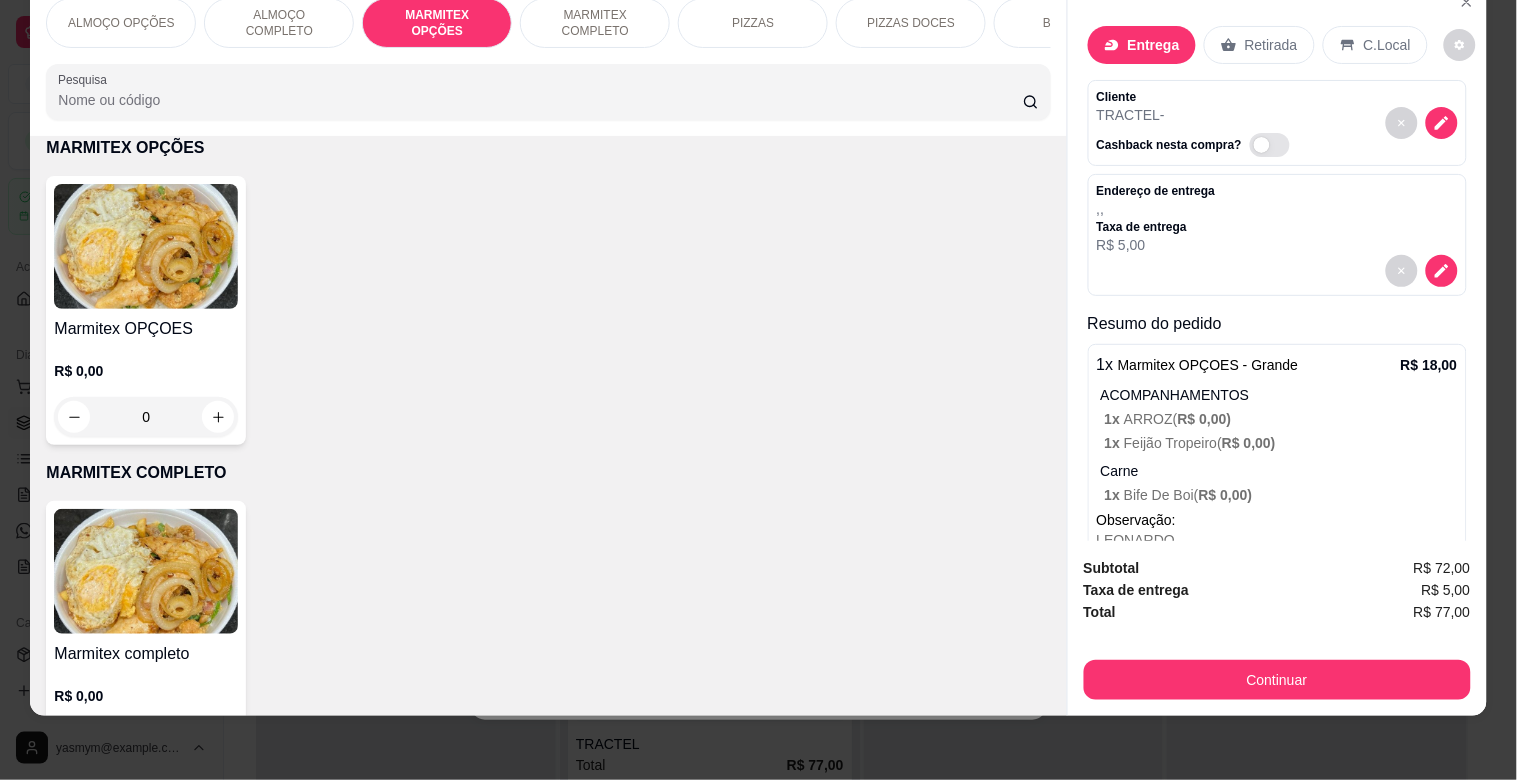 click at bounding box center (146, 246) 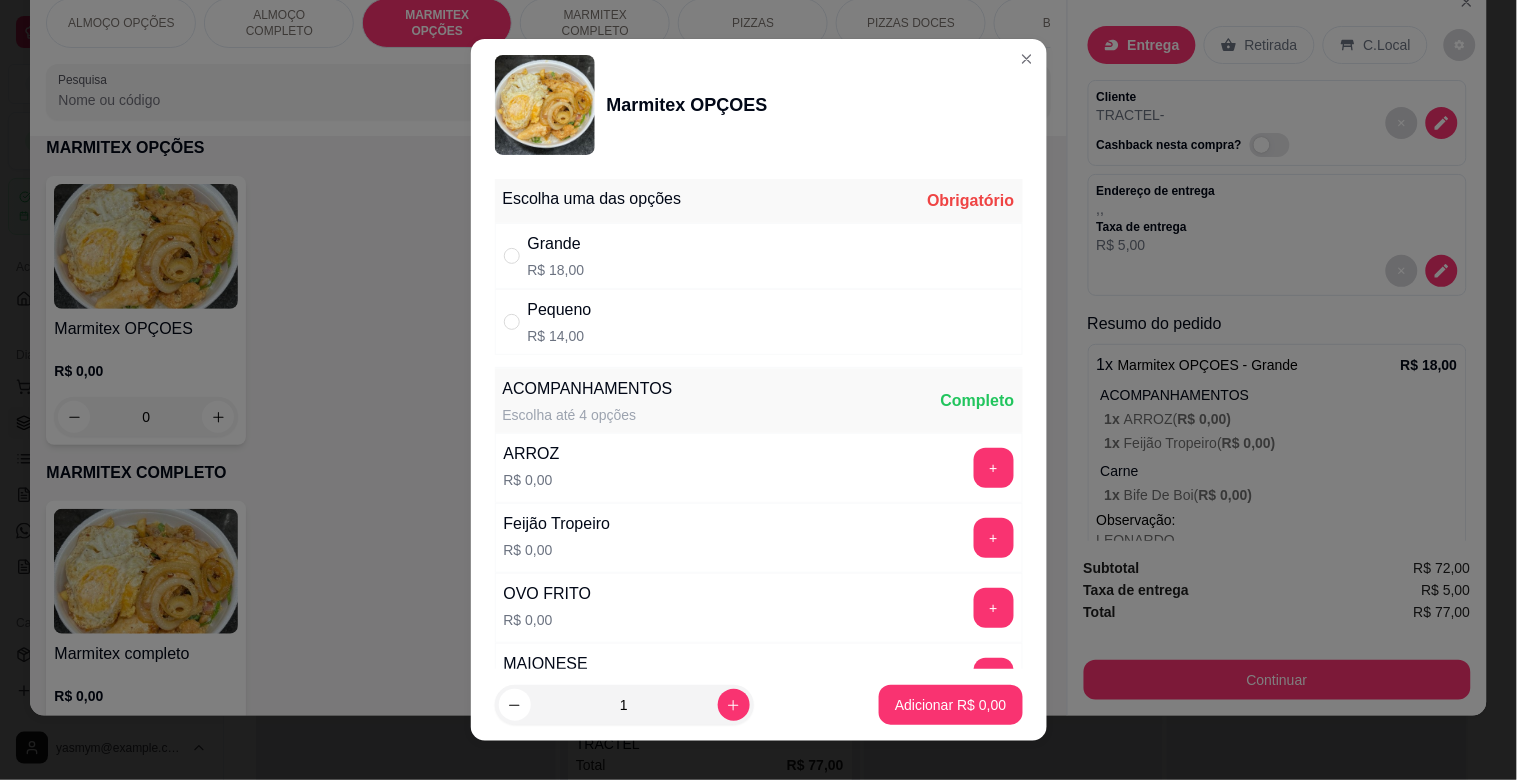 drag, startPoint x: 643, startPoint y: 272, endPoint x: 663, endPoint y: 273, distance: 20.024984 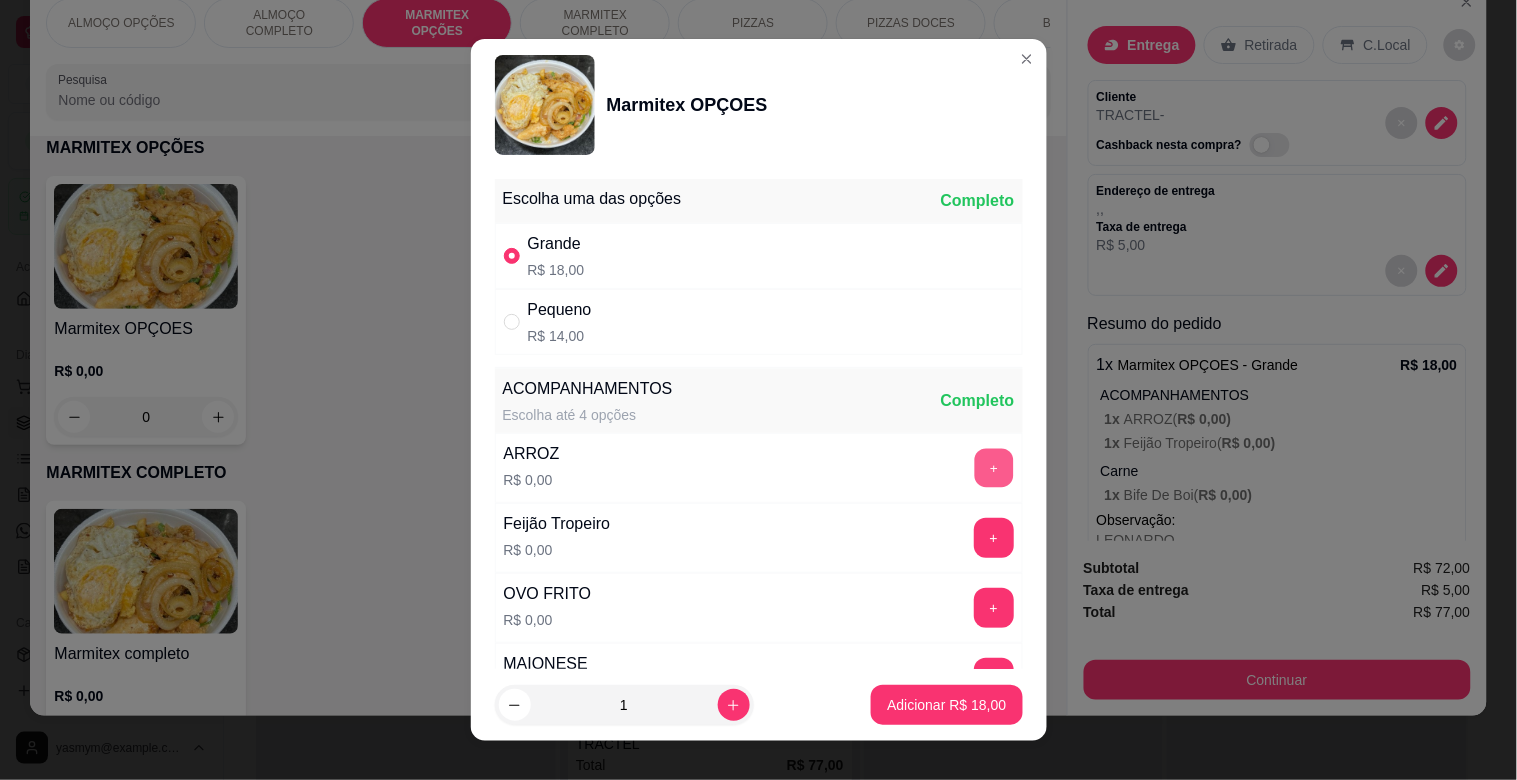 click on "+" at bounding box center [993, 468] 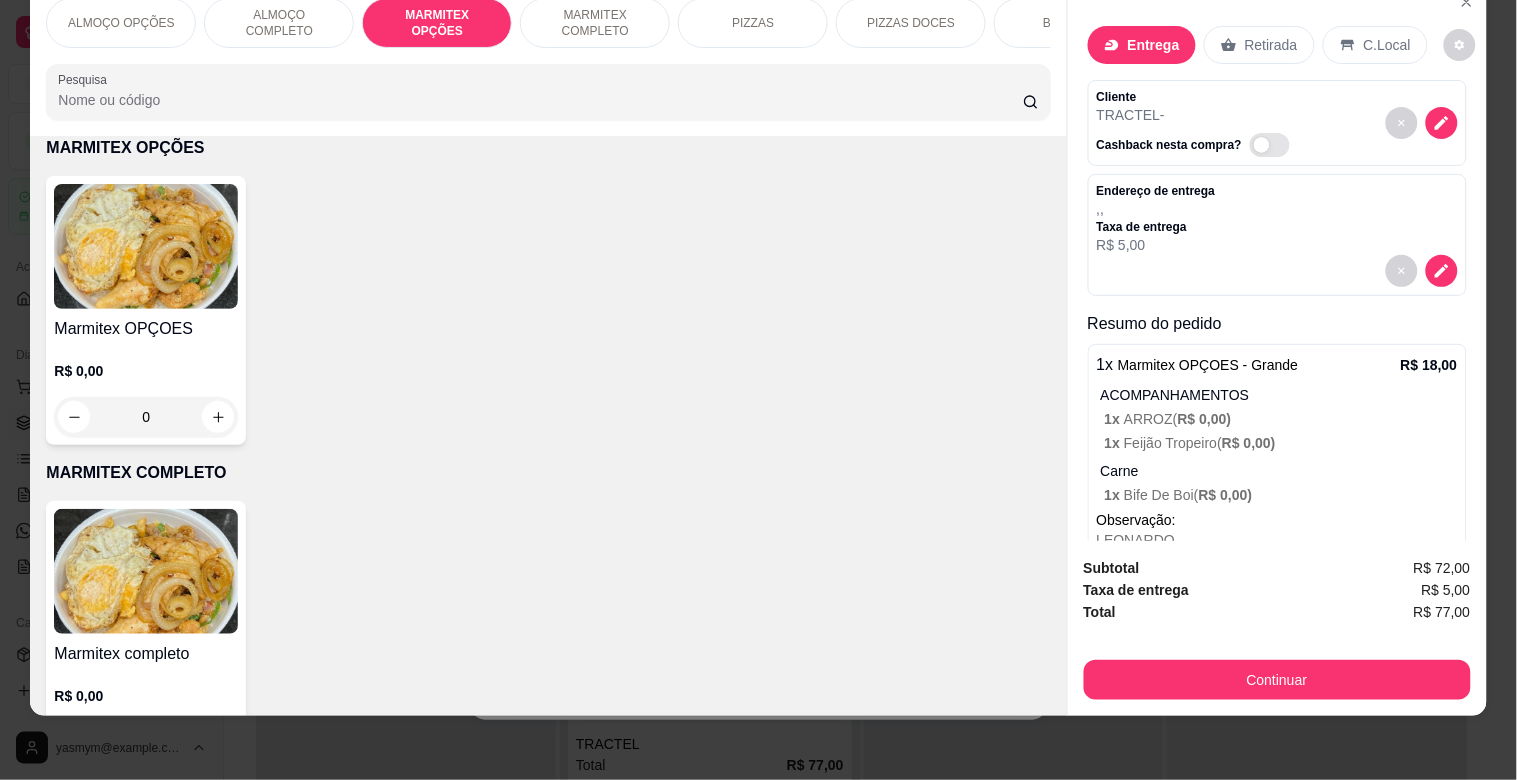 click on "MARMITEX COMPLETO" at bounding box center [595, 23] 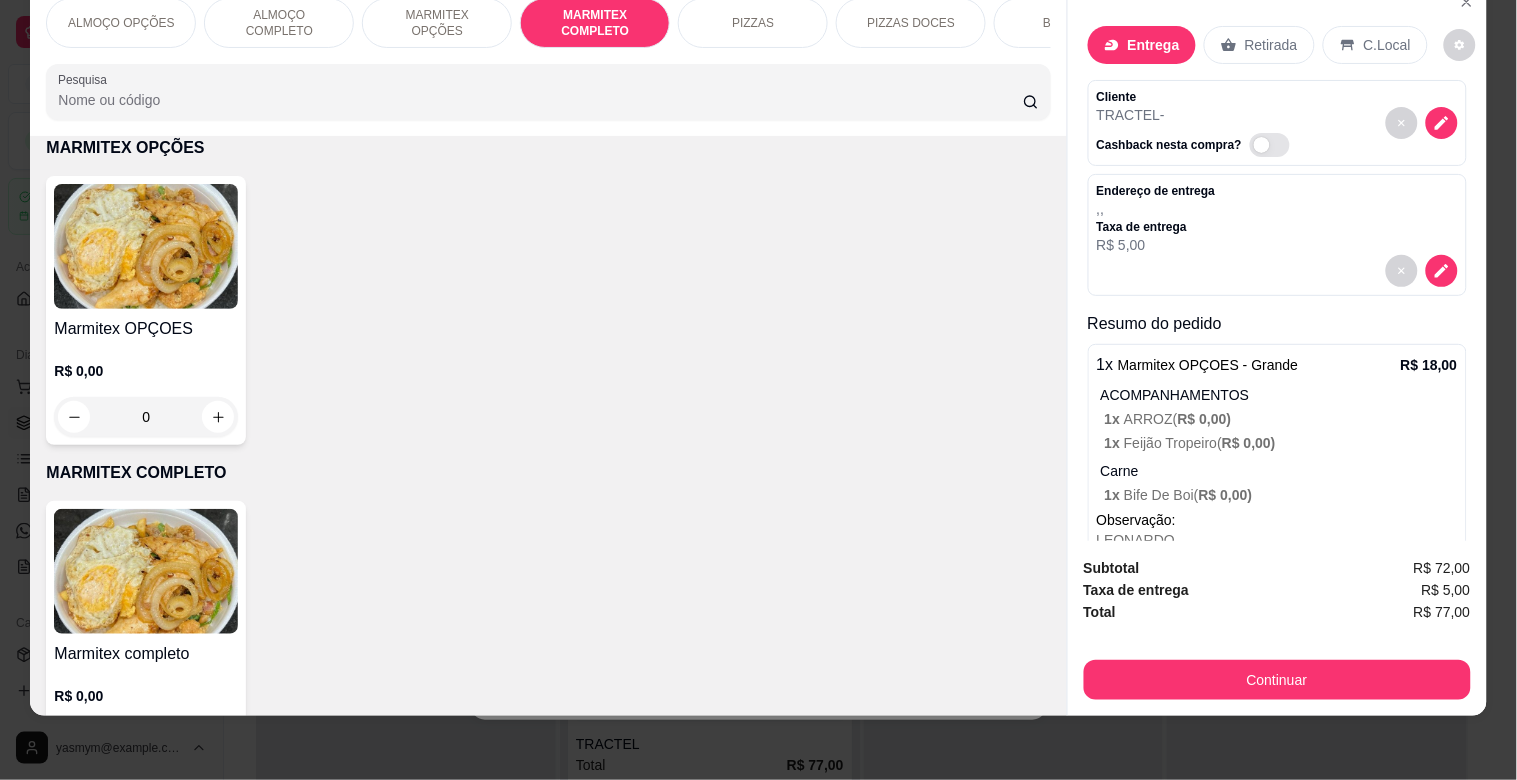 scroll, scrollTop: 1064, scrollLeft: 0, axis: vertical 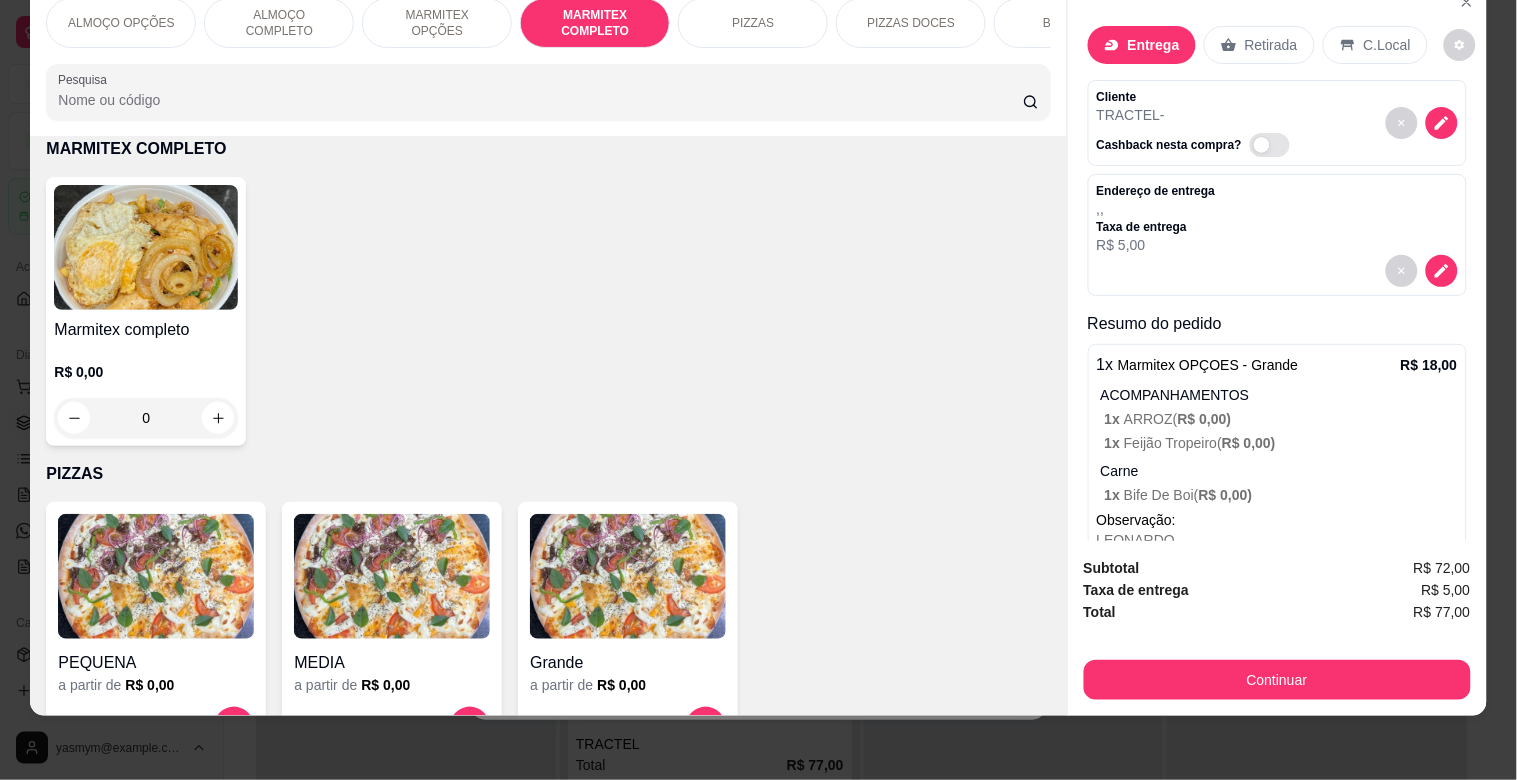click at bounding box center [146, 247] 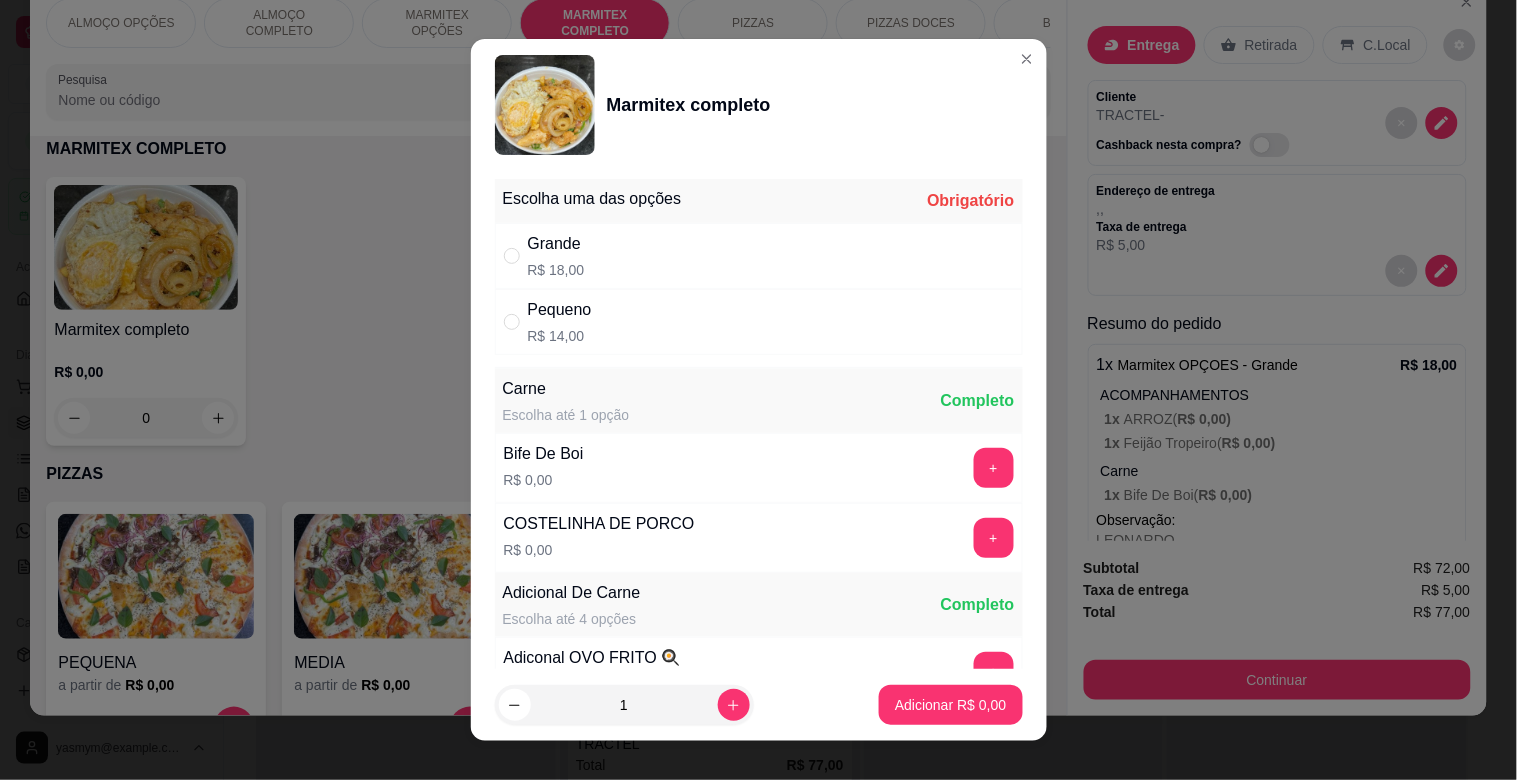 click on "Grande  R$ 18,00" at bounding box center [759, 256] 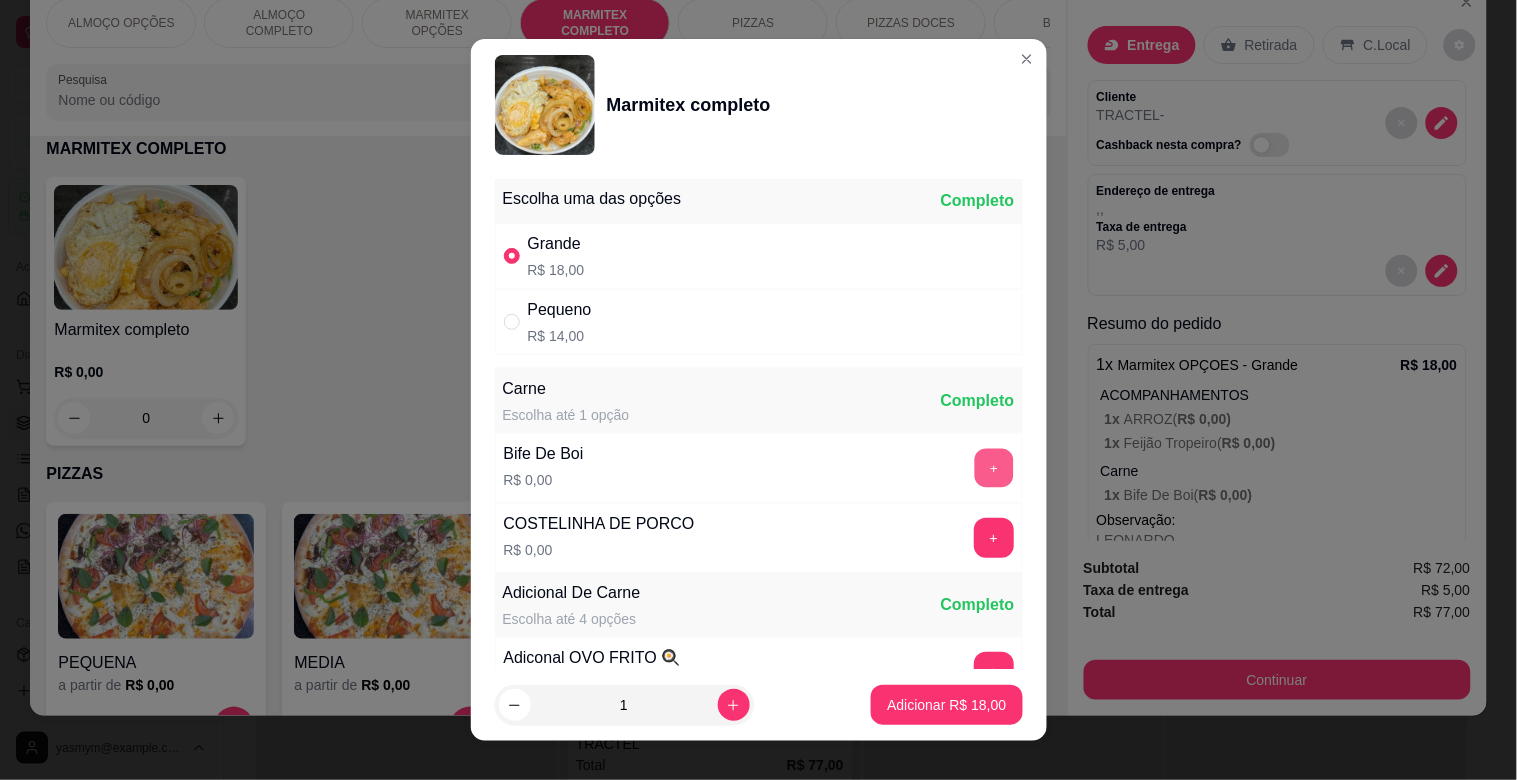 click on "+" at bounding box center (993, 468) 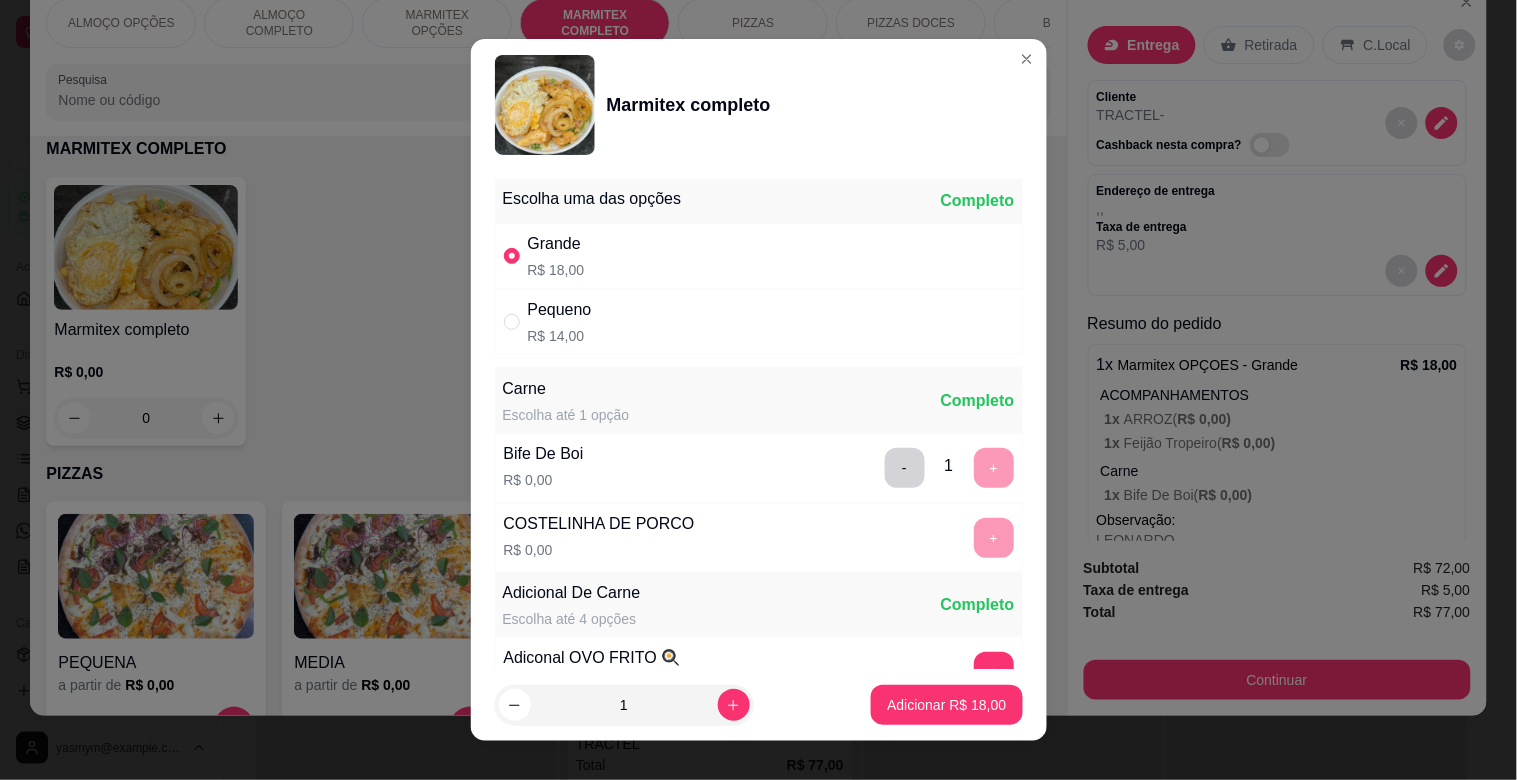 scroll, scrollTop: 25, scrollLeft: 0, axis: vertical 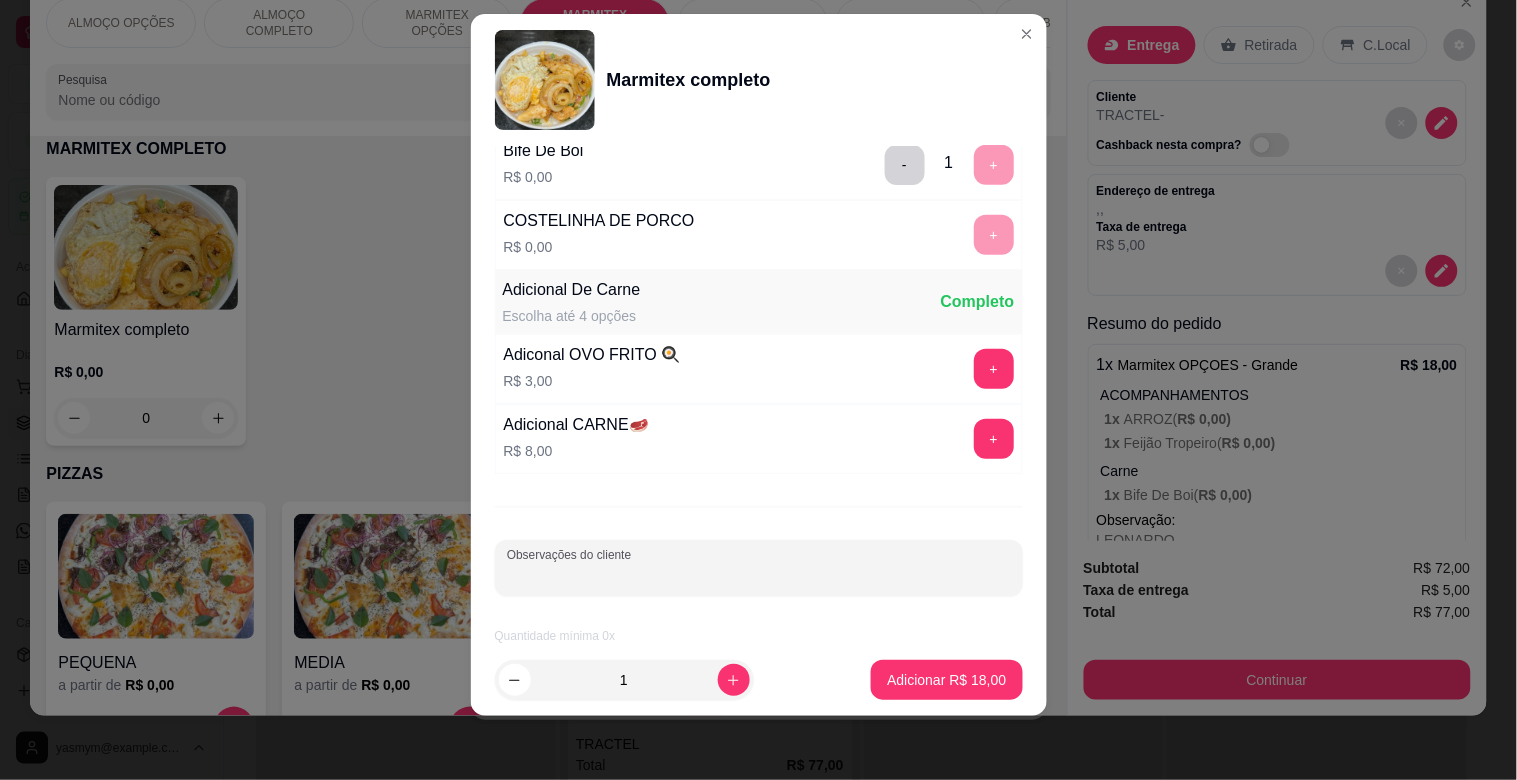 click on "Observações do cliente" at bounding box center (759, 576) 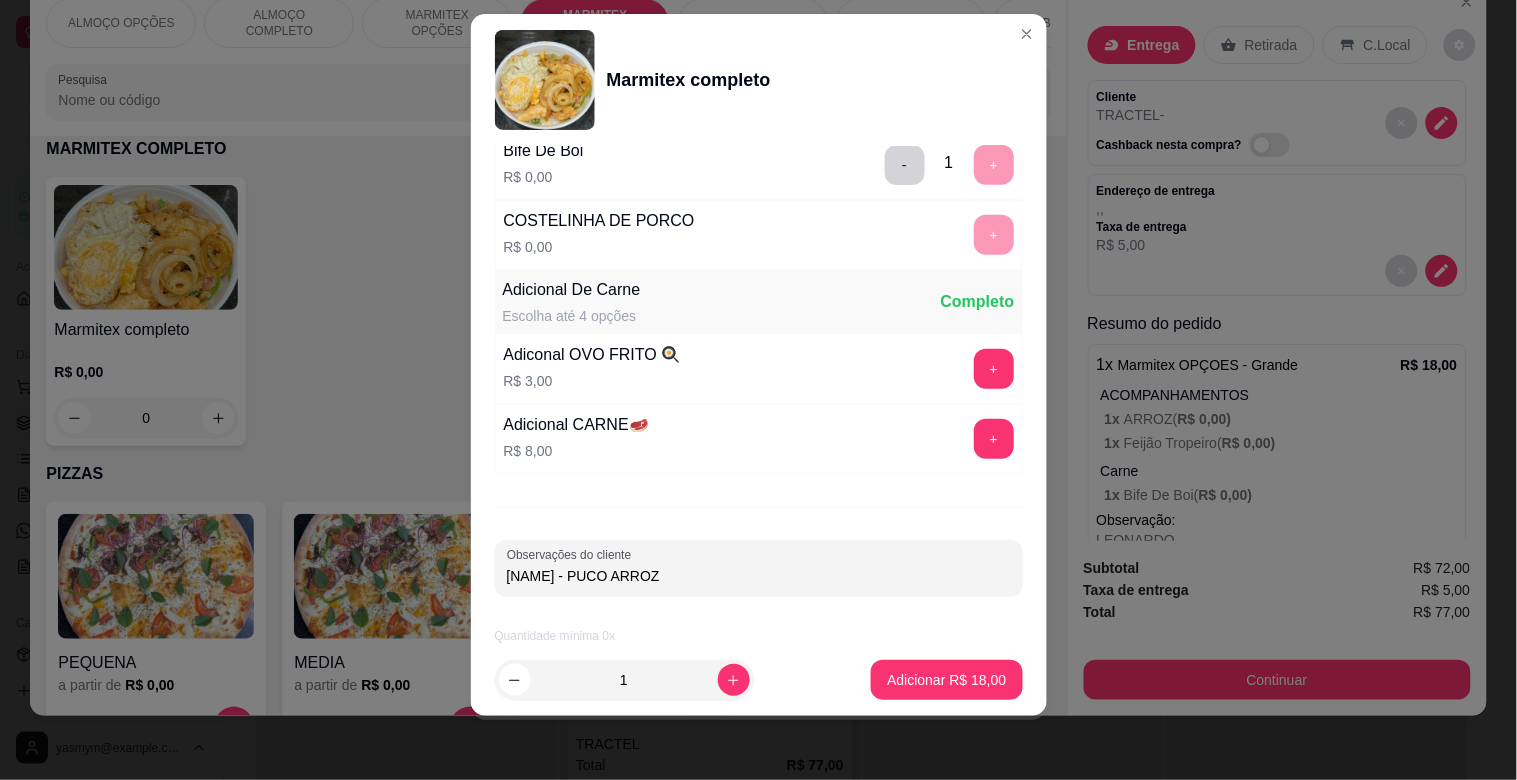 click on "[NAME] - PUCO ARROZ" at bounding box center [759, 576] 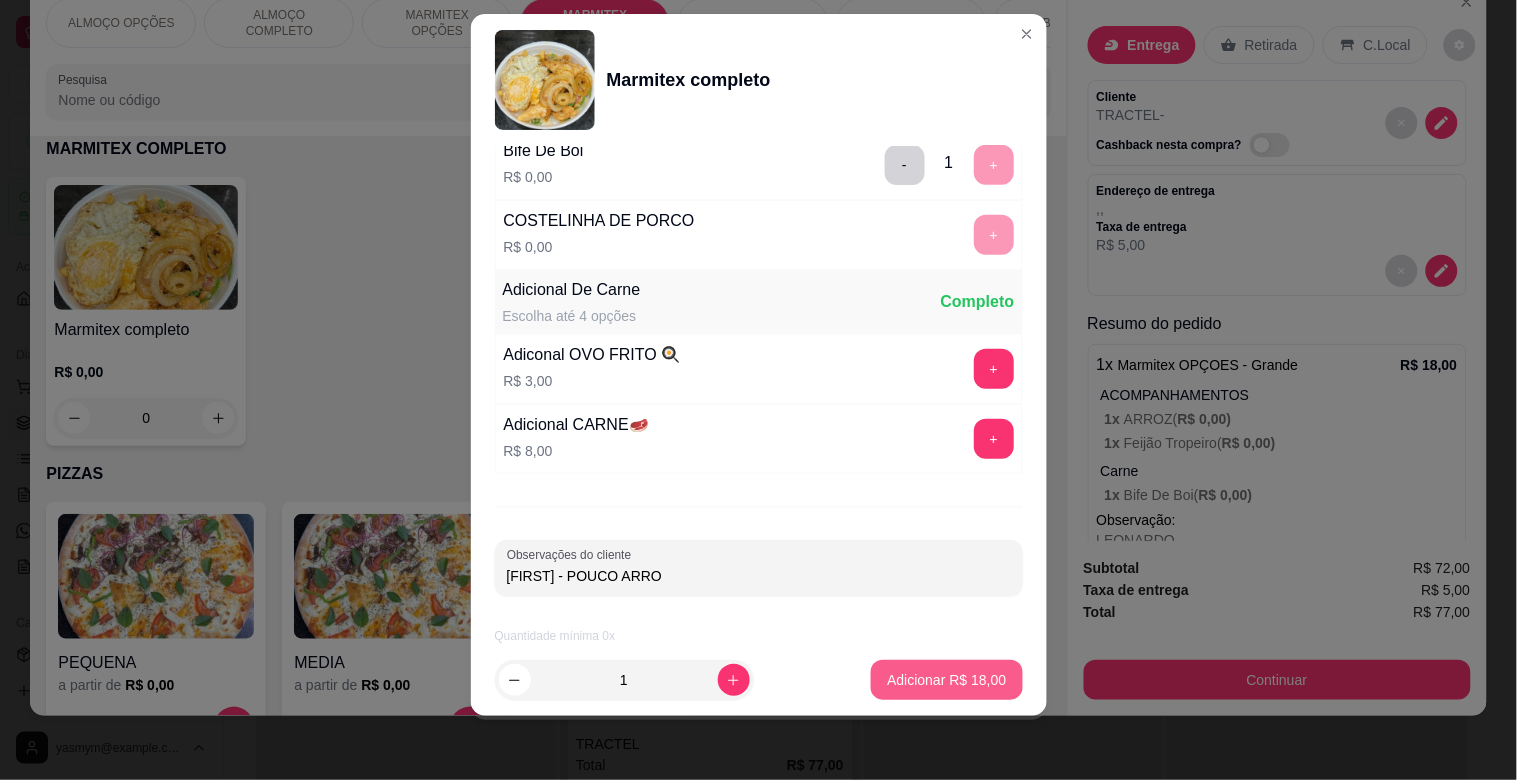 type on "[FIRST] - POUCO ARRO" 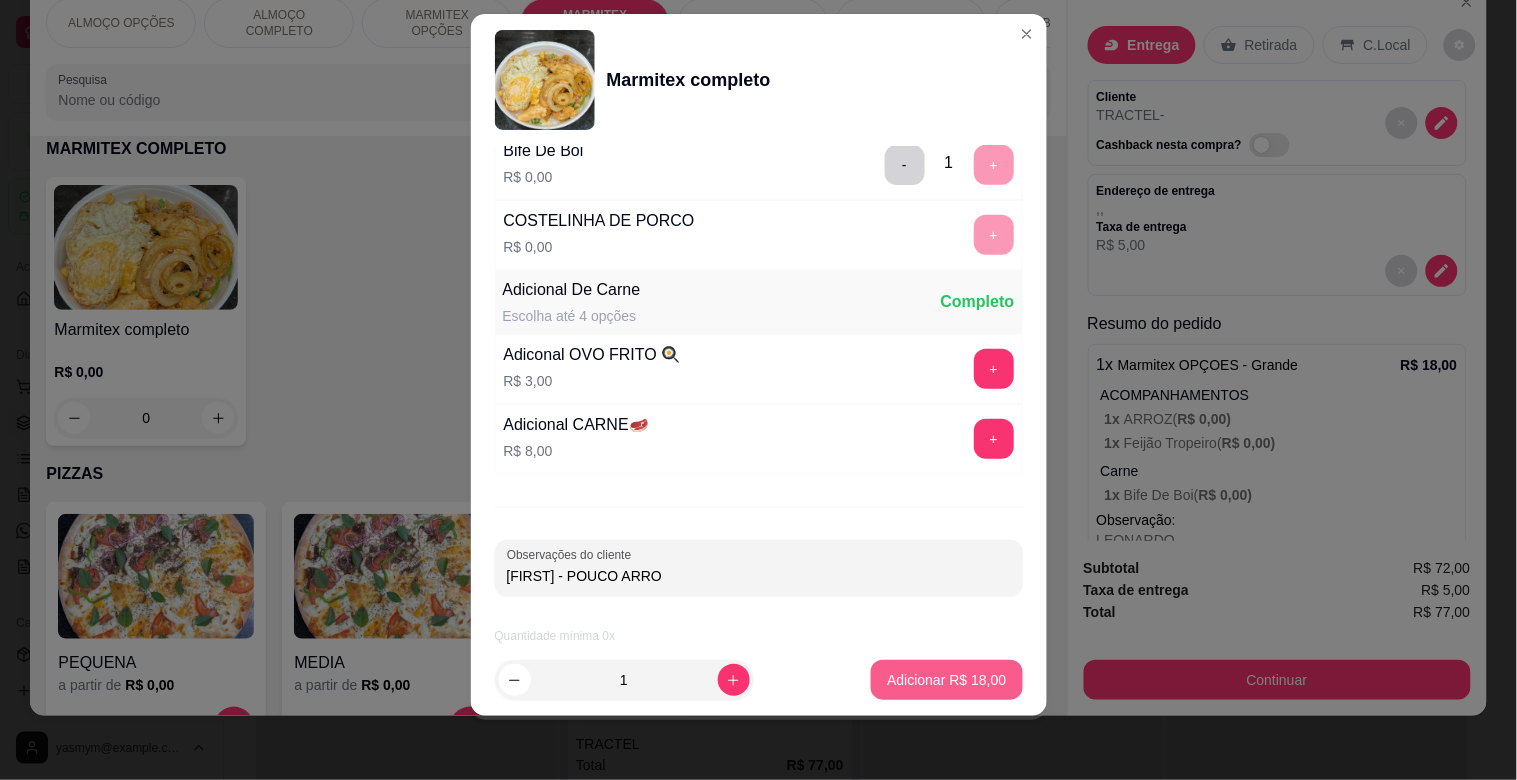 click on "Adicionar   R$ 18,00" at bounding box center (946, 680) 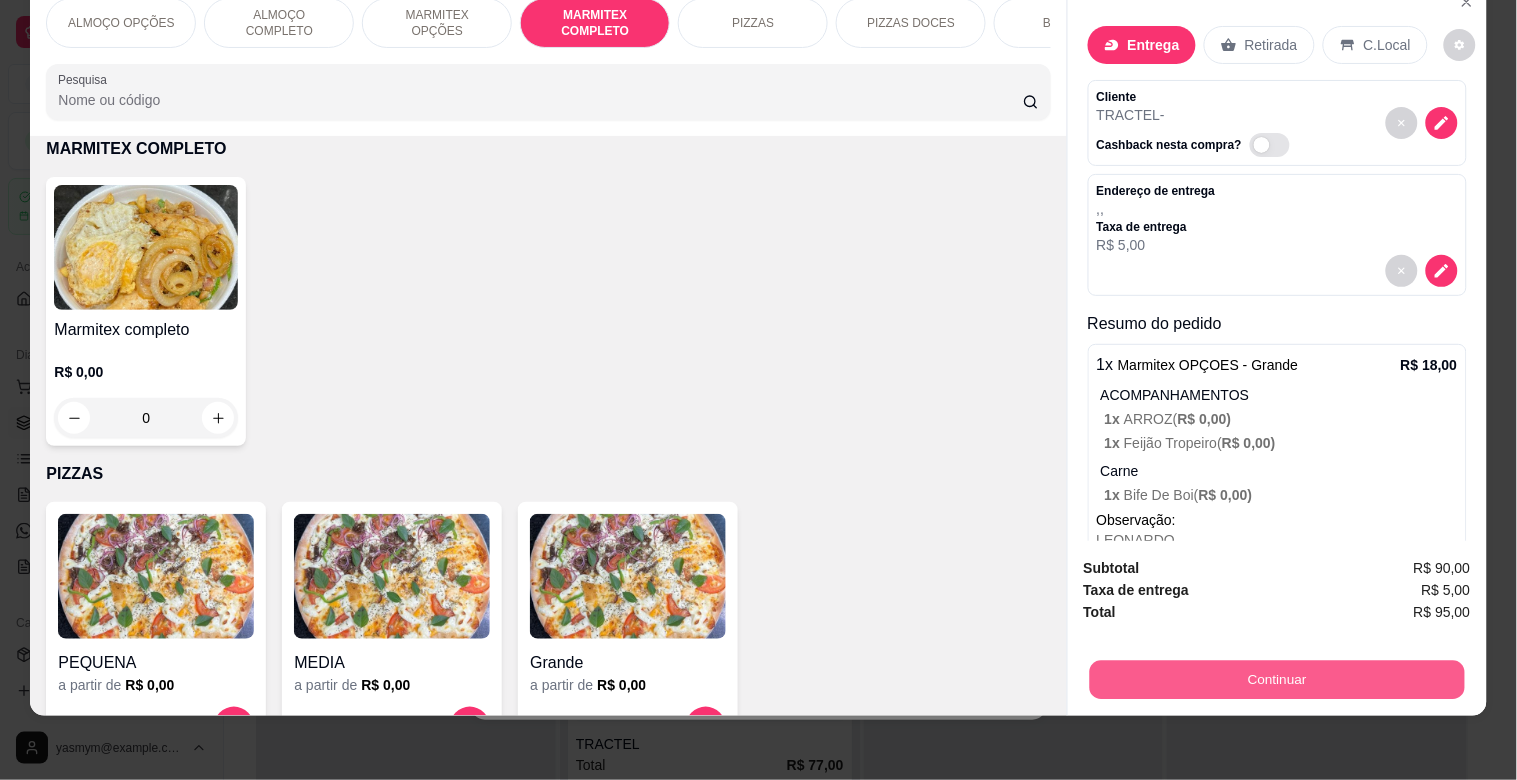click on "Continuar" at bounding box center (1276, 679) 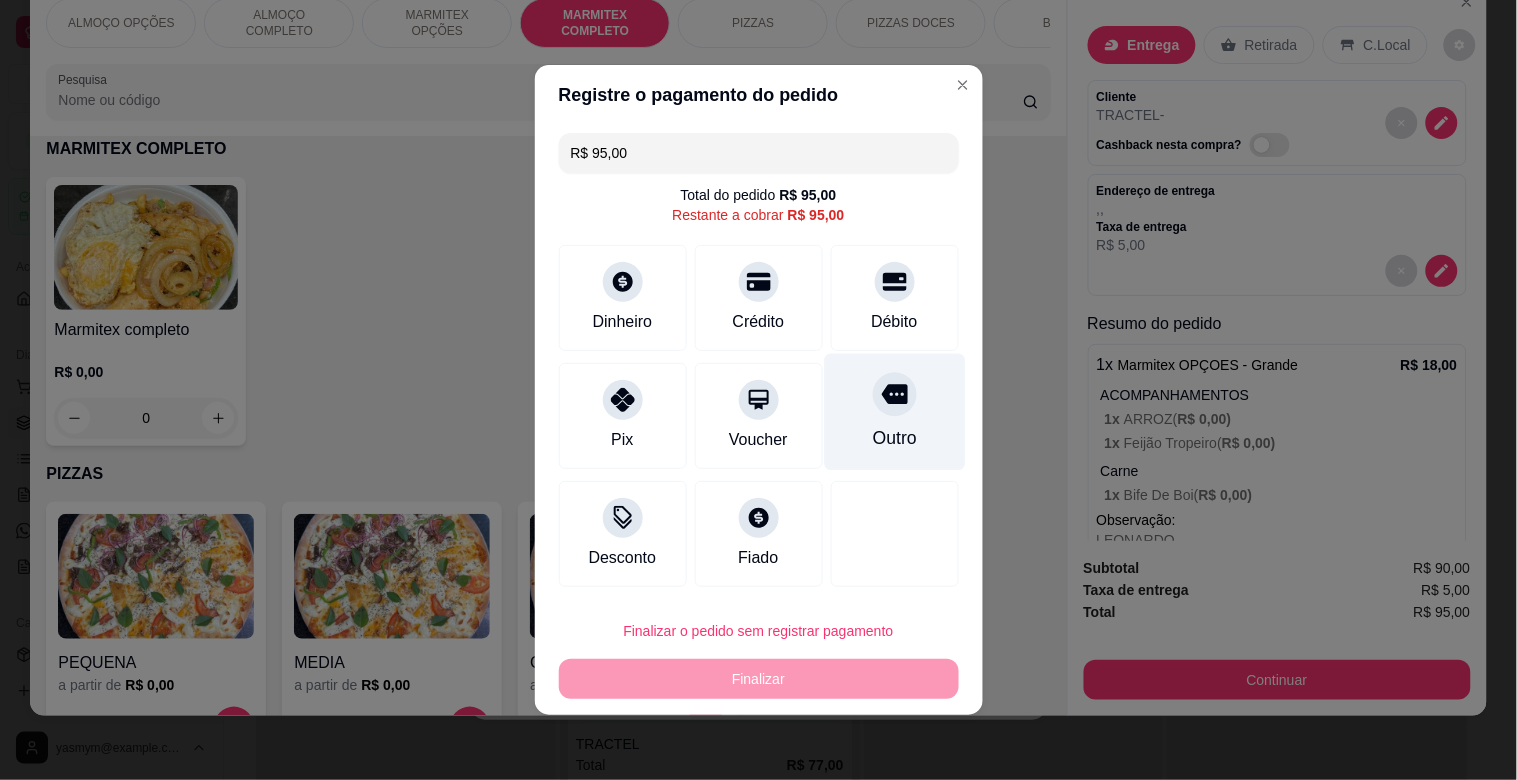 click on "Outro" at bounding box center (894, 412) 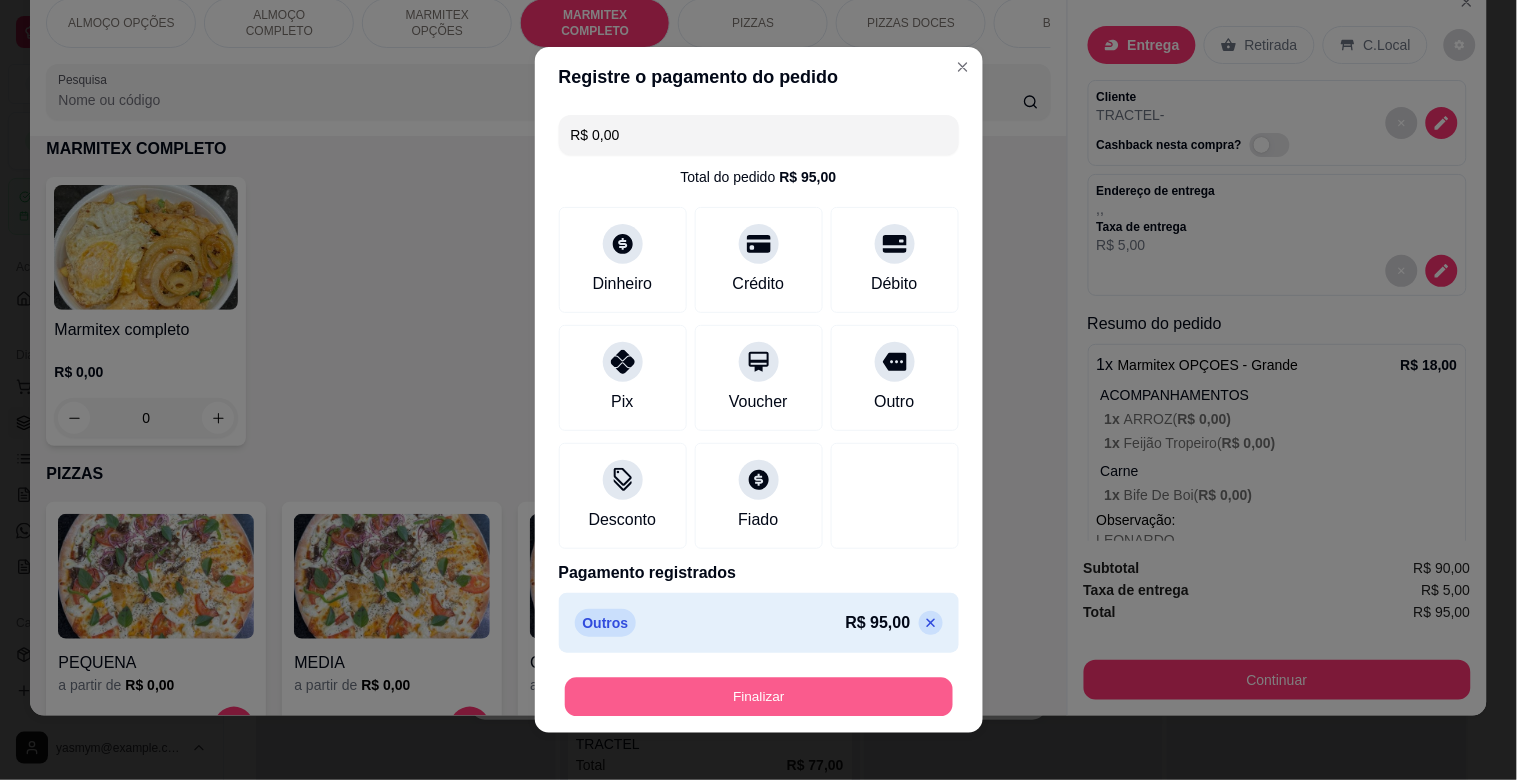 click on "Finalizar" at bounding box center [759, 697] 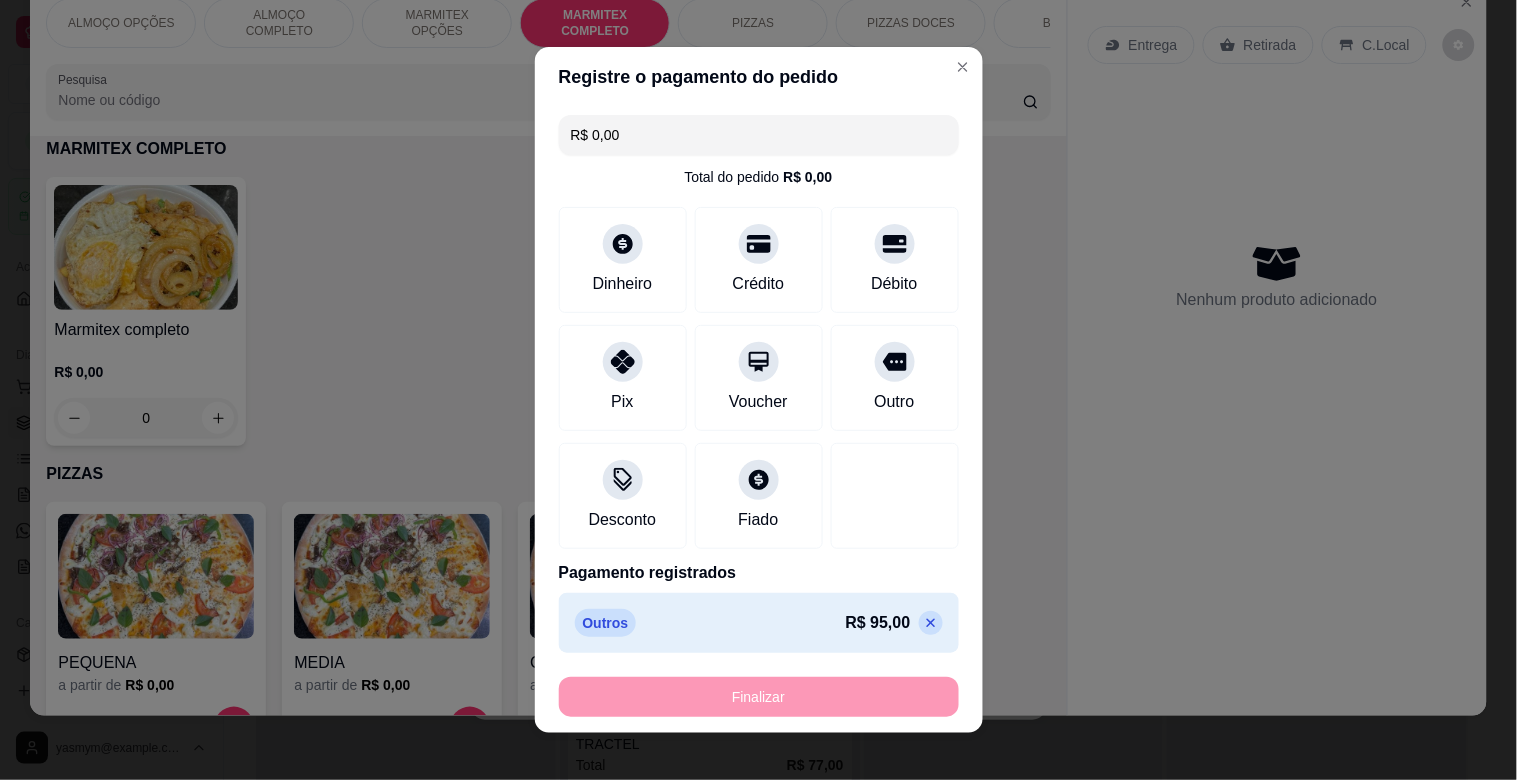 type on "-R$ 95,00" 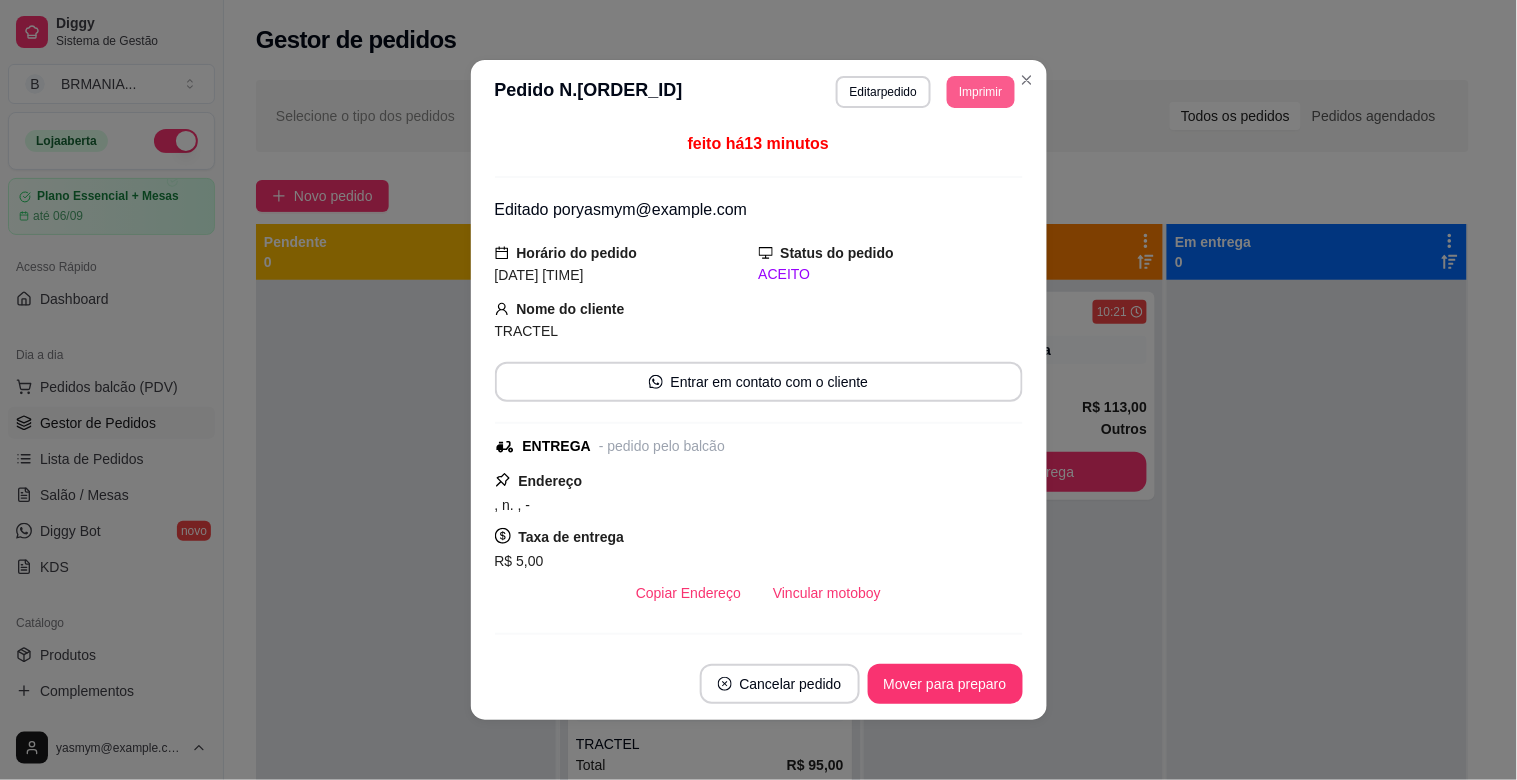 click on "Imprimir" at bounding box center (980, 92) 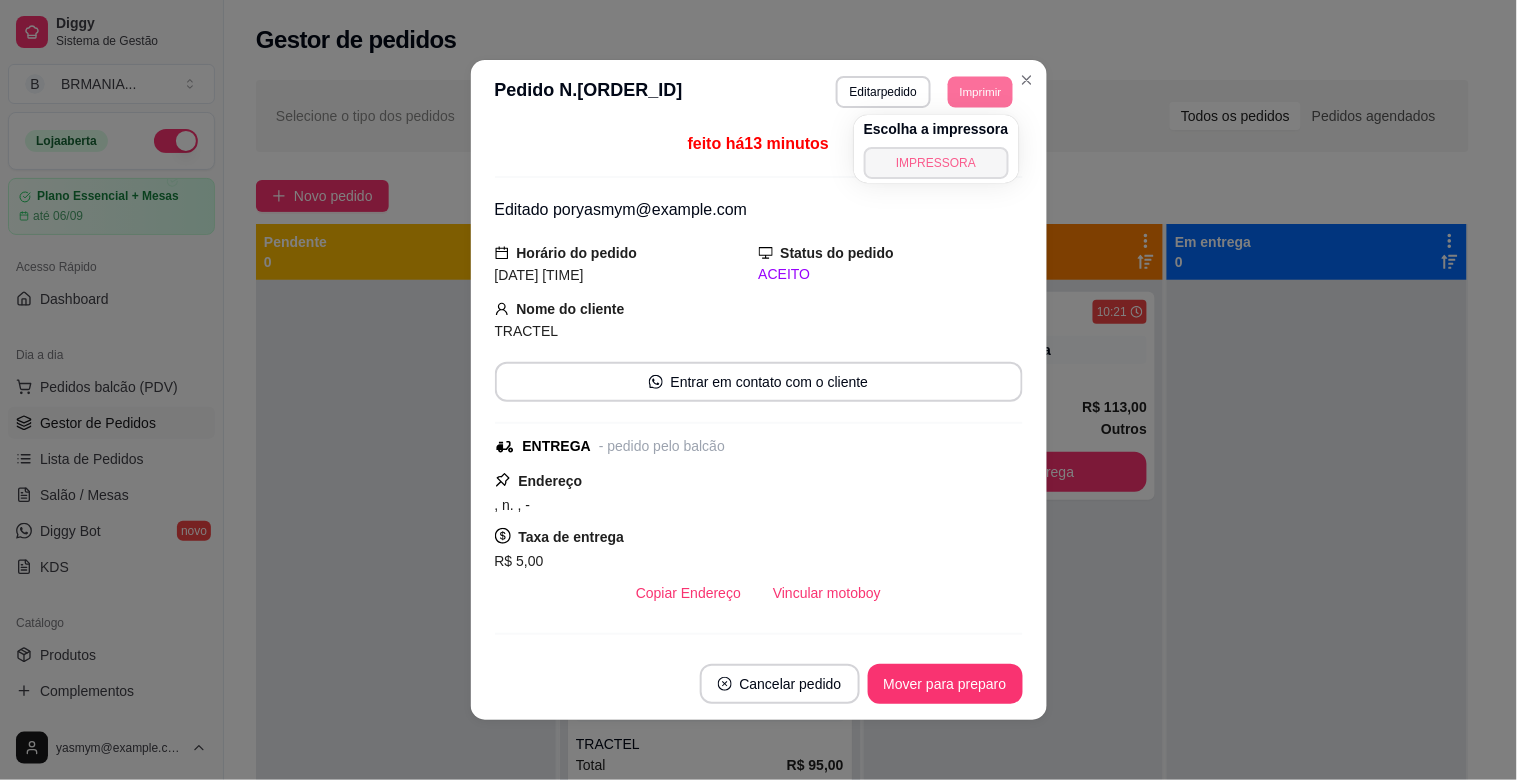 click on "IMPRESSORA" at bounding box center [936, 163] 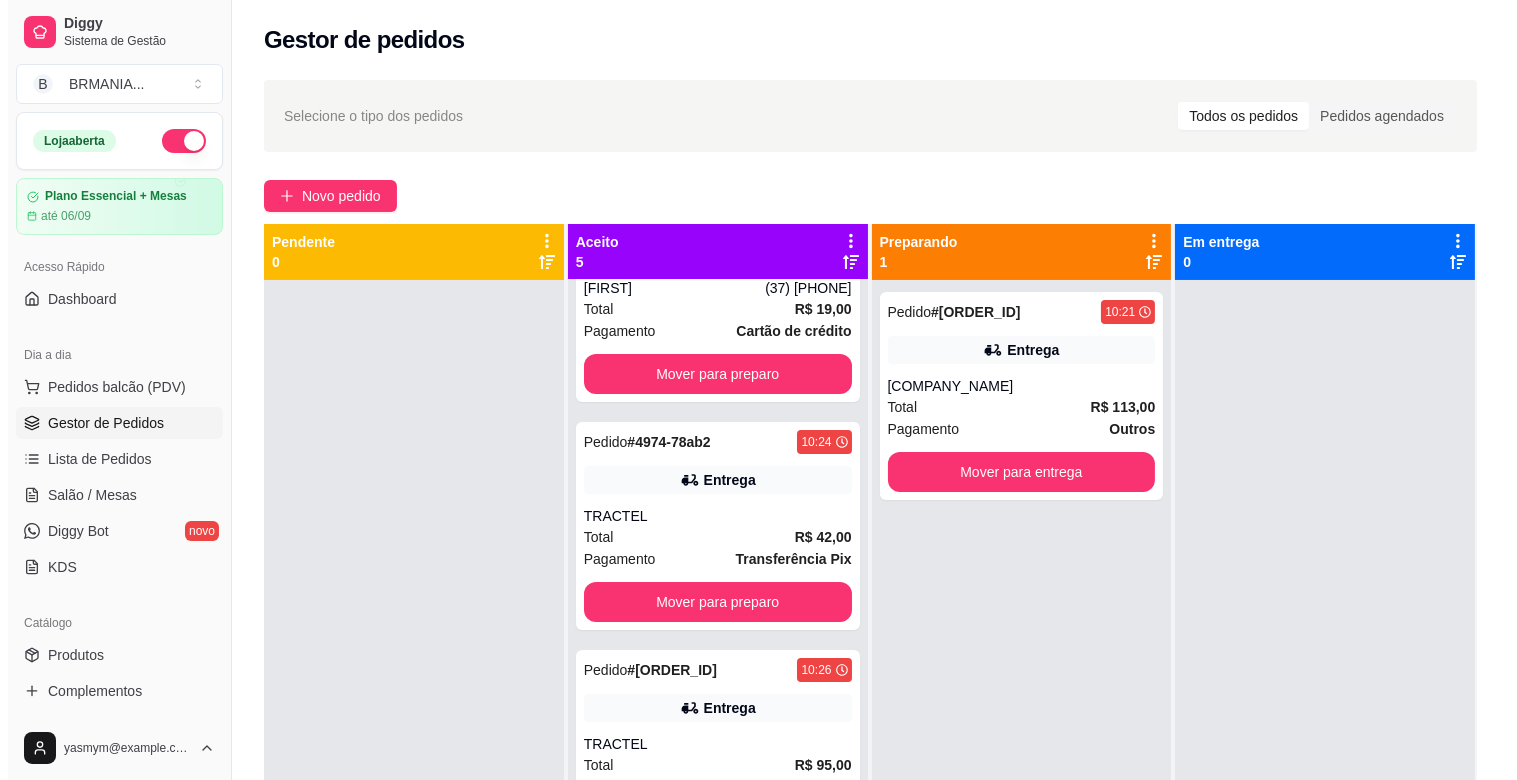 scroll, scrollTop: 305, scrollLeft: 0, axis: vertical 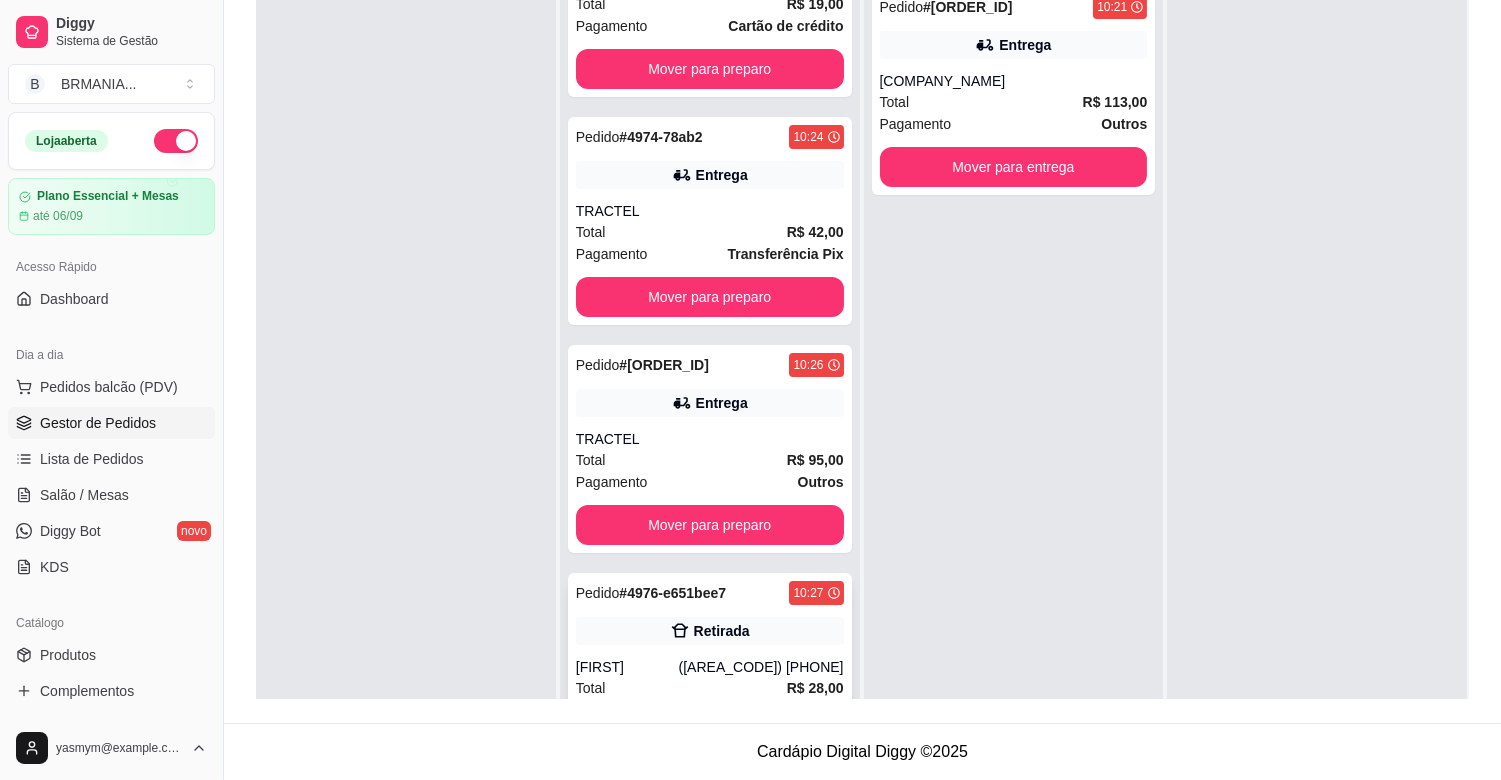 click on "Pedido # [ID] [TIME] Retirada Fabiana ([PHONE]) Total R$ 28,00 Pagamento Cartão de crédito Mover para preparo" at bounding box center (710, 677) 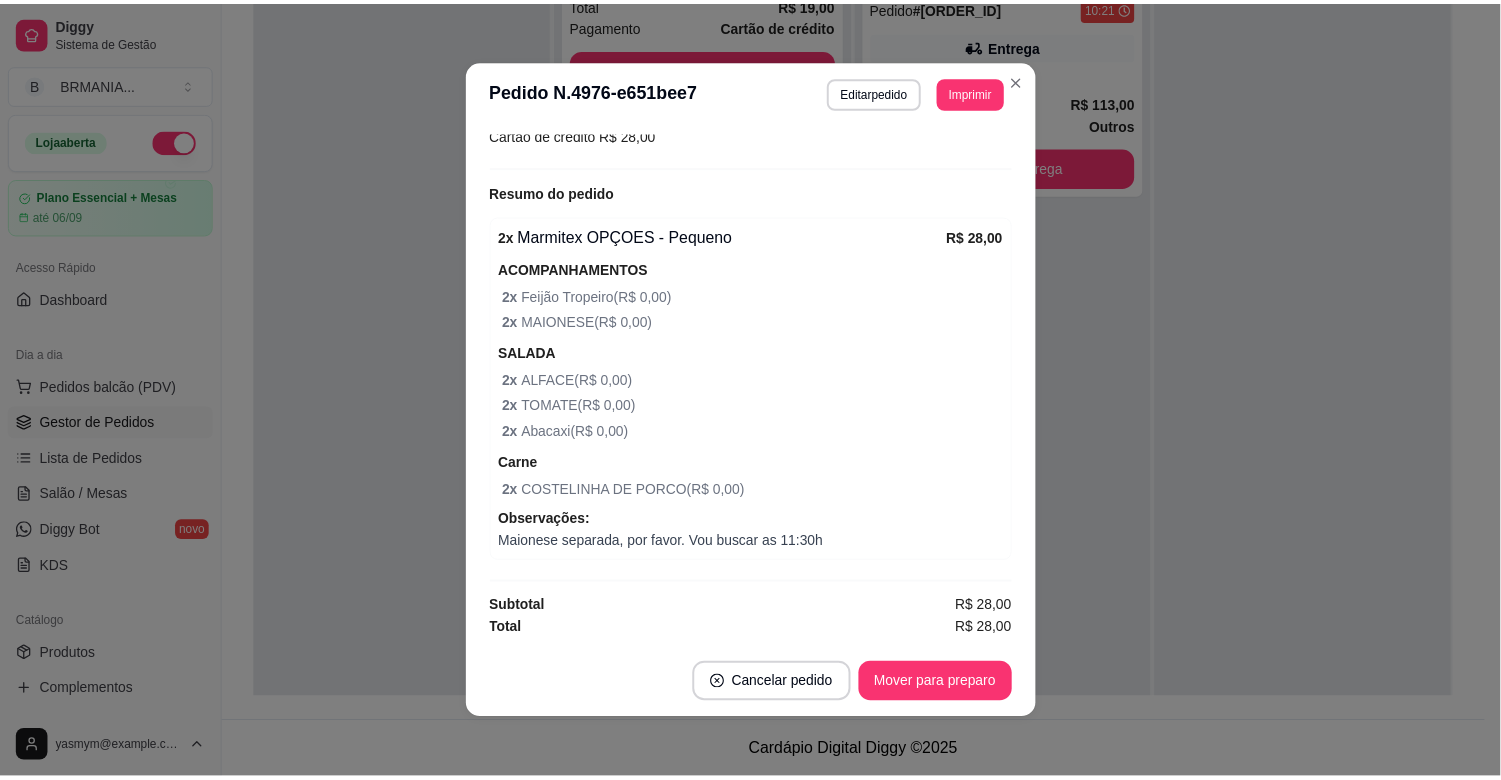 scroll, scrollTop: 0, scrollLeft: 0, axis: both 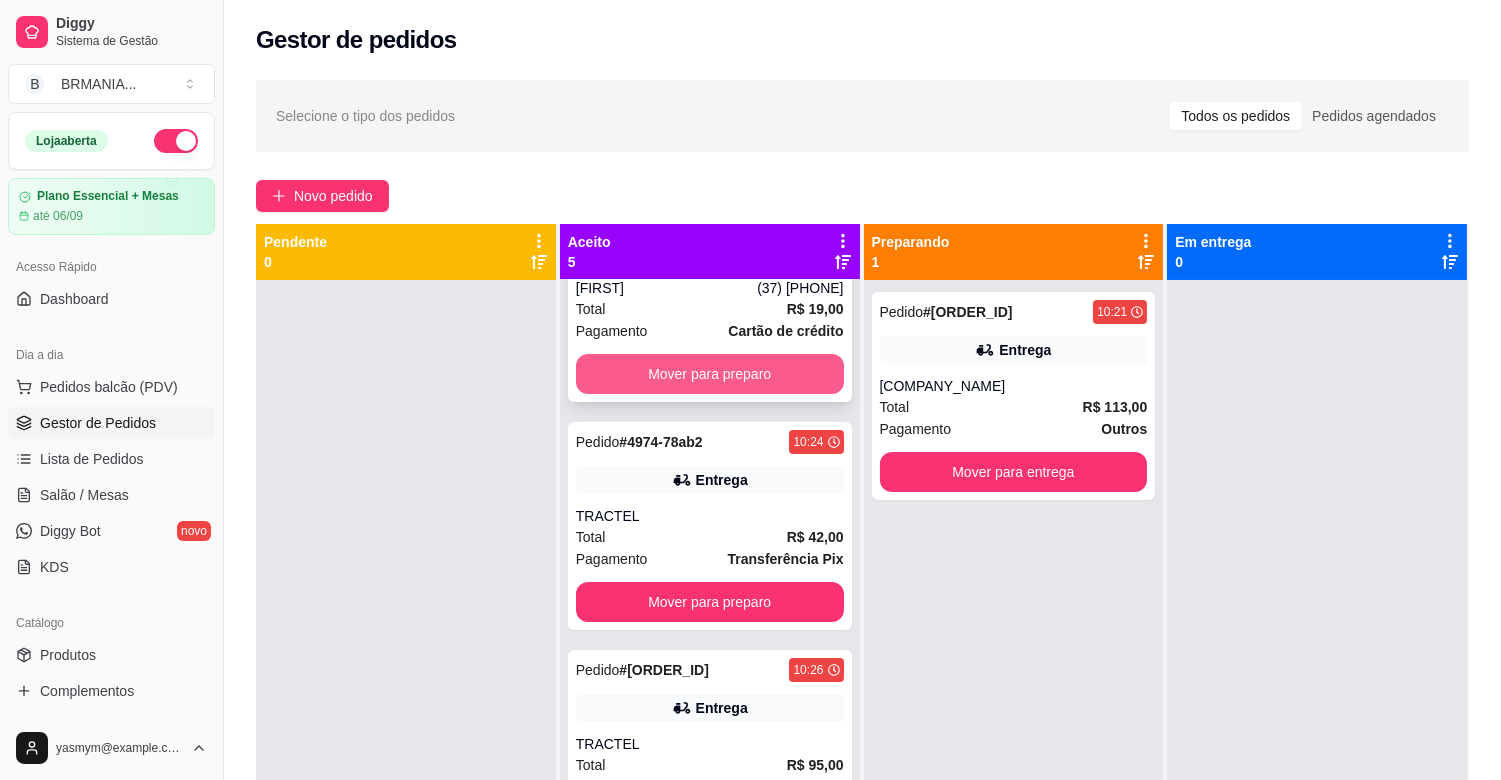 click on "Mover para preparo" at bounding box center [710, 374] 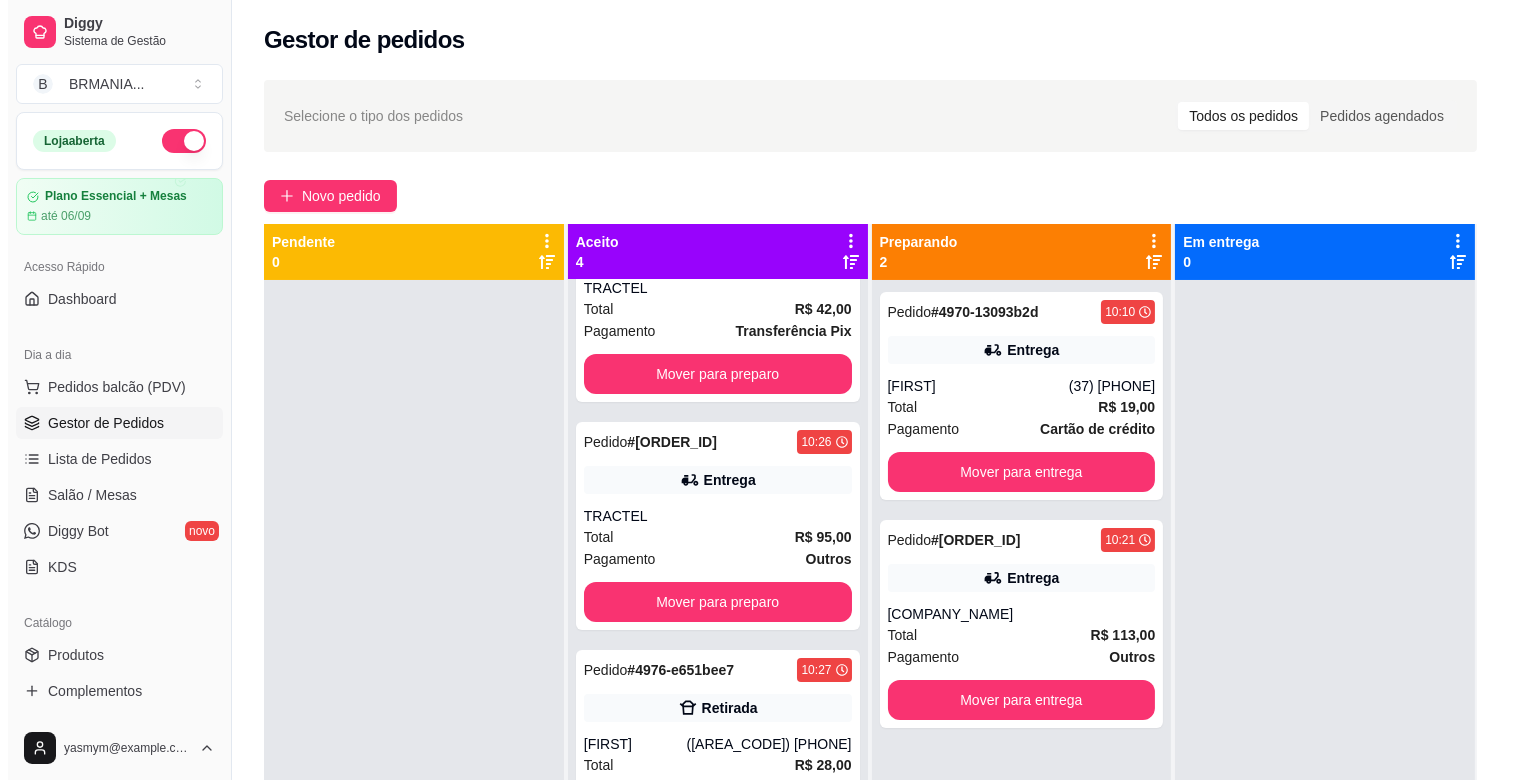 scroll, scrollTop: 0, scrollLeft: 0, axis: both 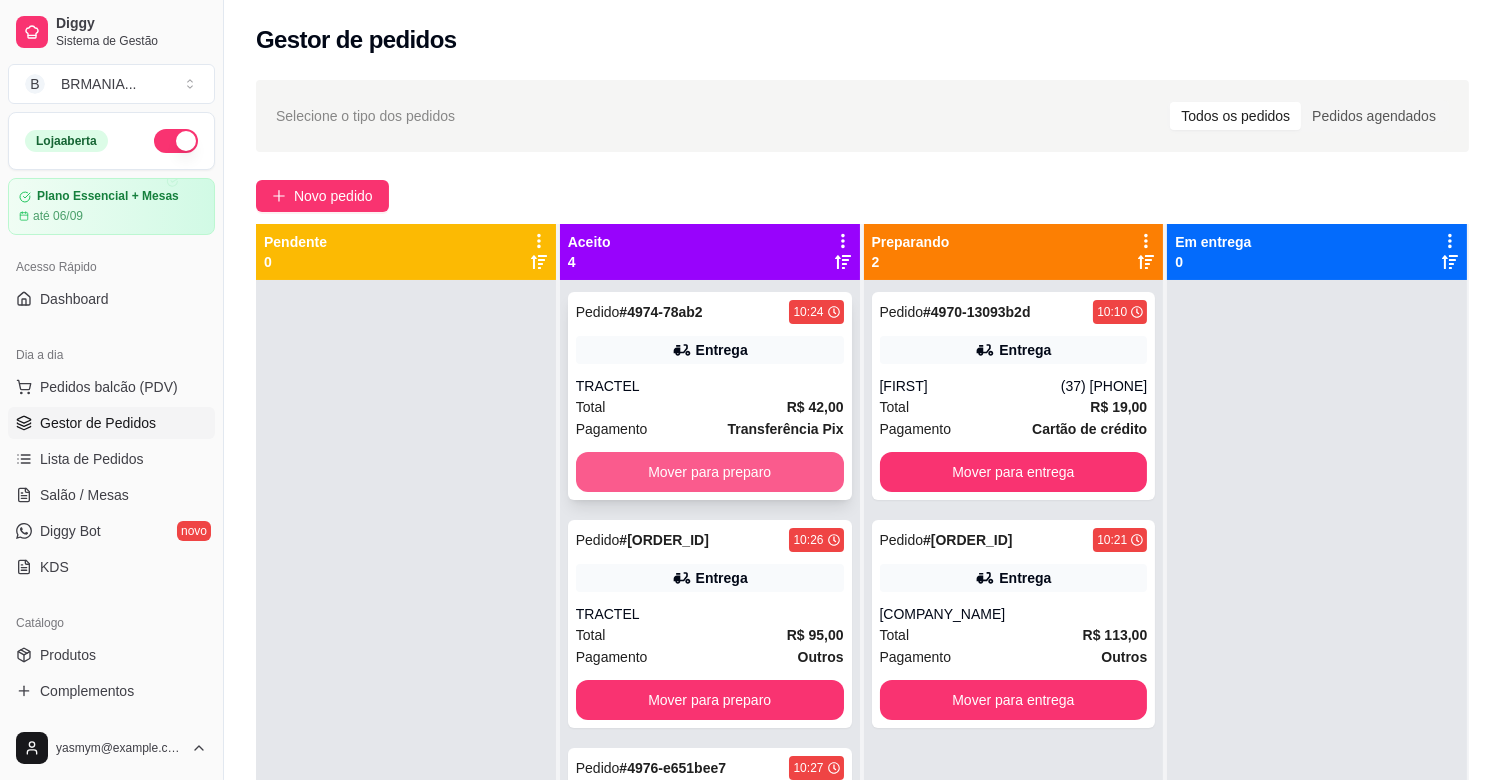click on "Mover para preparo" at bounding box center [710, 472] 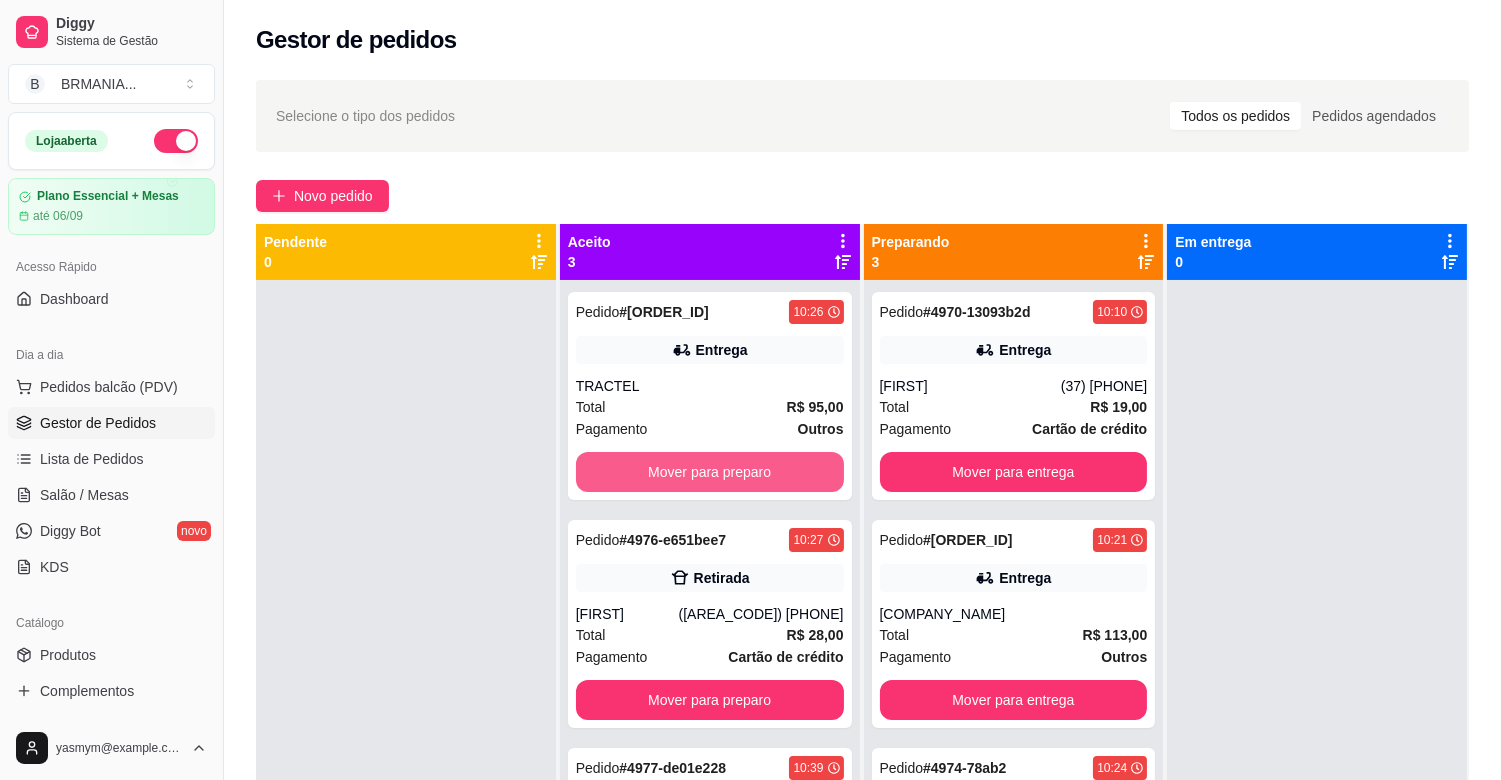click on "Mover para preparo" at bounding box center [710, 472] 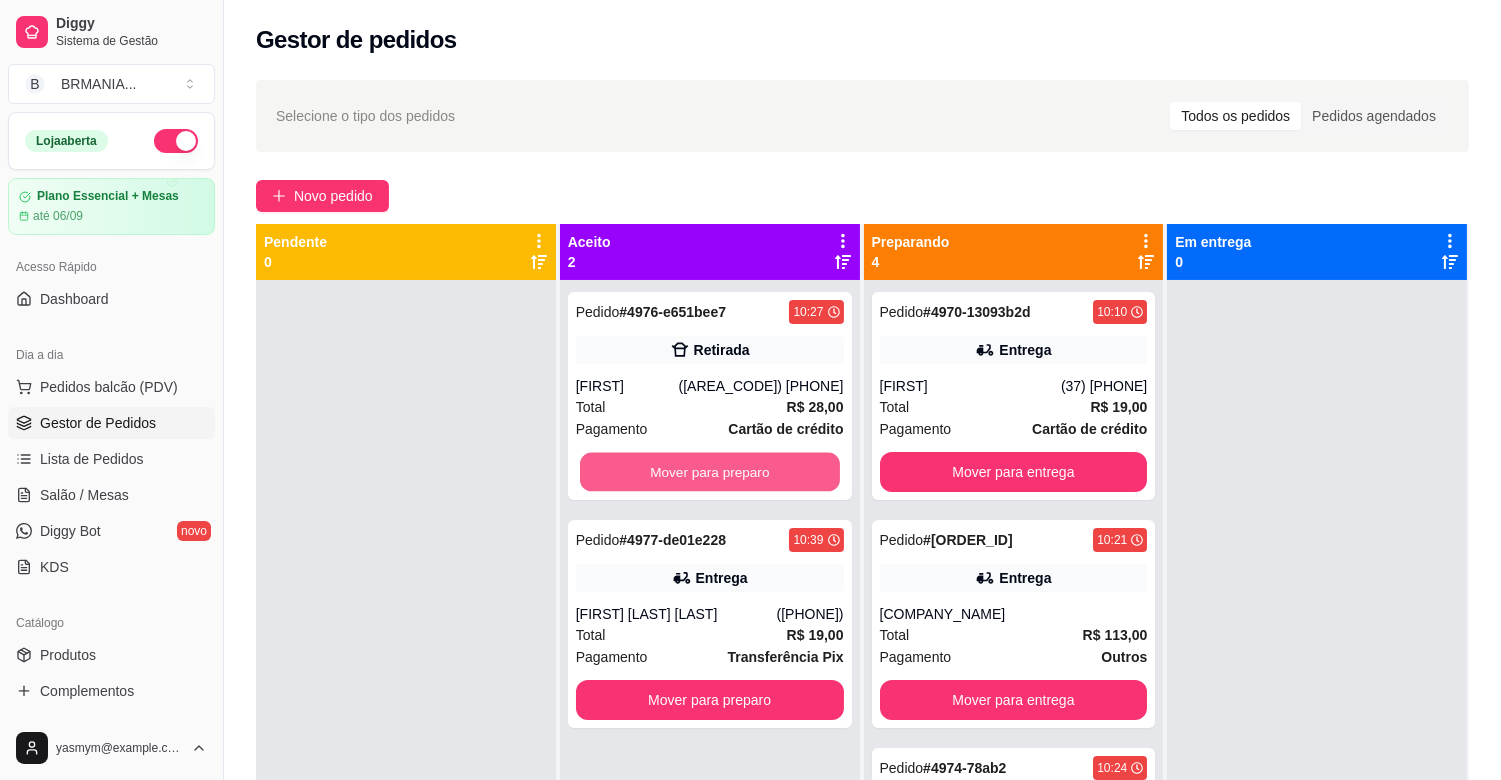 click on "Mover para preparo" at bounding box center (710, 472) 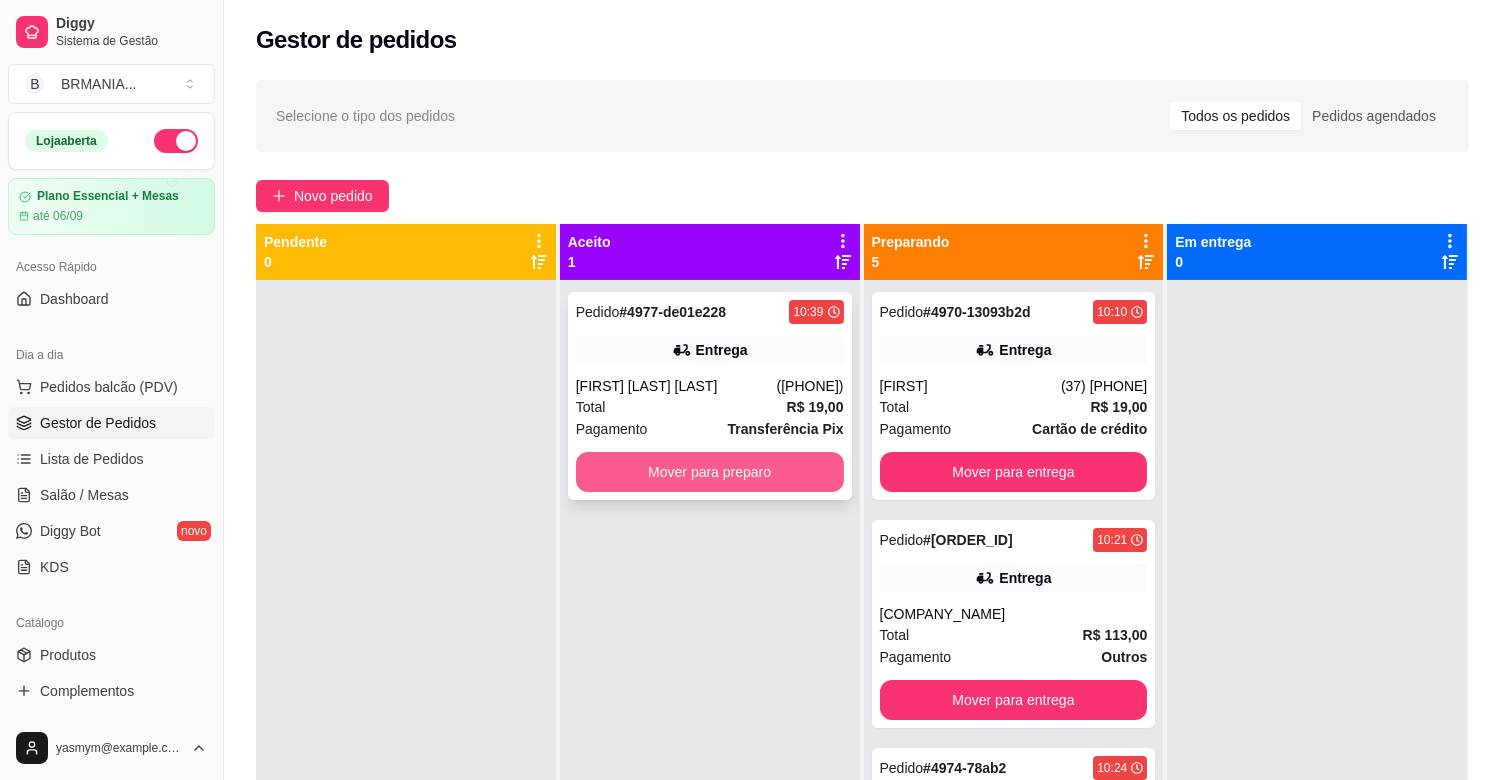click on "Mover para preparo" at bounding box center (710, 472) 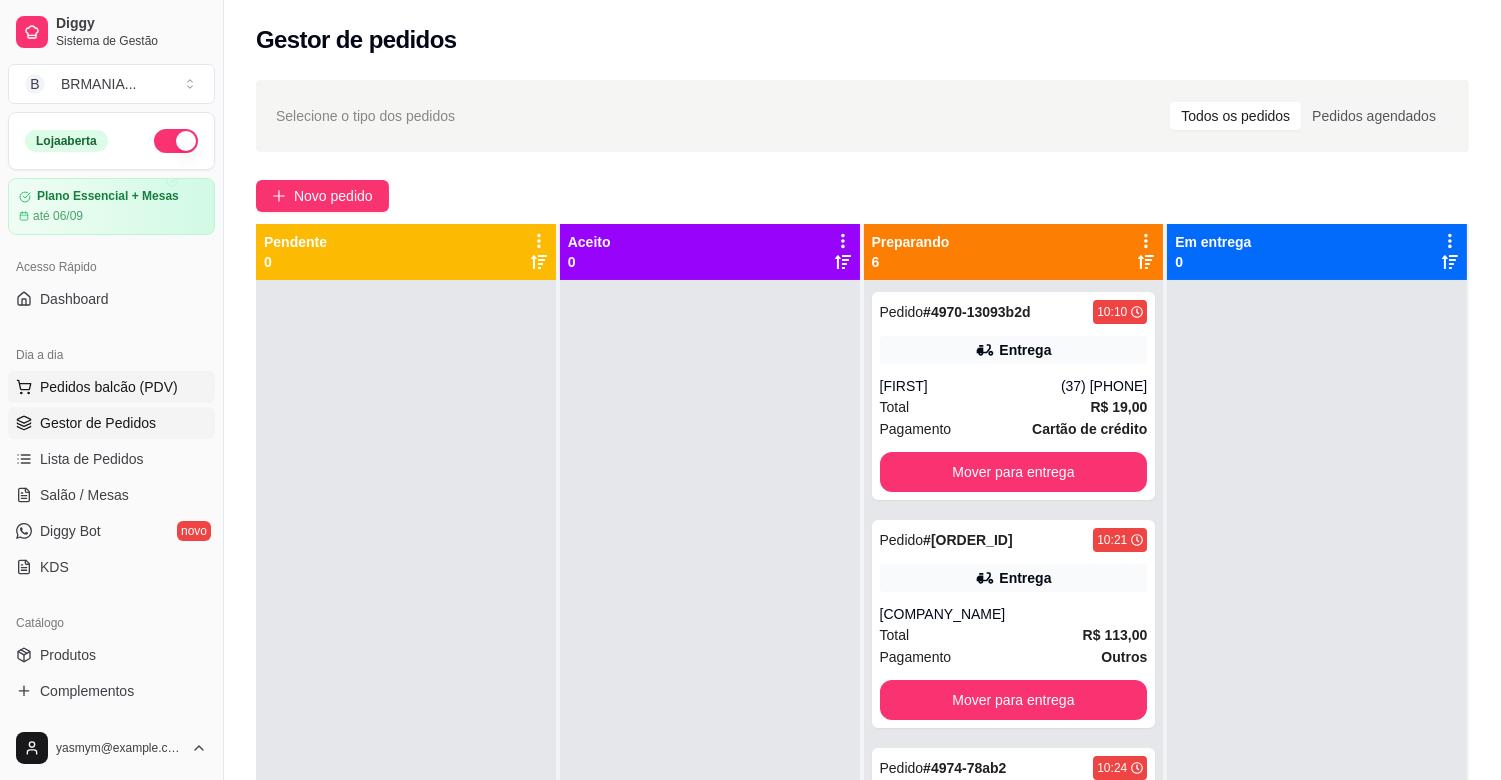 click on "Pedidos balcão (PDV)" at bounding box center [109, 387] 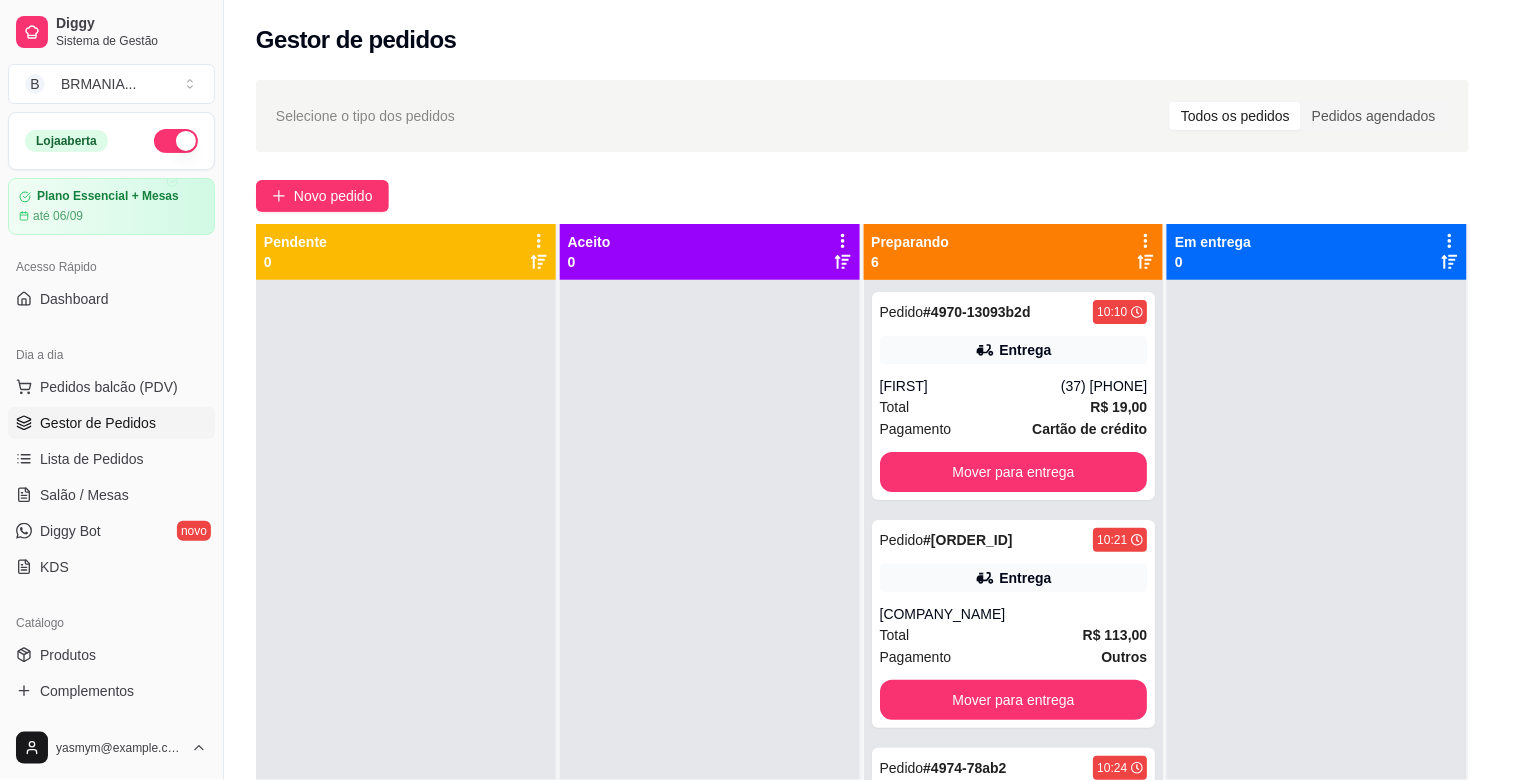 click at bounding box center (548, 133) 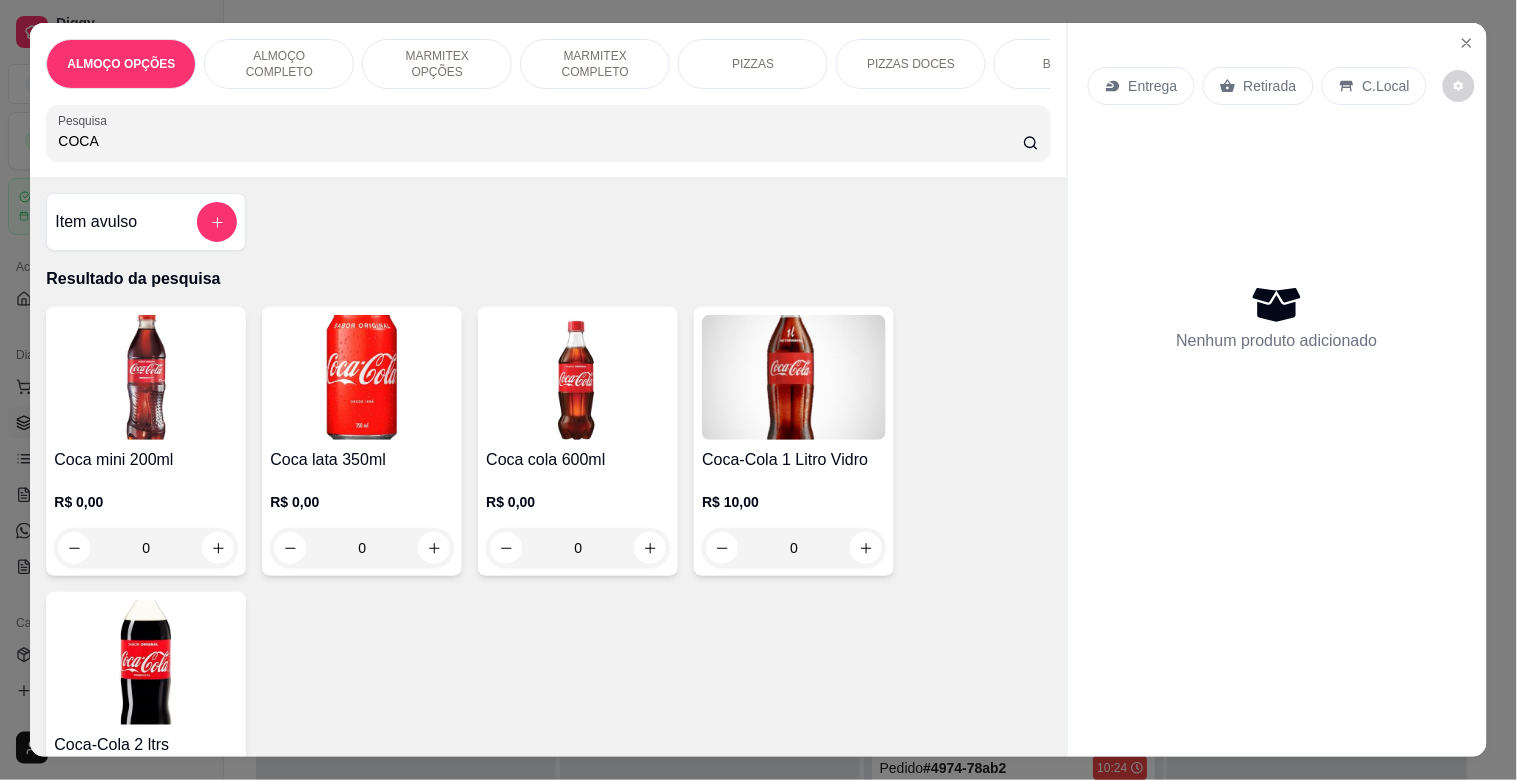 type on "COCA" 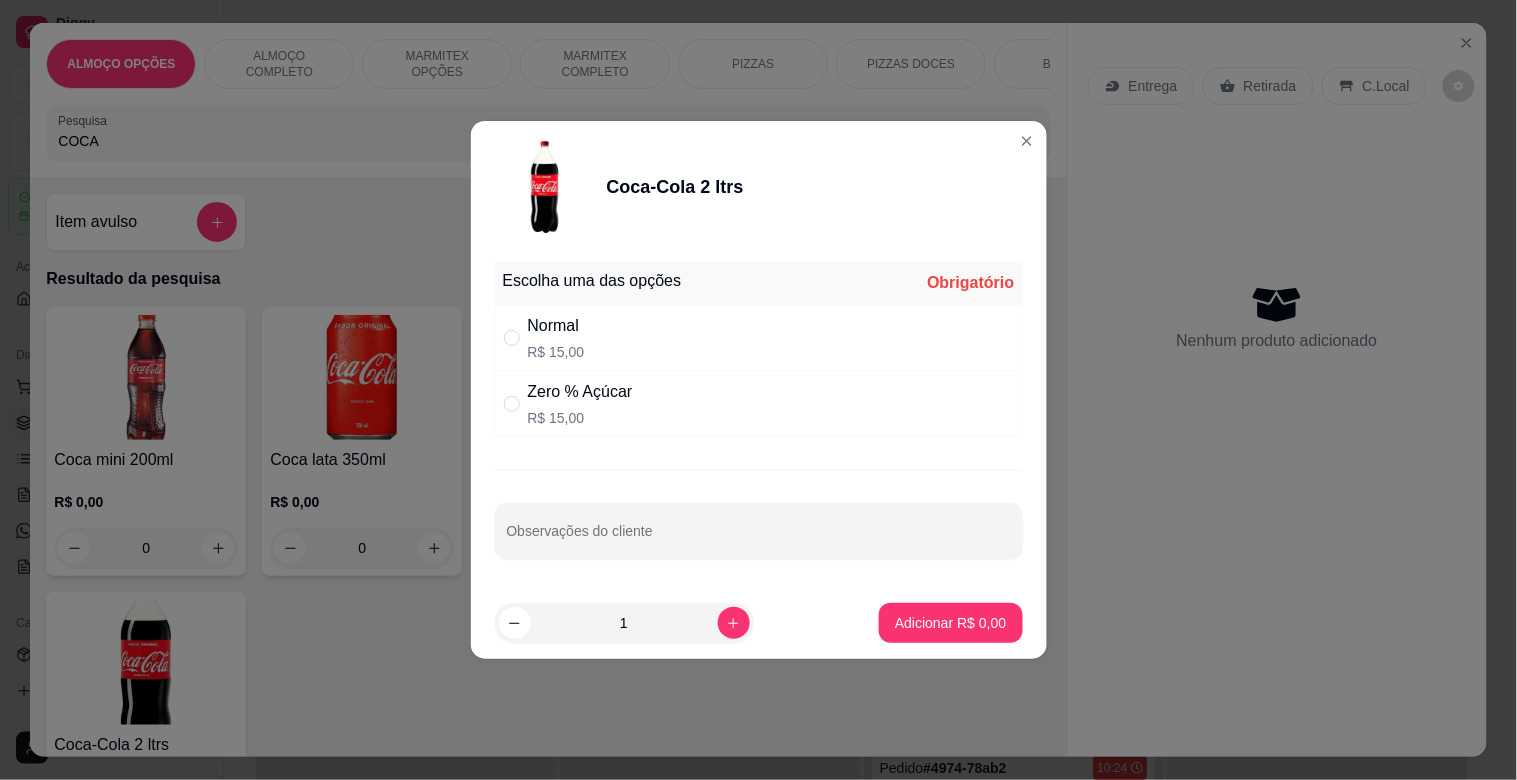 click on "Normal  R$ 15,00" at bounding box center [759, 338] 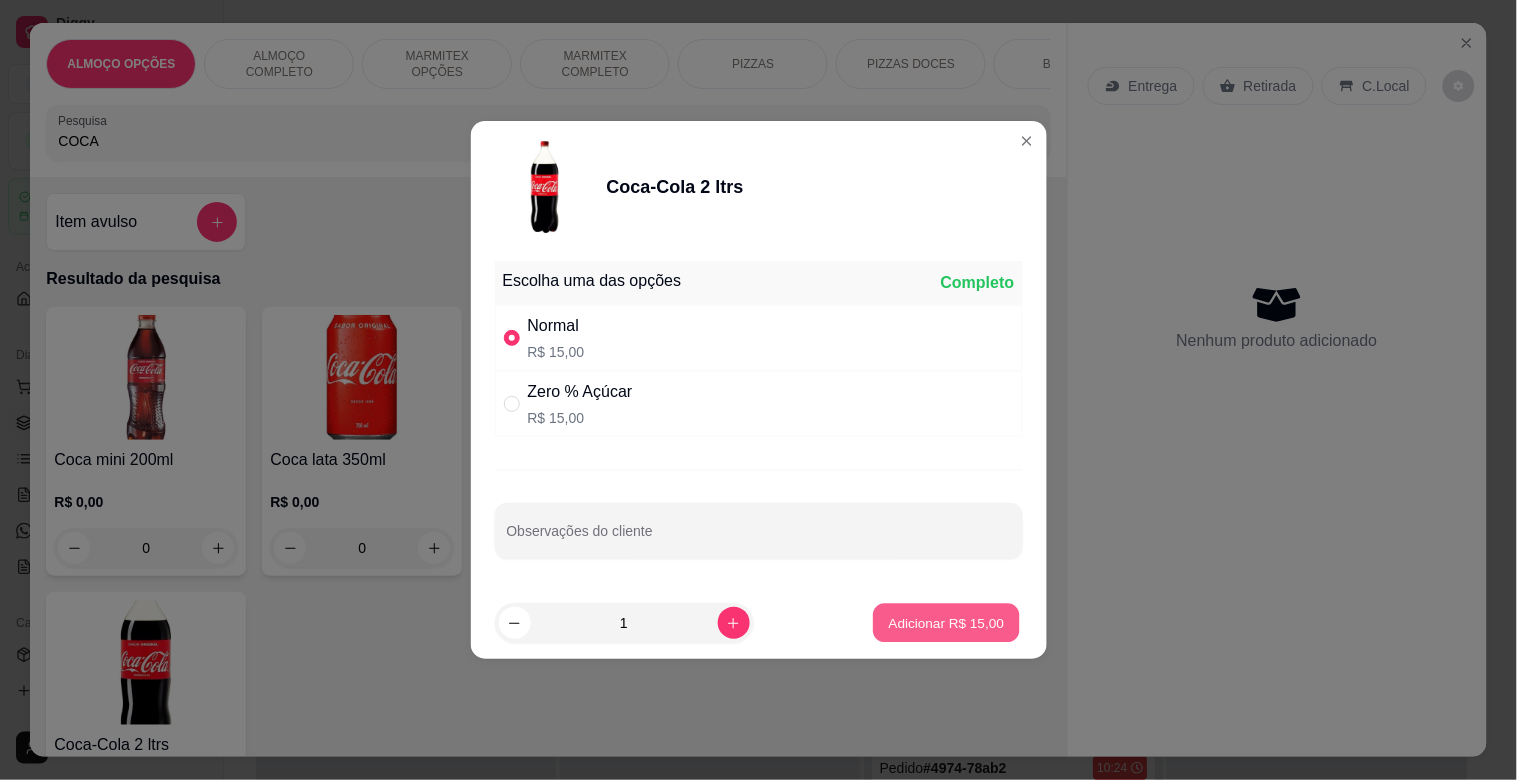 click on "Adicionar   R$ 15,00" at bounding box center (947, 622) 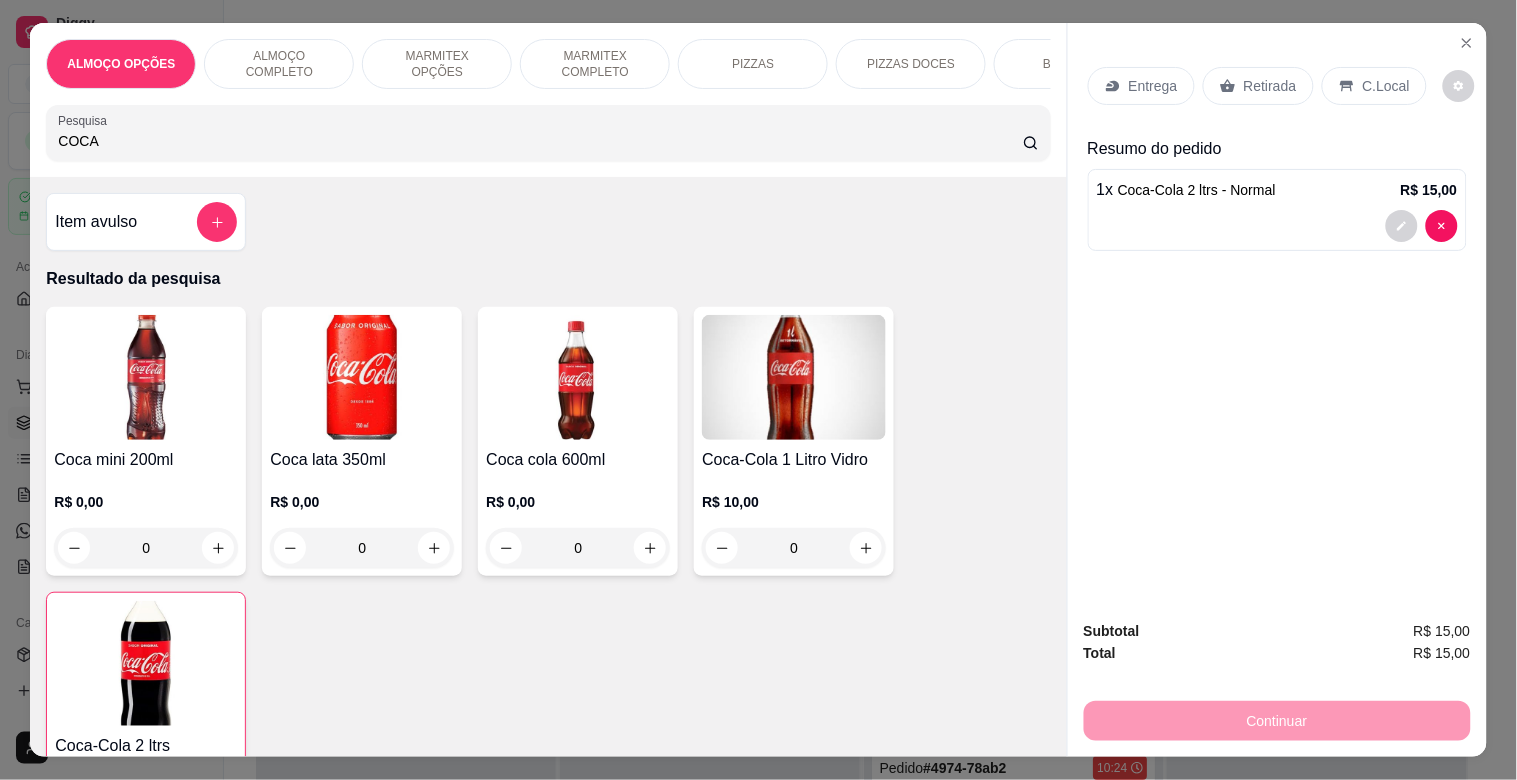 click on "Retirada" at bounding box center (1270, 86) 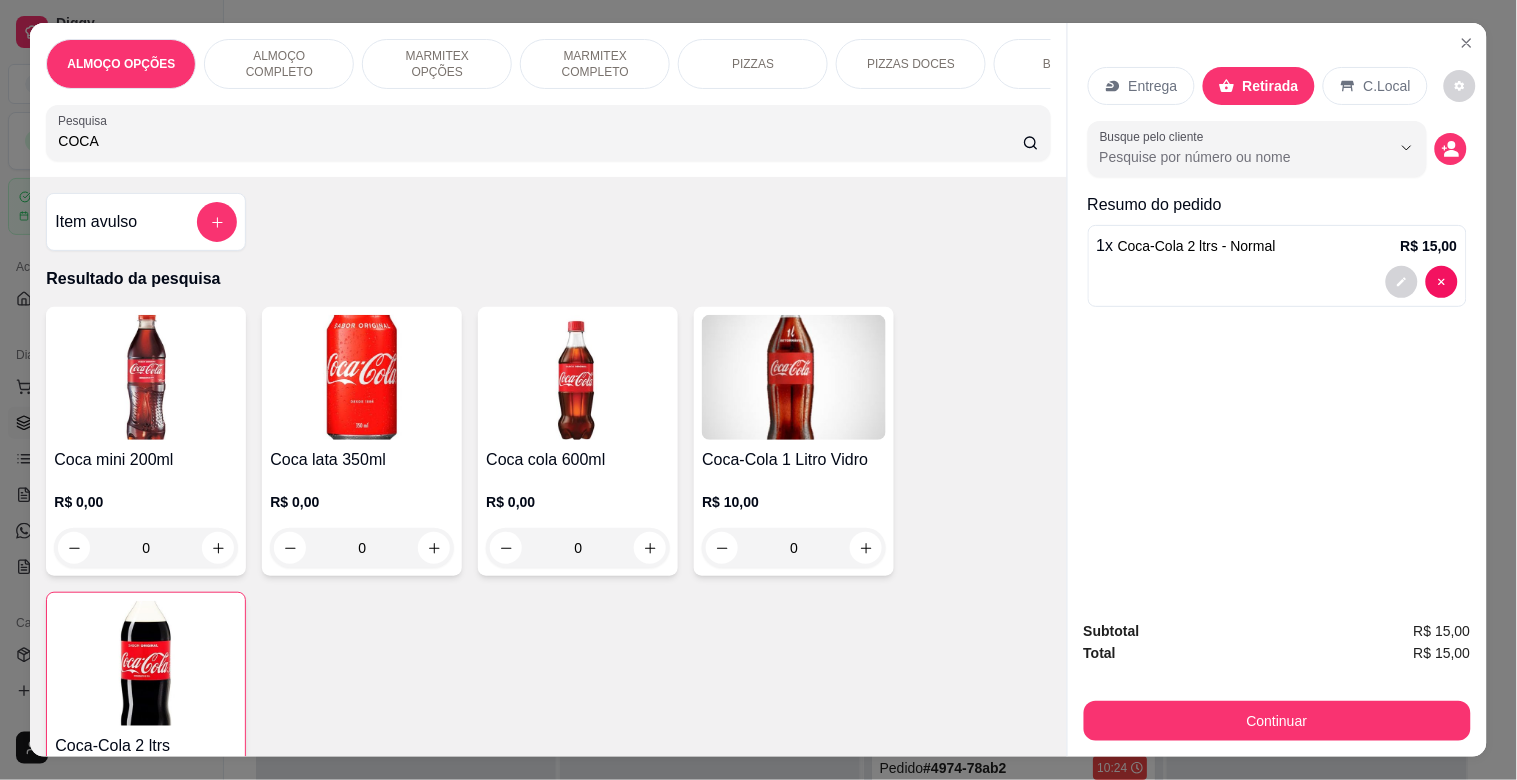 click at bounding box center (1451, 149) 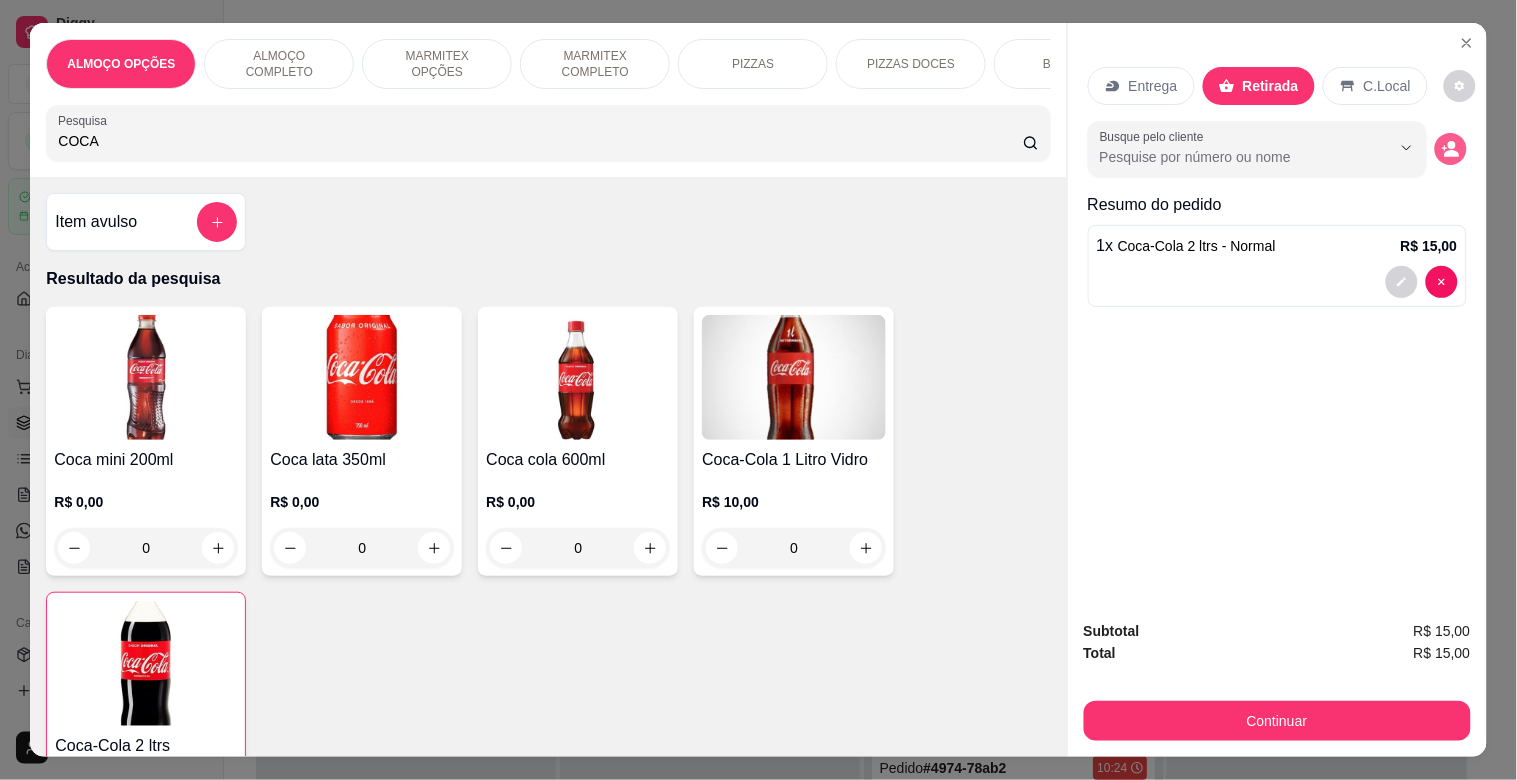 click at bounding box center [1451, 149] 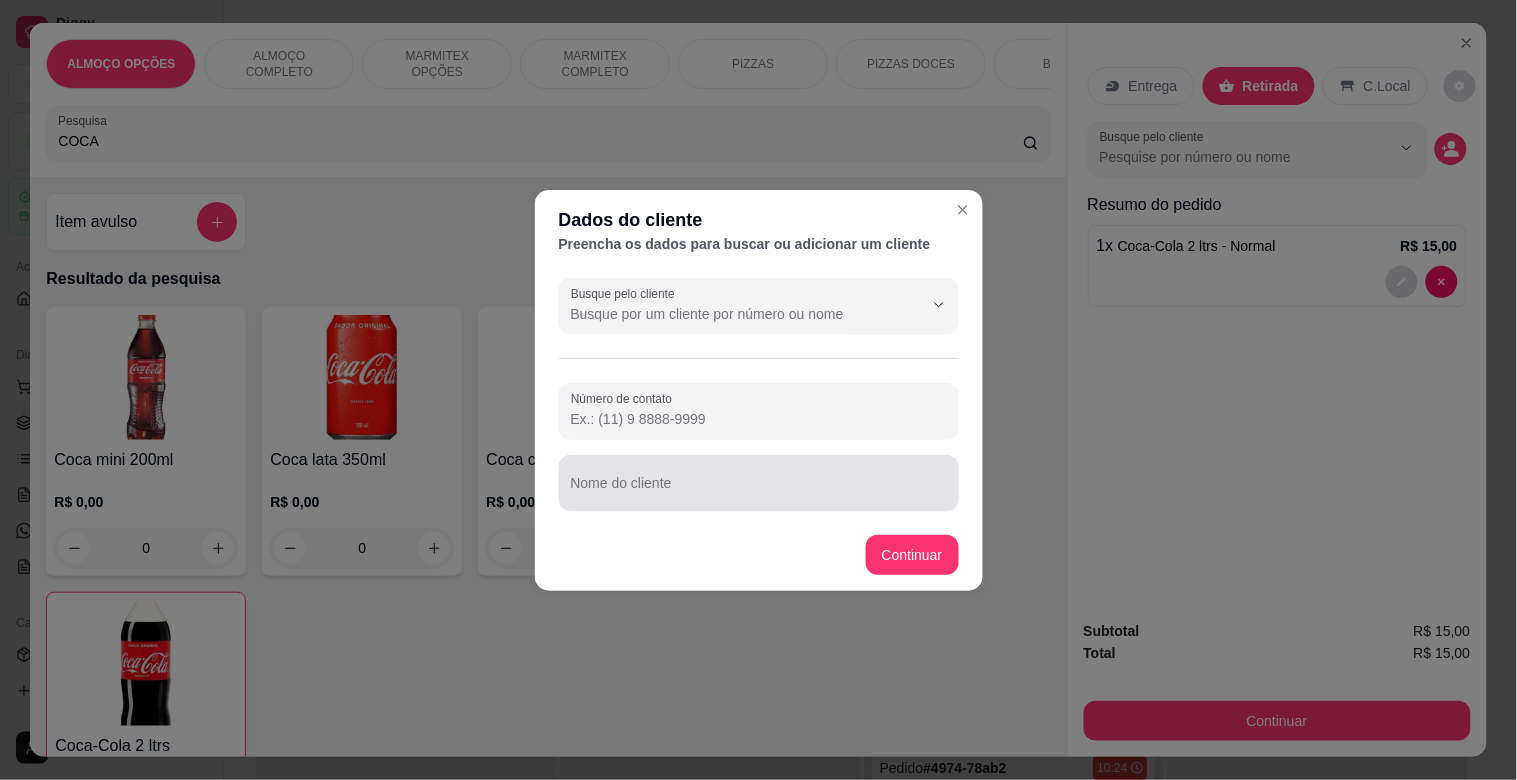 click on "Nome do cliente" at bounding box center (759, 491) 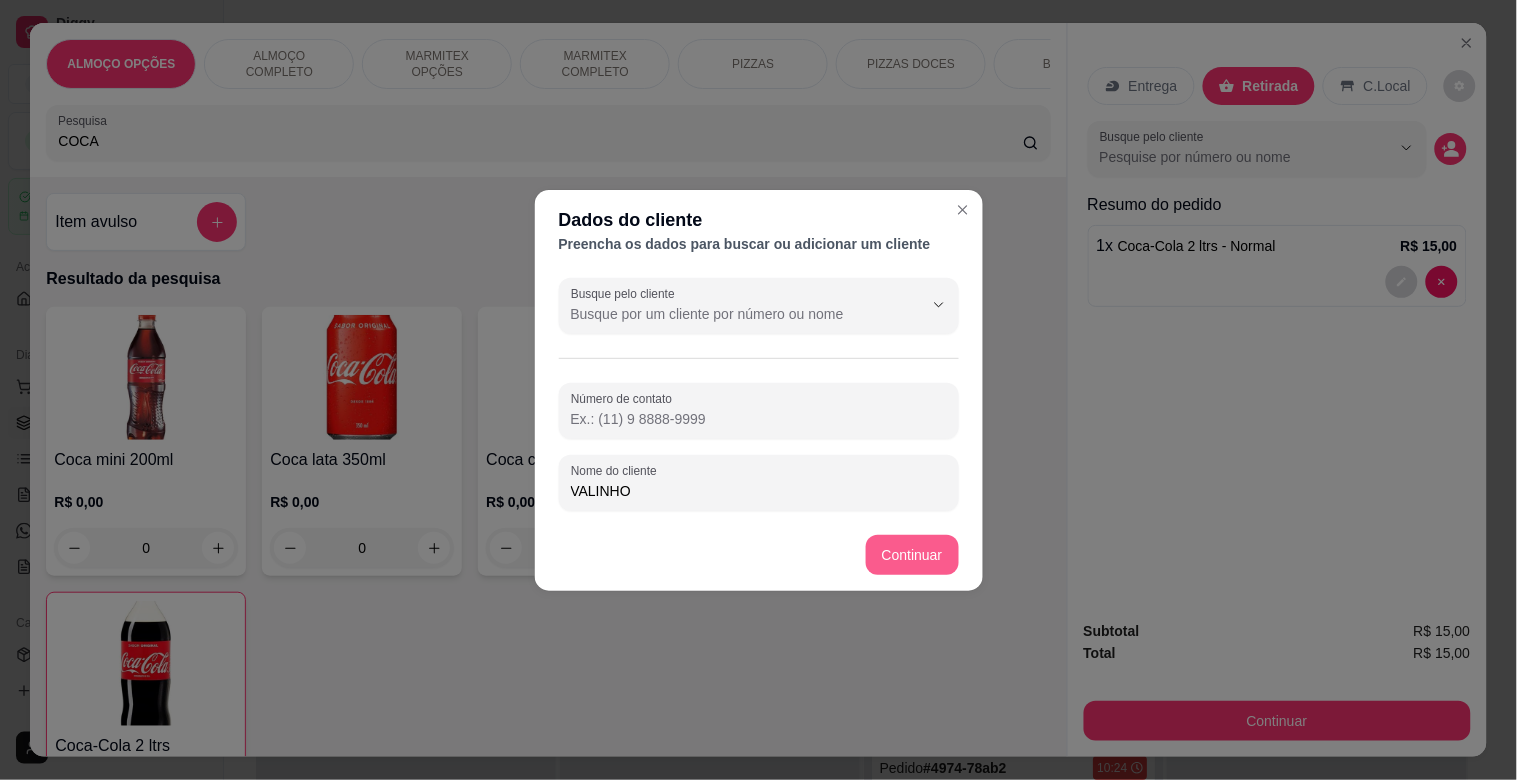 type on "VALINHO" 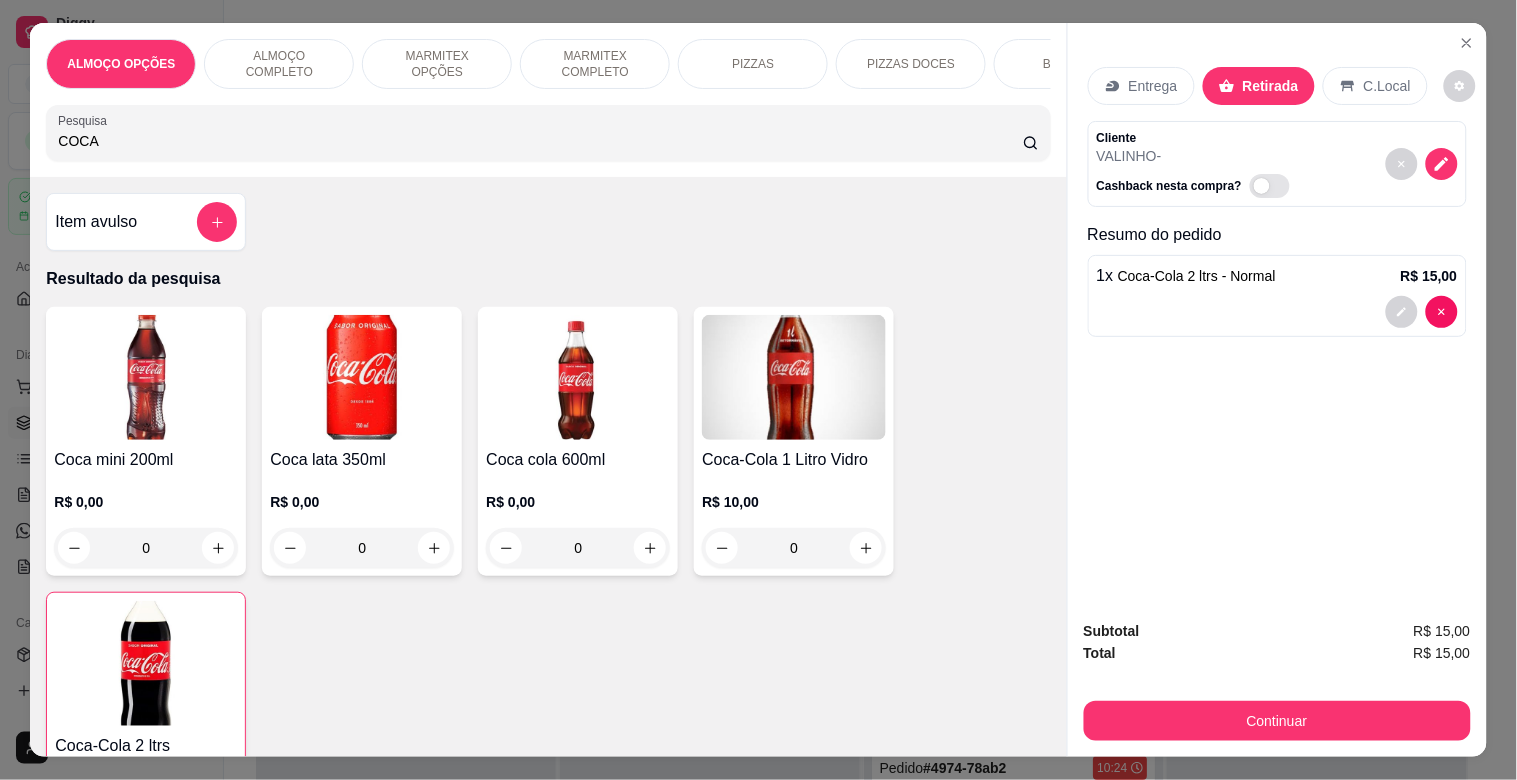 click on "Continuar" at bounding box center [1277, 718] 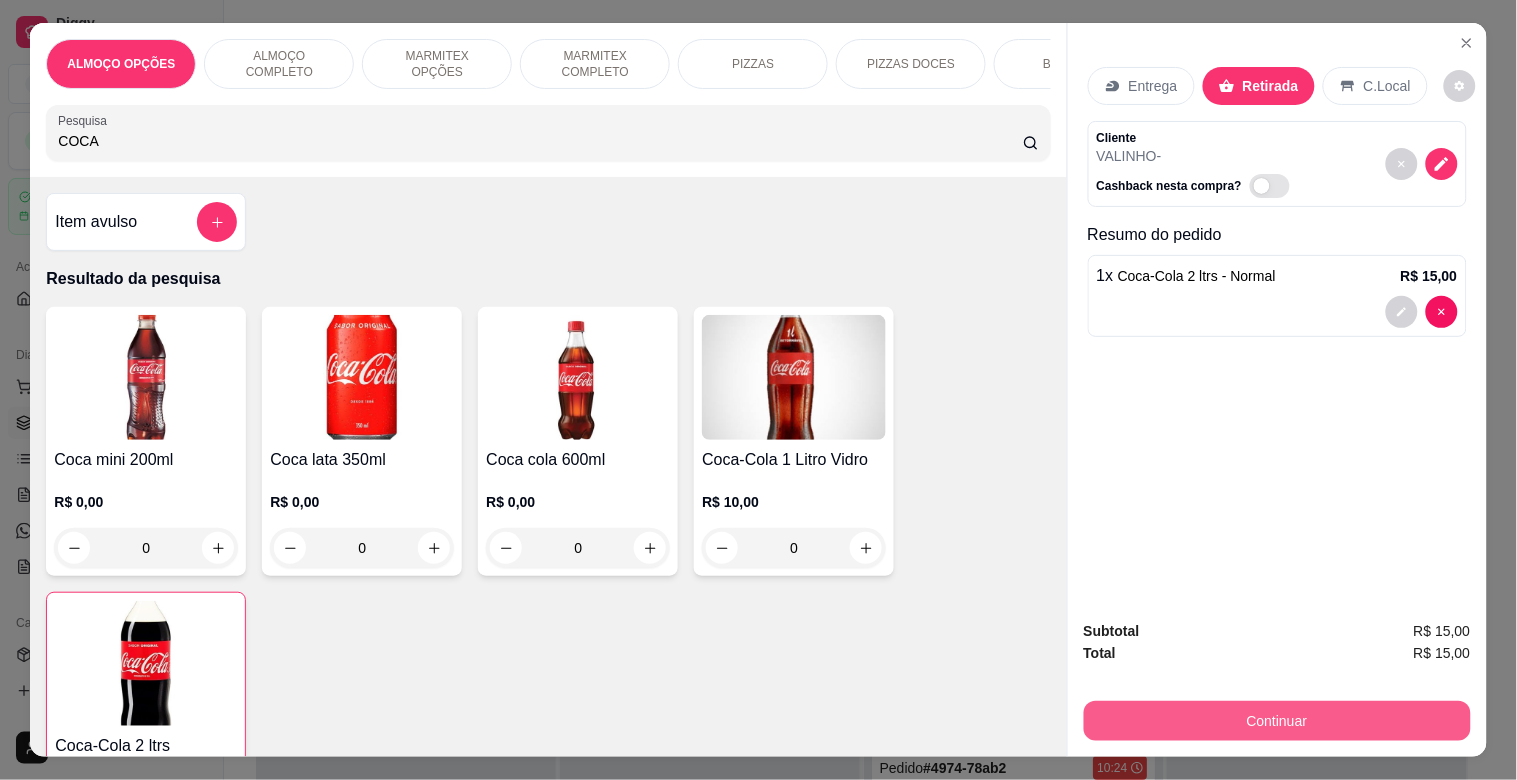 click on "Continuar" at bounding box center [1277, 721] 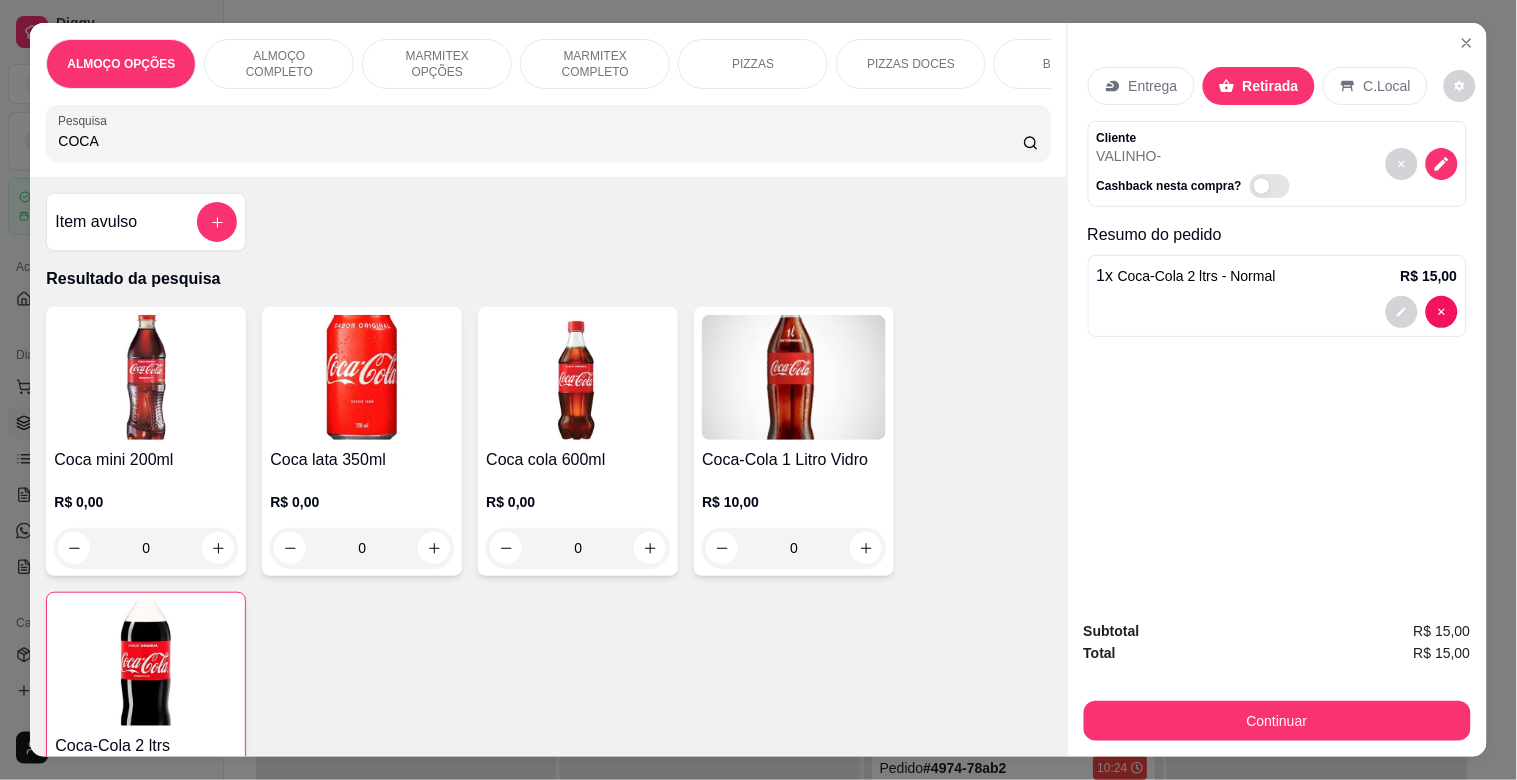 click on "Outro" at bounding box center (894, 412) 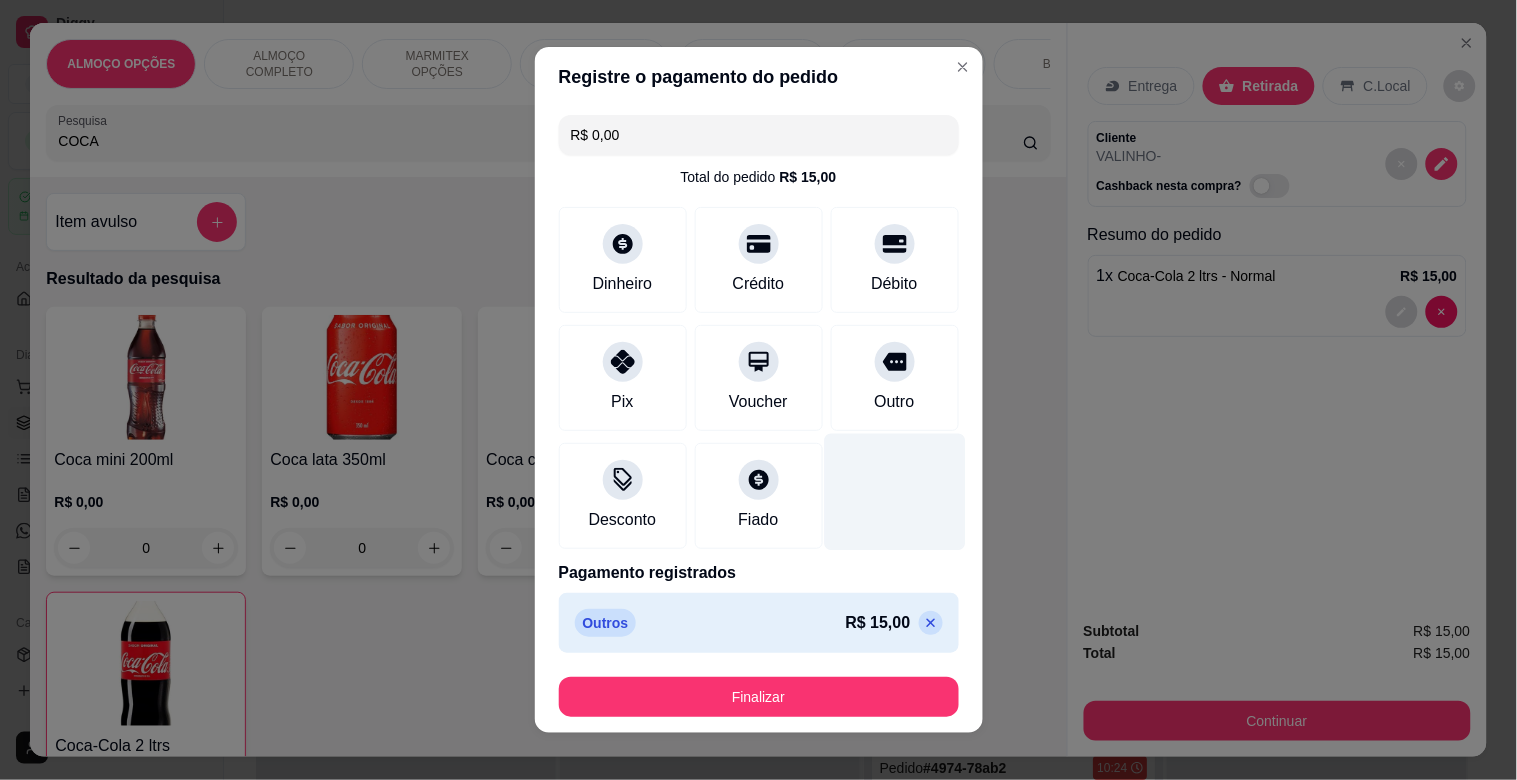type on "R$ 0,00" 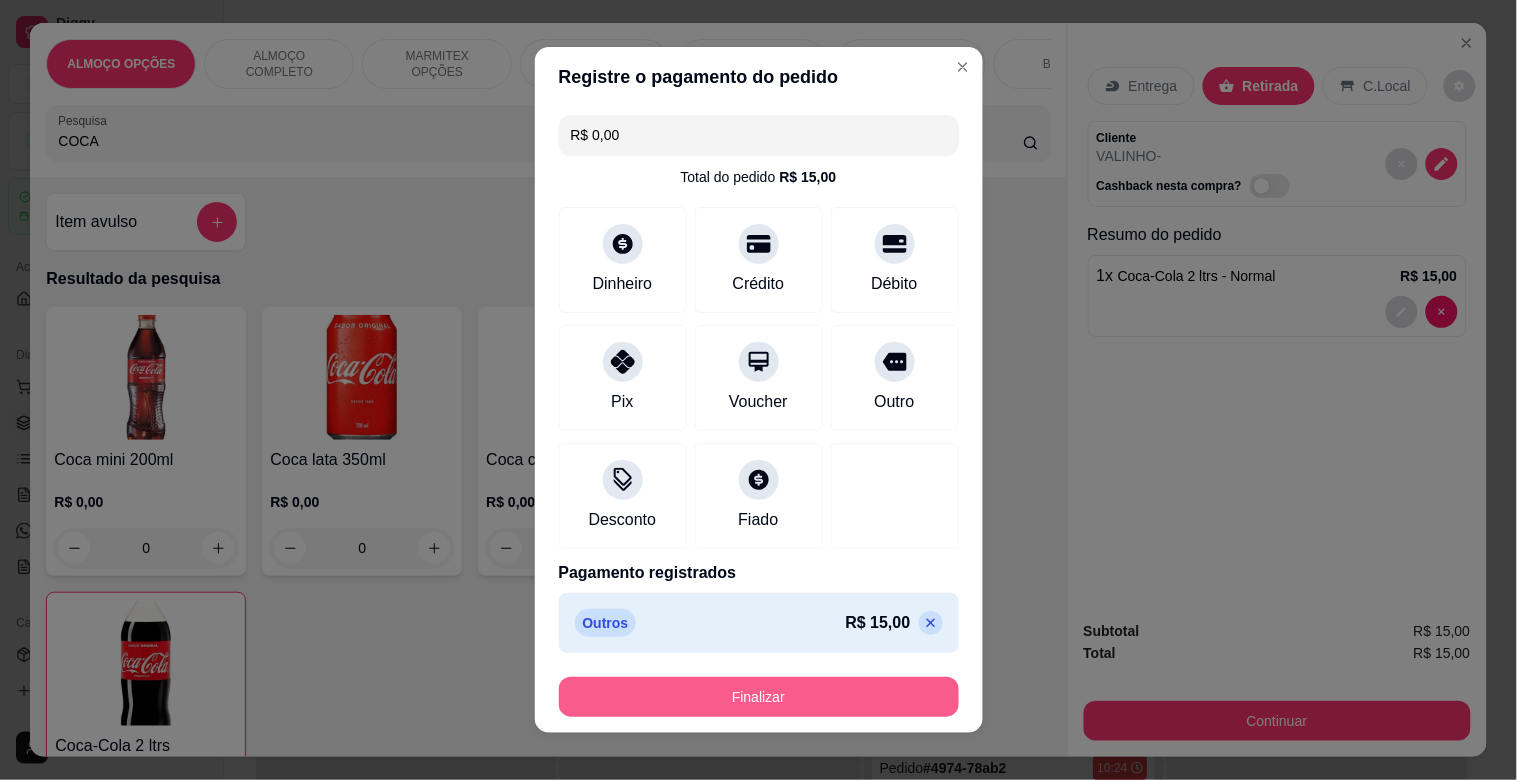 click on "Finalizar" at bounding box center (759, 697) 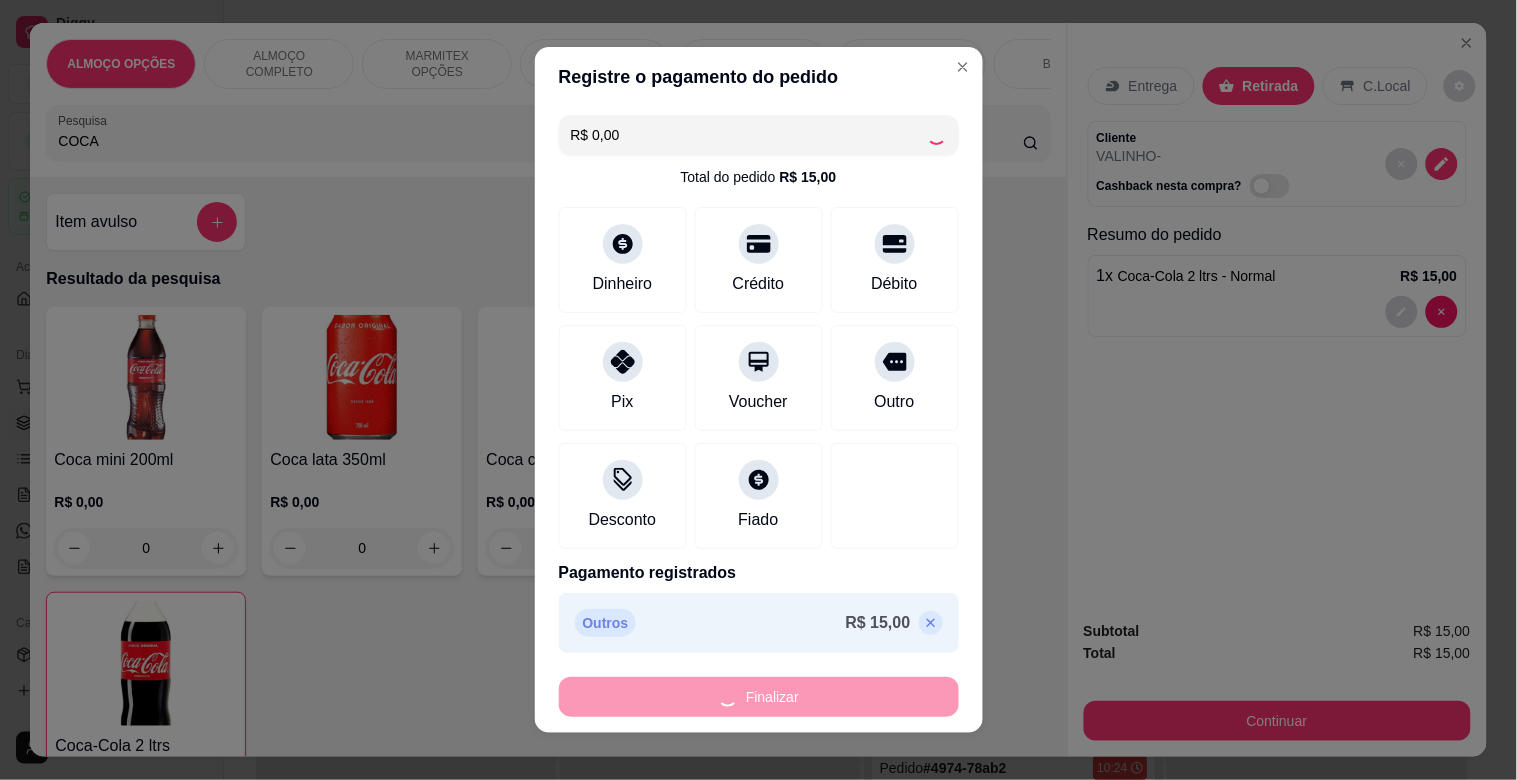 type on "0" 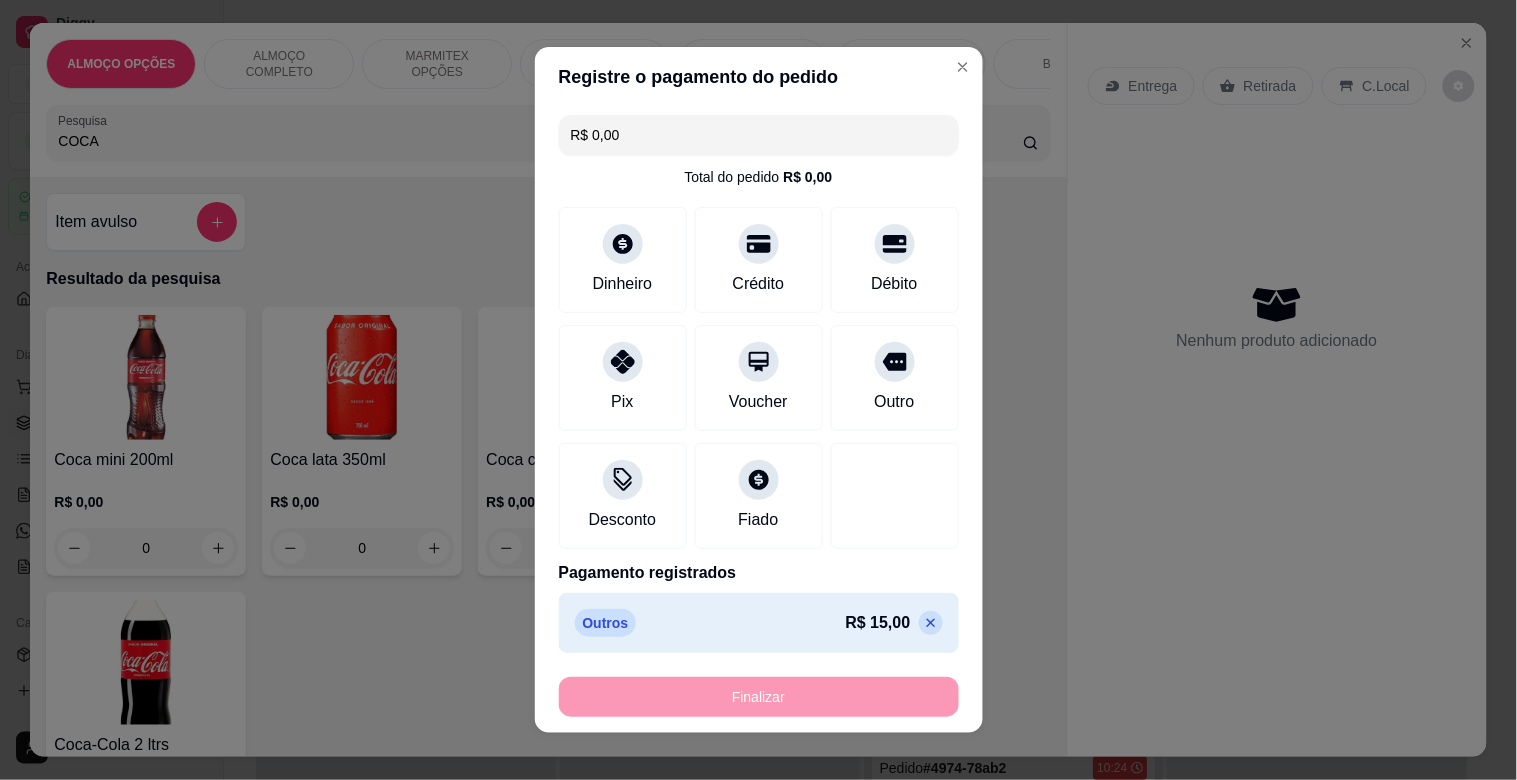 type on "-R$ 15,00" 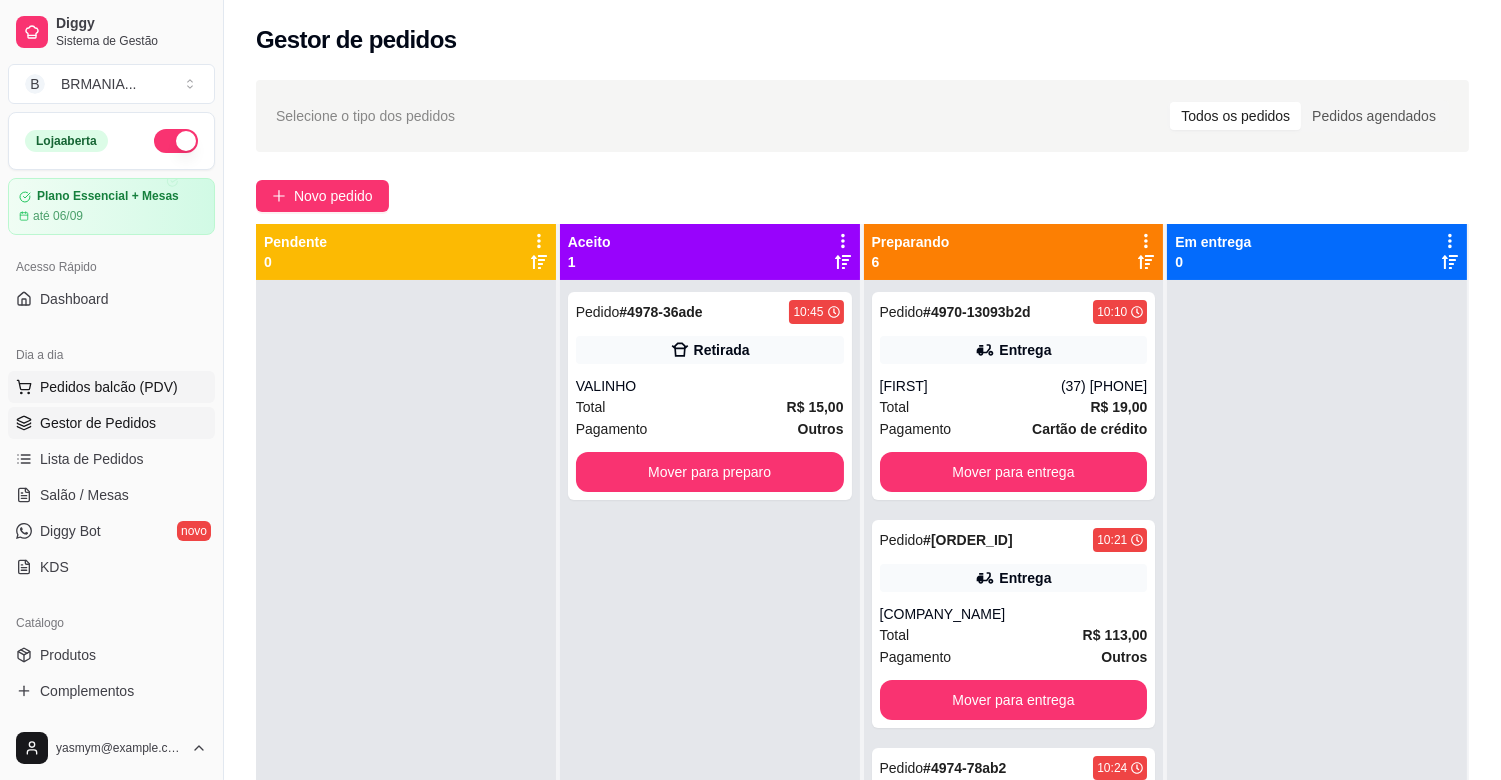 click on "Pedidos balcão (PDV)" at bounding box center (109, 387) 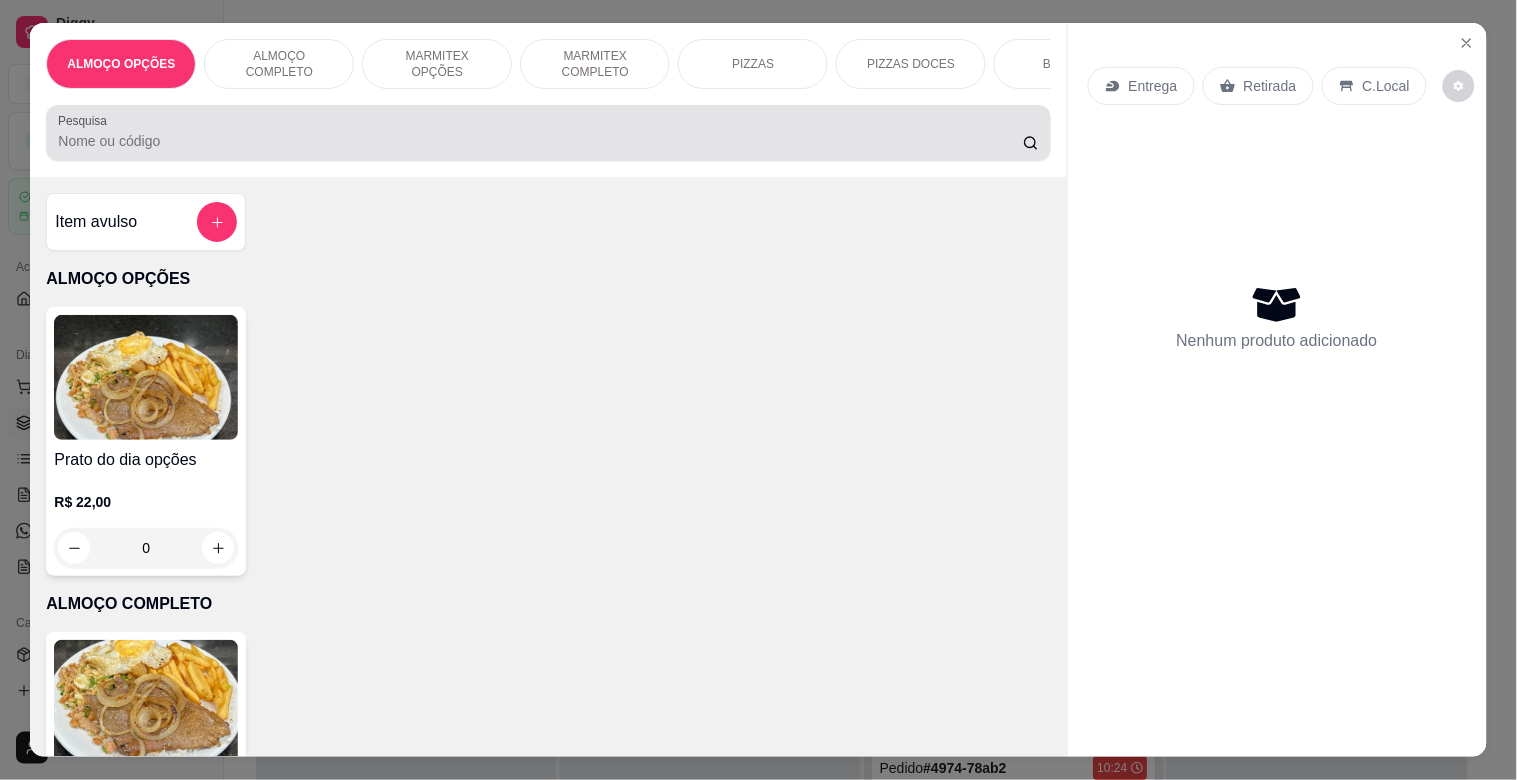click on "Pesquisa" at bounding box center (540, 141) 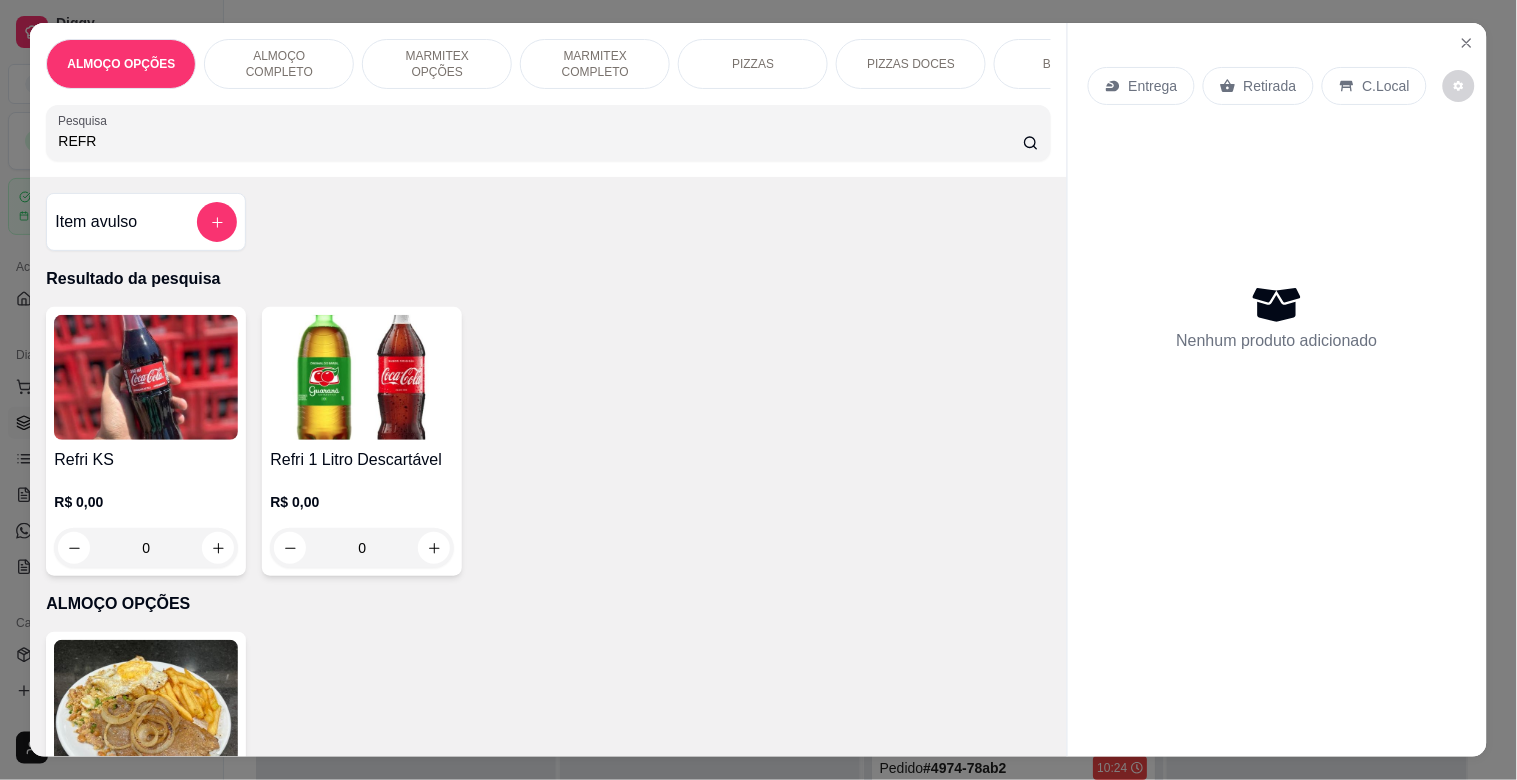 type on "REFR" 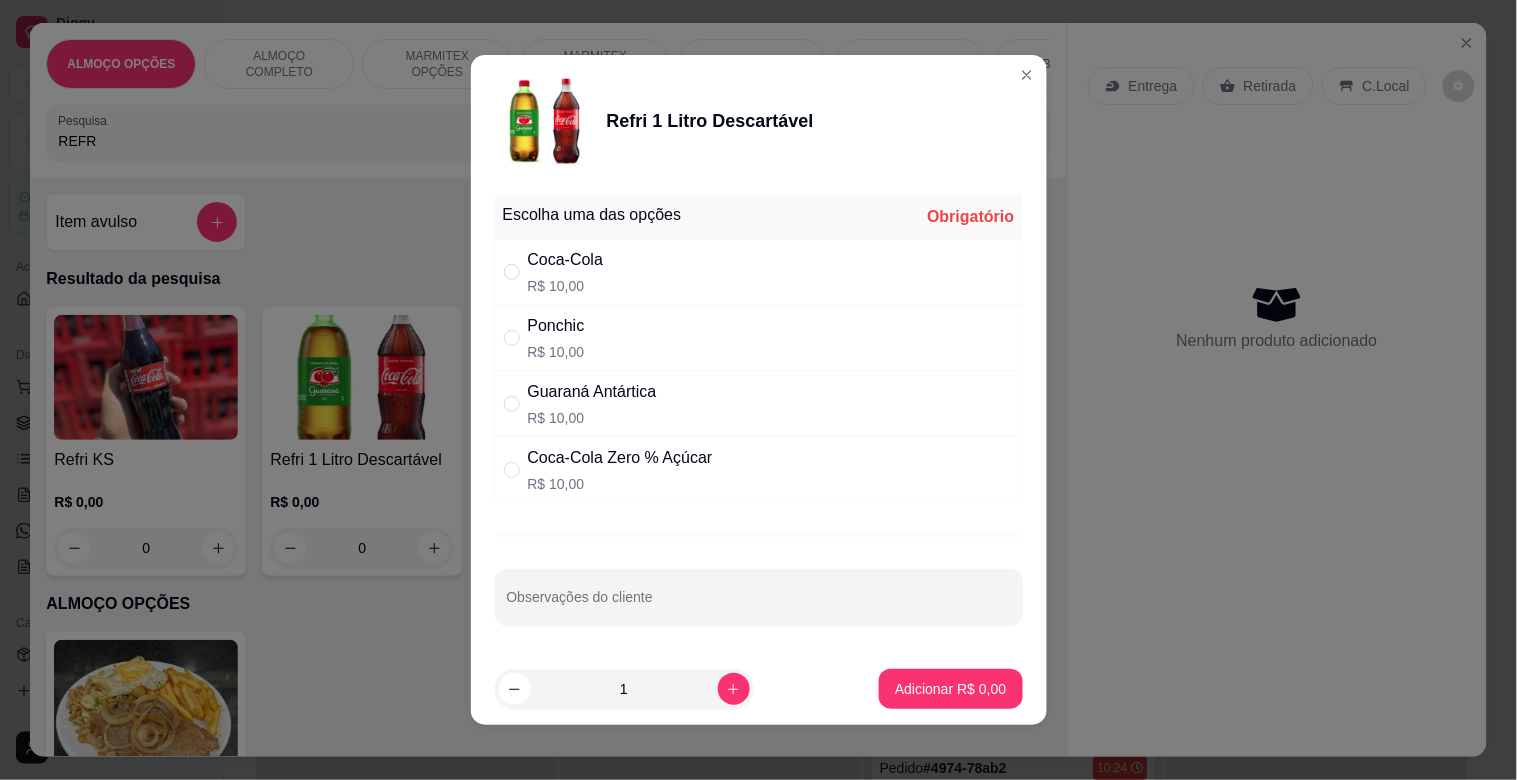 drag, startPoint x: 612, startPoint y: 266, endPoint x: 838, endPoint y: 405, distance: 265.32434 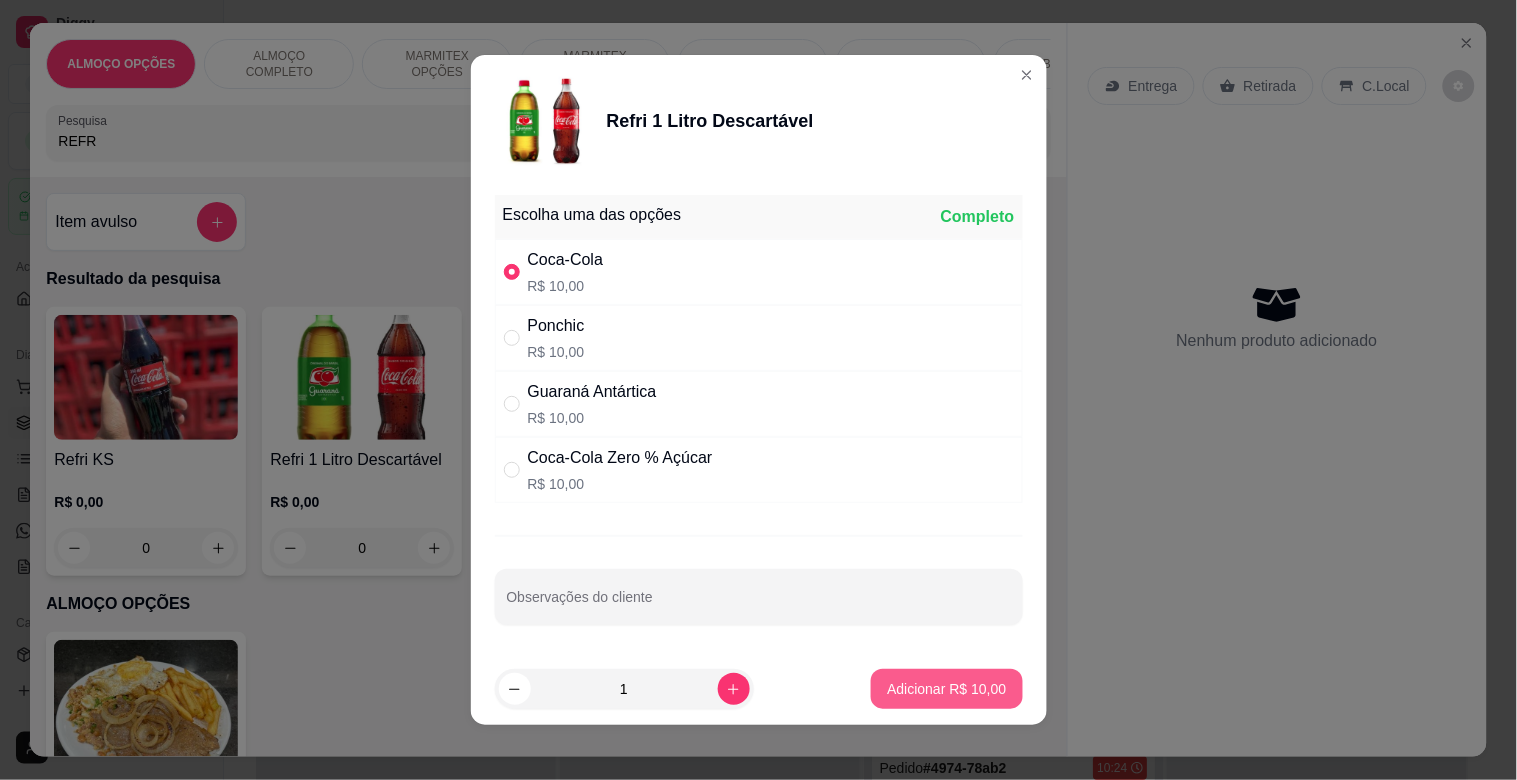 click on "Adicionar   R$ 10,00" at bounding box center (946, 689) 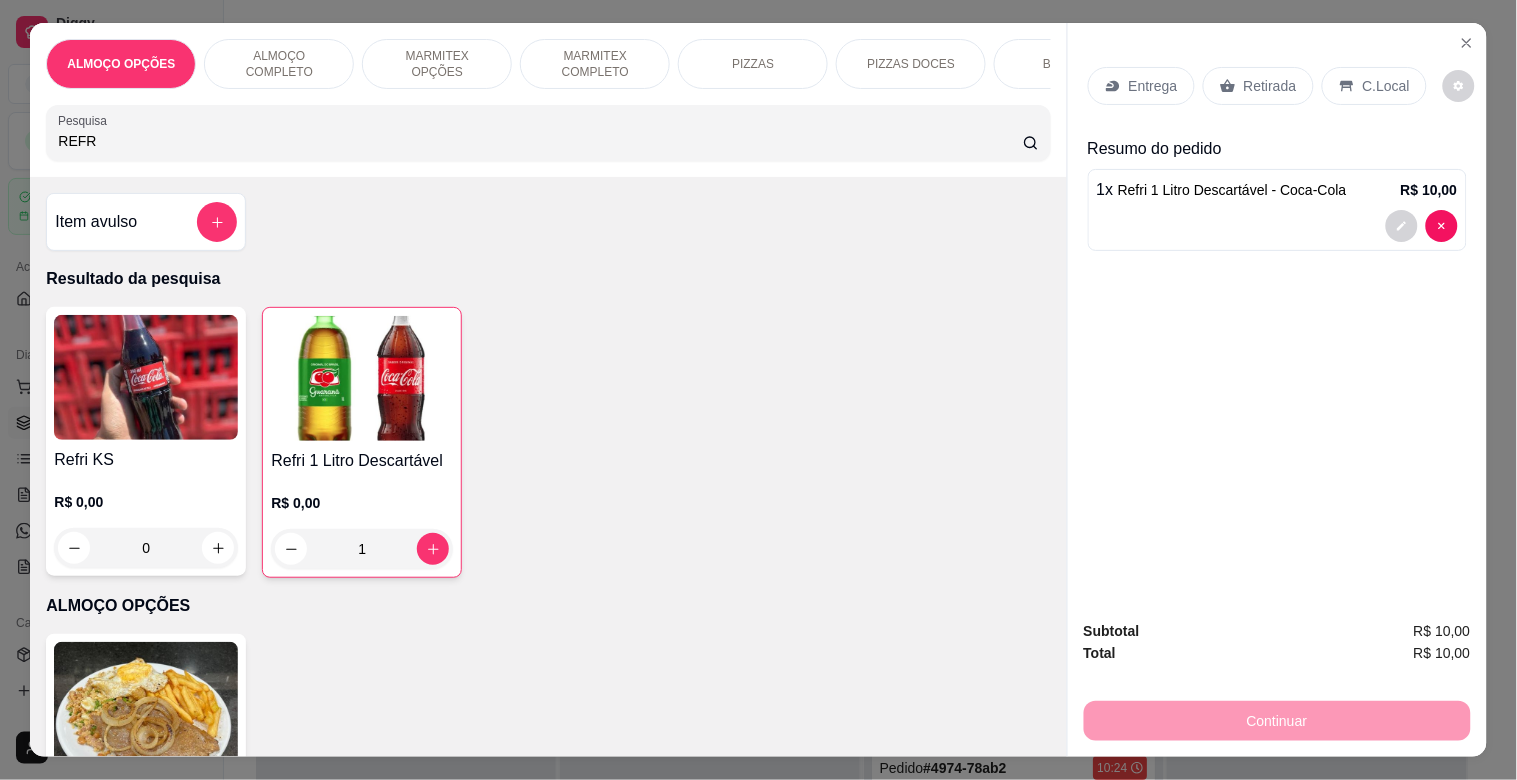 click on "Retirada" at bounding box center [1258, 86] 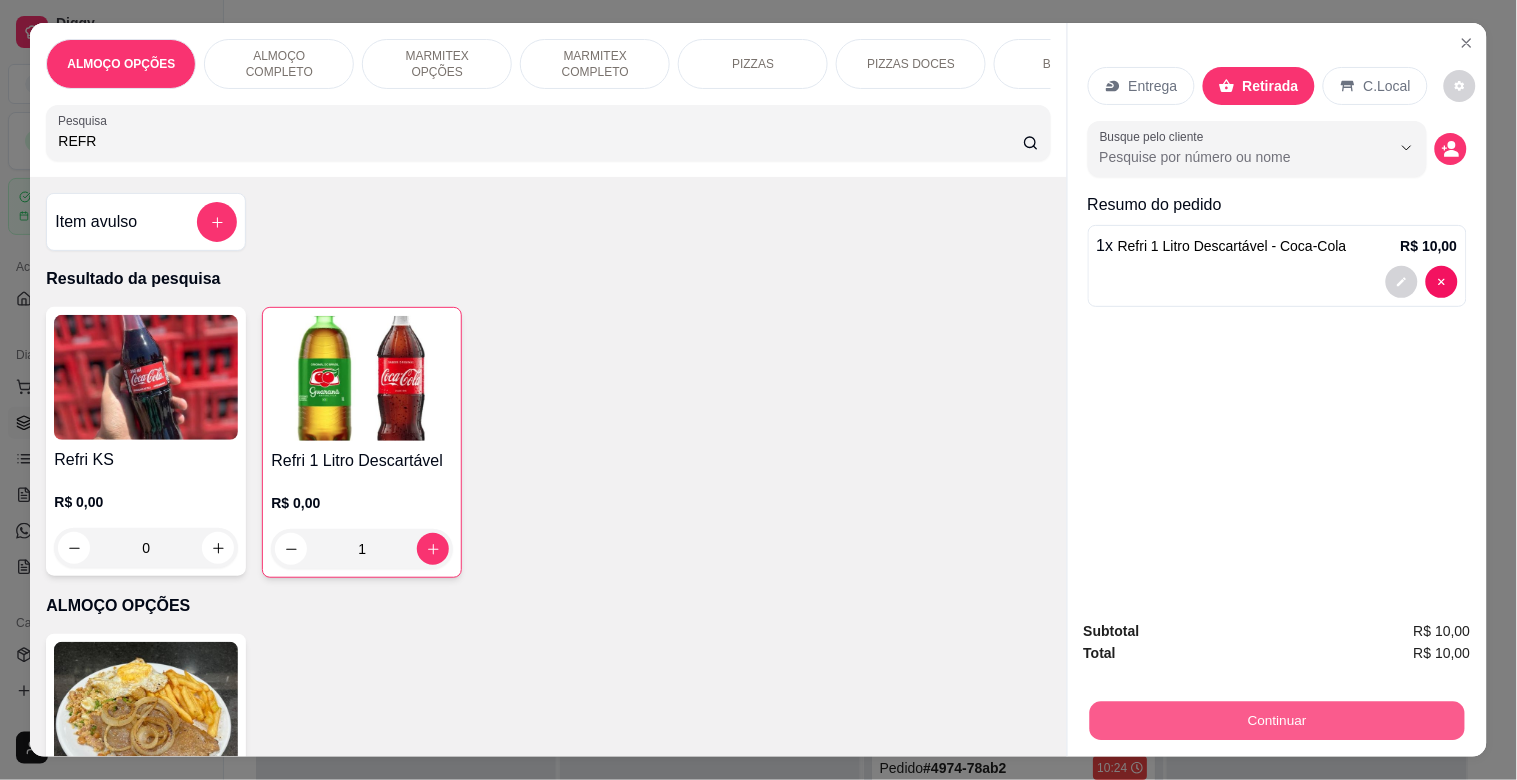 click on "Continuar" at bounding box center [1276, 720] 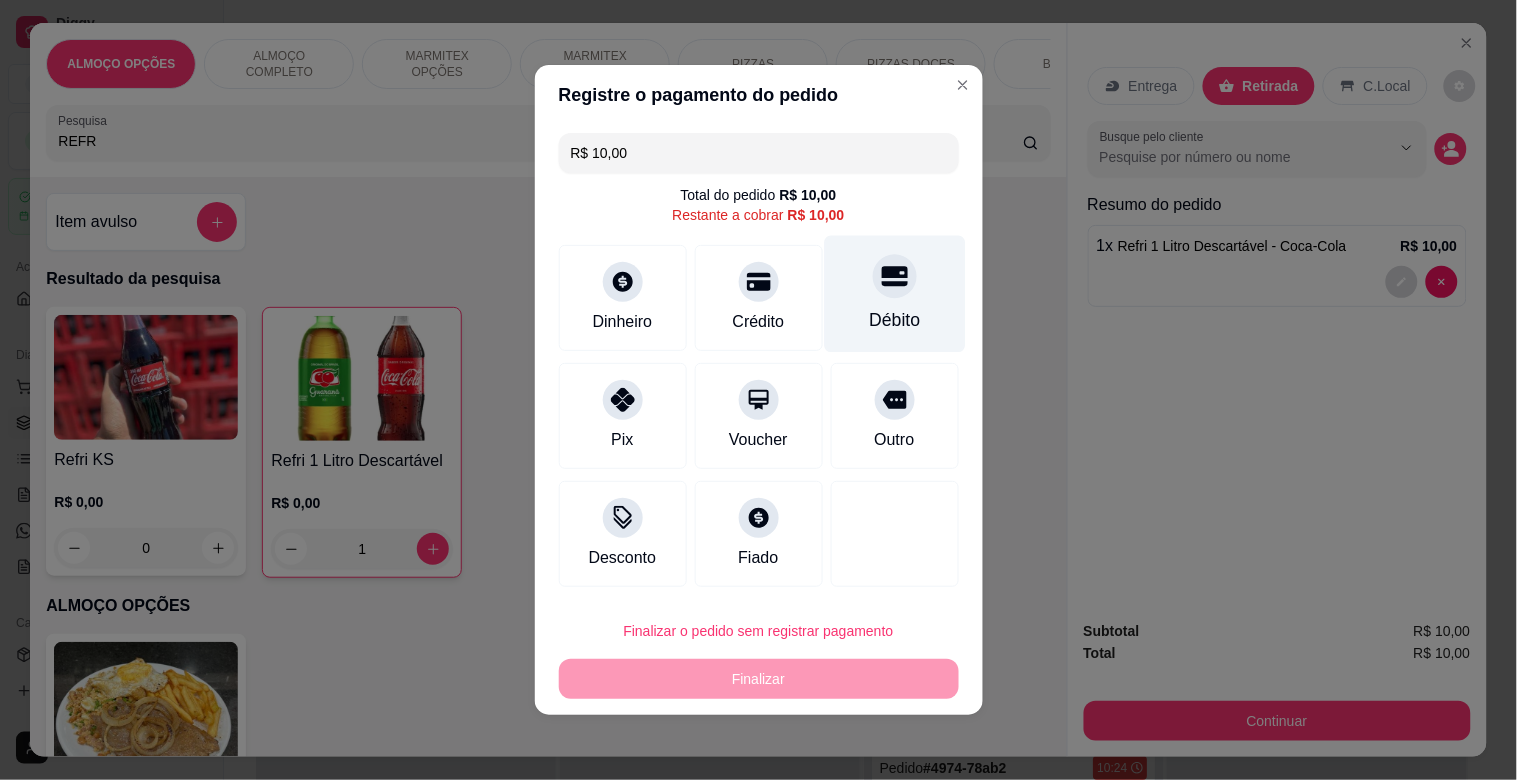 click on "Débito" at bounding box center (894, 294) 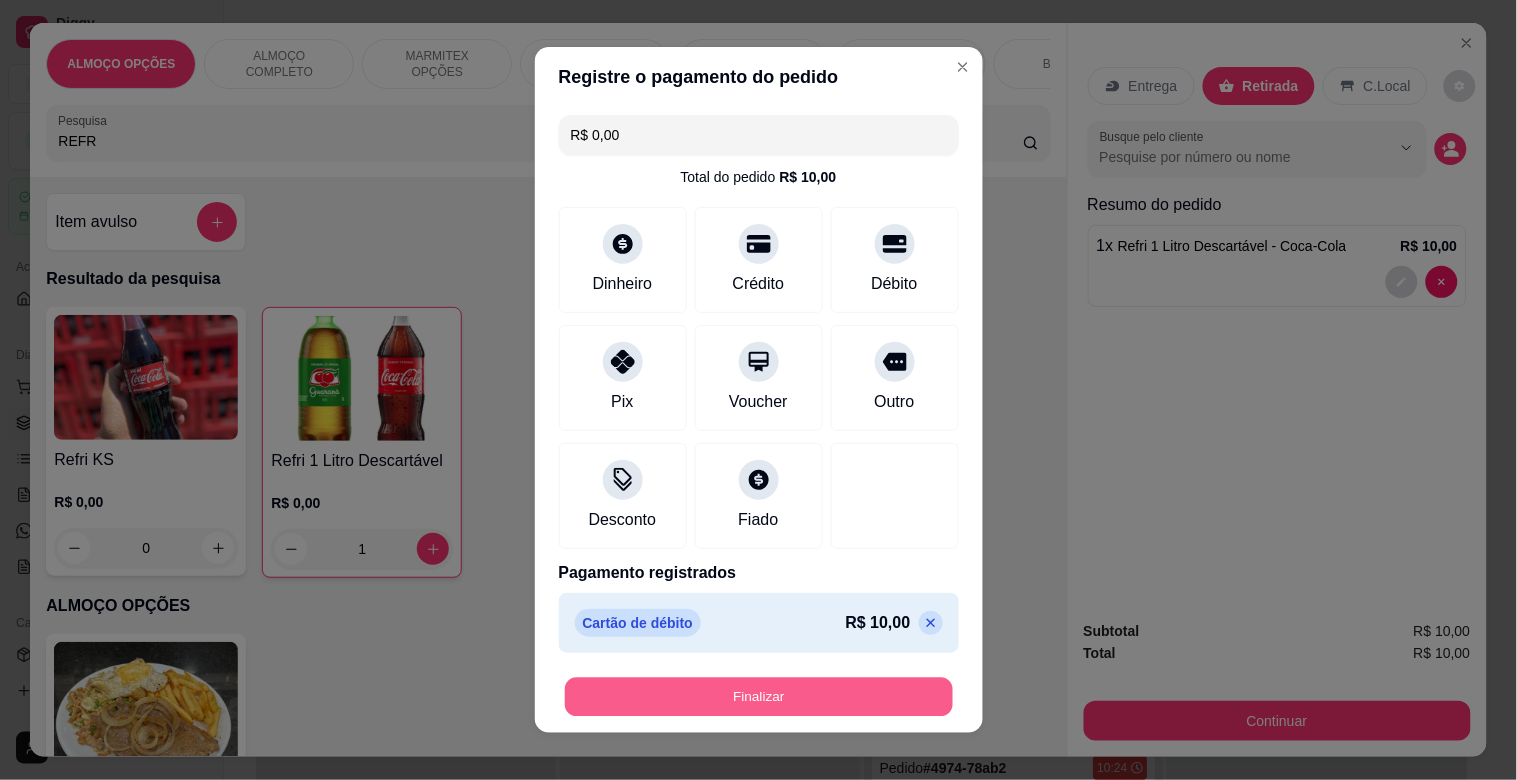 click on "Finalizar" at bounding box center (759, 697) 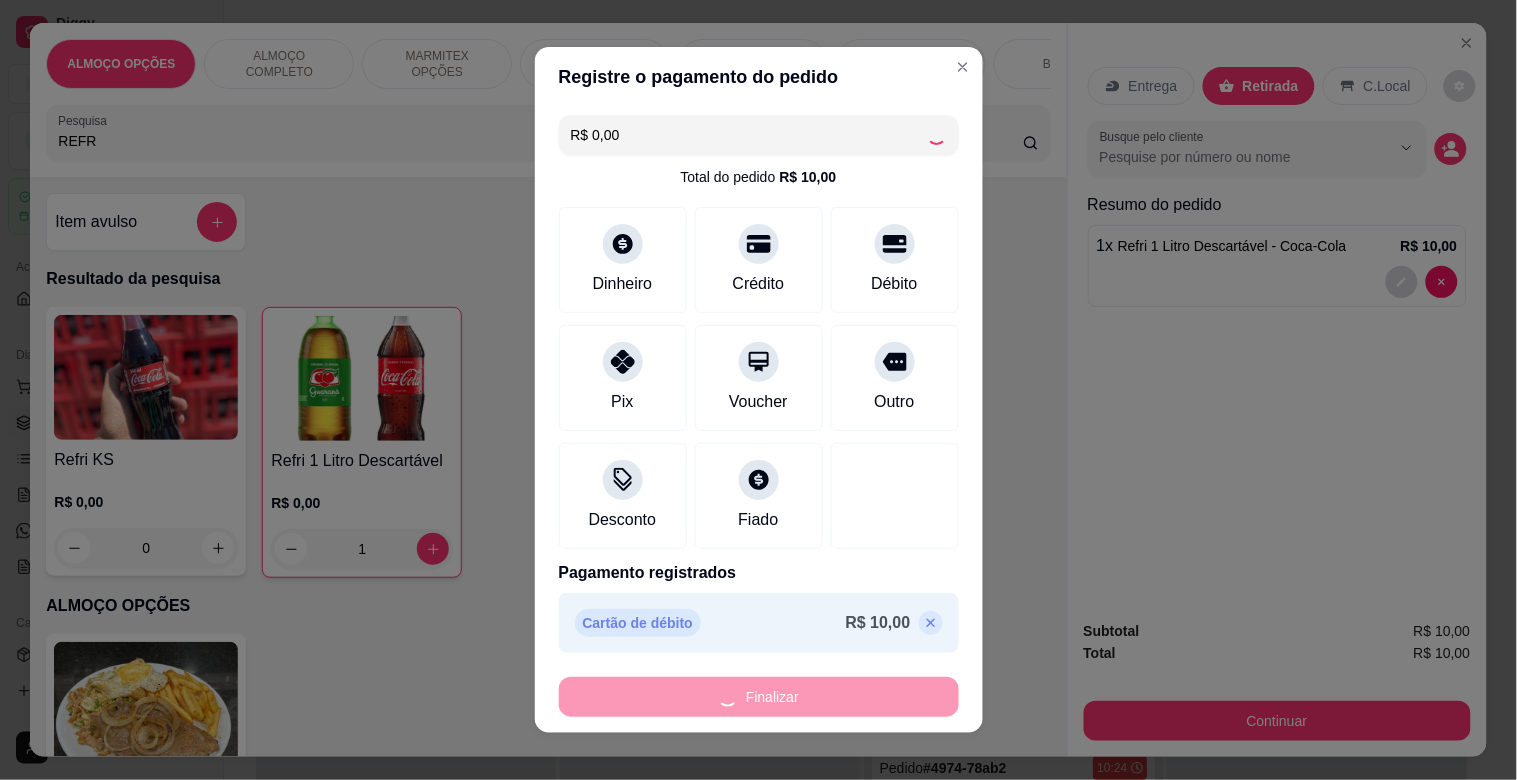 type on "0" 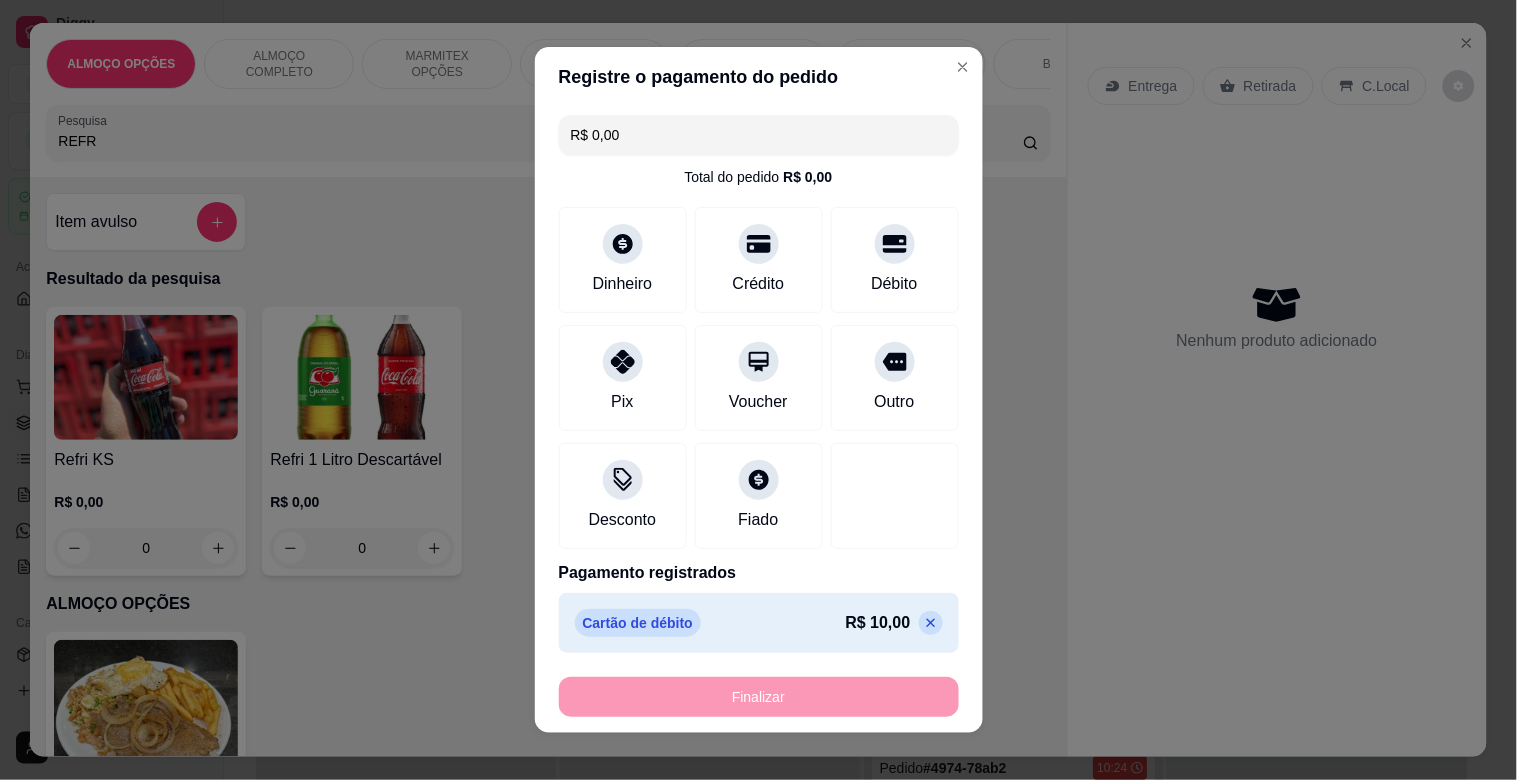 type on "-R$ 10,00" 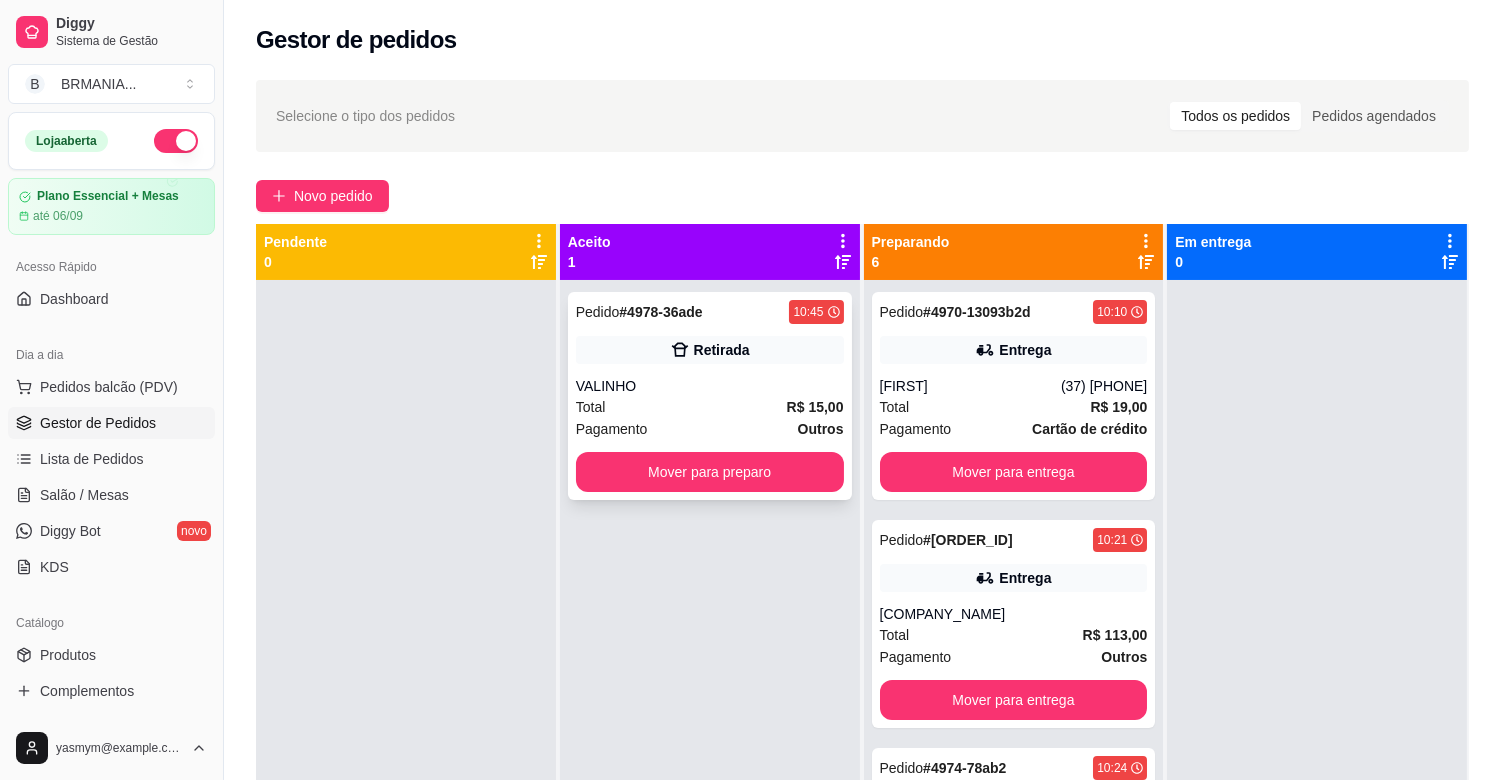 click on "Pedido  # [ORDER_ID] [TIME] Retirada VALINHO Total R$ 15,00 Pagamento Outros Mover para preparo" at bounding box center (710, 396) 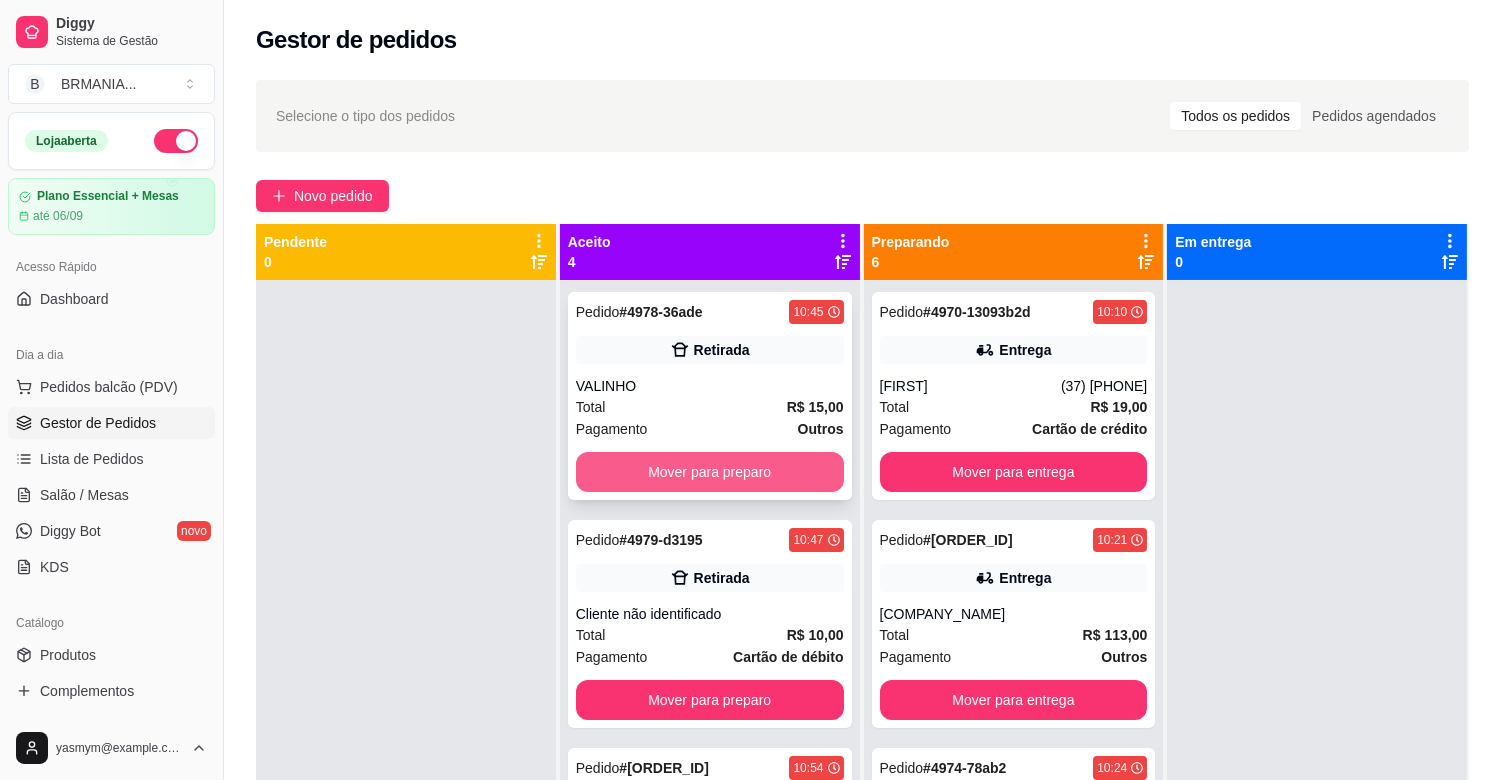 click on "Mover para preparo" at bounding box center [710, 472] 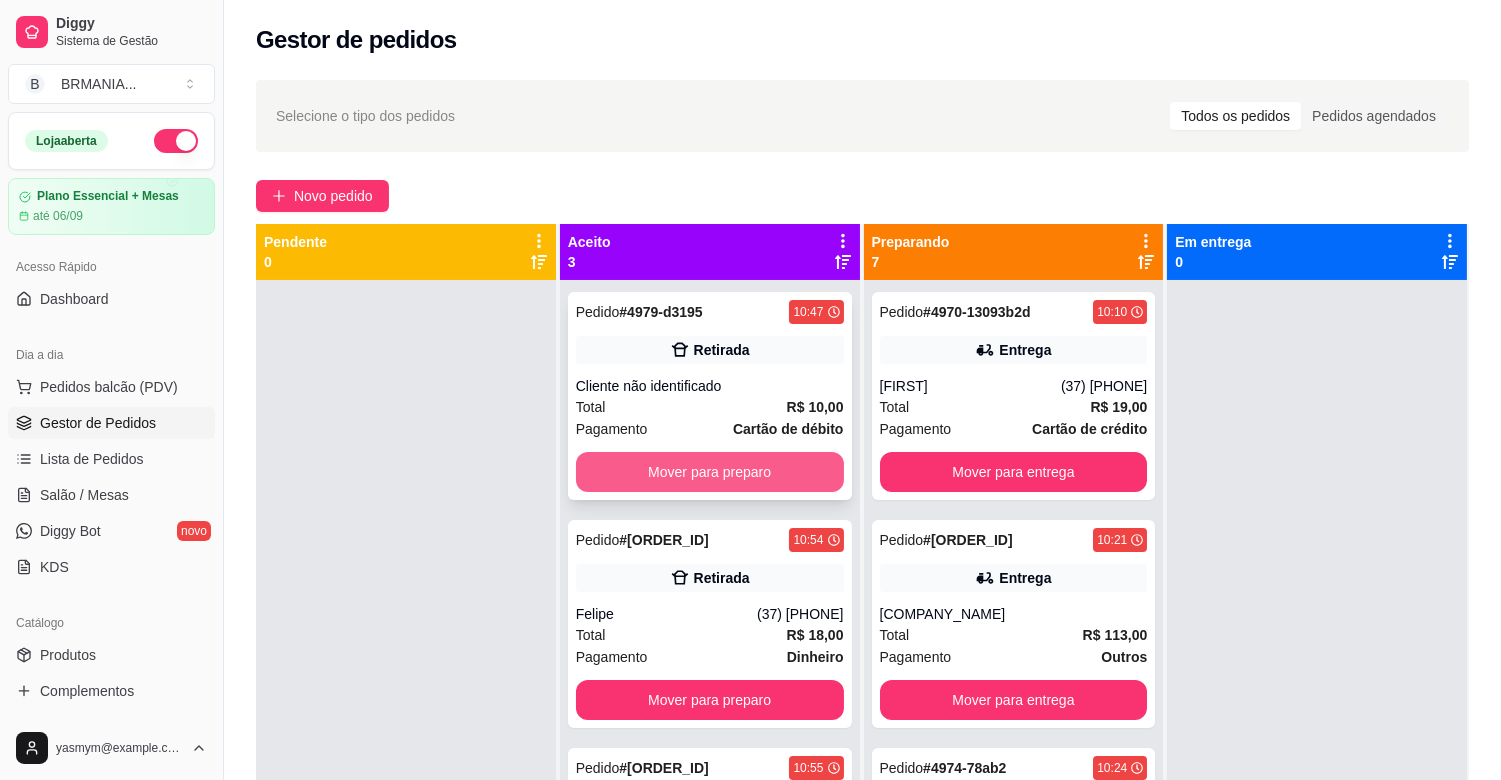 click on "Mover para preparo" at bounding box center (710, 472) 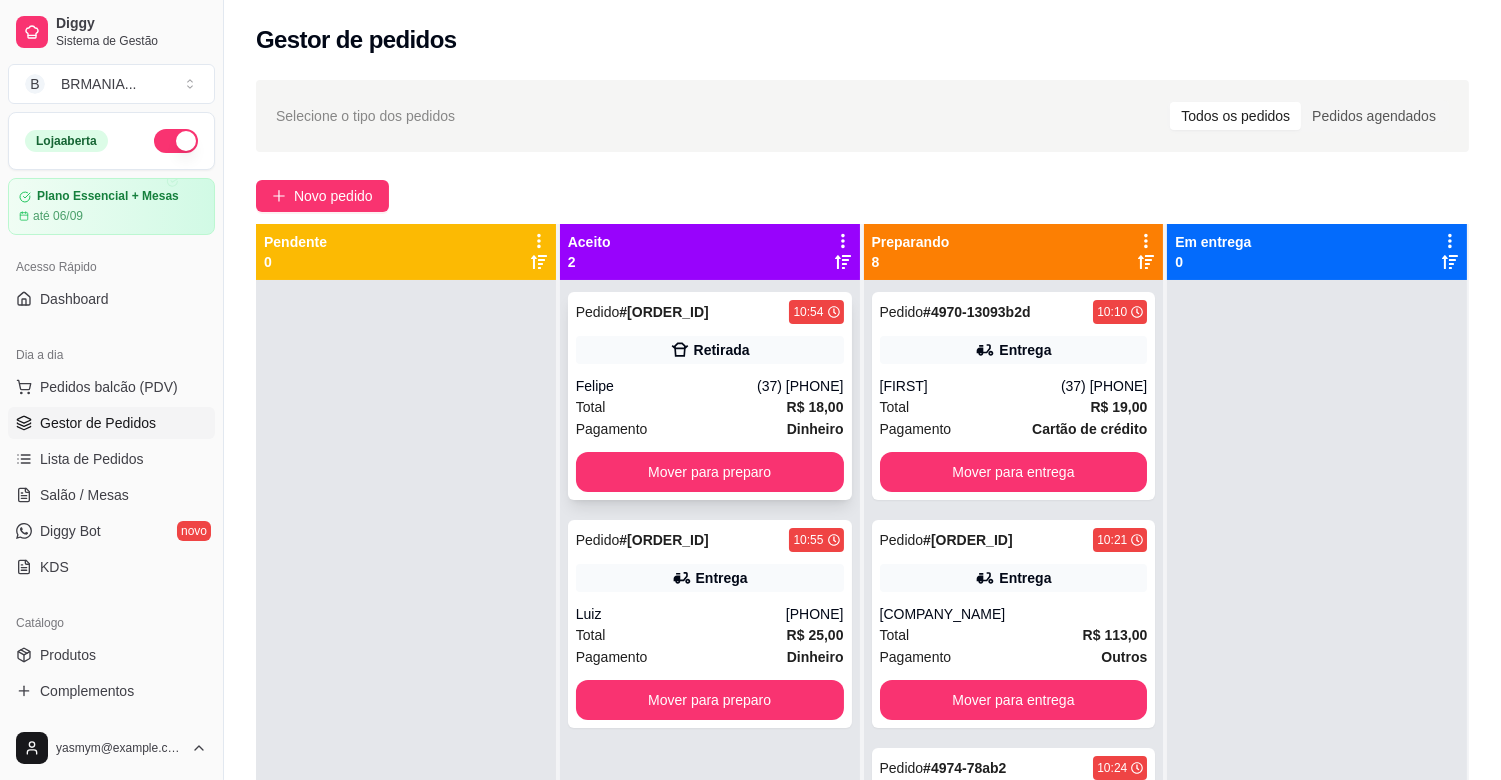 click on "Pedido # [ID] [TIME] Retirada Felipe ([PHONE]) Total R$ 18,00 Pagamento Dinheiro Mover para preparo" at bounding box center [710, 396] 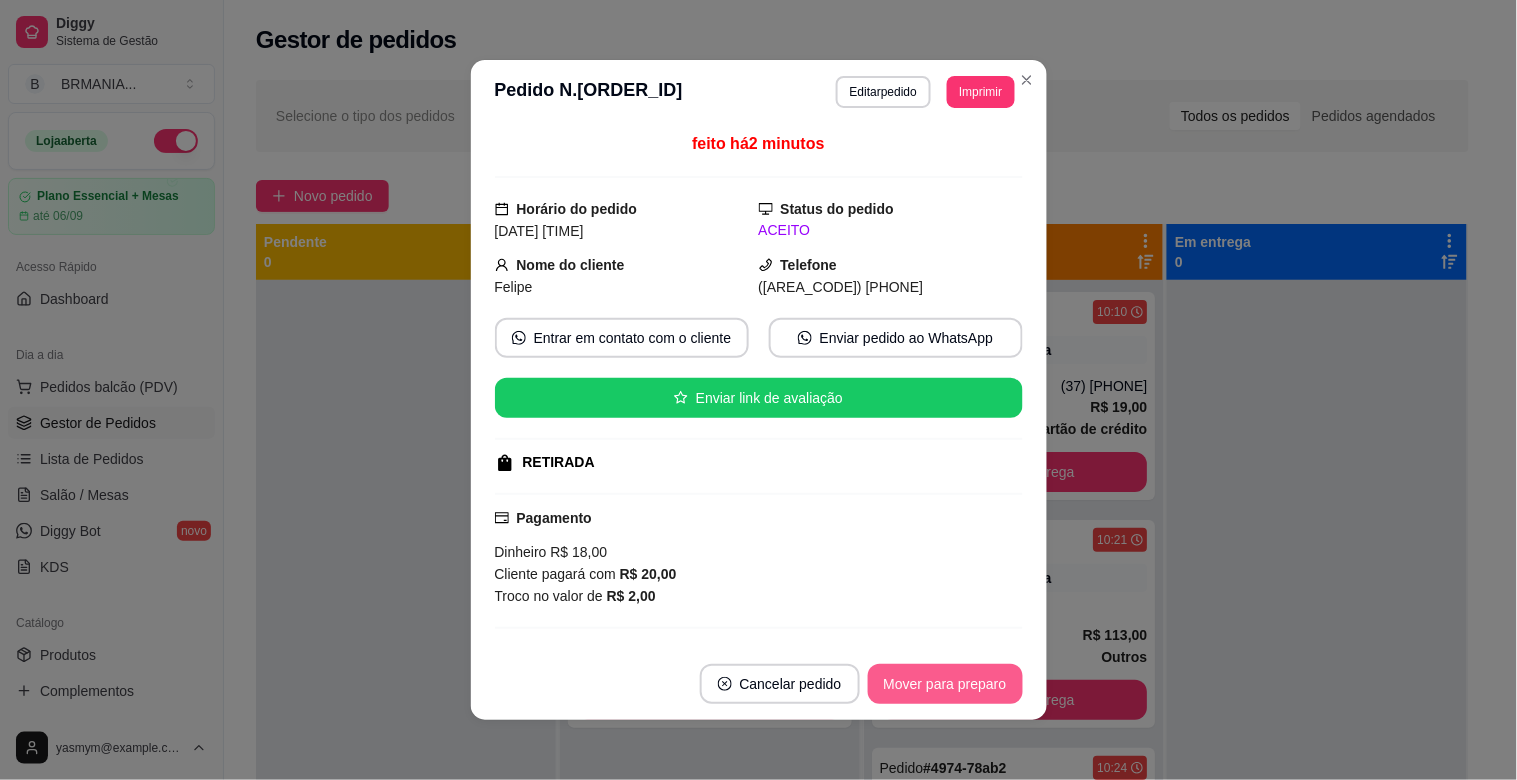 click on "Mover para preparo" at bounding box center (945, 684) 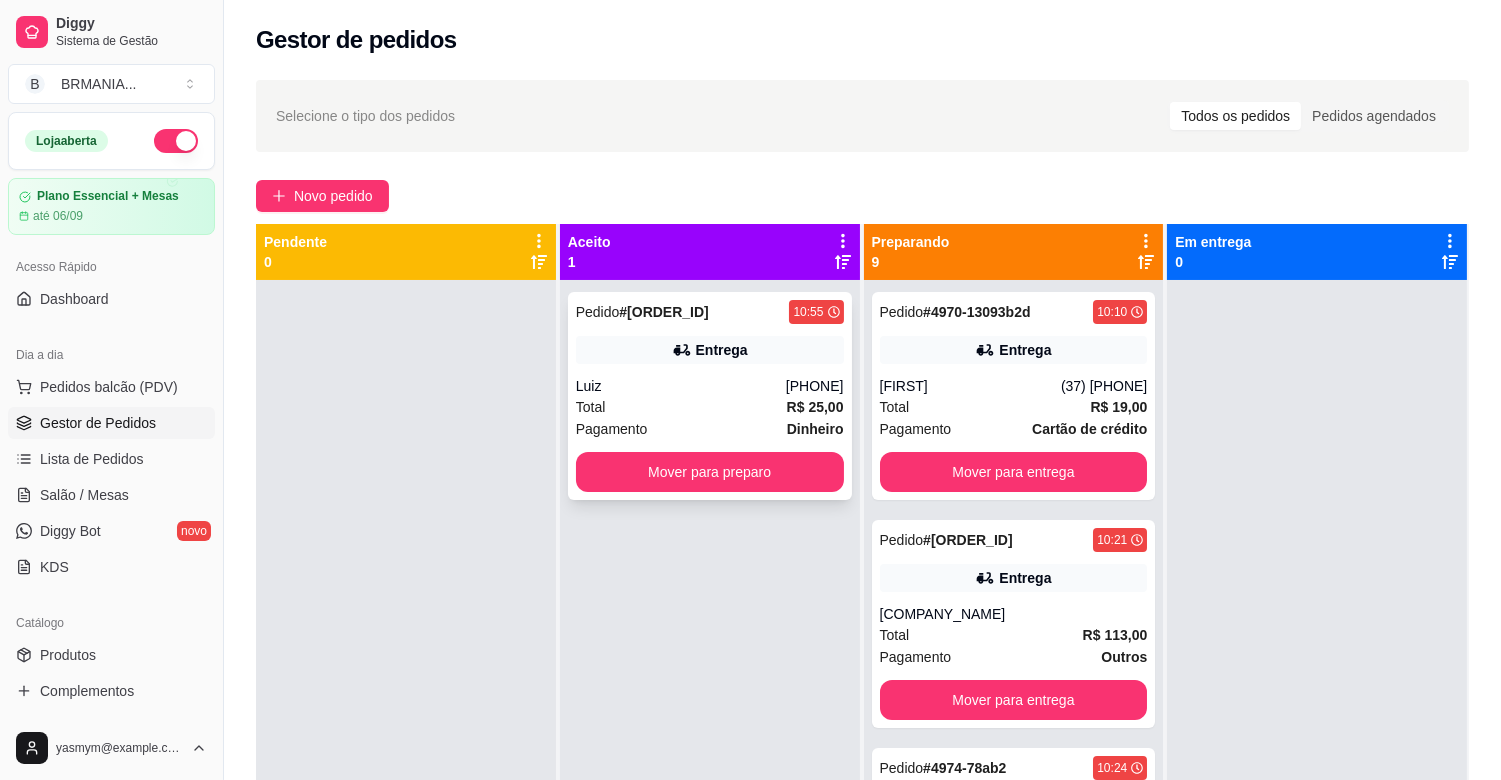 click on "Total R$ 25,00" at bounding box center [710, 407] 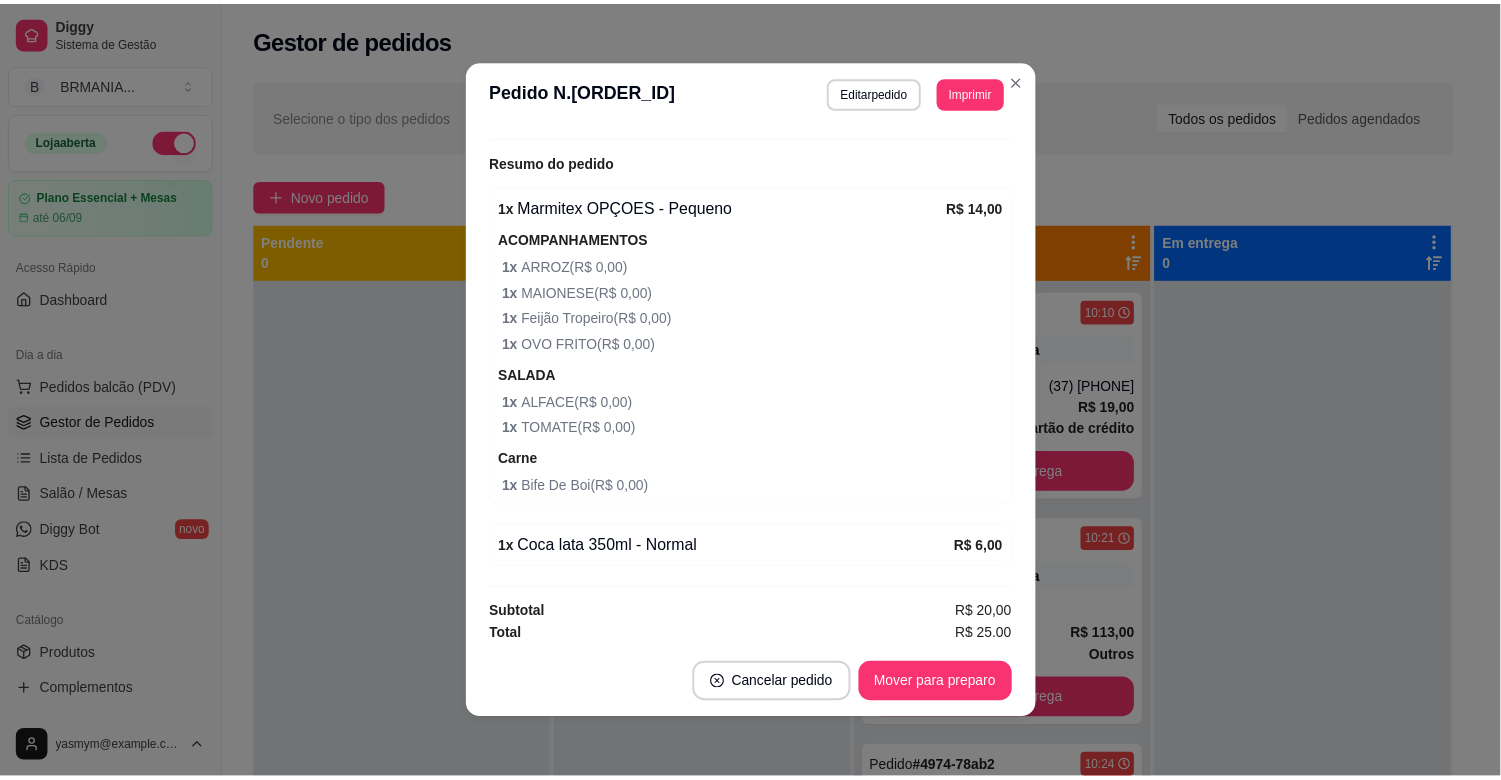 scroll, scrollTop: 635, scrollLeft: 0, axis: vertical 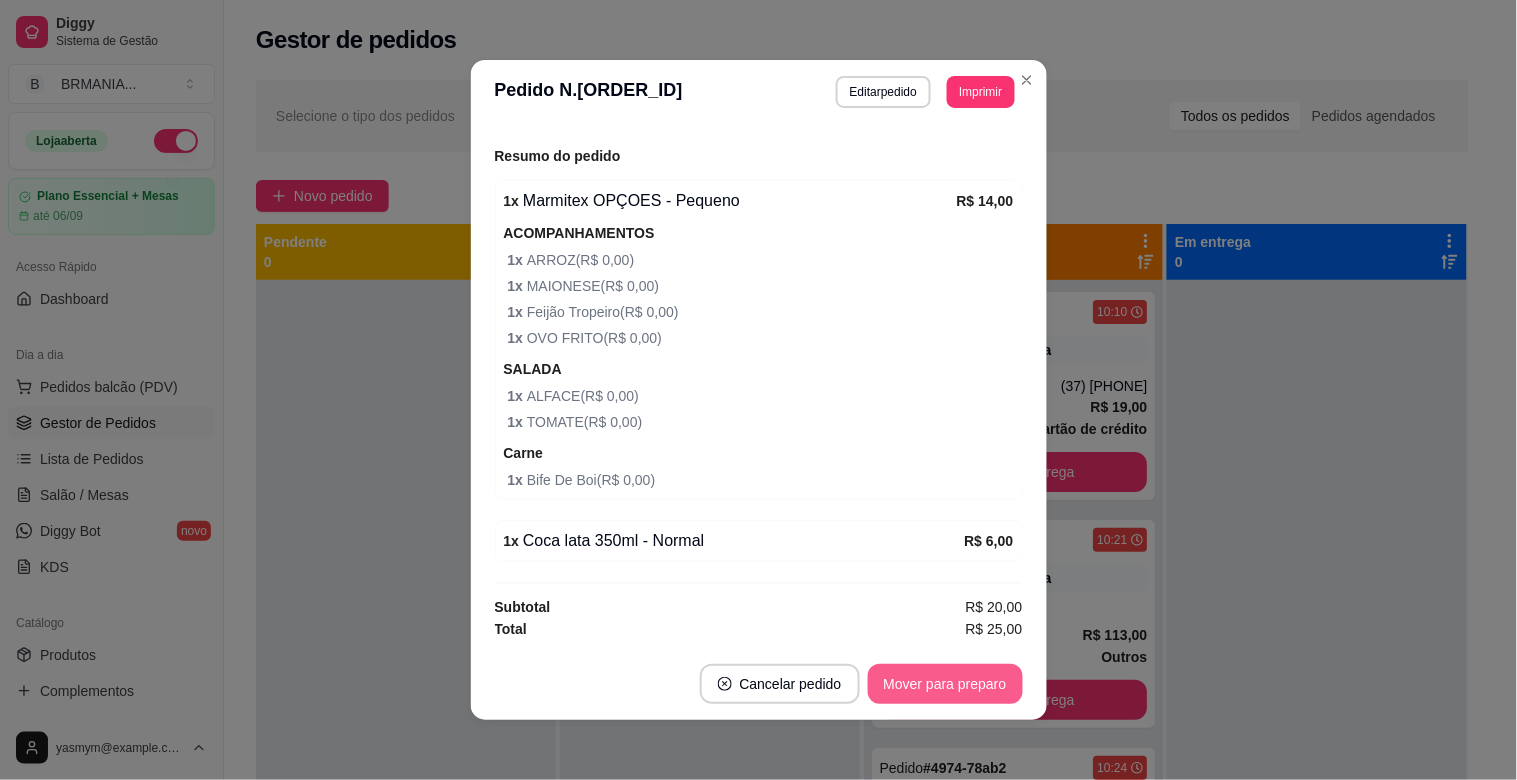 click on "Mover para preparo" at bounding box center (945, 684) 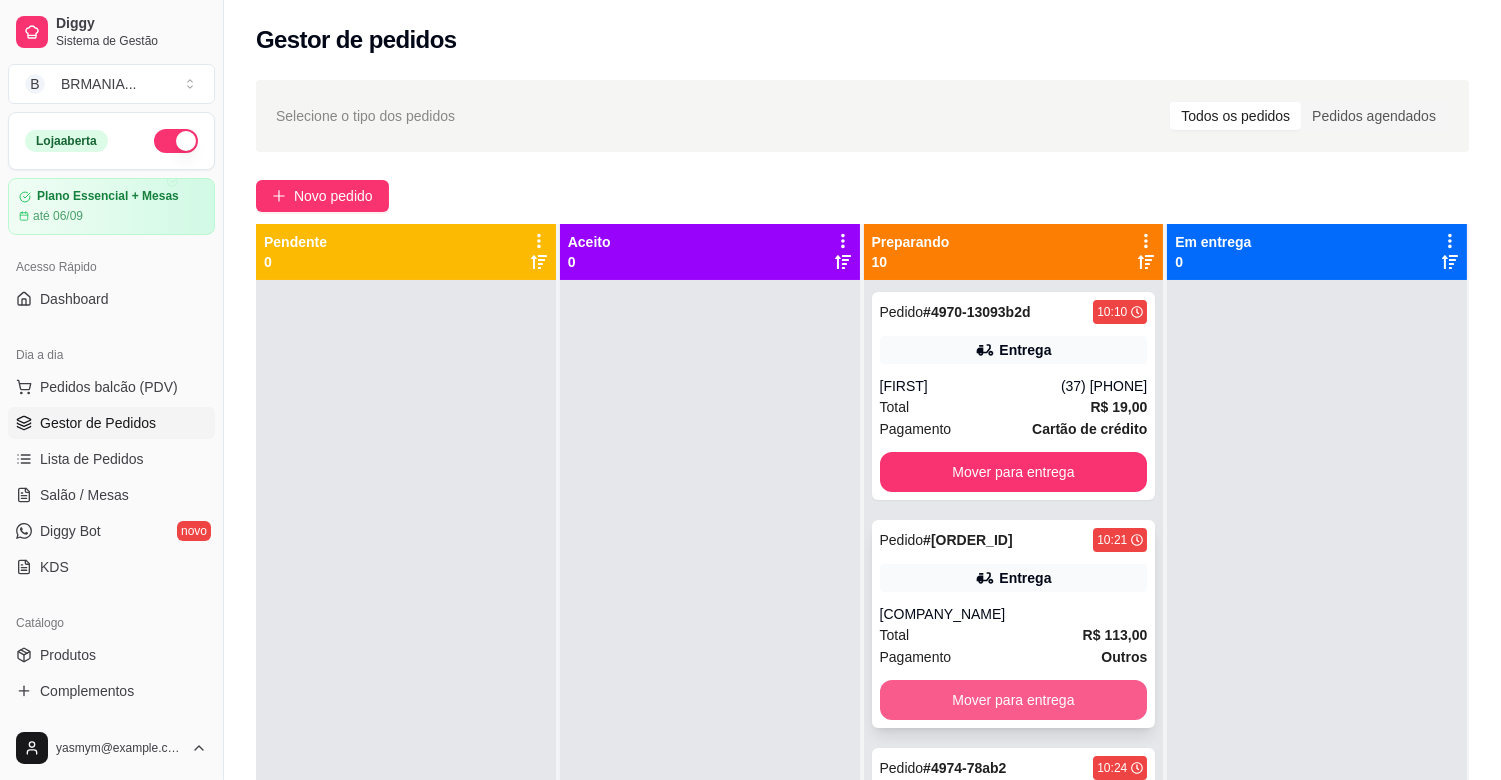 click on "Mover para entrega" at bounding box center [1014, 700] 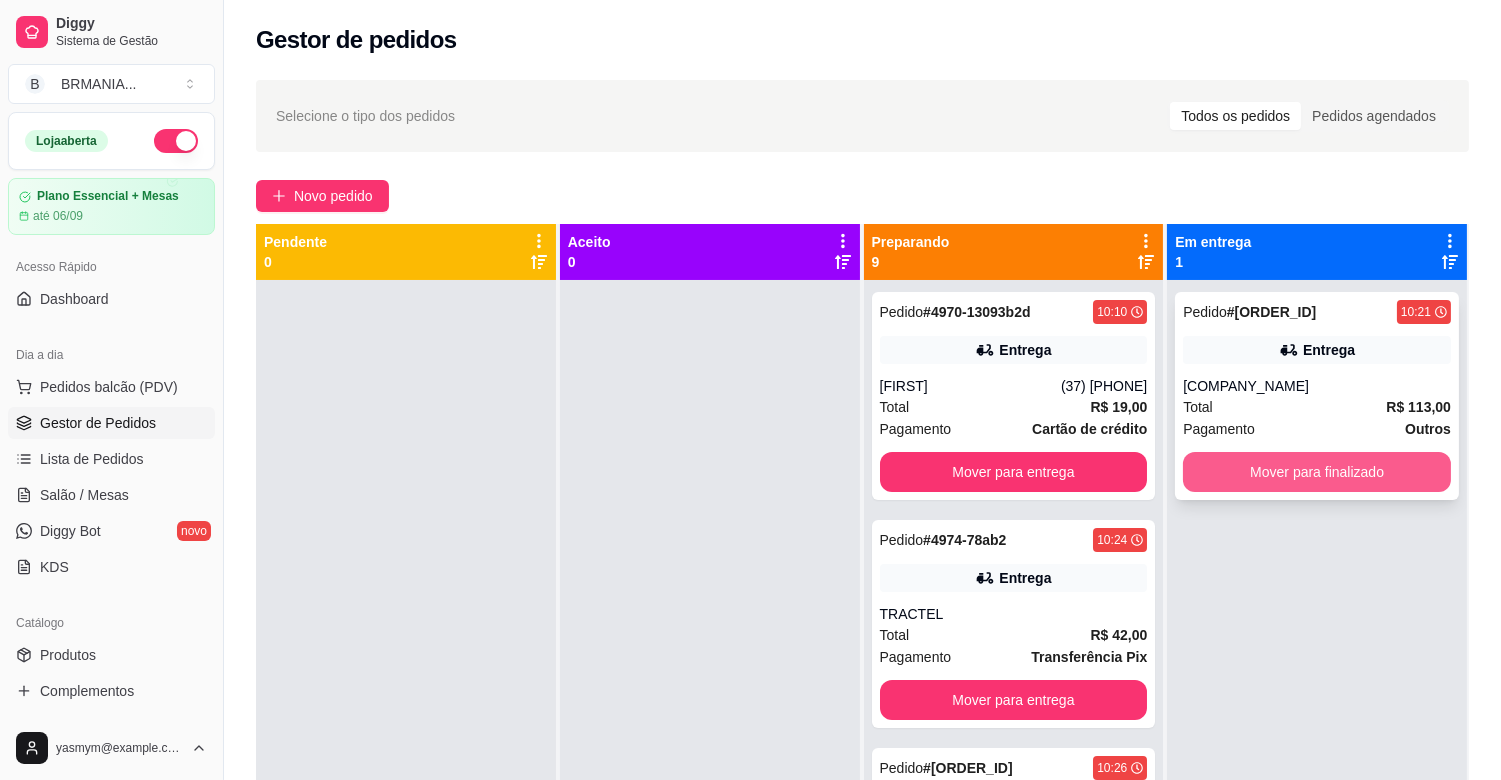 click on "Mover para finalizado" at bounding box center (1317, 472) 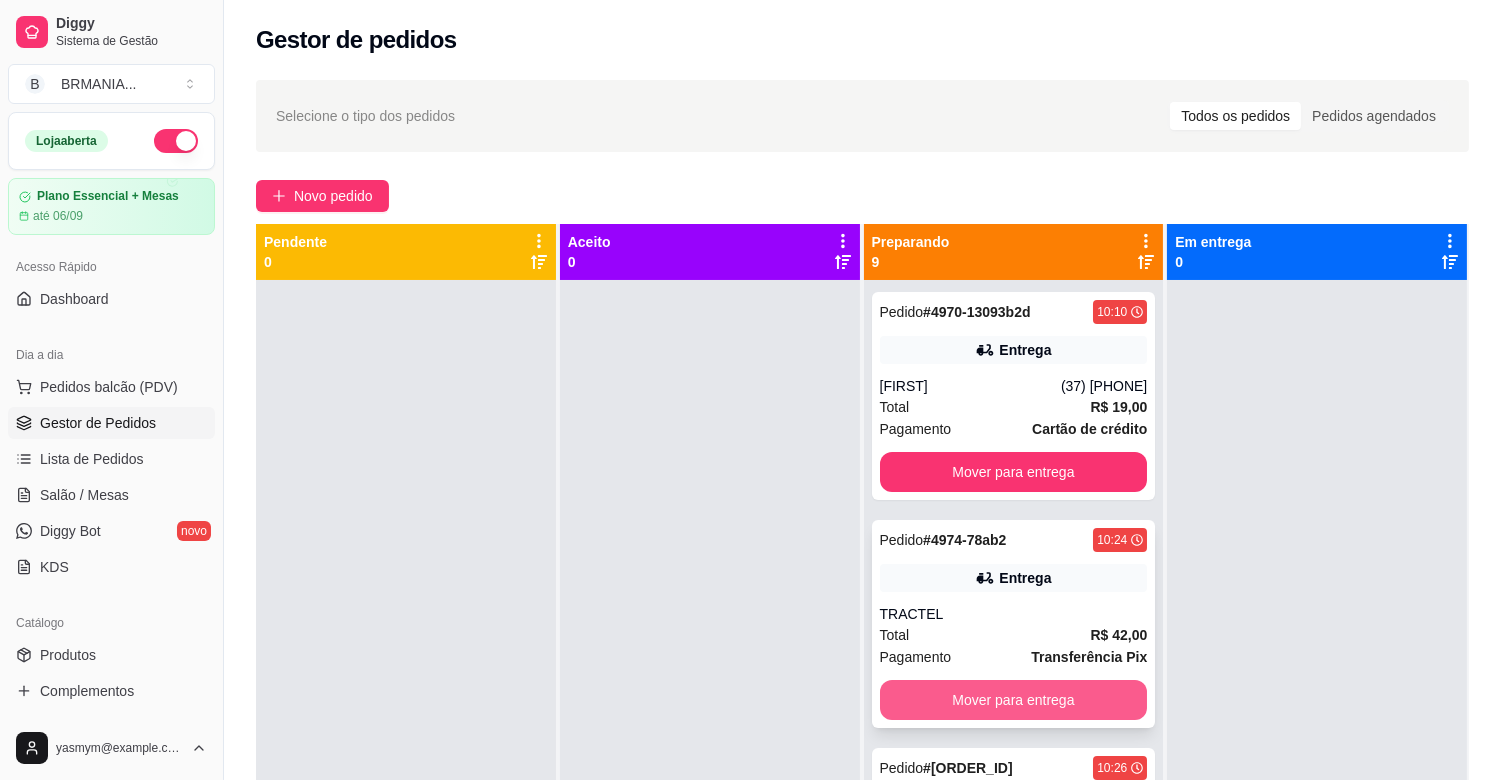click on "Mover para entrega" at bounding box center (1014, 700) 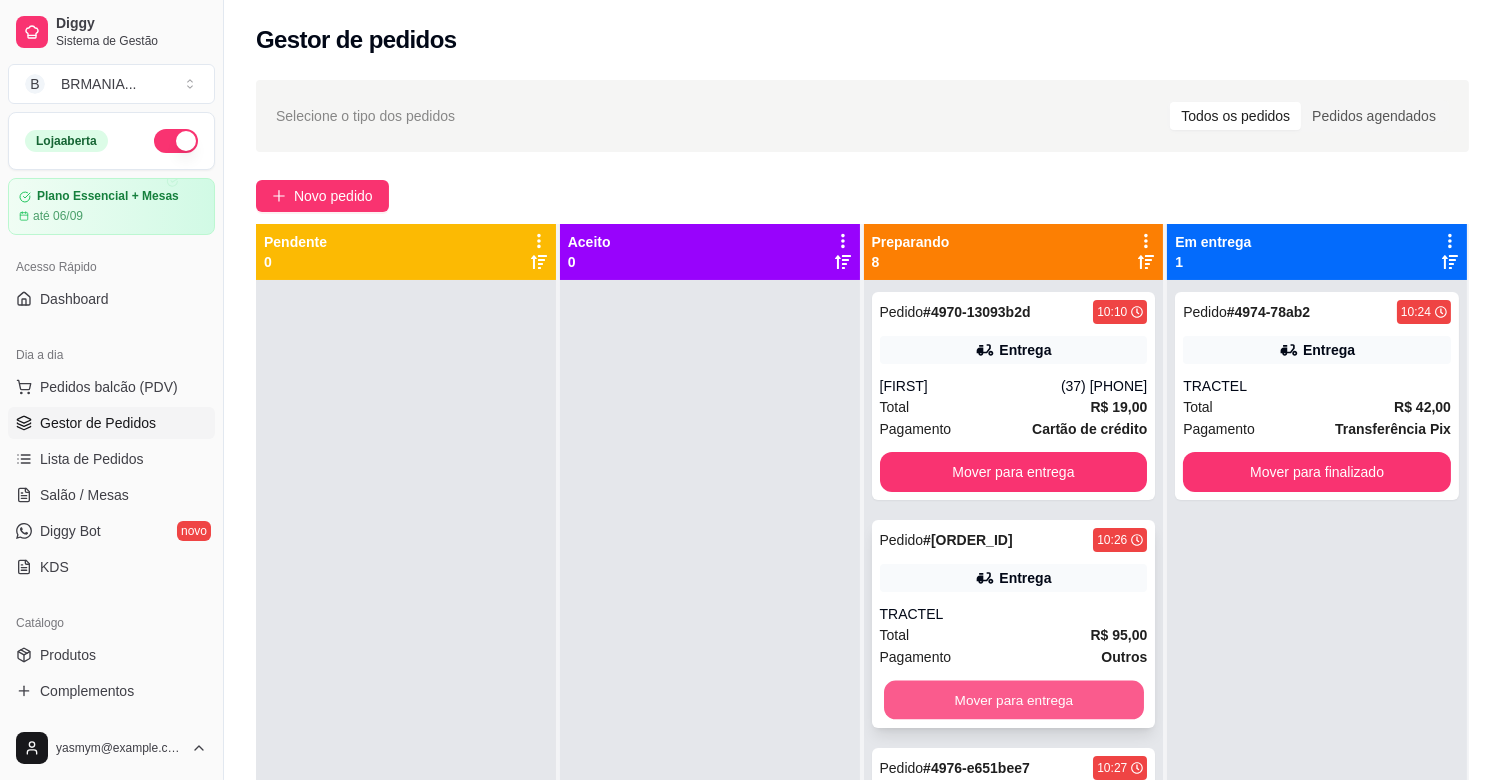 click on "Mover para entrega" at bounding box center [1014, 700] 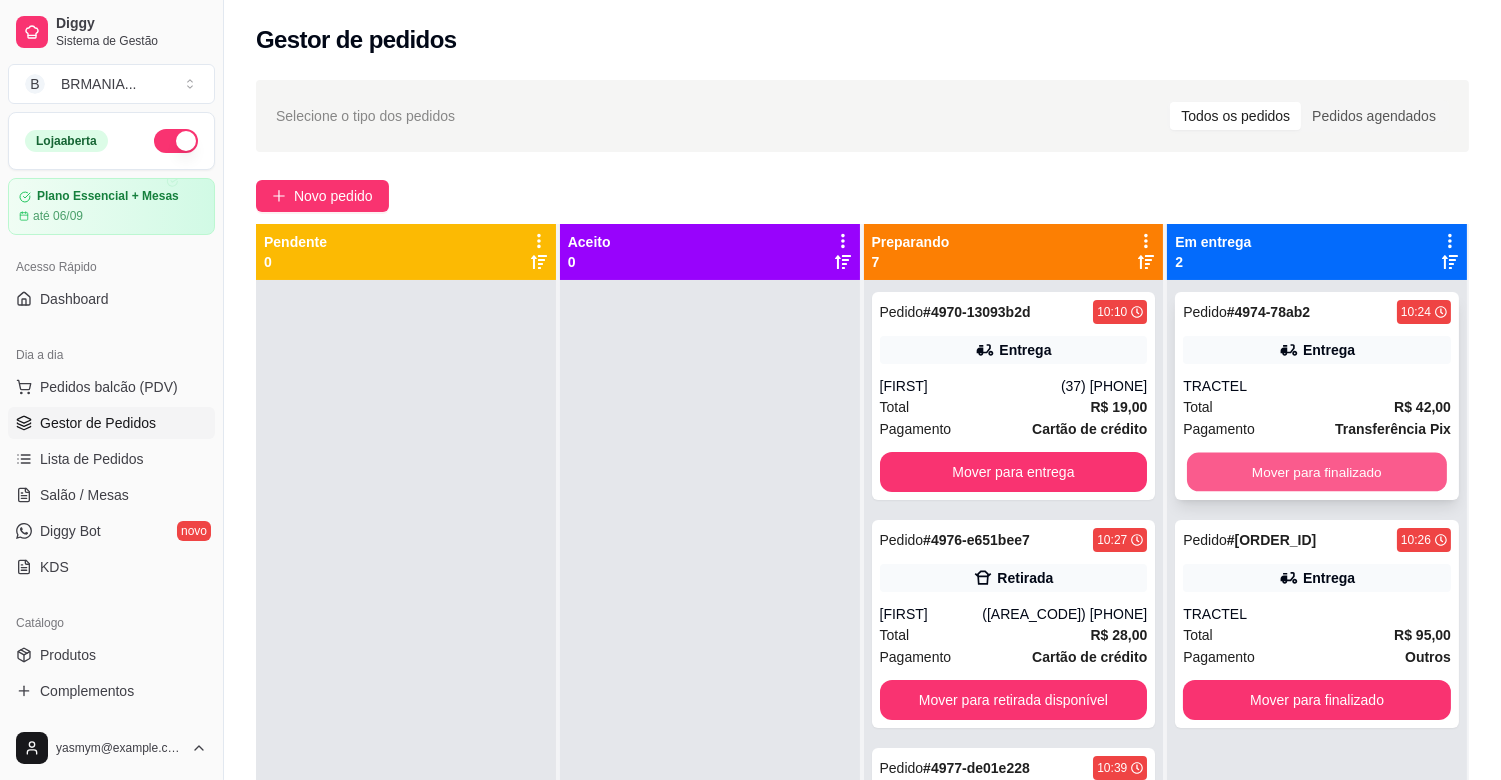 click on "Mover para finalizado" at bounding box center (1317, 472) 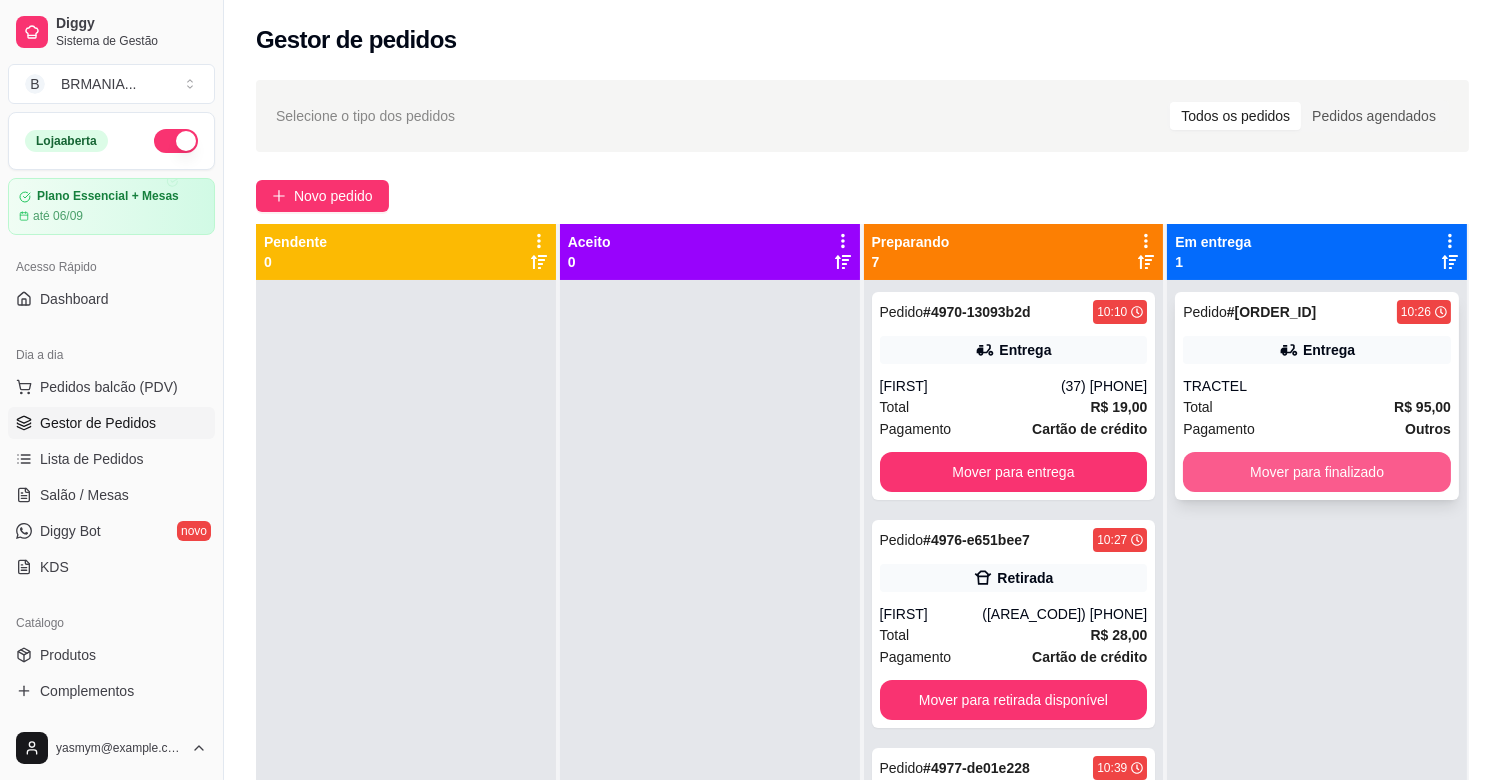 click on "Mover para finalizado" at bounding box center [1317, 472] 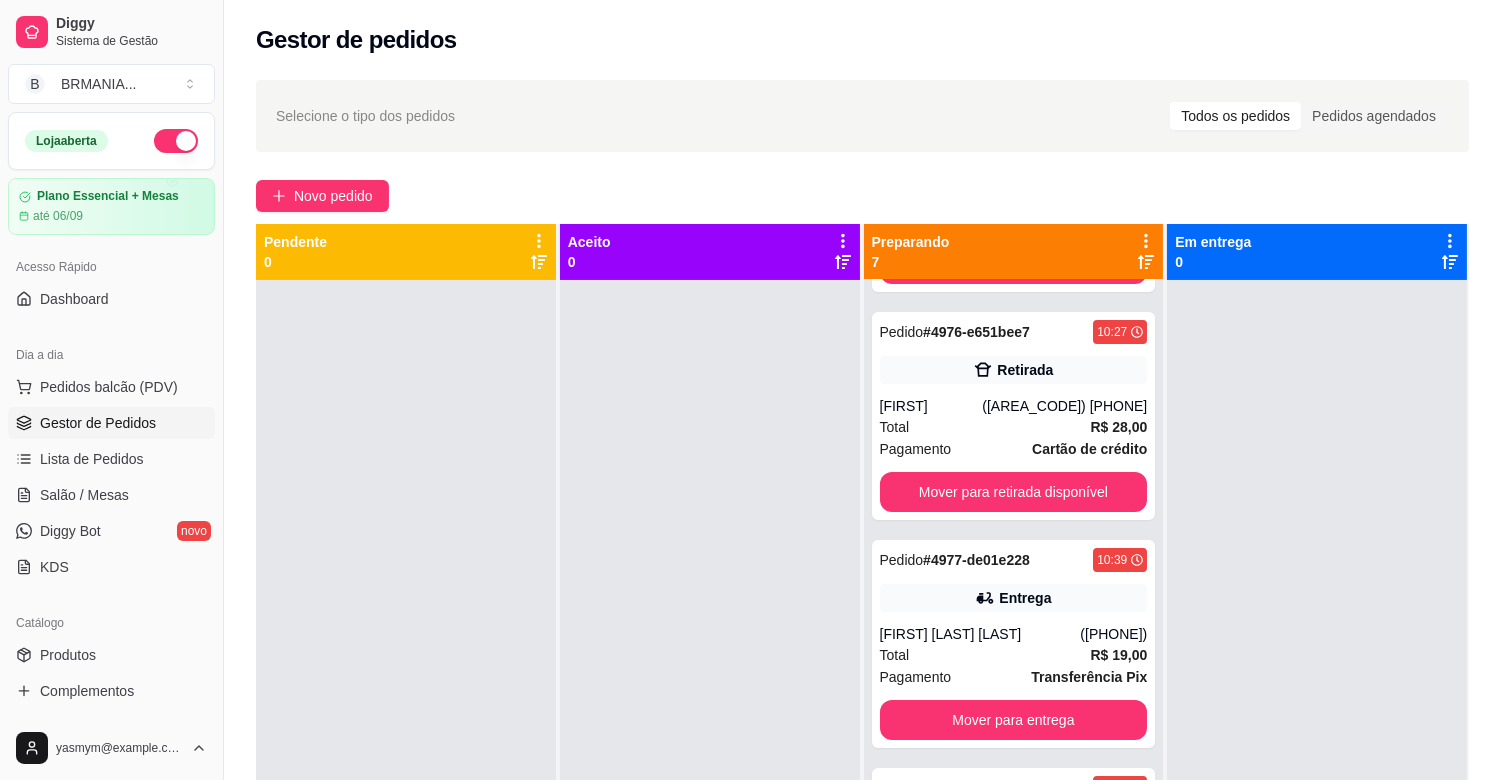 scroll, scrollTop: 272, scrollLeft: 0, axis: vertical 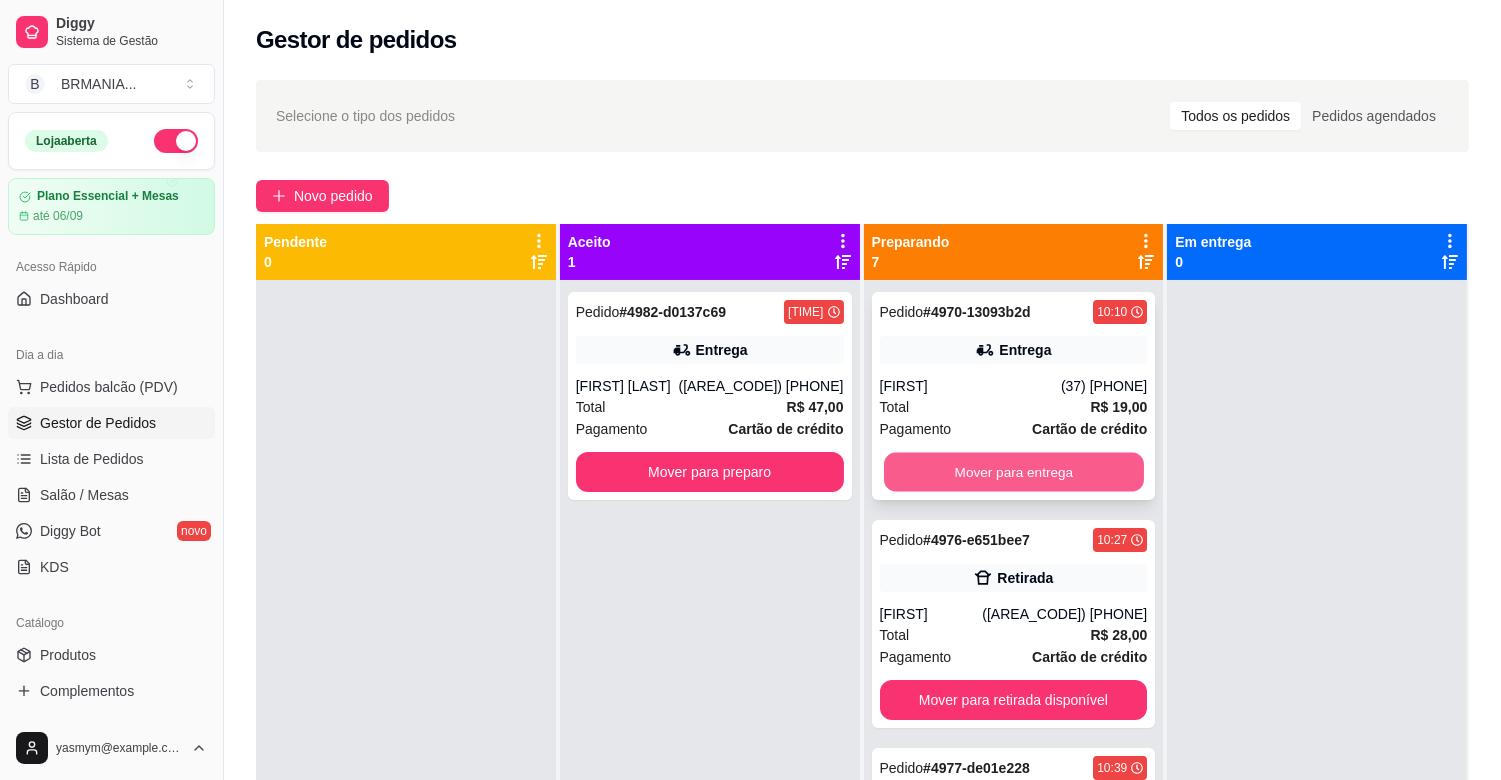 click on "Mover para entrega" at bounding box center (1014, 472) 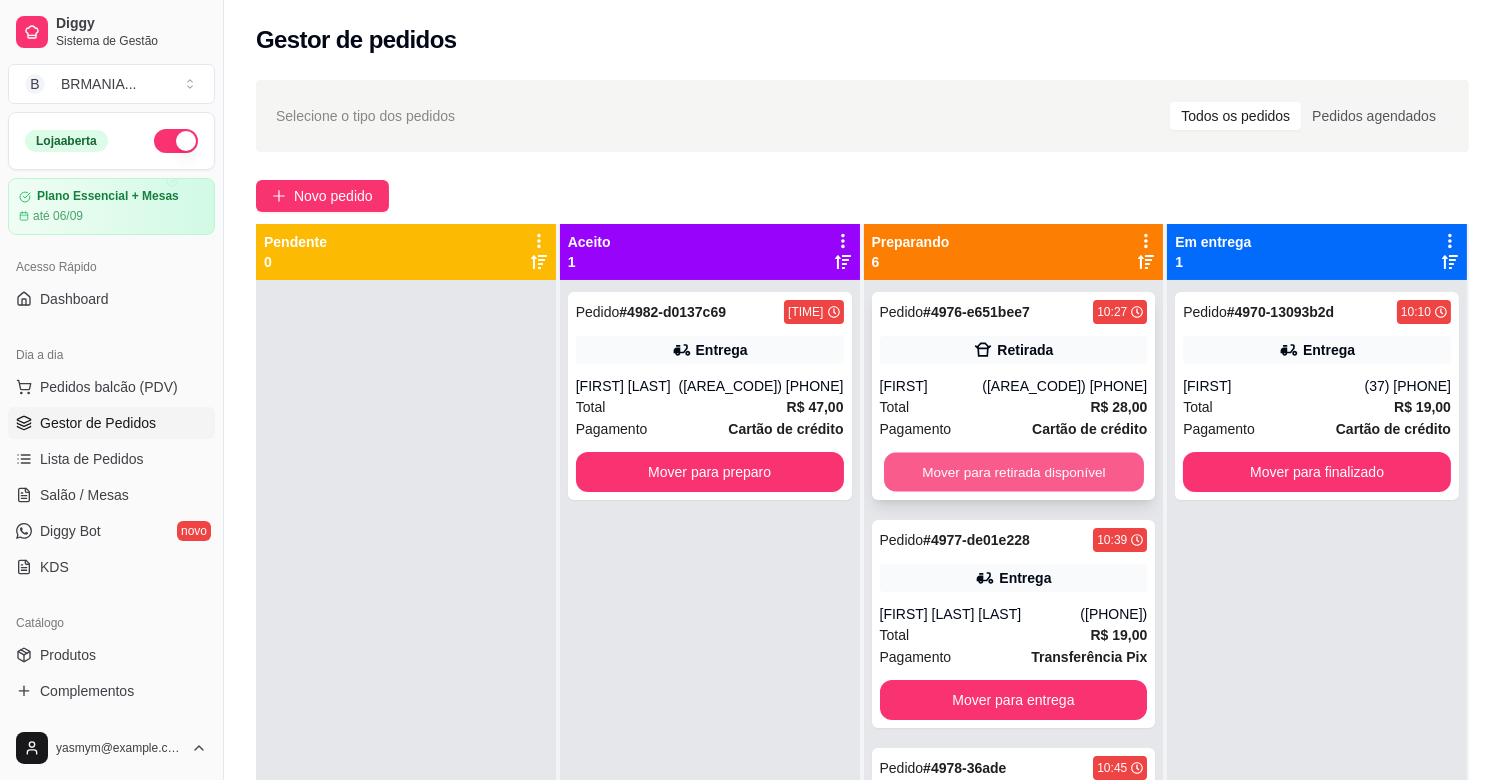 click on "Mover para retirada disponível" at bounding box center (1014, 472) 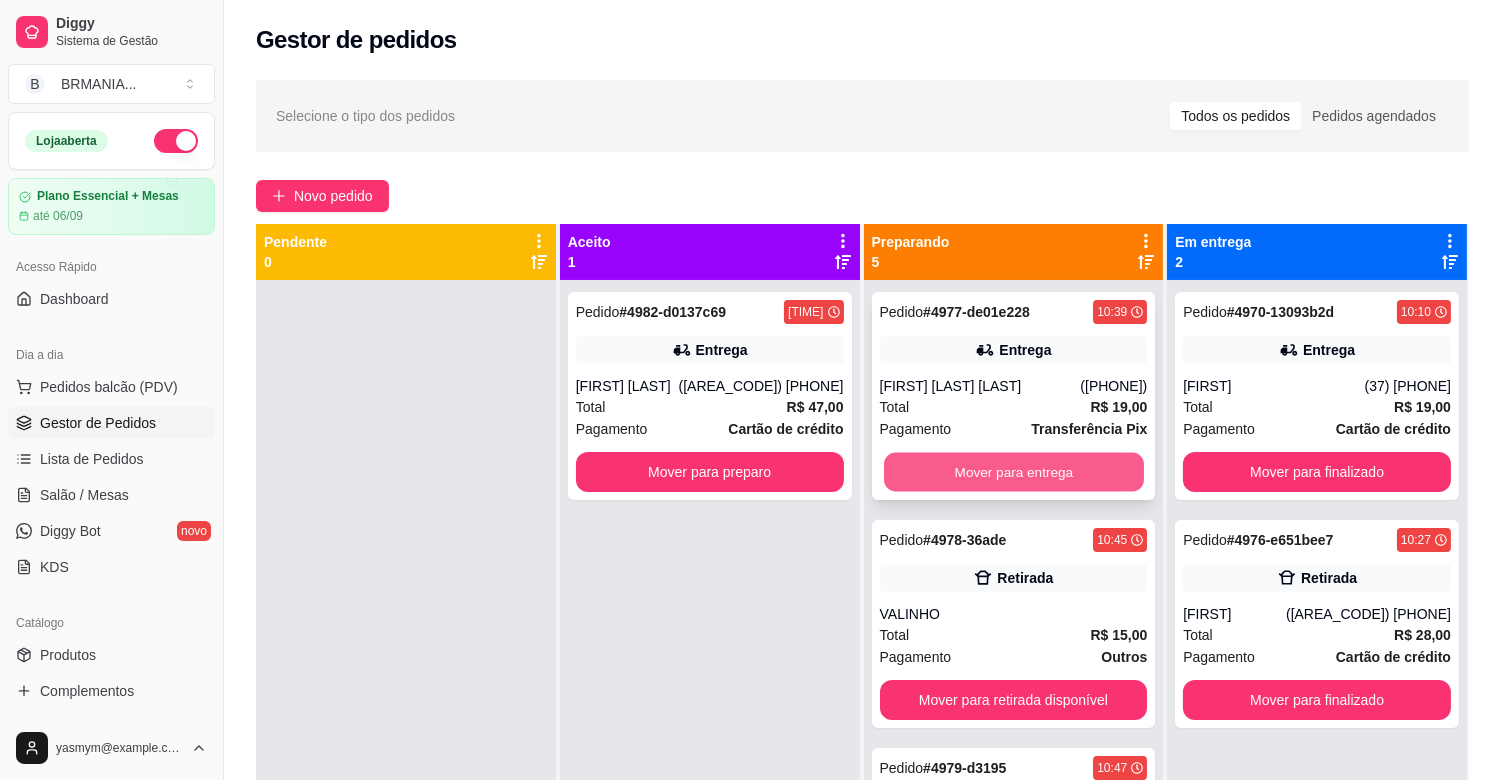 click on "Mover para entrega" at bounding box center [1014, 472] 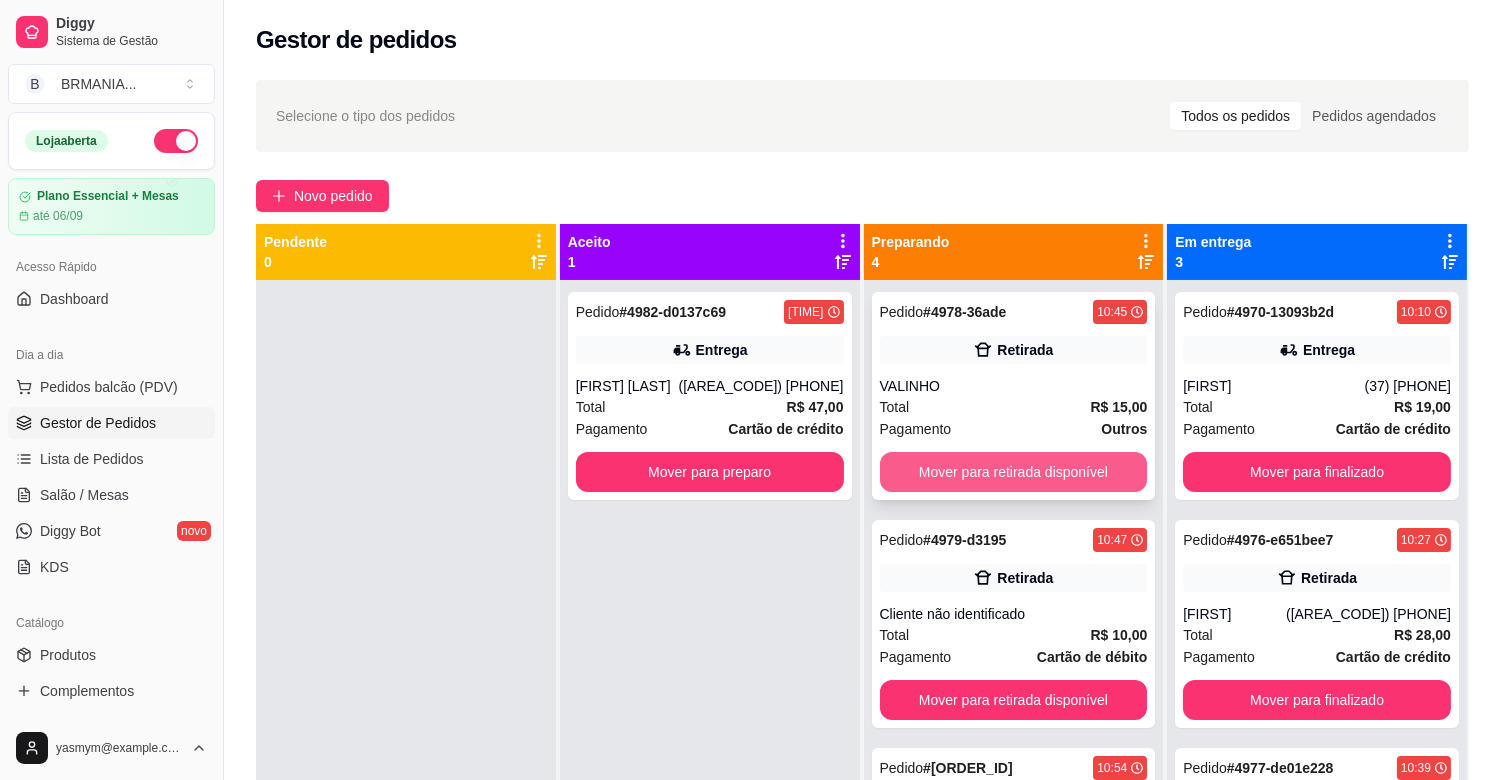 click on "Mover para retirada disponível" at bounding box center (1014, 472) 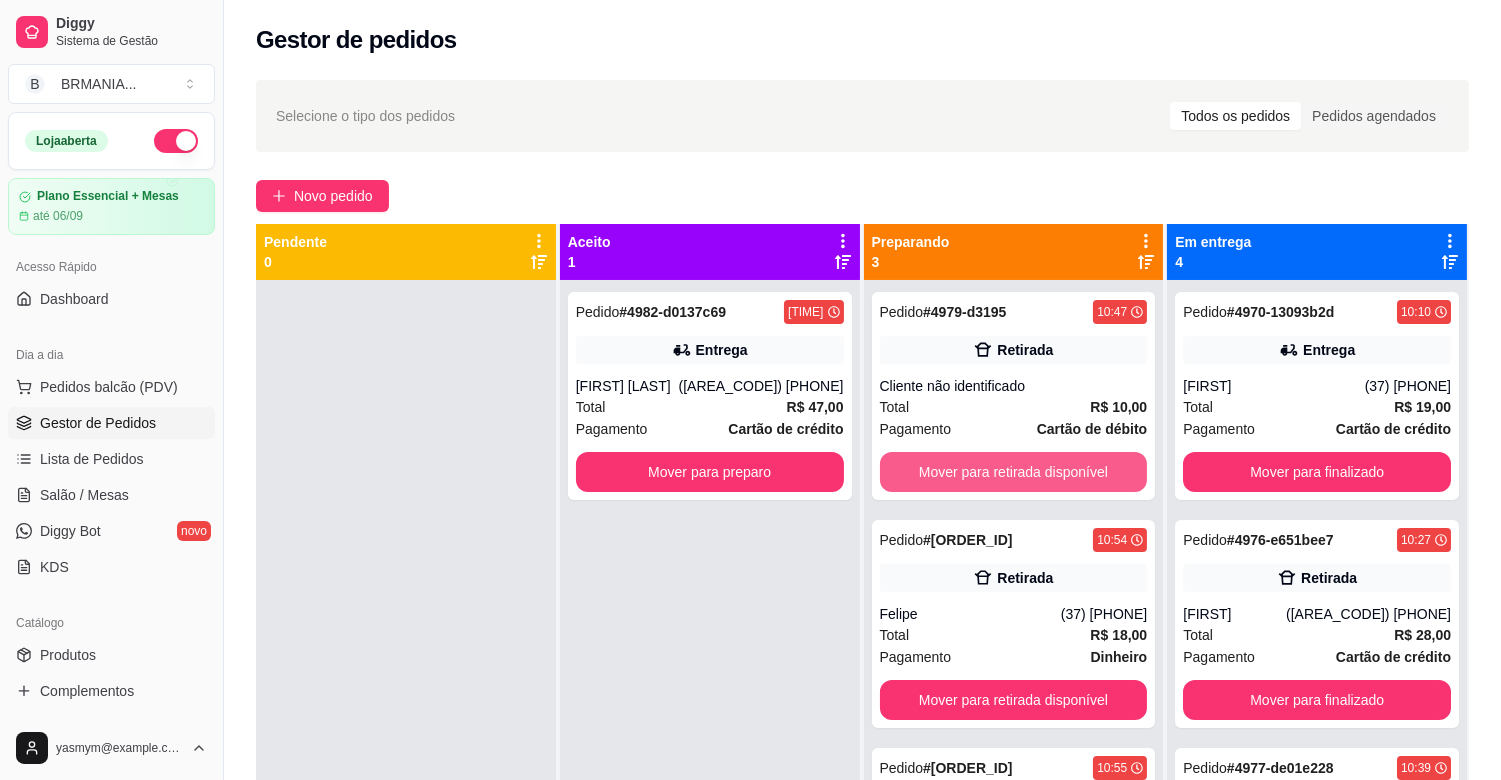 click on "Mover para retirada disponível" at bounding box center (1014, 472) 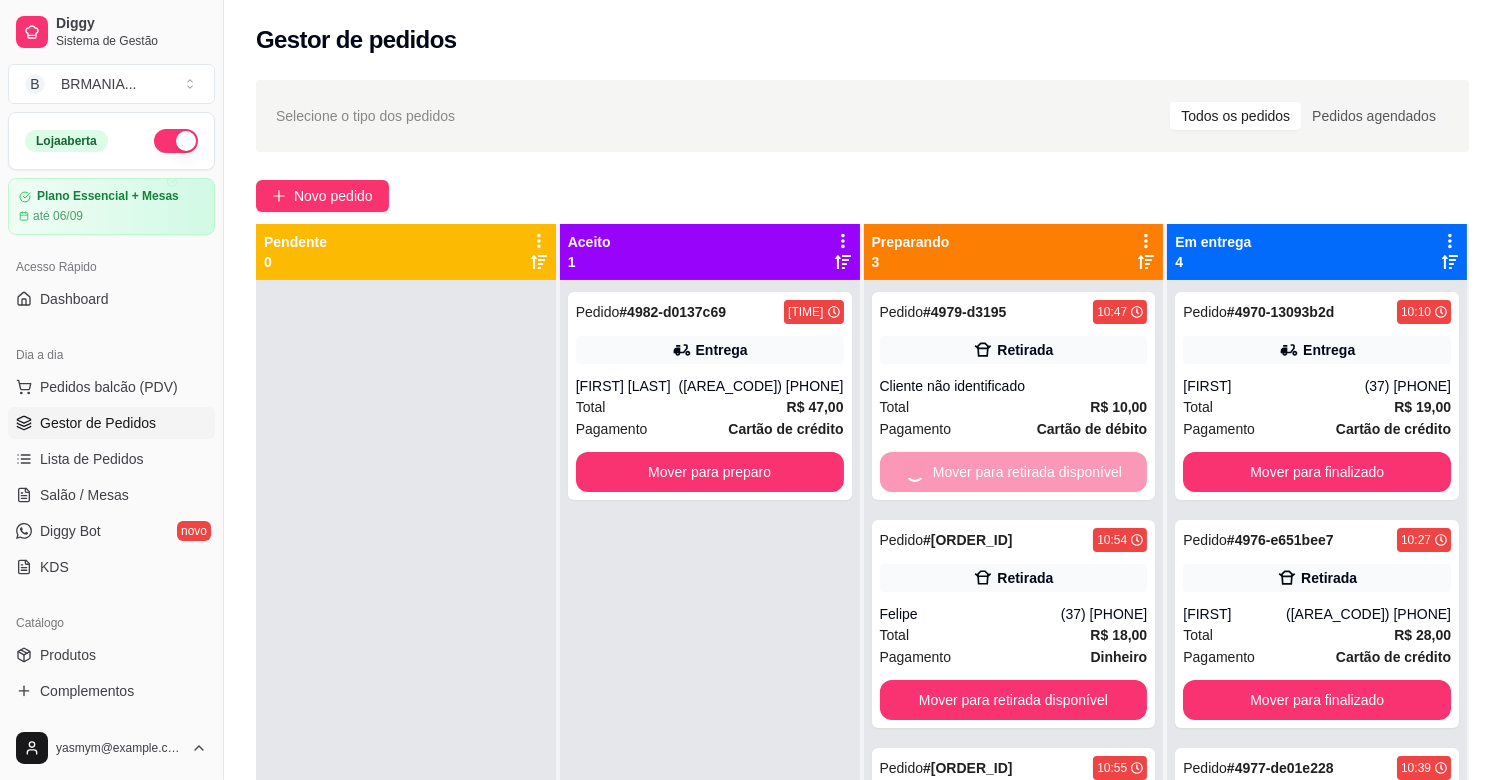 click on "Mover para retirada disponível" at bounding box center (1014, 700) 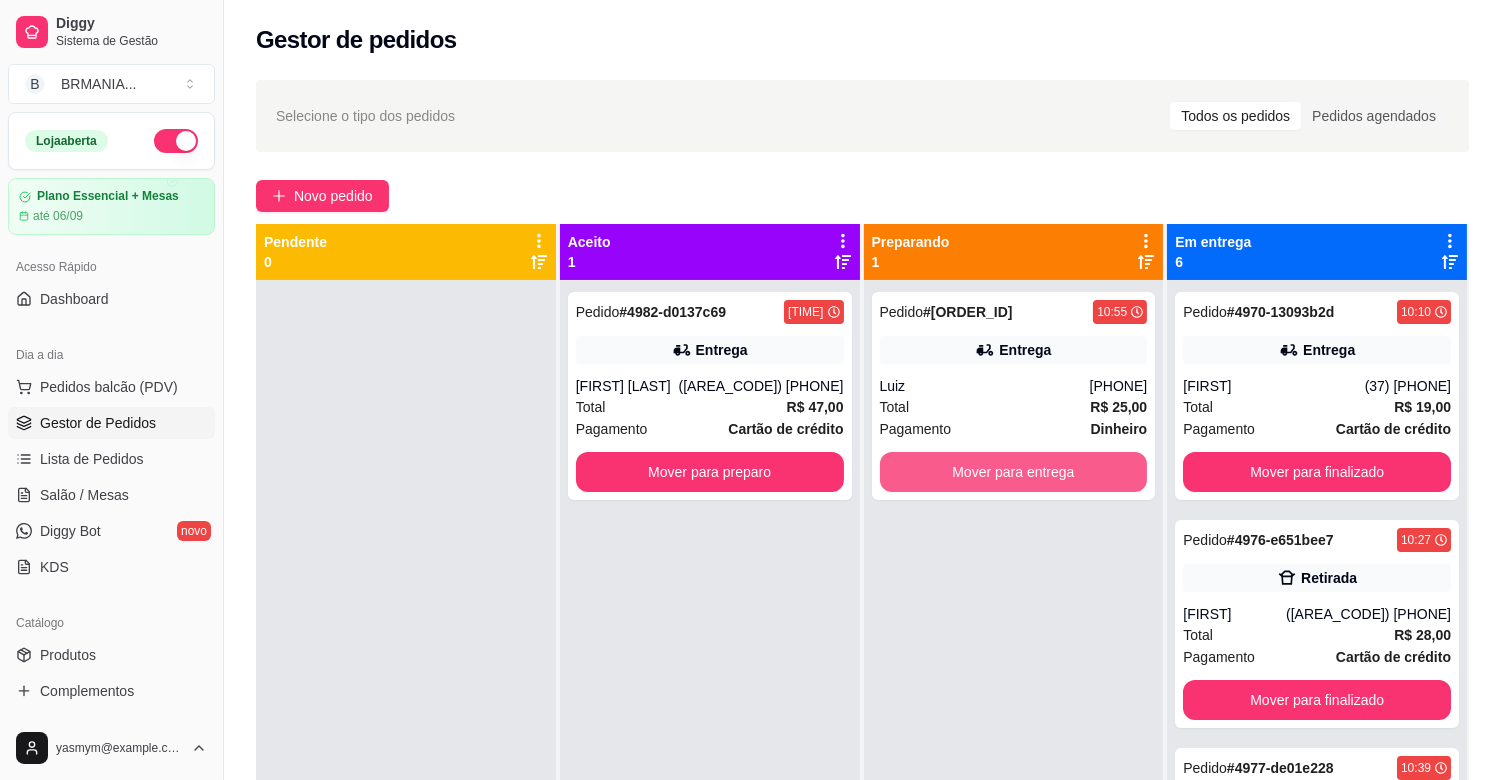 click on "Mover para entrega" at bounding box center (1014, 472) 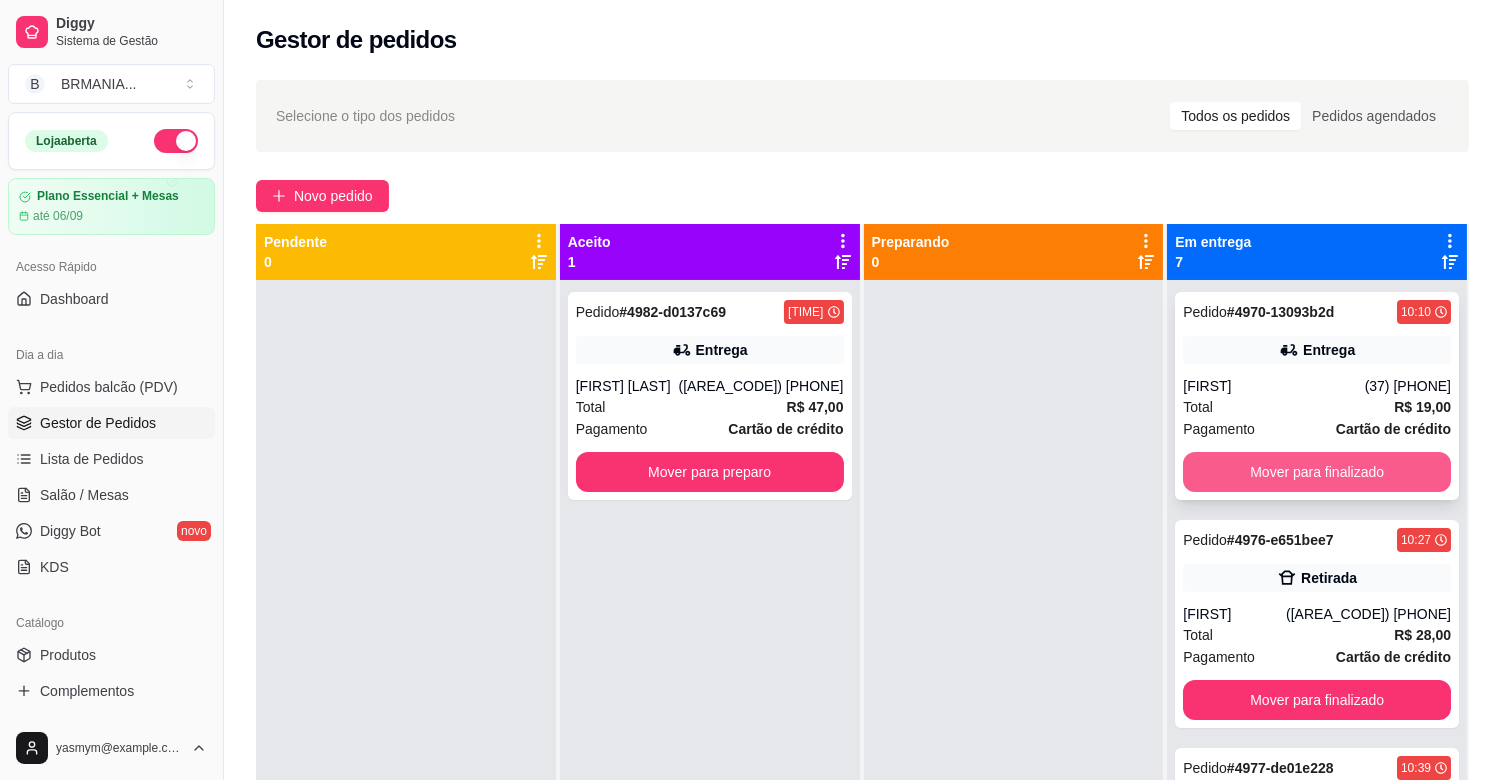 click on "Mover para finalizado" at bounding box center (1317, 472) 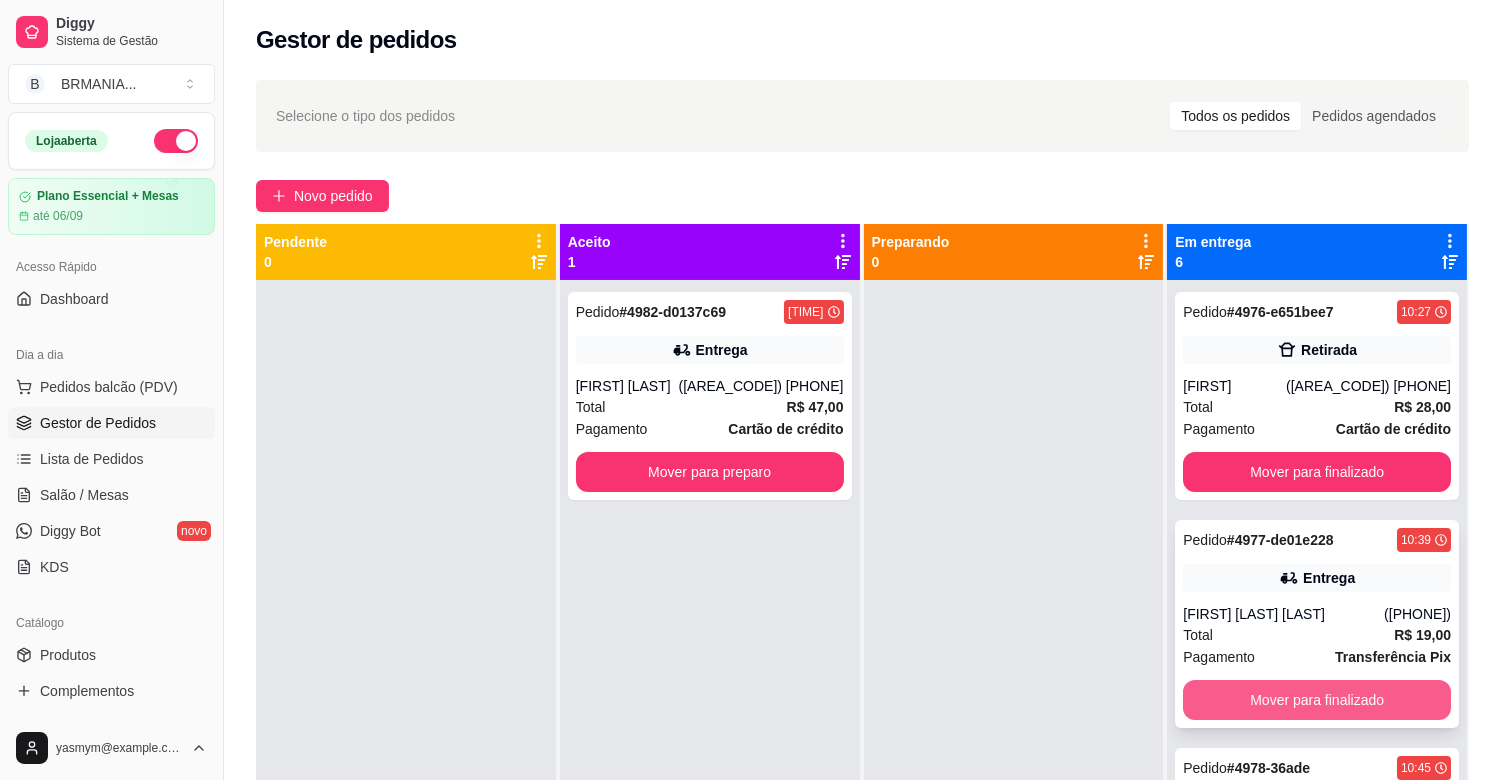 click on "Mover para finalizado" at bounding box center (1317, 700) 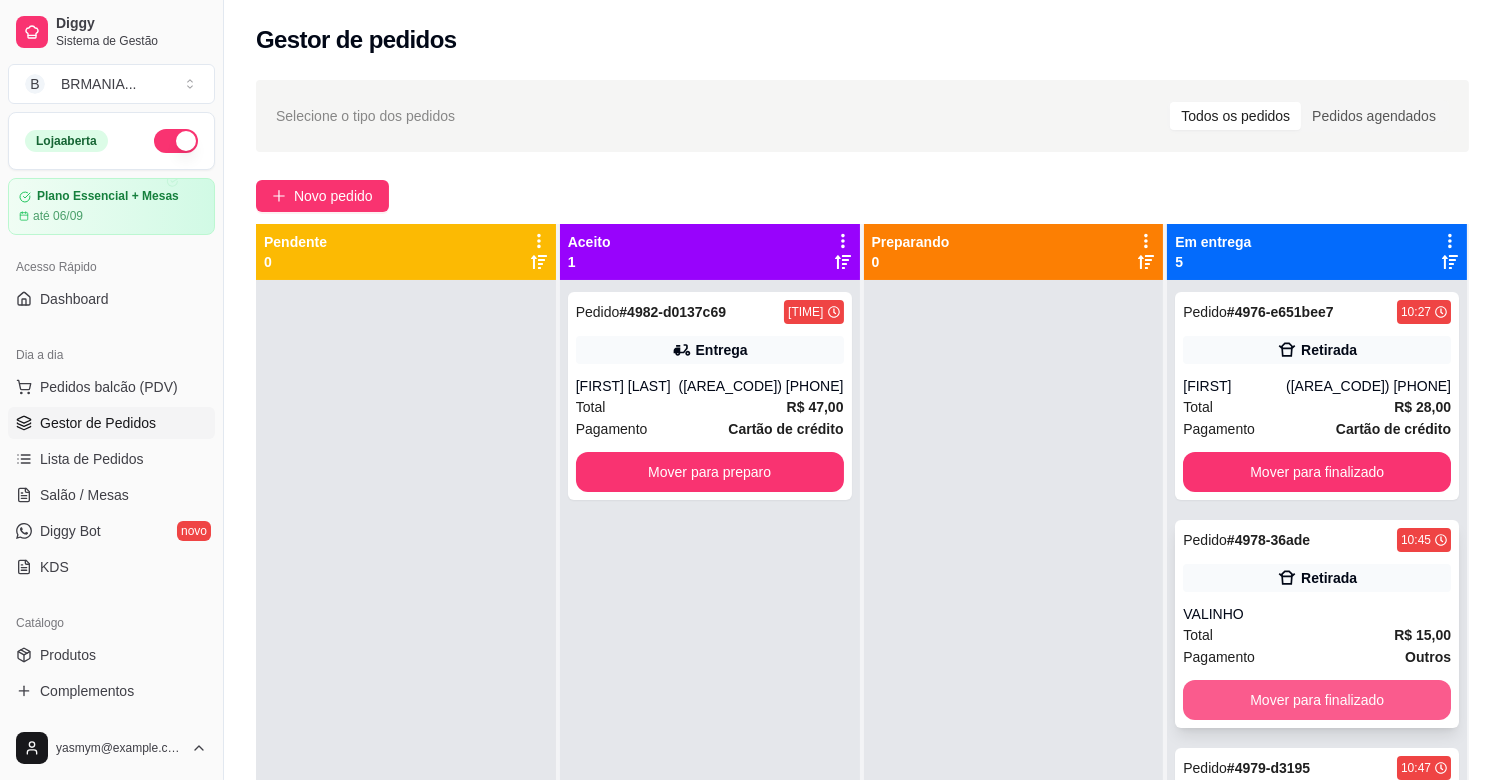 click on "Mover para finalizado" at bounding box center [1317, 700] 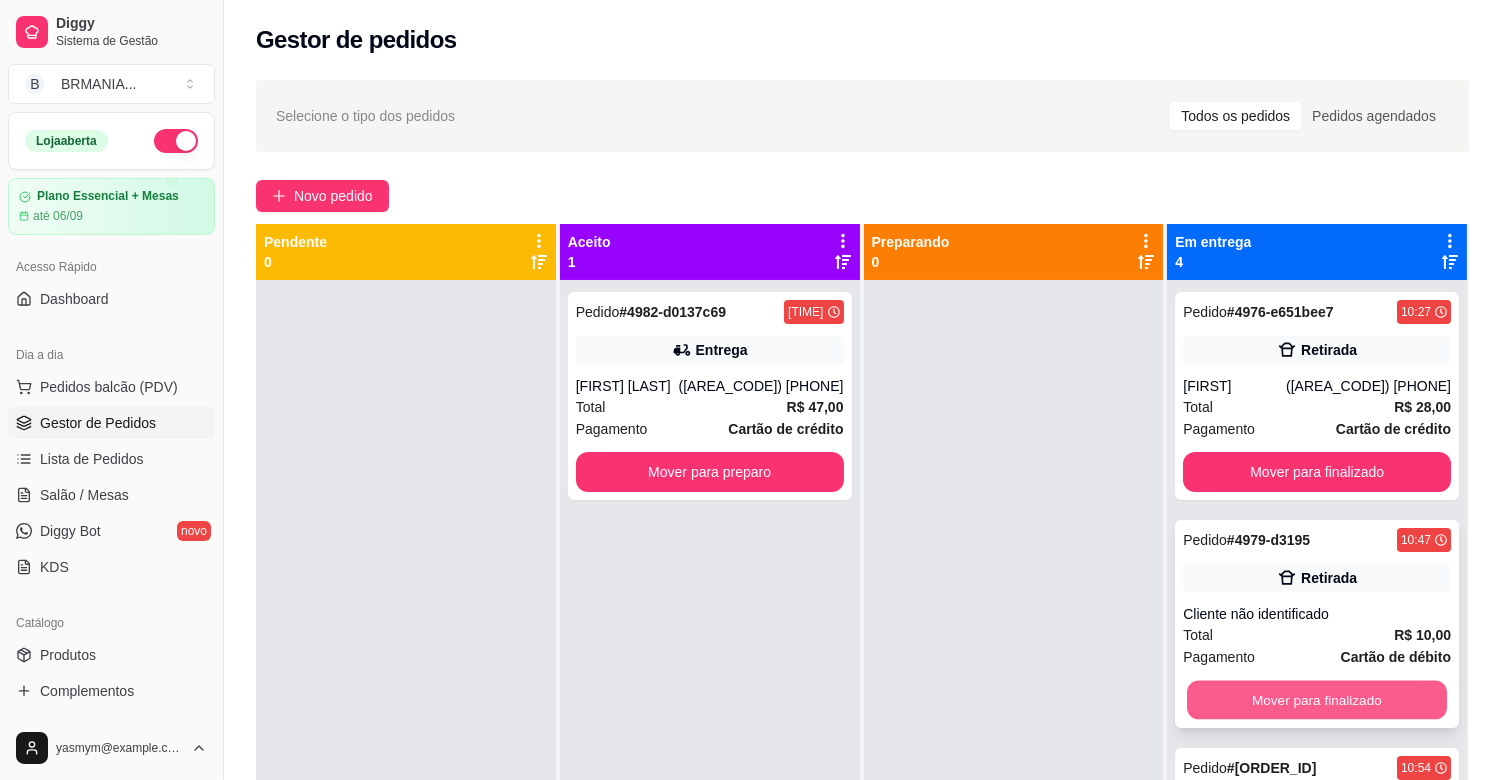 click on "Mover para finalizado" at bounding box center (1317, 700) 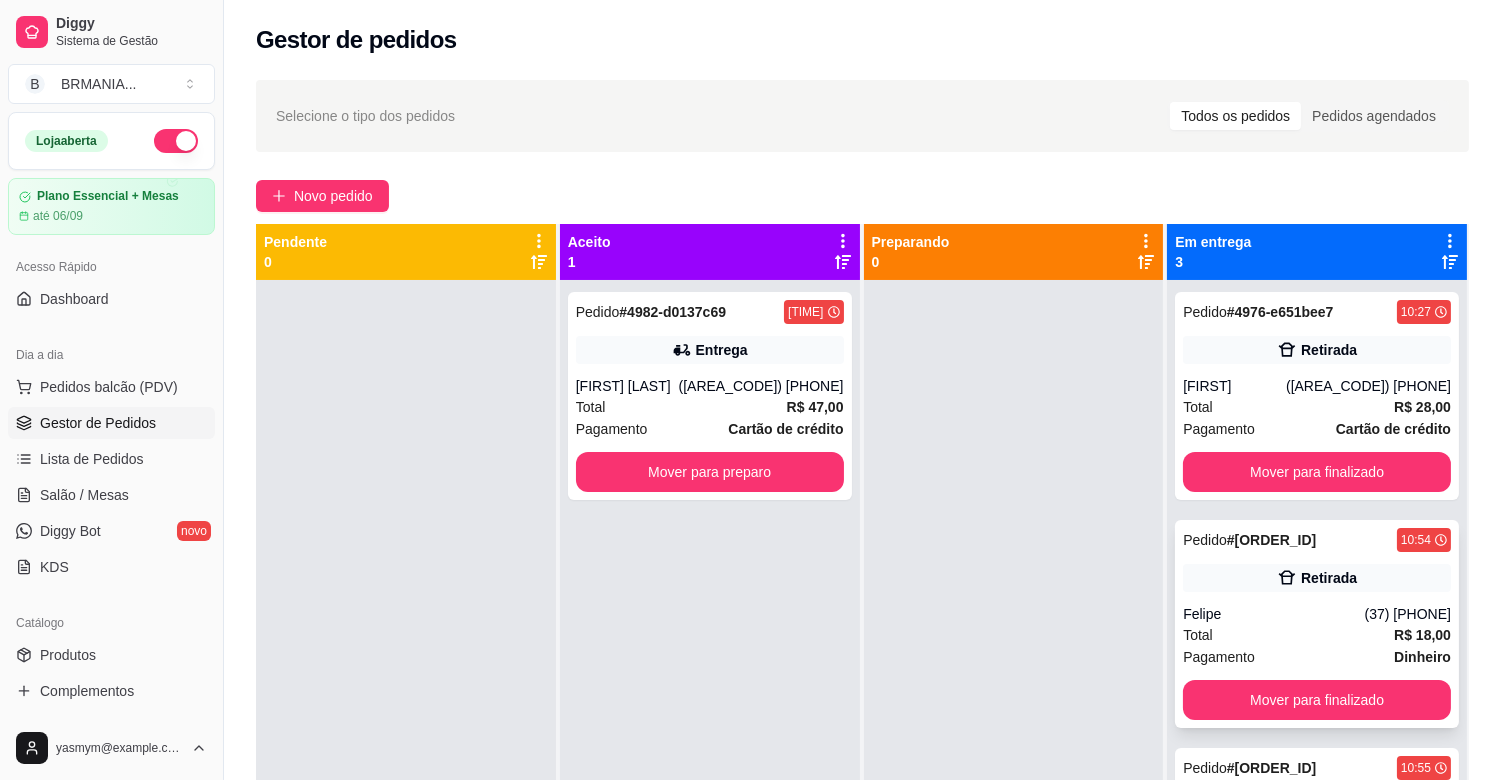 click on "Pendente 0 Aceito 1 Pedido  # 4982-d0137c69 10:59 Entrega Fernando Silva (37) 99827-6864 Total R$ 47,00 Pagamento Cartão de crédito Mover para preparo Preparando 0 Em entrega 3 Pedido  # 4976-e651bee7 10:27 Retirada Fabiana  (31) 9782-8470 Total R$ 28,00 Pagamento Cartão de crédito Mover para finalizado Pedido  # 4980-68dc3626 10:54 Retirada Felipe (37) 99842-4670 Total R$ 18,00 Pagamento Dinheiro Mover para finalizado Pedido  # 4981-77870df9 10:55 Entrega Luiz  (37) 9994-3776 Total R$ 25,00 Pagamento Dinheiro Mover para finalizado" at bounding box center [862, 614] 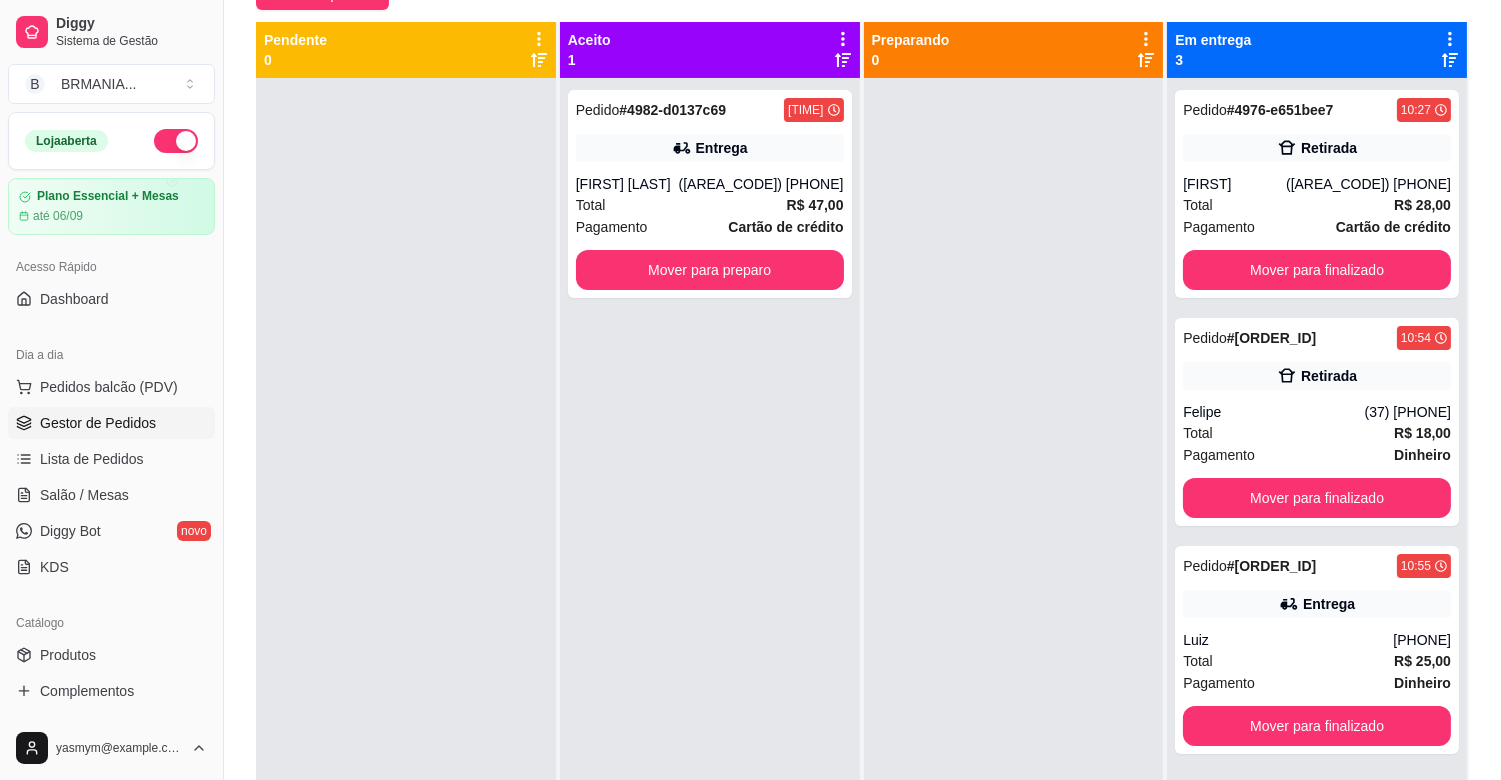 scroll, scrollTop: 207, scrollLeft: 0, axis: vertical 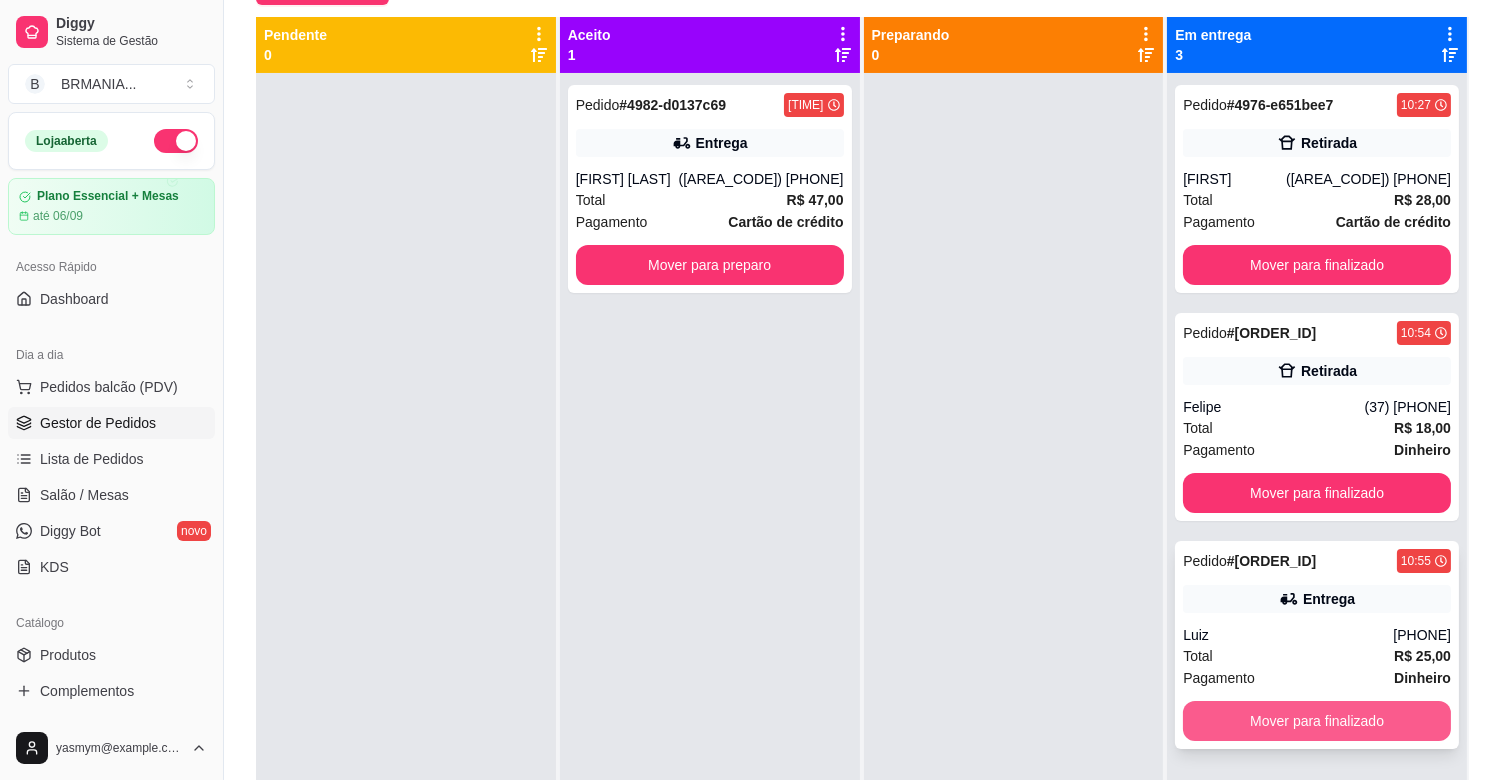 click on "Mover para finalizado" at bounding box center (1317, 721) 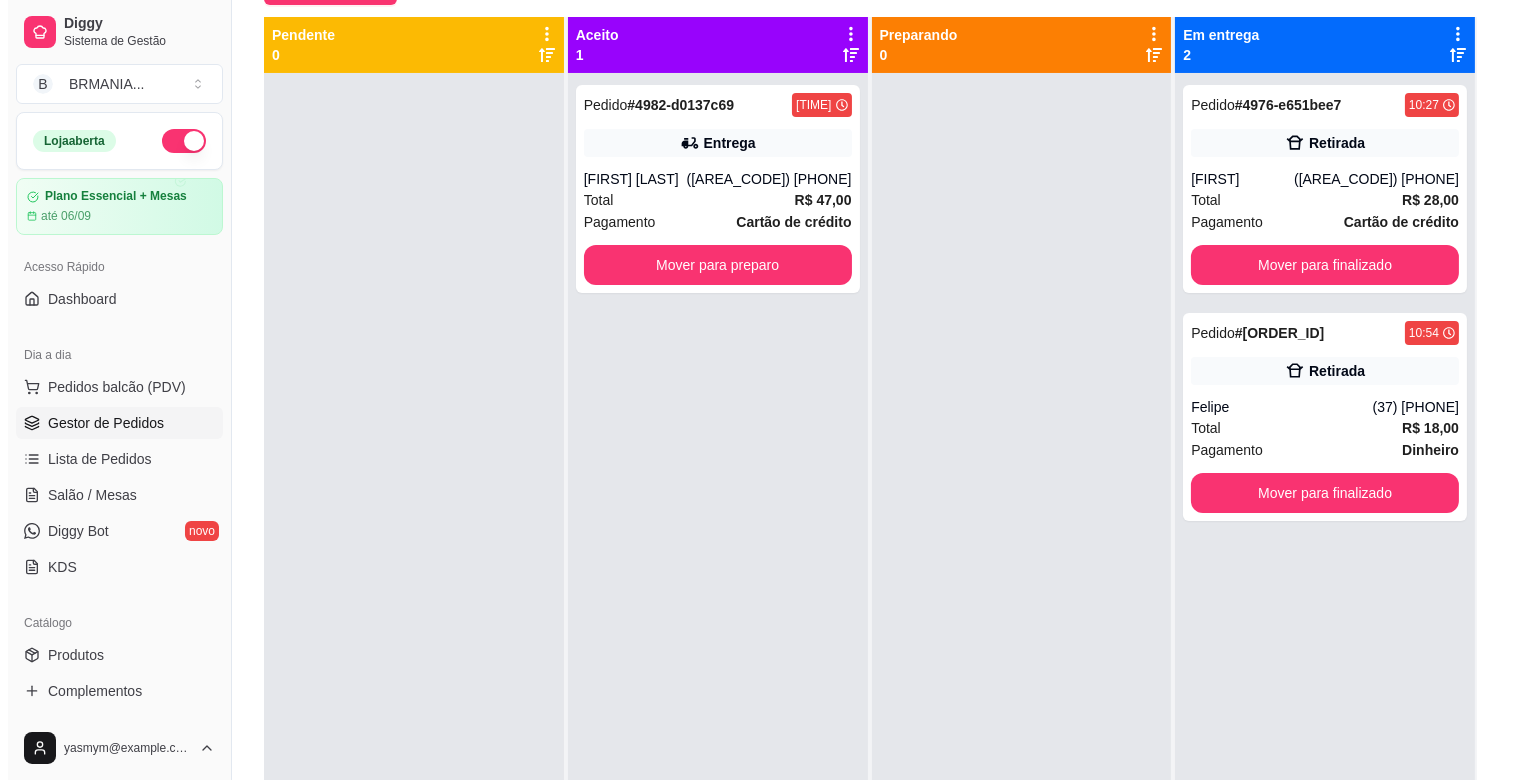 scroll, scrollTop: 0, scrollLeft: 0, axis: both 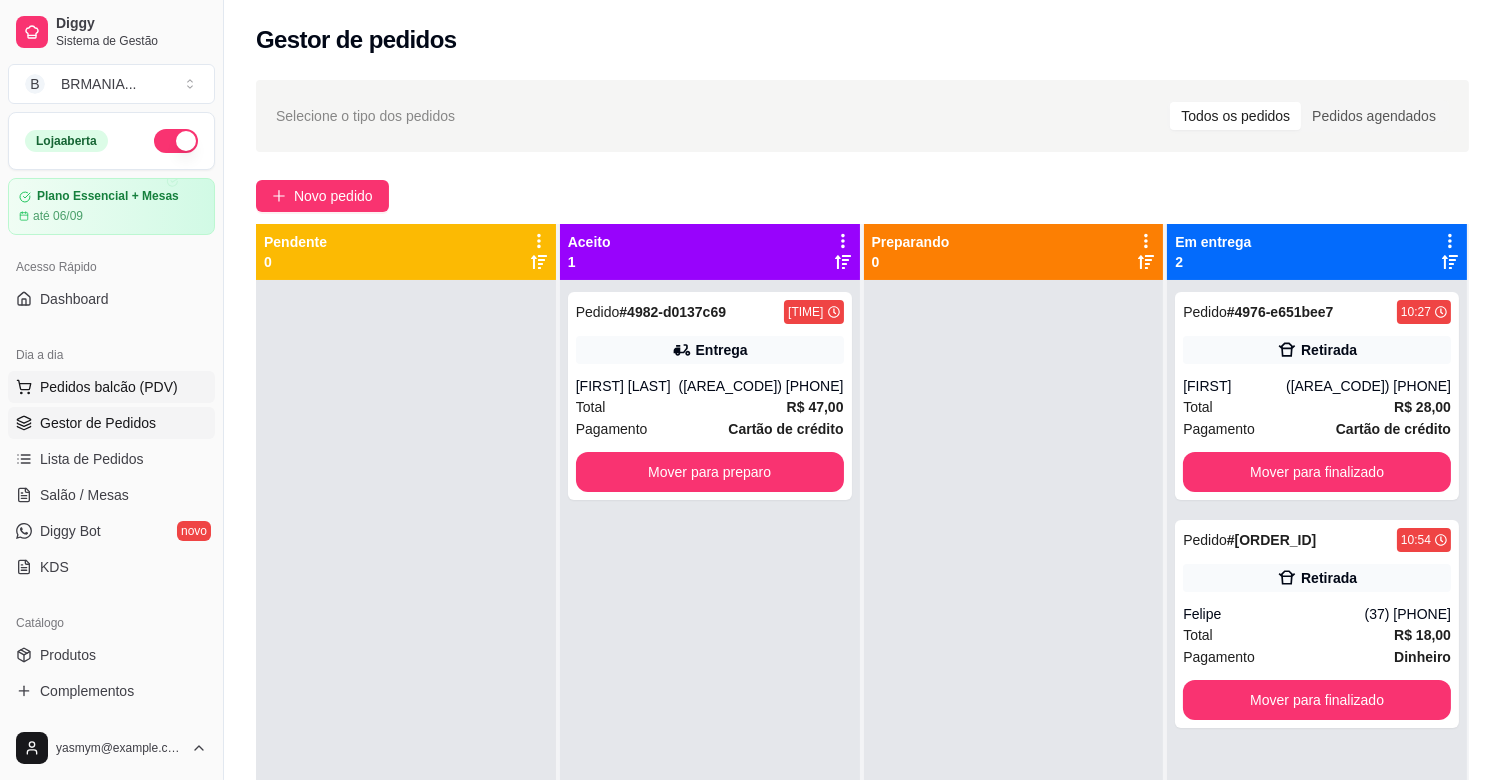 click on "Pedidos balcão (PDV)" at bounding box center (109, 387) 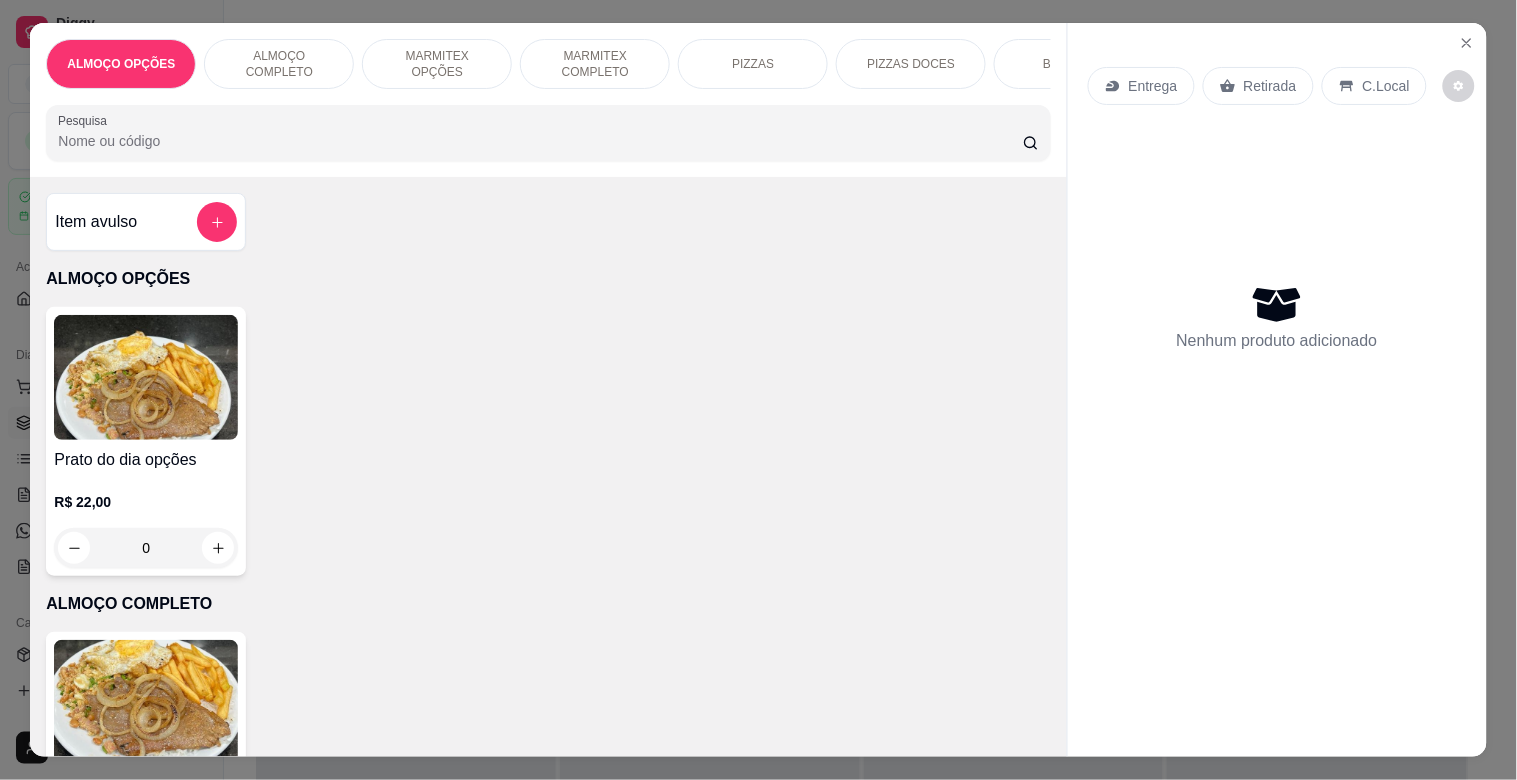 click on "Pesquisa" at bounding box center [540, 141] 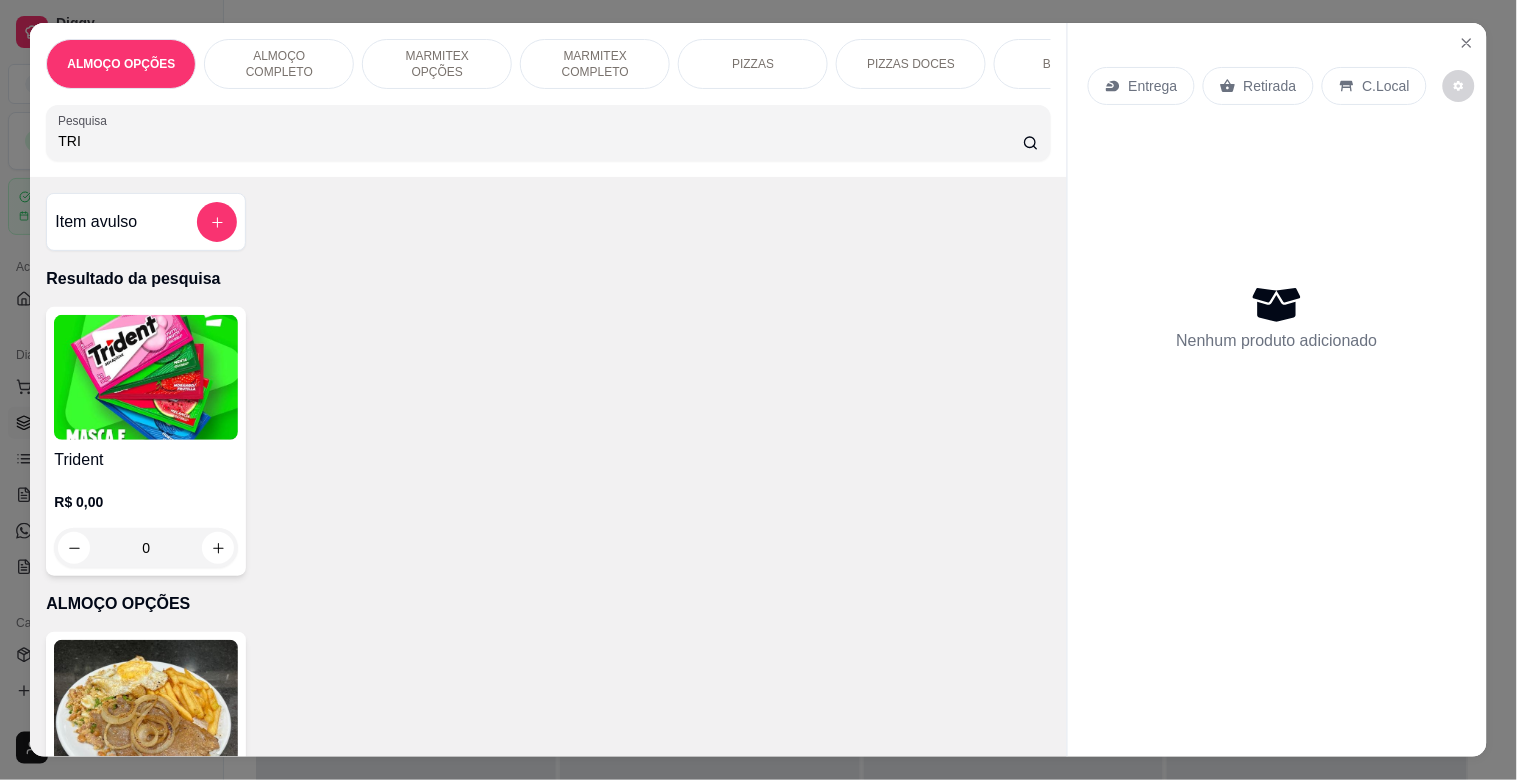 type on "TRI" 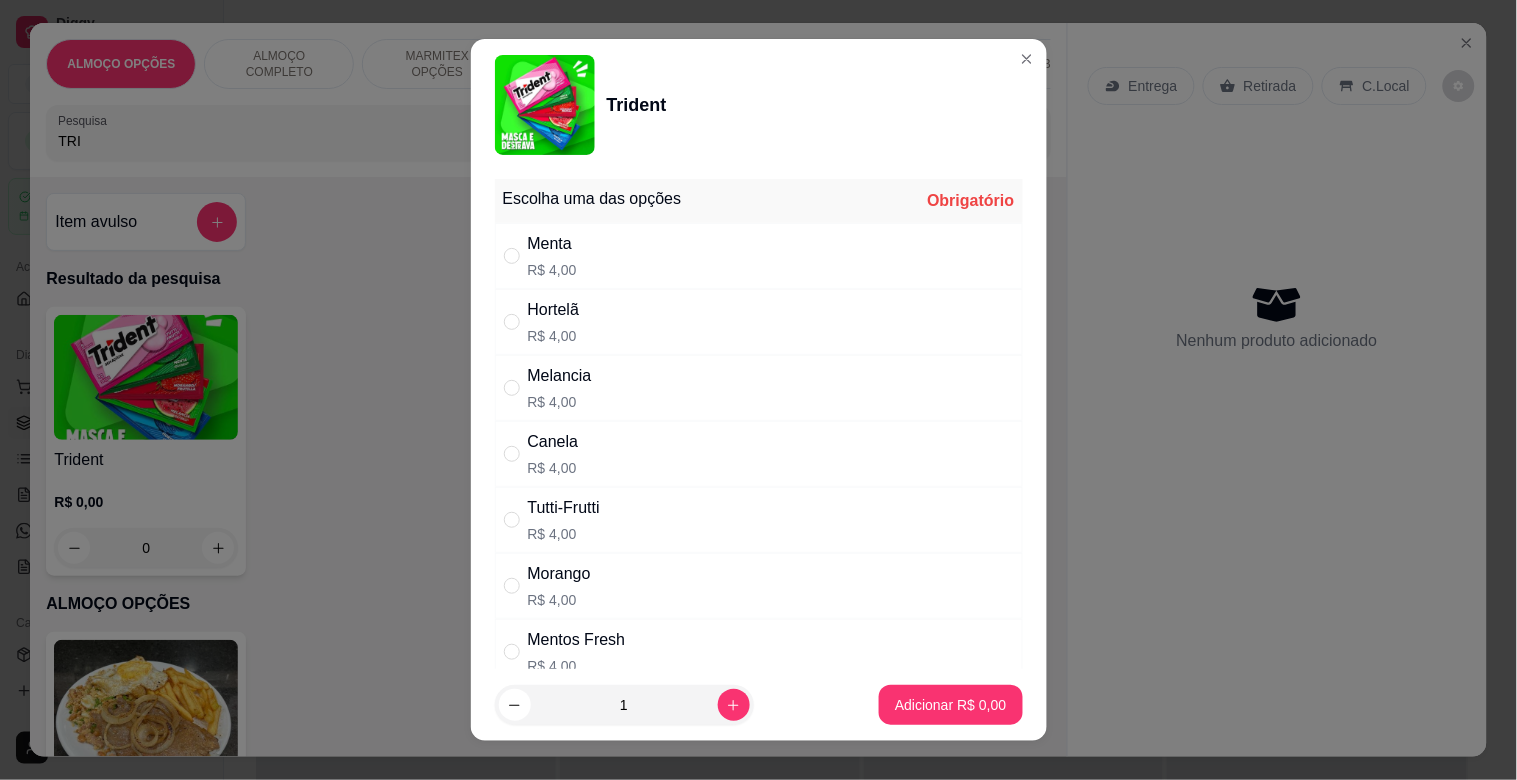 click on "Hortelã  R$ 4,00" at bounding box center (759, 322) 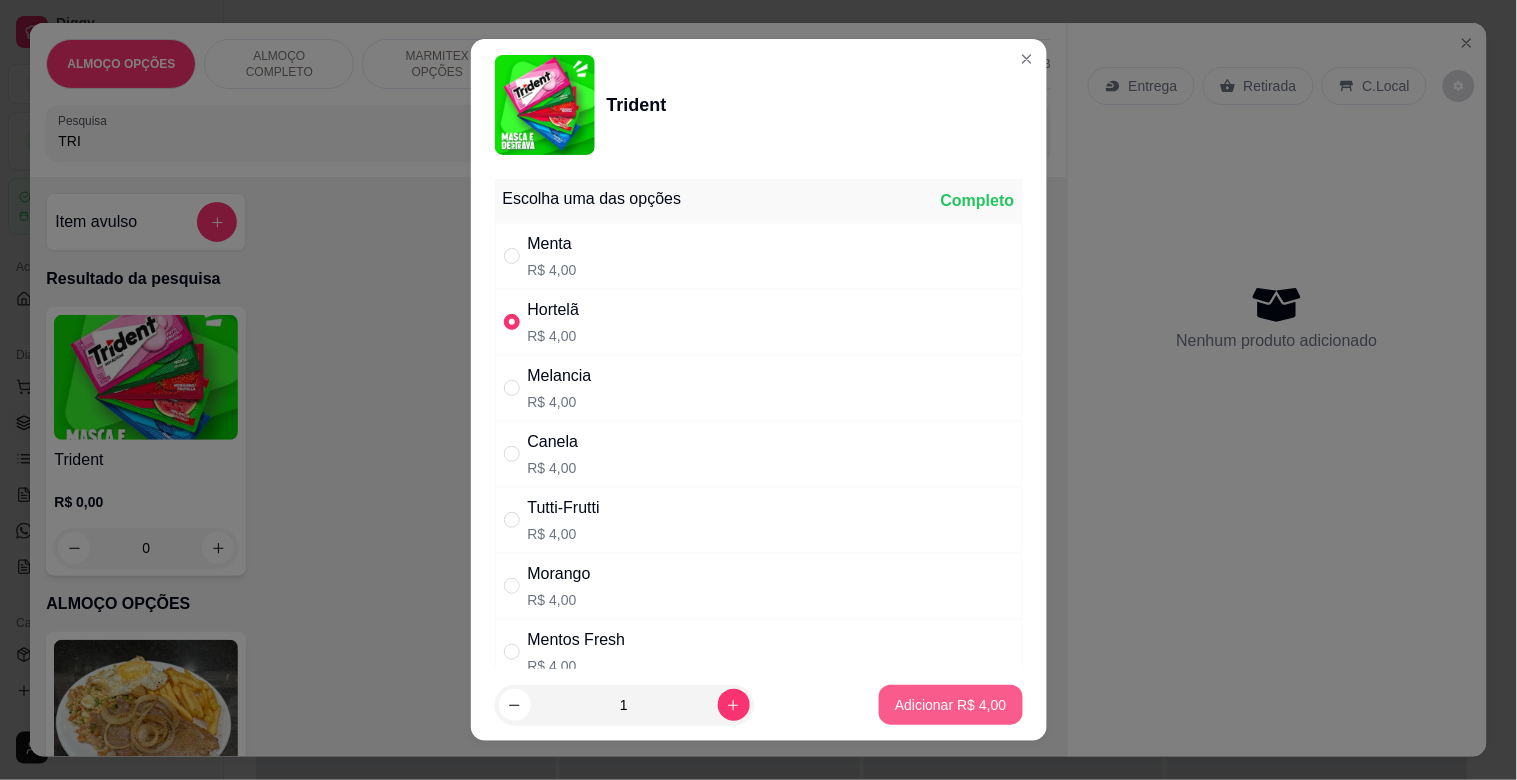 click on "Adicionar   R$ 4,00" at bounding box center (950, 705) 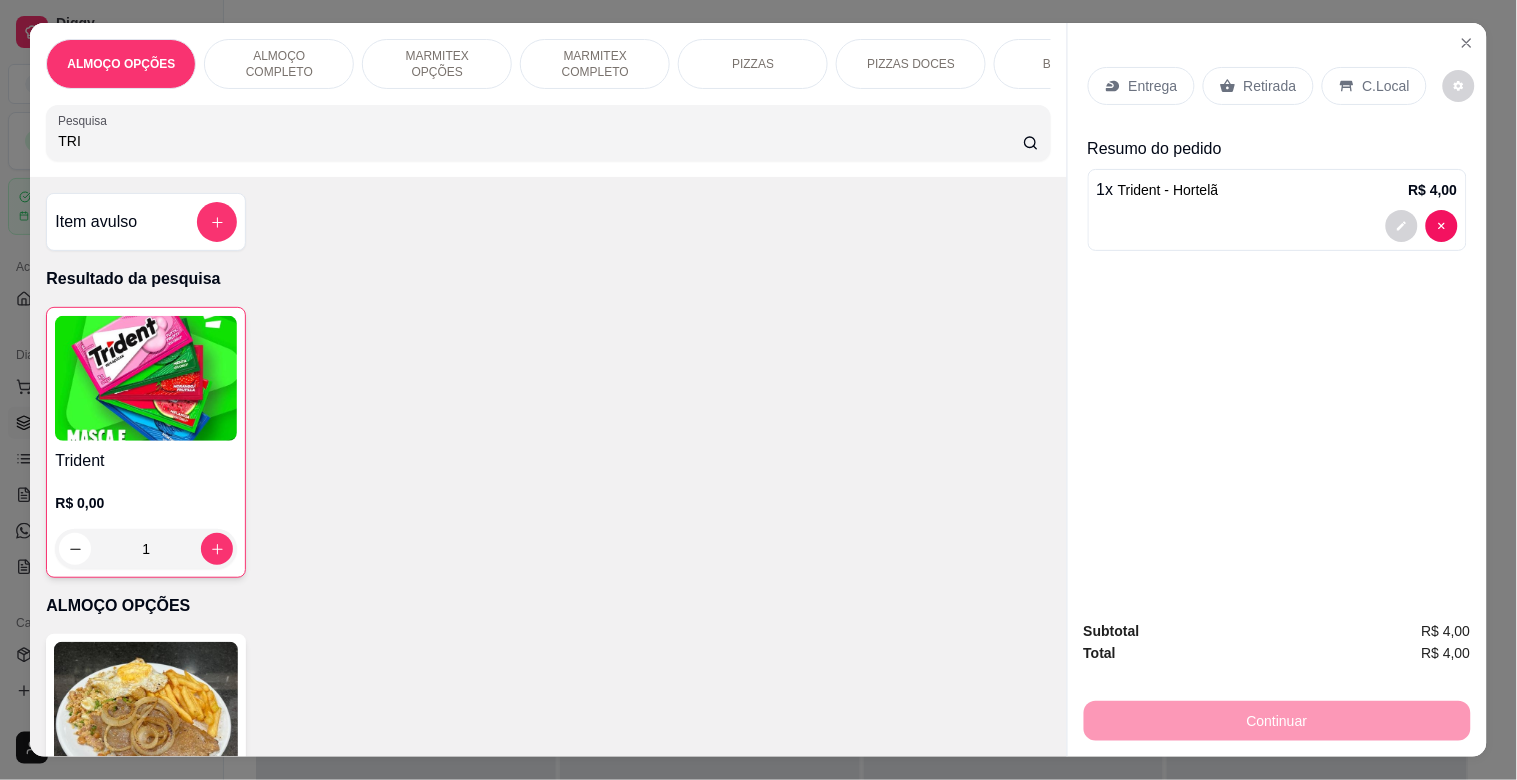 drag, startPoint x: 1245, startPoint y: 85, endPoint x: 1300, endPoint y: 237, distance: 161.64467 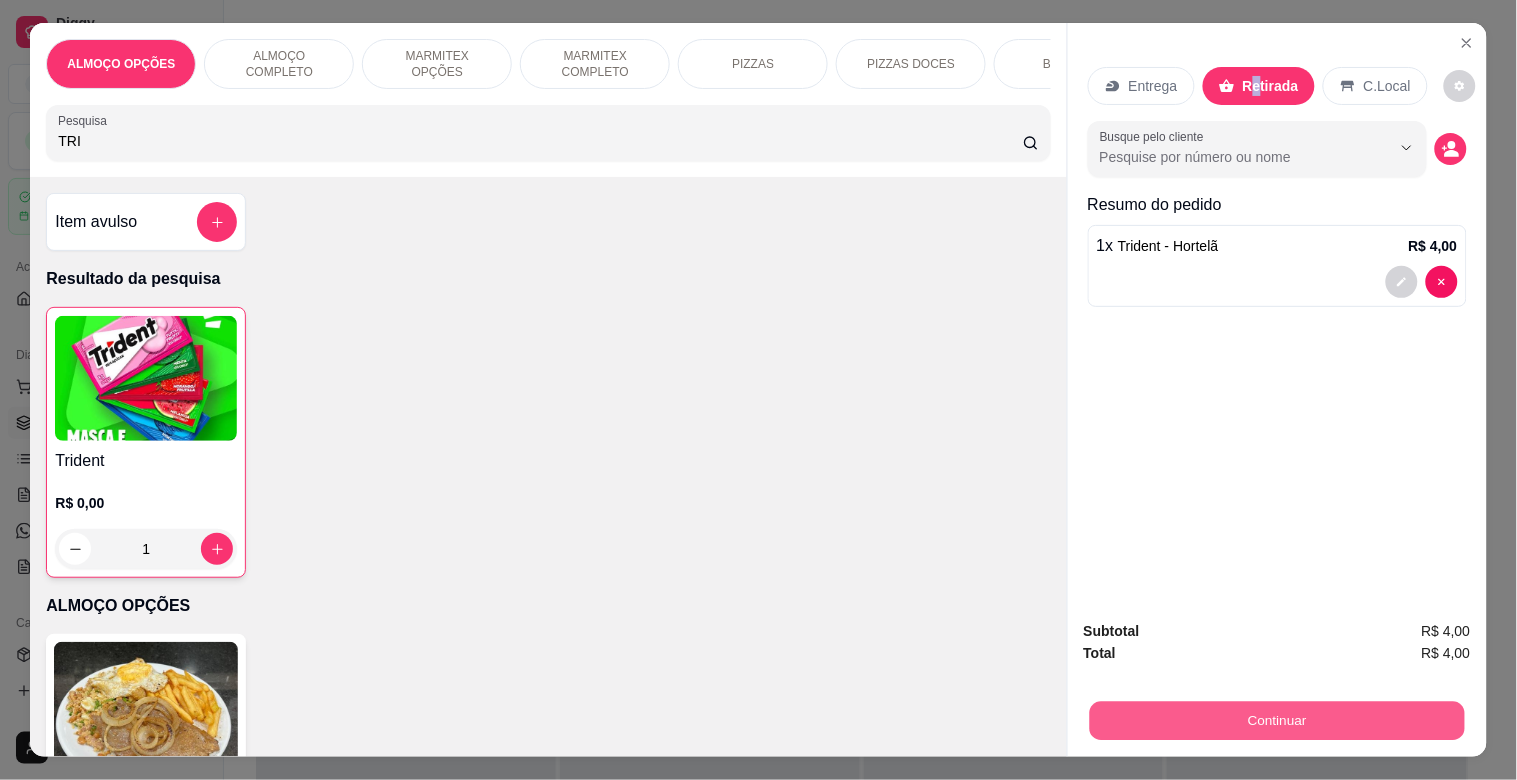 click on "Continuar" at bounding box center (1276, 720) 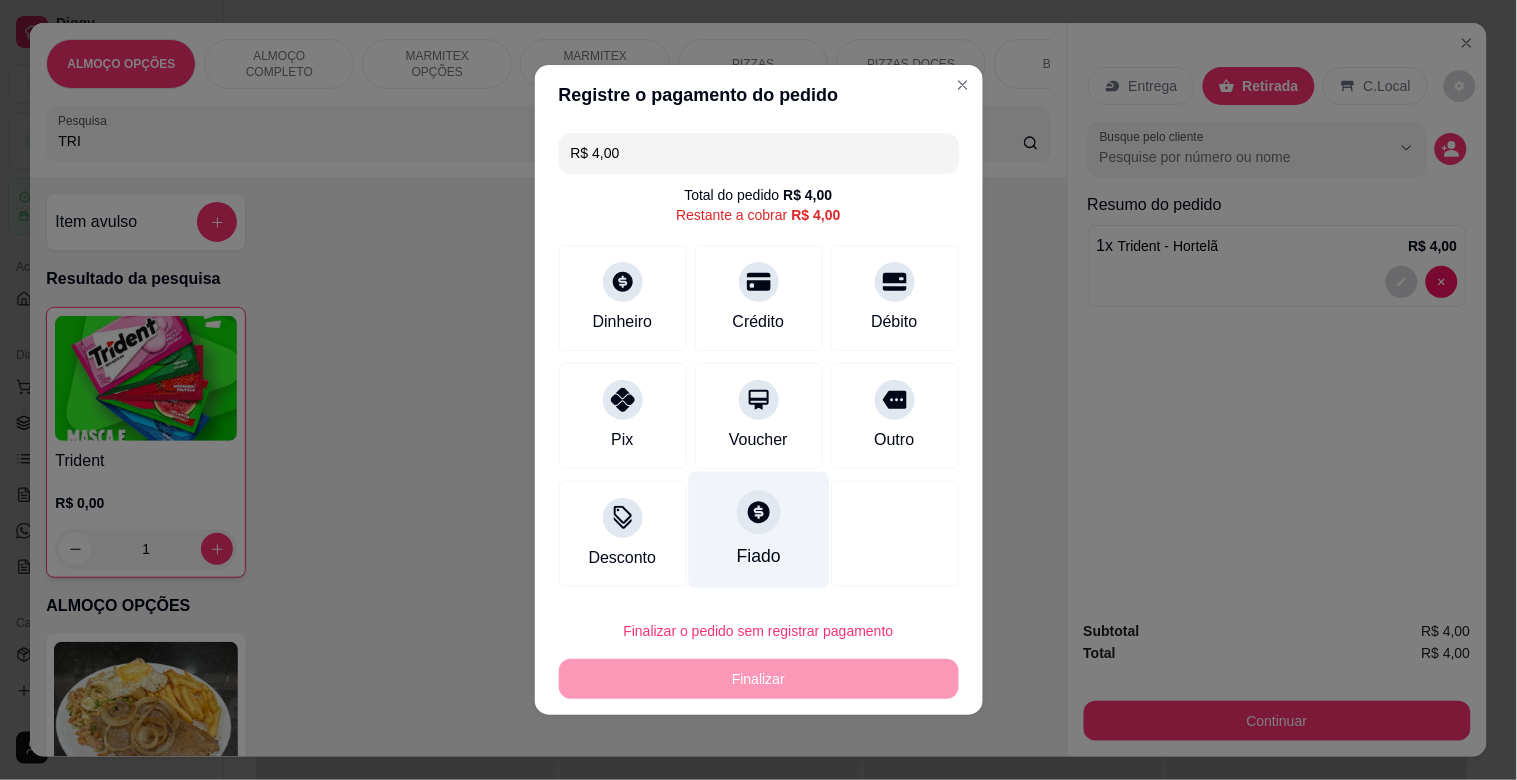 drag, startPoint x: 620, startPoint y: 406, endPoint x: 744, endPoint y: 506, distance: 159.29846 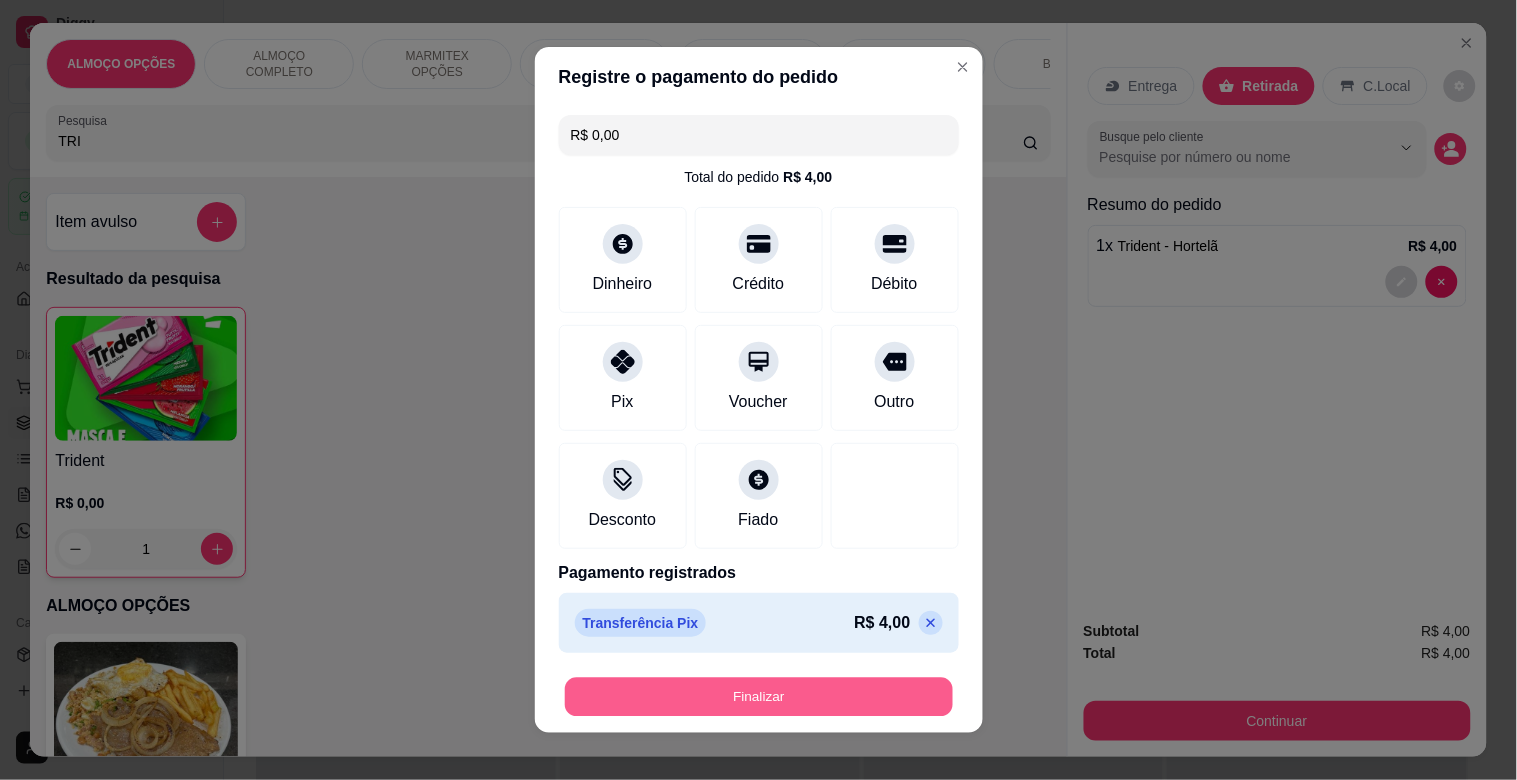 click on "Finalizar" at bounding box center (759, 697) 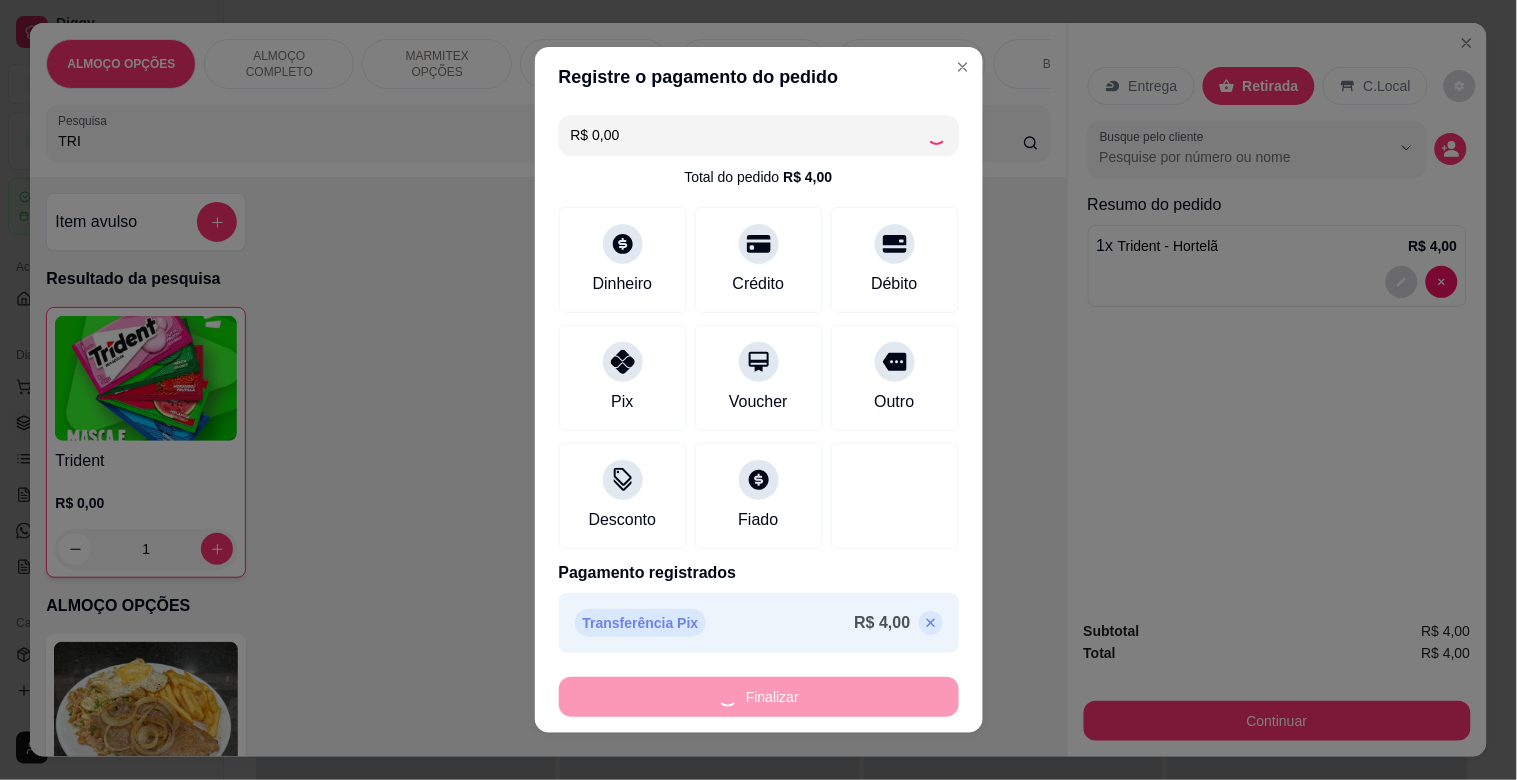 type on "0" 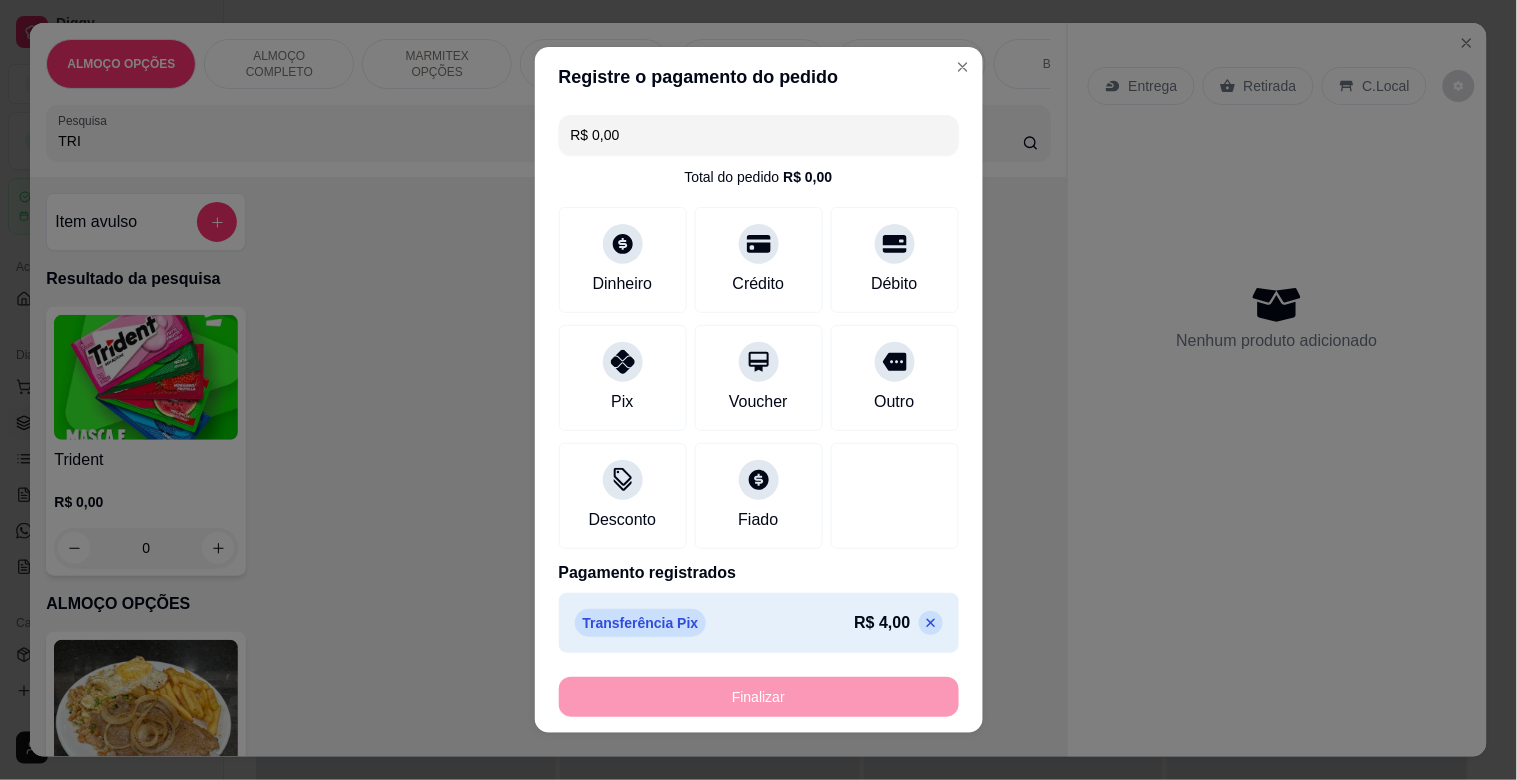type on "-R$ 4,00" 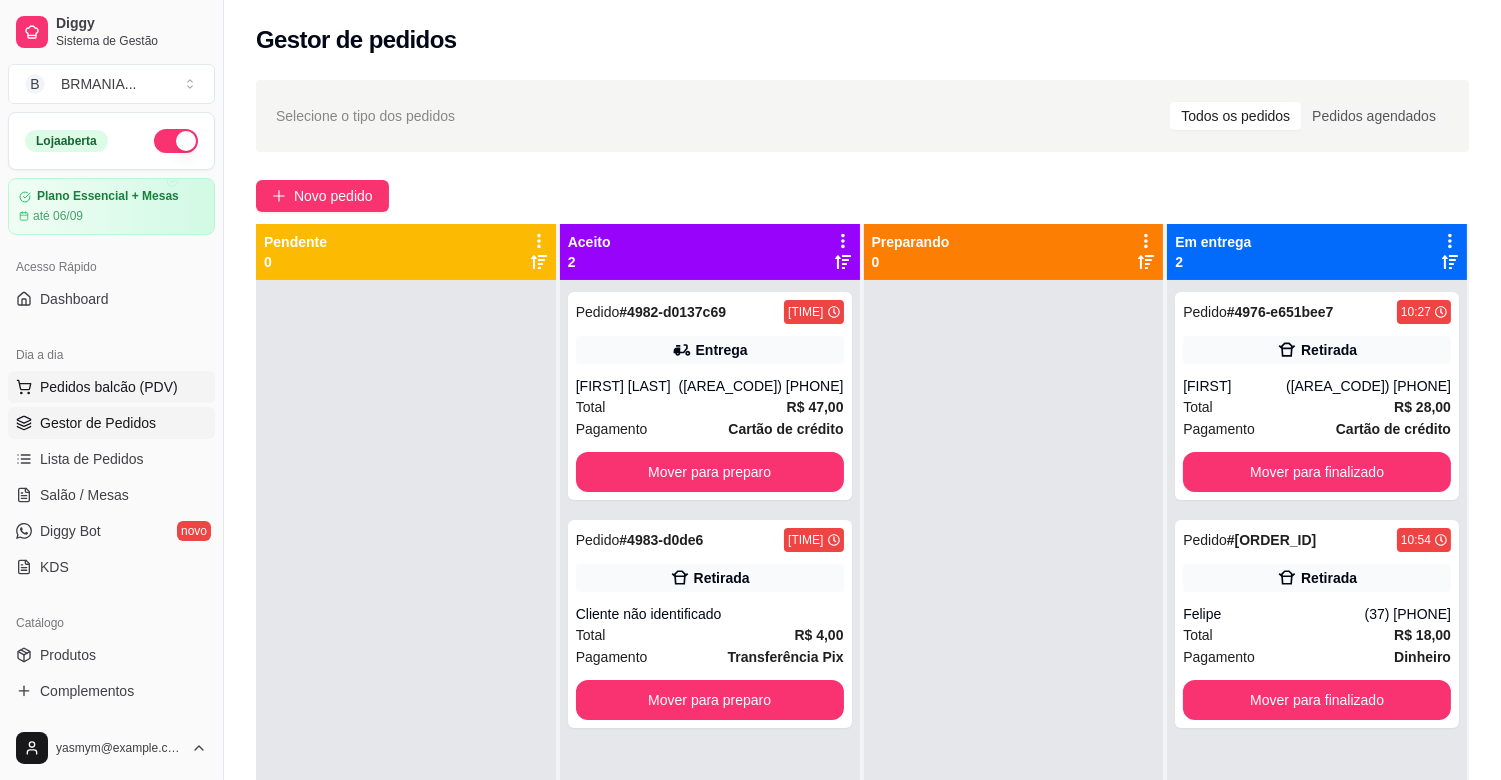 click on "Pedidos balcão (PDV)" at bounding box center [109, 387] 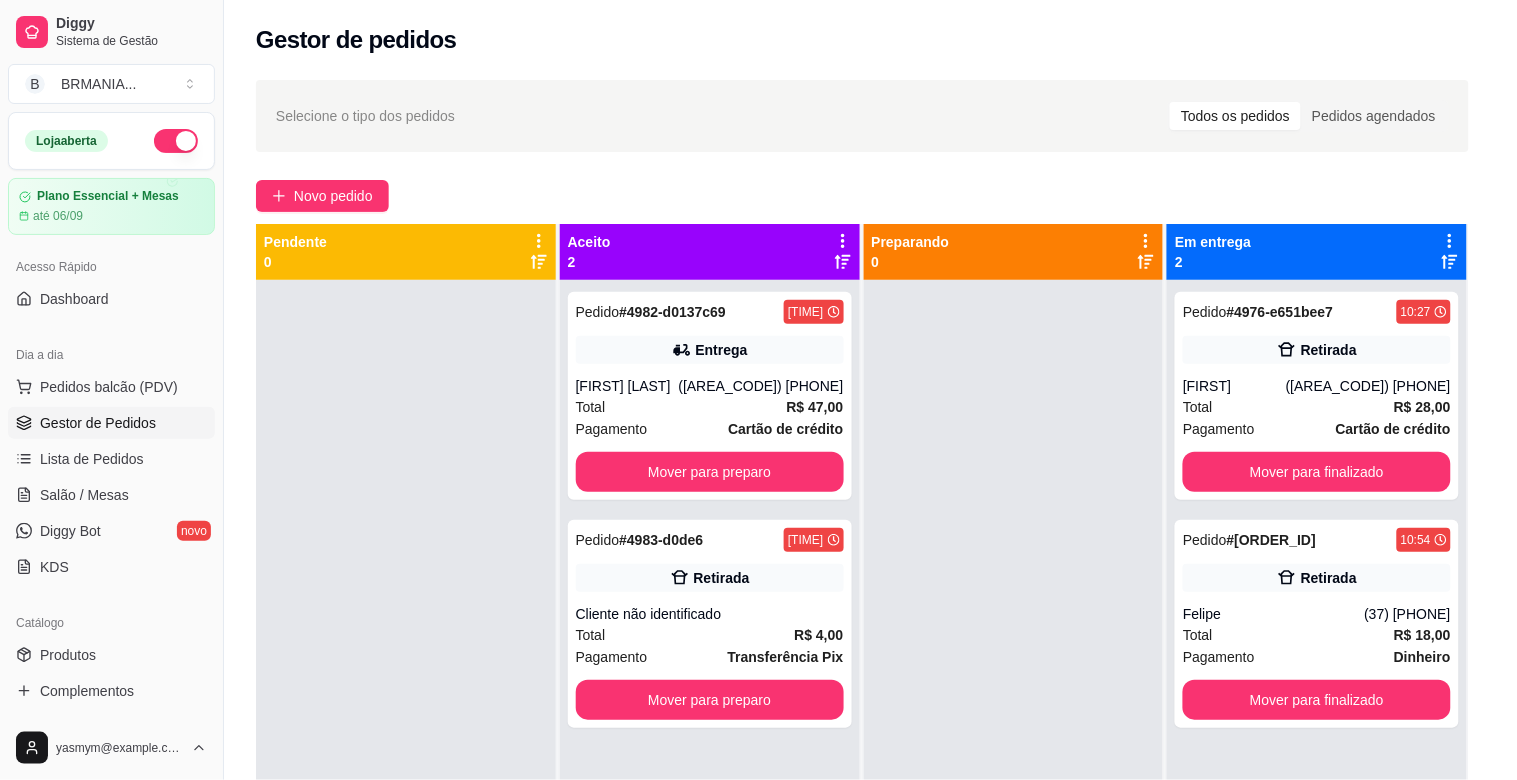click on "MARMITEX COMPLETO" at bounding box center [595, 64] 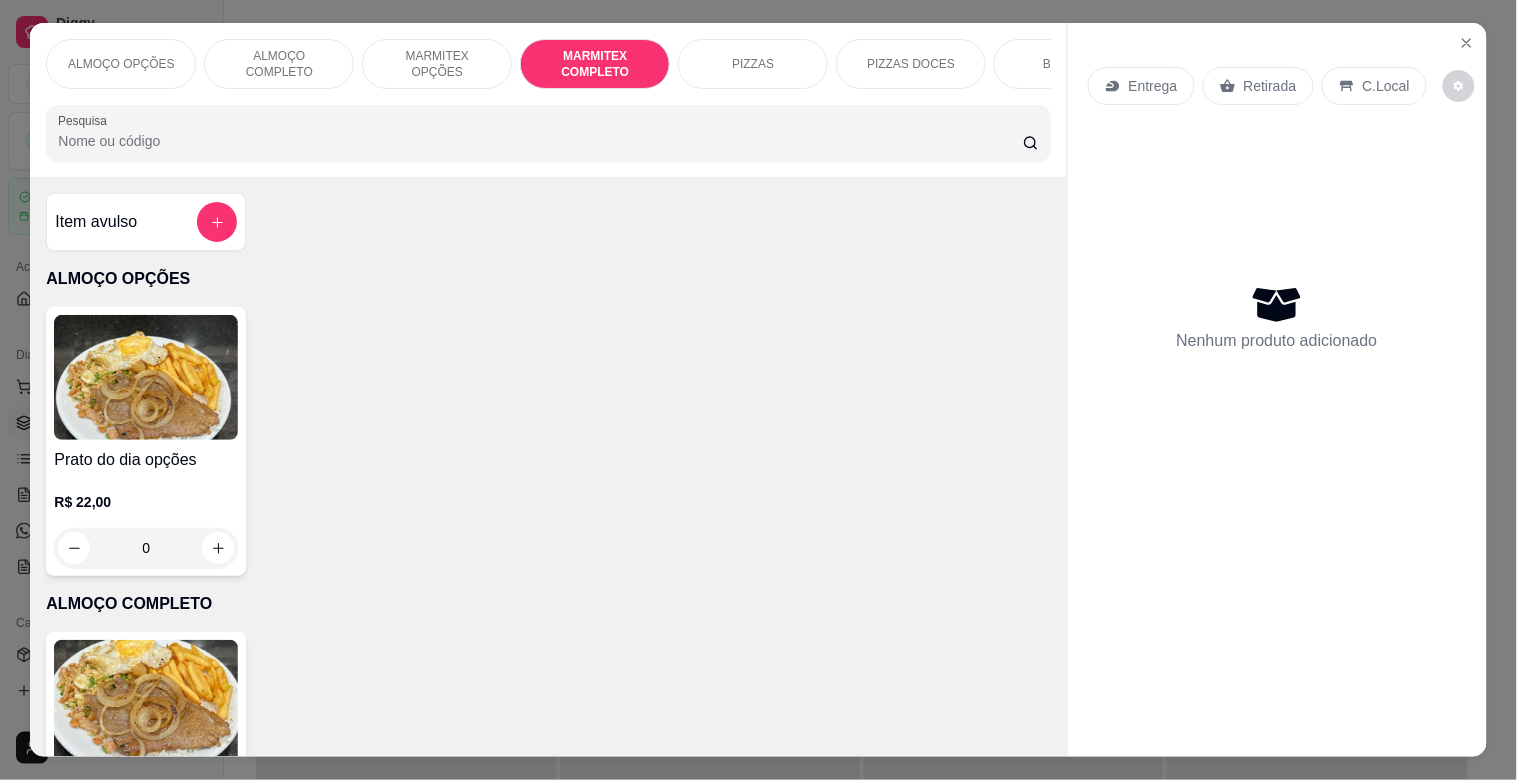 scroll, scrollTop: 1064, scrollLeft: 0, axis: vertical 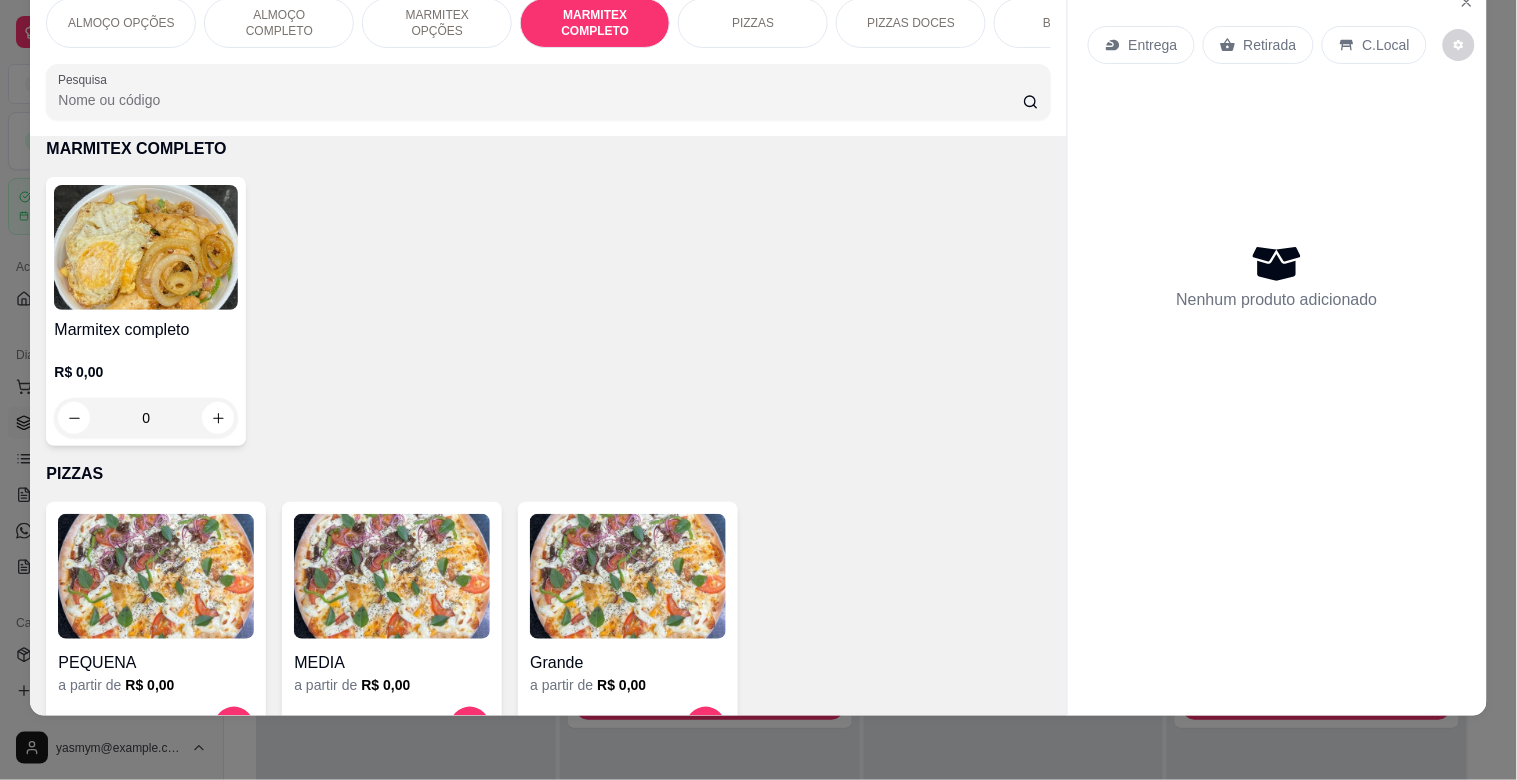 click at bounding box center (146, 247) 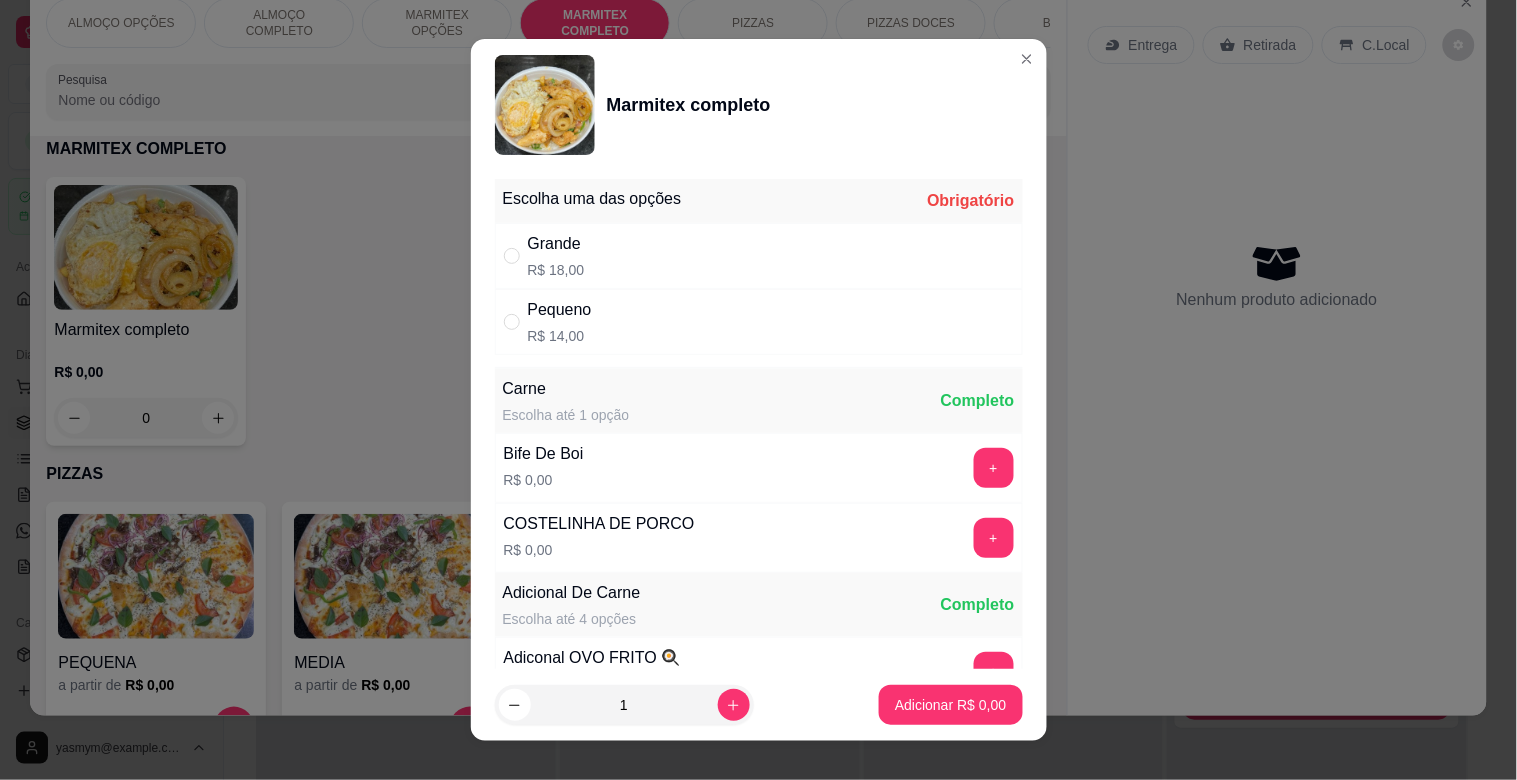 drag, startPoint x: 651, startPoint y: 225, endPoint x: 668, endPoint y: 255, distance: 34.48188 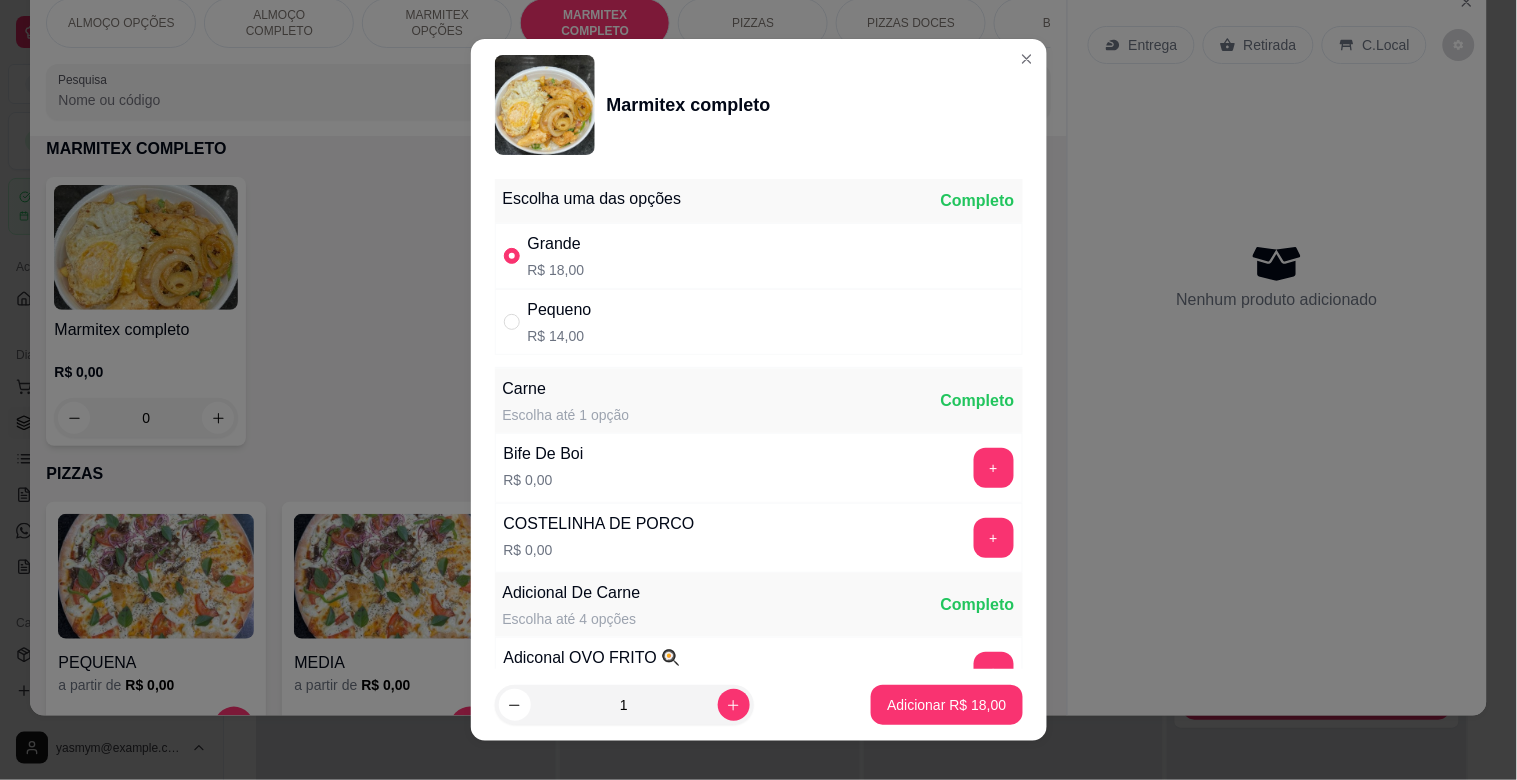 scroll, scrollTop: 280, scrollLeft: 0, axis: vertical 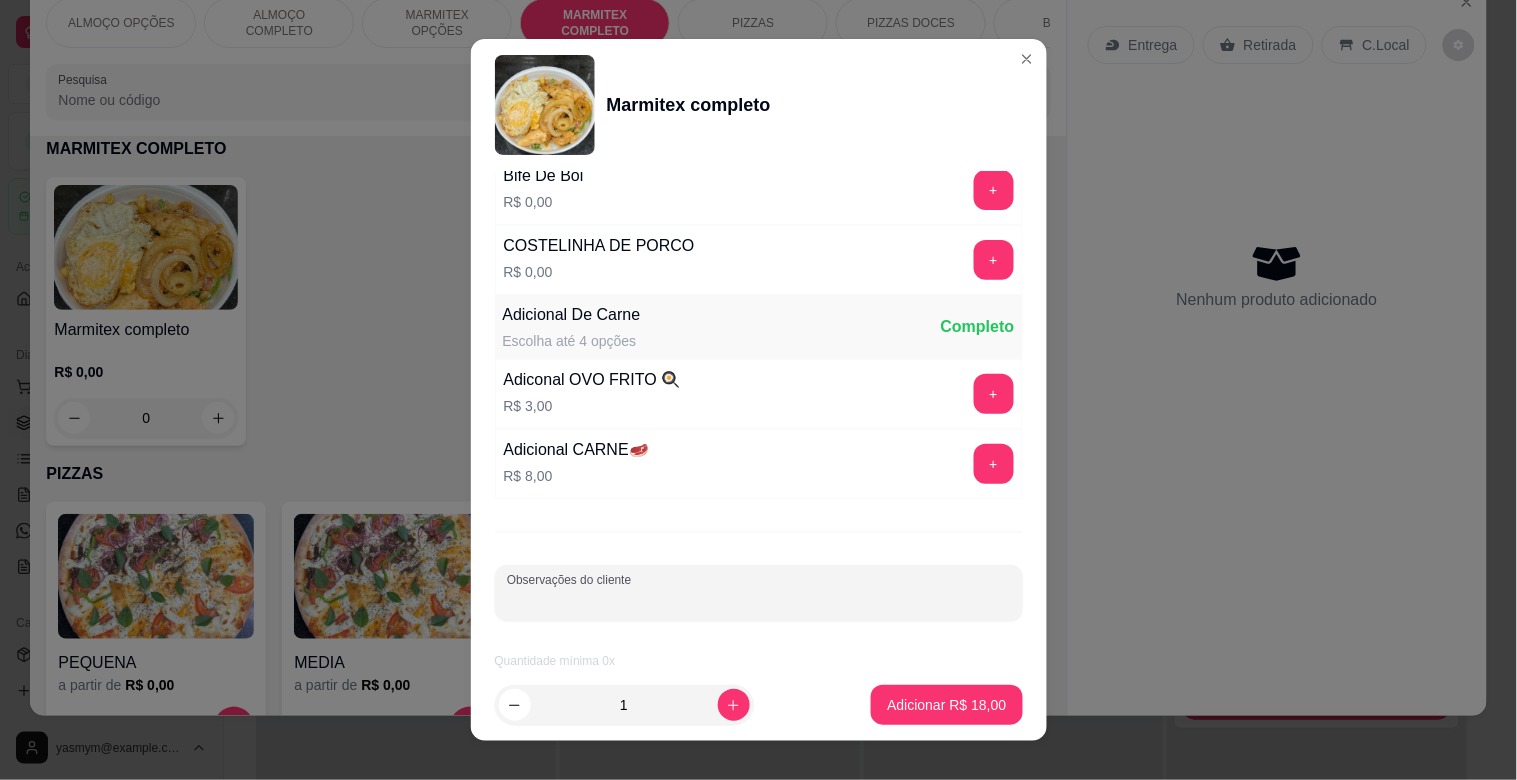 click on "Observações do cliente" at bounding box center [759, 601] 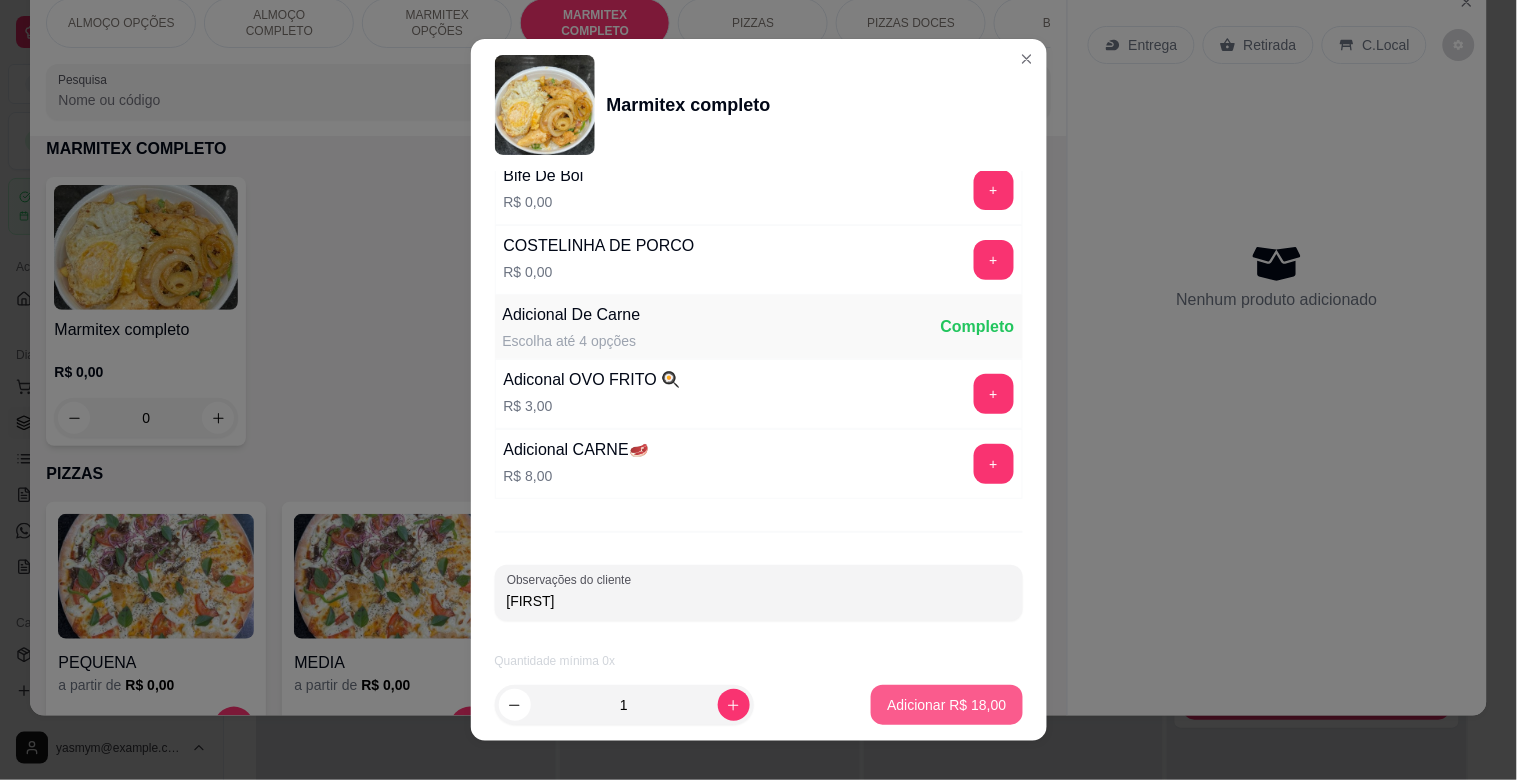 type on "[FIRST]" 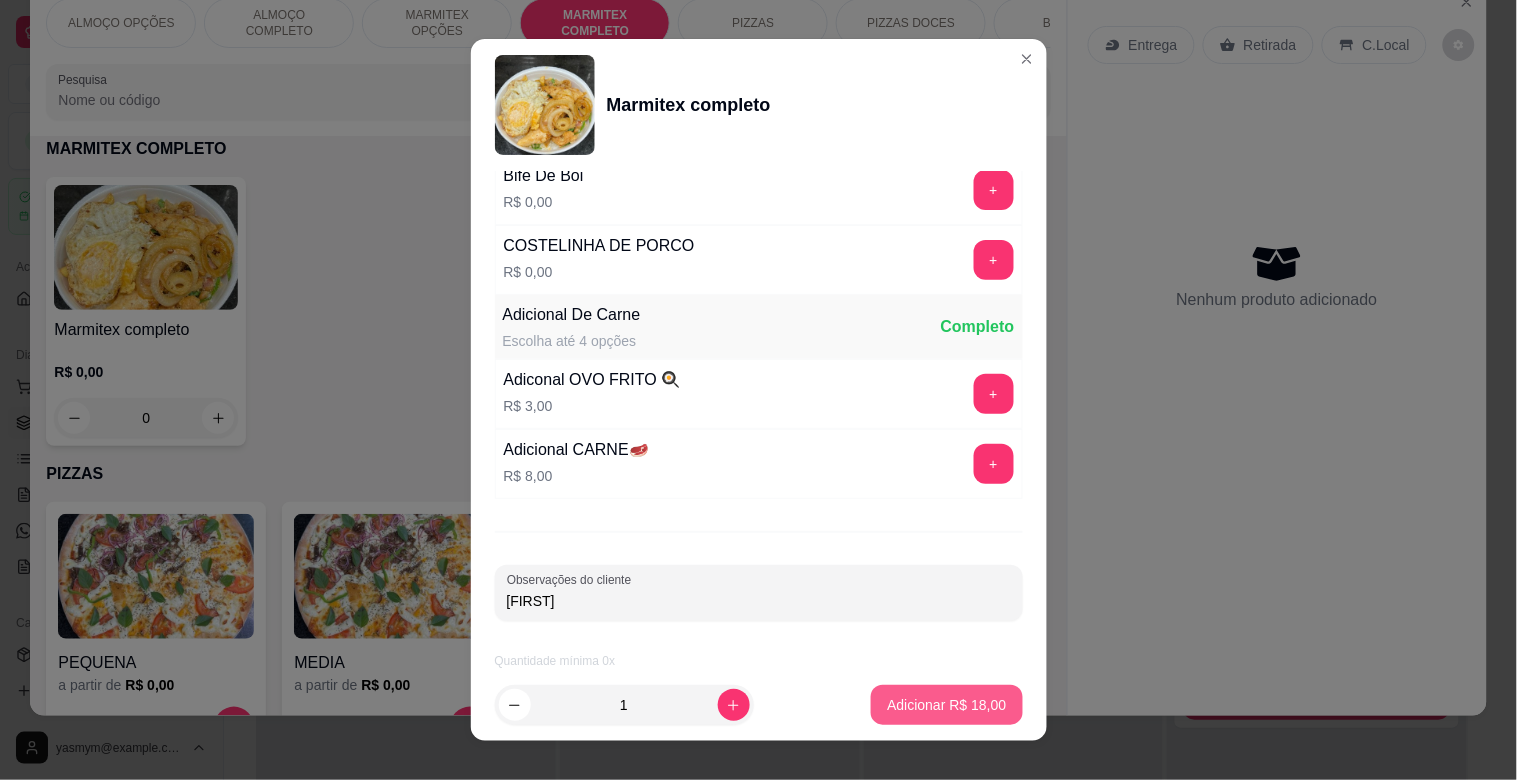 click on "Adicionar   R$ 18,00" at bounding box center (946, 705) 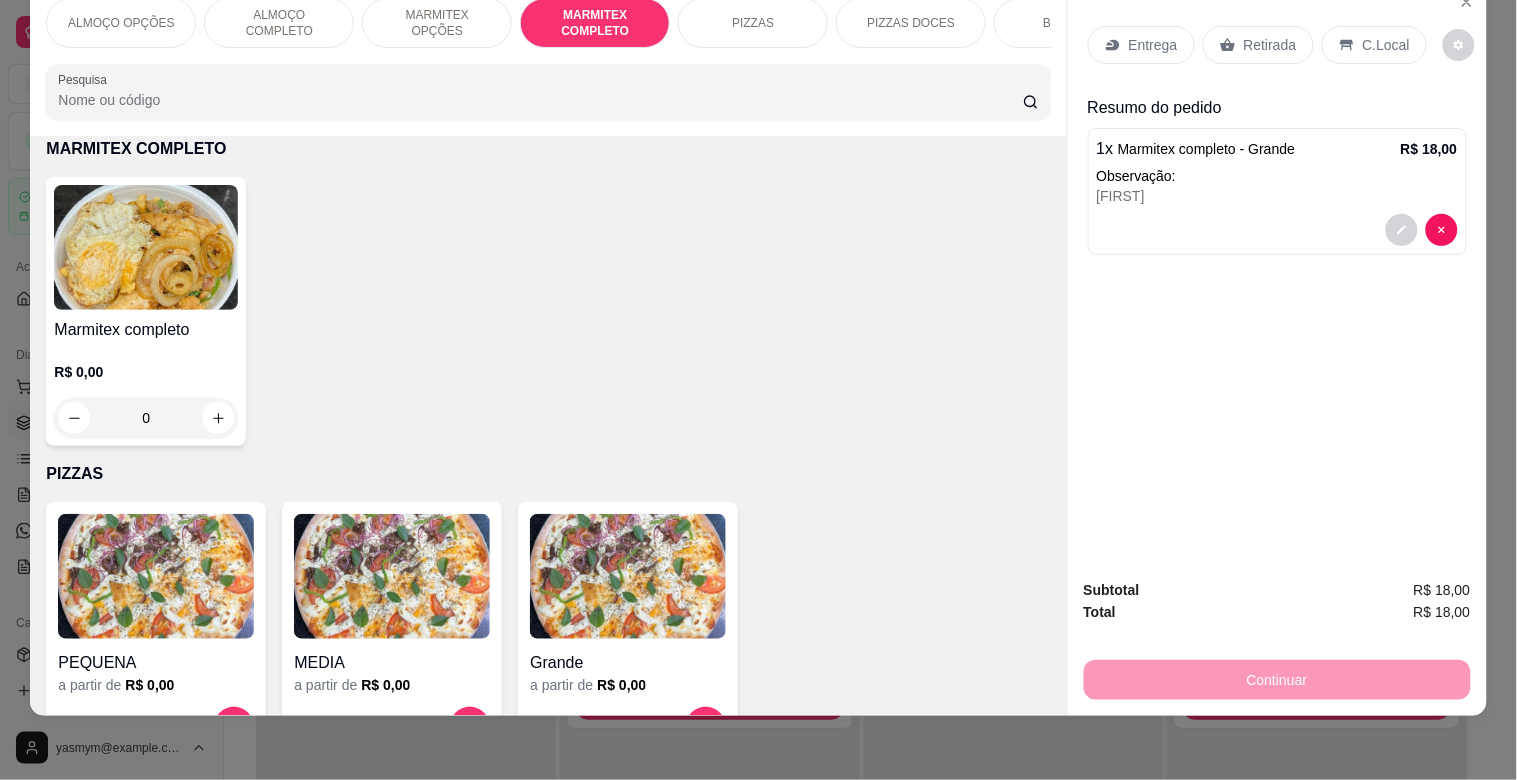 click at bounding box center (146, 247) 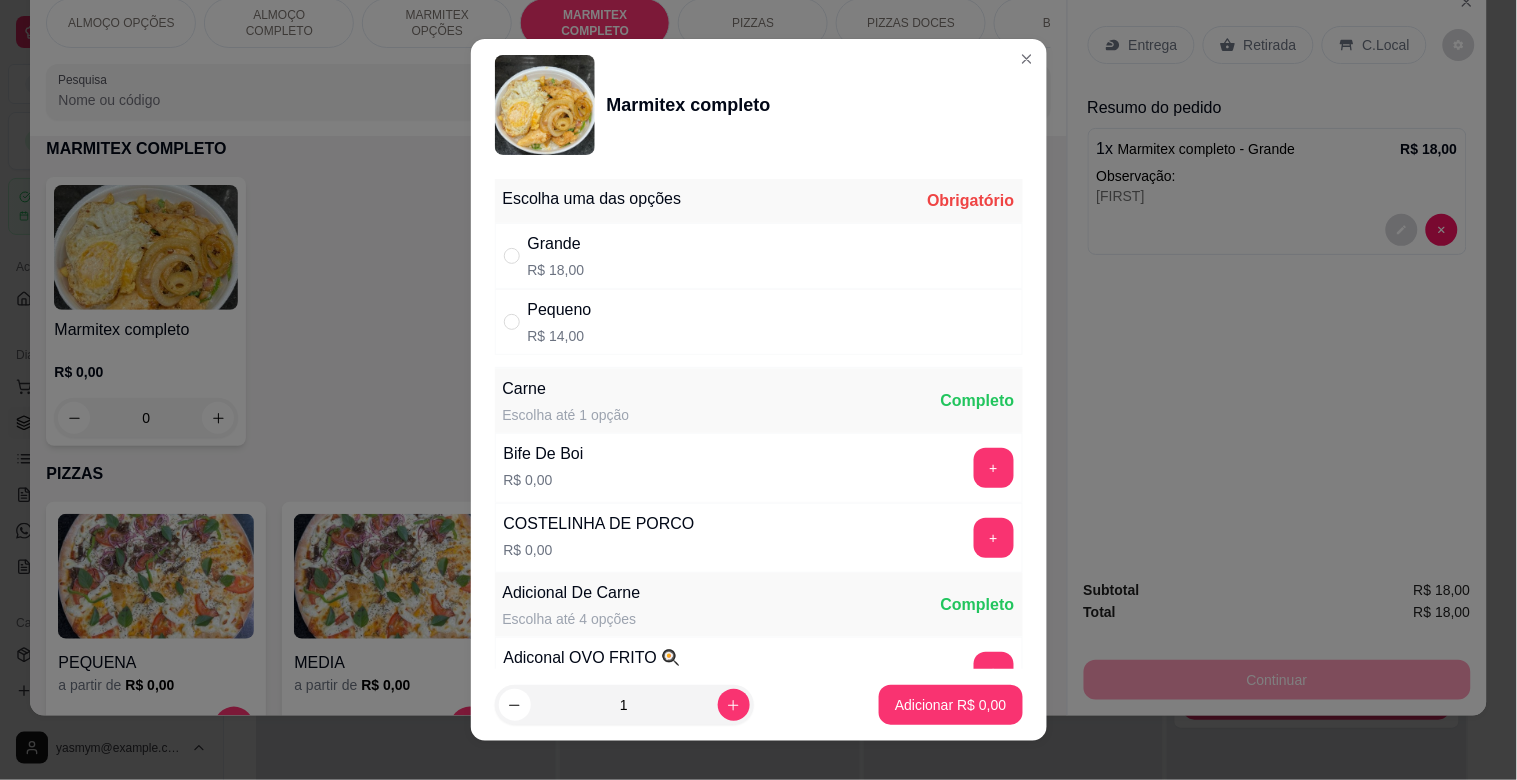 drag, startPoint x: 627, startPoint y: 211, endPoint x: 630, endPoint y: 248, distance: 37.12142 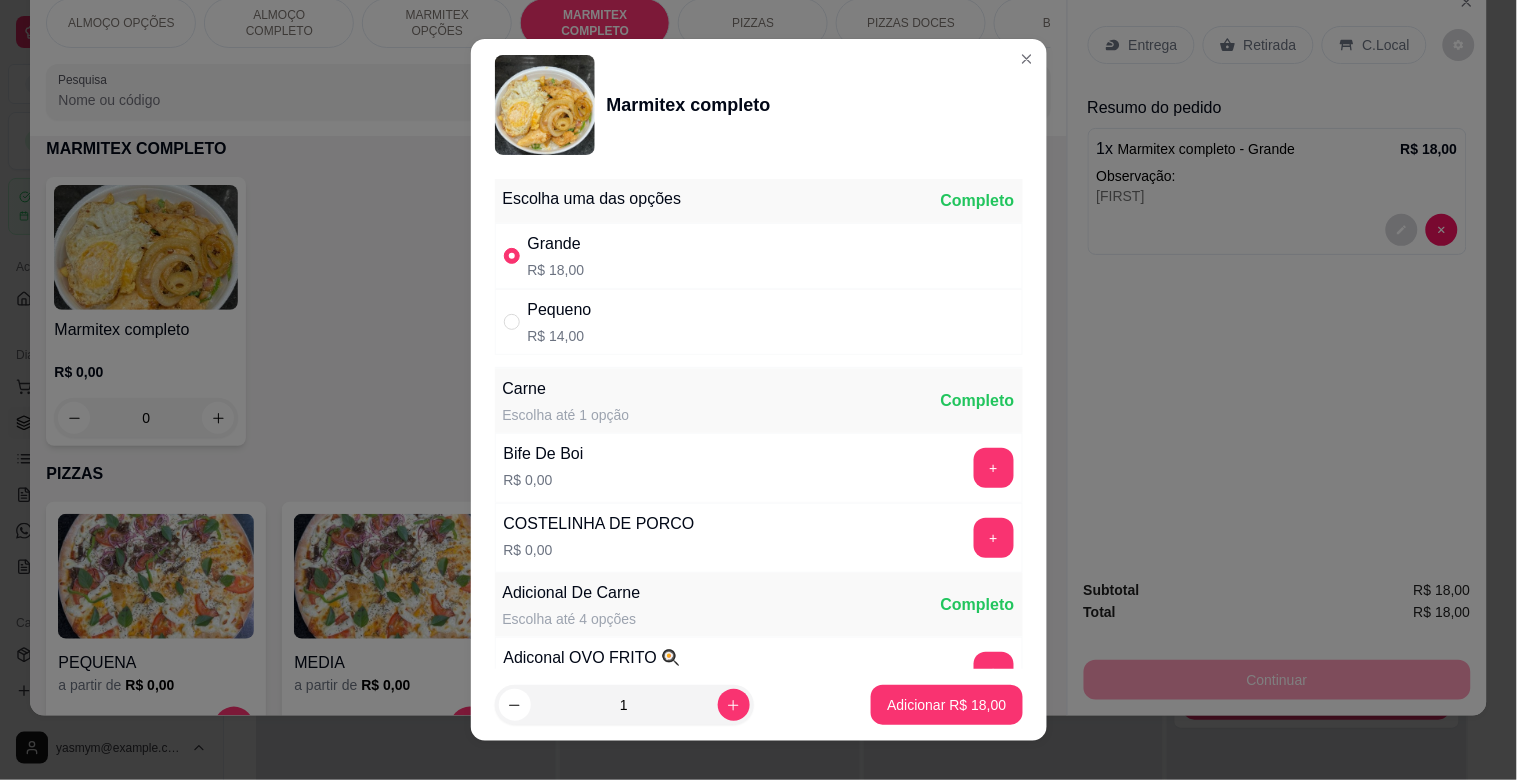 scroll, scrollTop: 0, scrollLeft: 0, axis: both 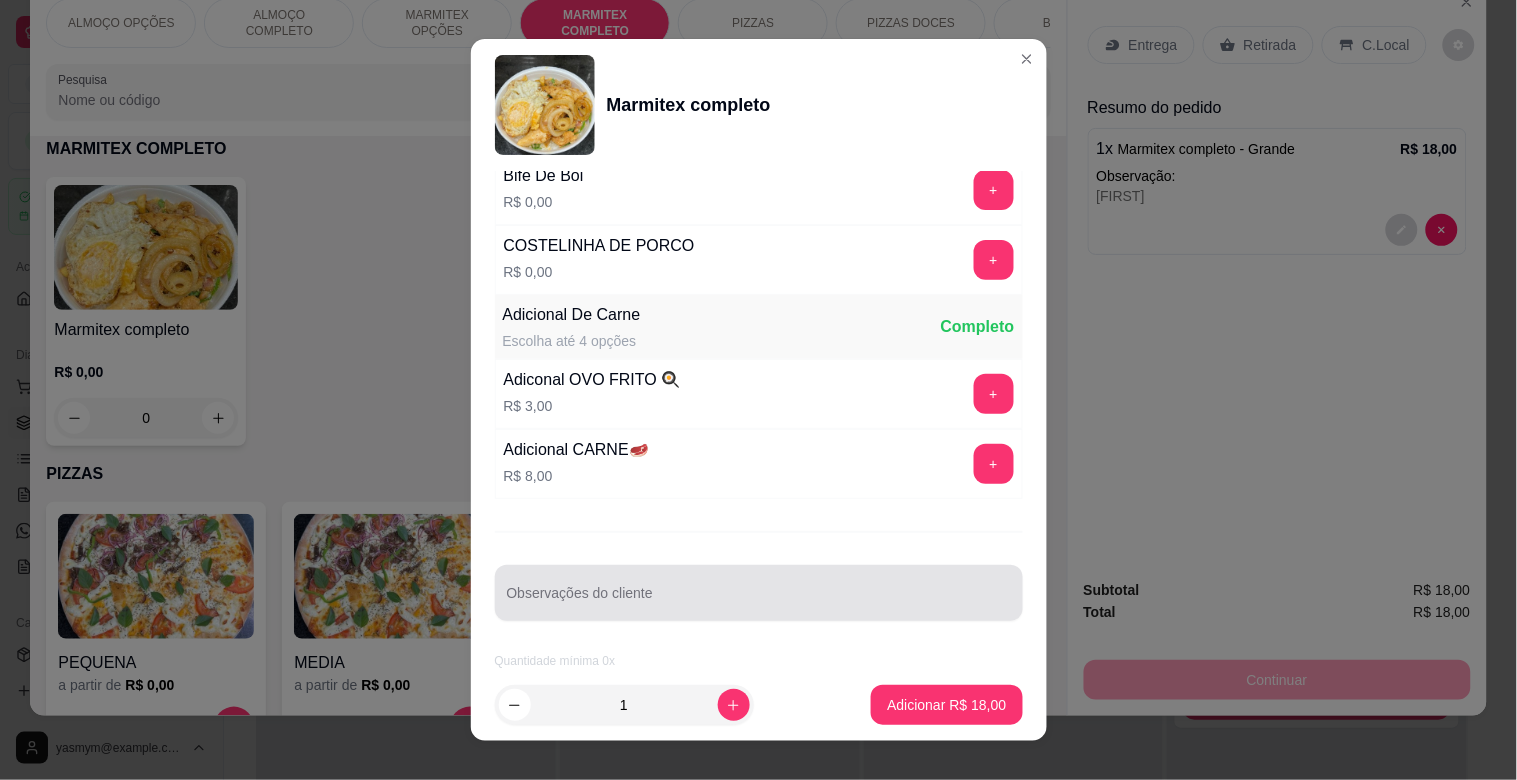 click on "Observações do cliente" at bounding box center (759, 601) 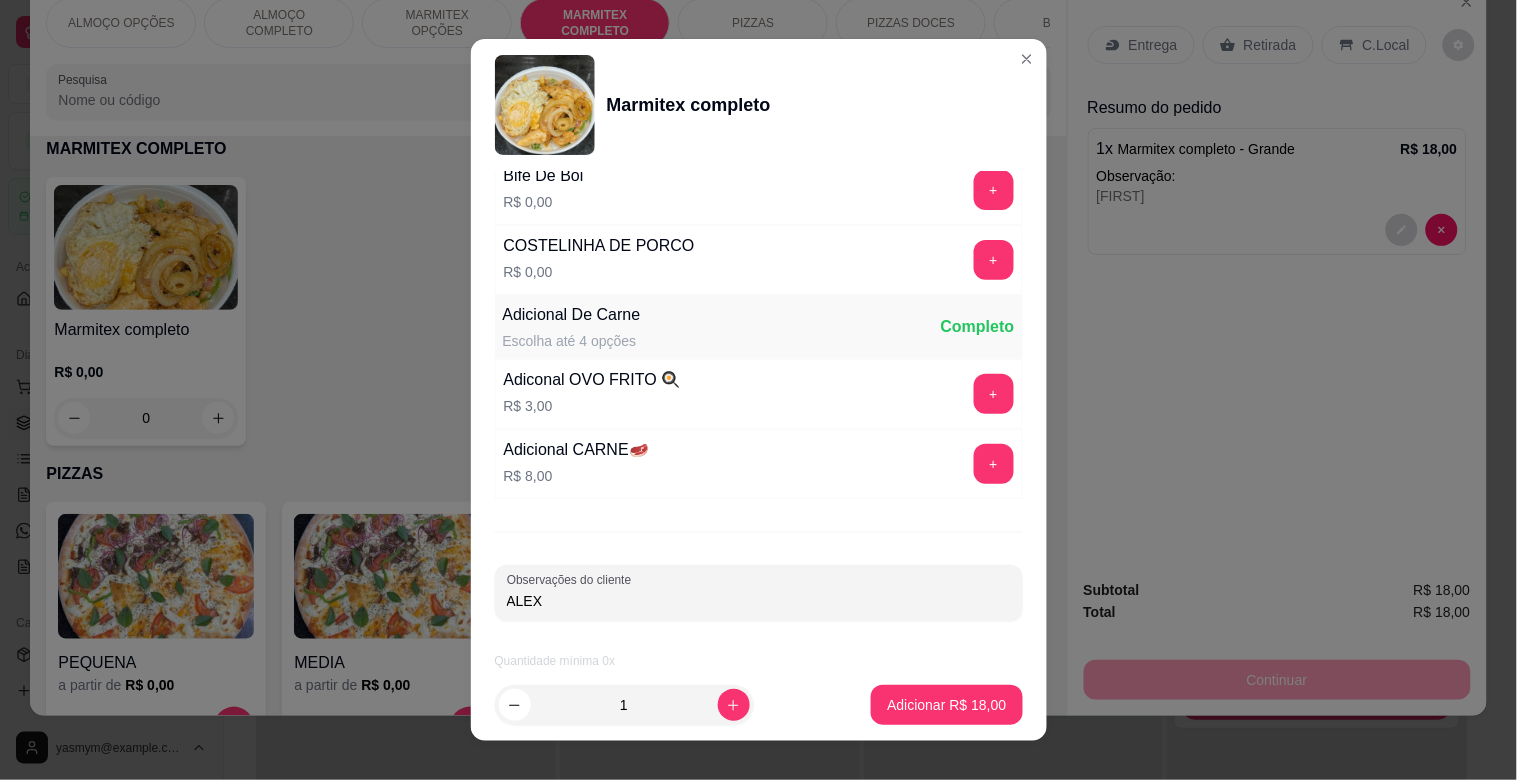 type on "ALEX" 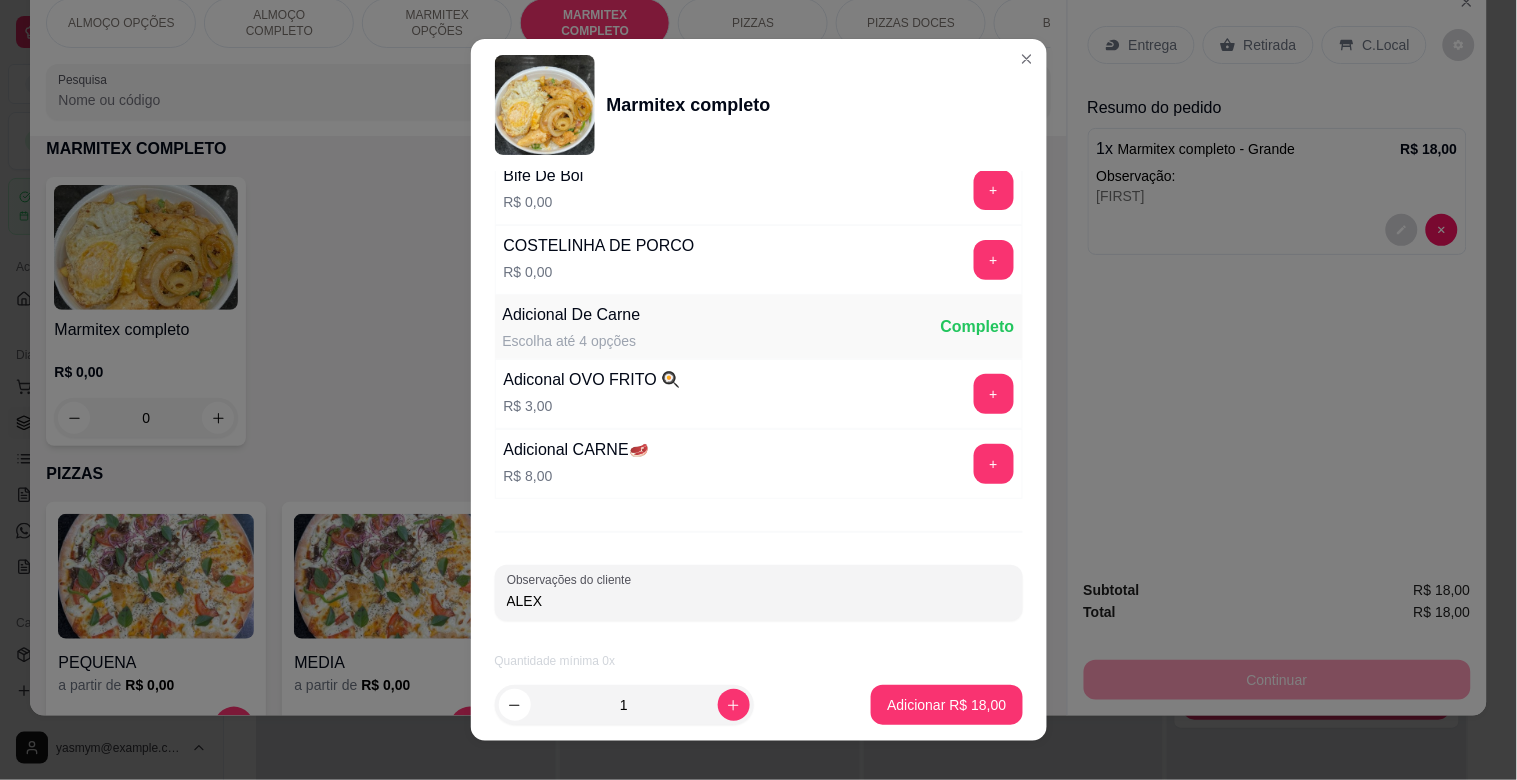 click on "1 Adicionar   R$ 18,00" at bounding box center (759, 705) 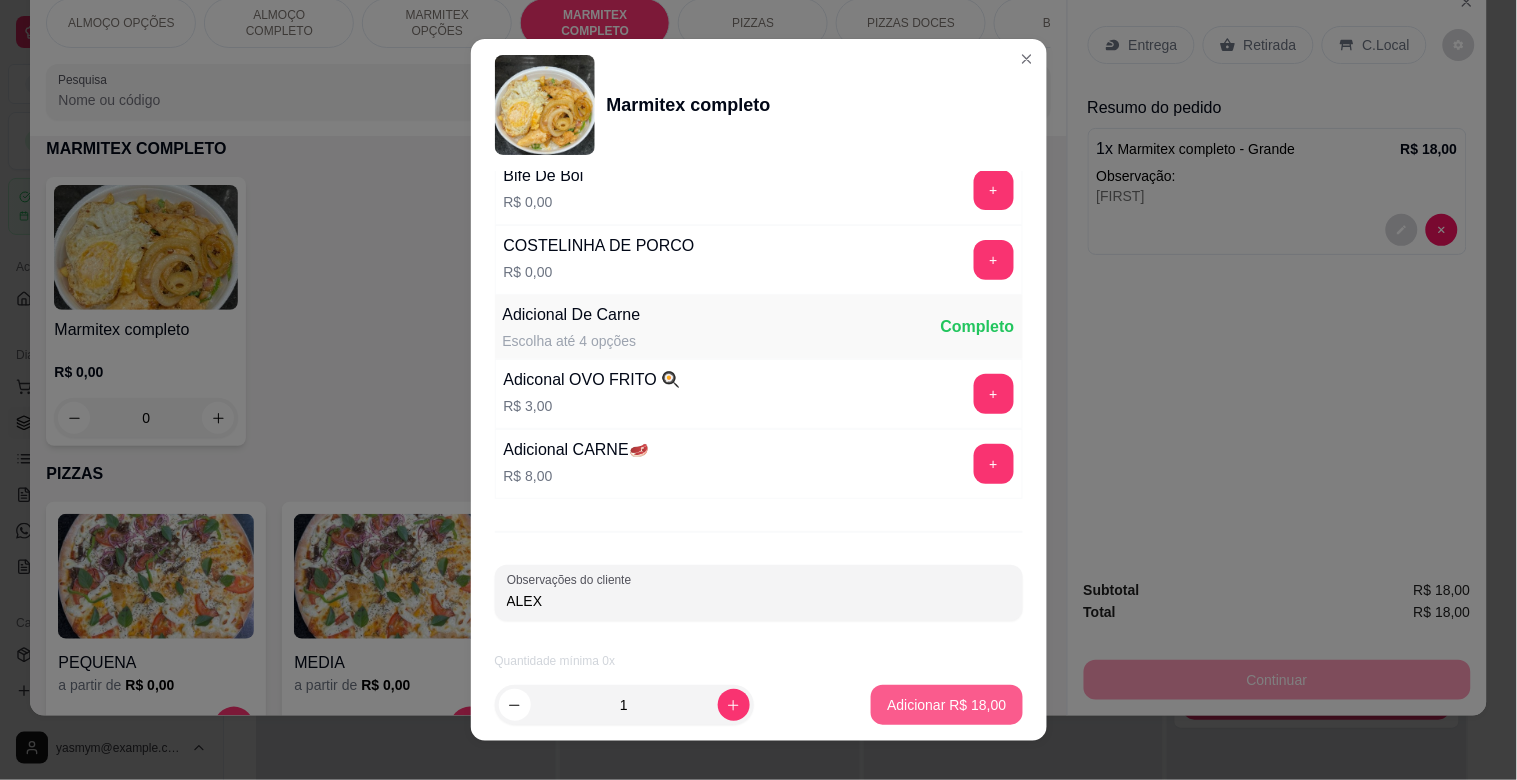click on "Adicionar   R$ 18,00" at bounding box center (946, 705) 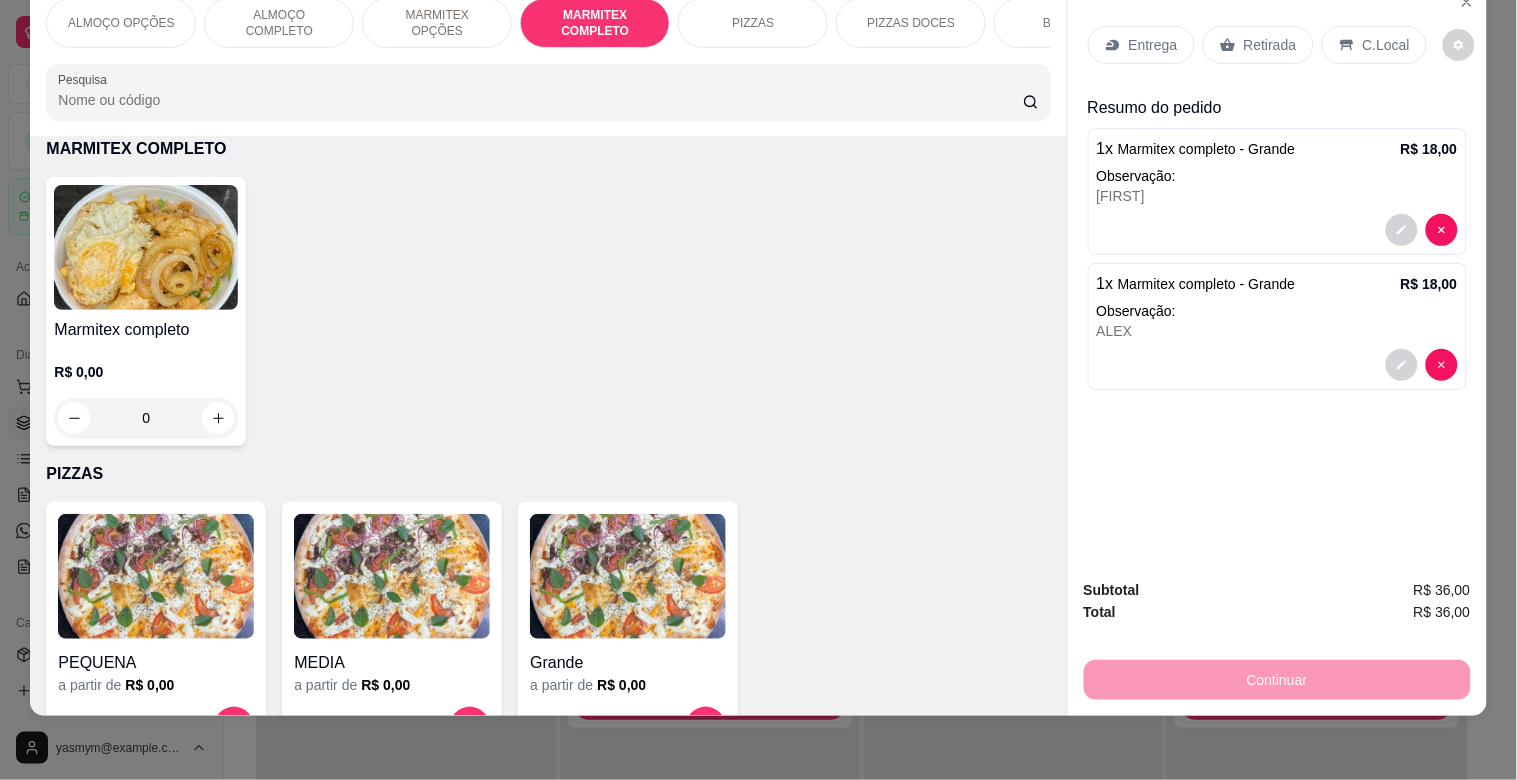 drag, startPoint x: 1262, startPoint y: 36, endPoint x: 1320, endPoint y: 56, distance: 61.351448 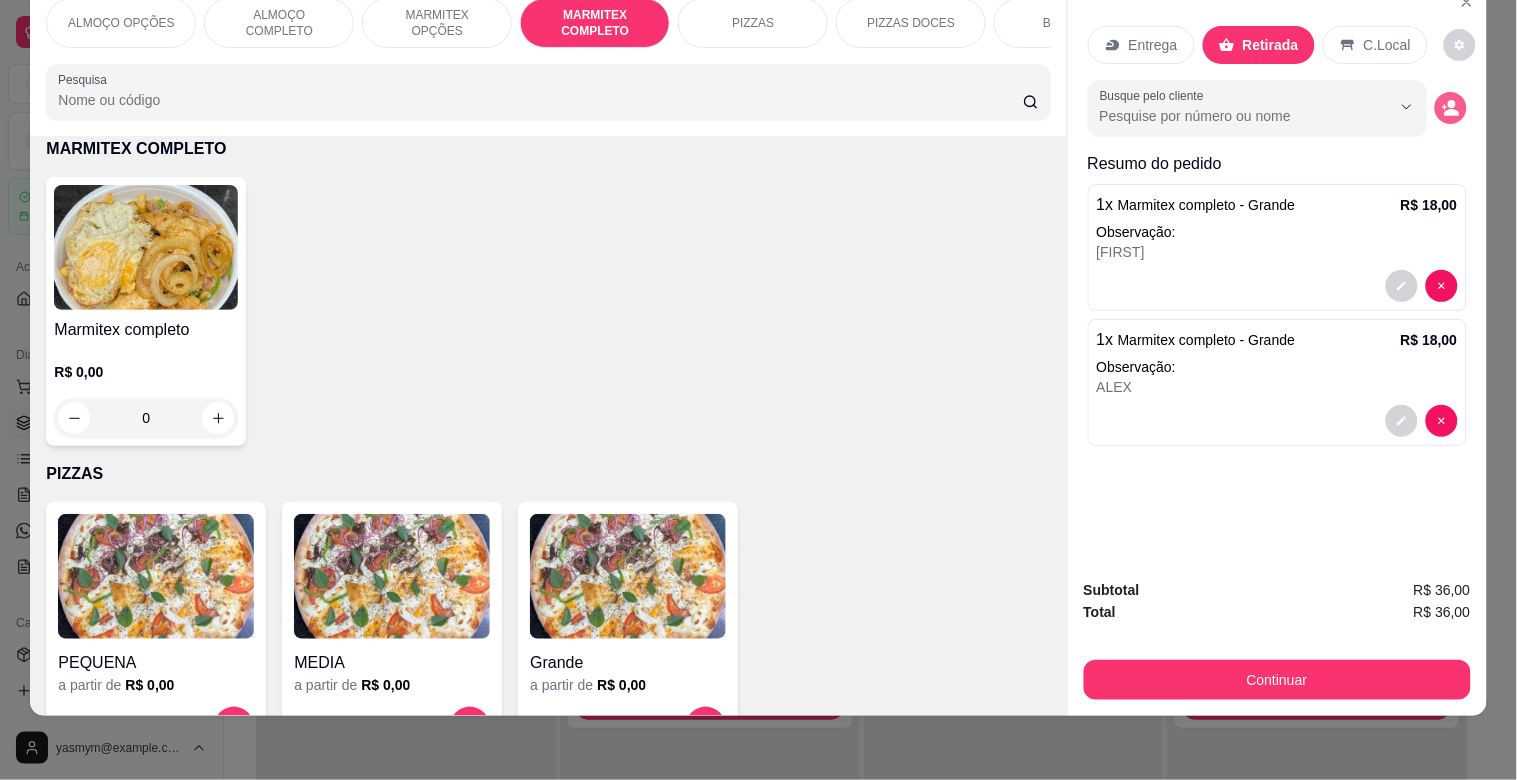 click 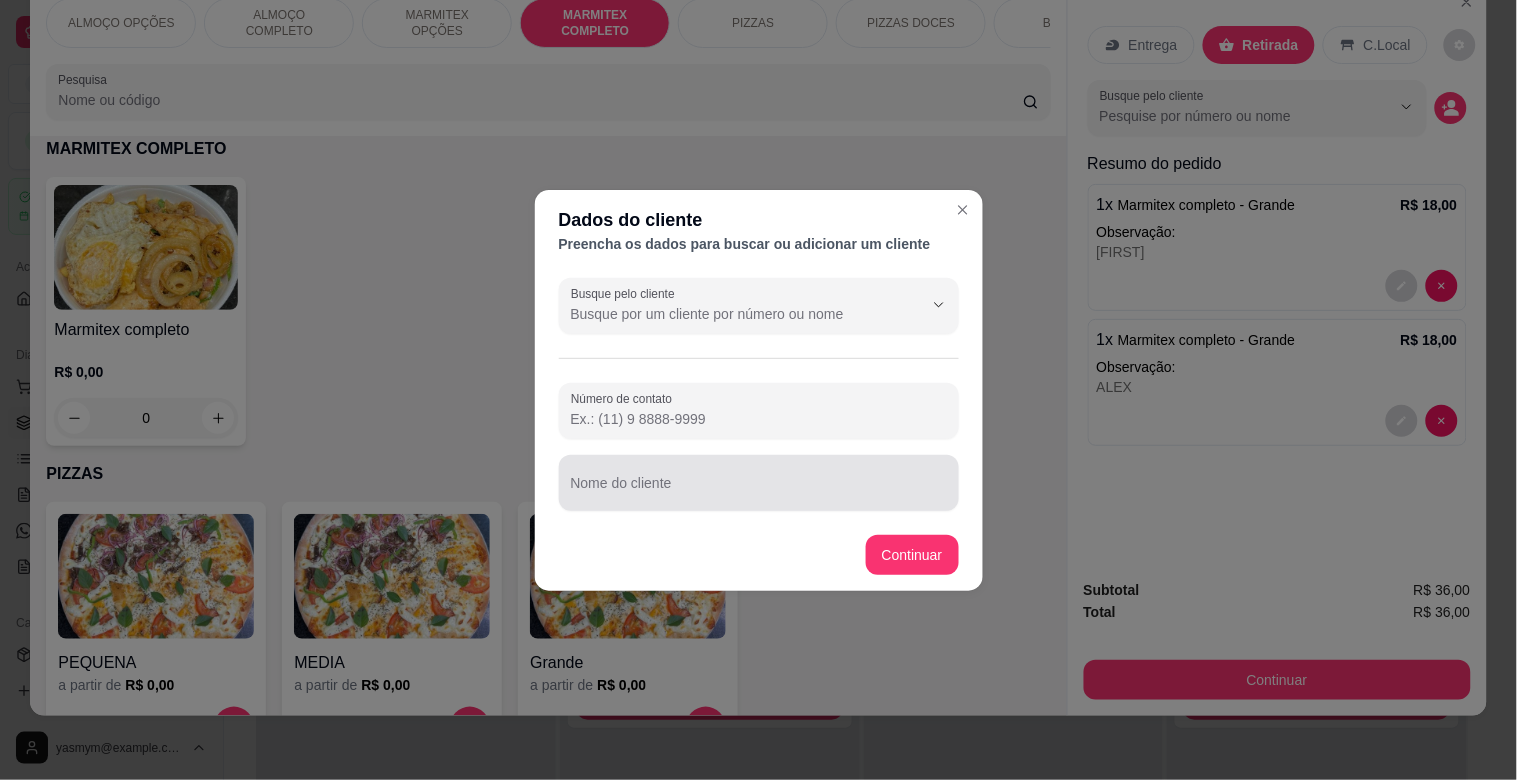 click at bounding box center (759, 483) 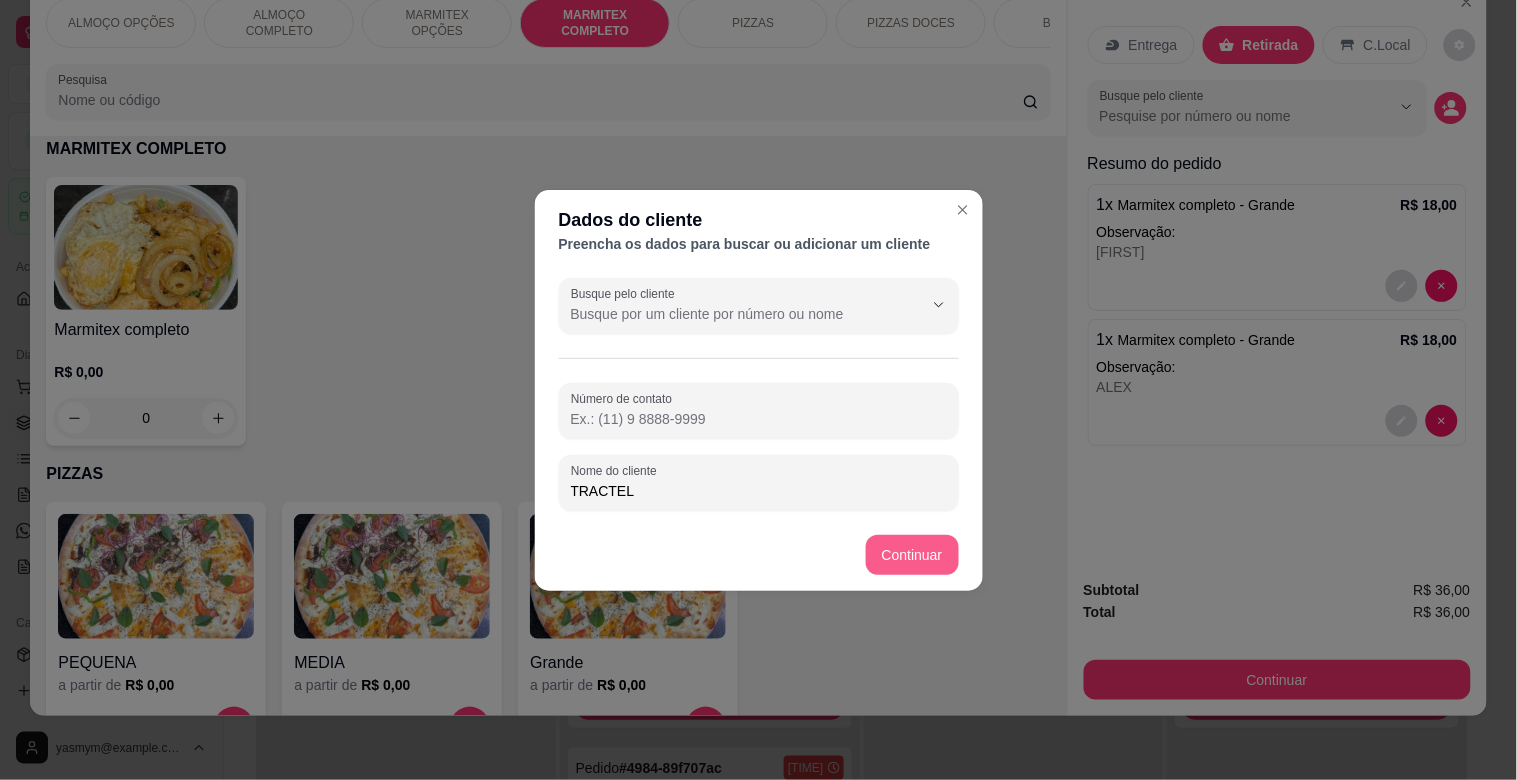 type on "TRACTEL" 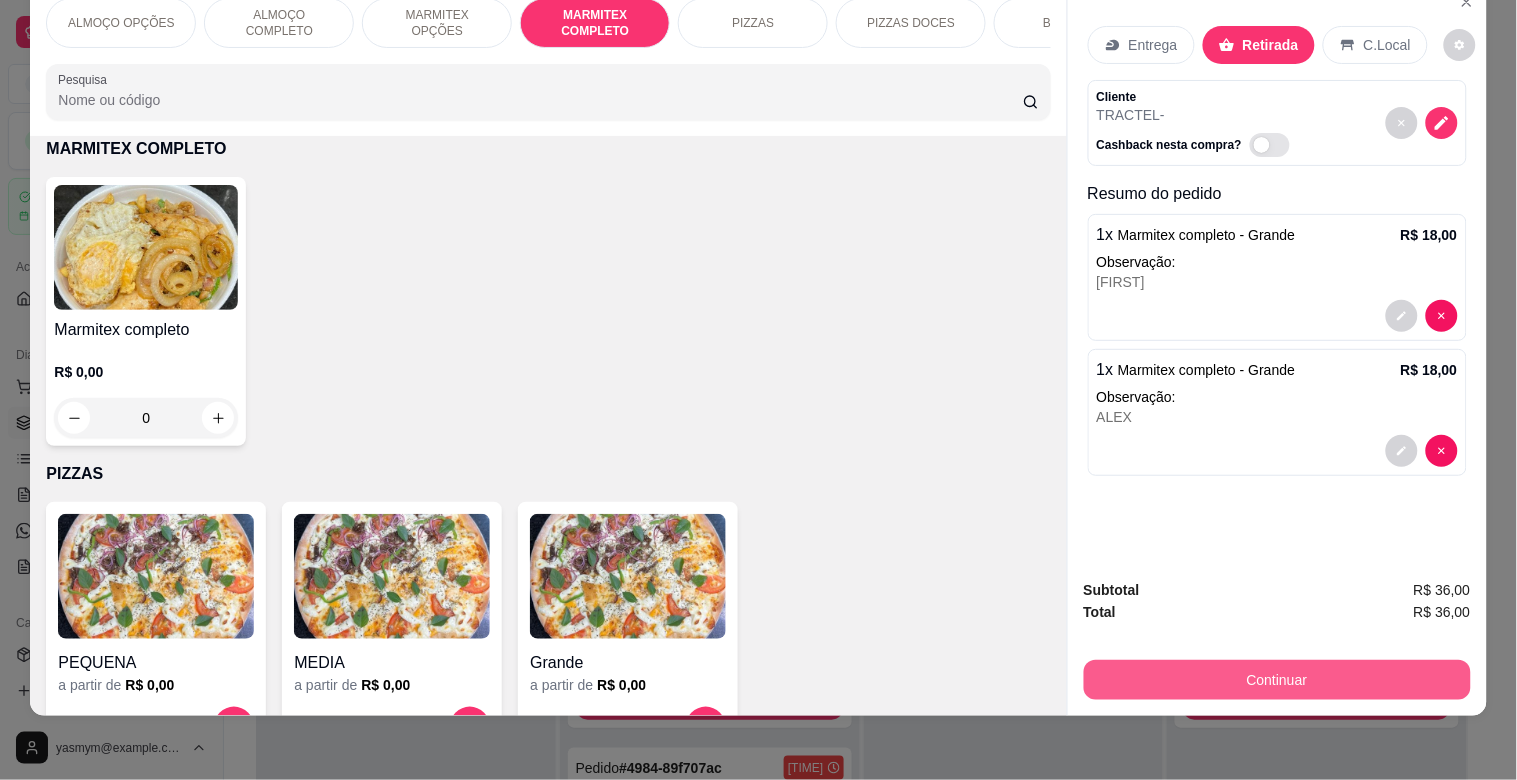 click on "Continuar" at bounding box center (1277, 680) 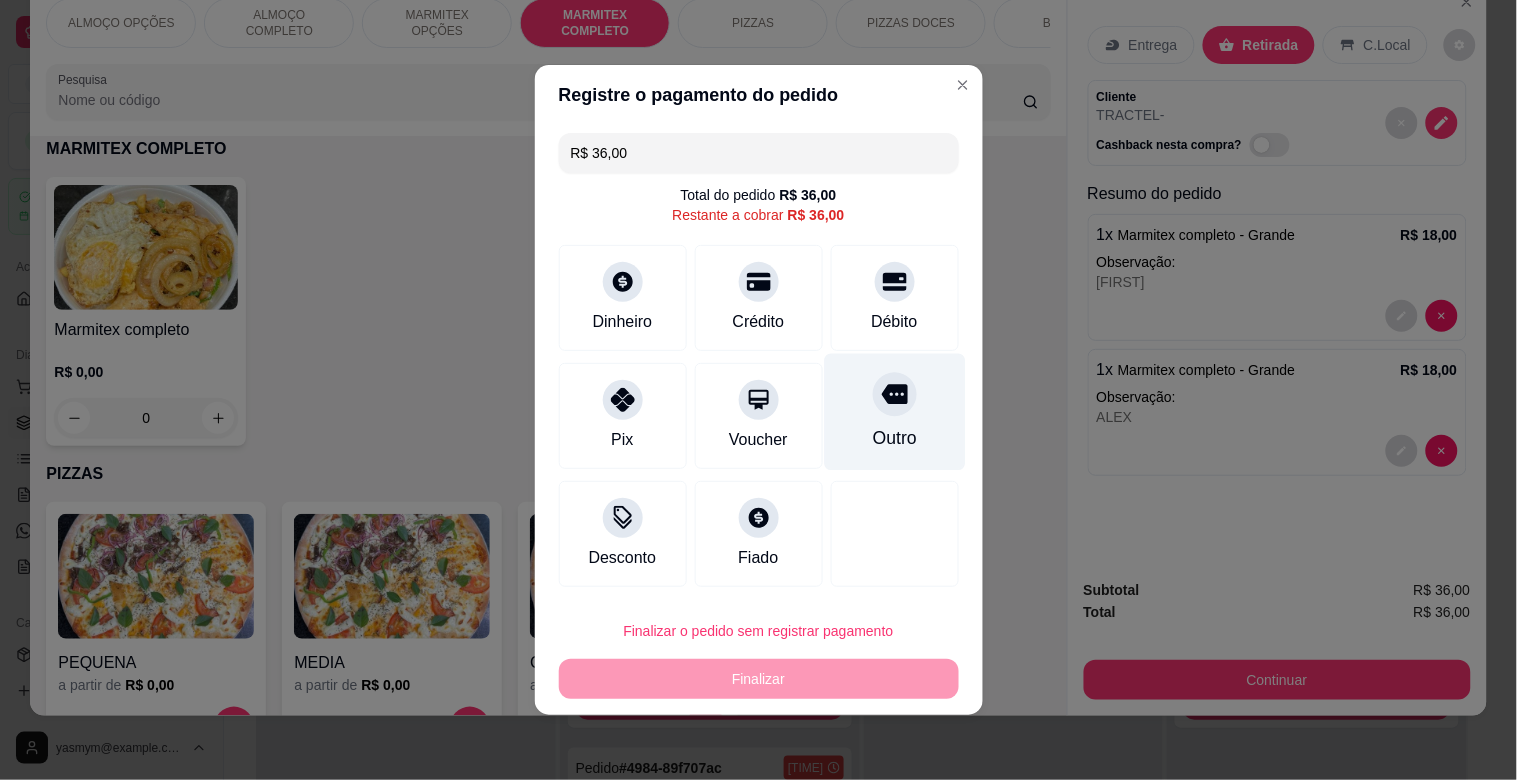 click on "Outro" at bounding box center [894, 412] 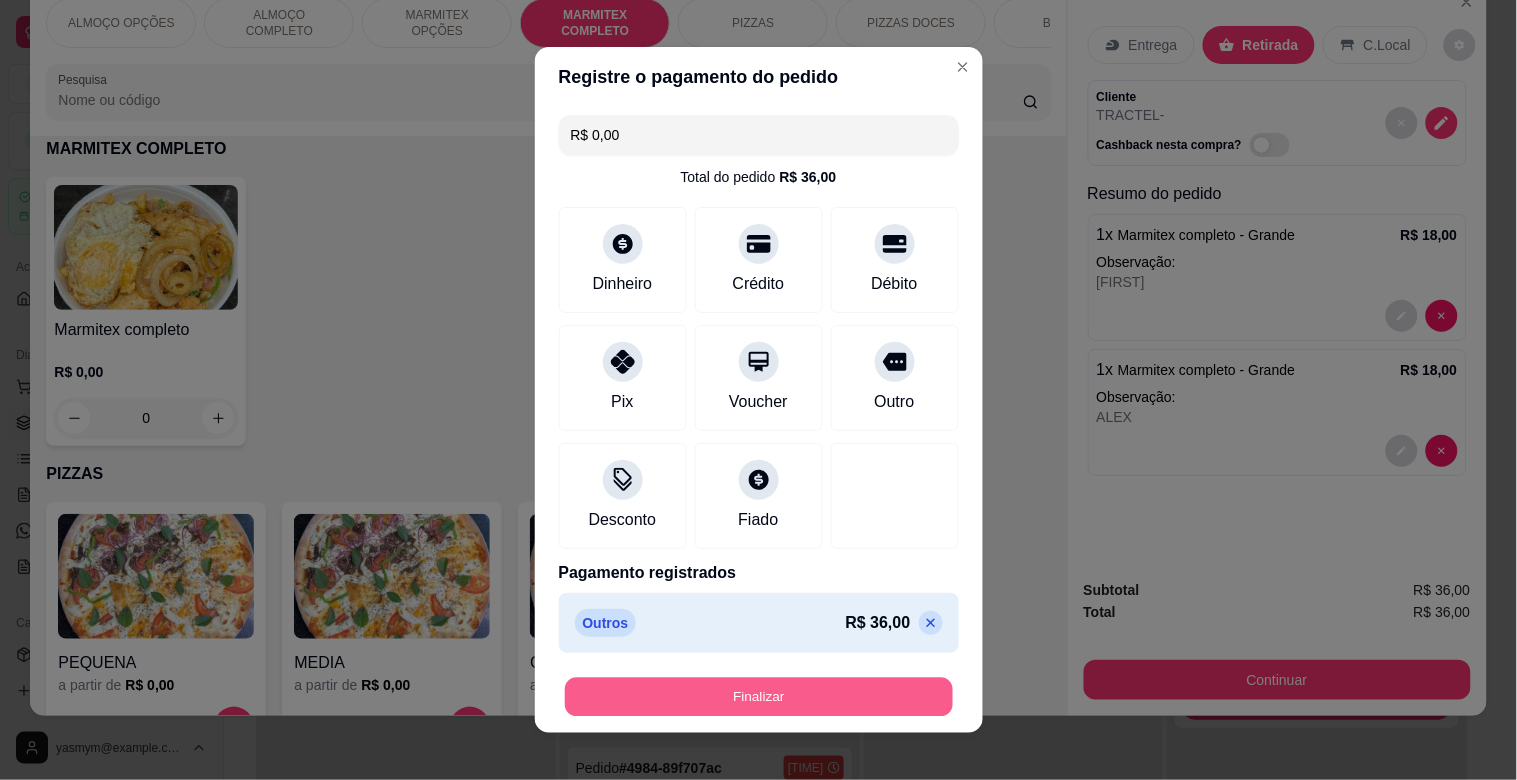 click on "Finalizar" at bounding box center (759, 697) 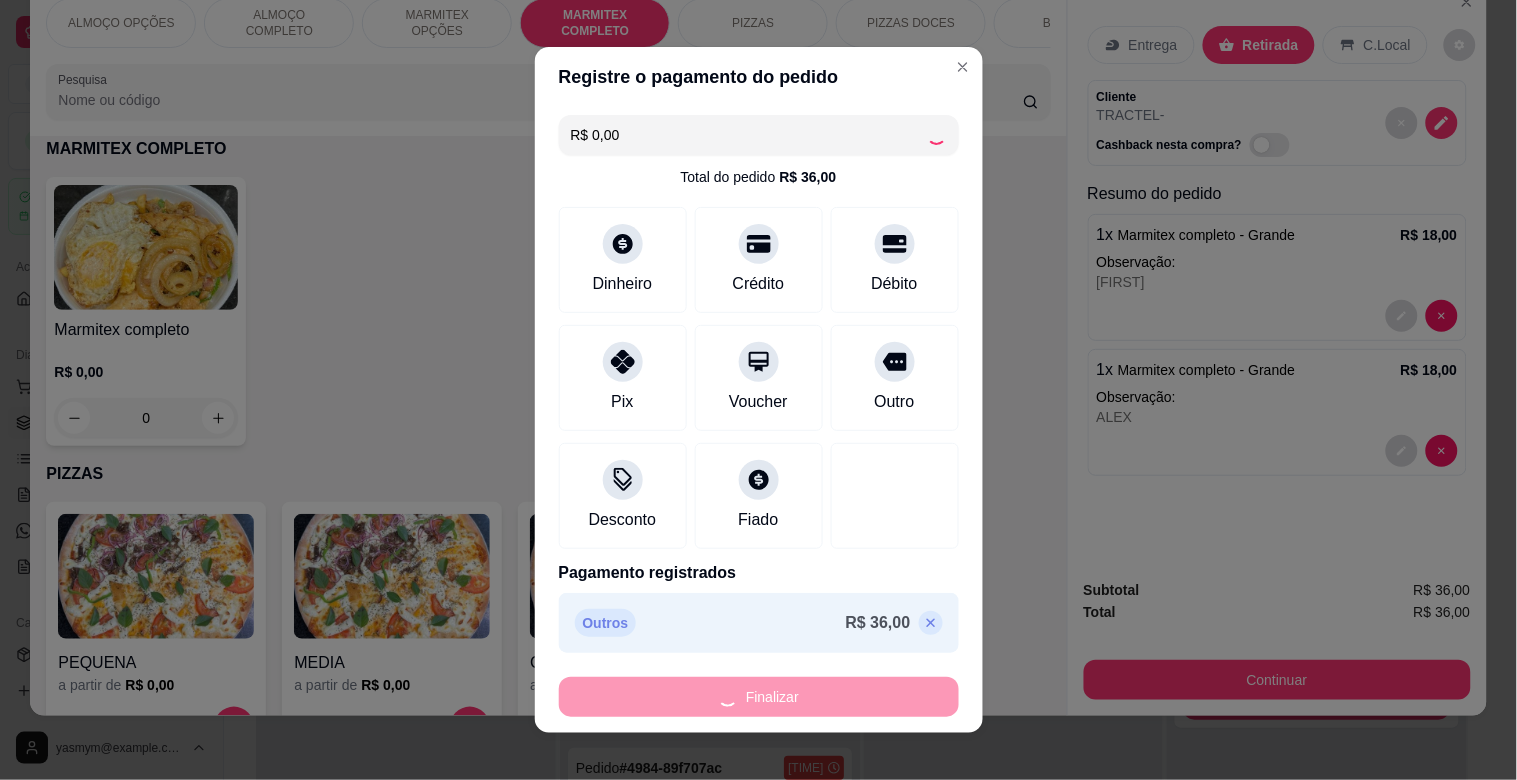 type on "-R$ 36,00" 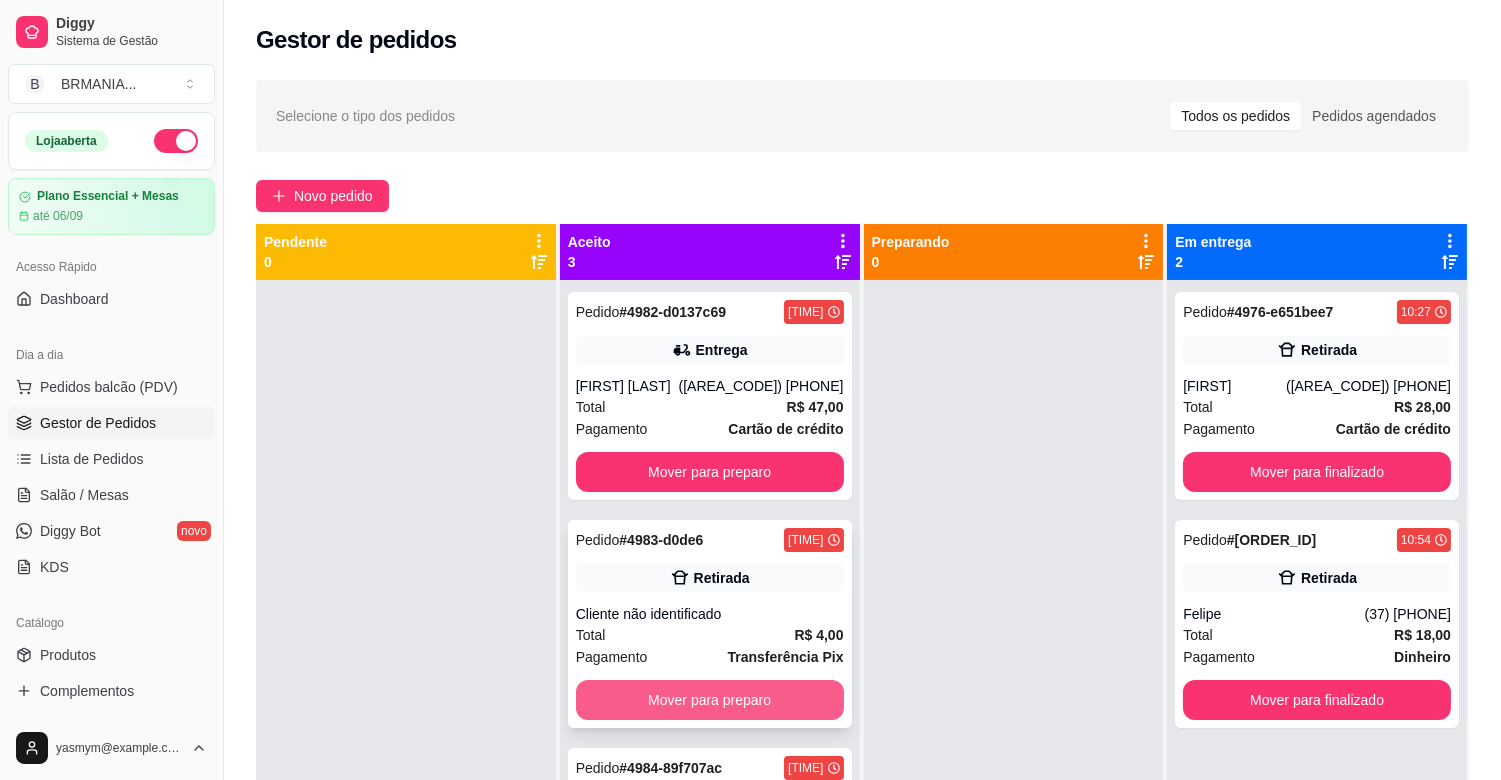 click on "Mover para preparo" at bounding box center (710, 700) 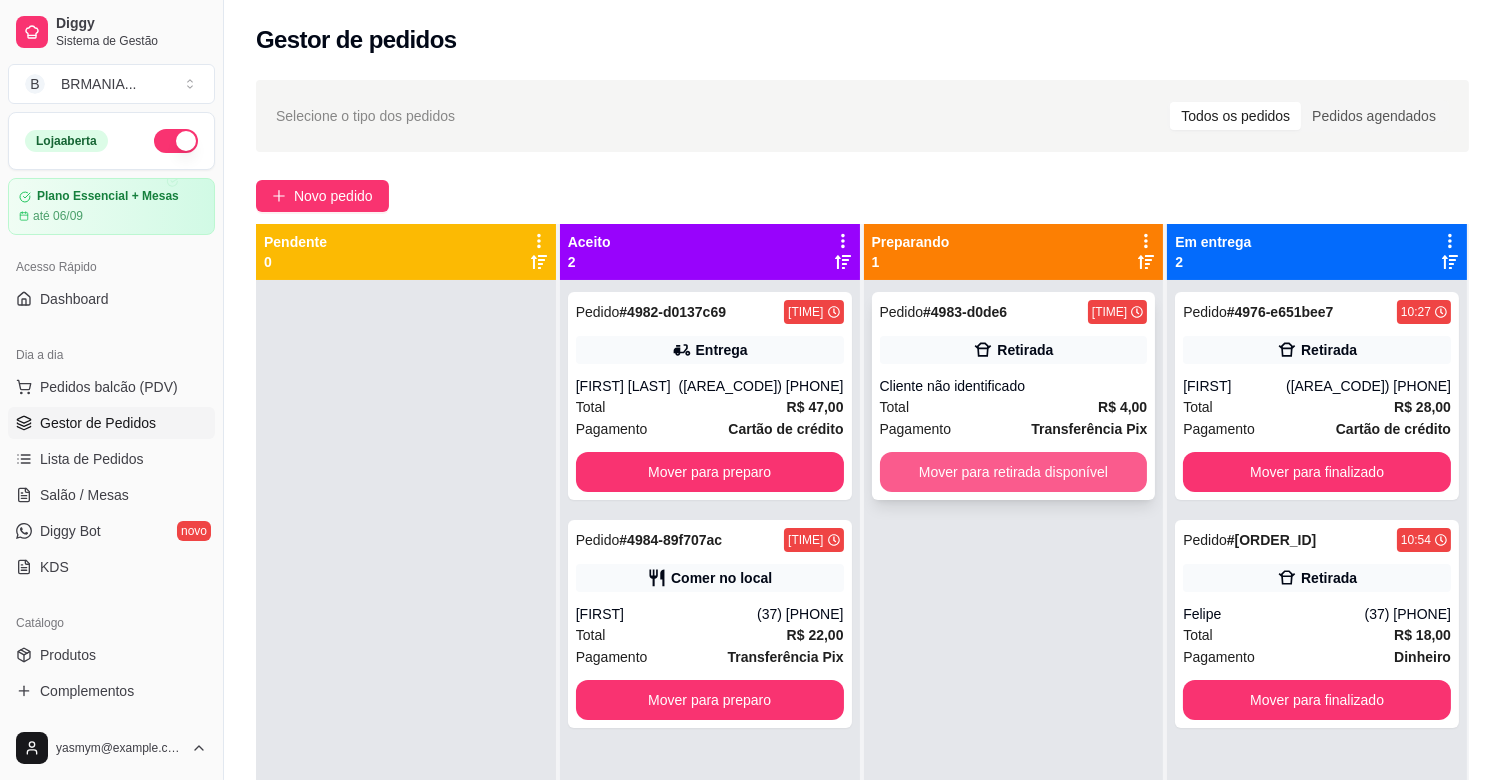 click on "Mover para retirada disponível" at bounding box center (1014, 472) 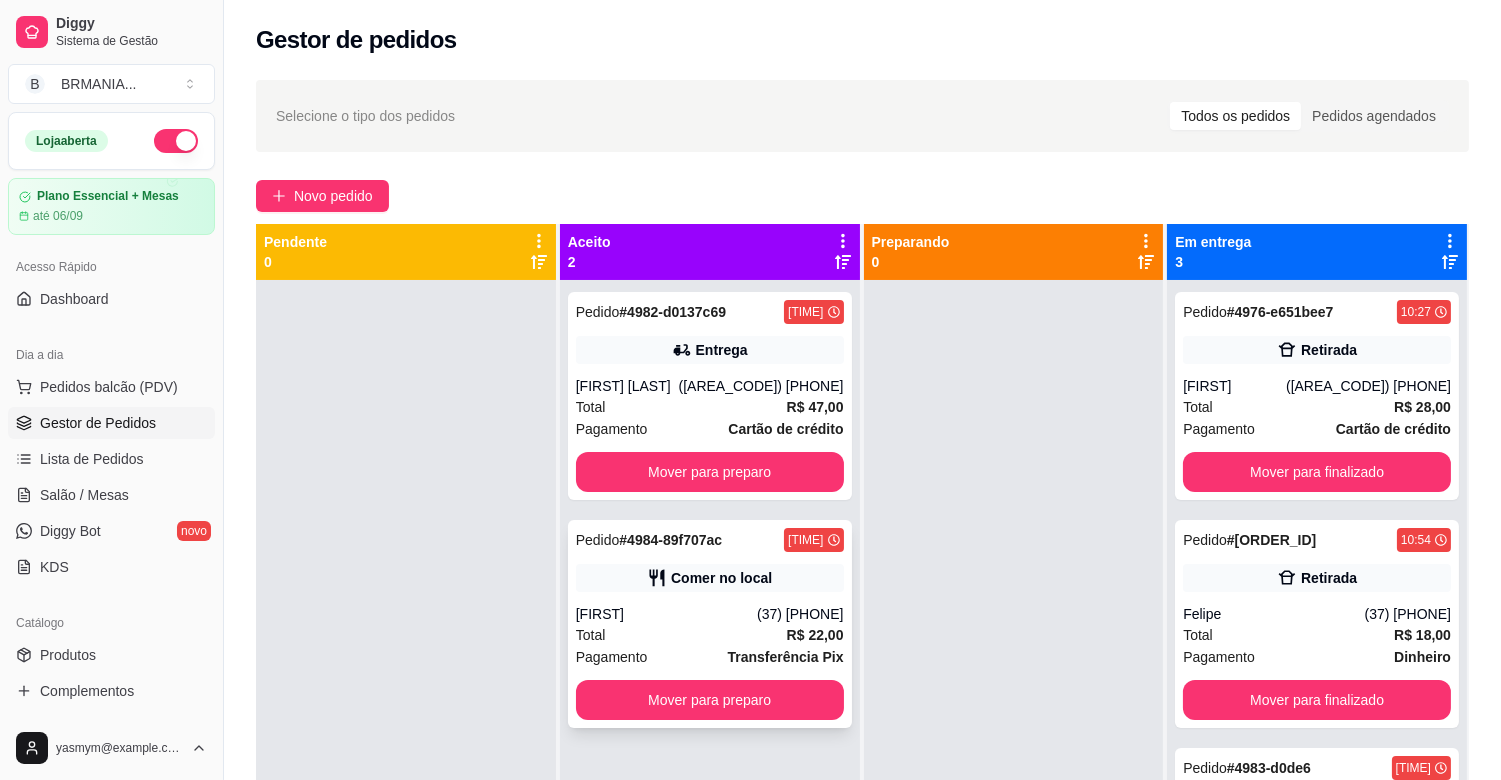 click on "[FIRST]" at bounding box center (666, 614) 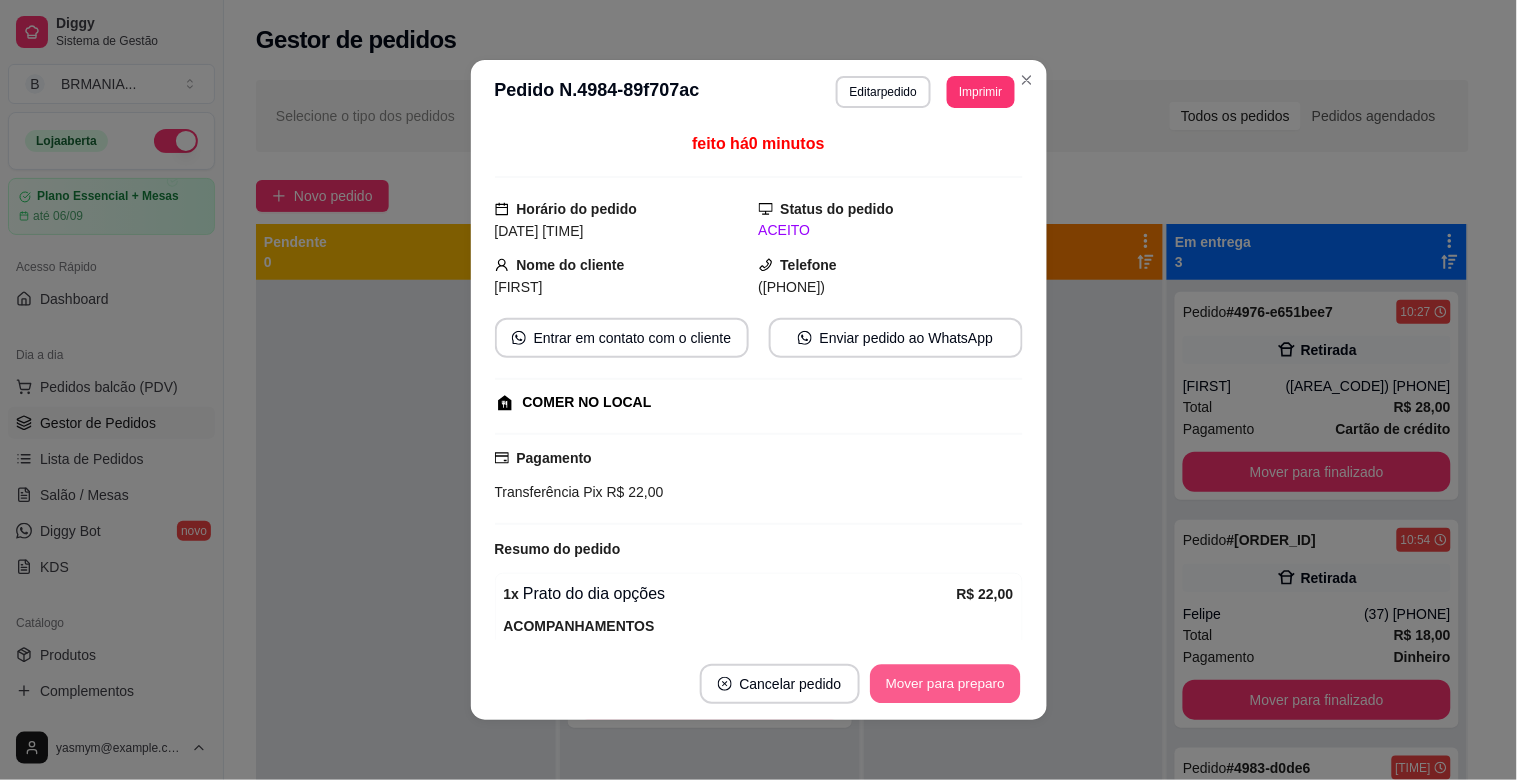 click on "Mover para preparo" at bounding box center [945, 684] 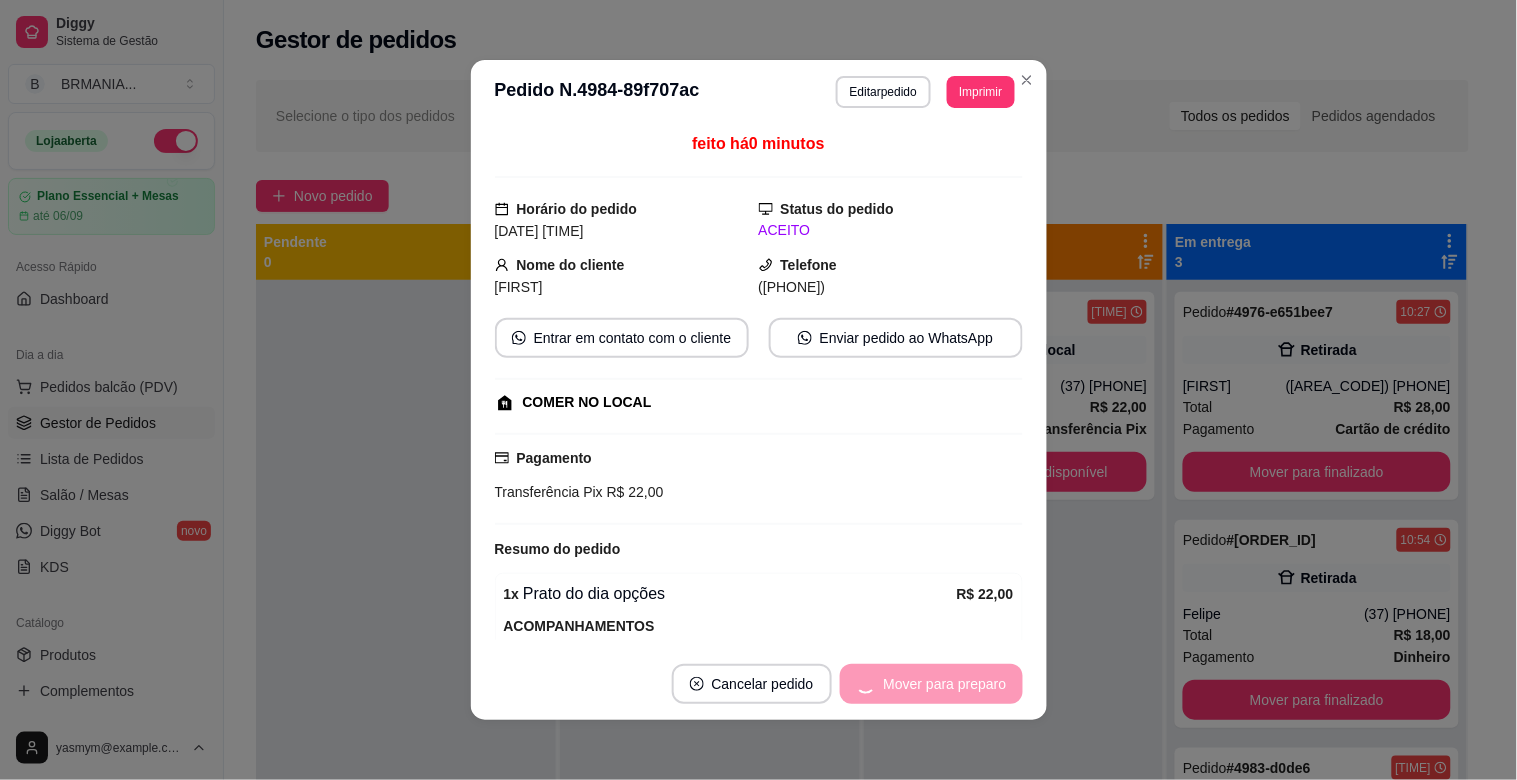 click on "Mover para preparo" at bounding box center (931, 684) 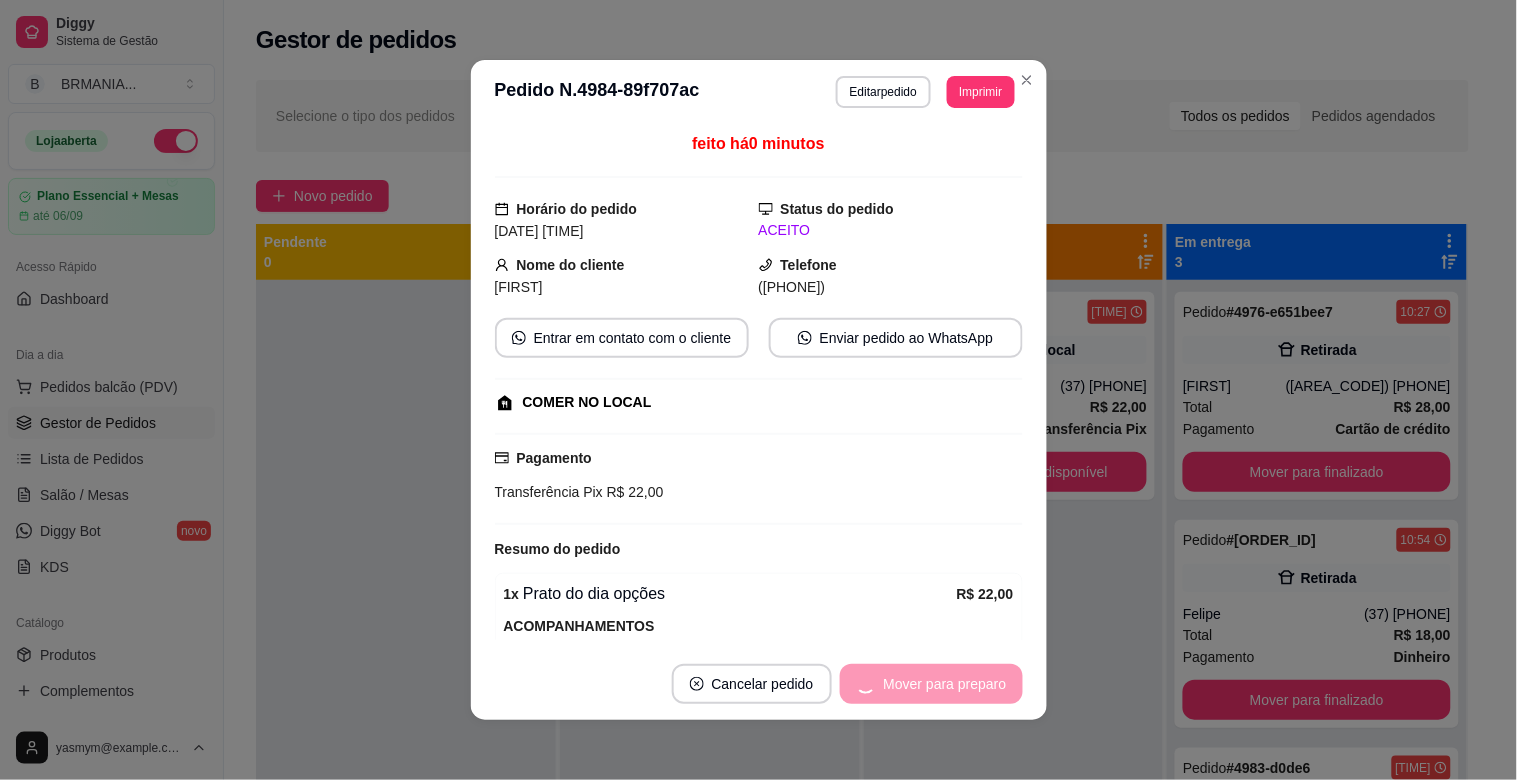 click on "Mover para preparo" at bounding box center (931, 684) 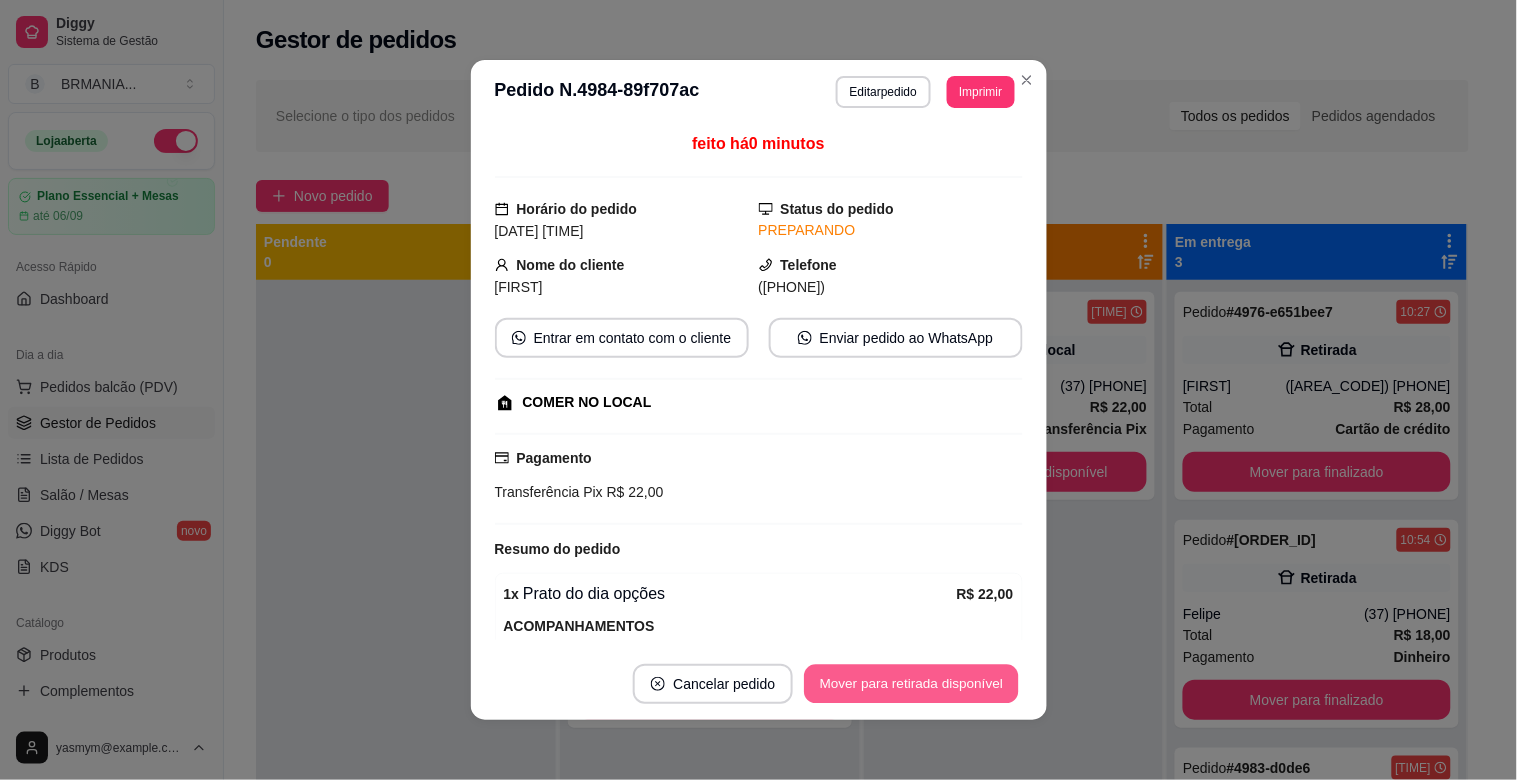 click on "Mover para retirada disponível" at bounding box center [912, 684] 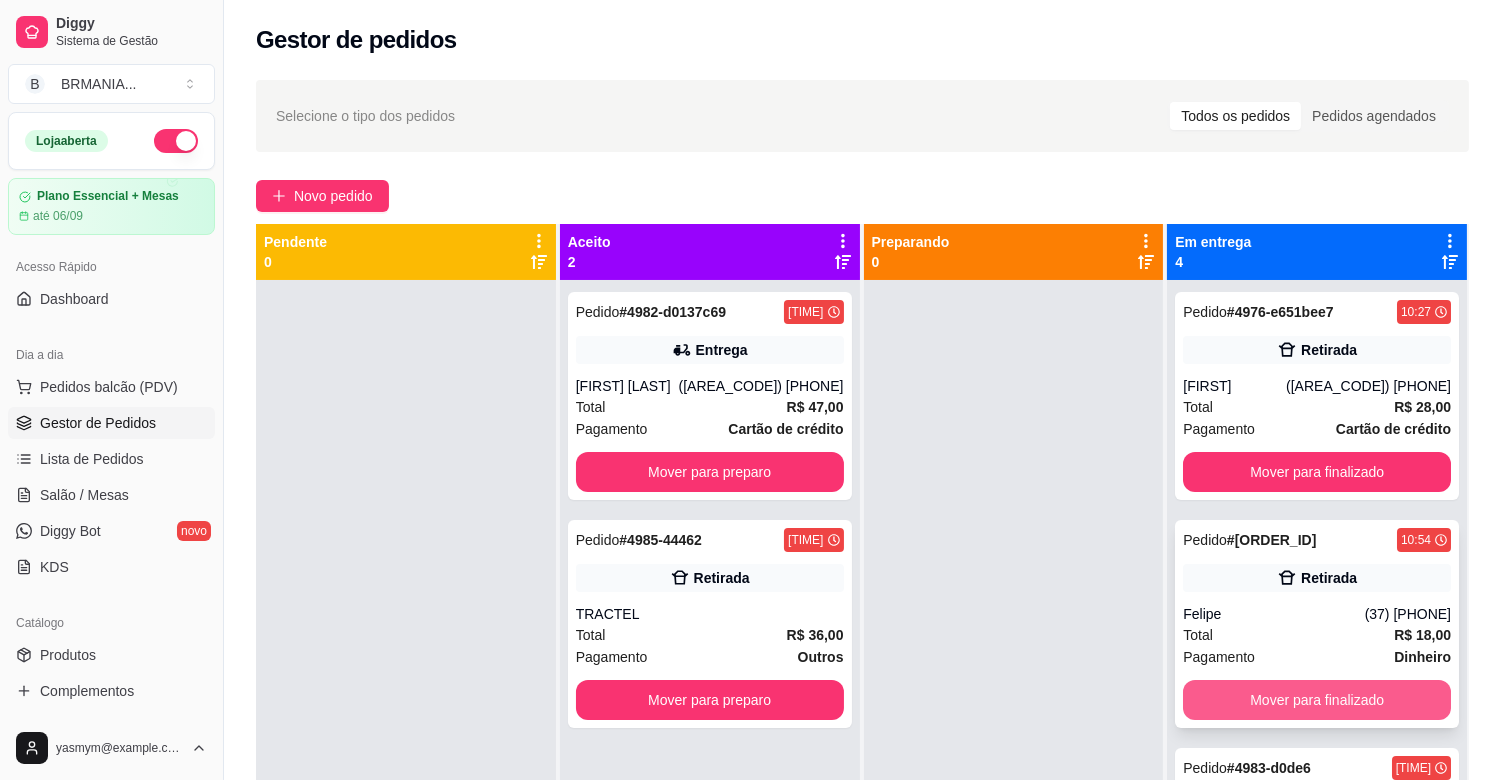 click on "Mover para finalizado" at bounding box center [1317, 700] 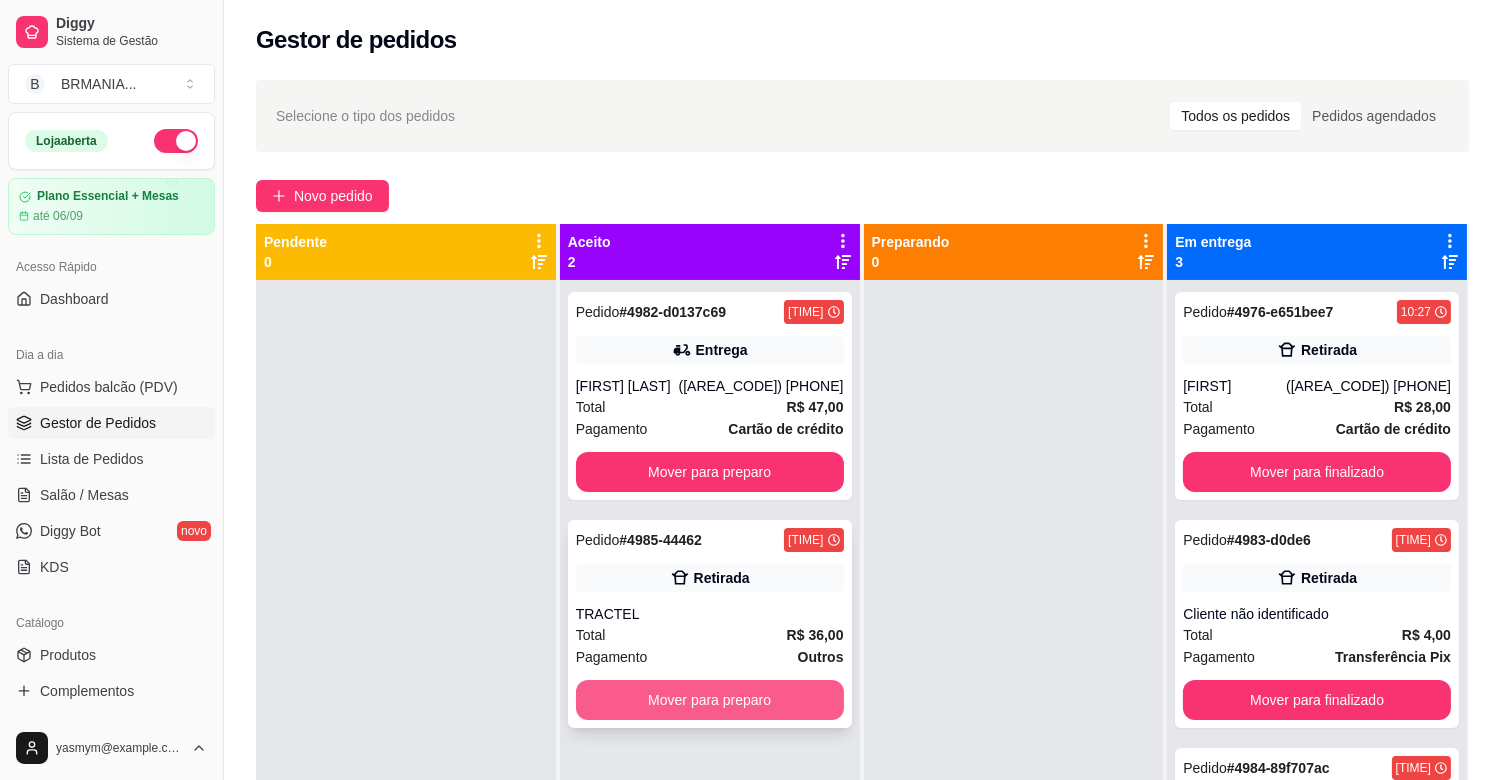 click on "Mover para preparo" at bounding box center (710, 700) 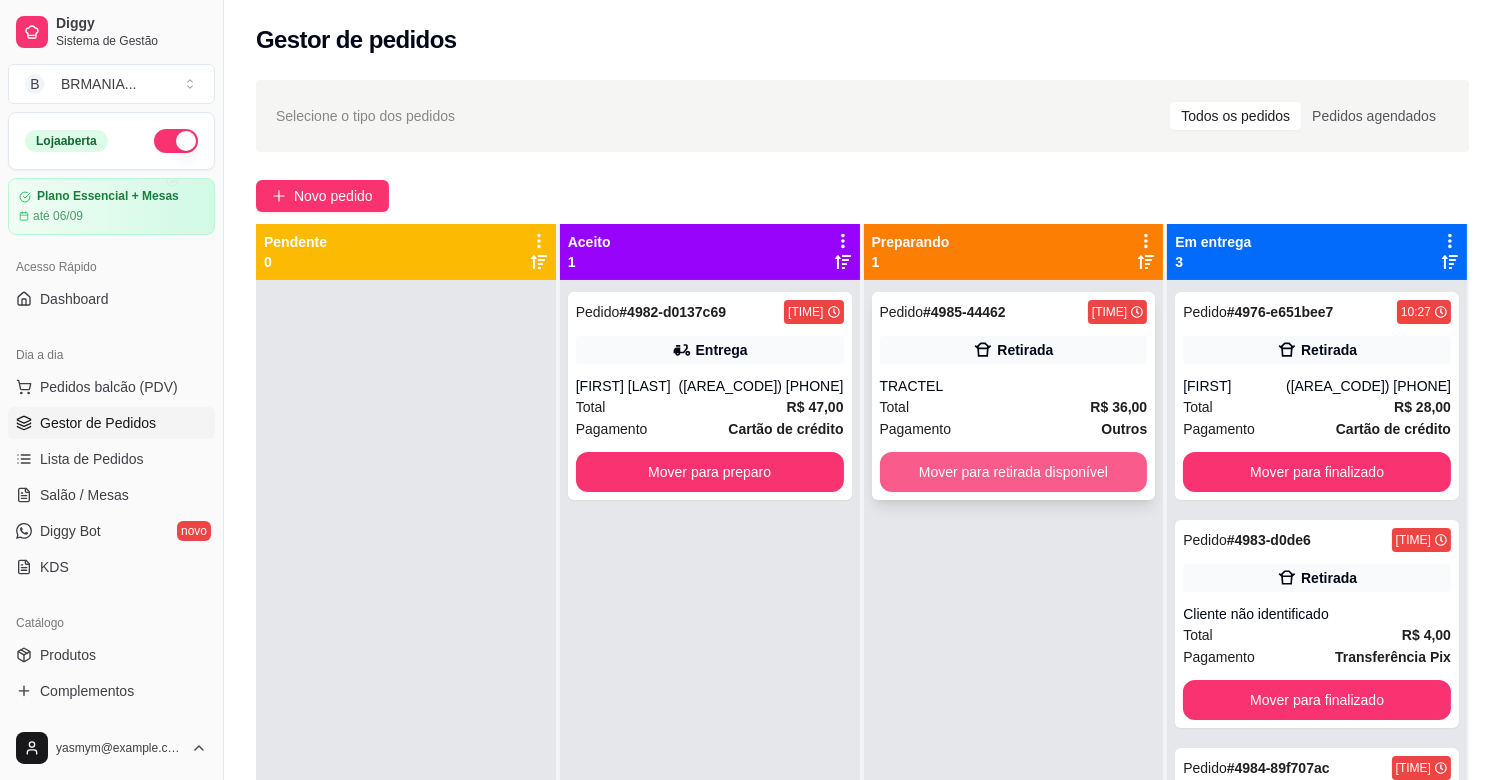 click on "Mover para retirada disponível" at bounding box center (1014, 472) 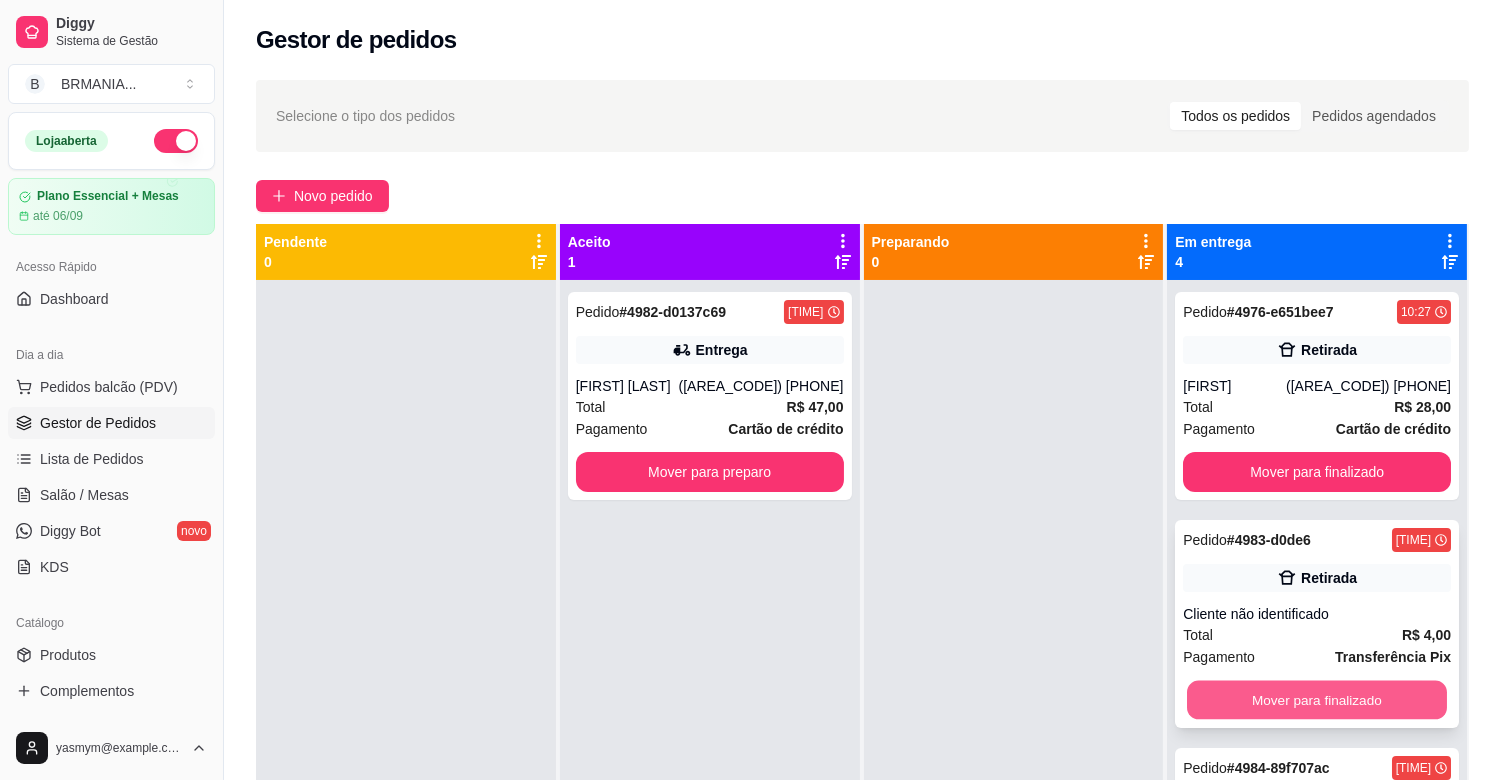 click on "Mover para finalizado" at bounding box center [1317, 700] 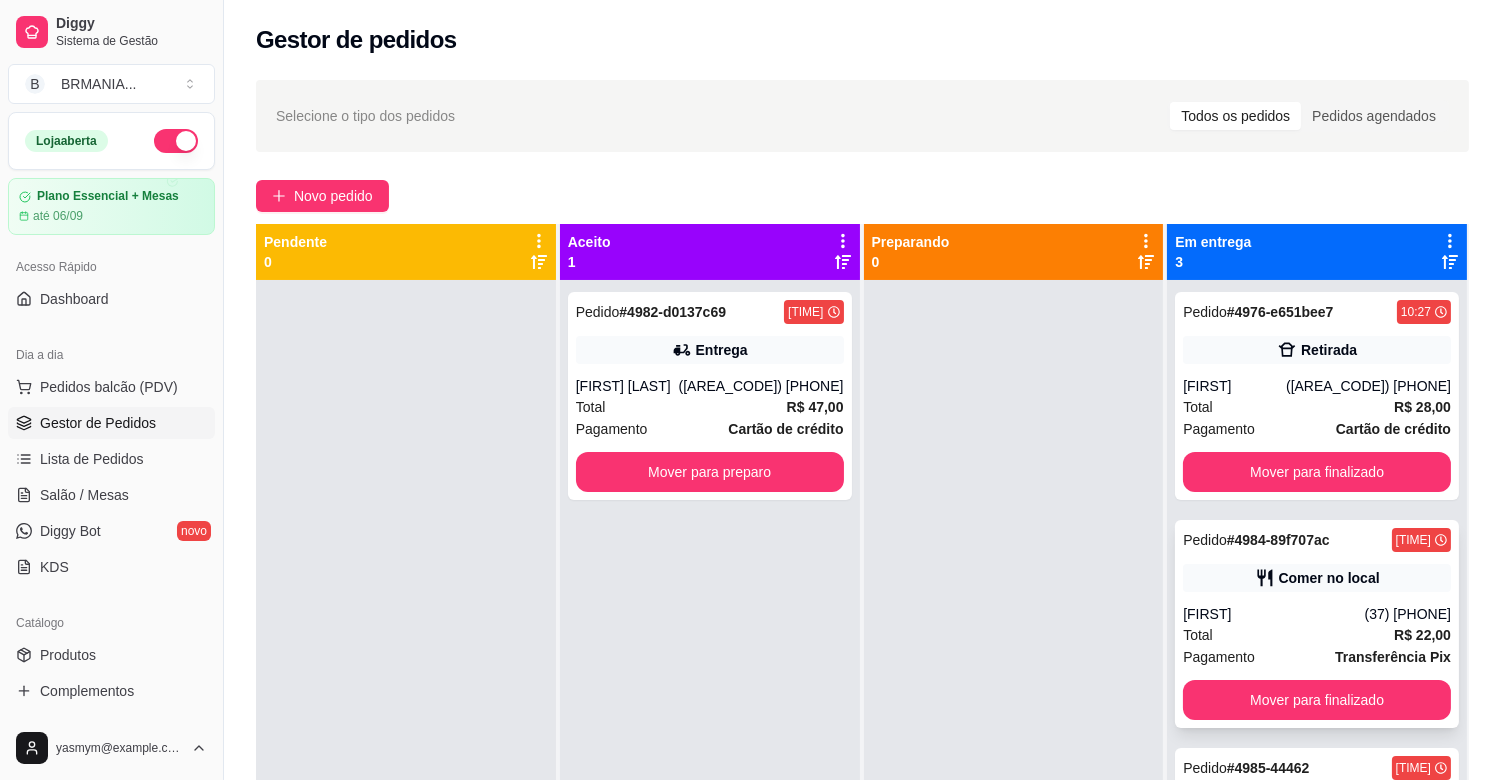 click on "Total R$ 22,00" at bounding box center [1317, 635] 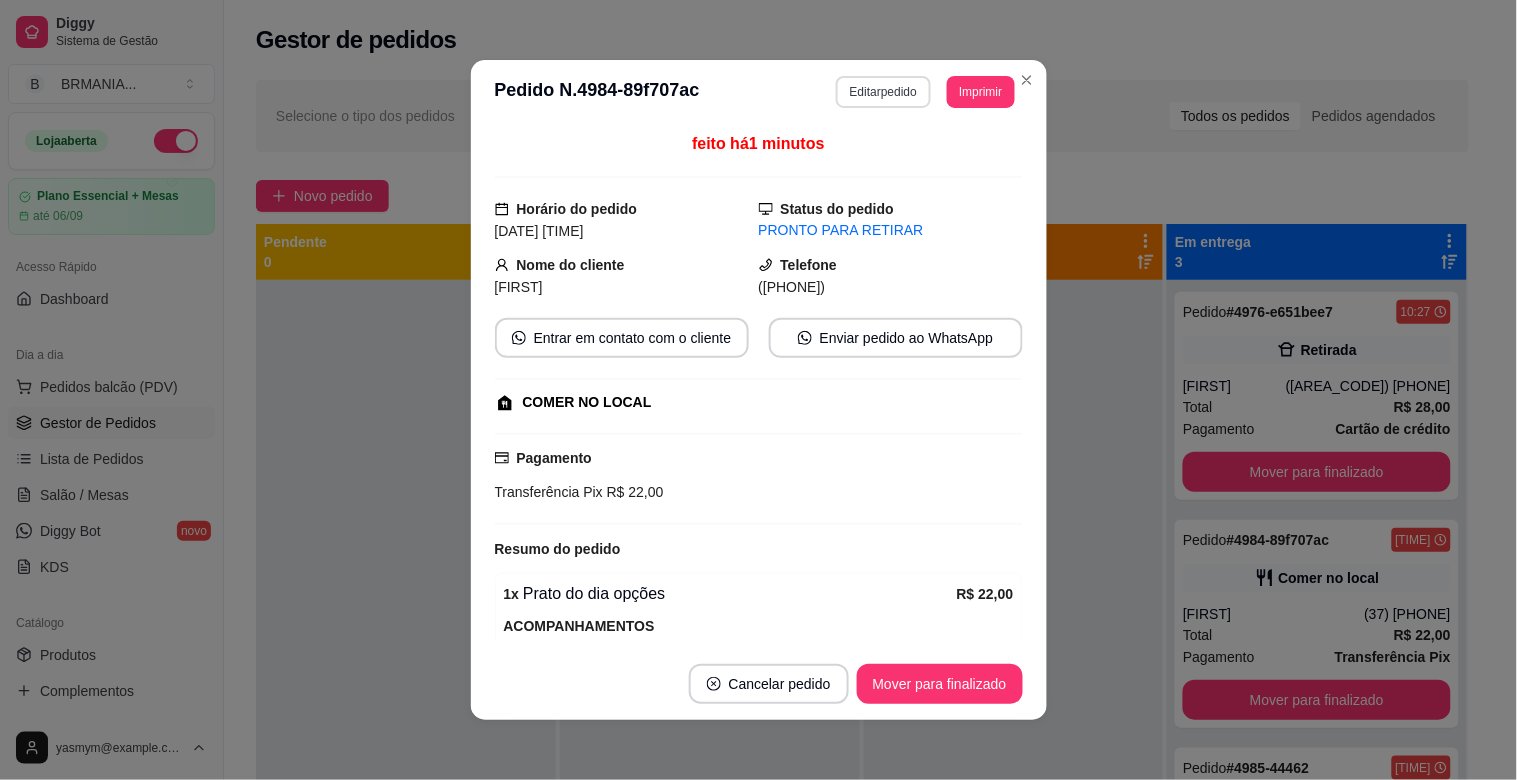 click on "Editar  pedido" at bounding box center (883, 92) 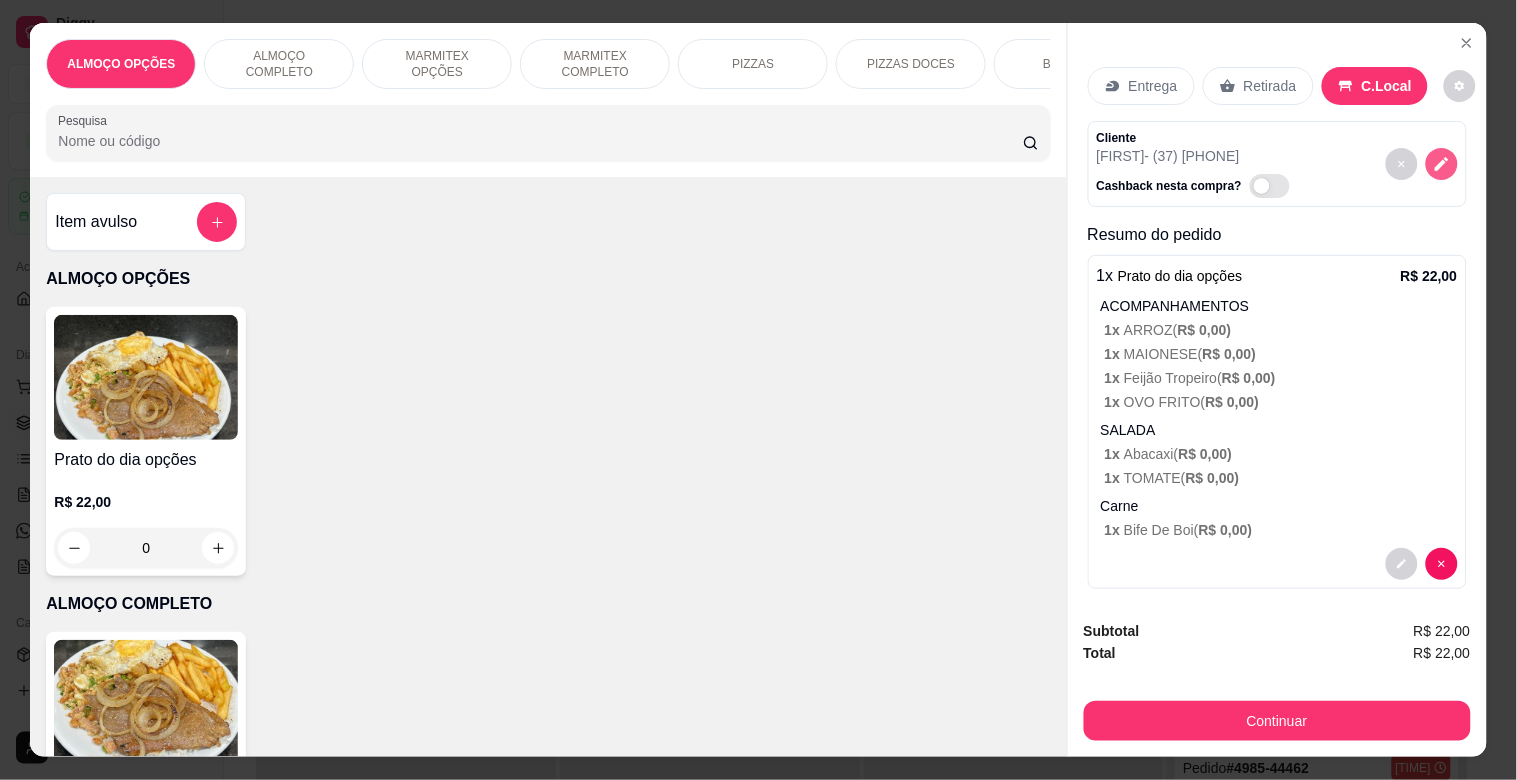 click 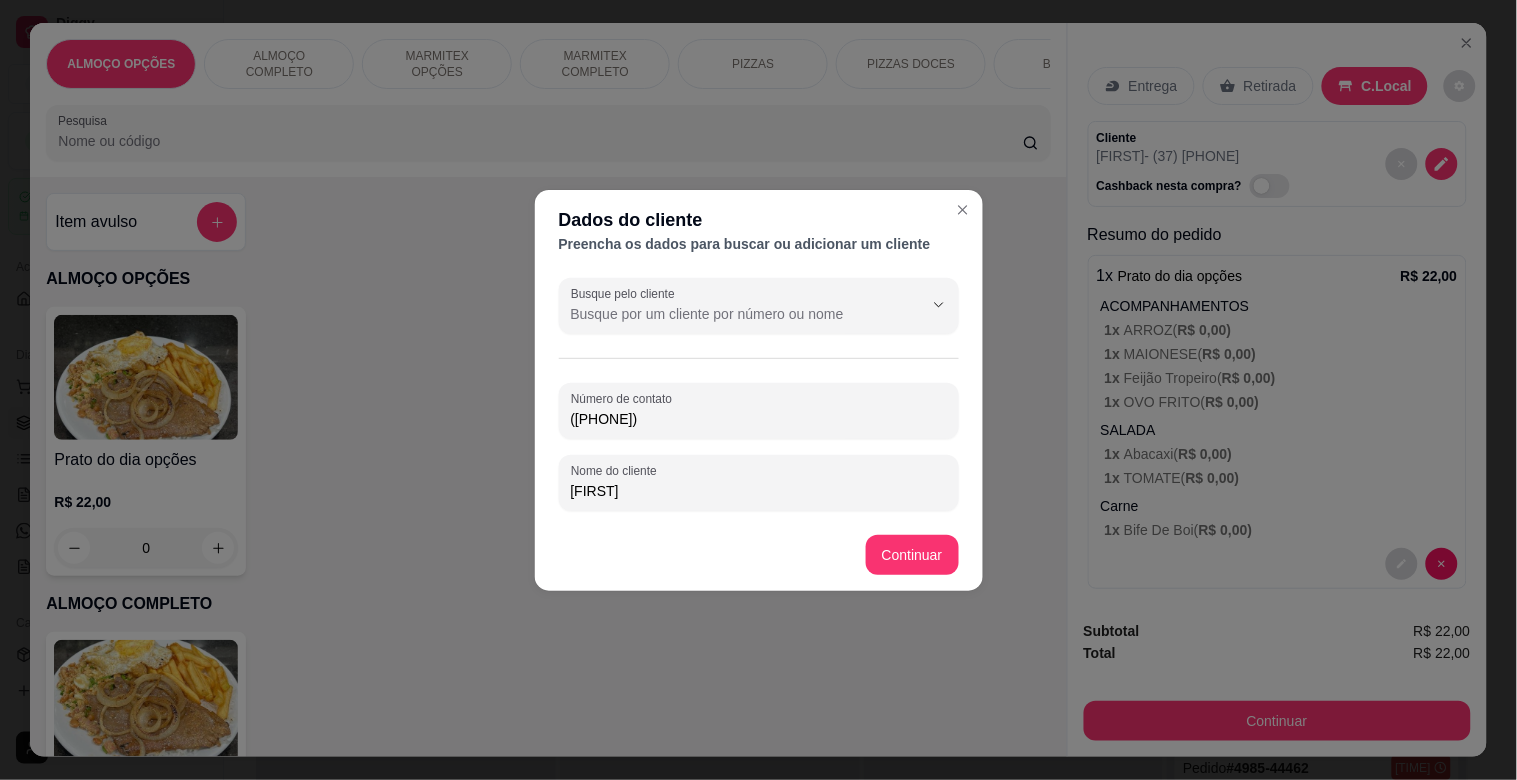 click on "Número de contato ([AREA_CODE]) [PHONE] Nome do cliente [FIRST]" at bounding box center [759, 447] 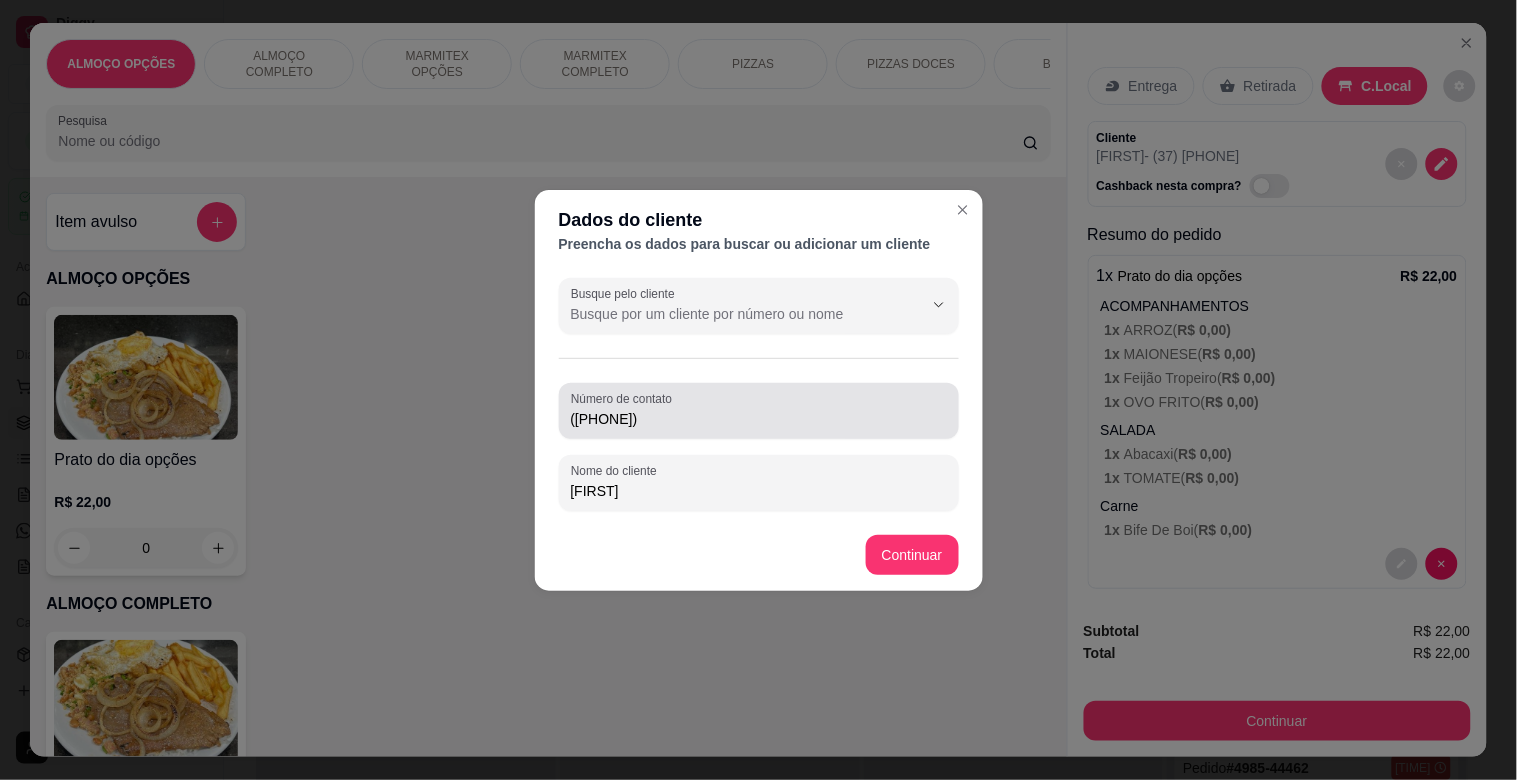 click on "([PHONE])" at bounding box center [759, 419] 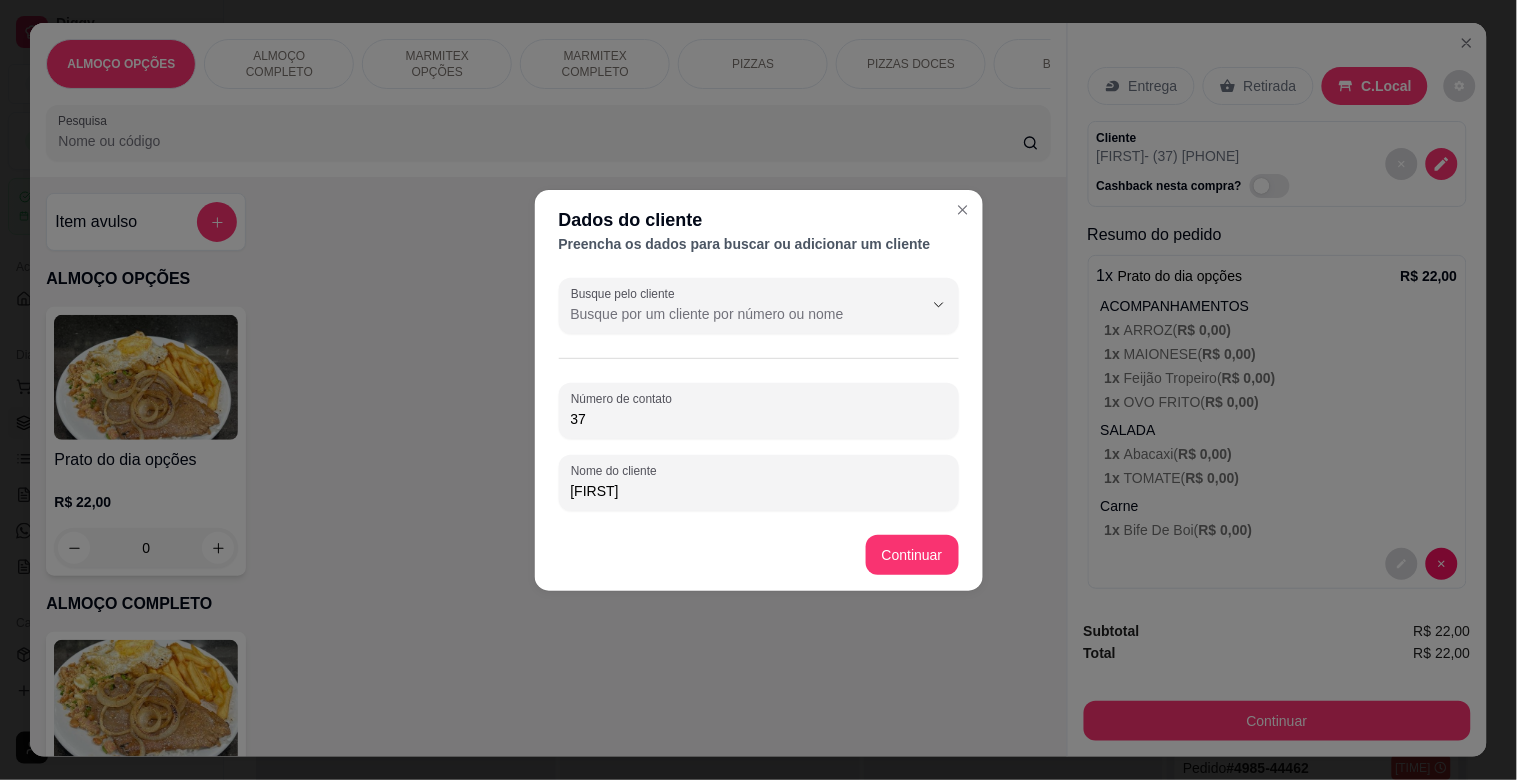 type on "3" 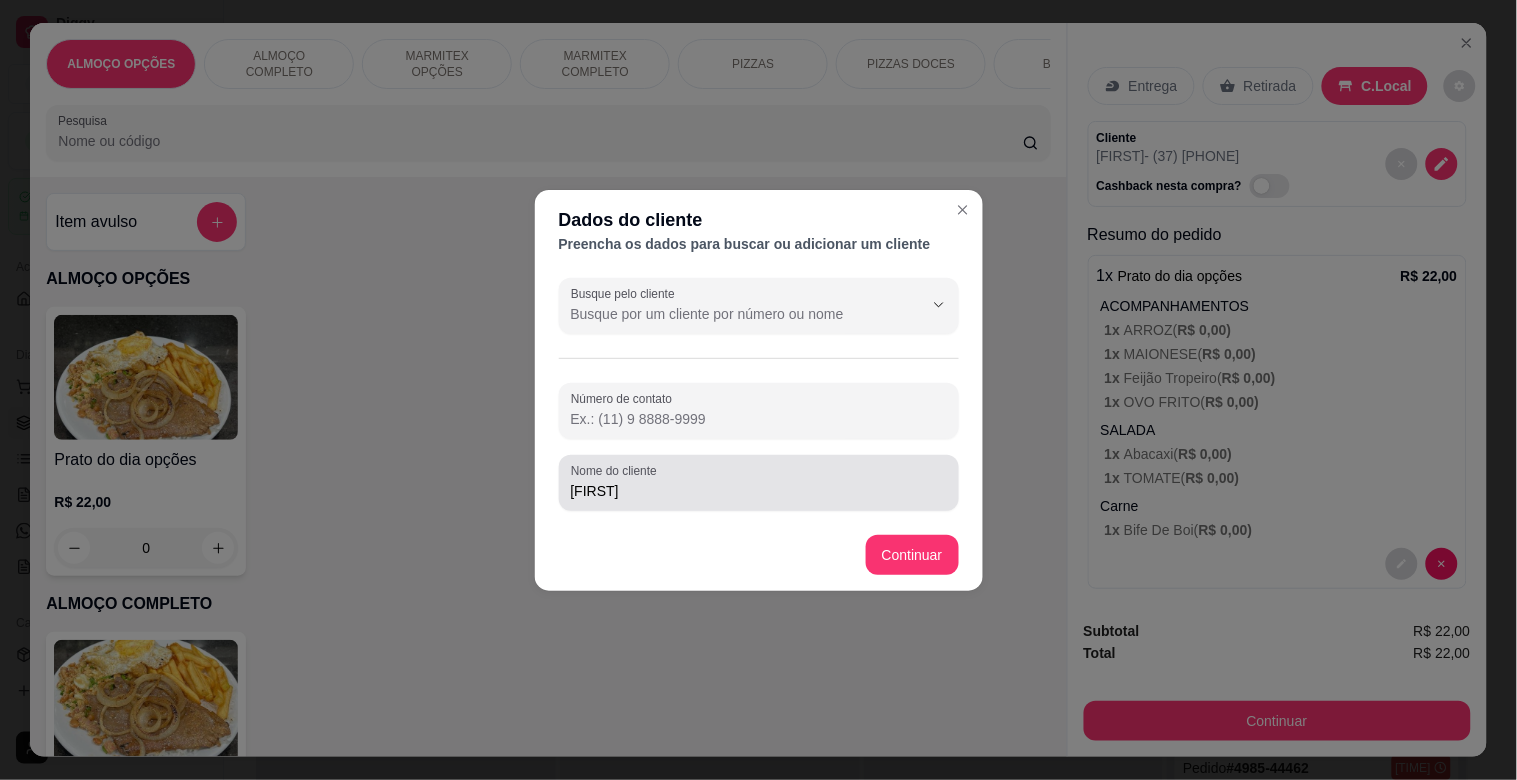 type 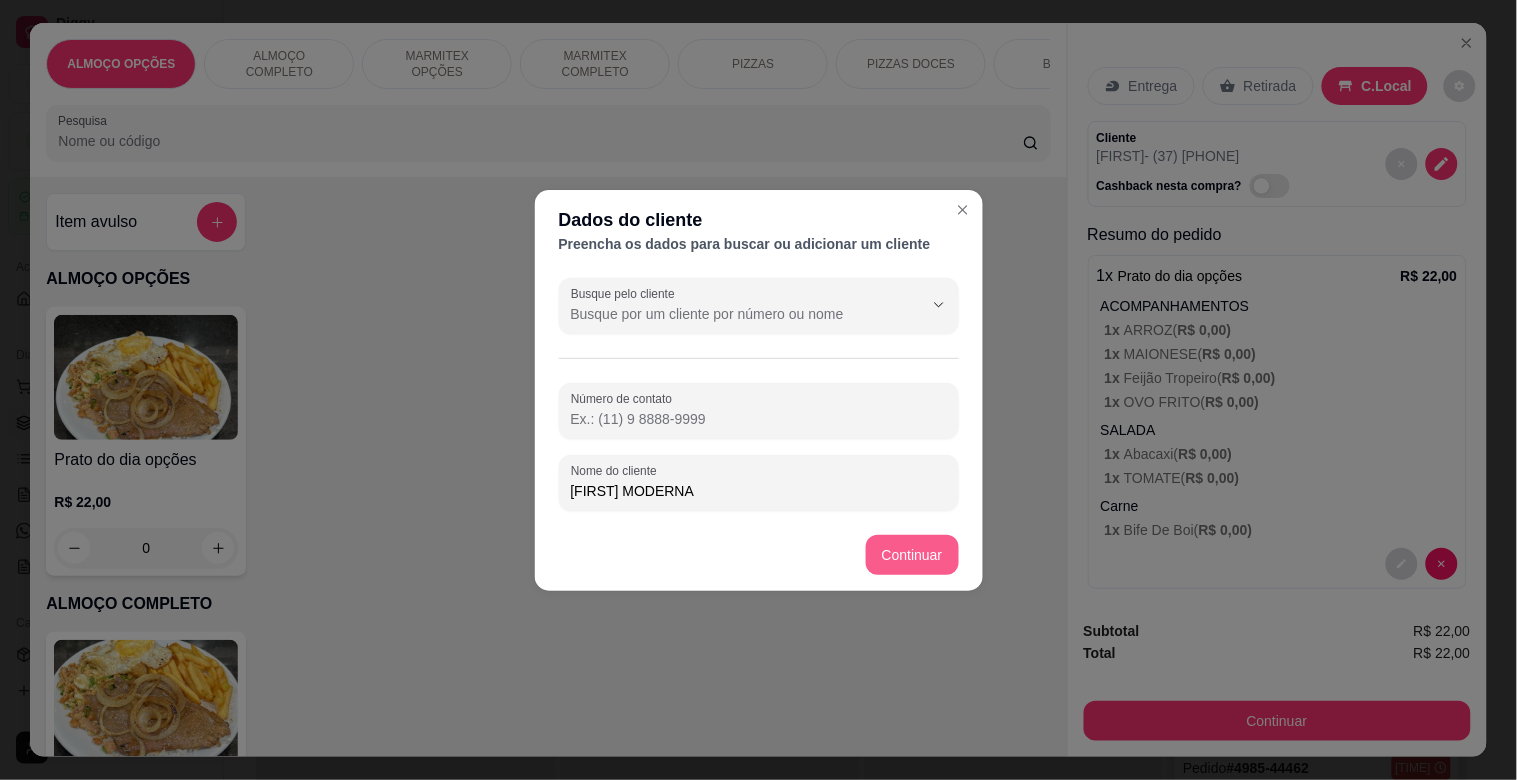 type on "[FIRST] MODERNA" 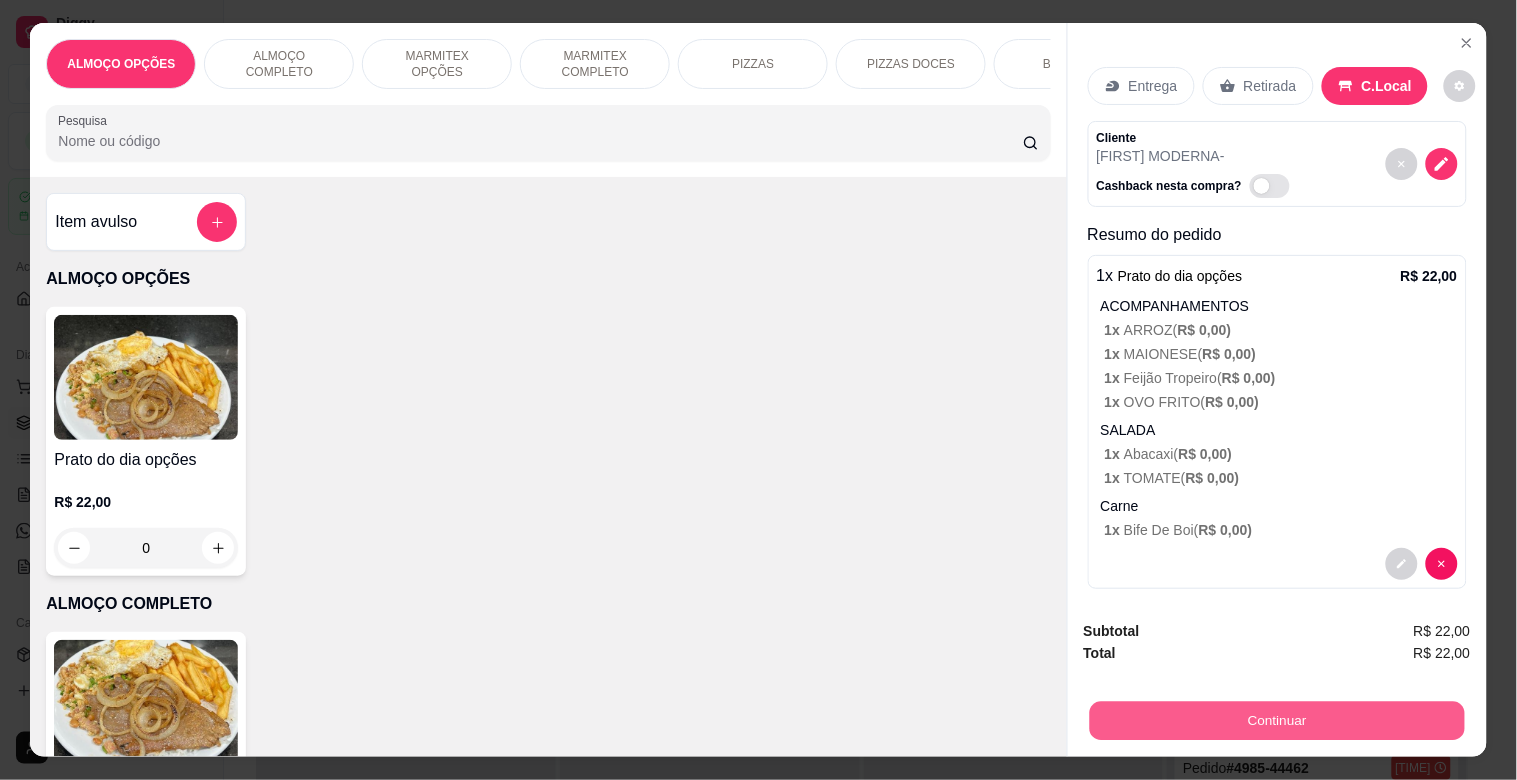 click on "Continuar" at bounding box center [1276, 720] 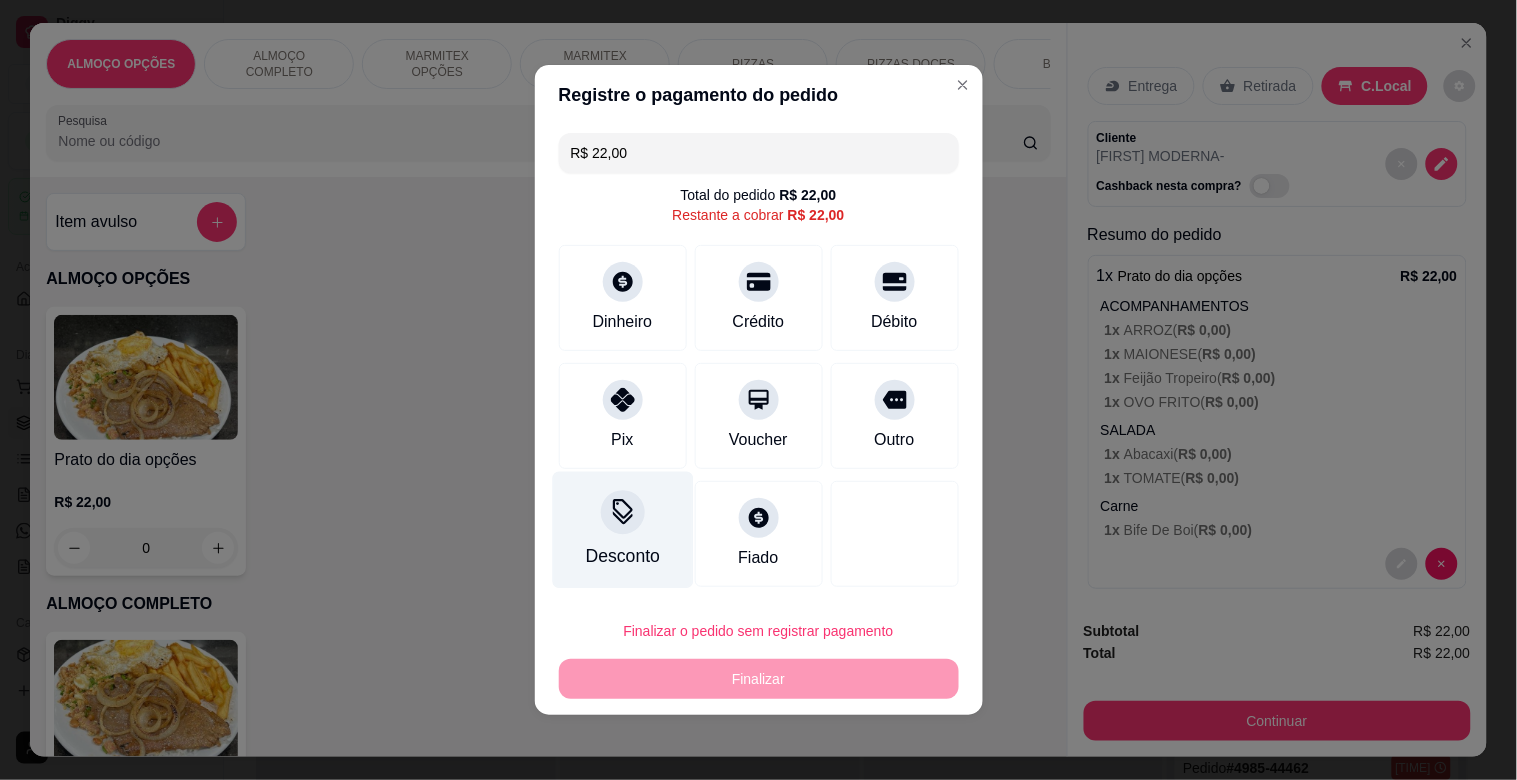 click on "Desconto" at bounding box center (622, 556) 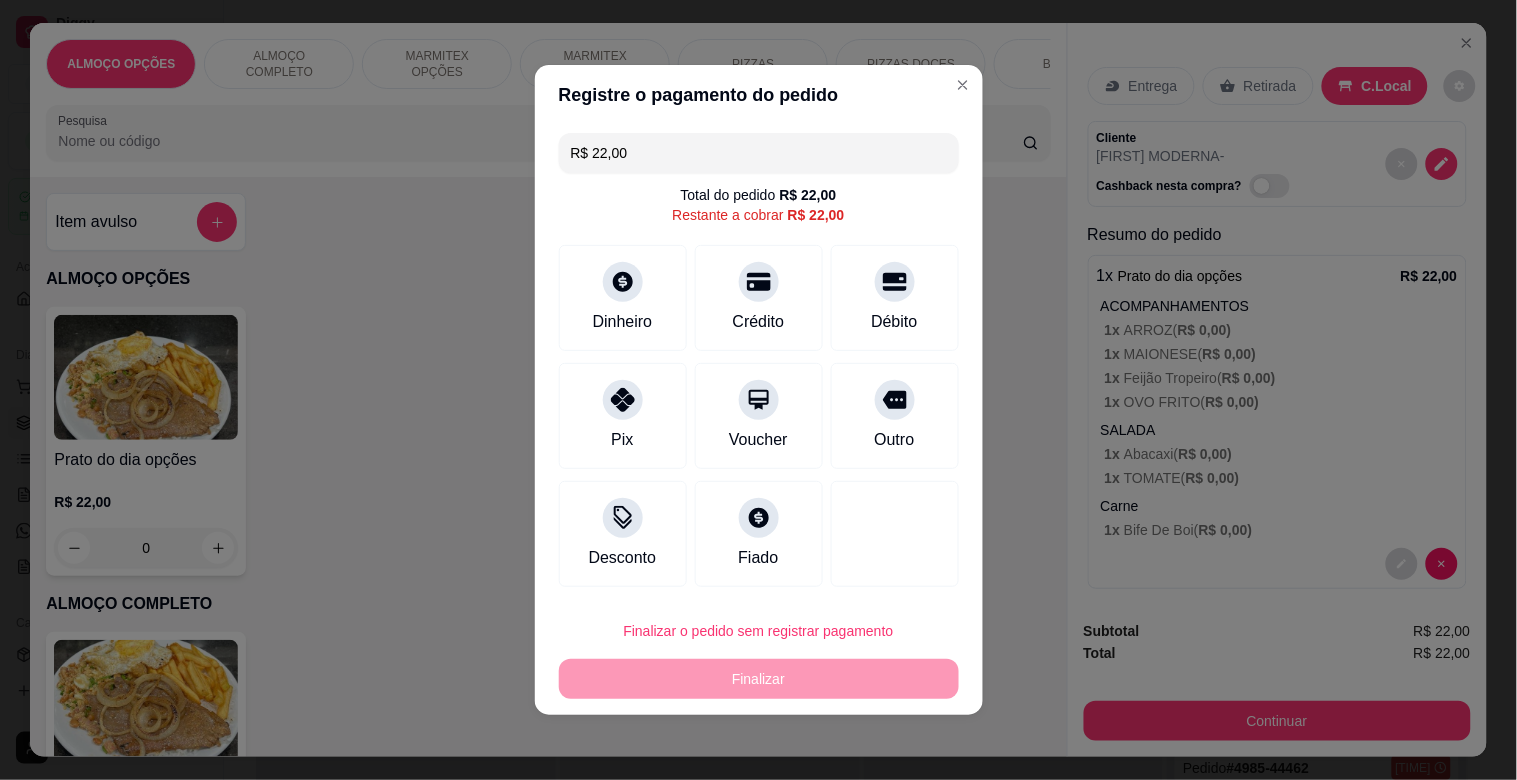 click on "Aplicar desconto Em reais Em porcentagem Valor do desconto Aplicar desconto" at bounding box center [758, 390] 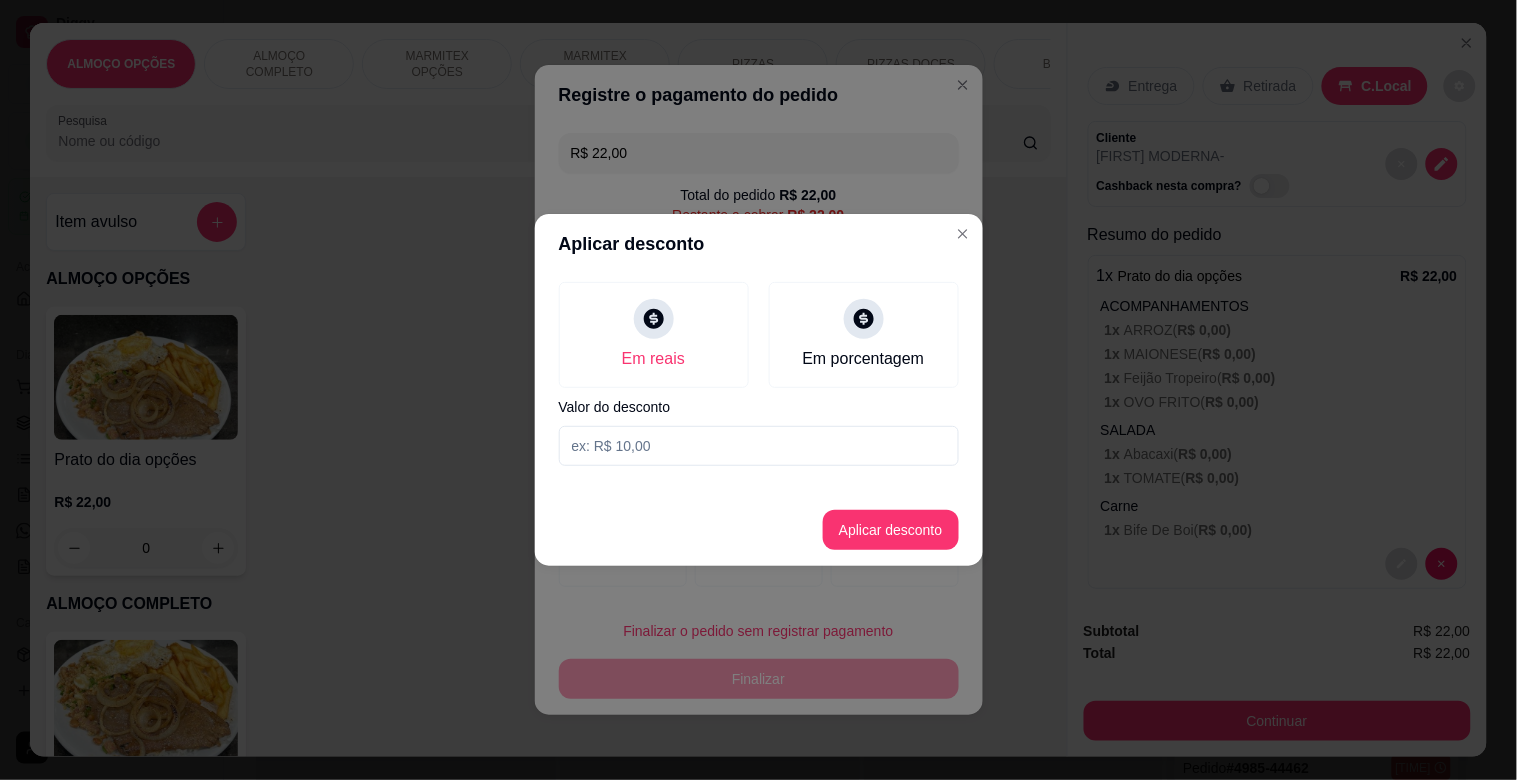 click at bounding box center [759, 446] 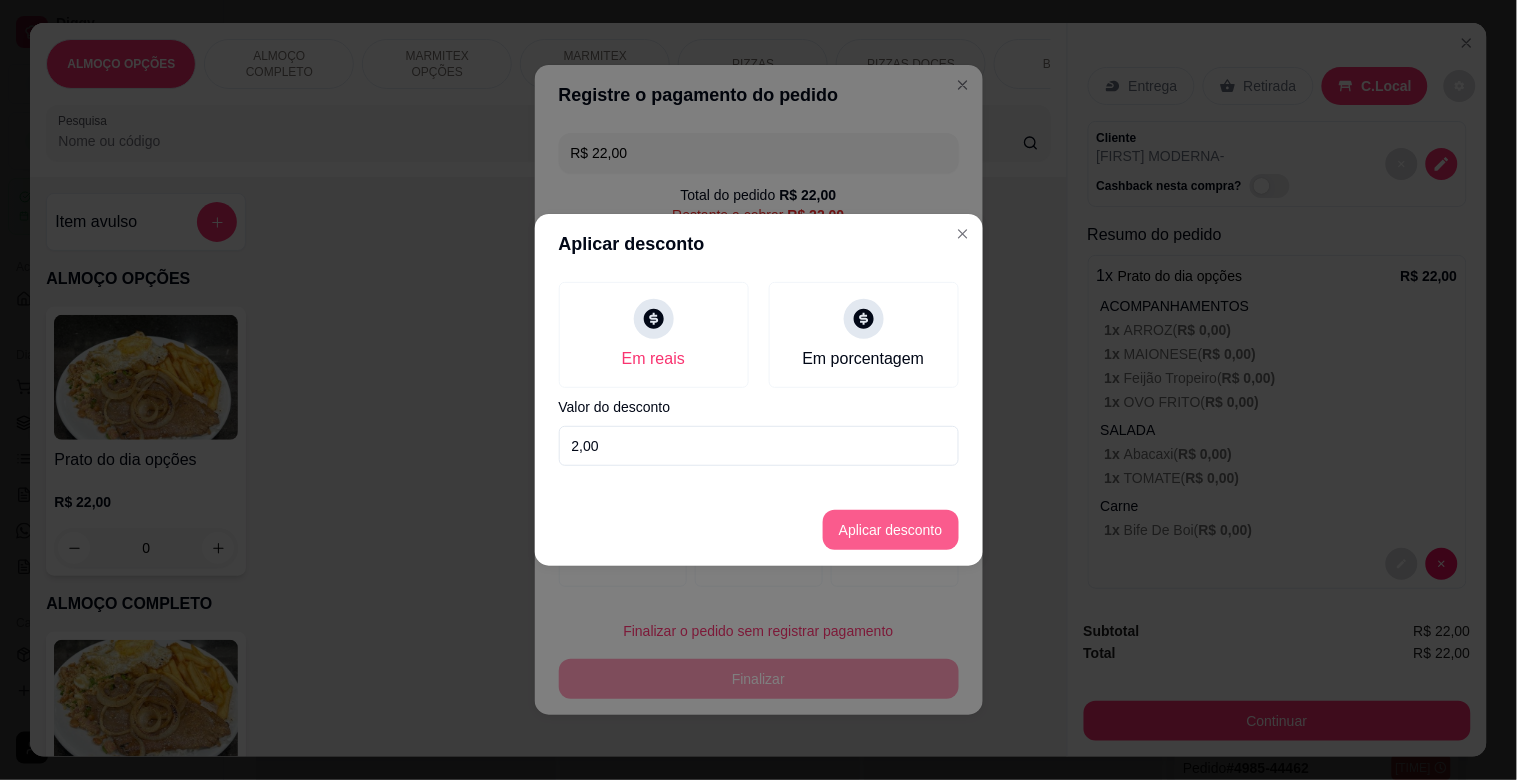 type on "2,00" 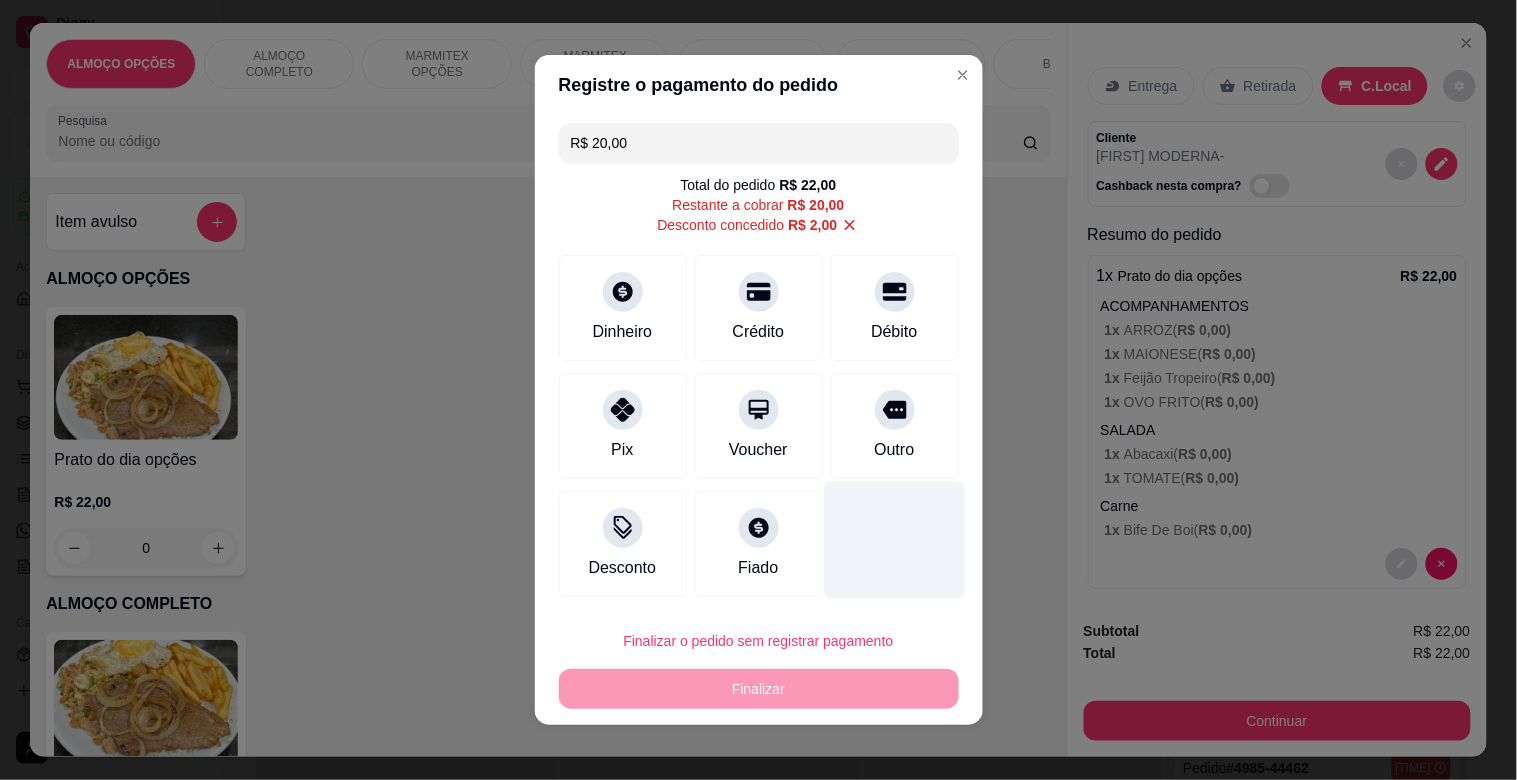 drag, startPoint x: 854, startPoint y: 426, endPoint x: 906, endPoint y: 557, distance: 140.94325 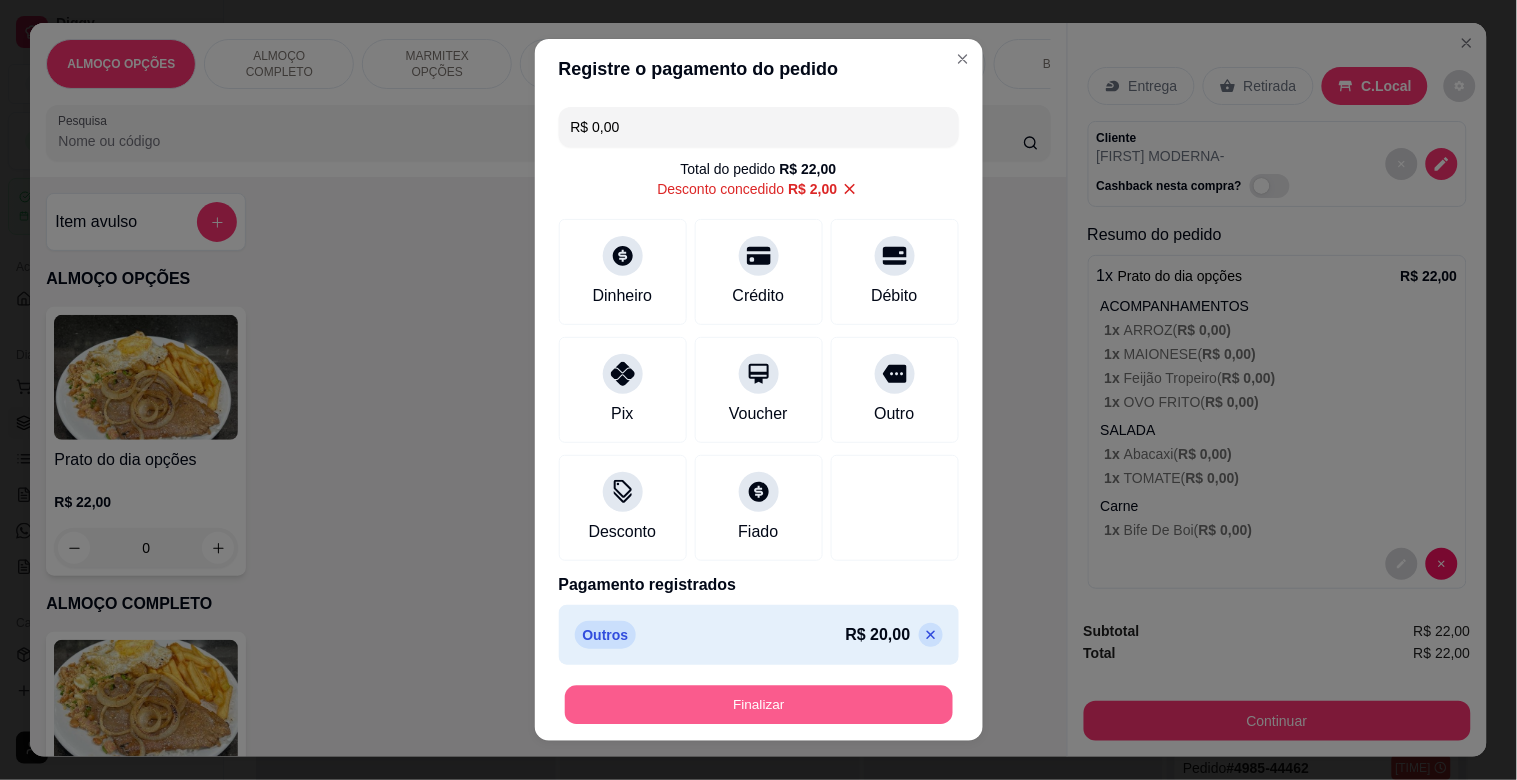 click on "Finalizar" at bounding box center (759, 705) 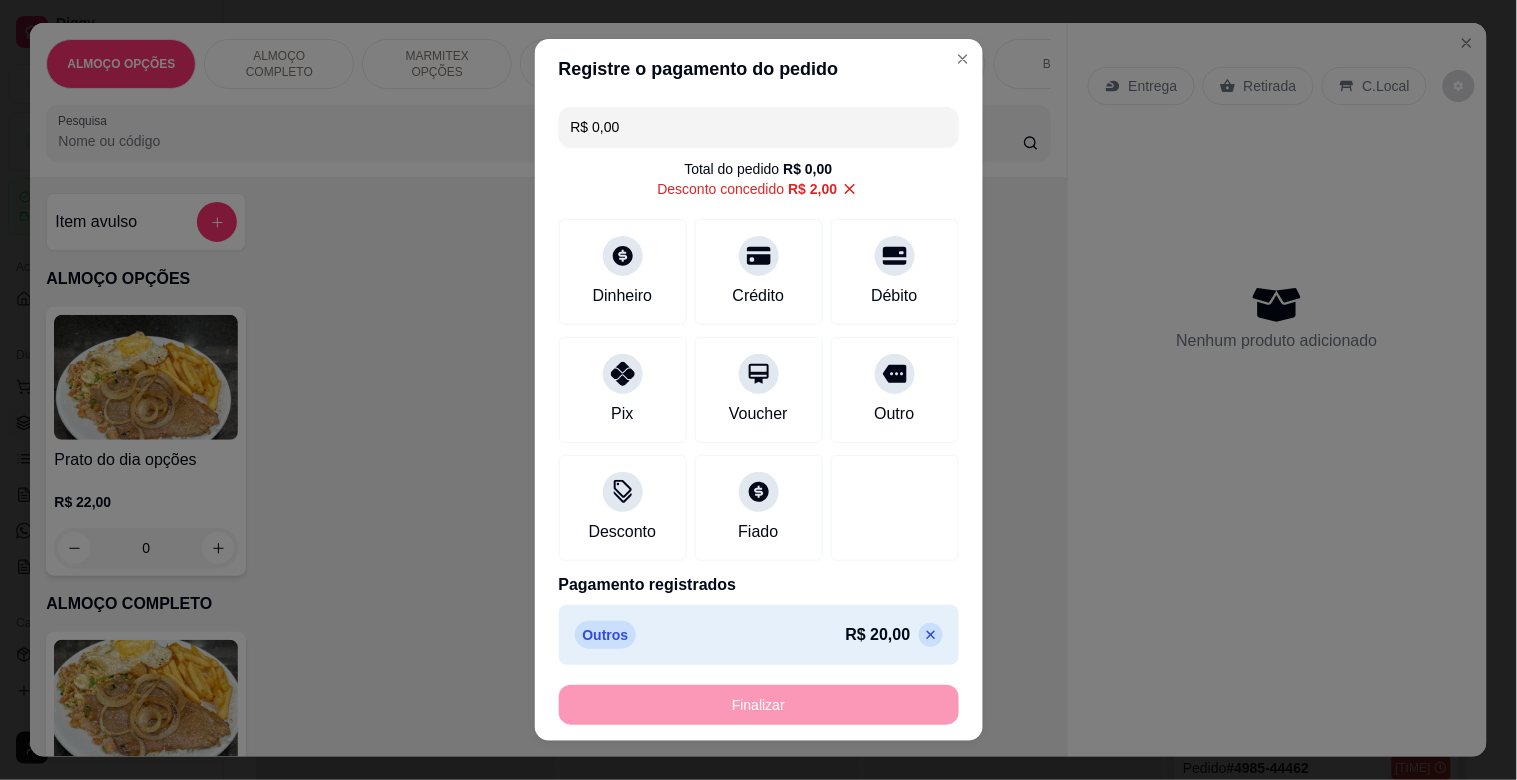 type on "-R$ 22,00" 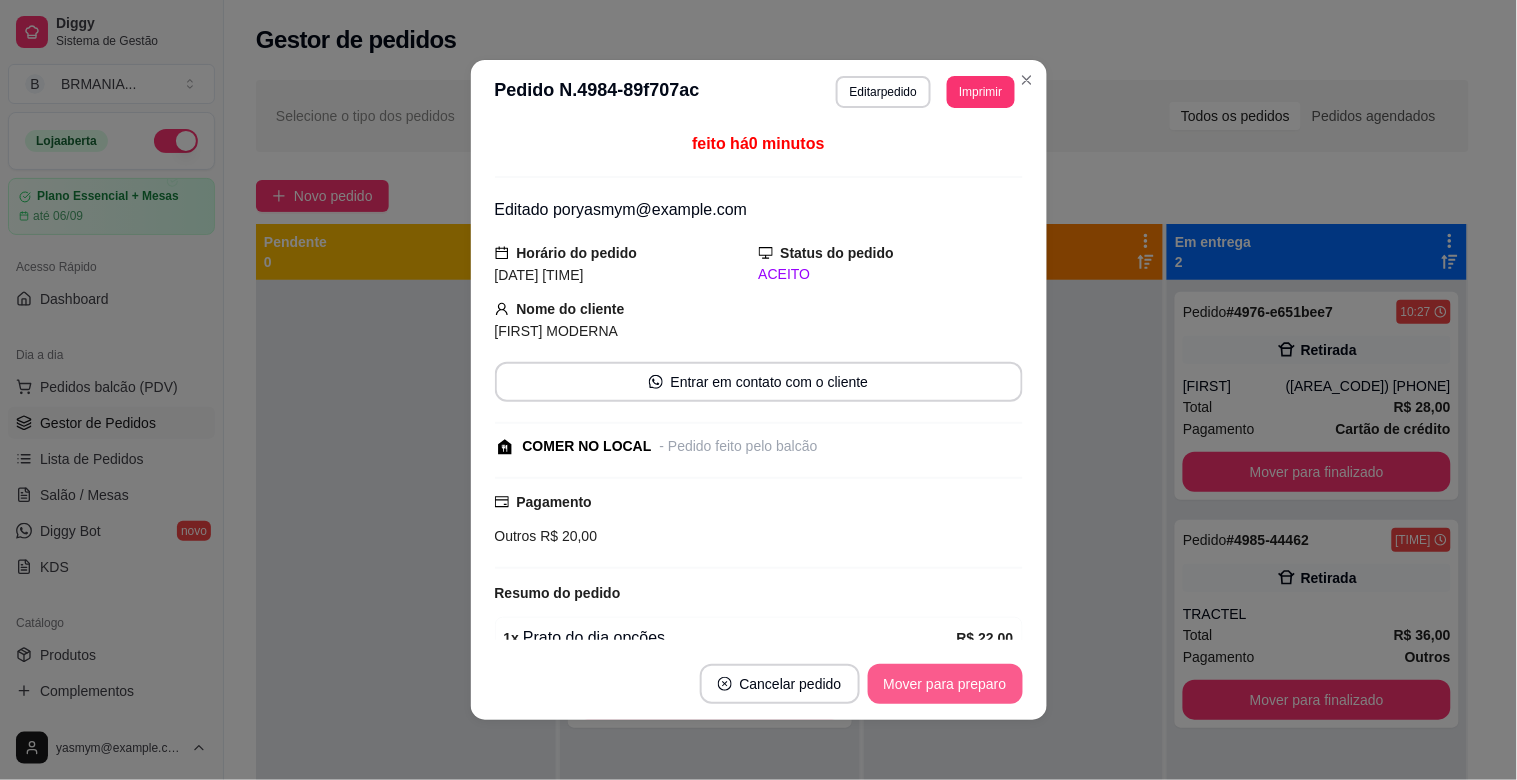 click on "Mover para preparo" at bounding box center [945, 684] 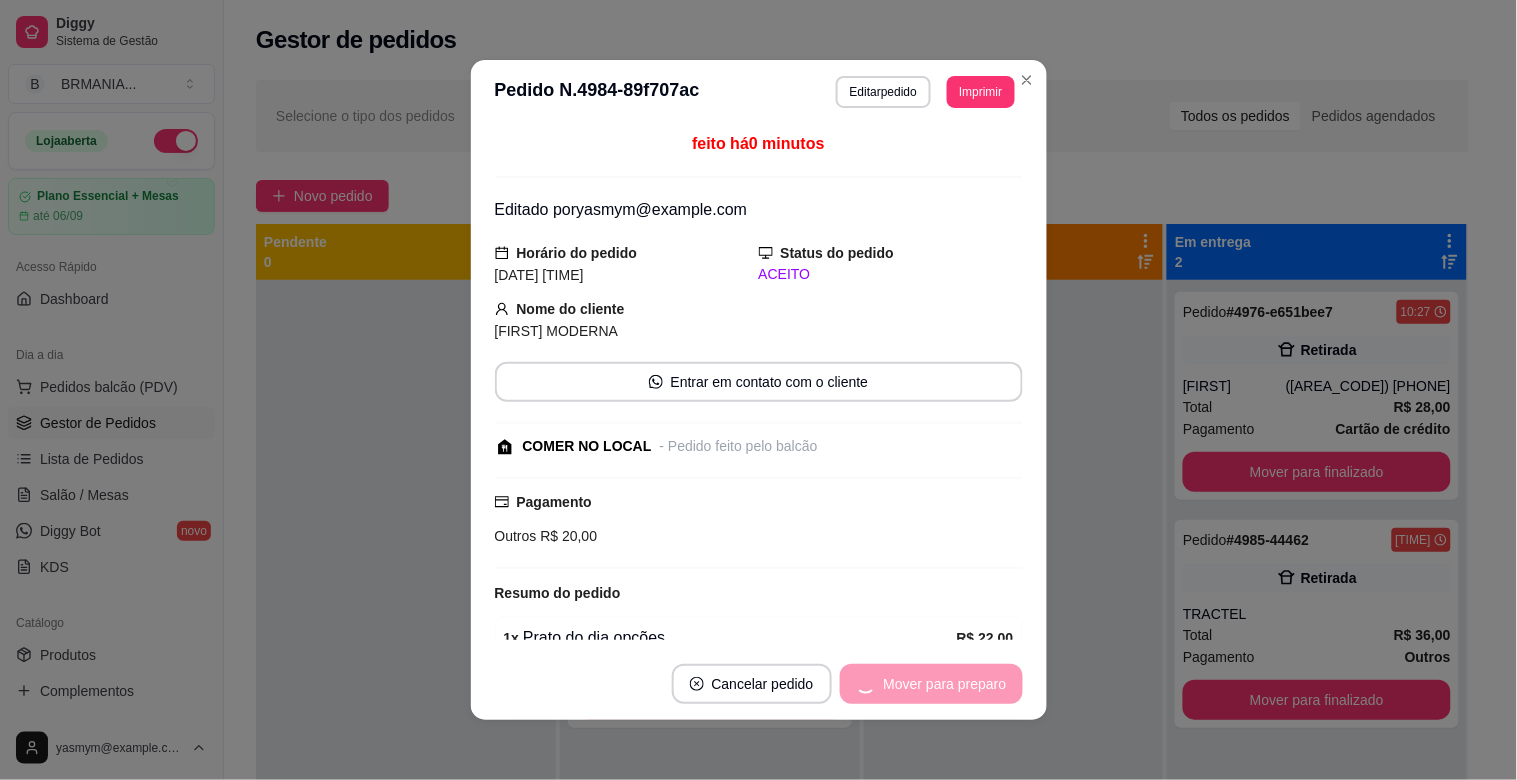 click on "Mover para preparo" at bounding box center [931, 684] 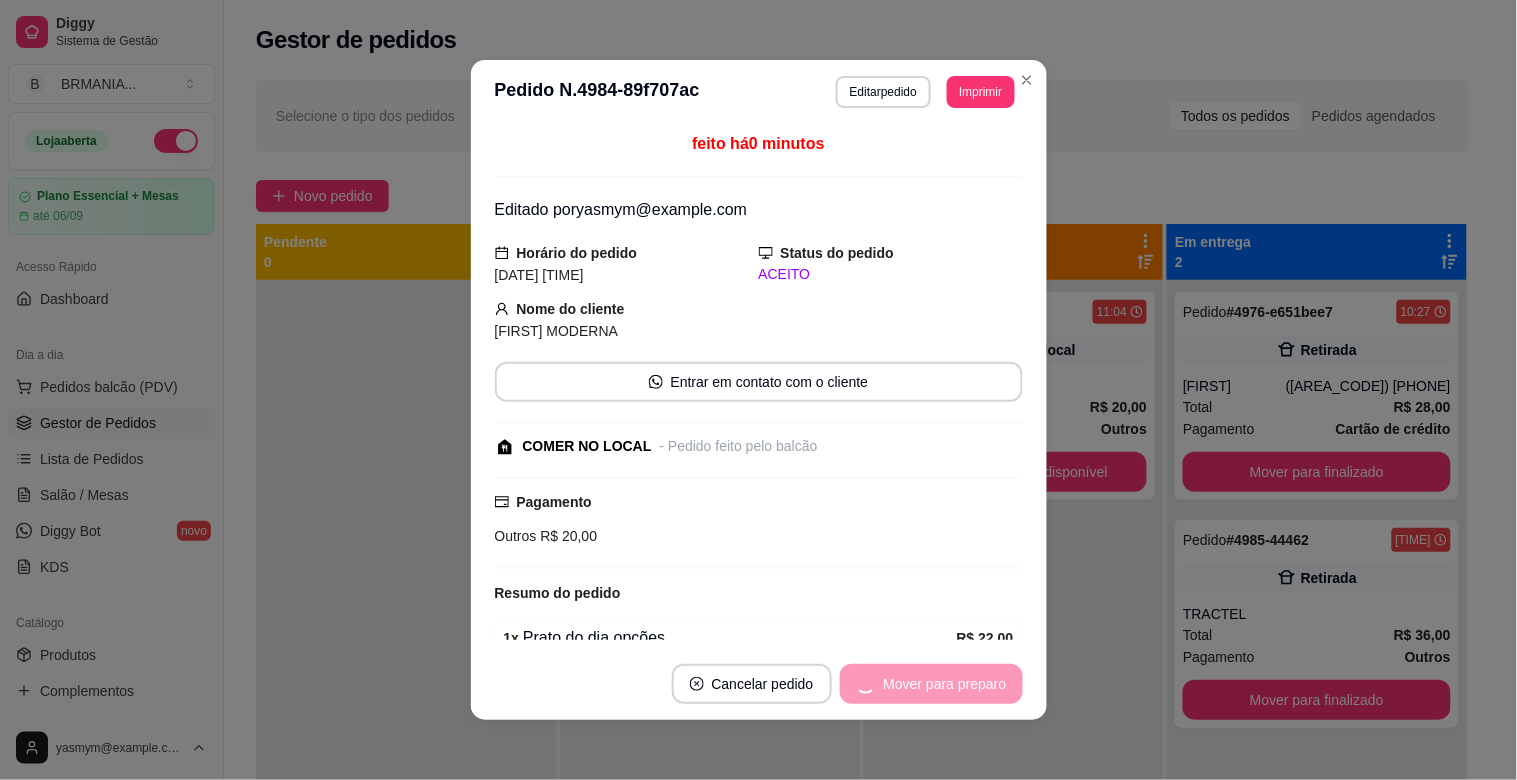 click on "Mover para preparo" at bounding box center [931, 684] 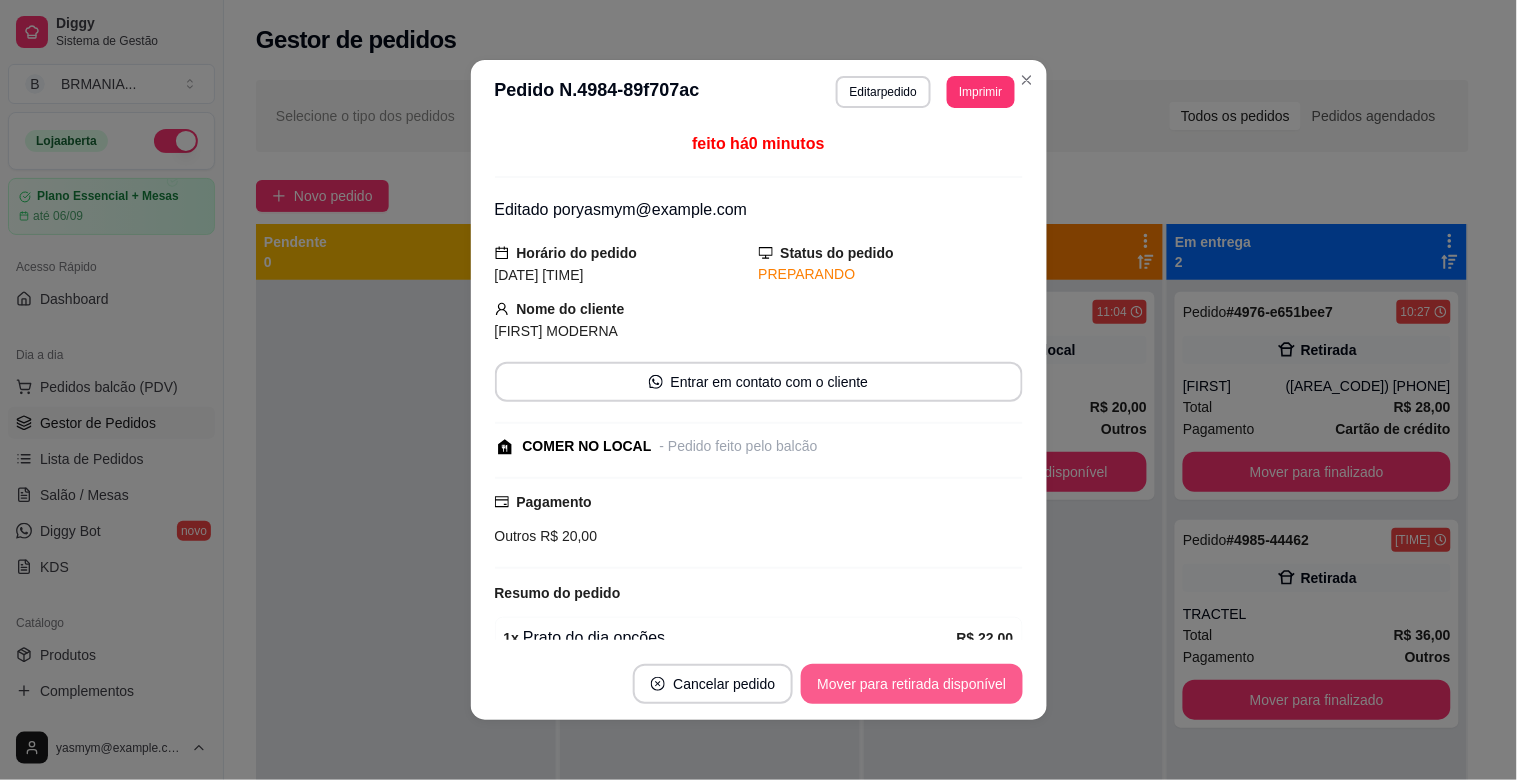 click on "Mover para retirada disponível" at bounding box center (911, 684) 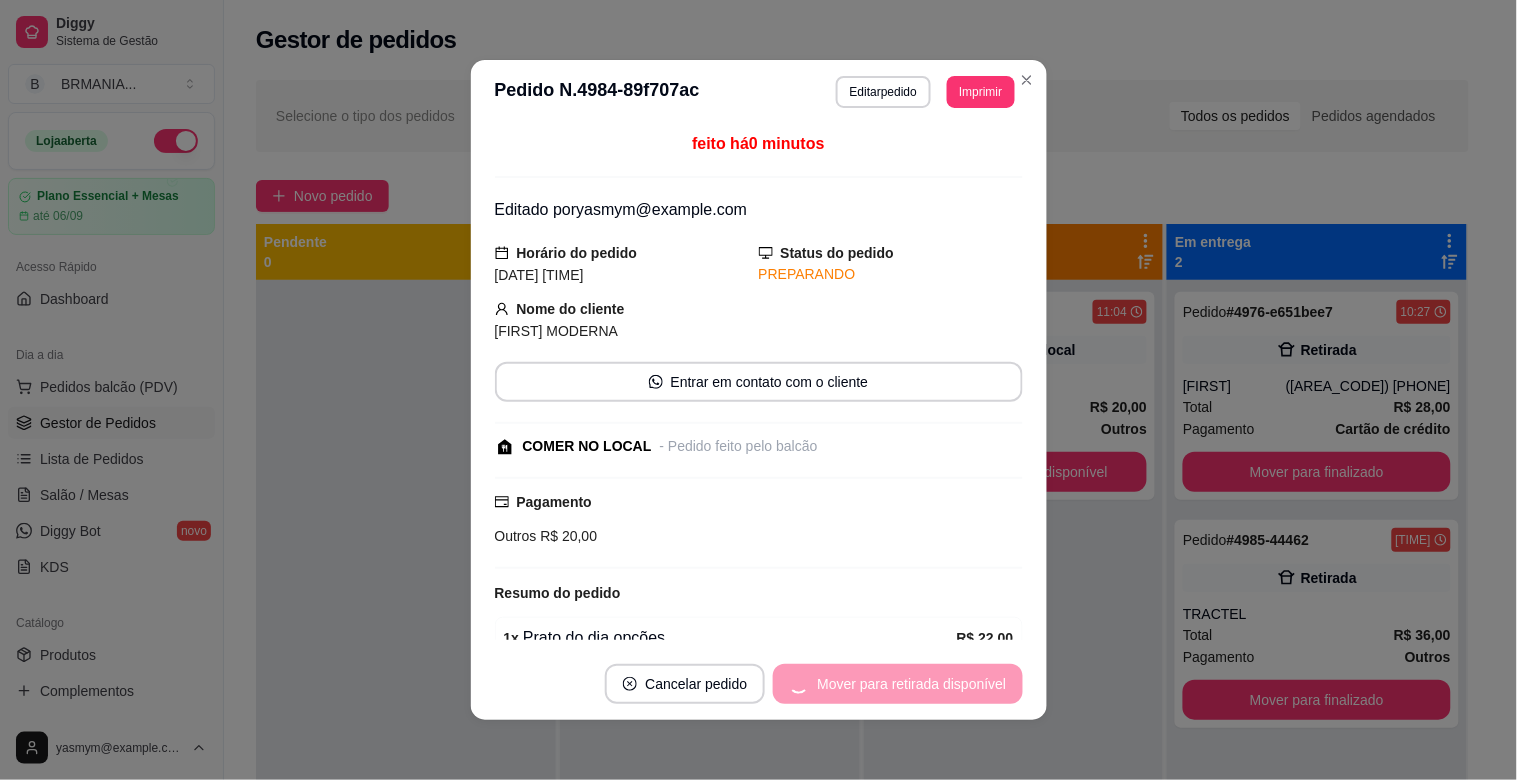 click on "Mover para retirada disponível" at bounding box center (897, 684) 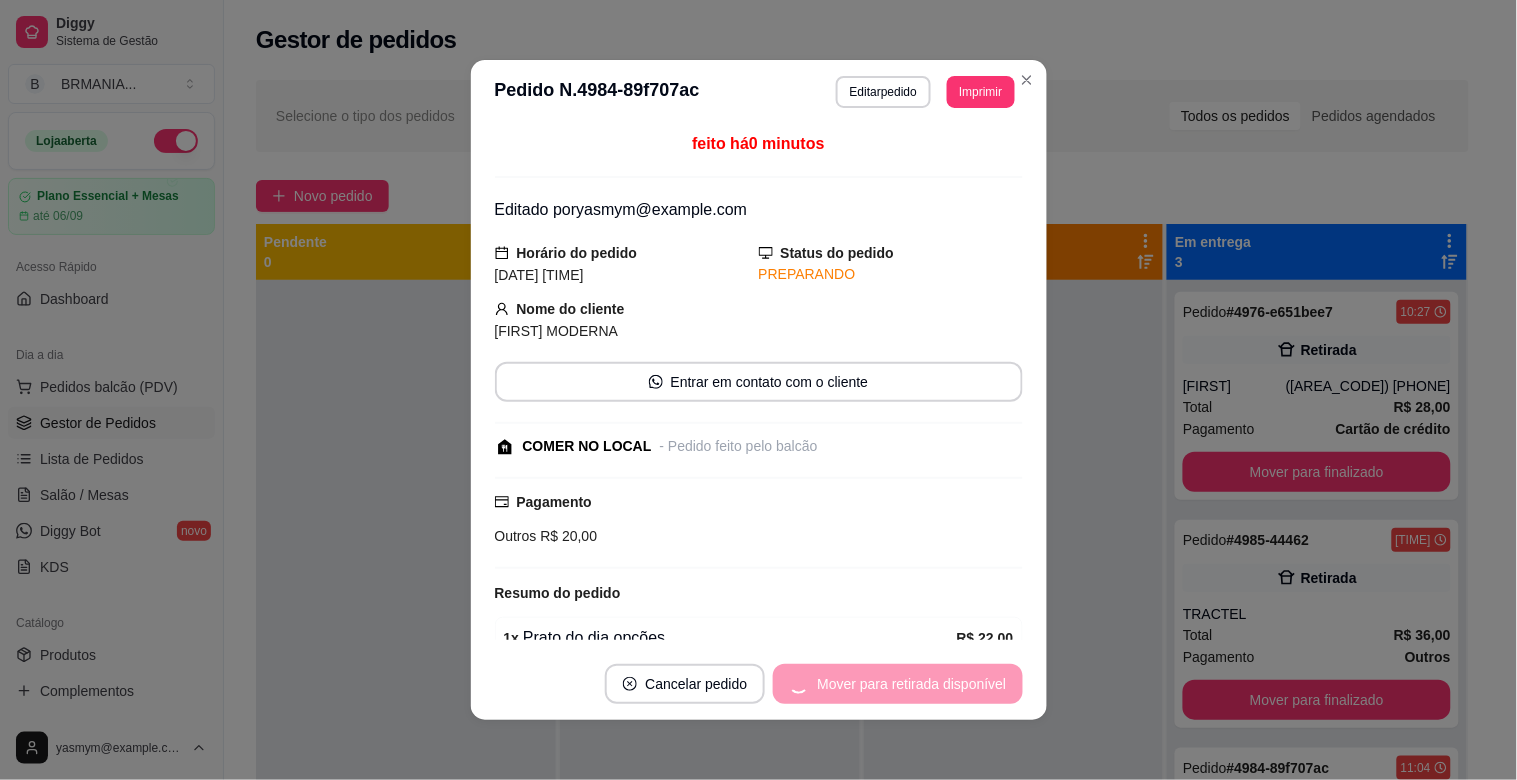 click on "Mover para retirada disponível" at bounding box center (897, 684) 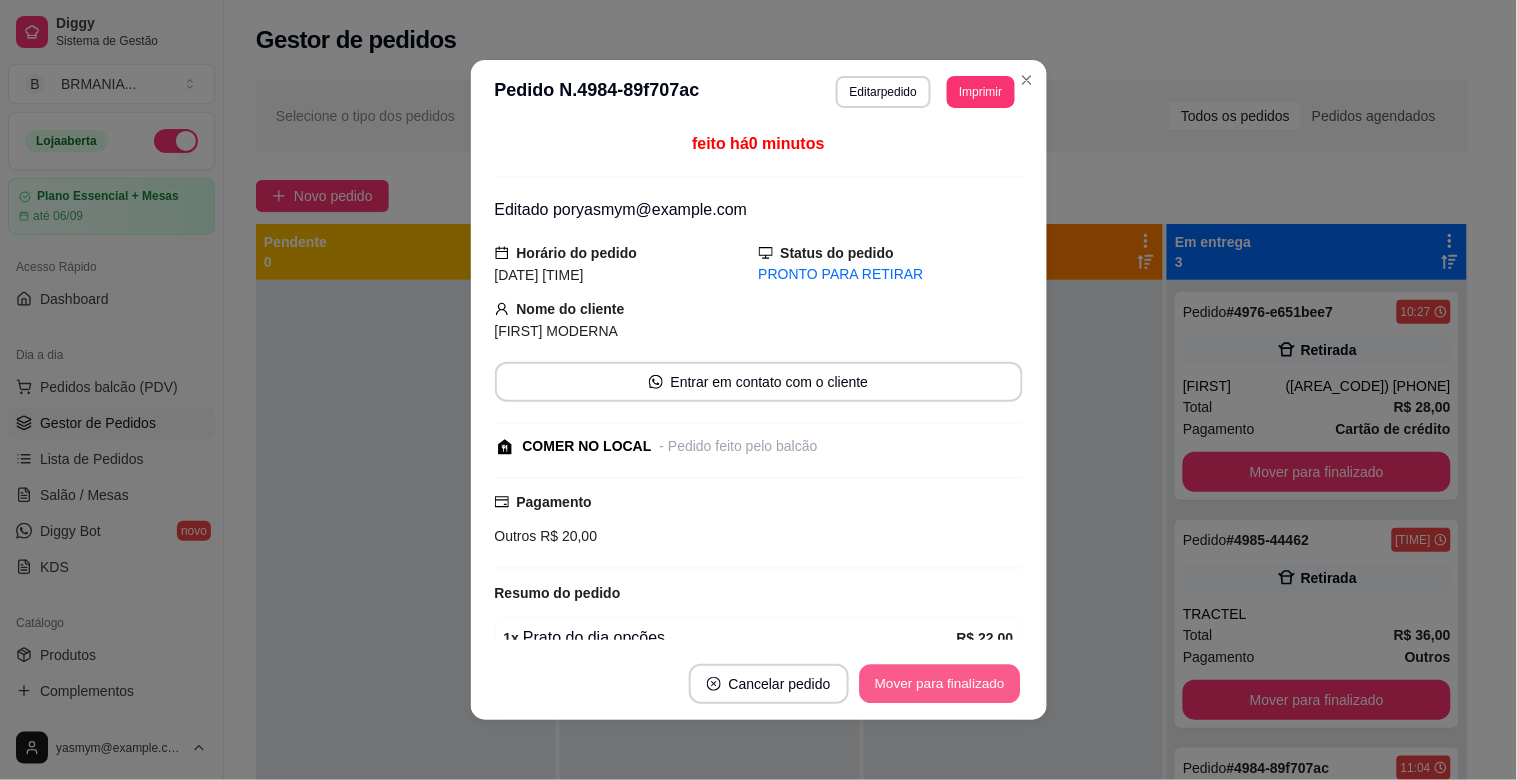 click on "Mover para finalizado" at bounding box center [939, 684] 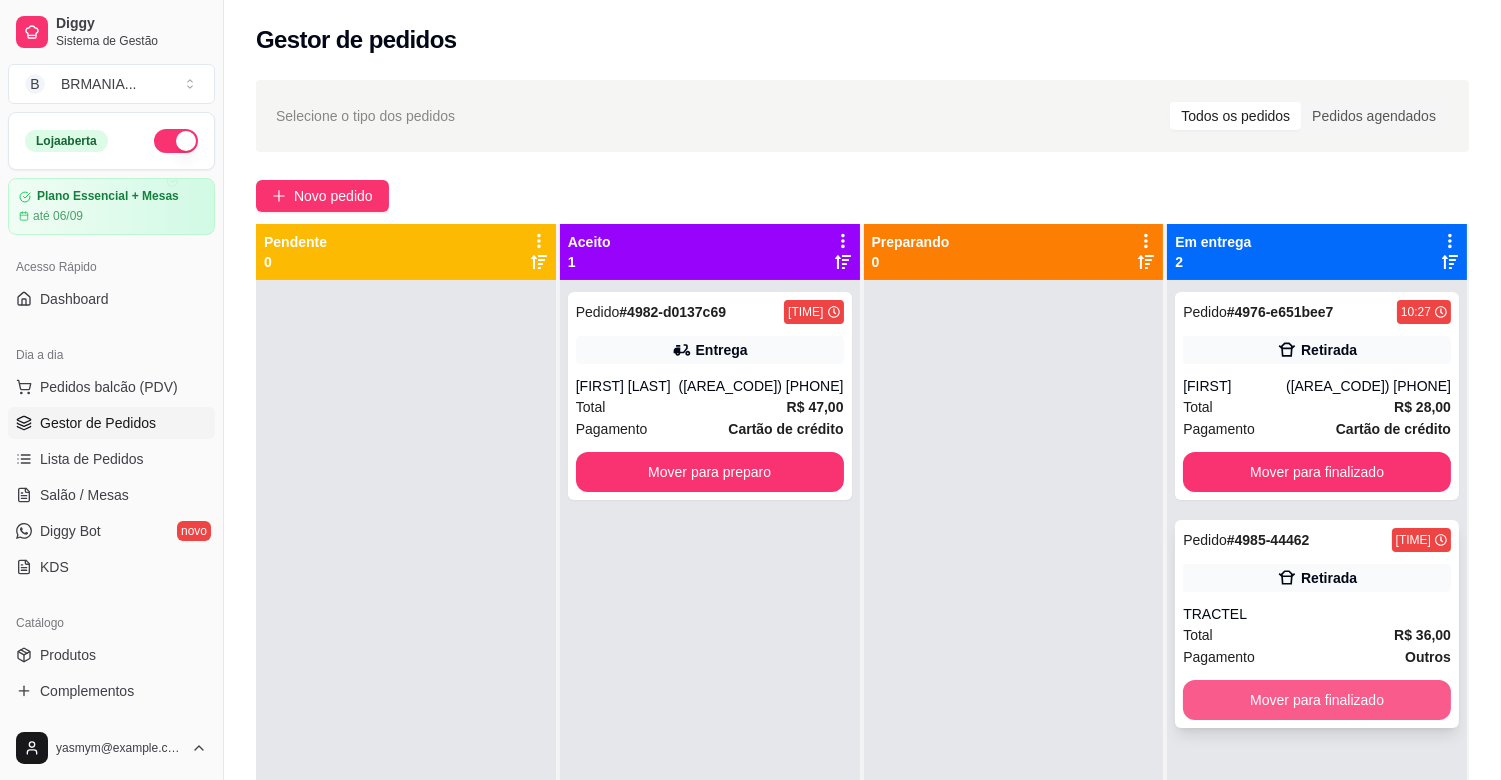 click on "Mover para finalizado" at bounding box center (1317, 700) 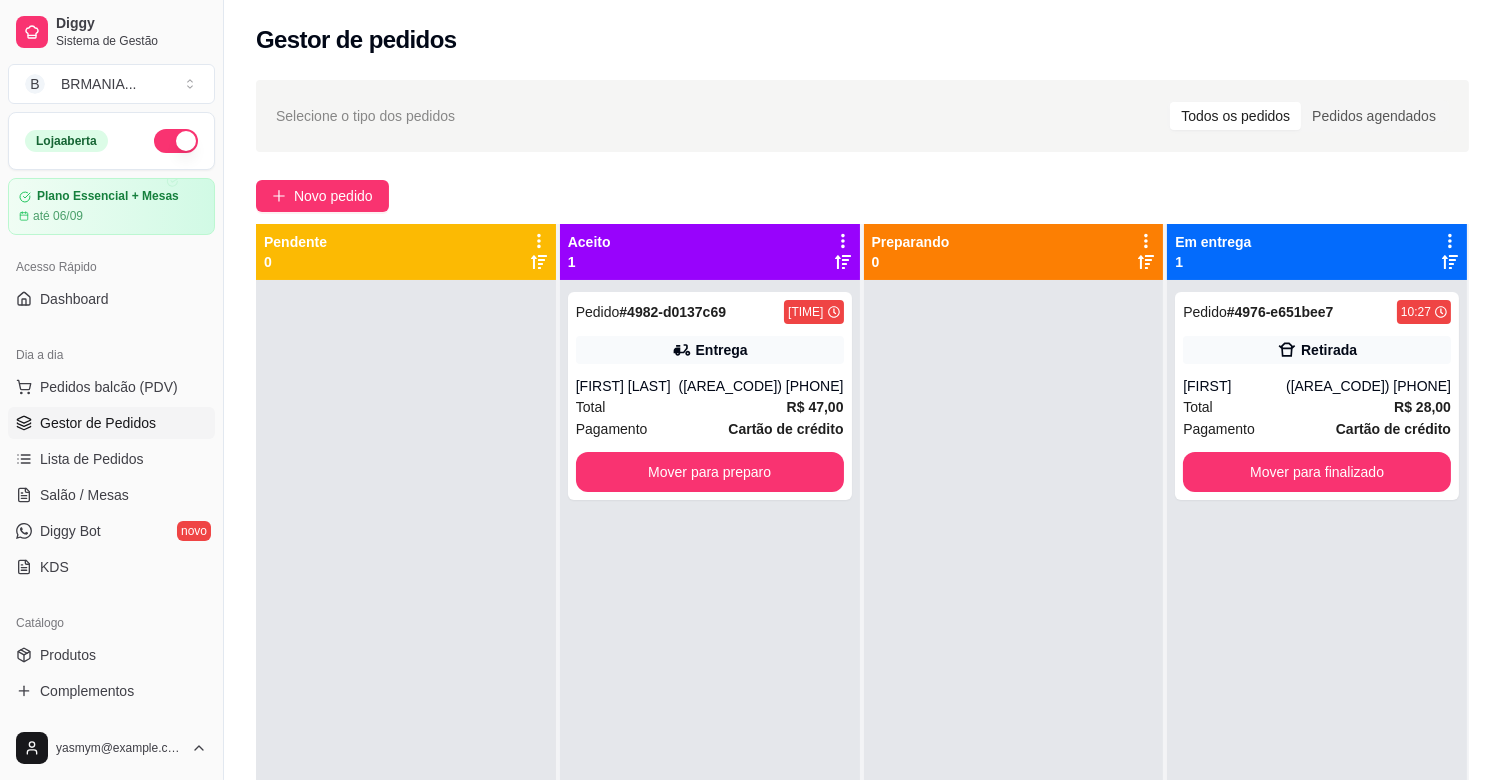 click on "Gestor de Pedidos" at bounding box center [111, 423] 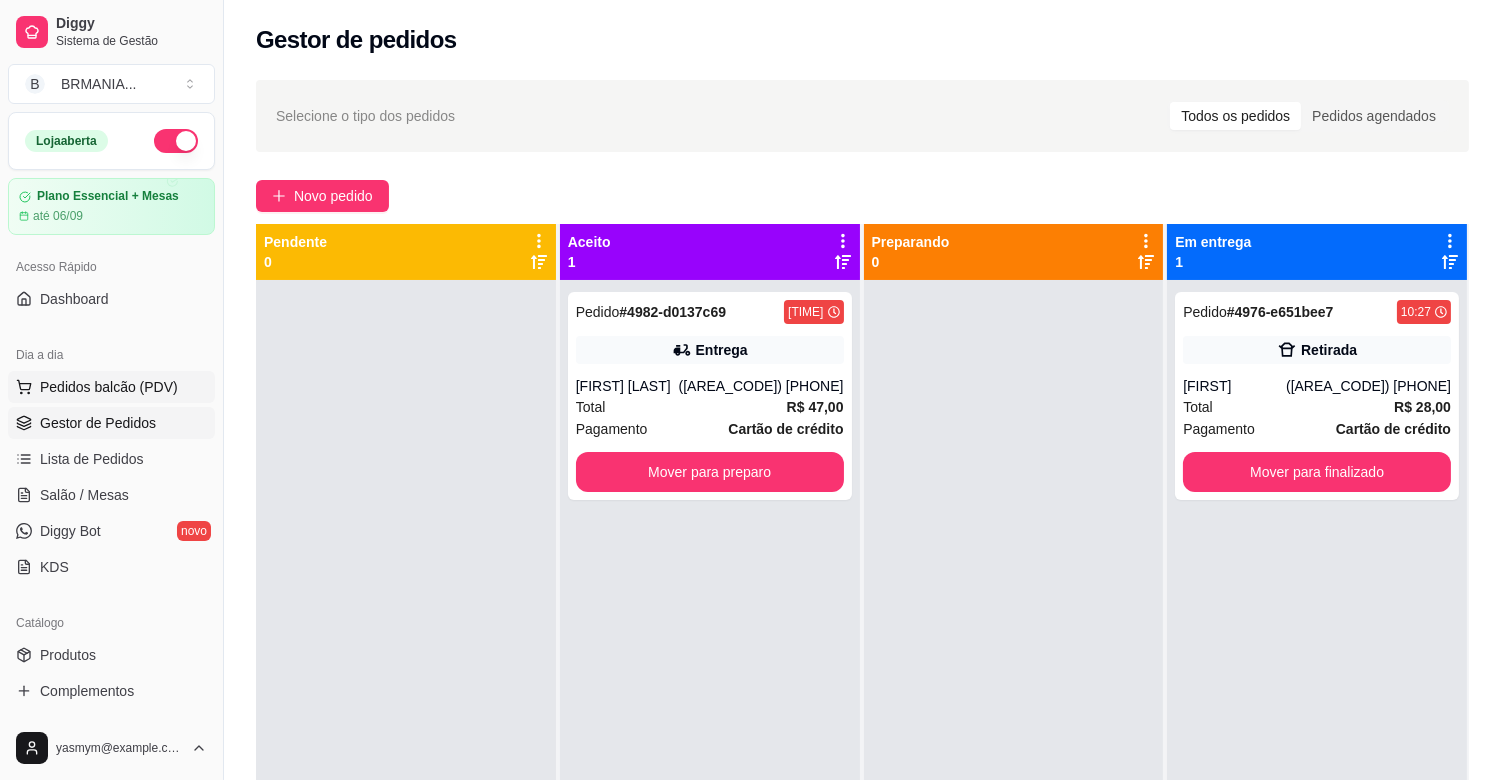 click on "Pedidos balcão (PDV)" at bounding box center (109, 387) 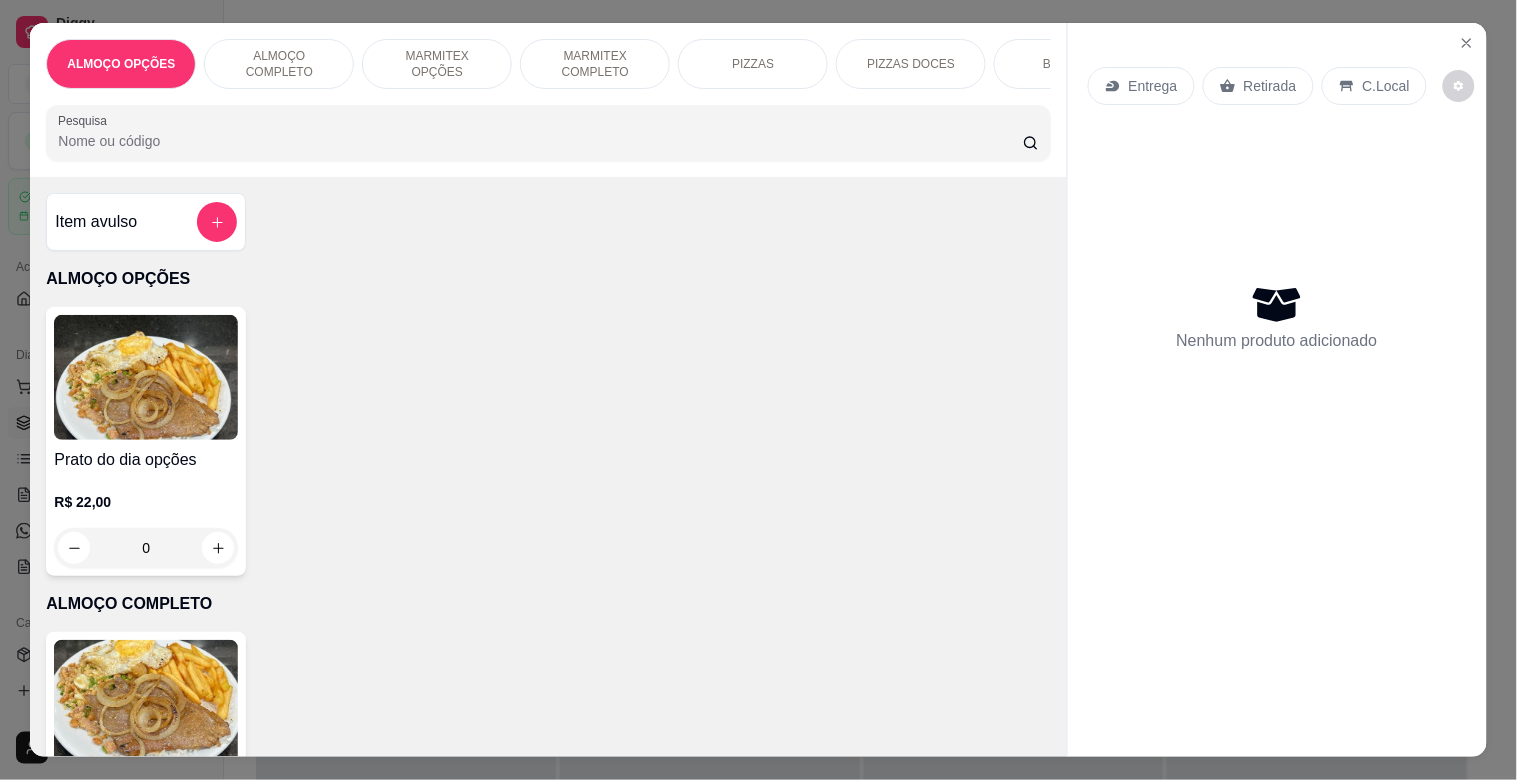 click at bounding box center (146, 702) 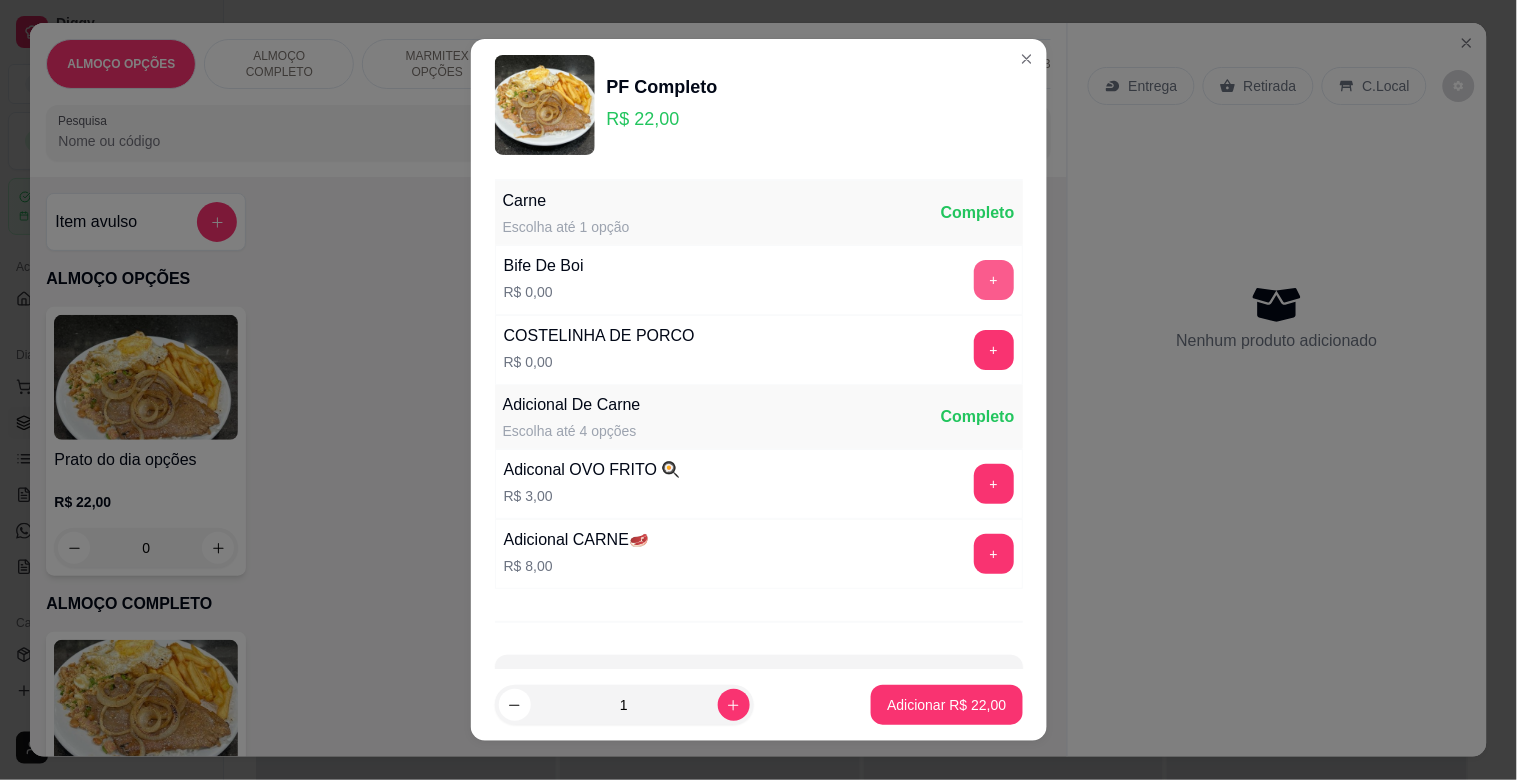 click on "+" at bounding box center [994, 280] 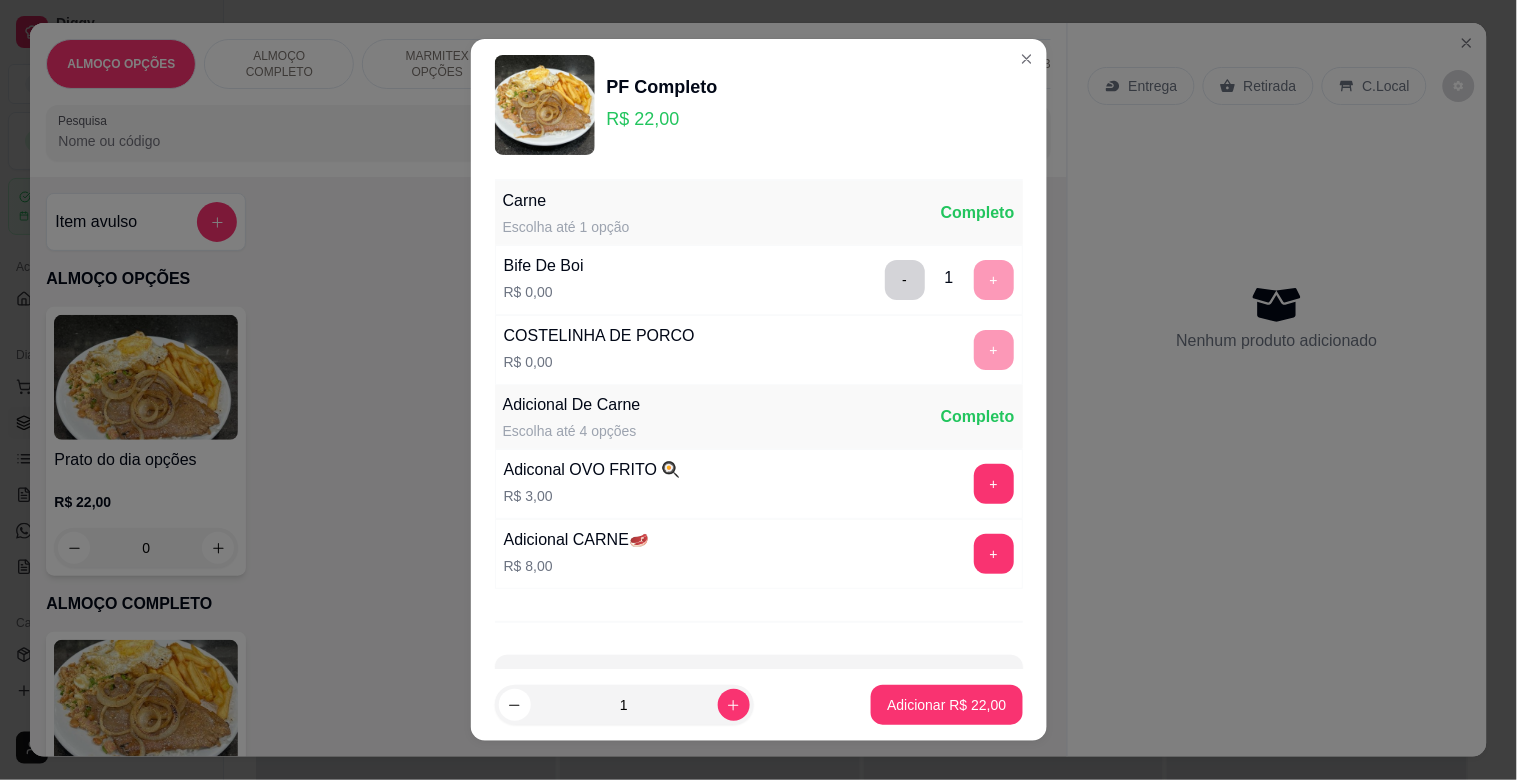 scroll, scrollTop: 25, scrollLeft: 0, axis: vertical 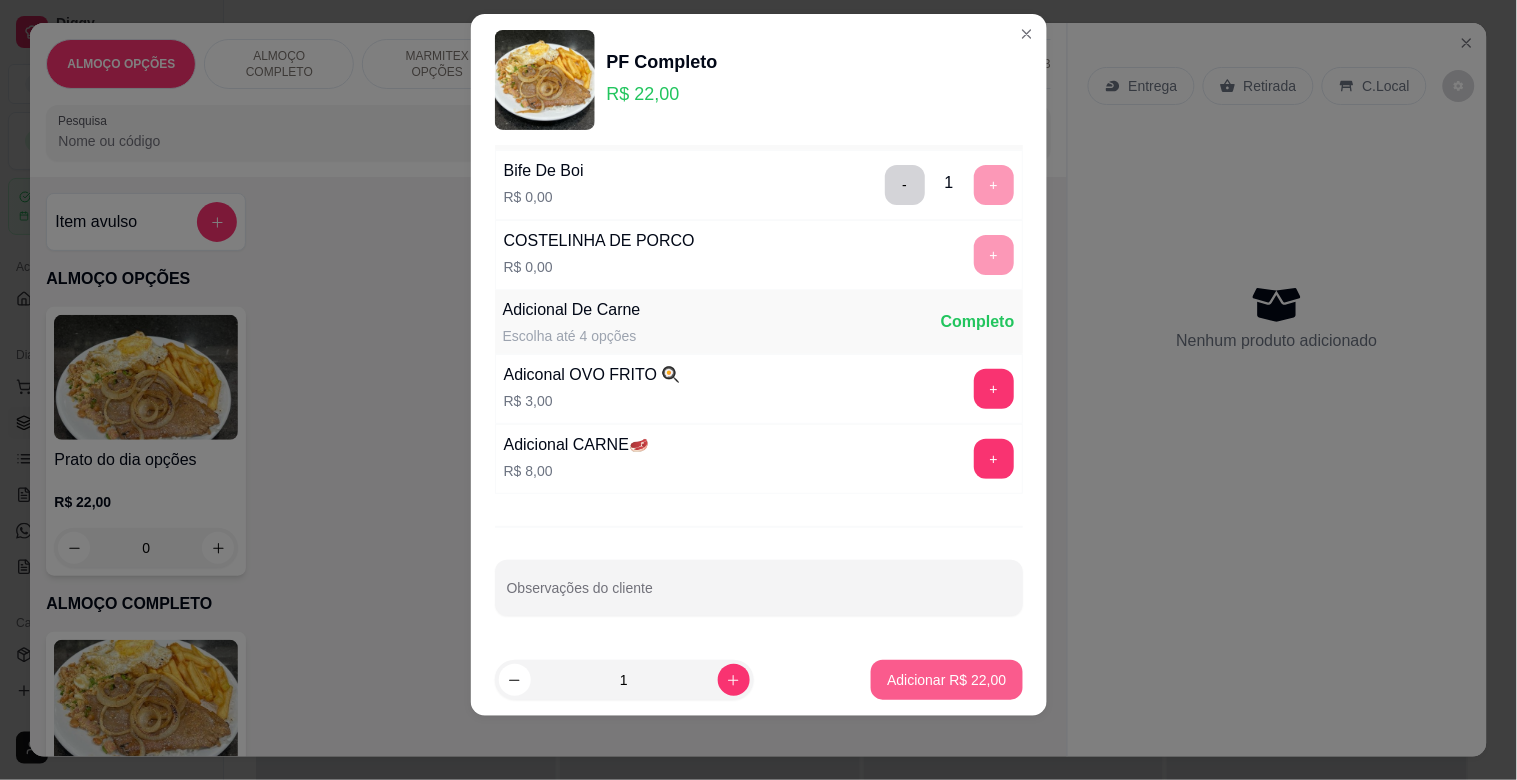click on "Adicionar   R$ 22,00" at bounding box center (946, 680) 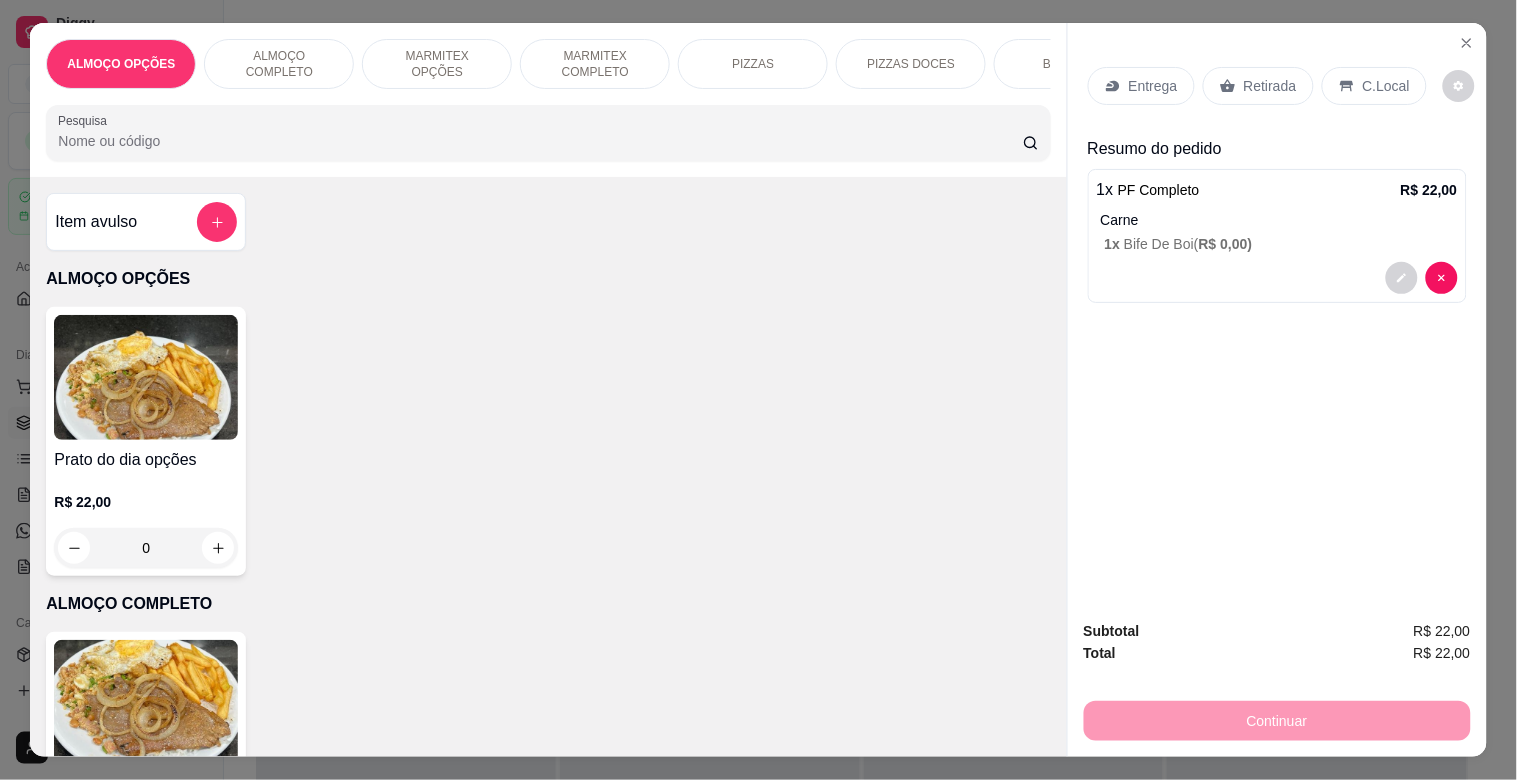 click on "C.Local" at bounding box center [1386, 86] 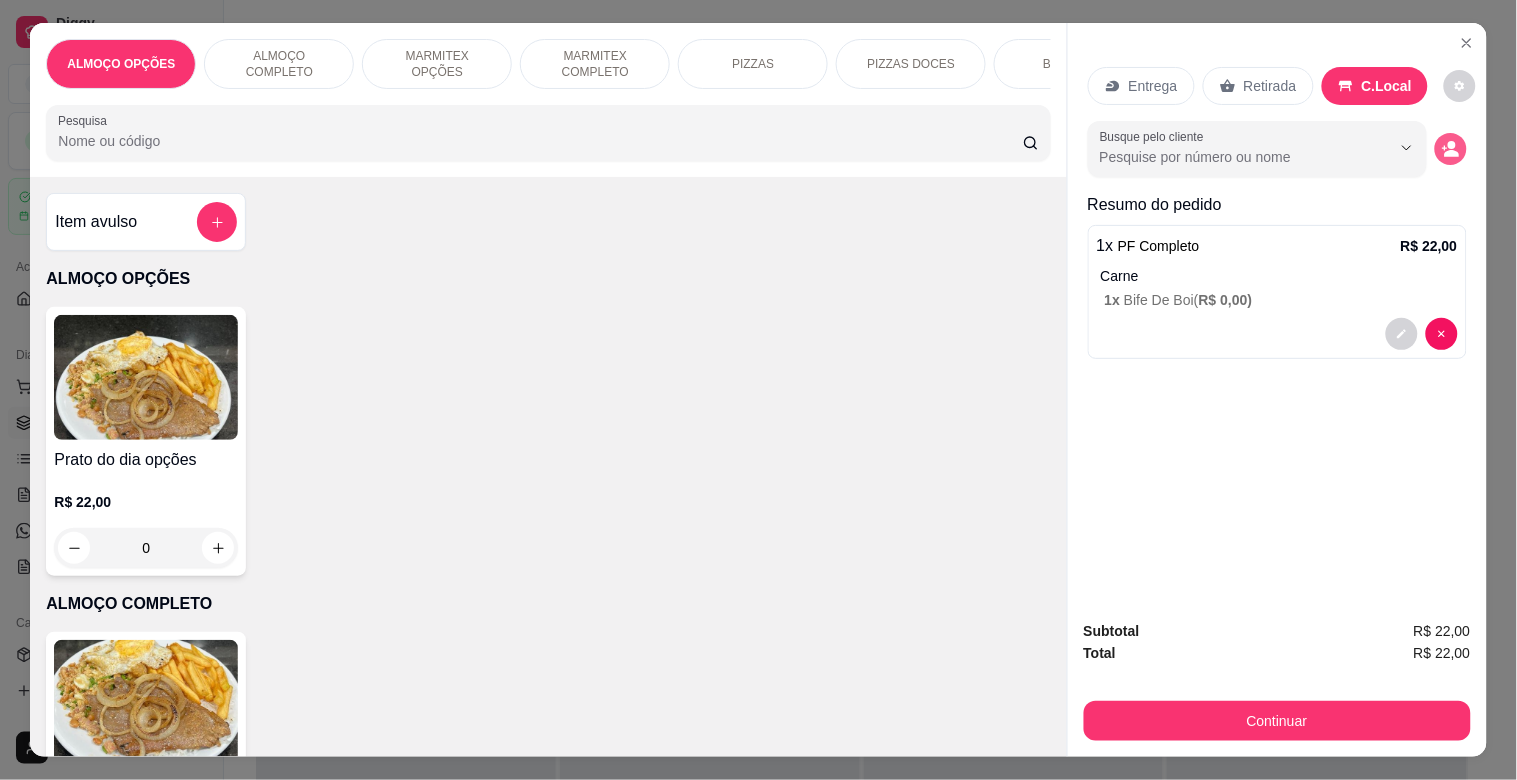 click 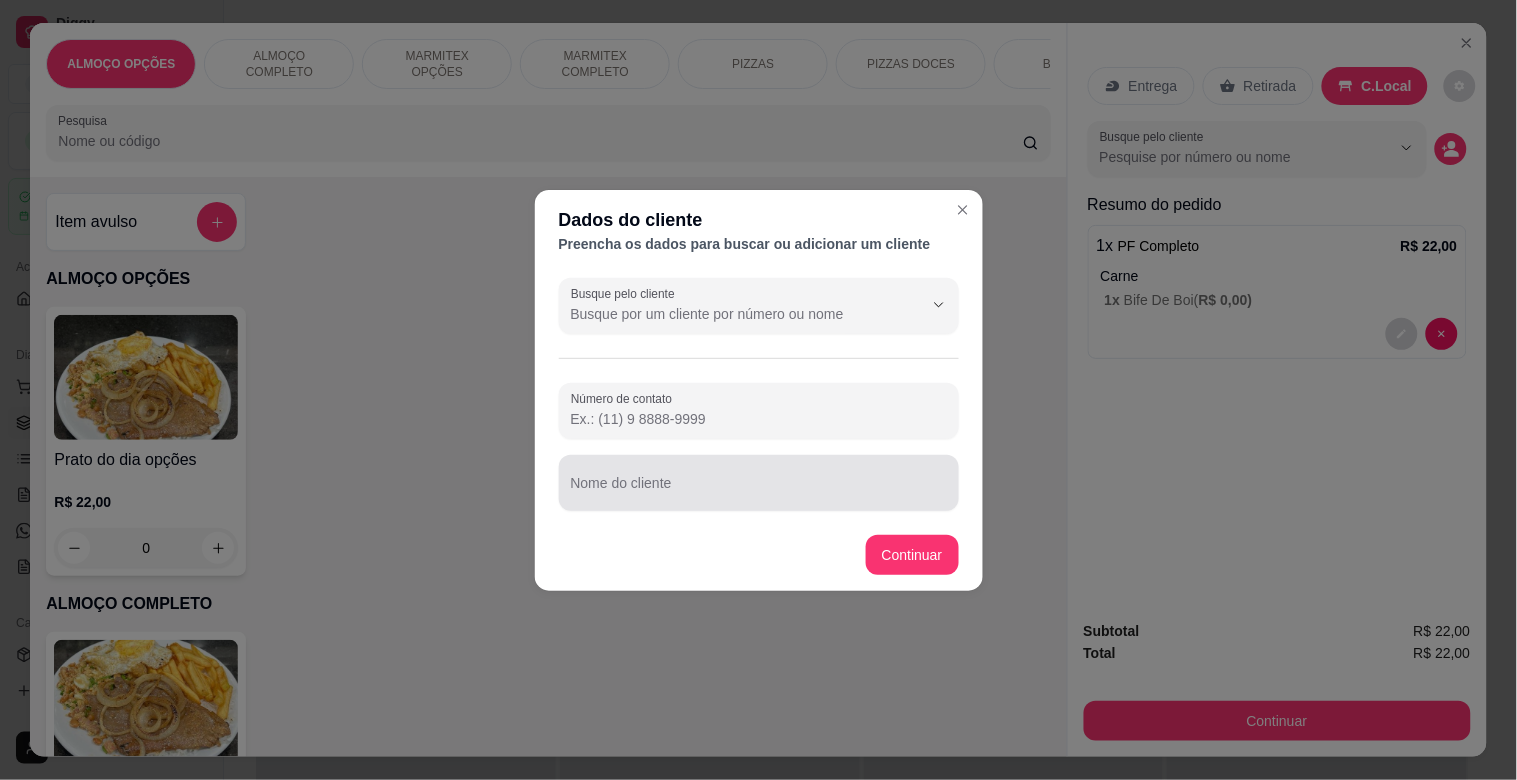 click on "Nome do cliente" at bounding box center (759, 483) 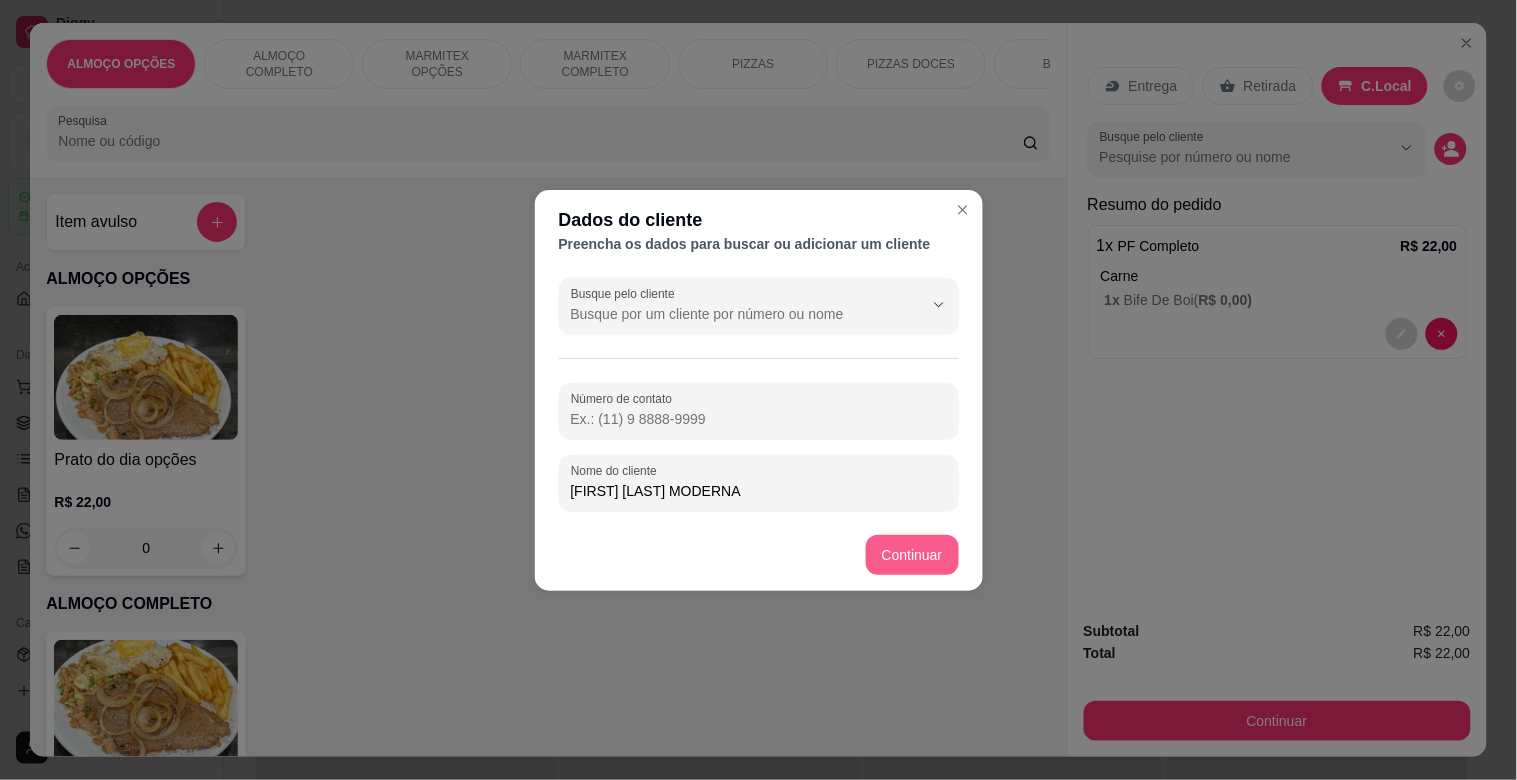 type on "[FIRST] [LAST] MODERNA" 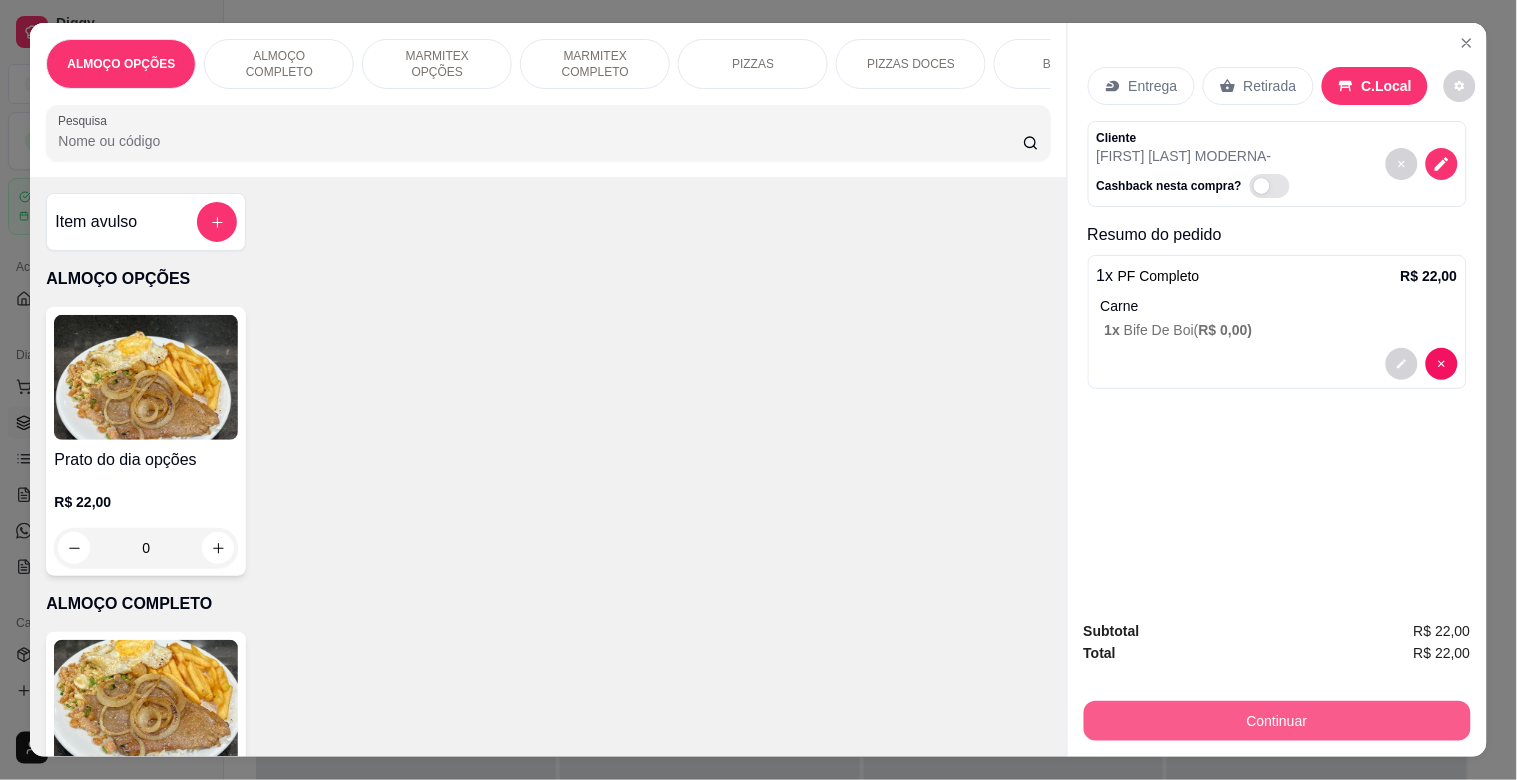 click on "Continuar" at bounding box center (1277, 721) 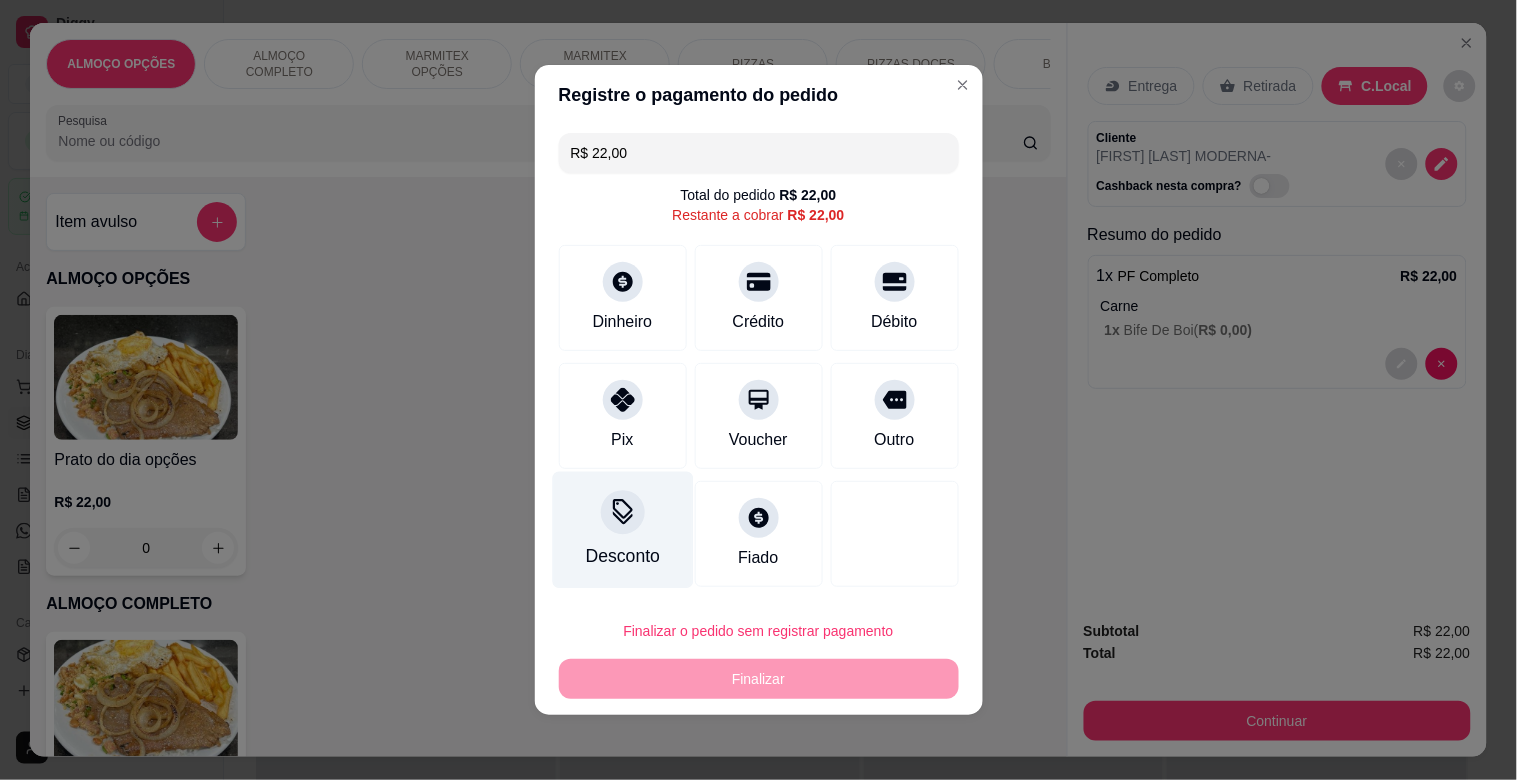 click on "Desconto" at bounding box center (622, 556) 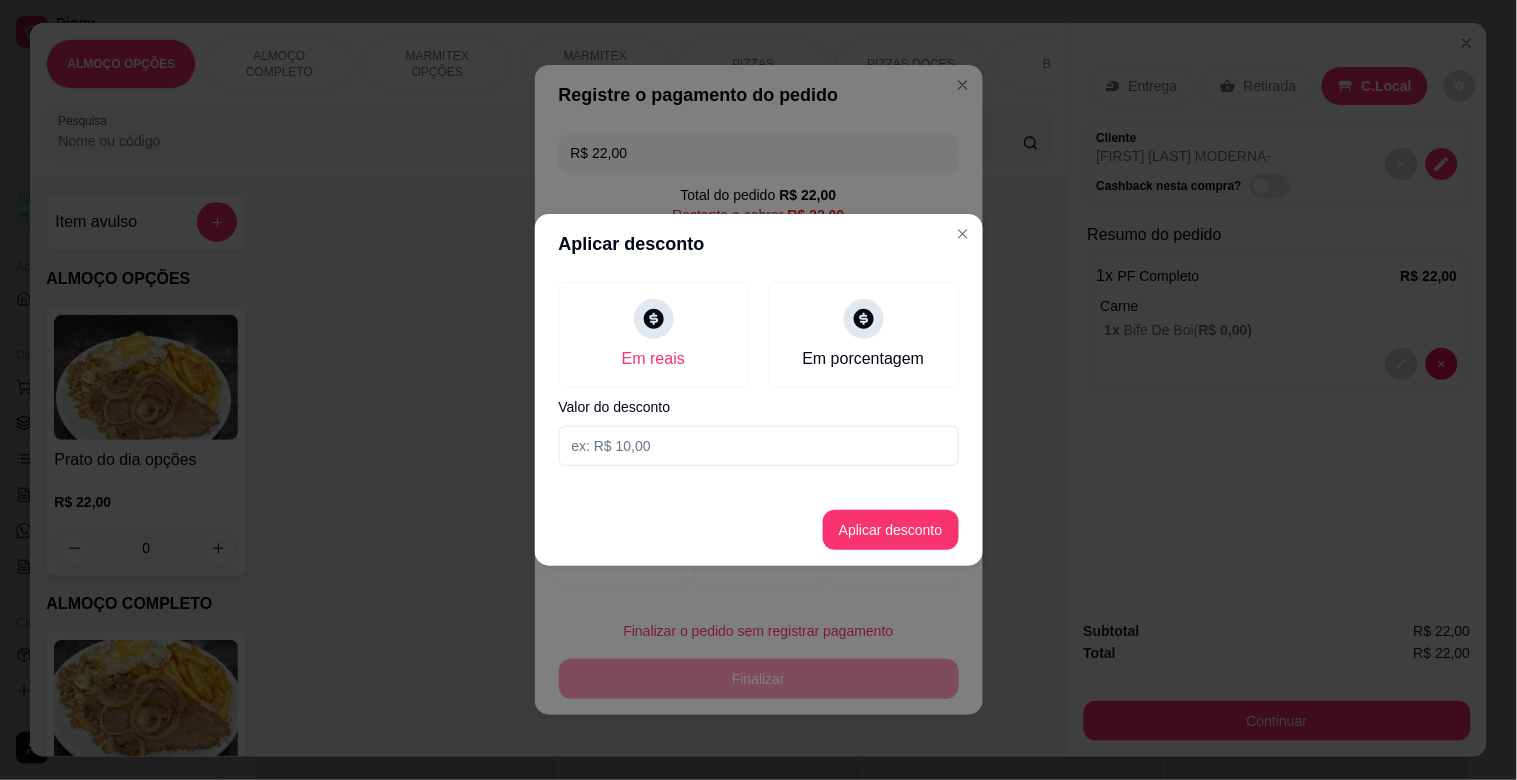 drag, startPoint x: 631, startPoint y: 452, endPoint x: 655, endPoint y: 451, distance: 24.020824 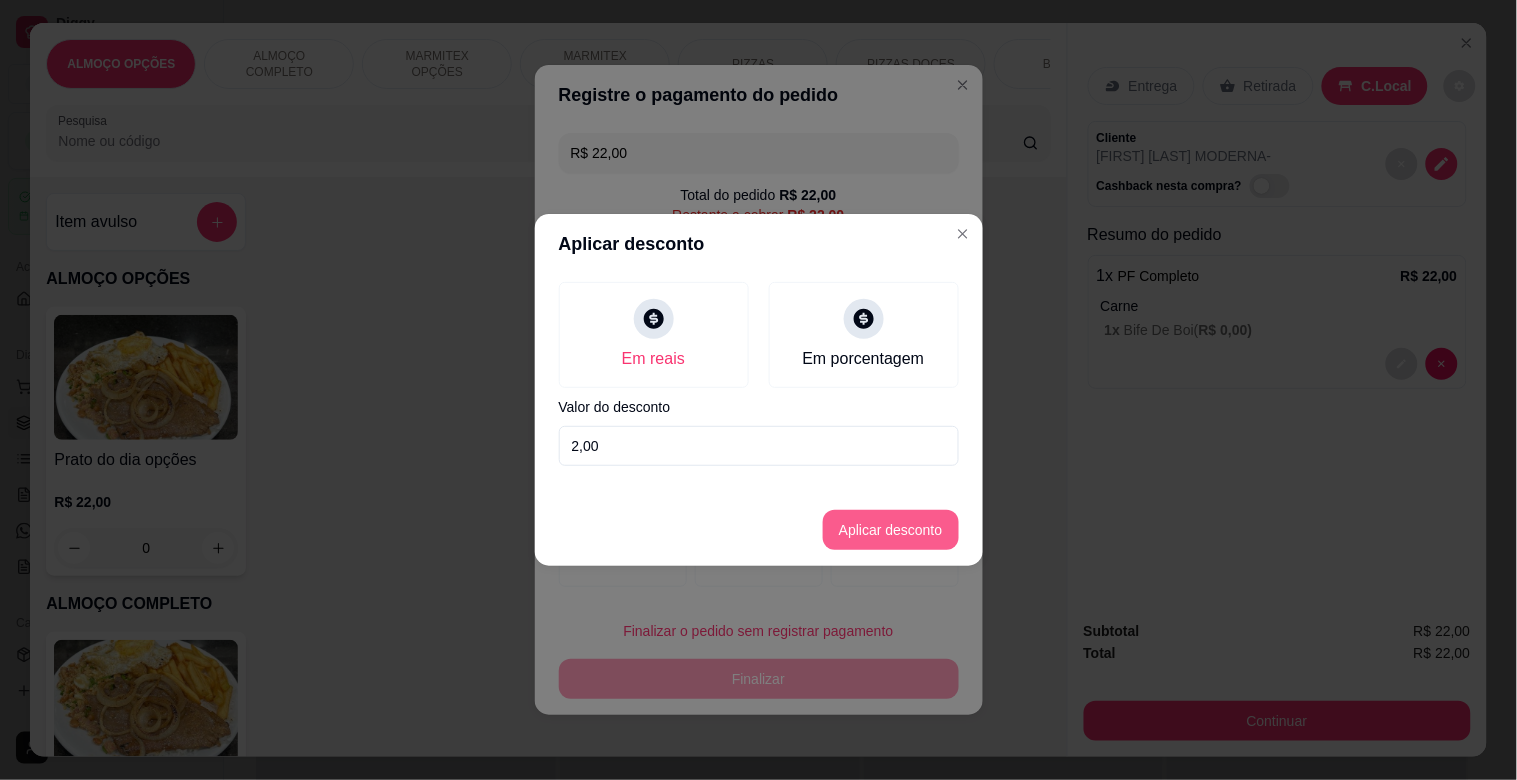 type on "2,00" 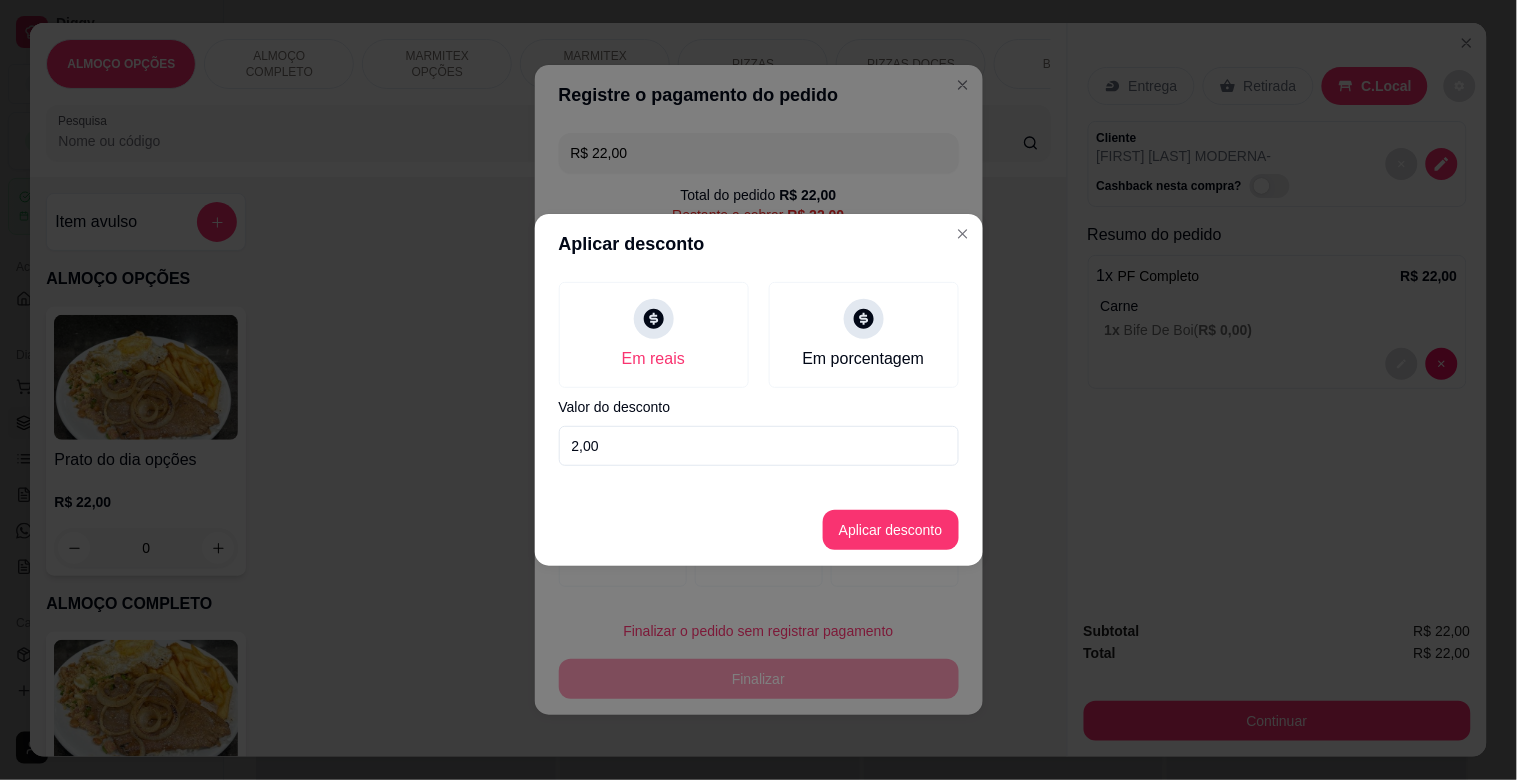 drag, startPoint x: 870, startPoint y: 556, endPoint x: 868, endPoint y: 543, distance: 13.152946 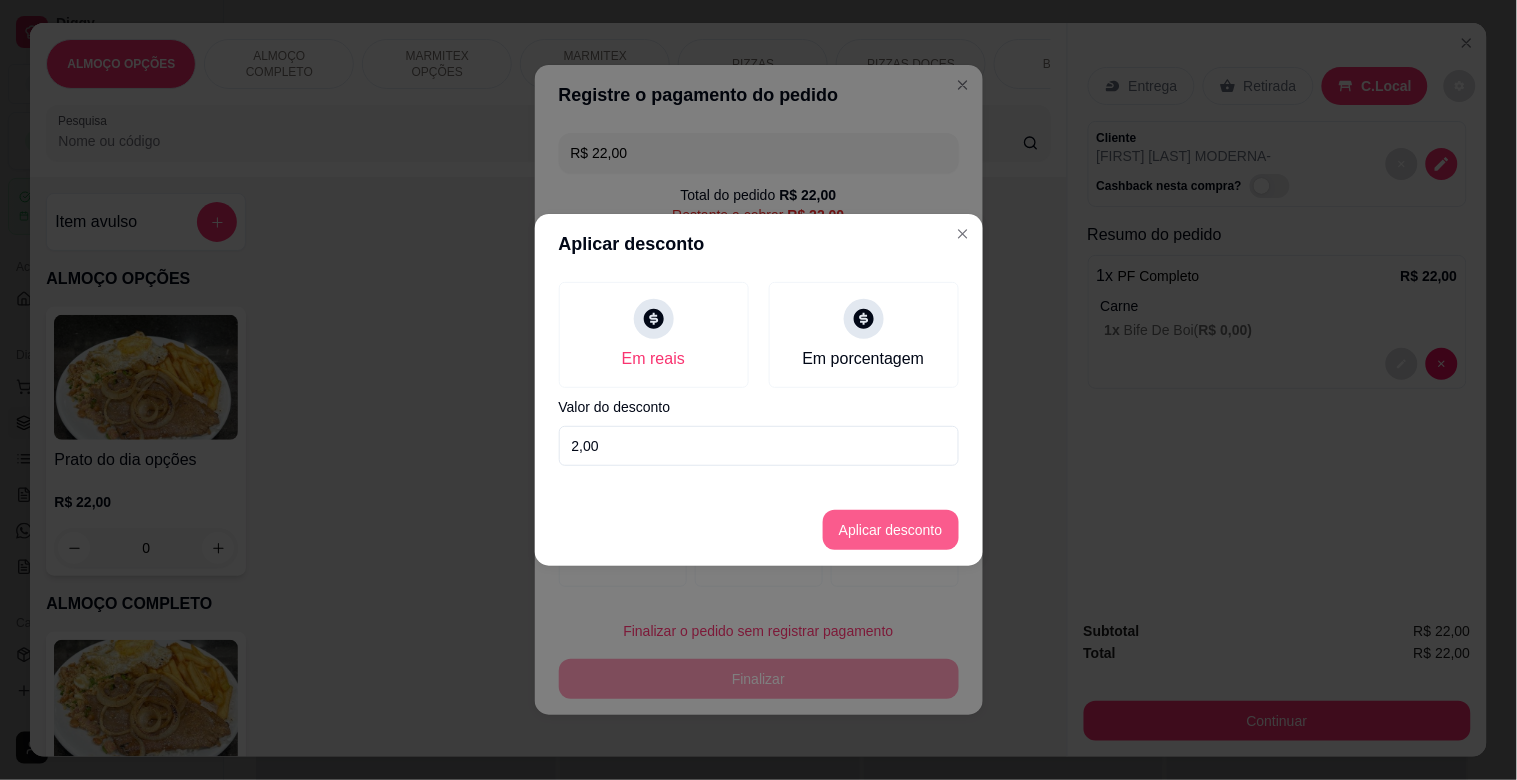 click on "Aplicar desconto" at bounding box center [891, 530] 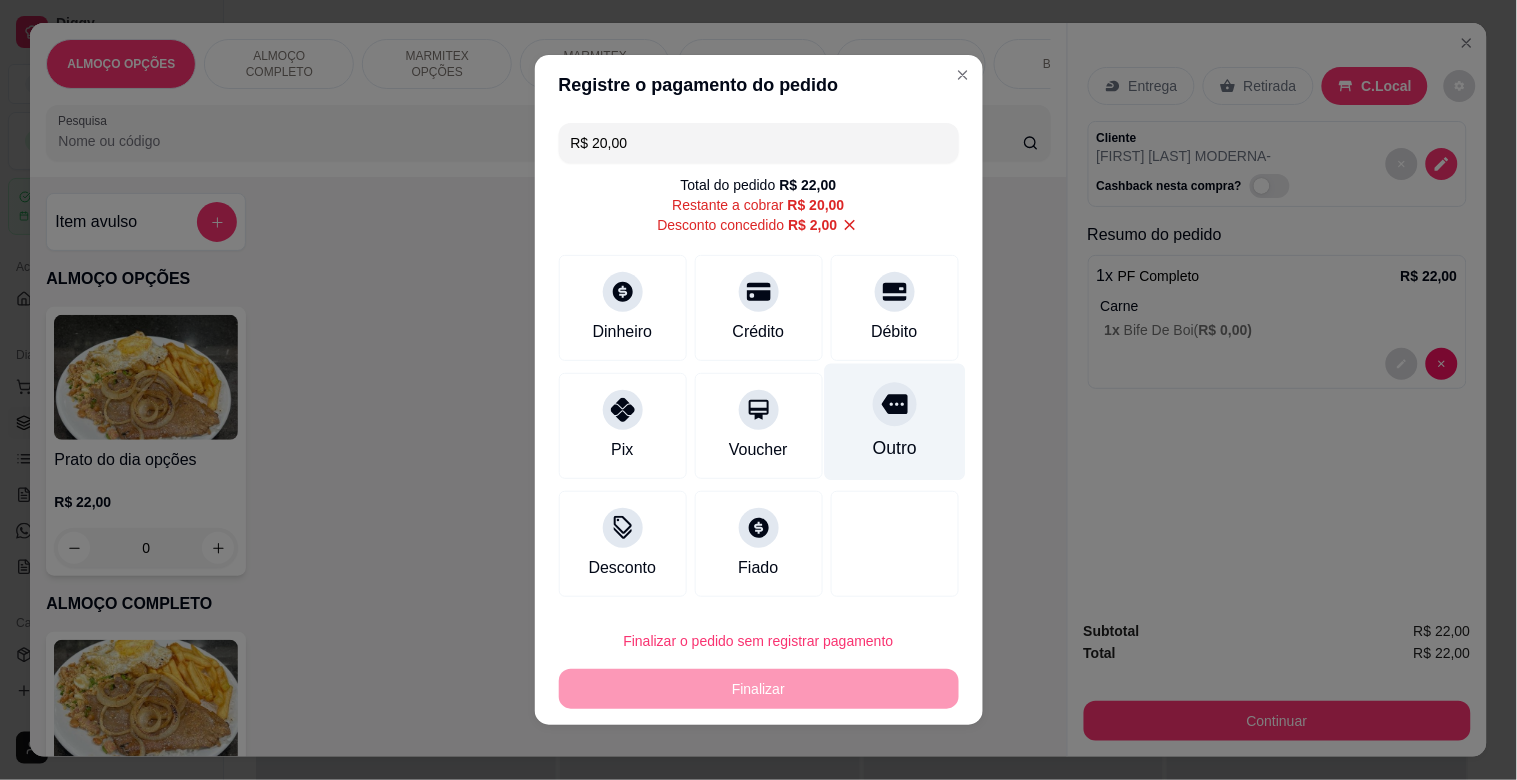 click on "Outro" at bounding box center (894, 422) 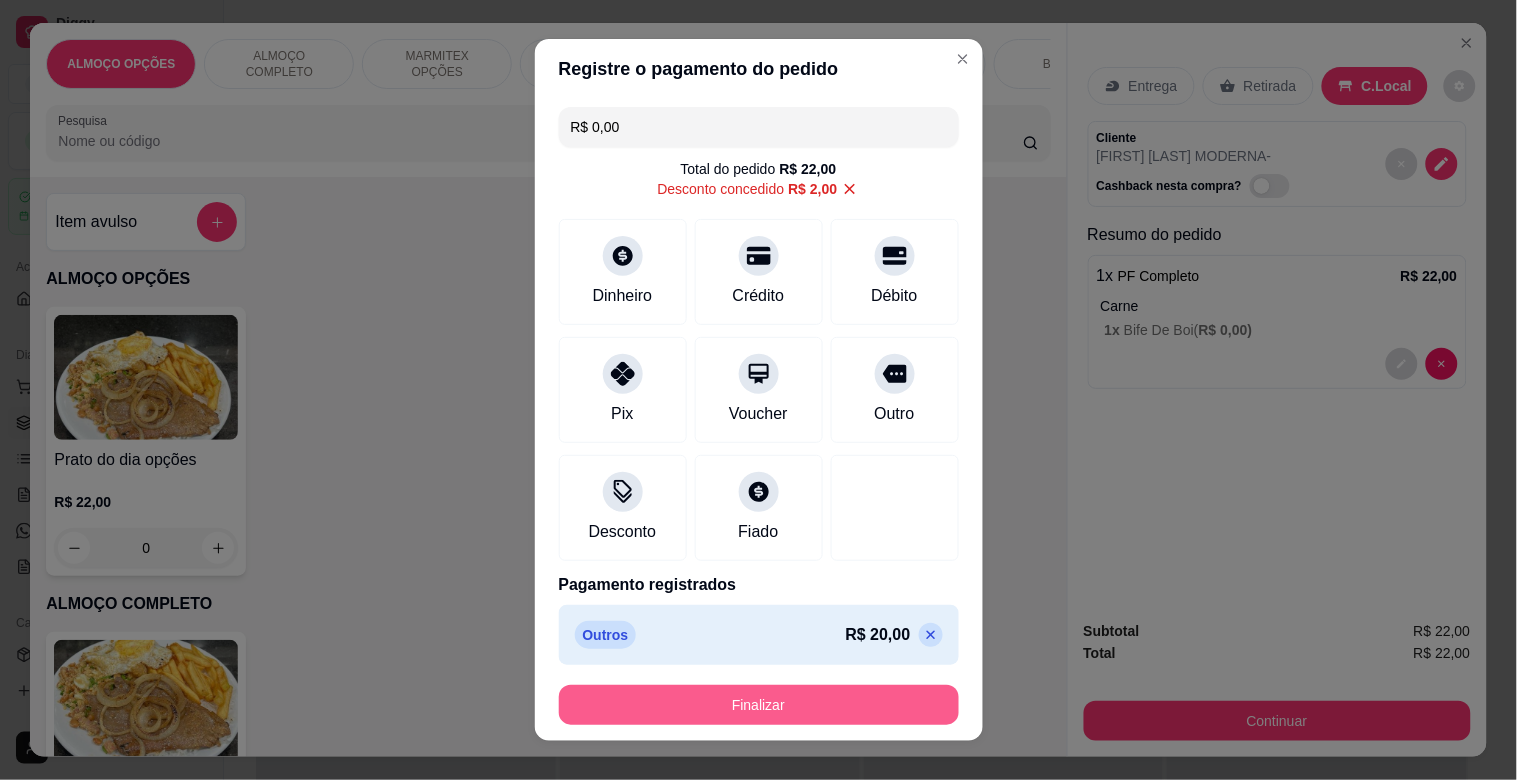 click on "Finalizar" at bounding box center [759, 705] 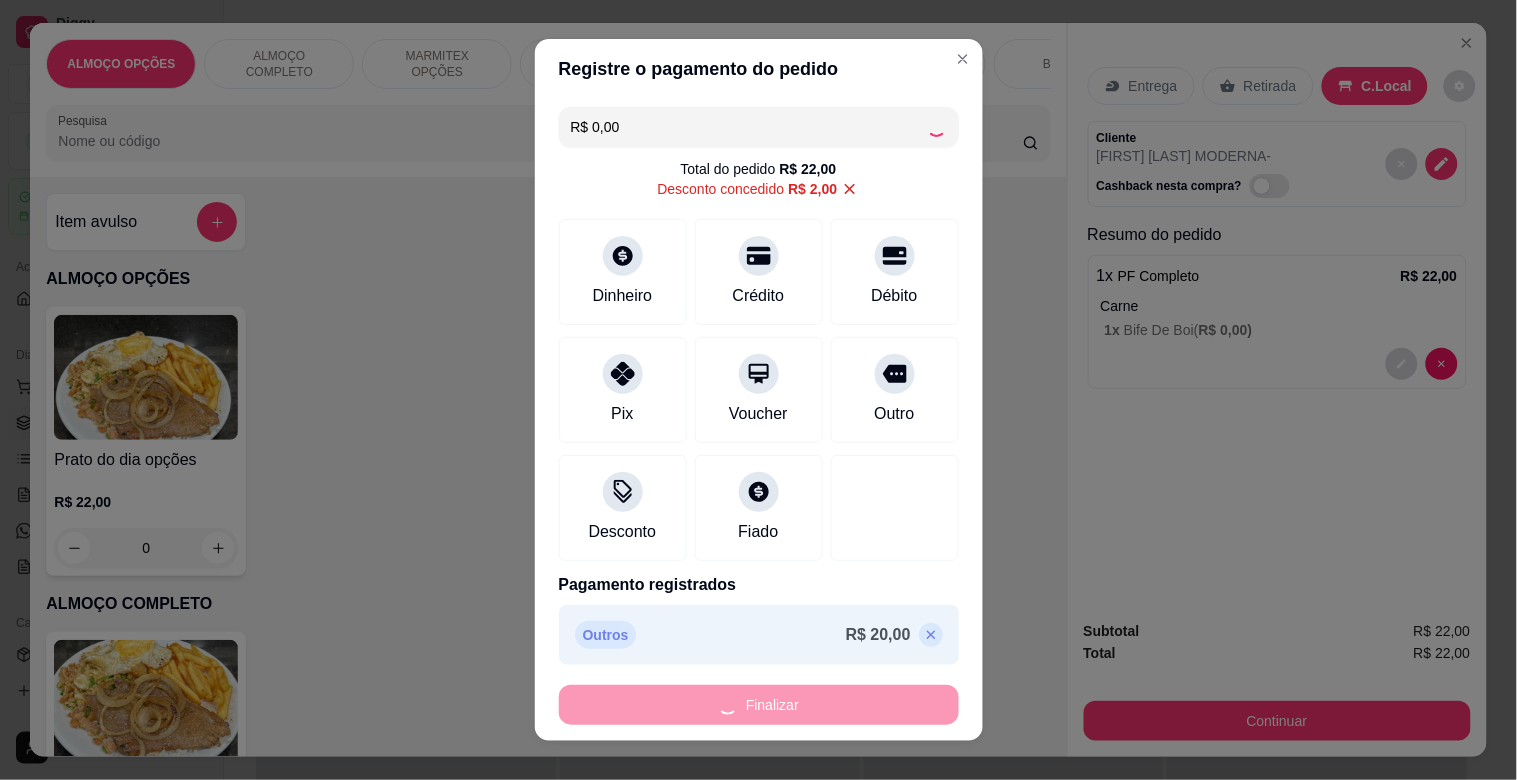 type on "-R$ 22,00" 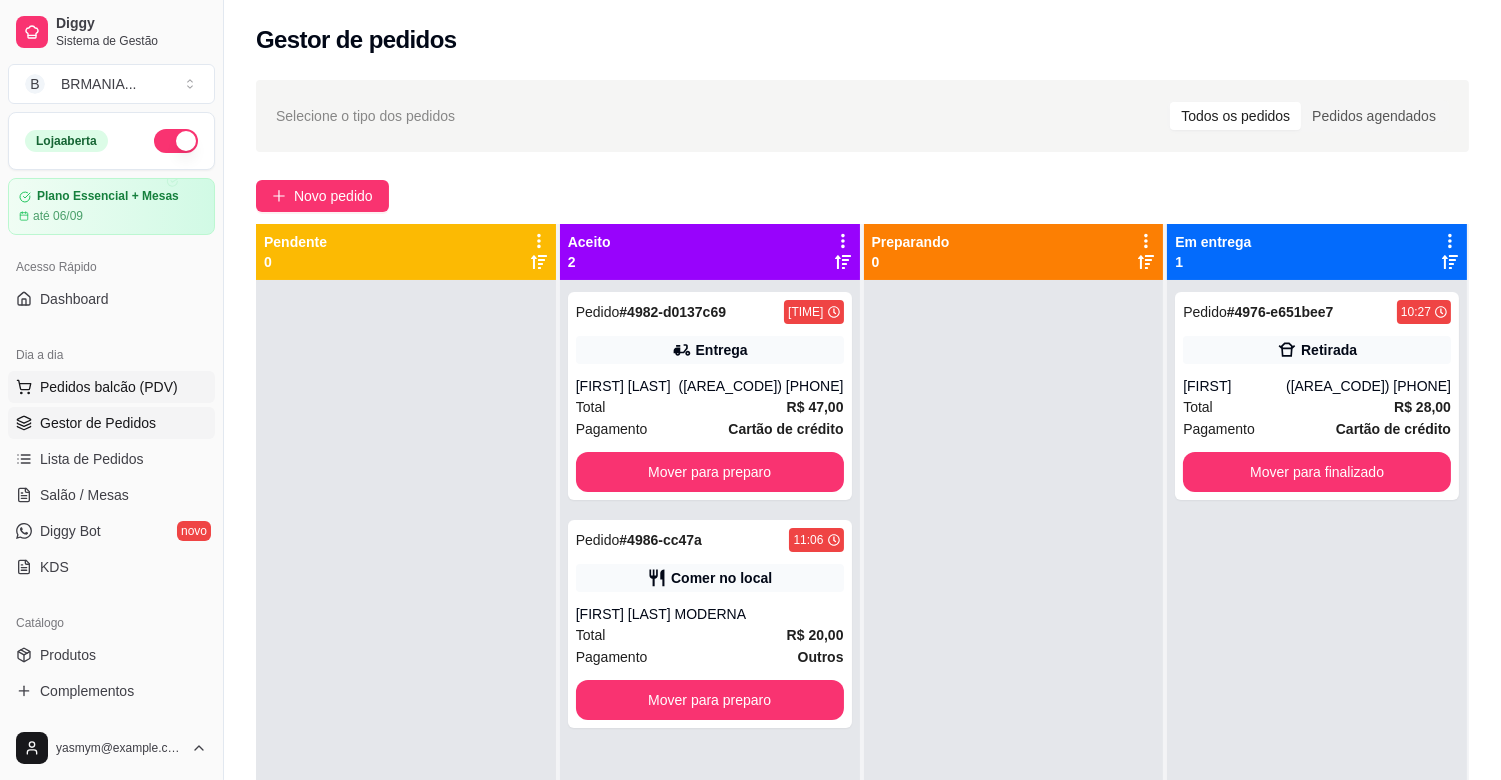 click on "Pedidos balcão (PDV)" at bounding box center (109, 387) 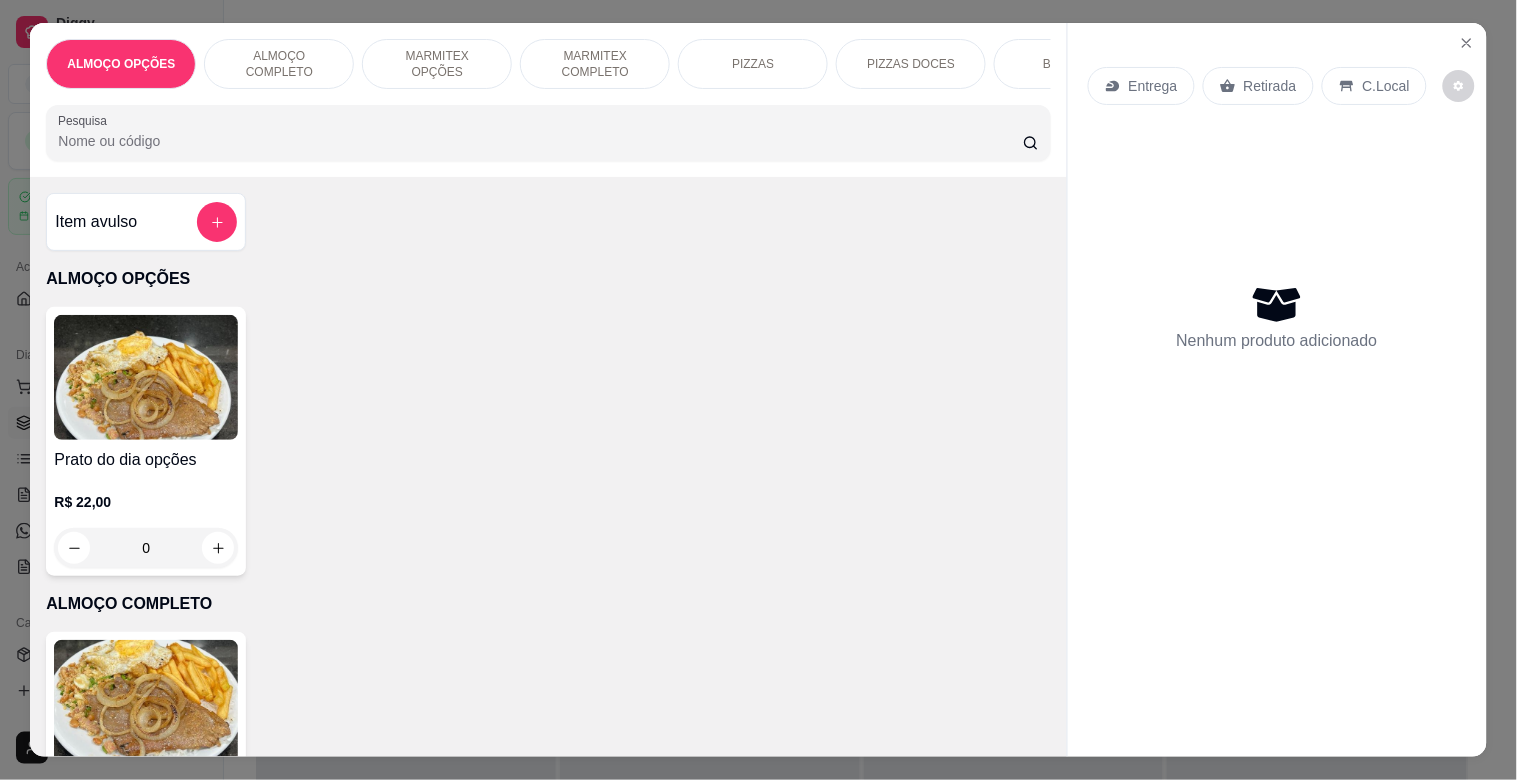 click at bounding box center (146, 702) 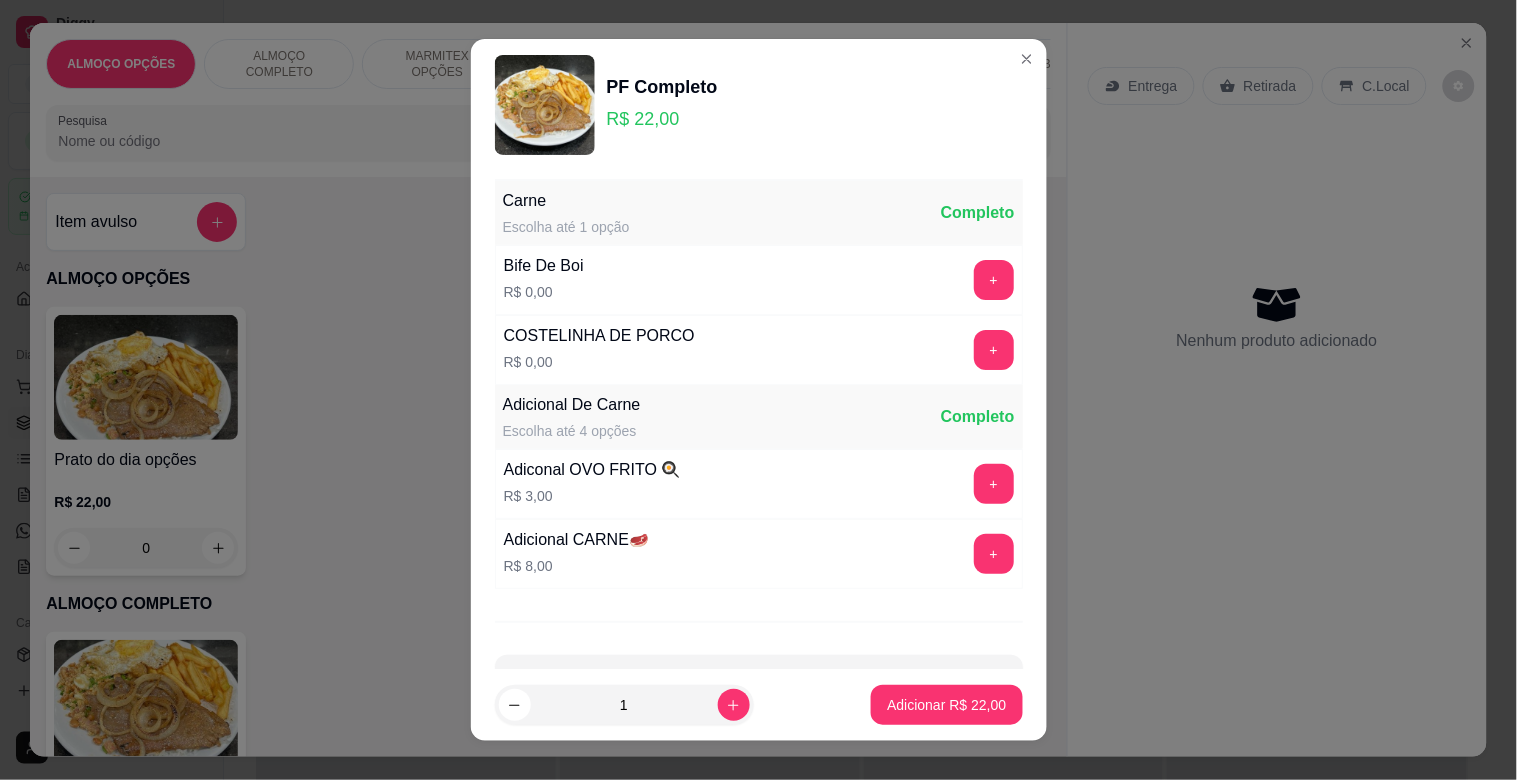 click on "+" at bounding box center (994, 280) 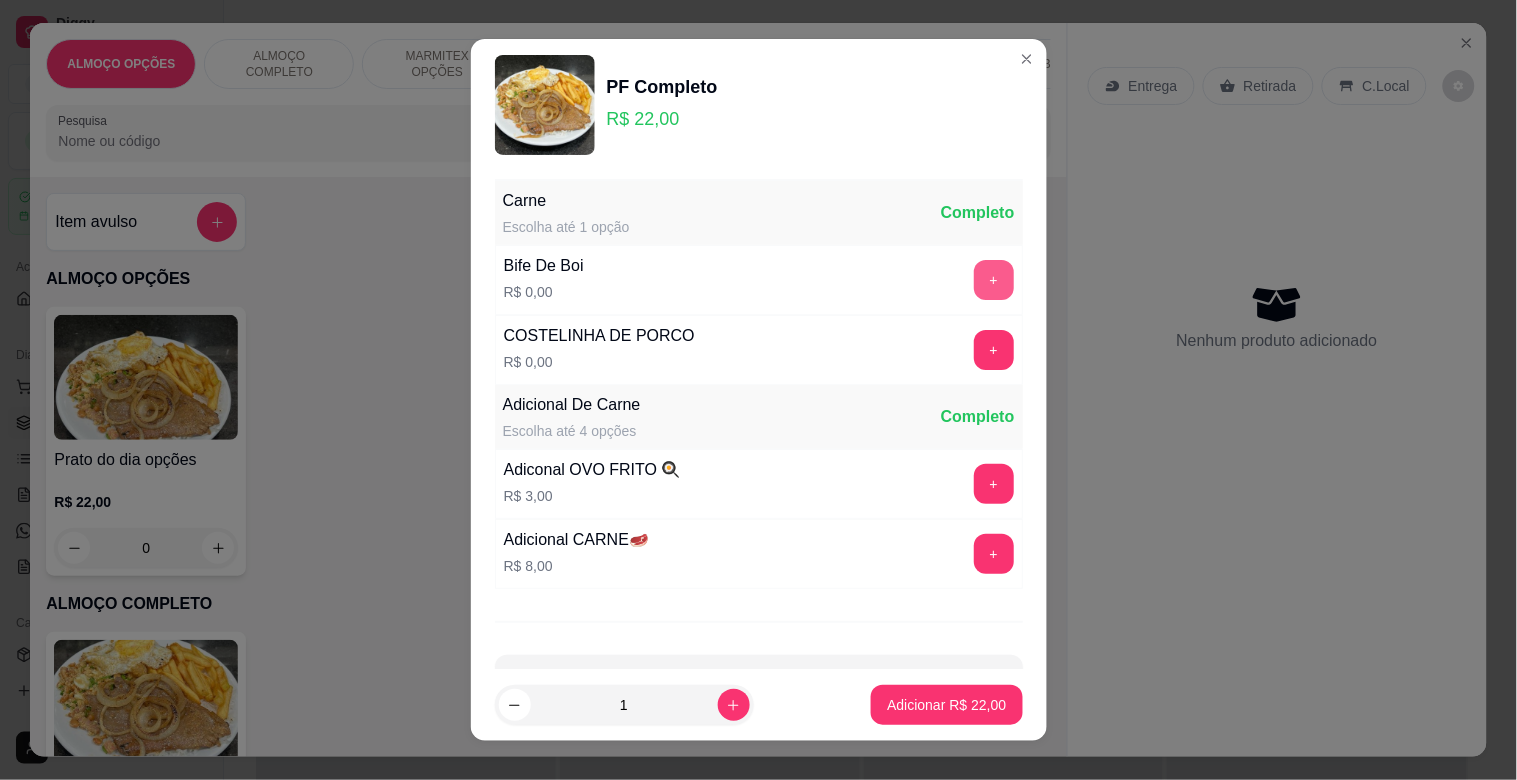 click on "+" at bounding box center [994, 280] 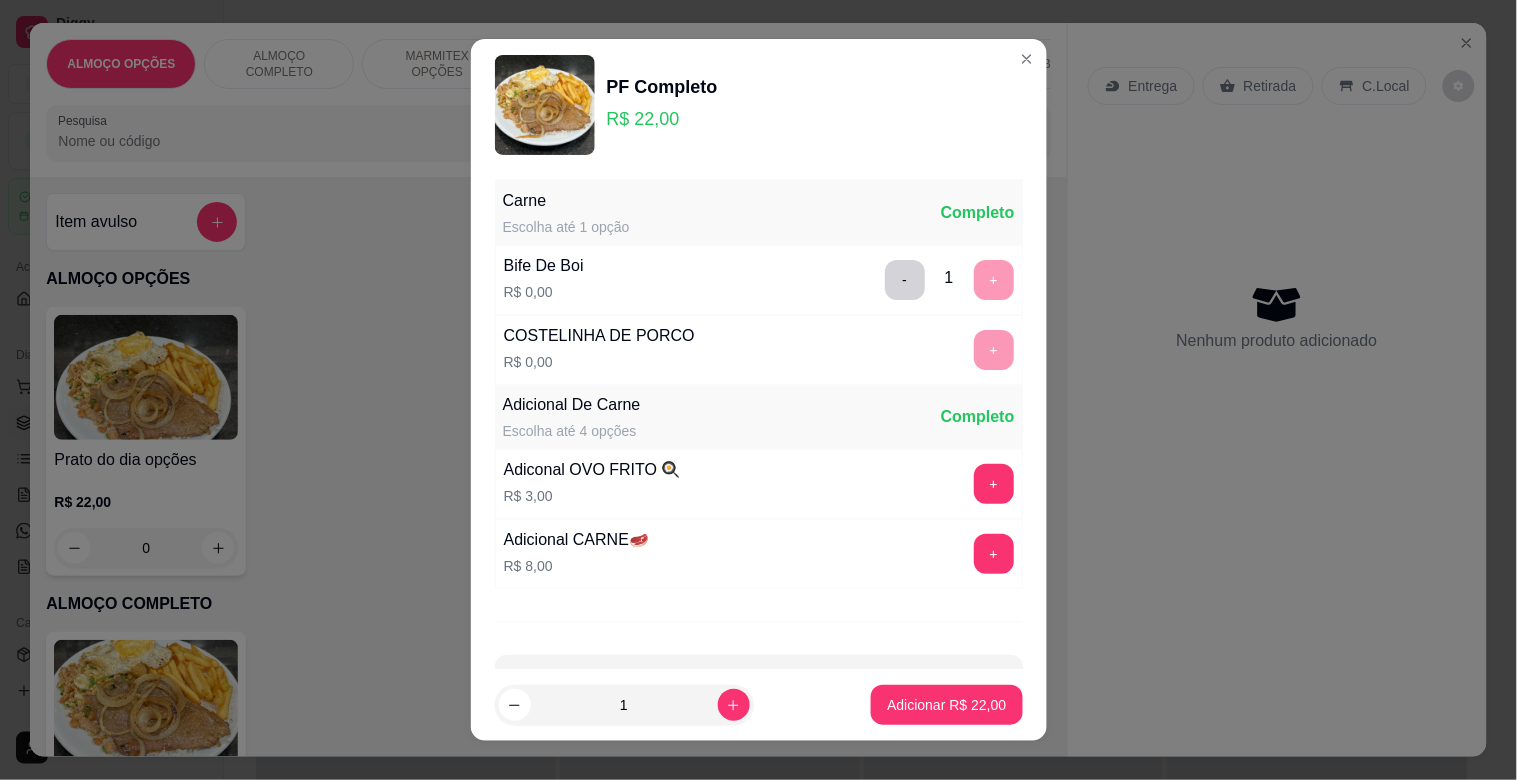 scroll, scrollTop: 25, scrollLeft: 0, axis: vertical 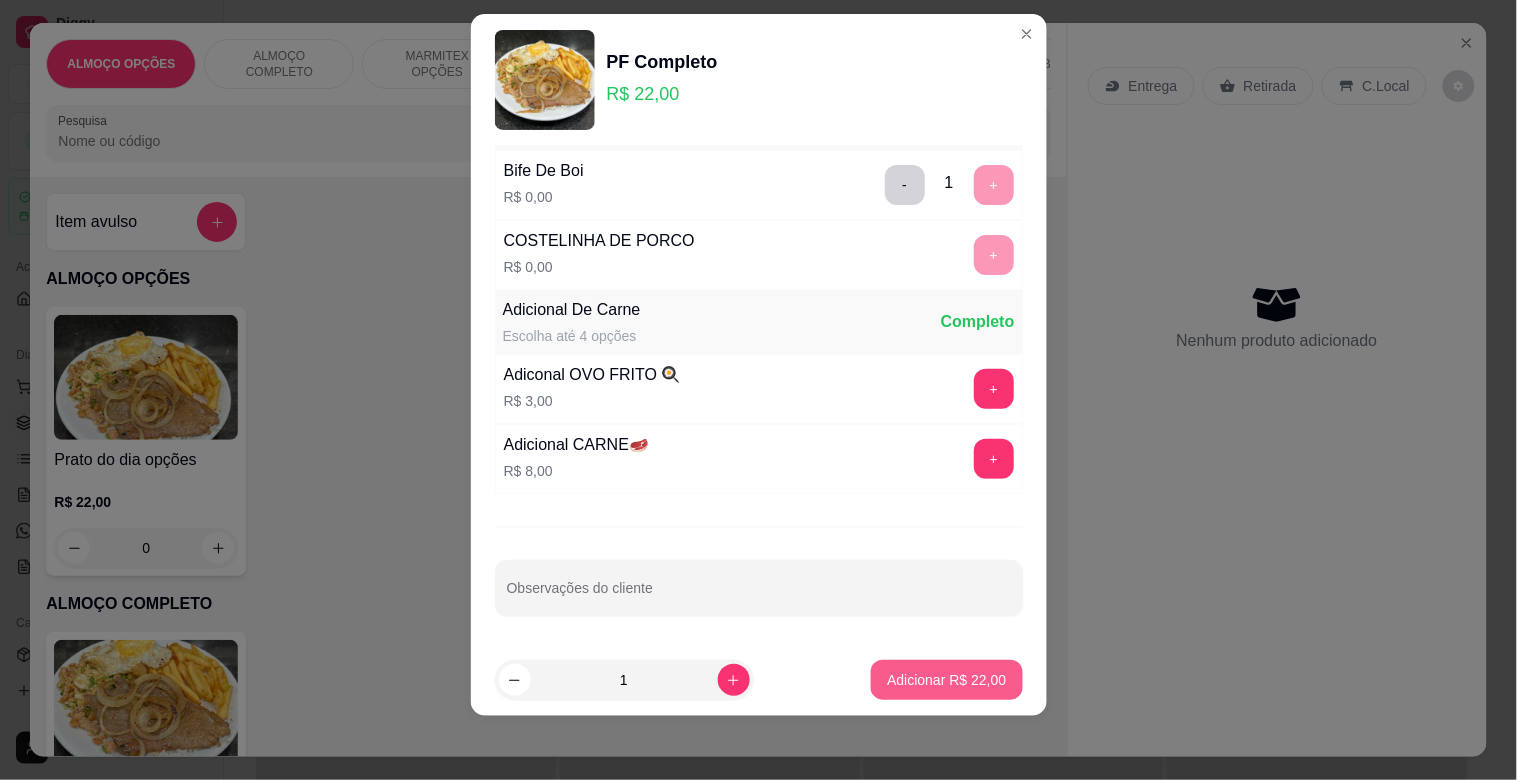 click on "Adicionar   R$ 22,00" at bounding box center (946, 680) 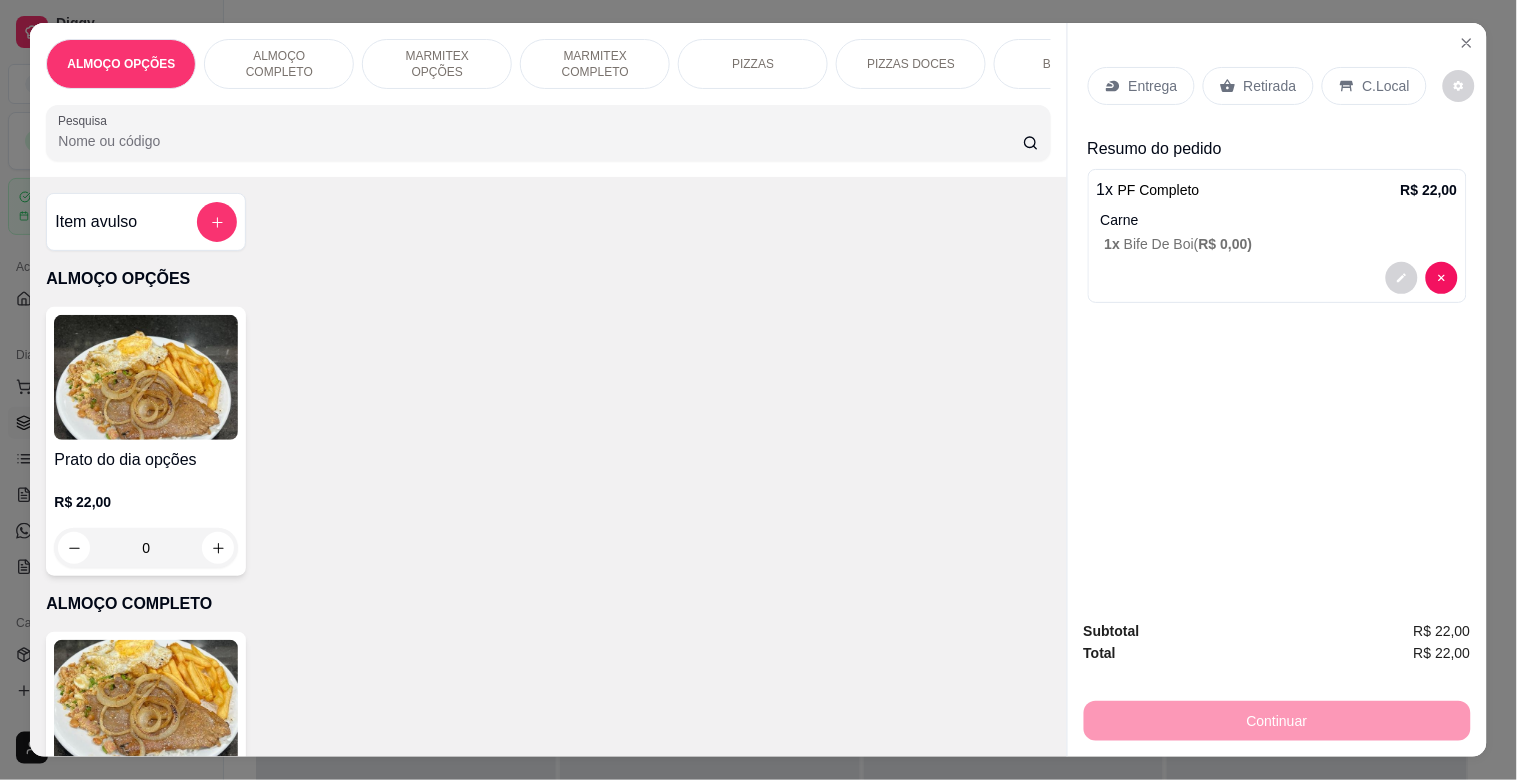 drag, startPoint x: 1361, startPoint y: 76, endPoint x: 1515, endPoint y: 127, distance: 162.22516 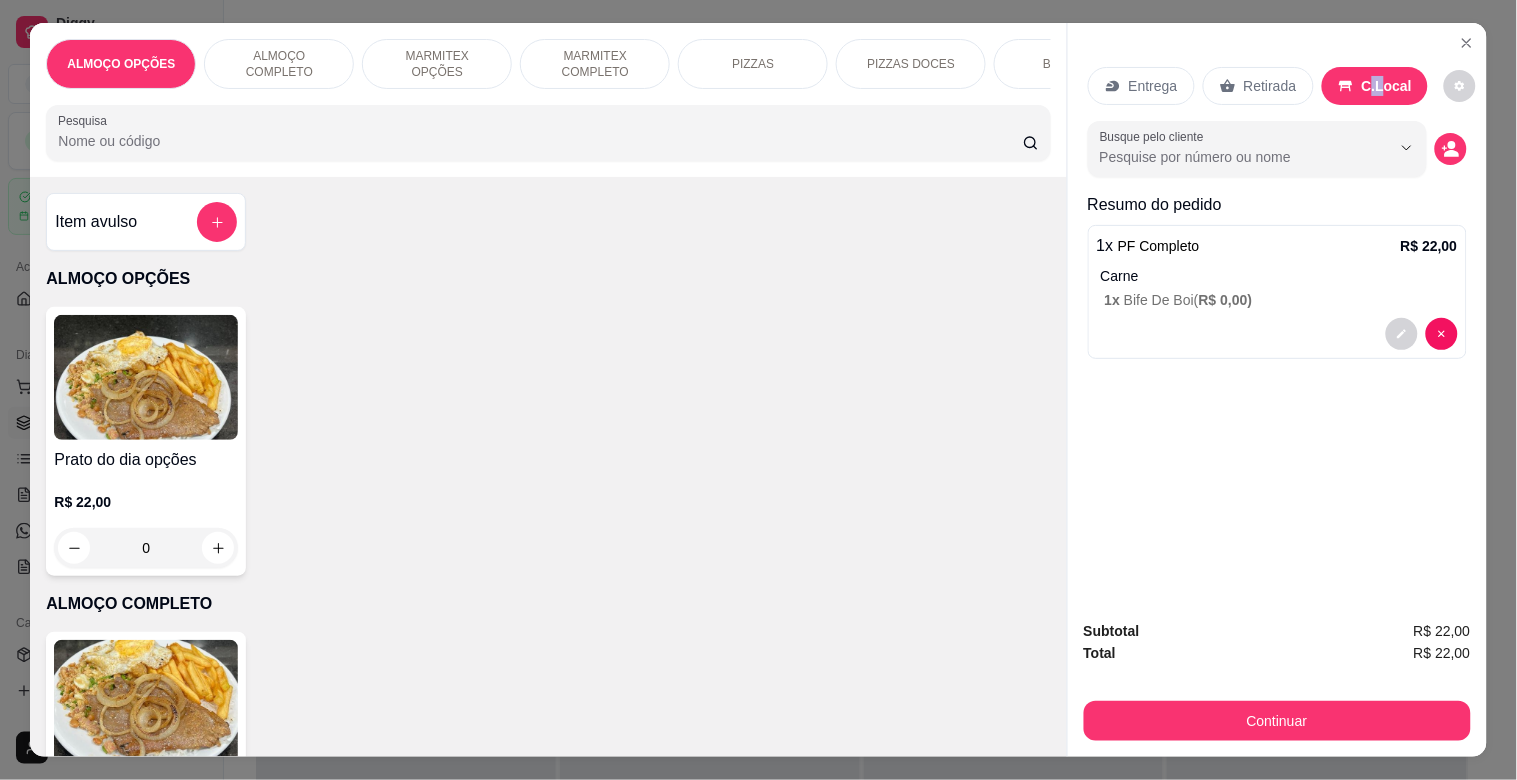 click at bounding box center (1451, 149) 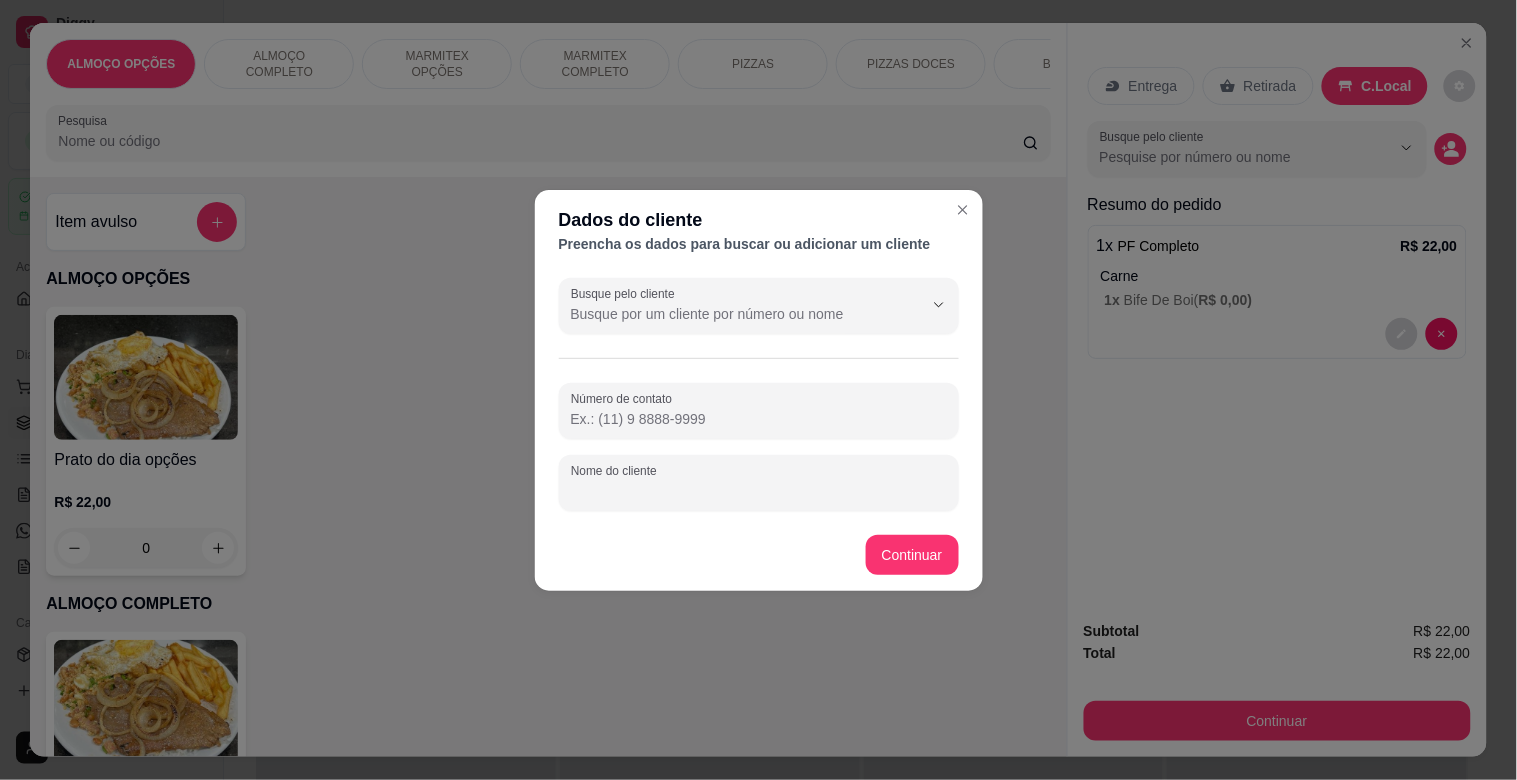 click on "Nome do cliente" at bounding box center [759, 491] 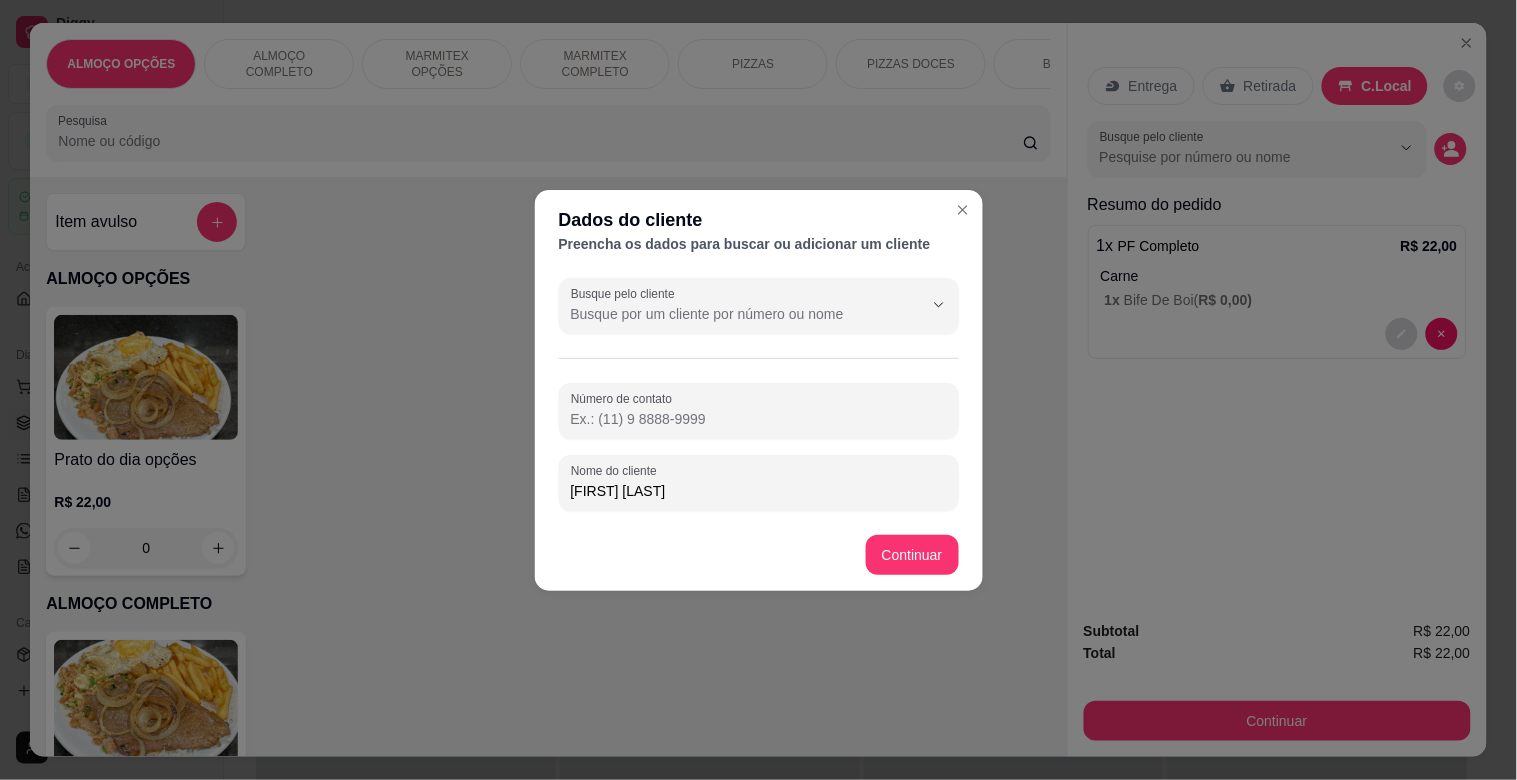type on "[FIRST] [LAST]" 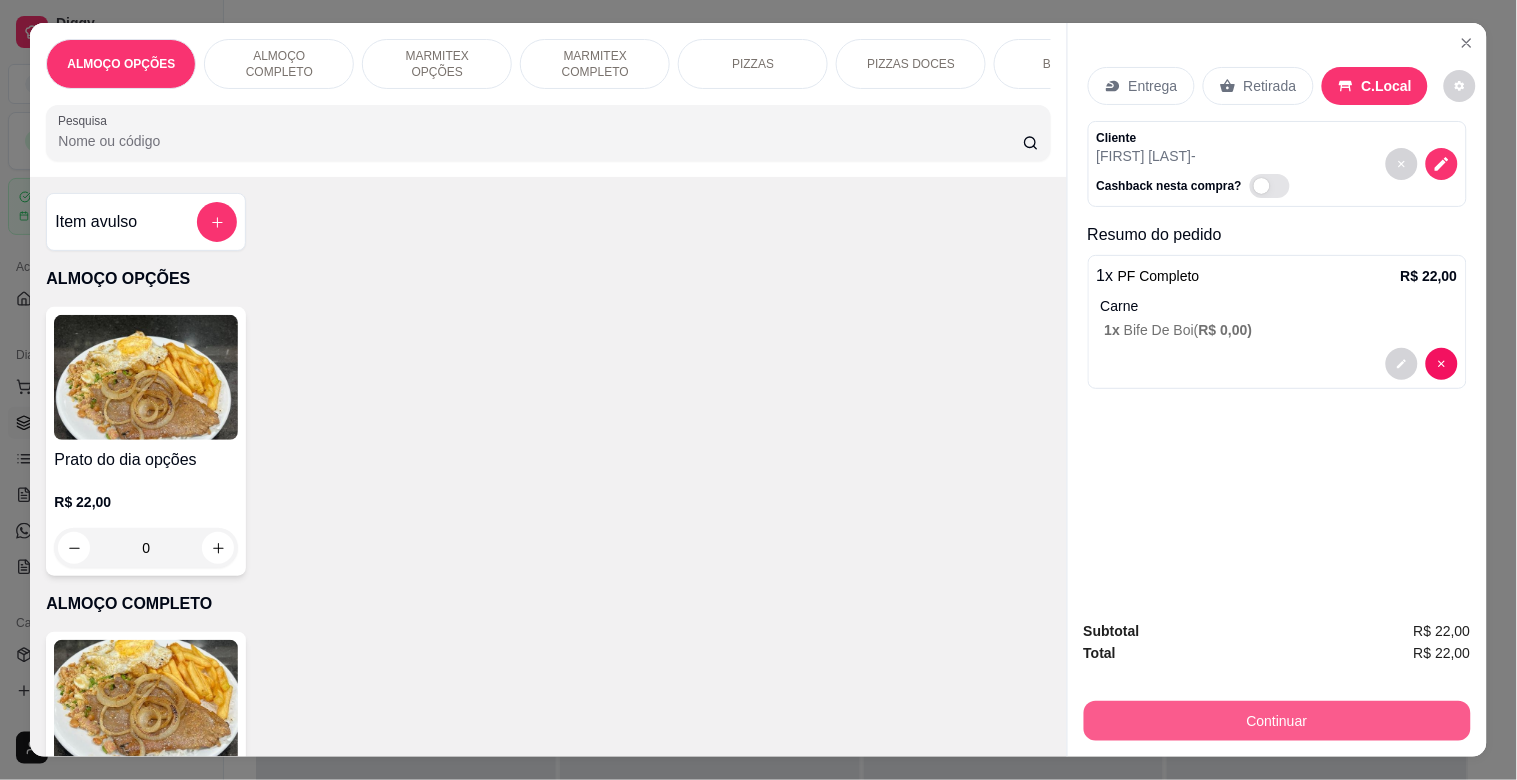 click on "Continuar" at bounding box center (1277, 721) 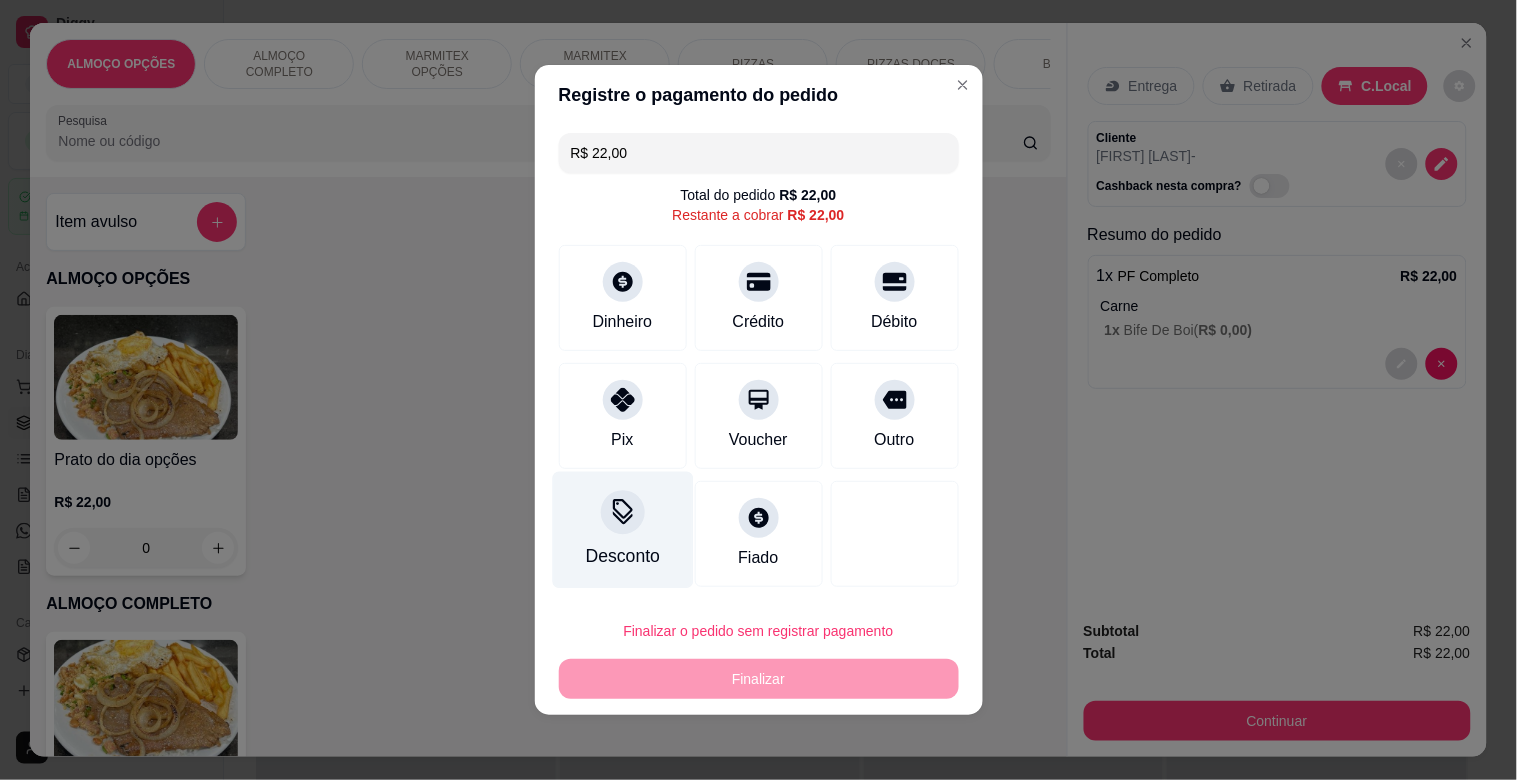 click on "Desconto" at bounding box center (622, 556) 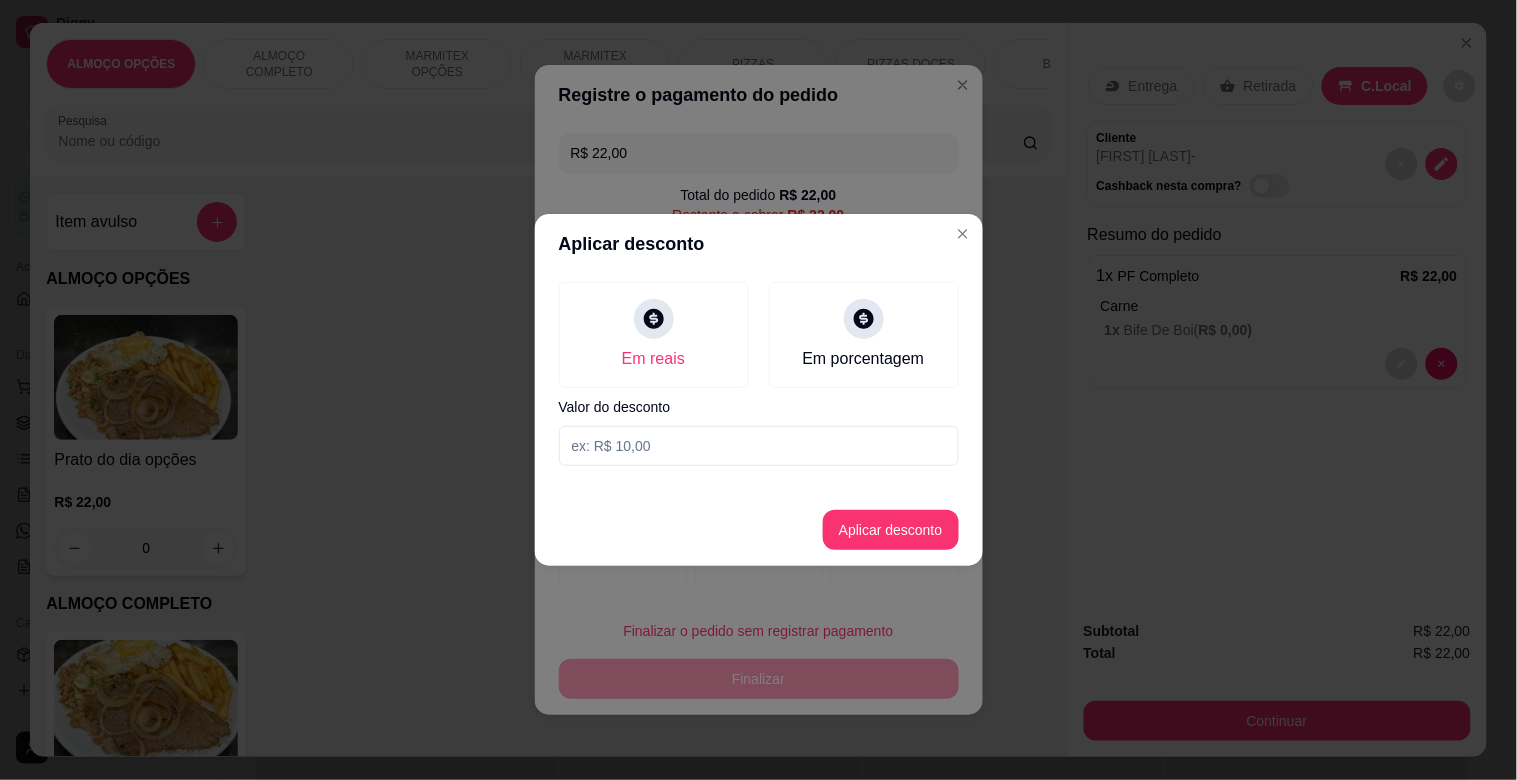 drag, startPoint x: 652, startPoint y: 421, endPoint x: 663, endPoint y: 447, distance: 28.231188 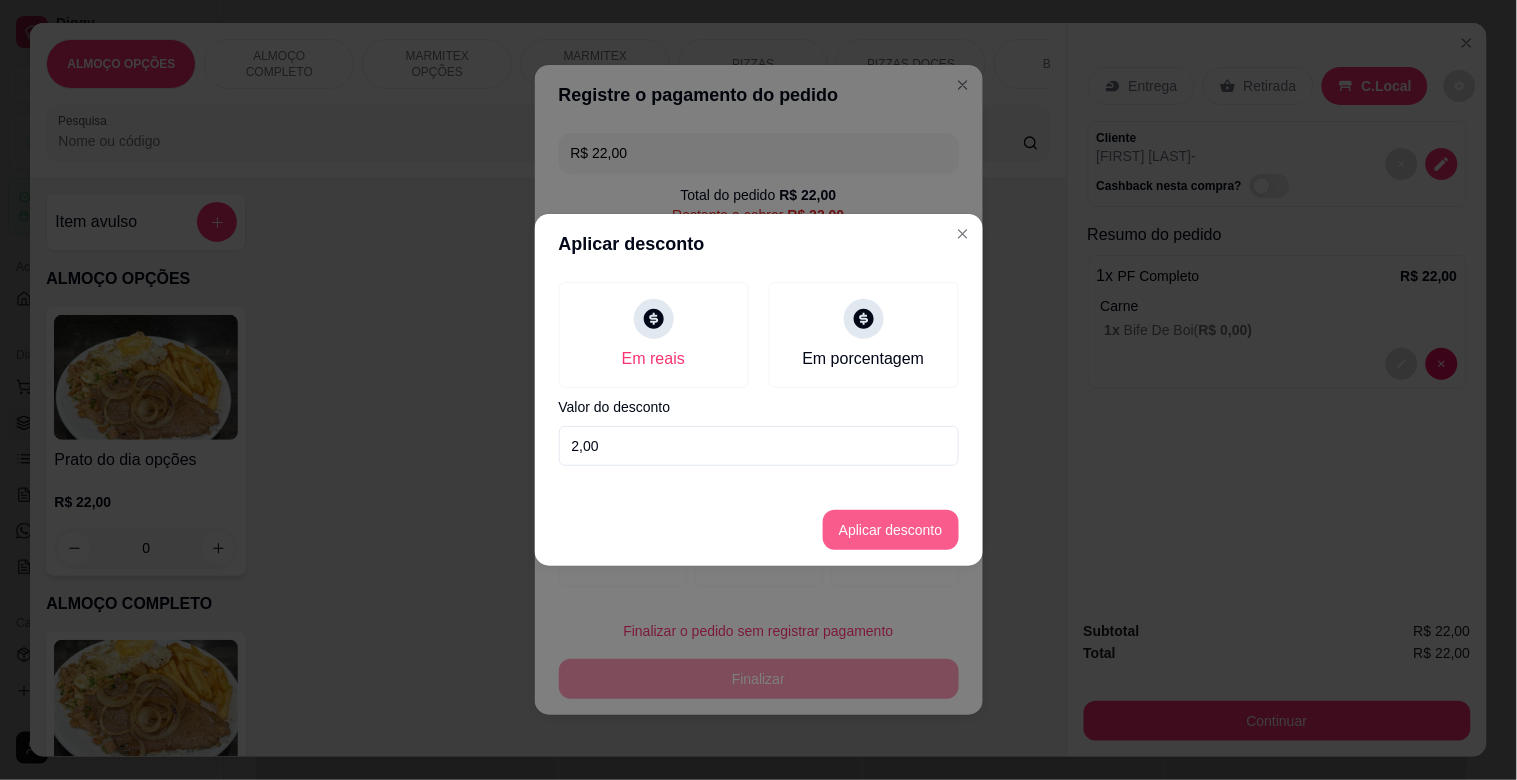 type on "2,00" 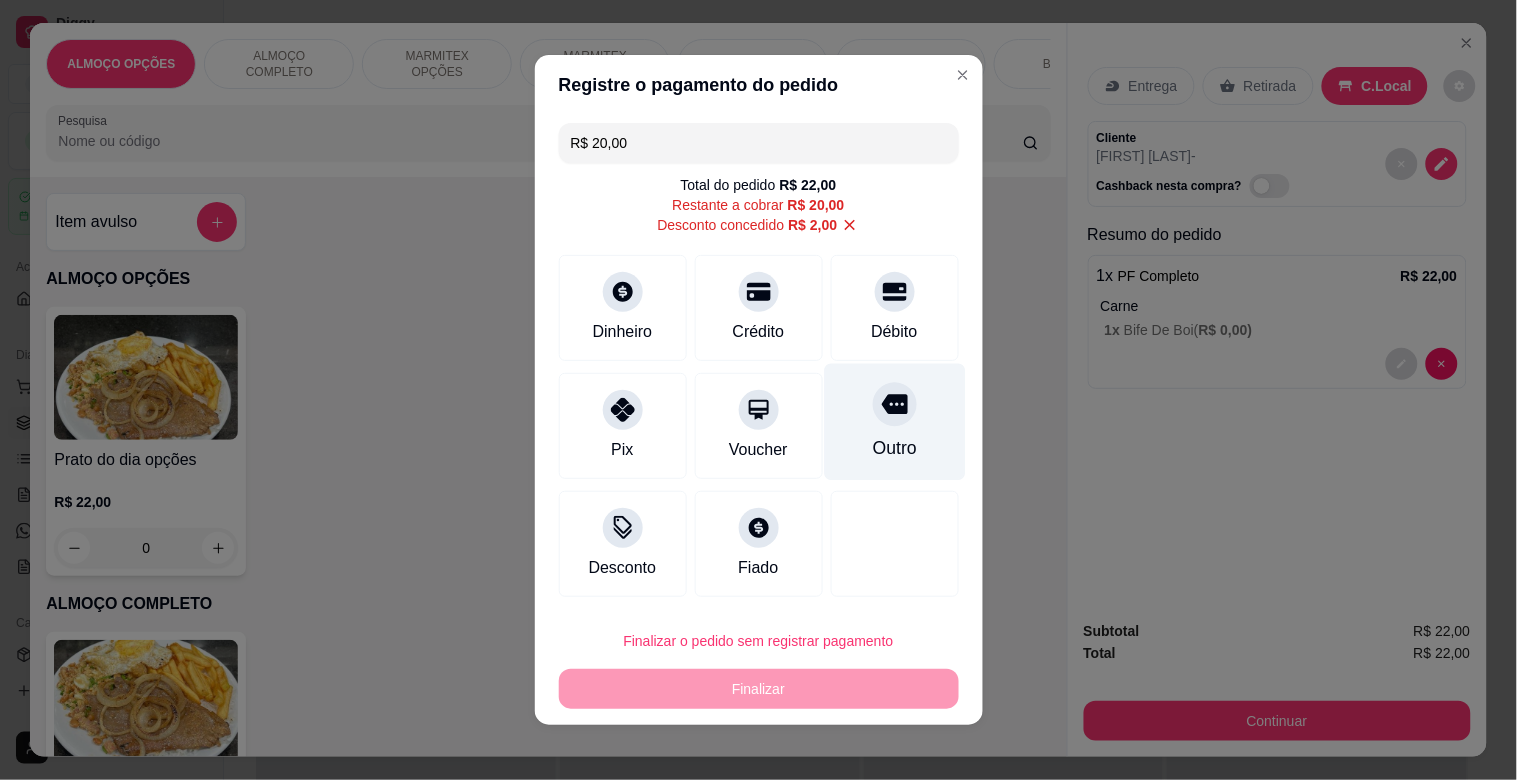 click on "Outro" at bounding box center [894, 422] 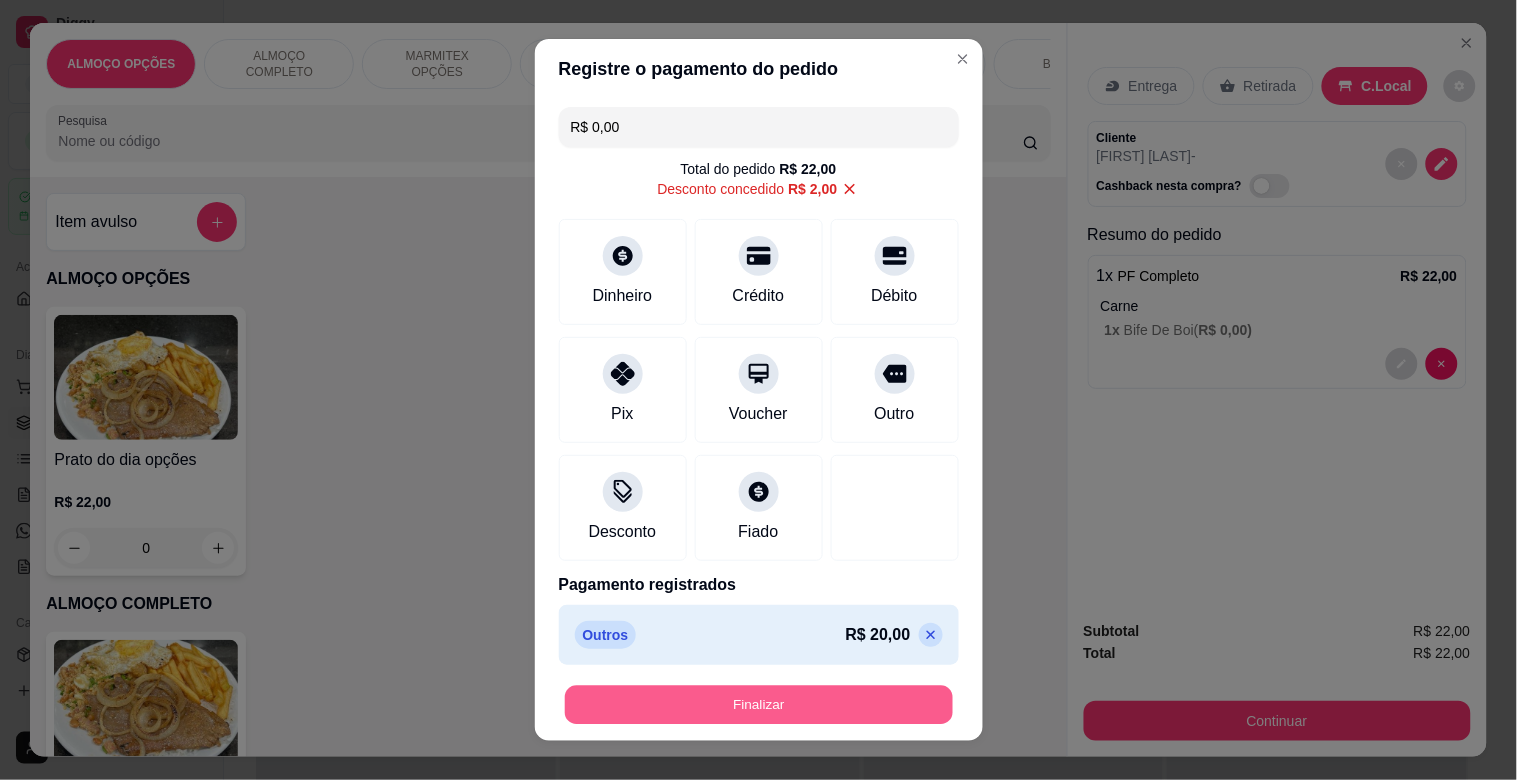 click on "Finalizar" at bounding box center (759, 705) 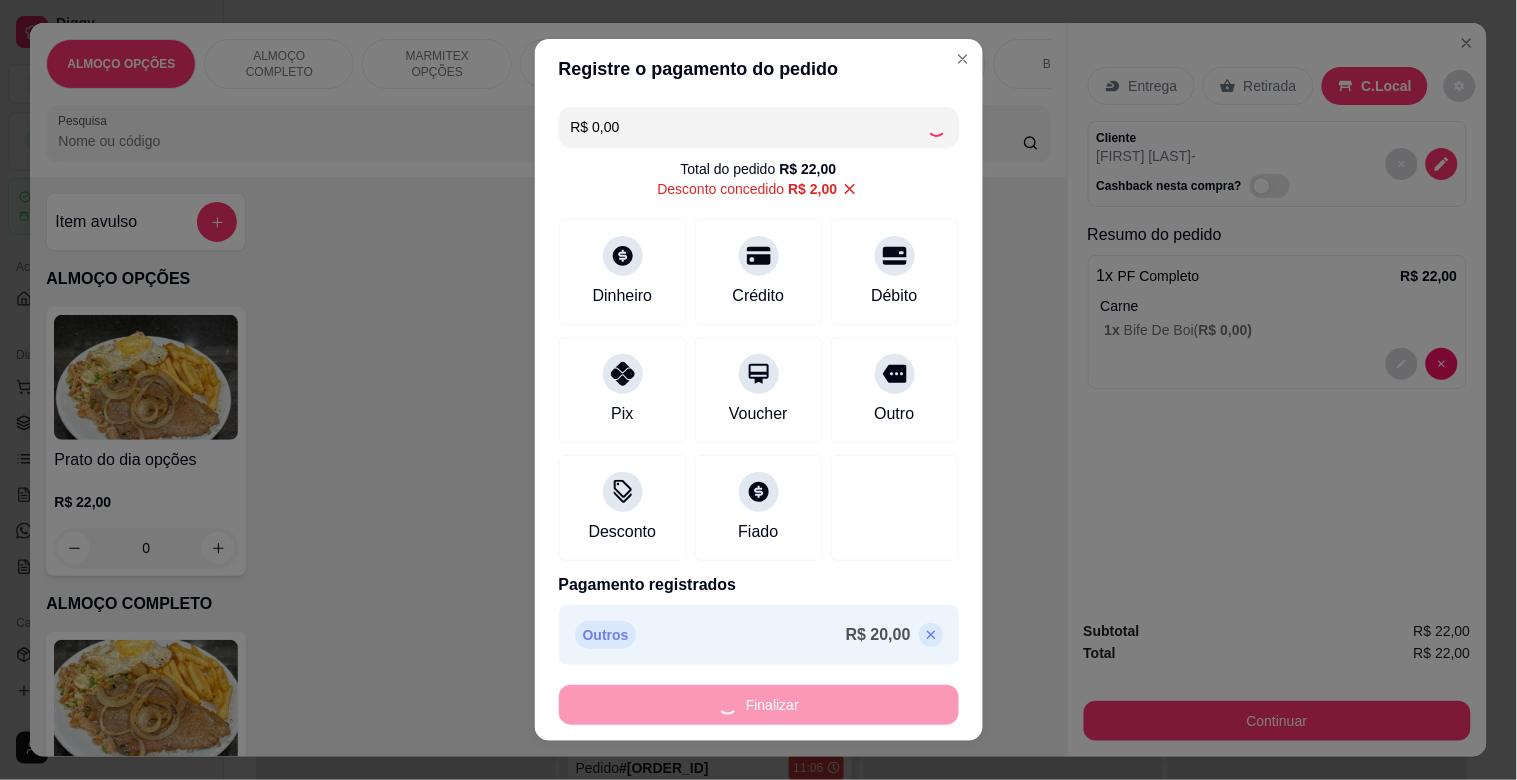 type on "-R$ 22,00" 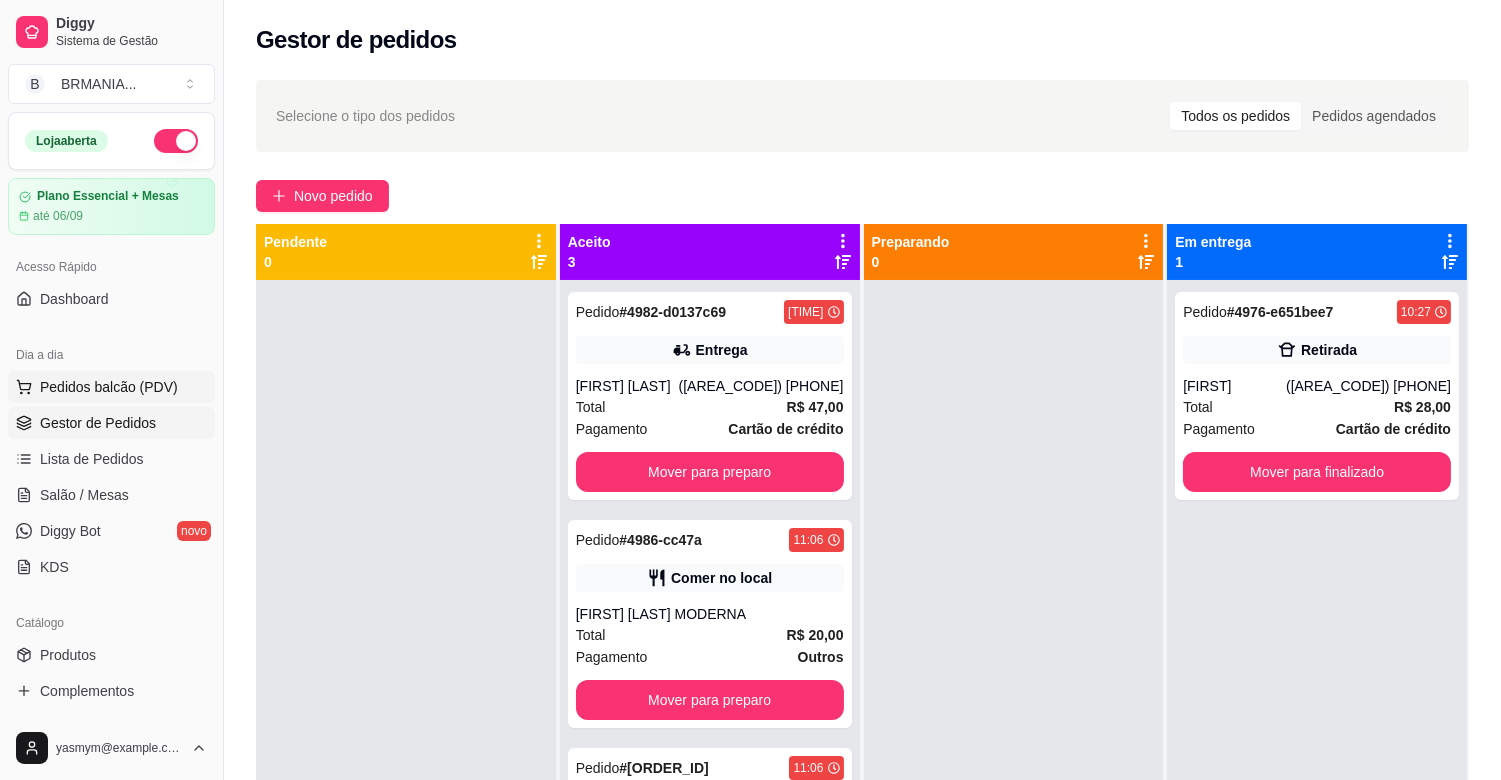 click on "Pedidos balcão (PDV)" at bounding box center [111, 387] 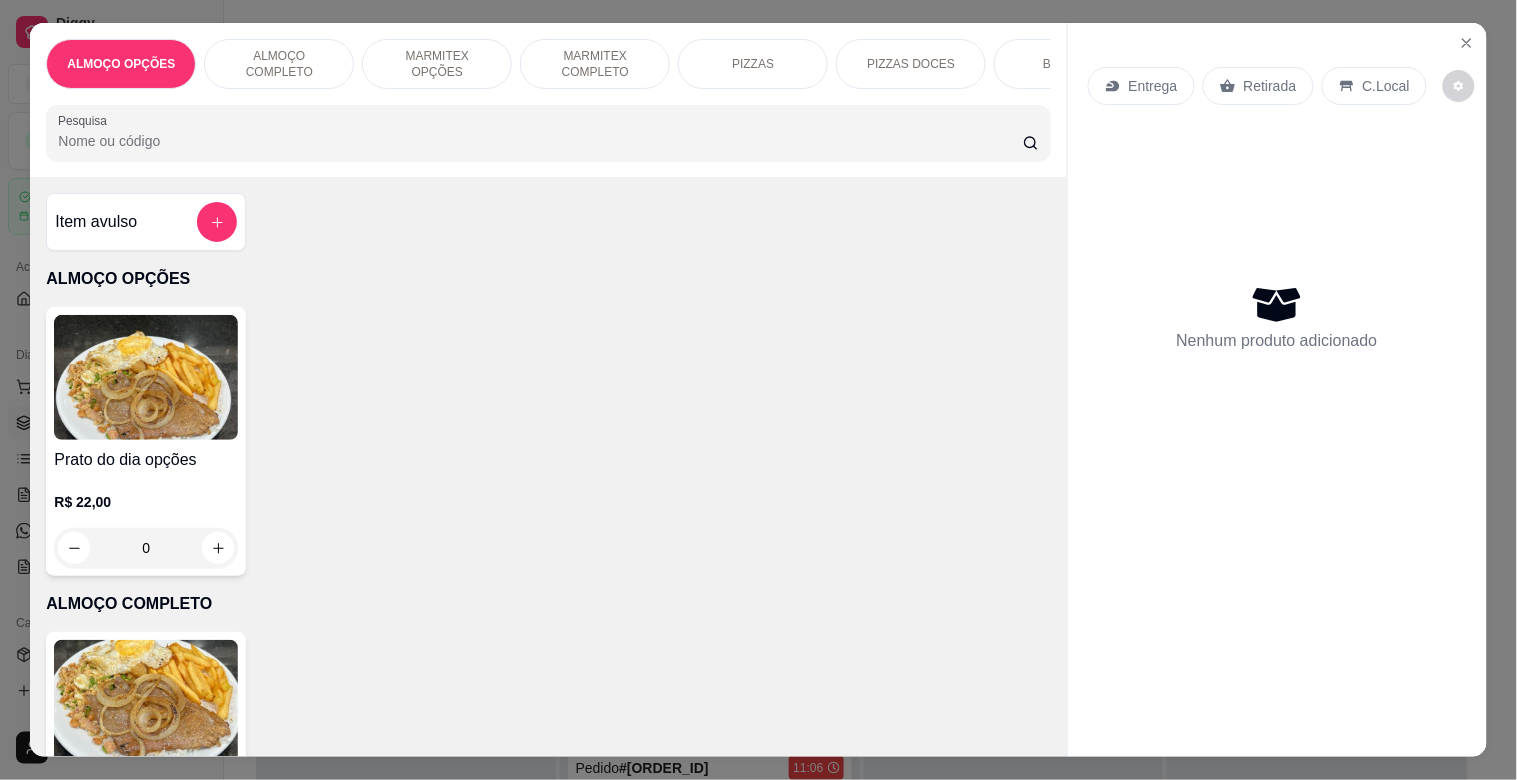 click at bounding box center (146, 702) 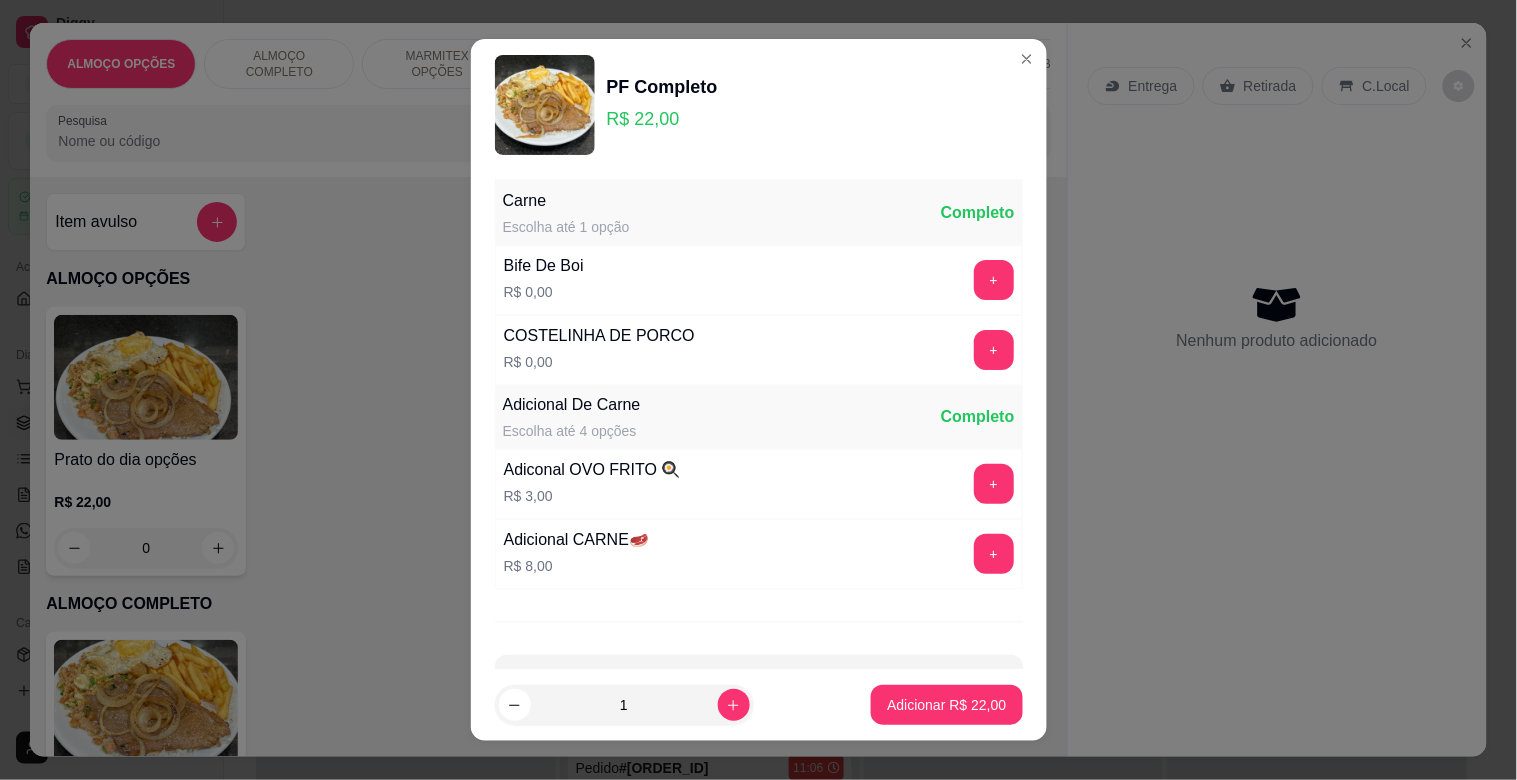 click on "+" at bounding box center [994, 280] 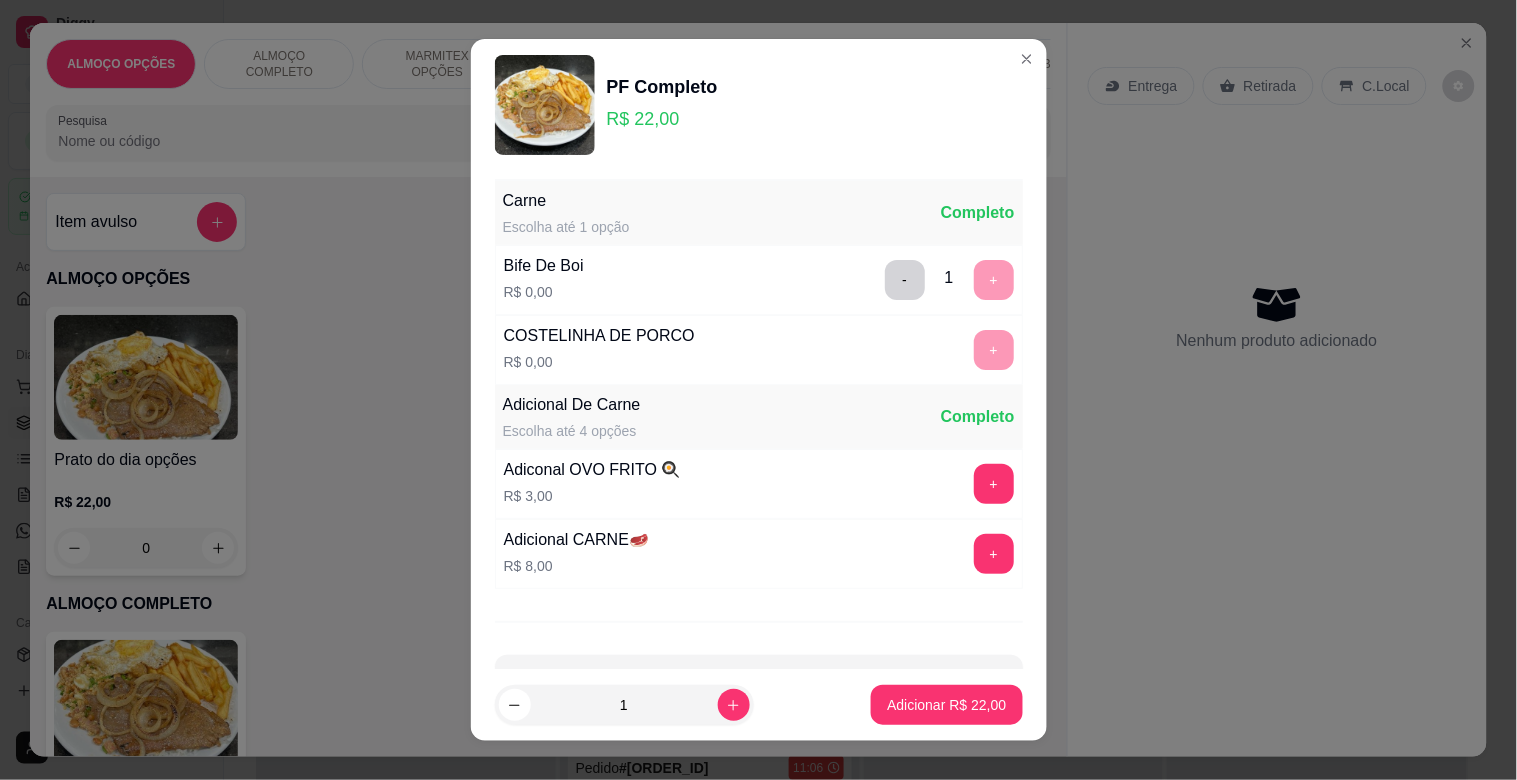 scroll, scrollTop: 25, scrollLeft: 0, axis: vertical 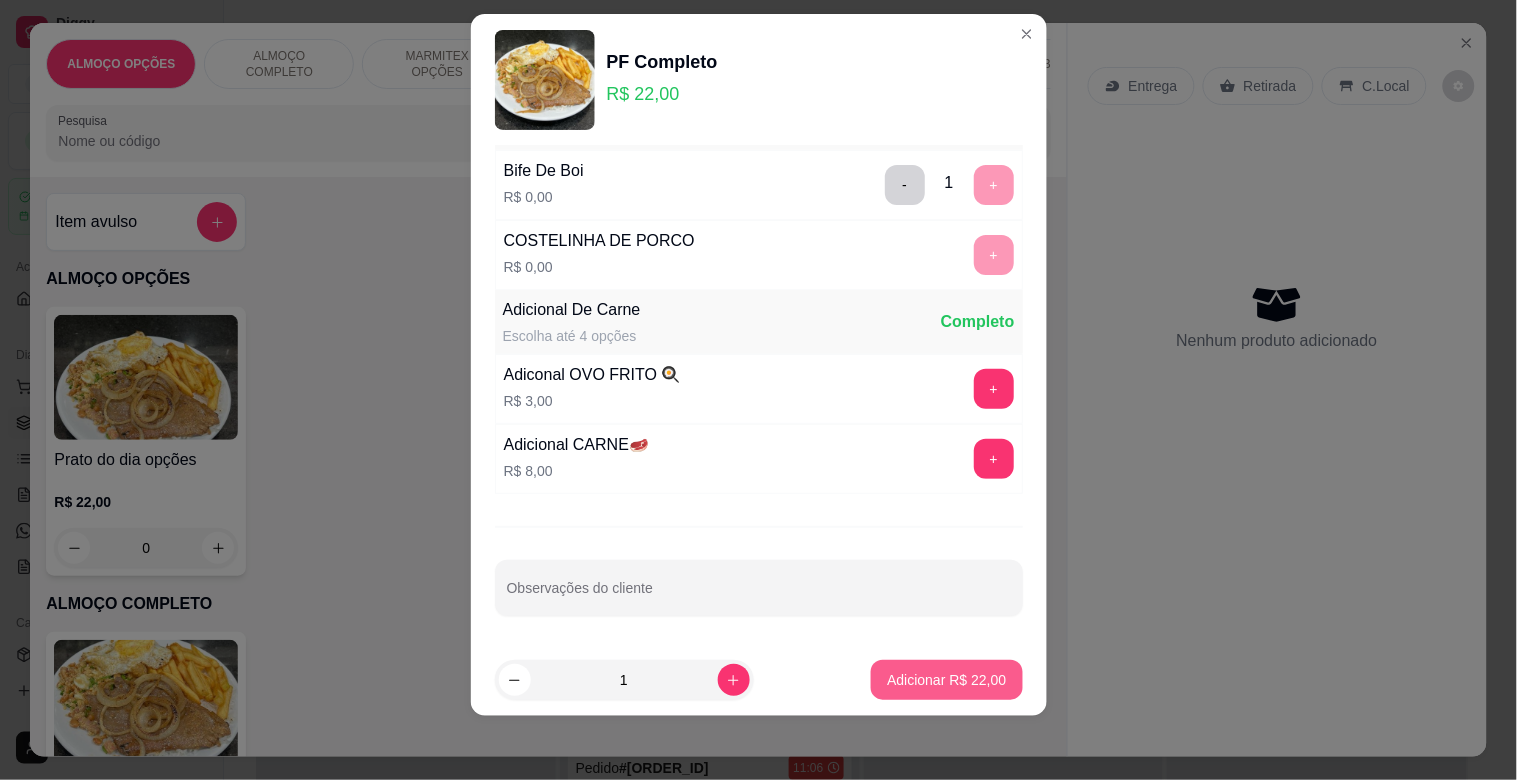 click on "Adicionar   R$ 22,00" at bounding box center [946, 680] 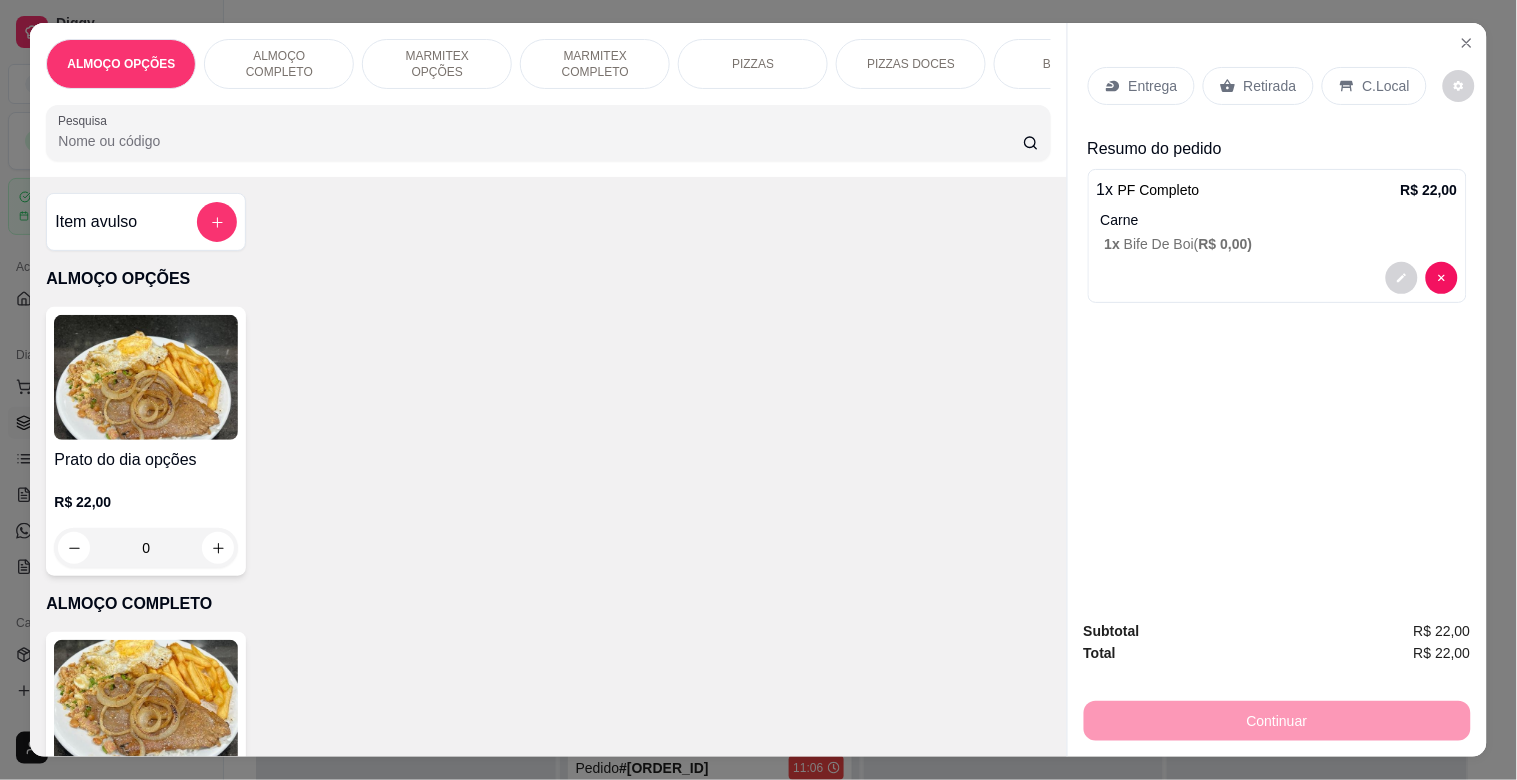drag, startPoint x: 1352, startPoint y: 73, endPoint x: 1482, endPoint y: 98, distance: 132.38202 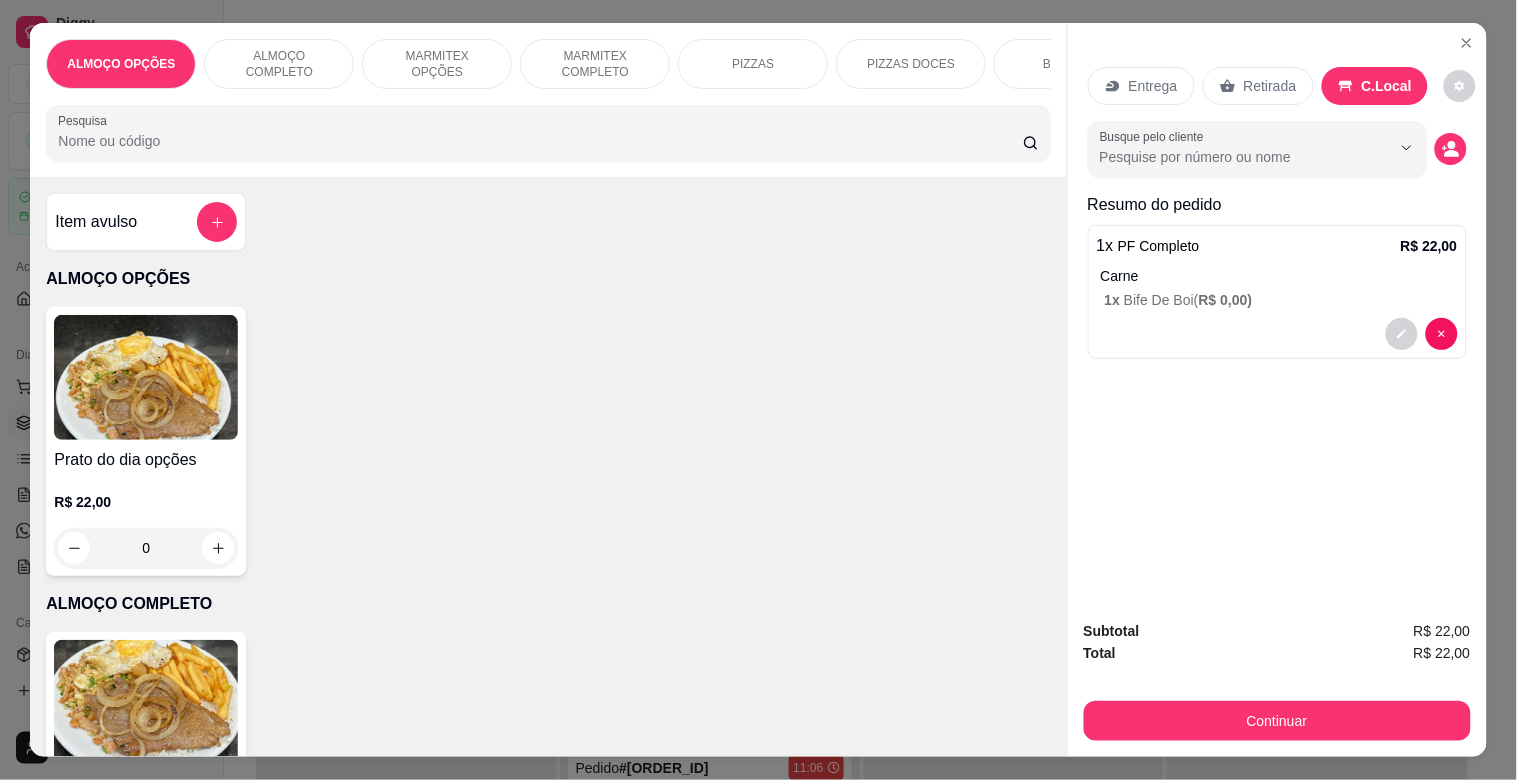 drag, startPoint x: 1422, startPoint y: 132, endPoint x: 1440, endPoint y: 142, distance: 20.59126 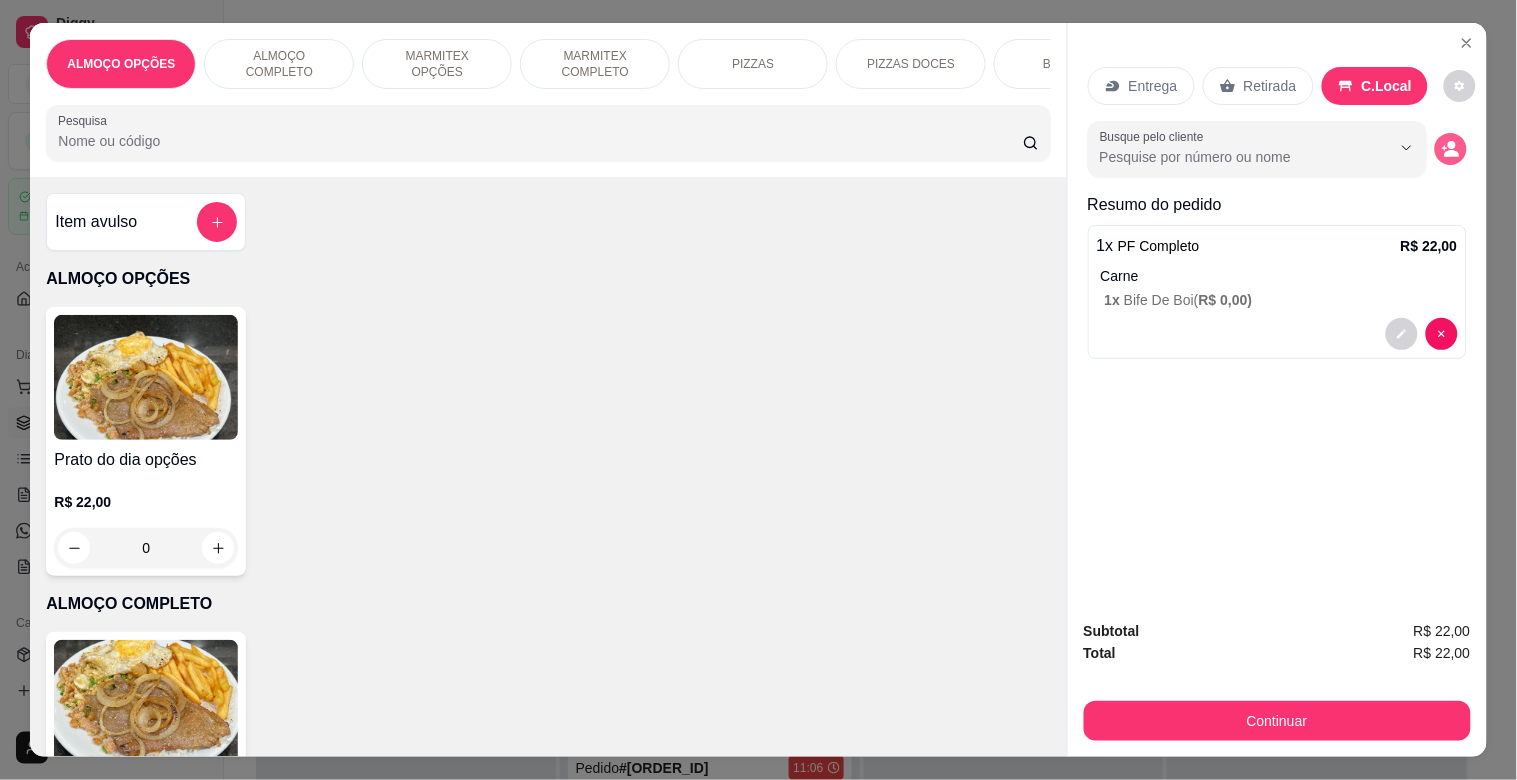 click 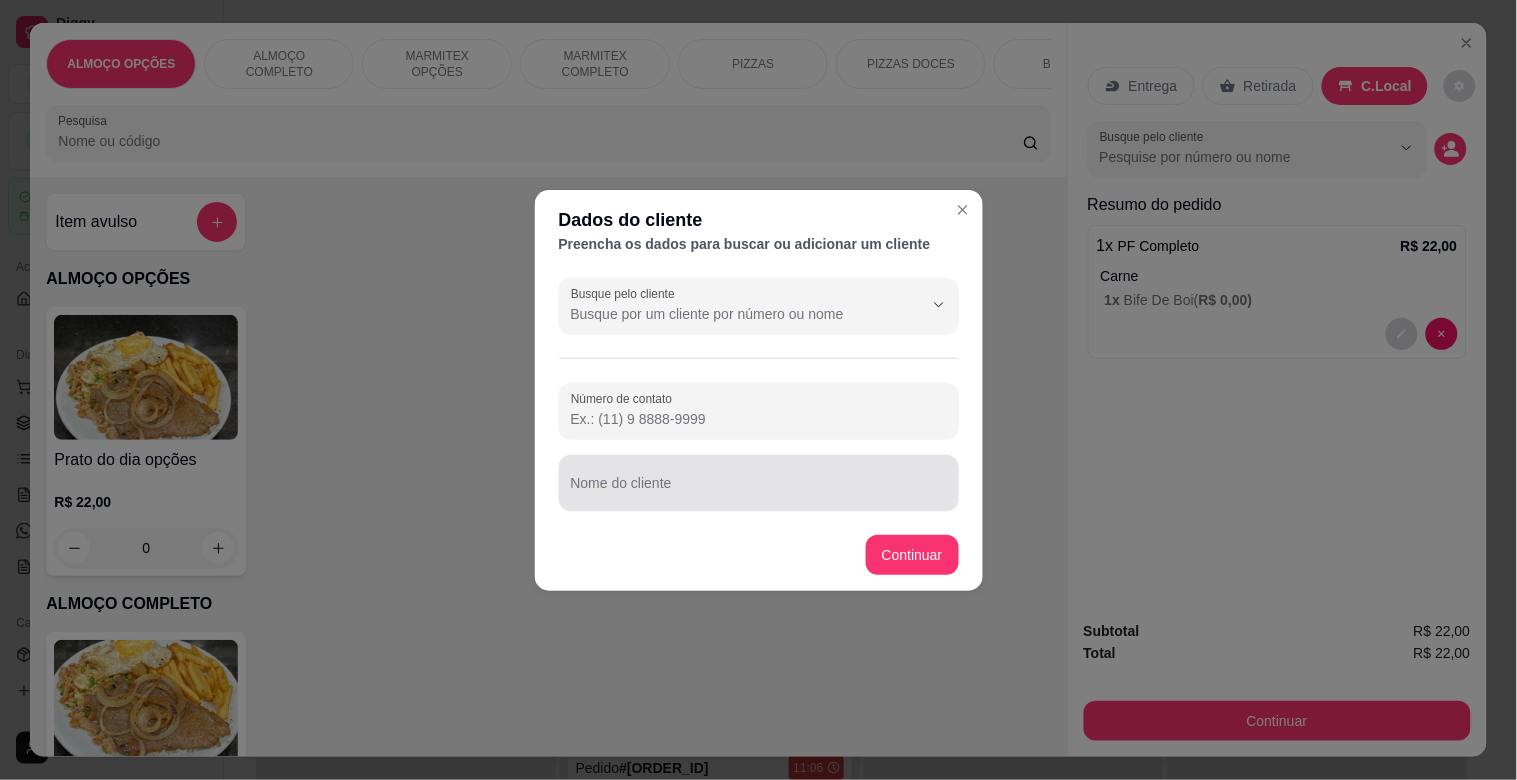 click on "Nome do cliente" at bounding box center [759, 491] 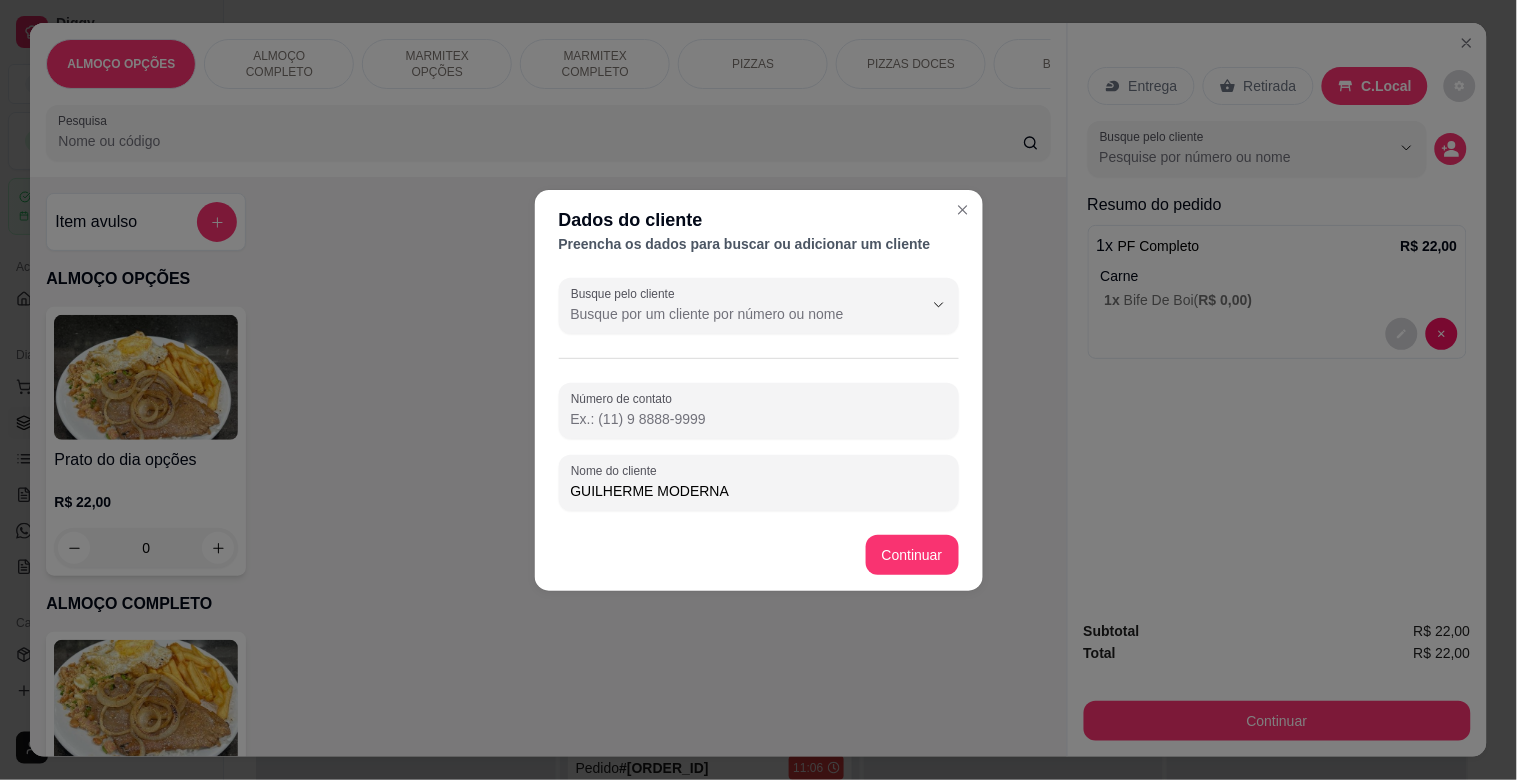 type on "GUILHERME MODERNA" 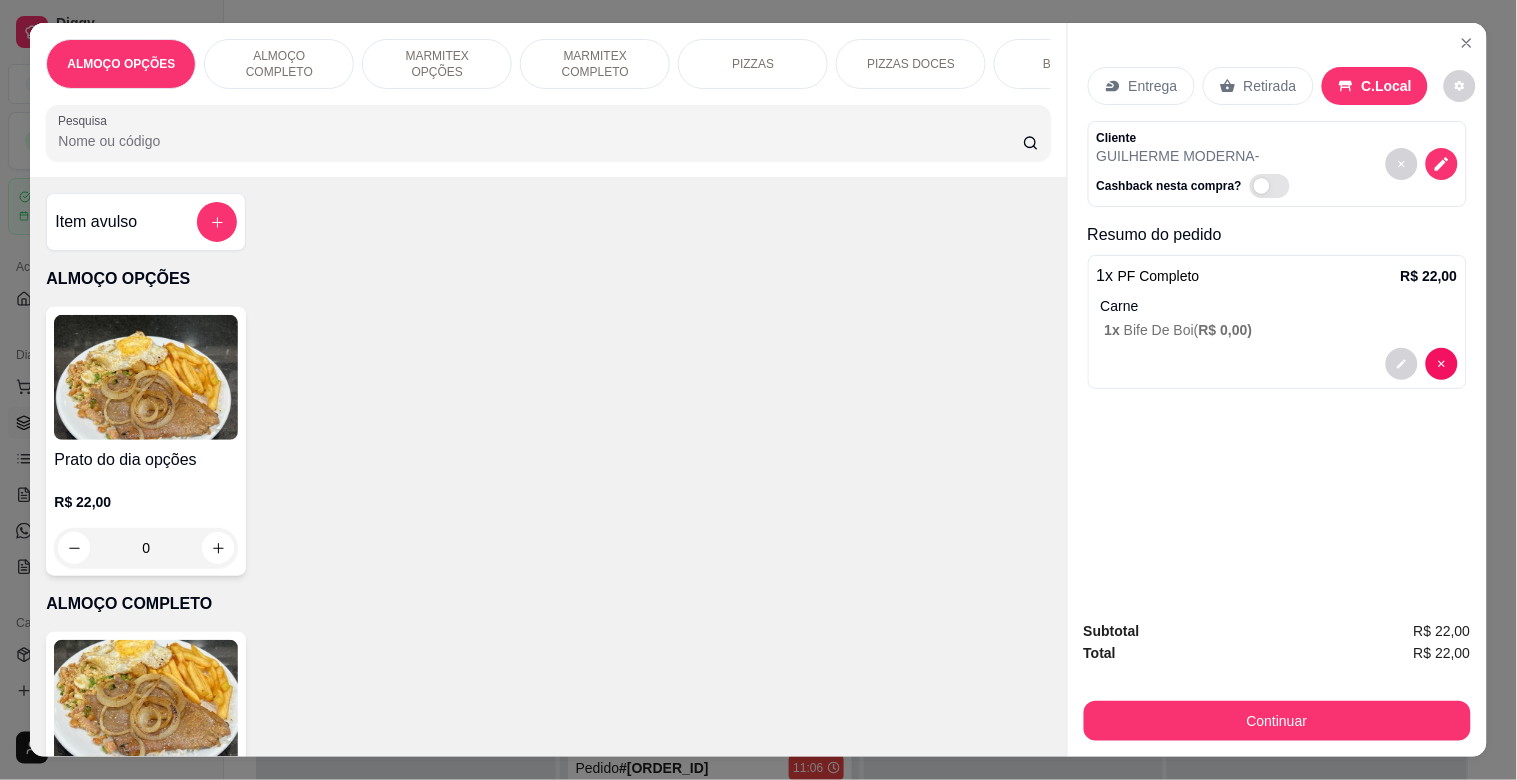 click on "Continuar" at bounding box center [1277, 721] 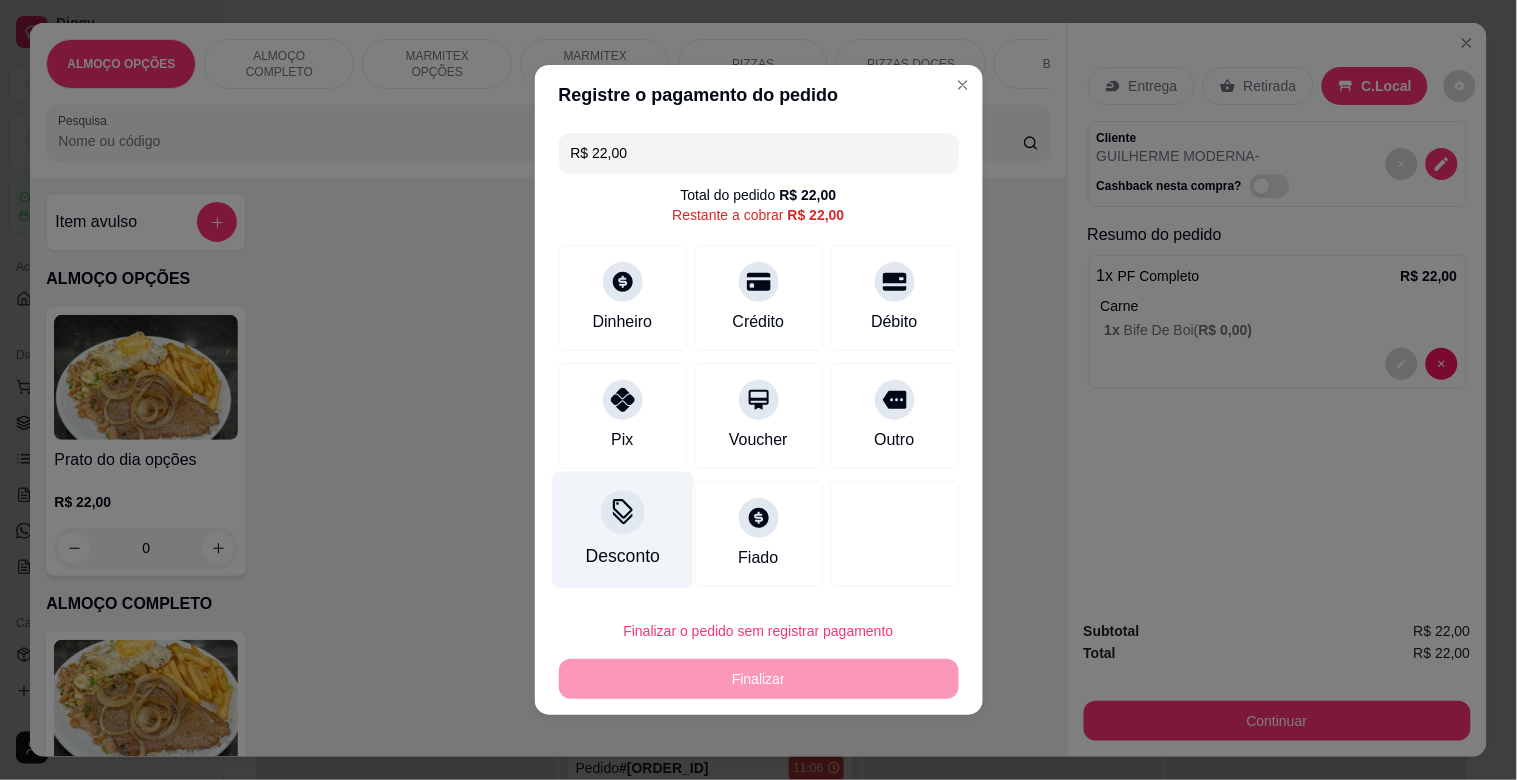 click on "Desconto" at bounding box center [622, 556] 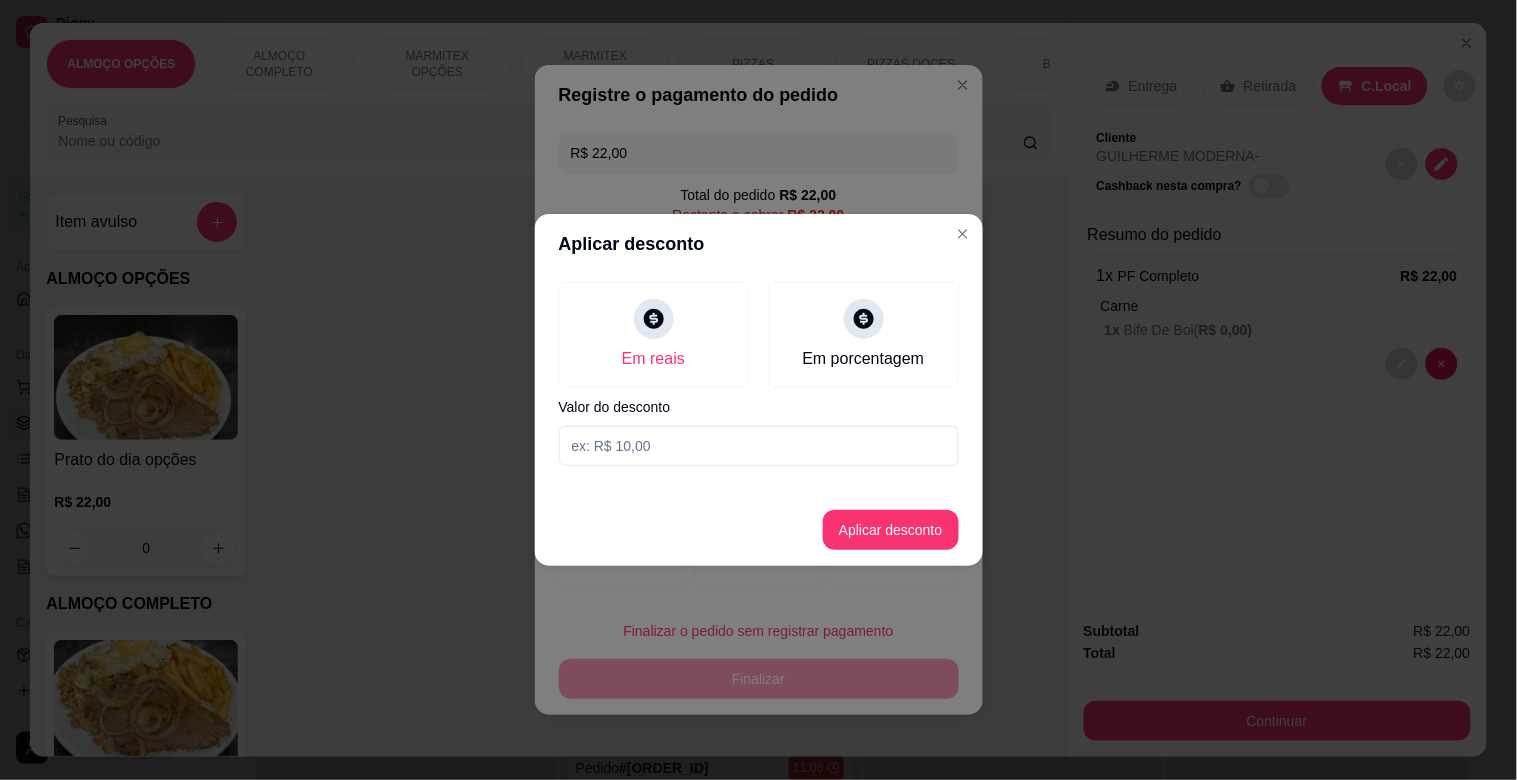 drag, startPoint x: 662, startPoint y: 450, endPoint x: 692, endPoint y: 443, distance: 30.805843 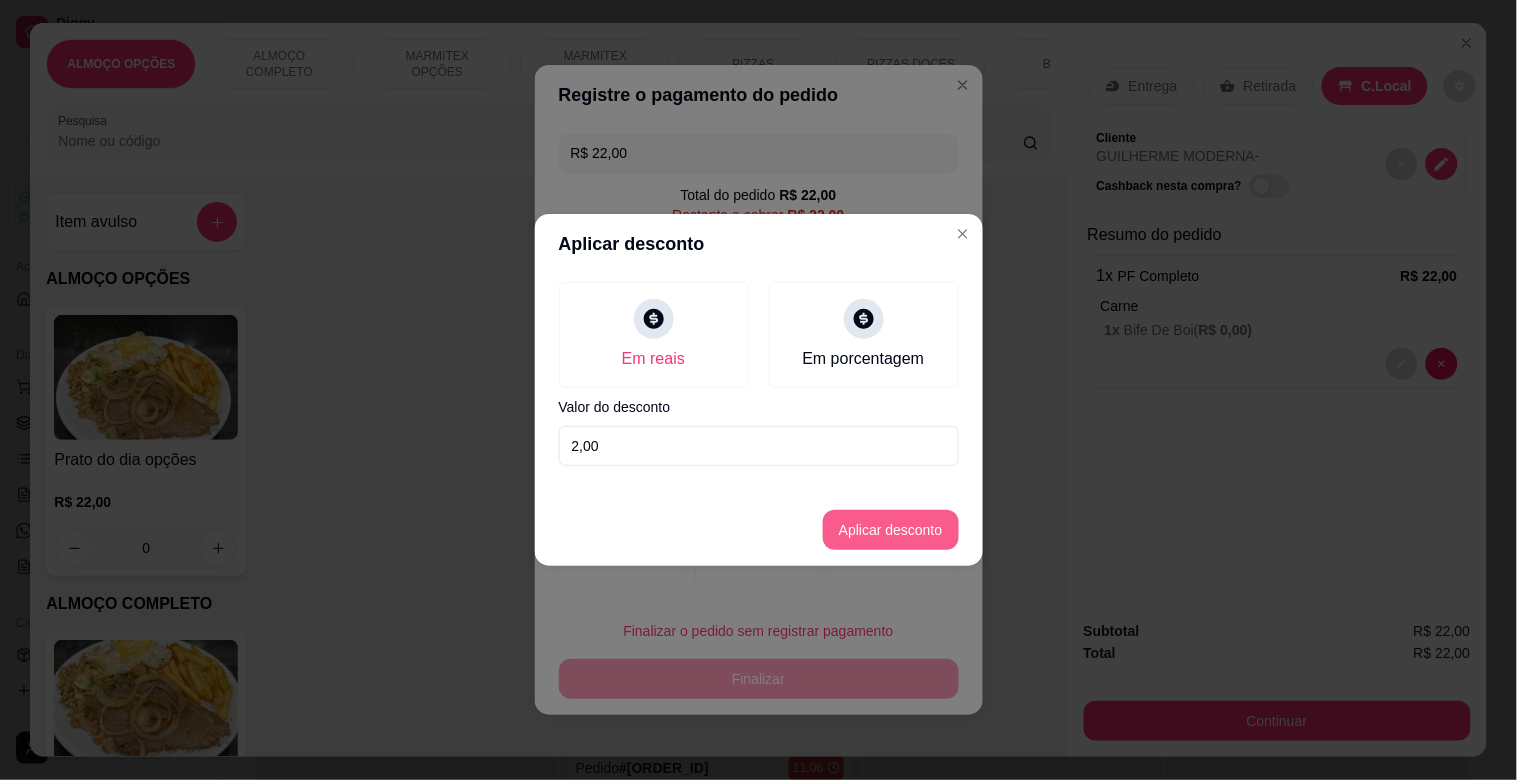 type on "2,00" 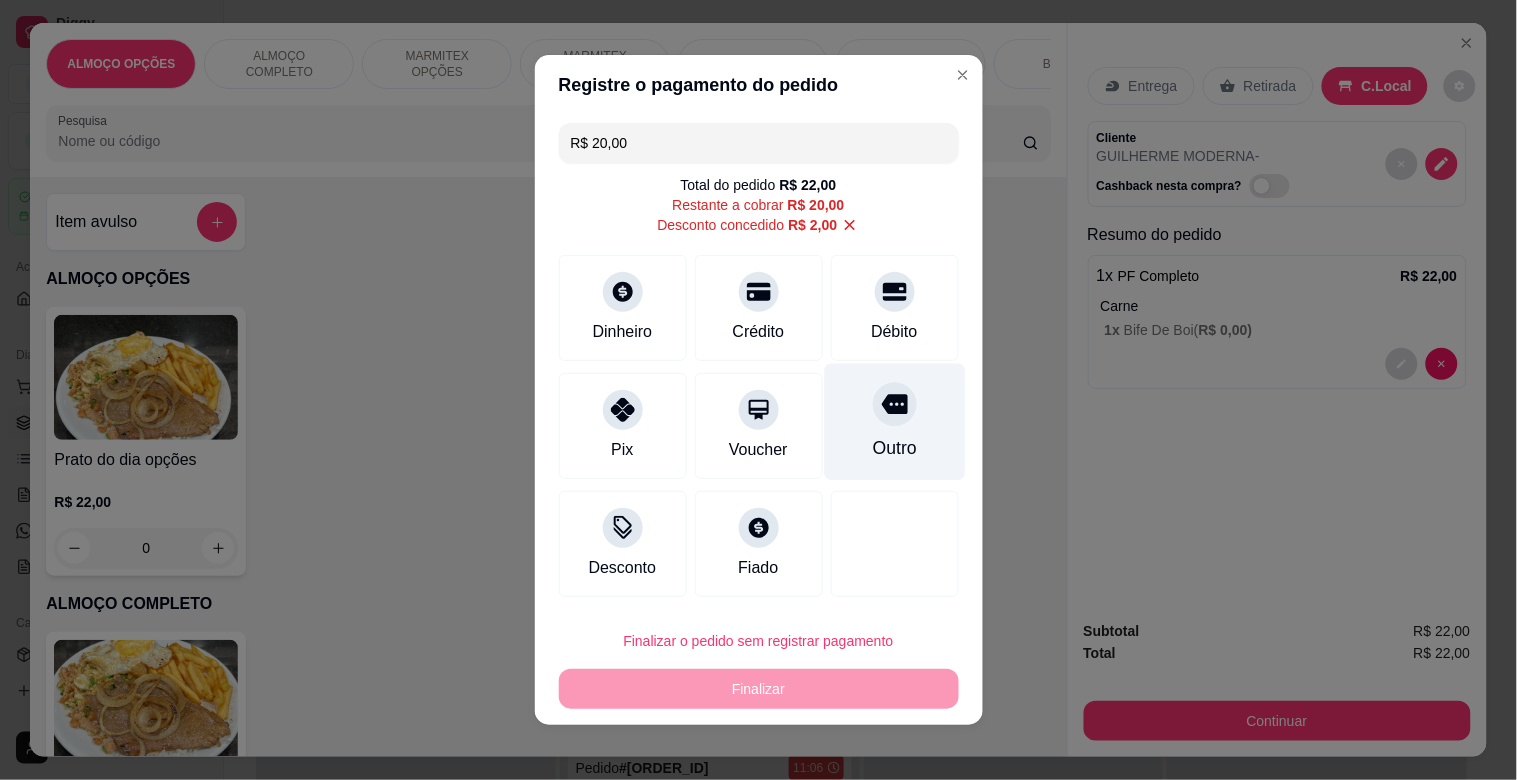 click on "Outro" at bounding box center (894, 448) 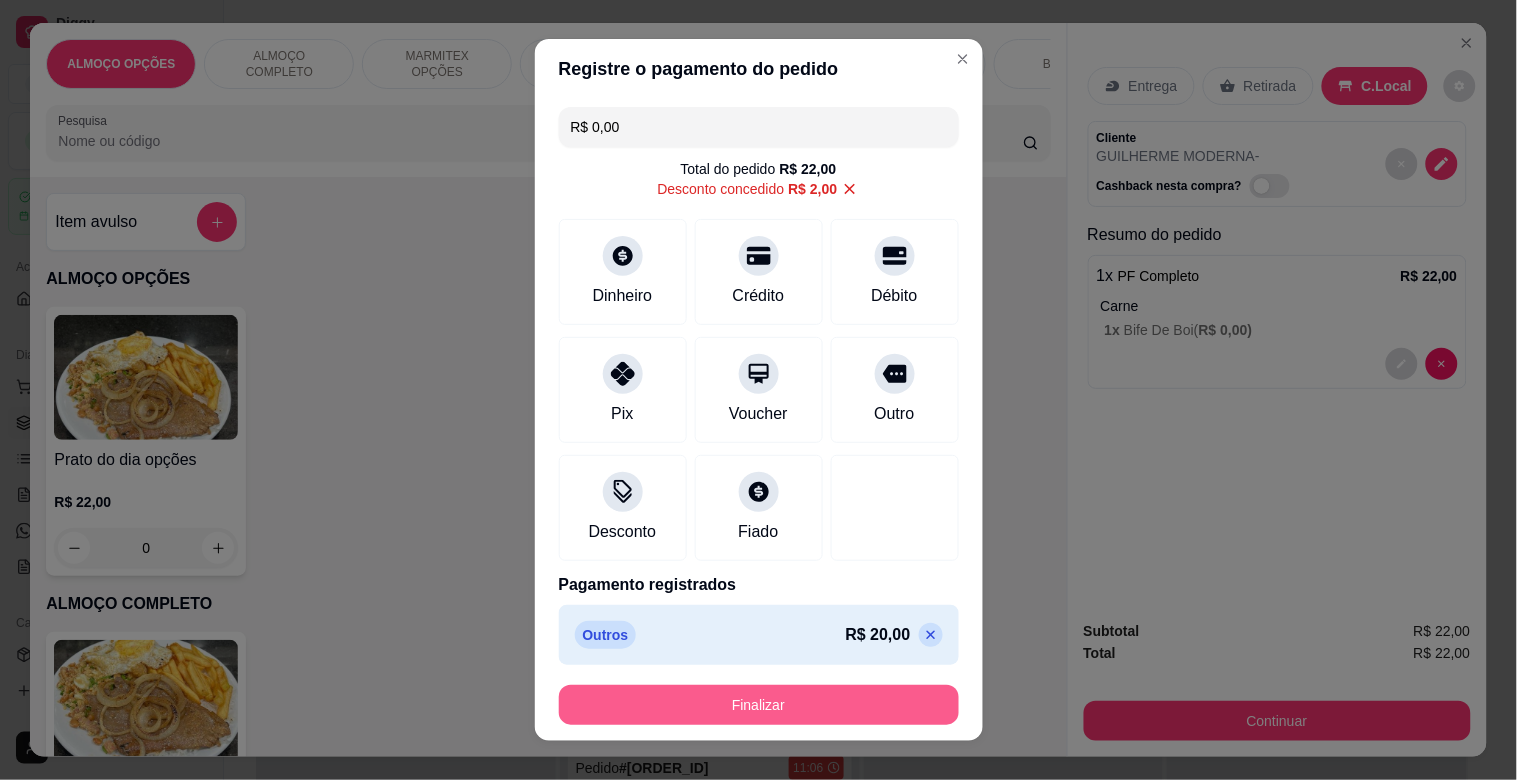 click on "Finalizar" at bounding box center [759, 705] 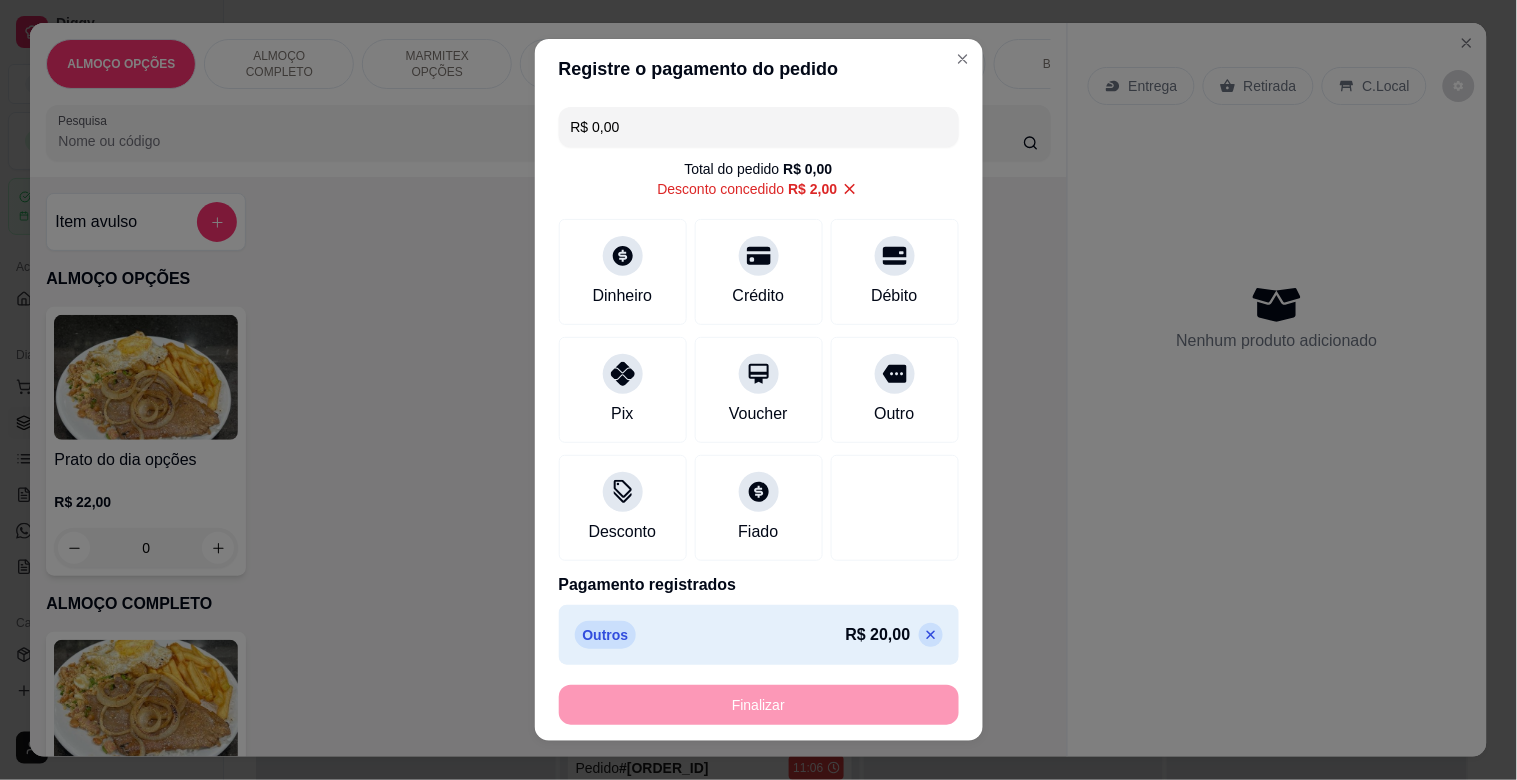 type on "-R$ 22,00" 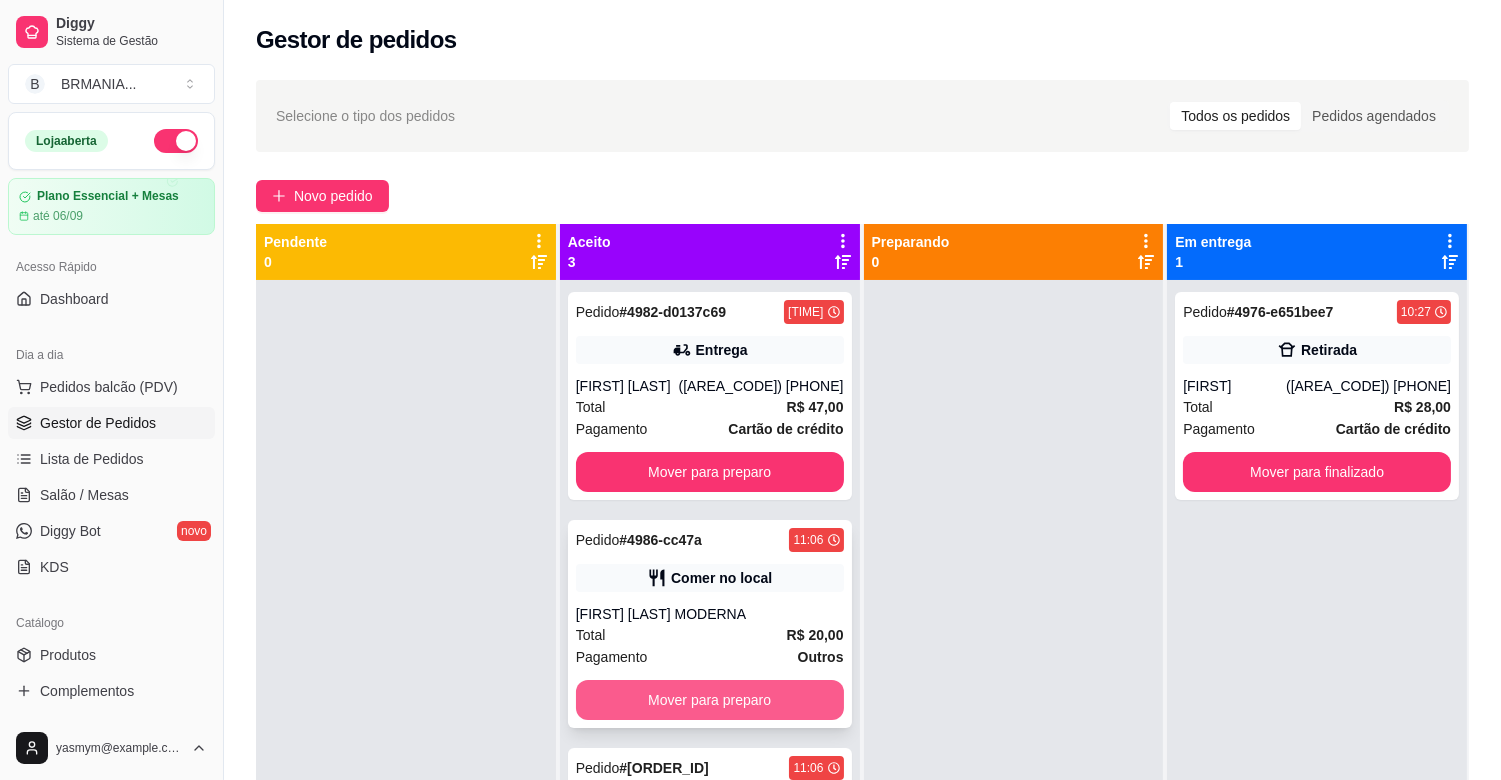 click on "Mover para preparo" at bounding box center (710, 700) 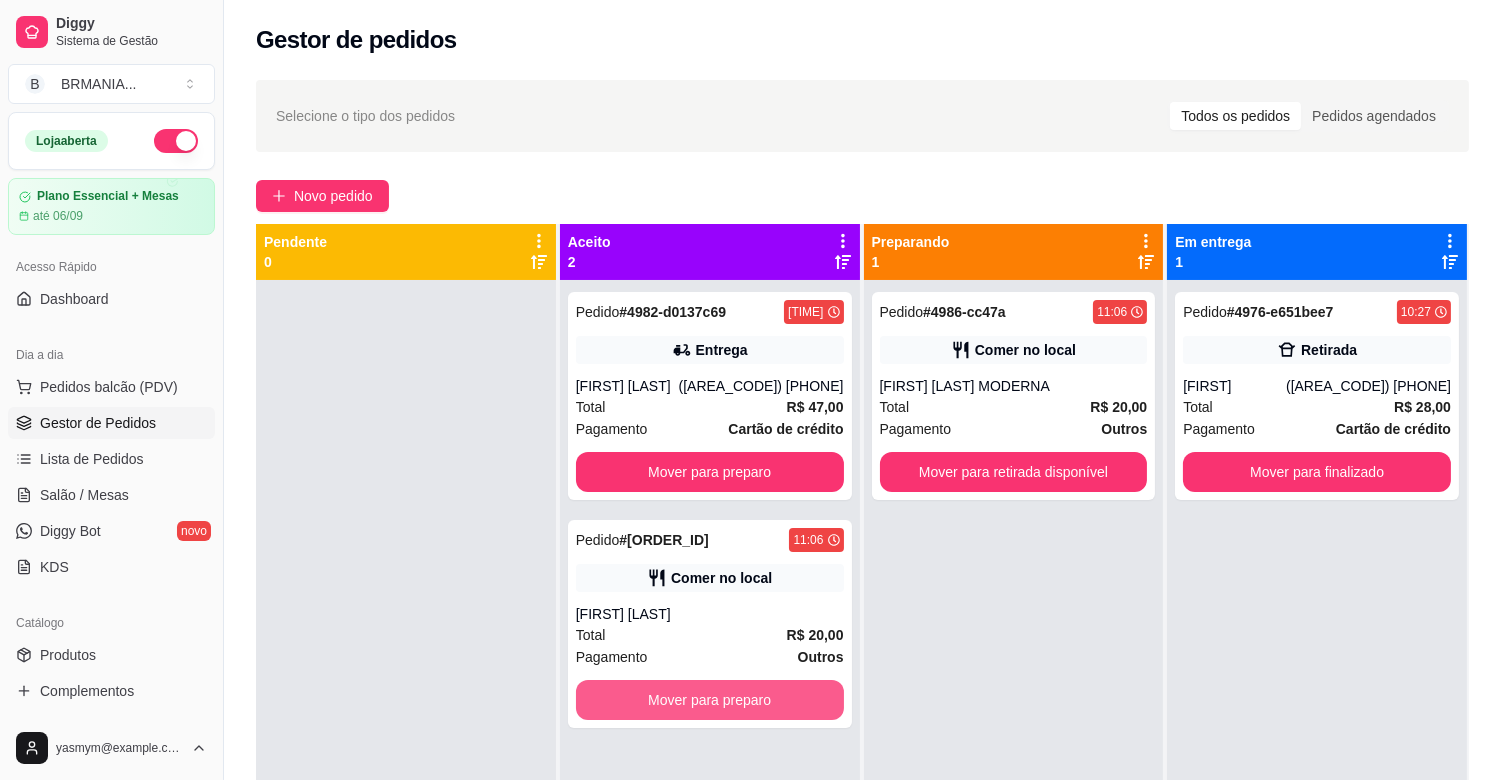 click on "Mover para preparo" at bounding box center [710, 700] 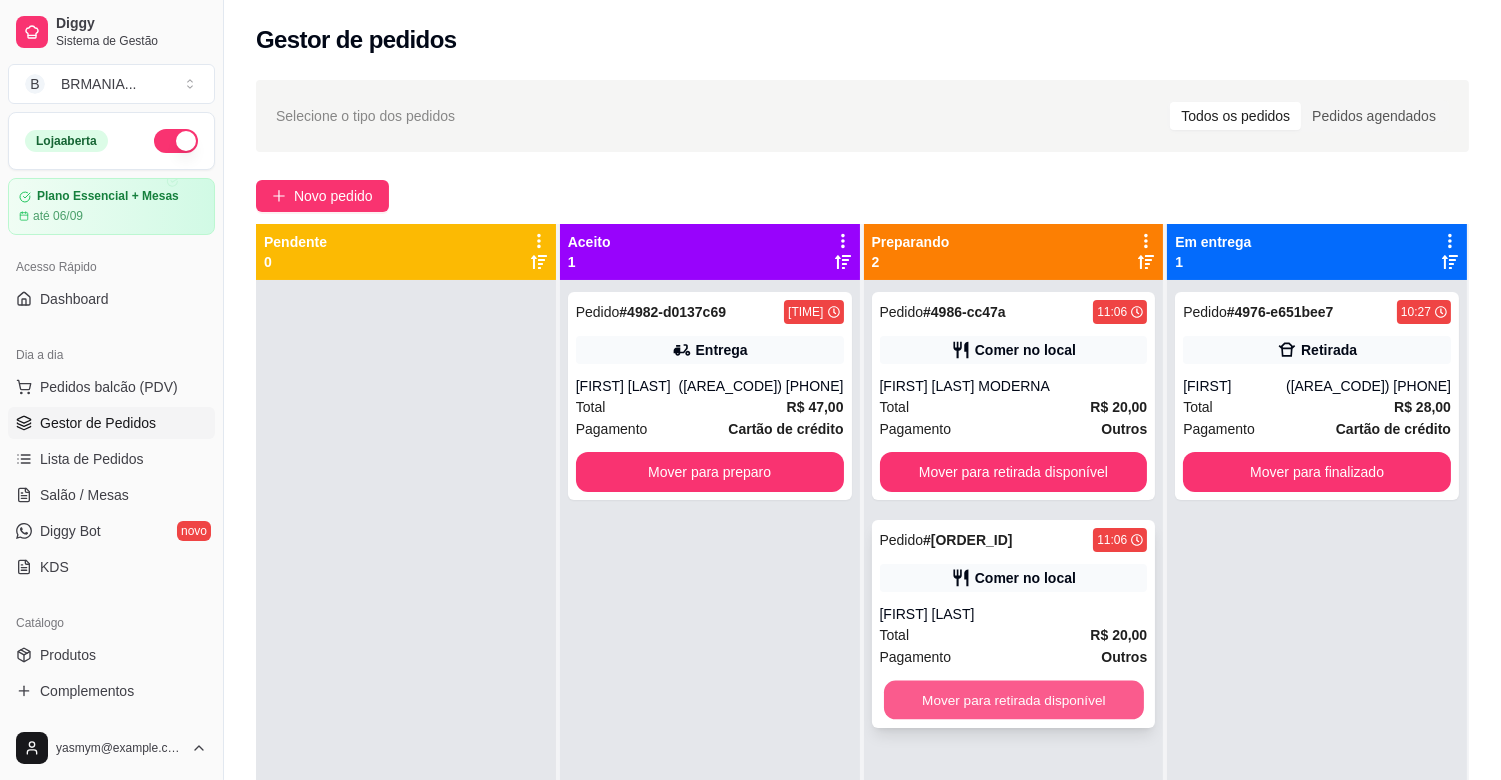 click on "Mover para retirada disponível" at bounding box center [1014, 700] 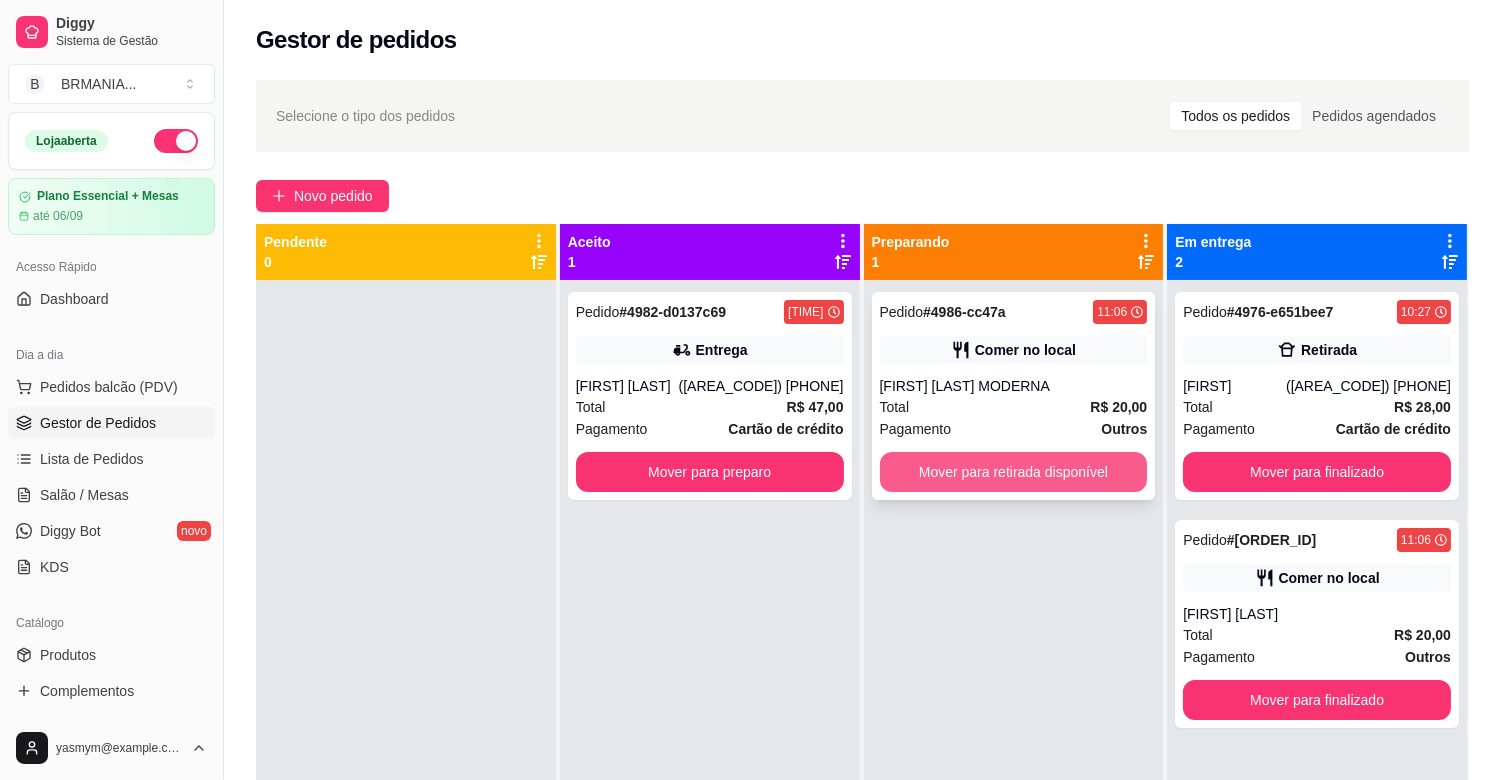 click on "Mover para retirada disponível" at bounding box center (1014, 472) 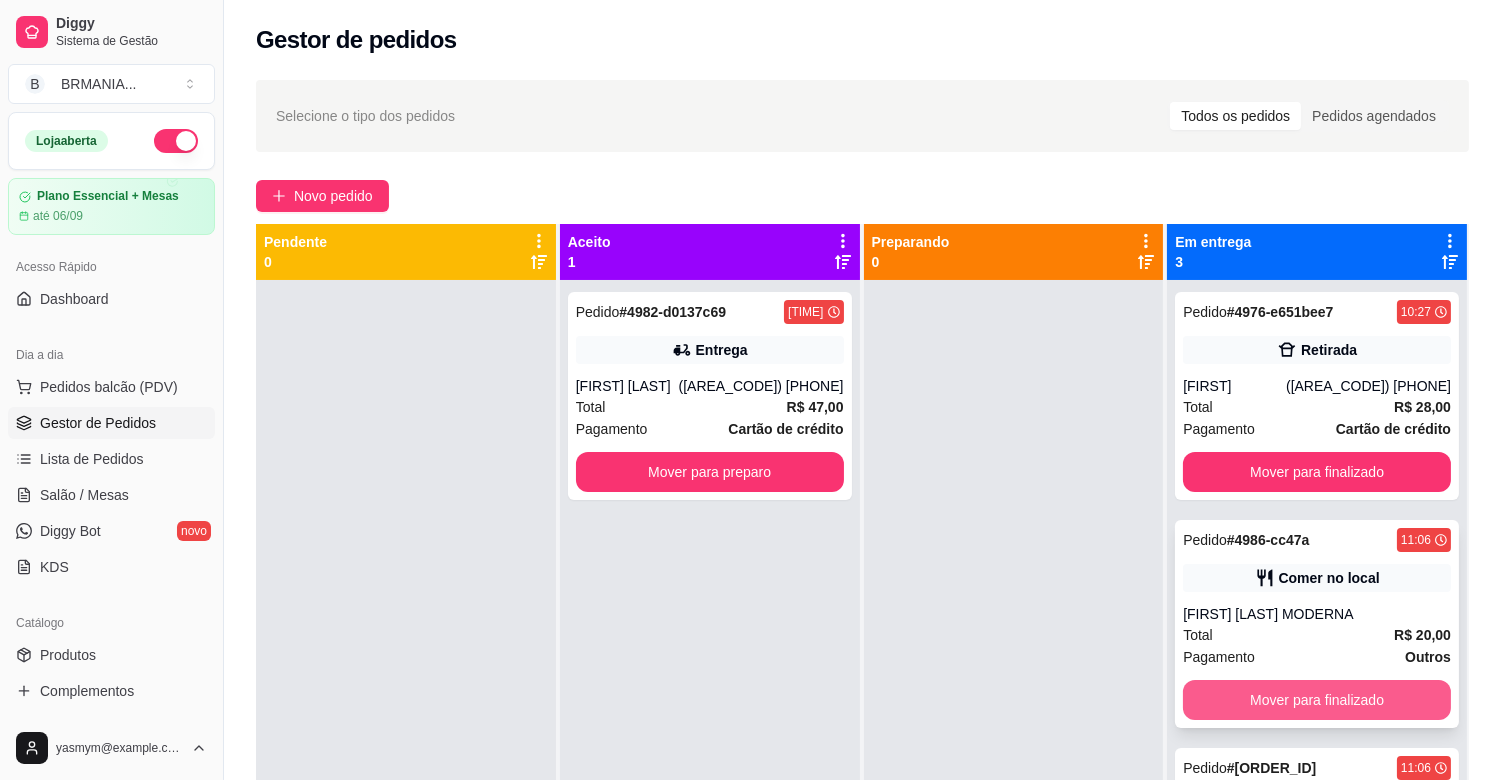click on "Mover para finalizado" at bounding box center (1317, 700) 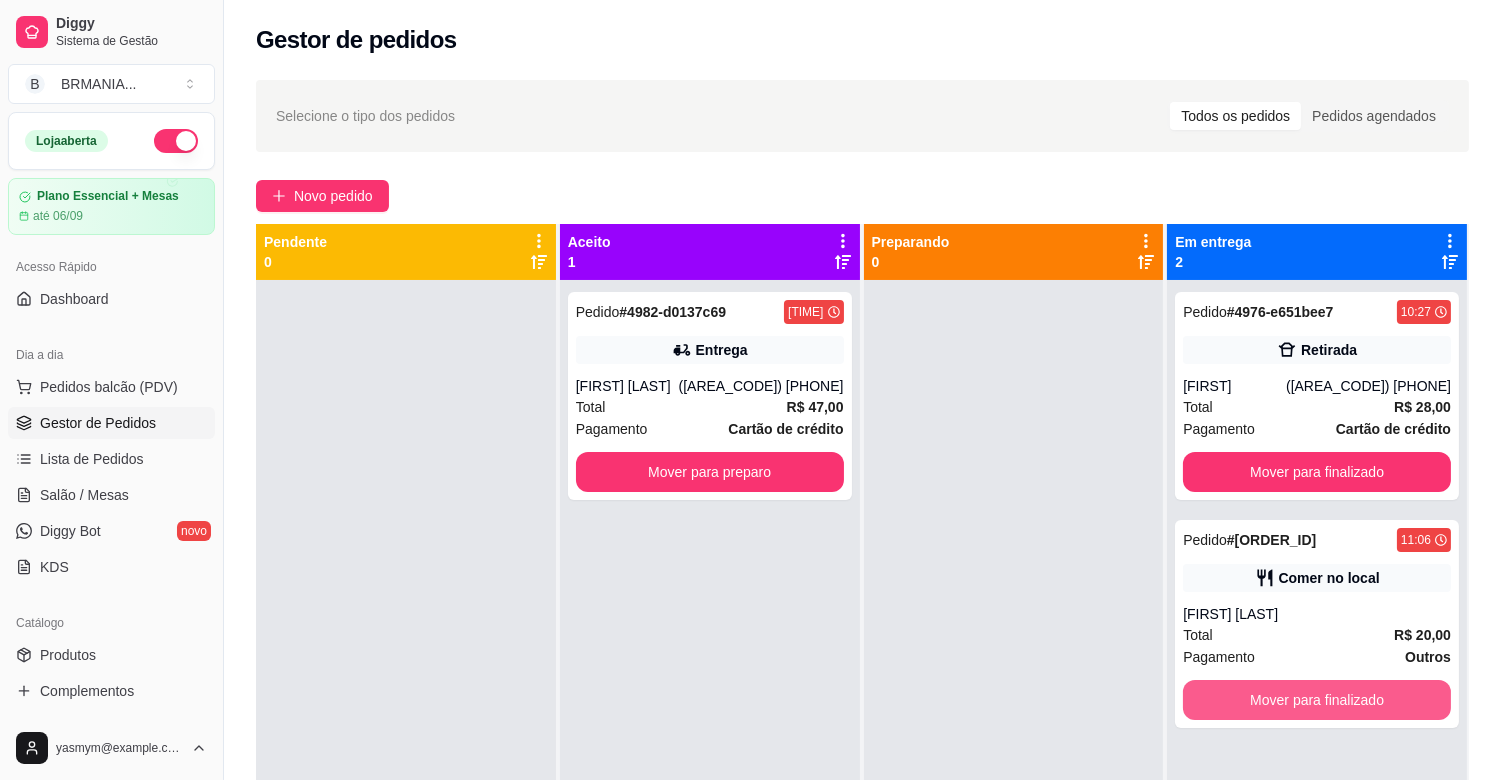 click on "Mover para finalizado" at bounding box center (1317, 700) 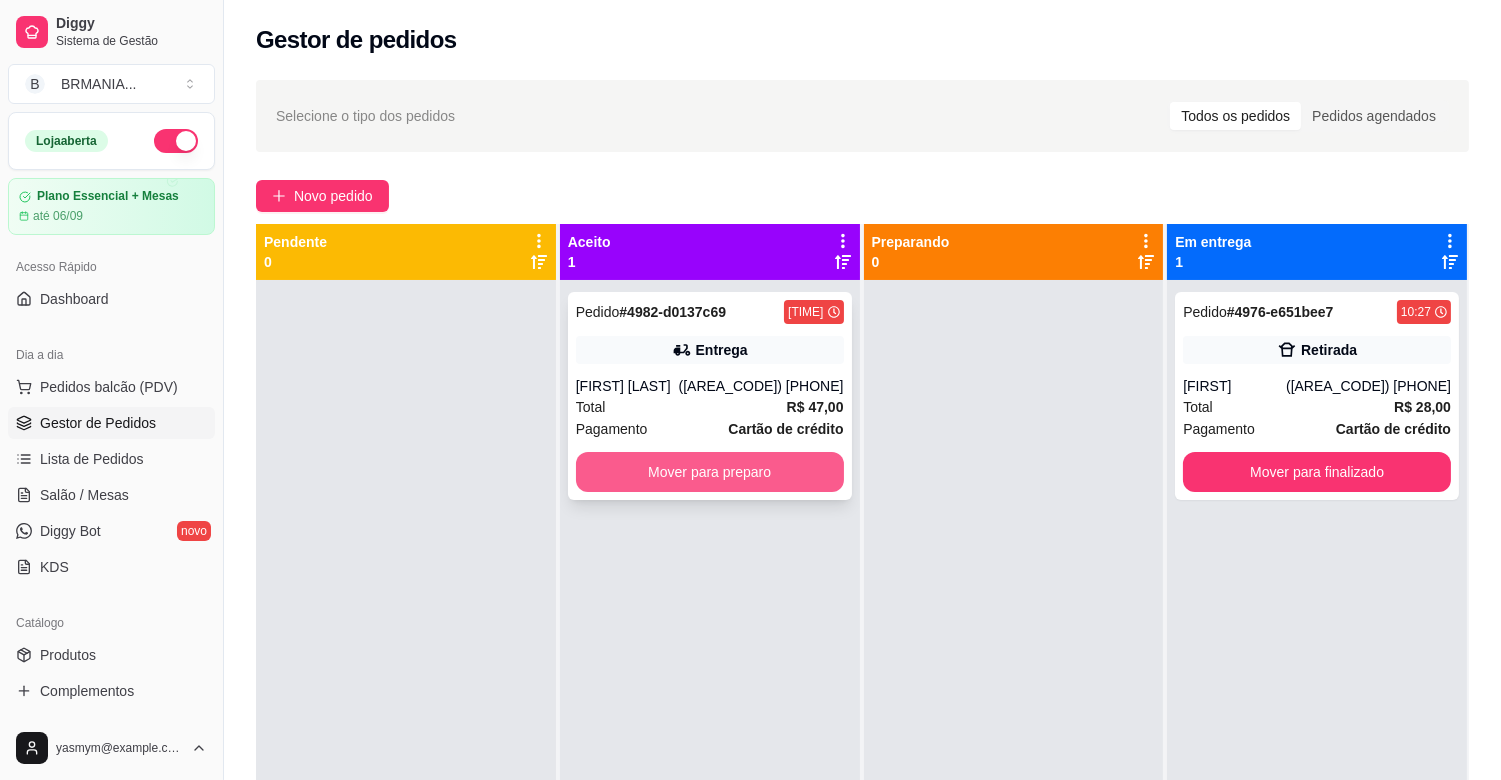 click on "Mover para preparo" at bounding box center [710, 472] 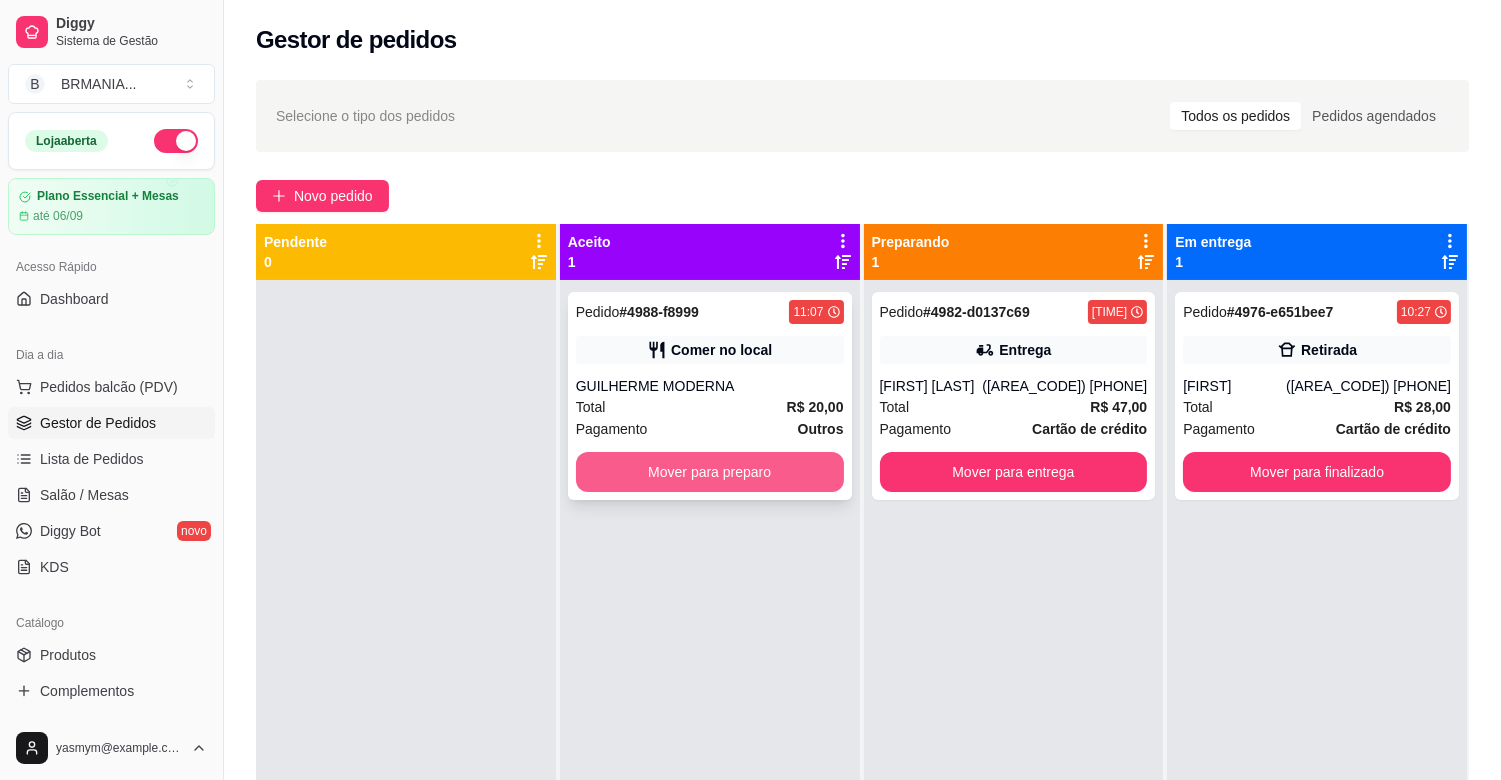 click on "Mover para preparo" at bounding box center [710, 472] 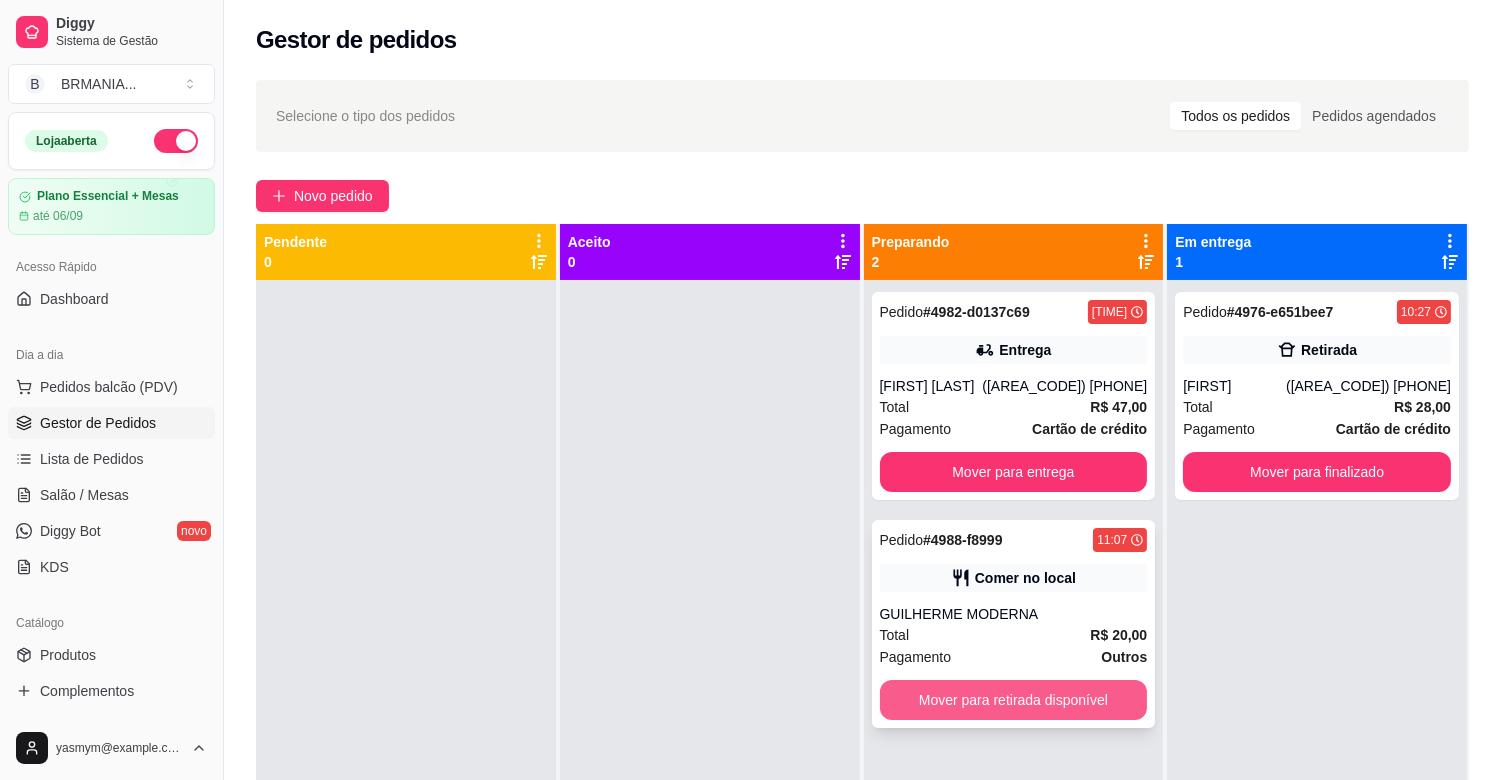 click on "Mover para retirada disponível" at bounding box center (1014, 700) 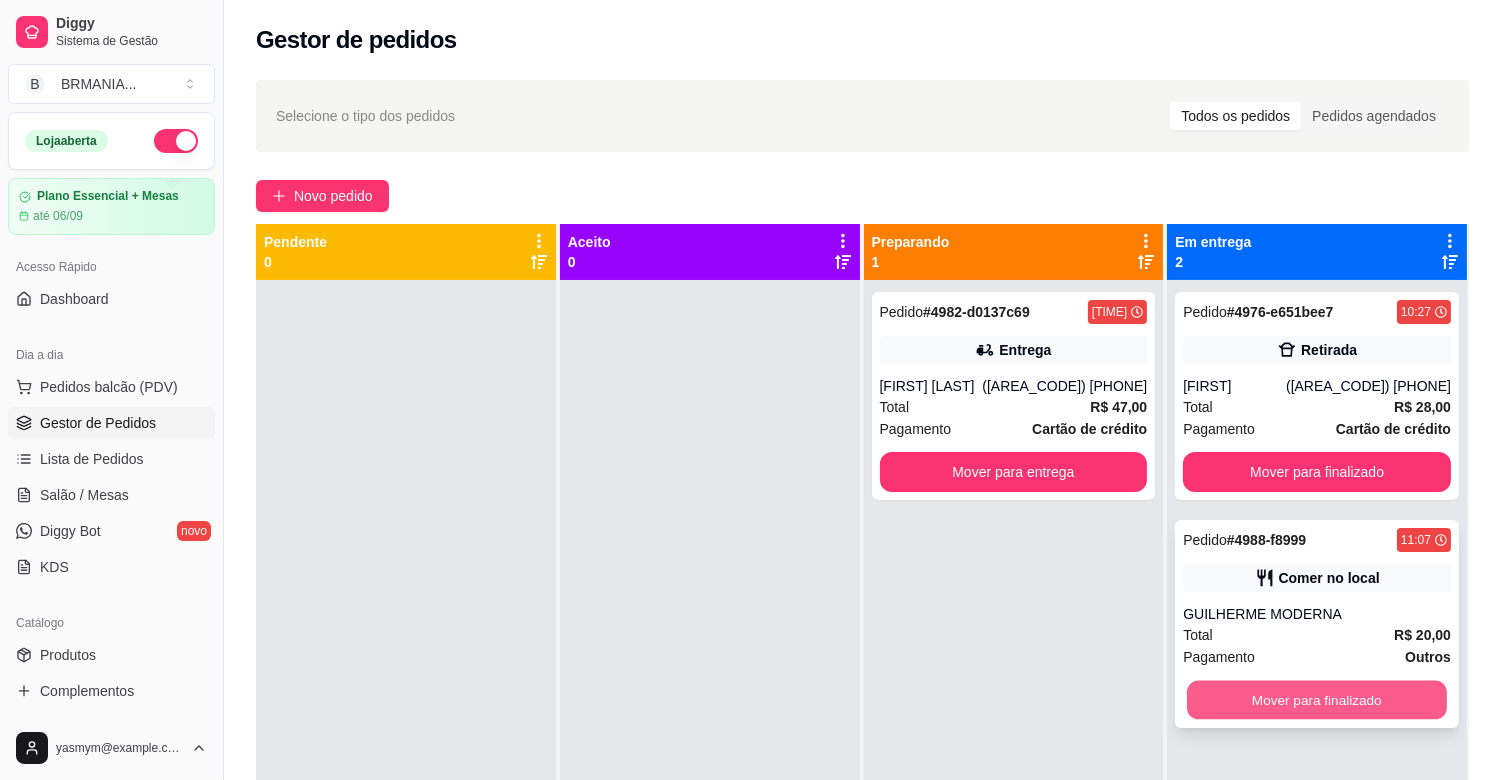 click on "Mover para finalizado" at bounding box center (1317, 700) 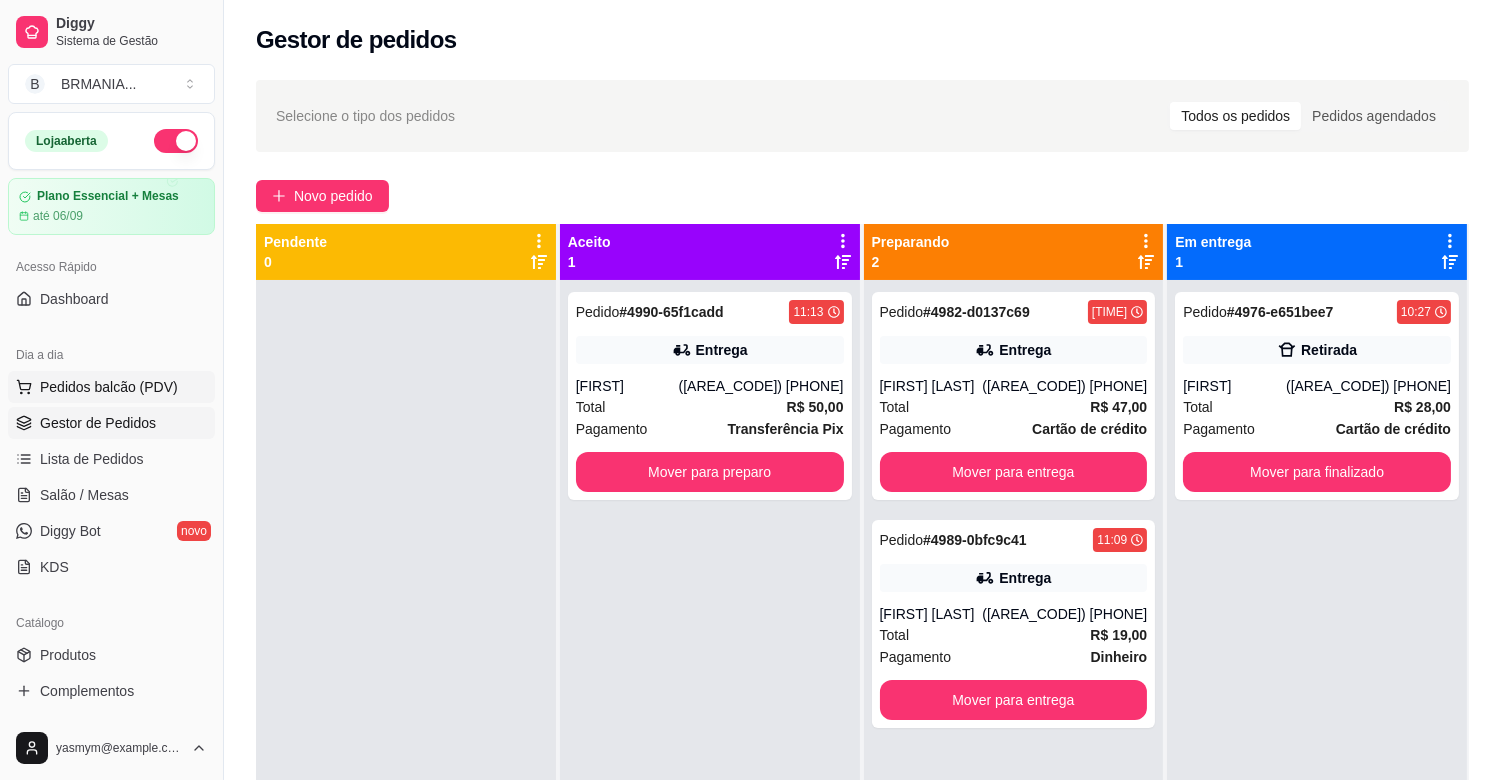 click on "Pedidos balcão (PDV)" at bounding box center [109, 387] 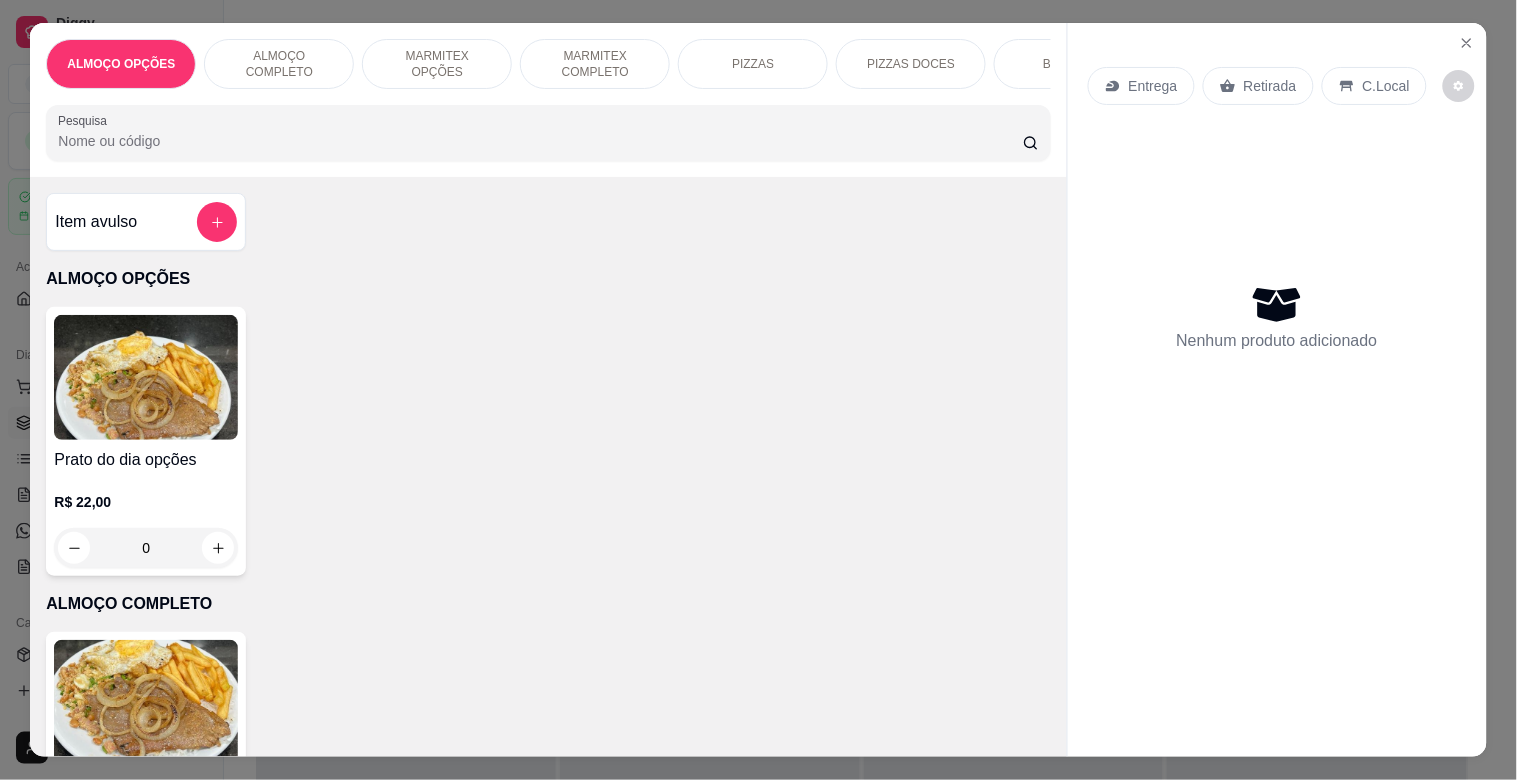 click on "MARMITEX COMPLETO" at bounding box center (595, 64) 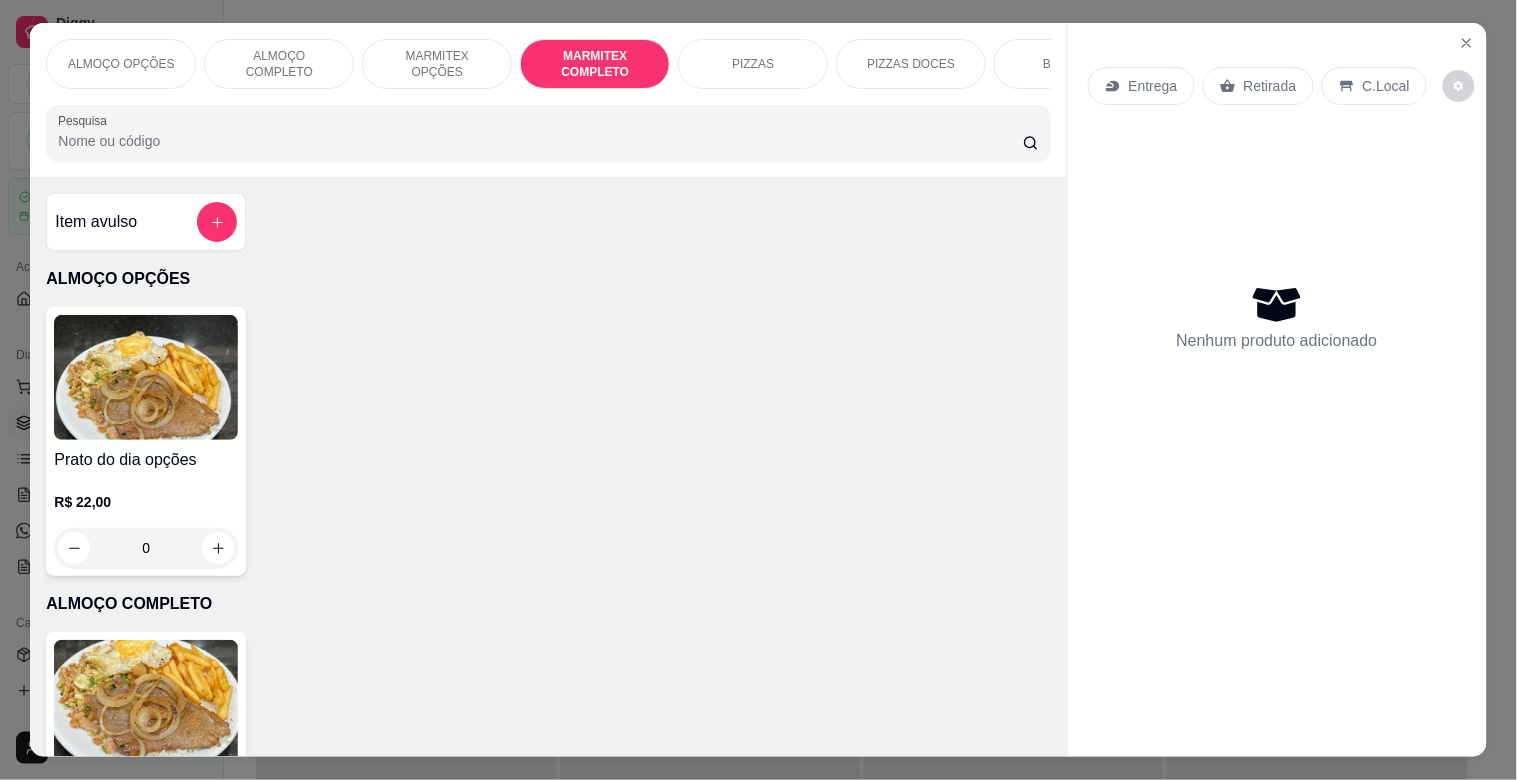 scroll, scrollTop: 1064, scrollLeft: 0, axis: vertical 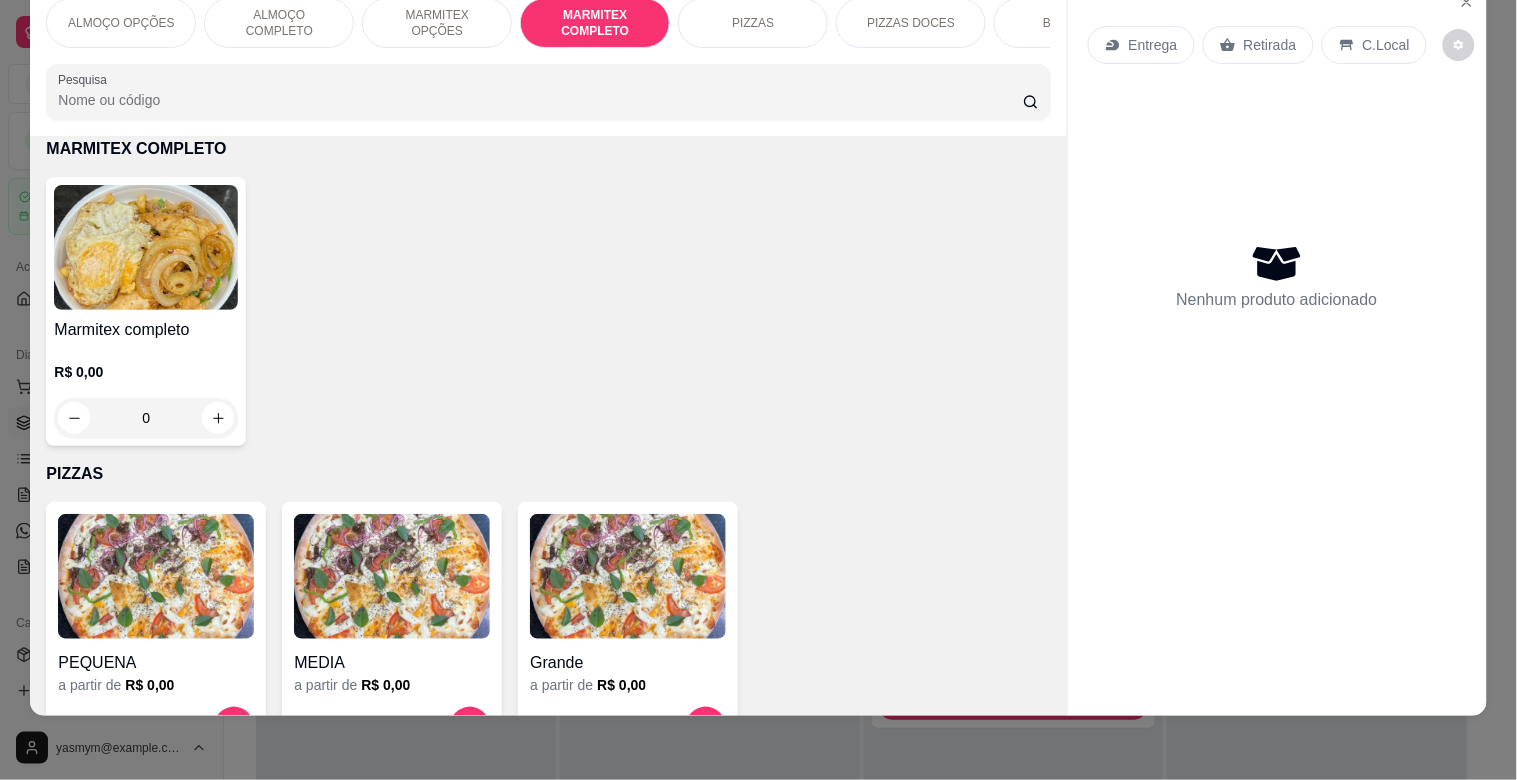 click at bounding box center (146, 247) 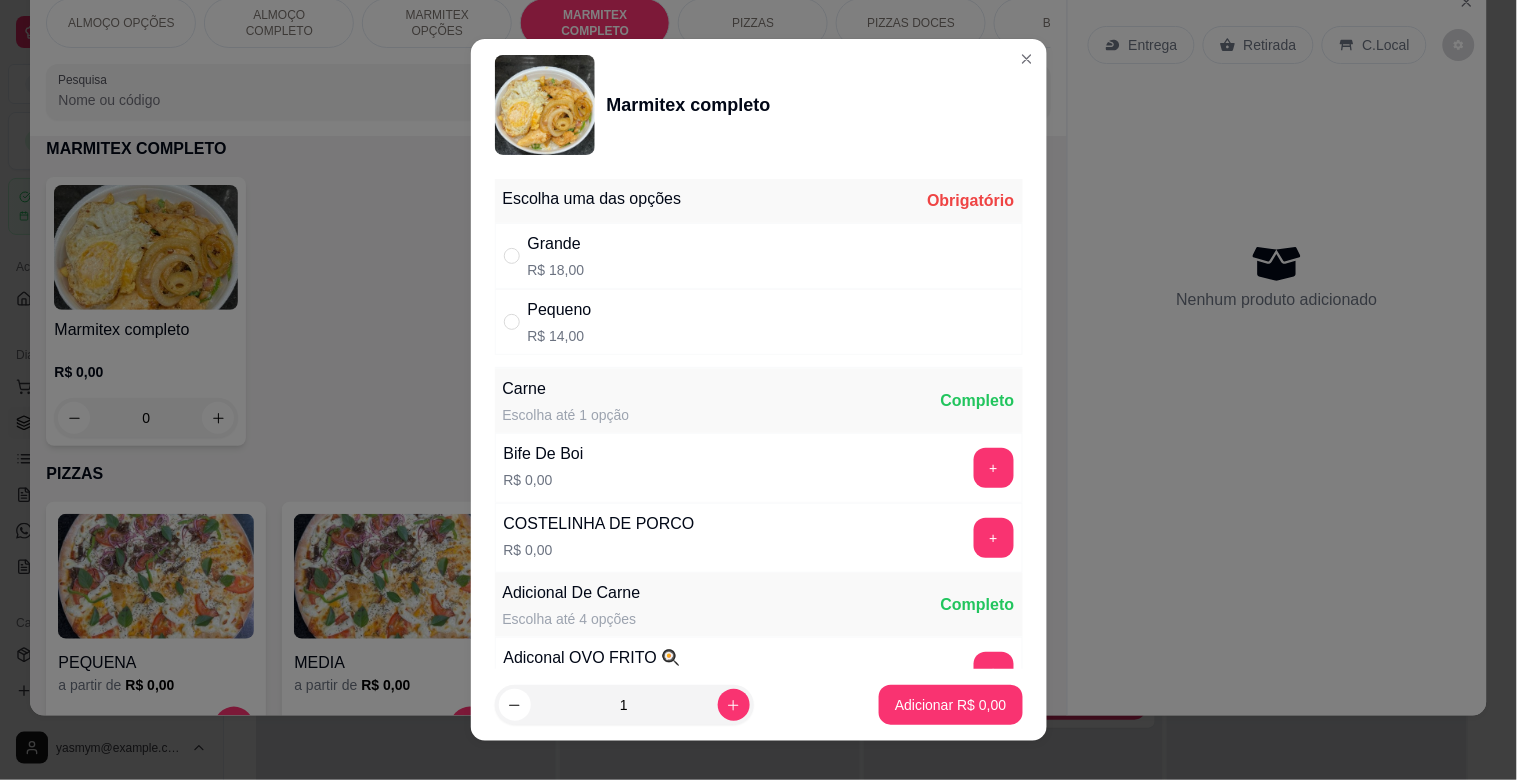 click on "Pequeno  R$ 14,00" at bounding box center (759, 322) 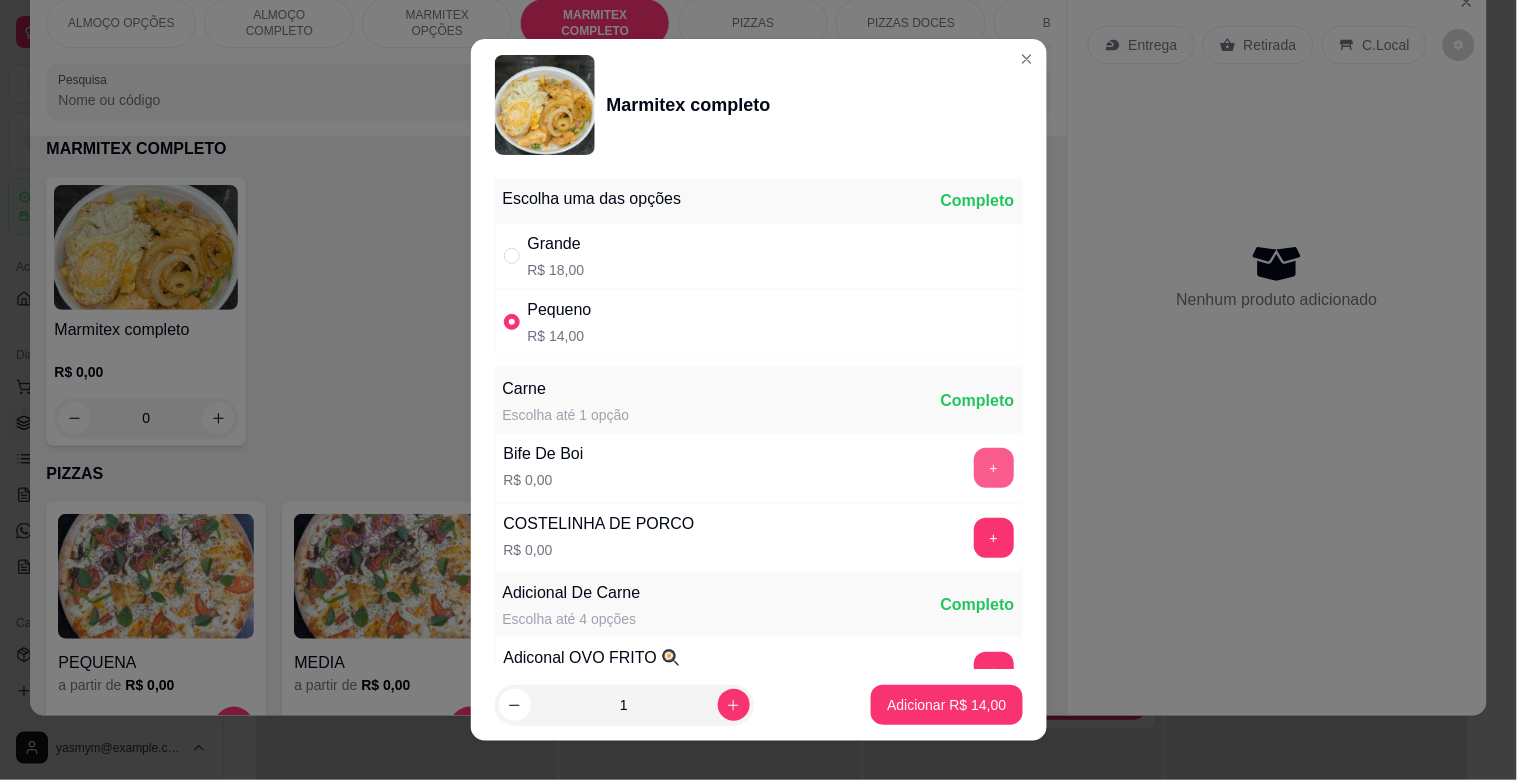 click on "+" at bounding box center (994, 468) 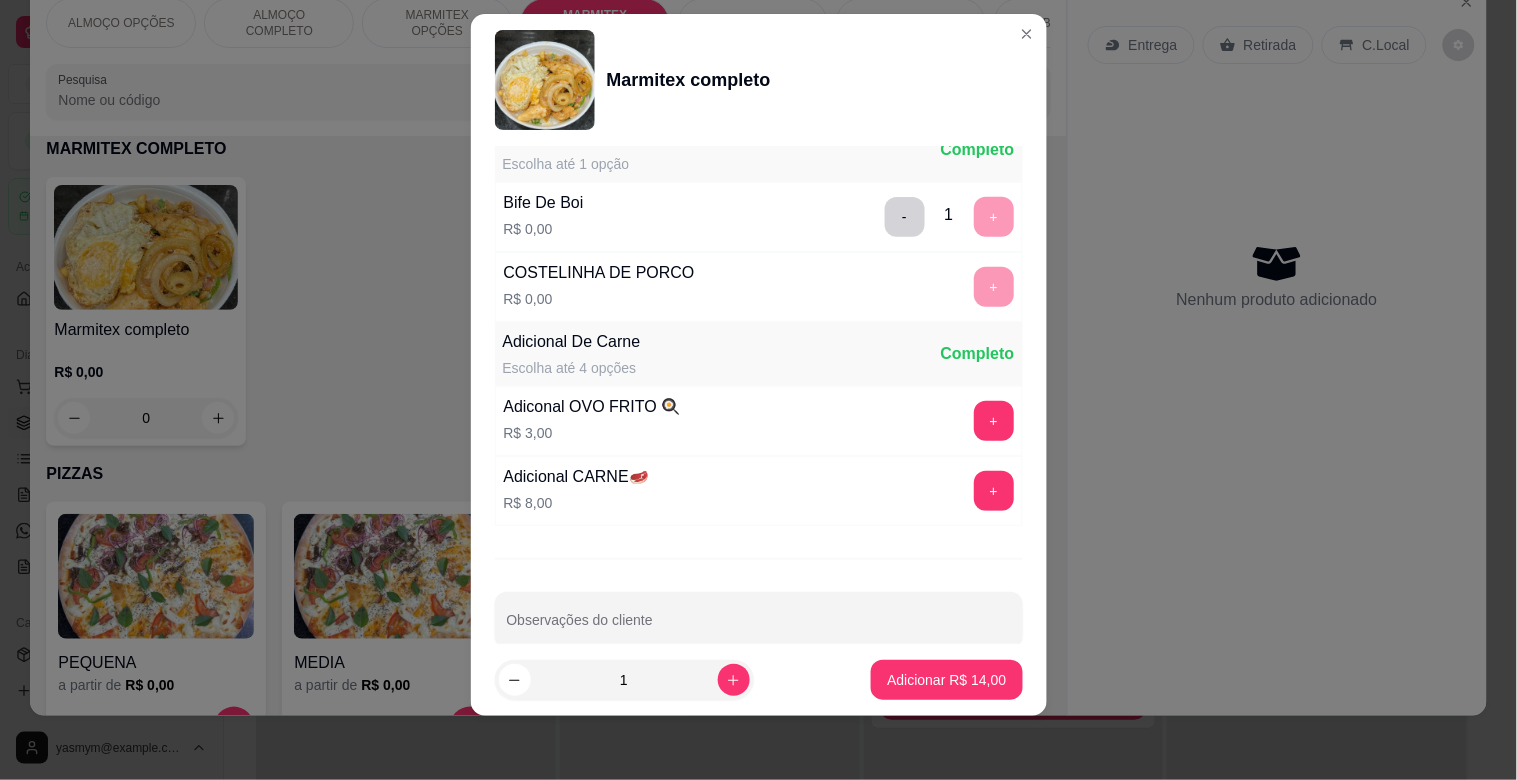 scroll, scrollTop: 280, scrollLeft: 0, axis: vertical 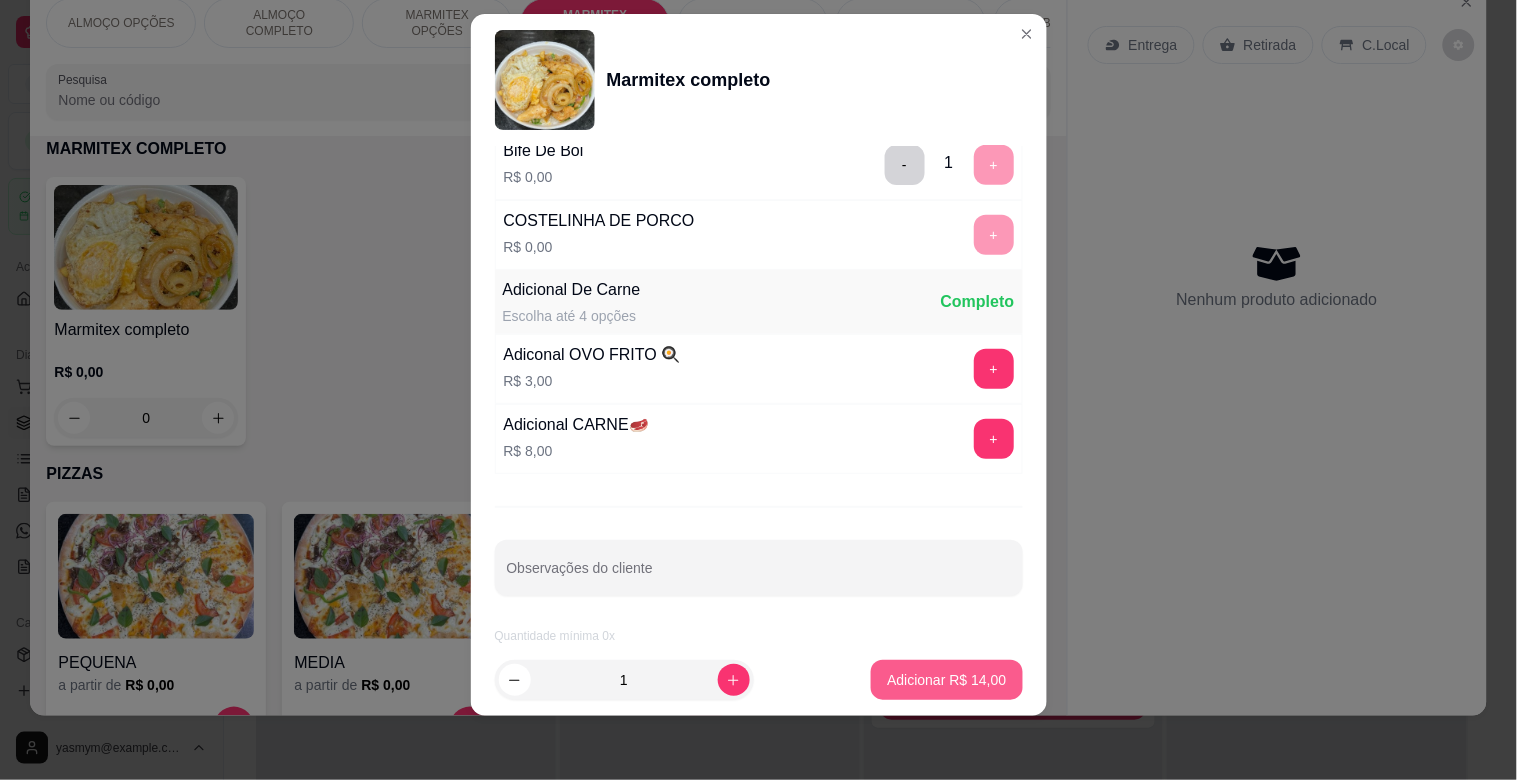 click on "Adicionar   R$ 14,00" at bounding box center (946, 680) 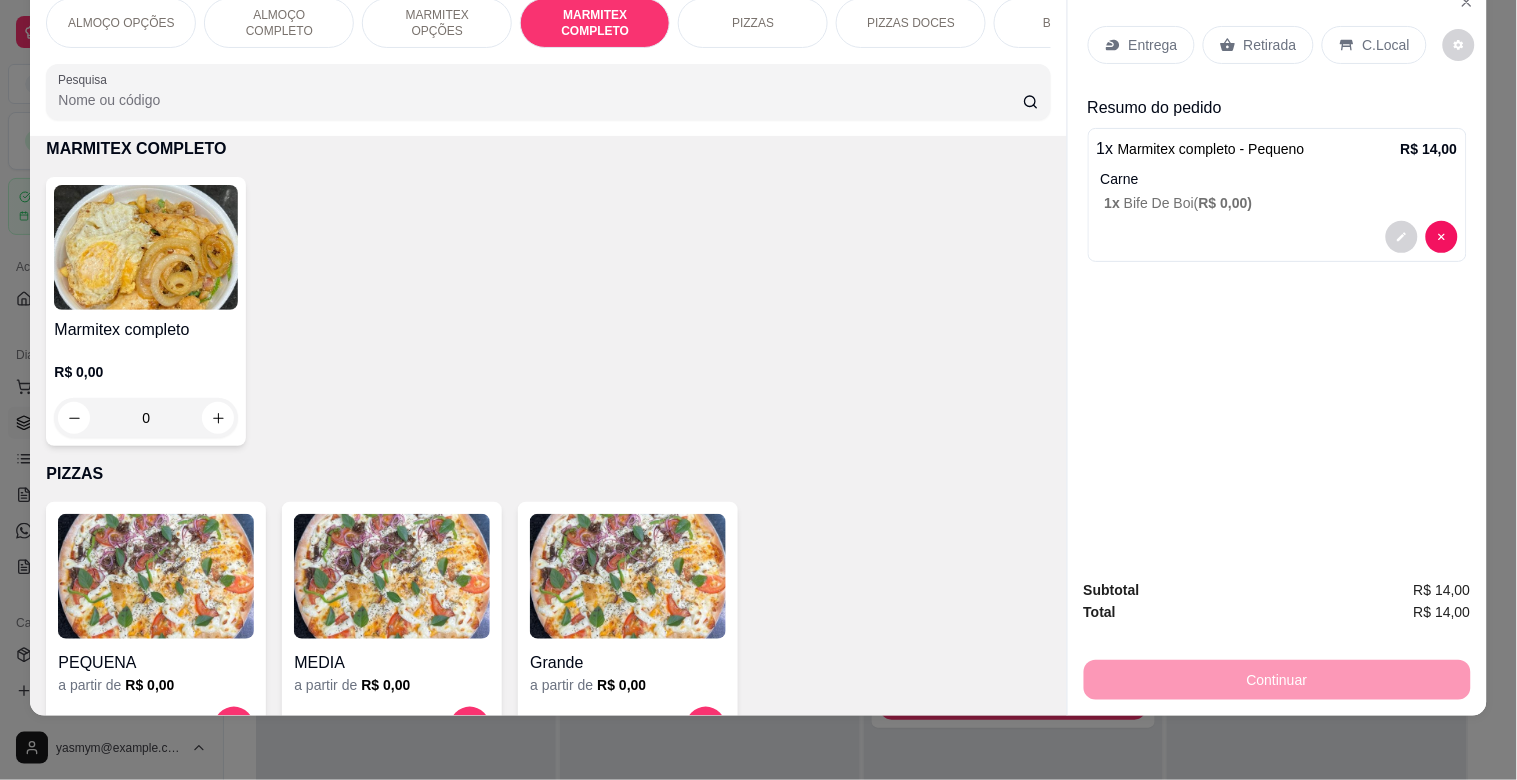 click at bounding box center [146, 247] 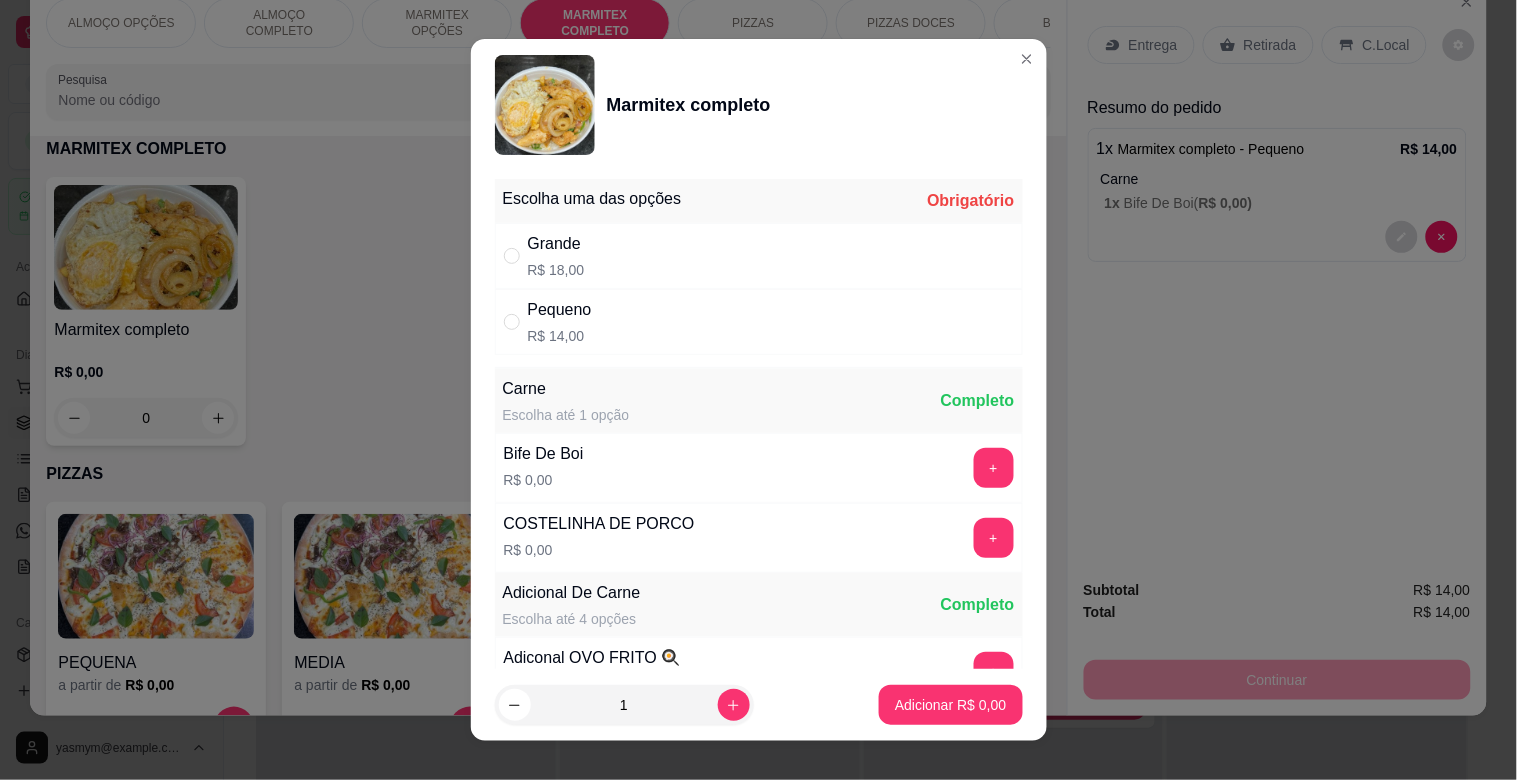 click on "Pequeno" at bounding box center [560, 310] 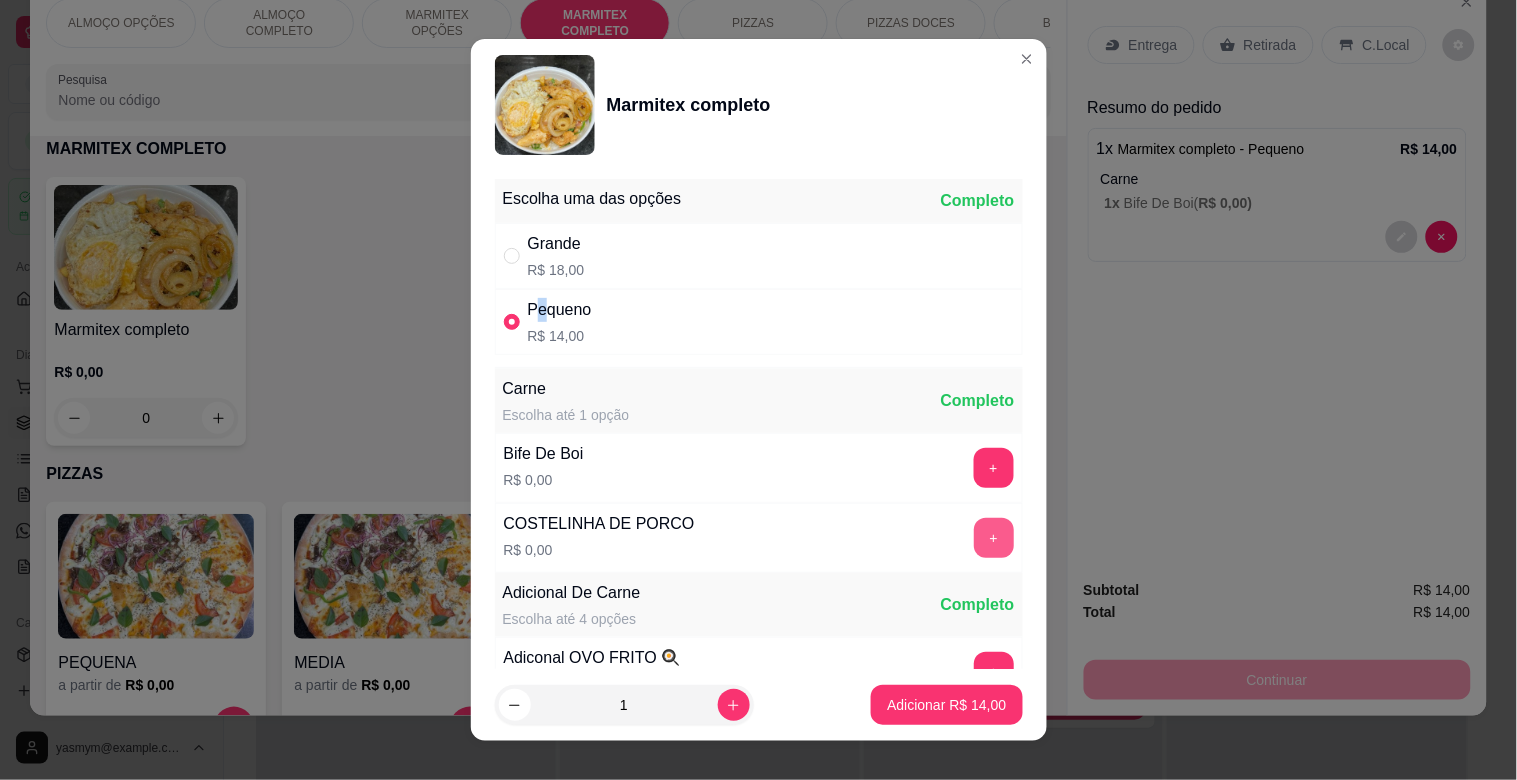 click on "+" at bounding box center (994, 538) 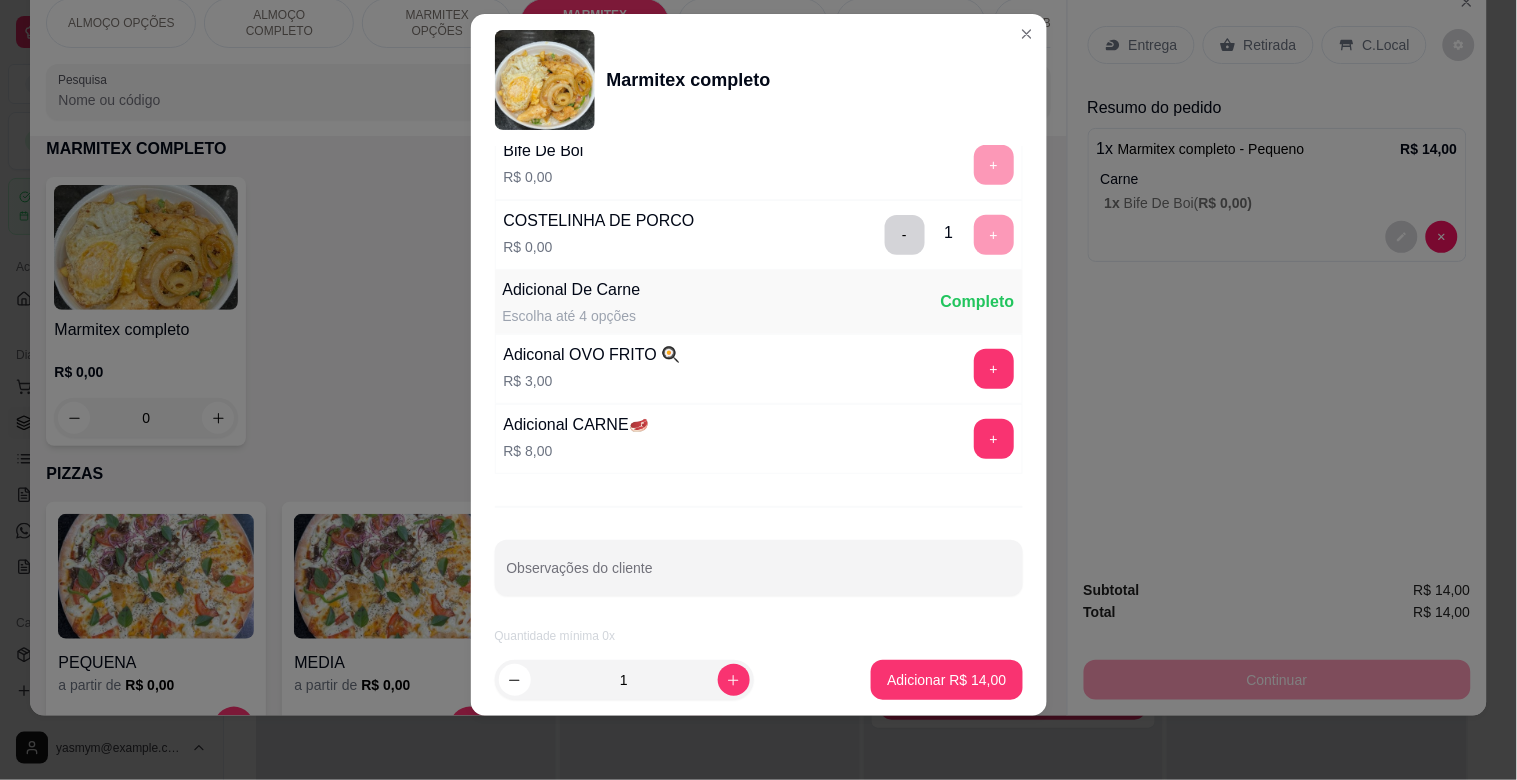 scroll, scrollTop: 280, scrollLeft: 0, axis: vertical 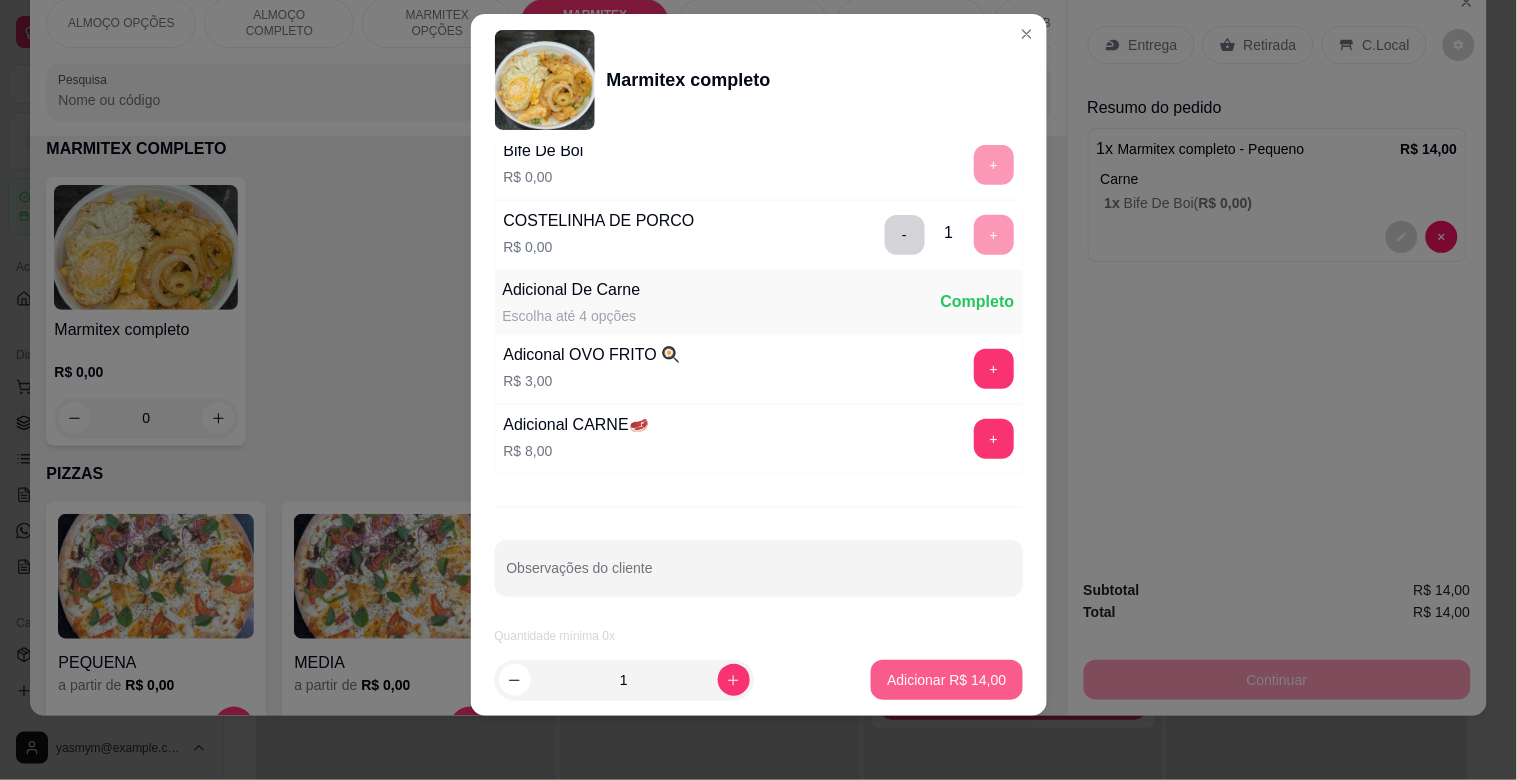 drag, startPoint x: 916, startPoint y: 647, endPoint x: 915, endPoint y: 671, distance: 24.020824 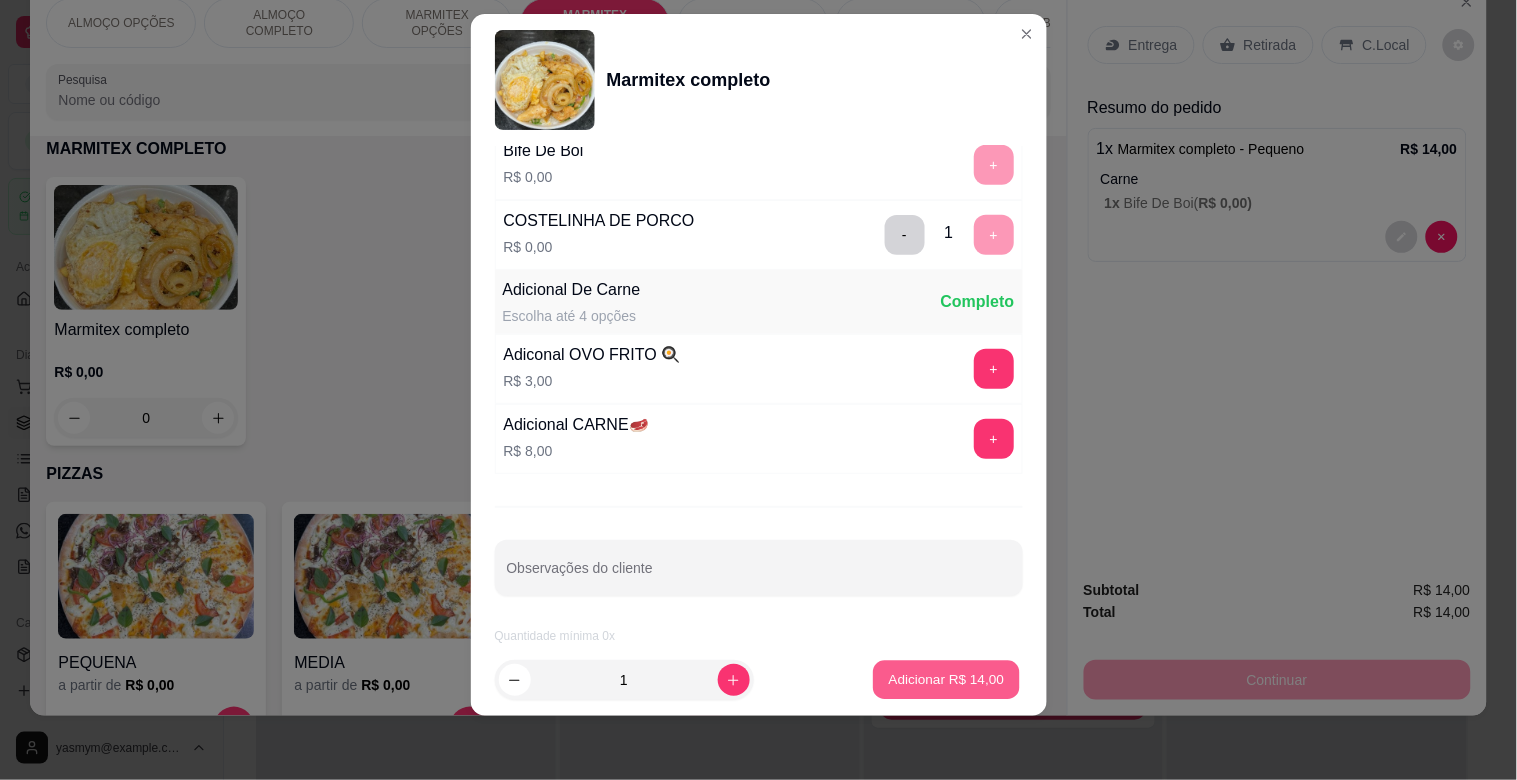 click on "Adicionar   R$ 14,00" at bounding box center (947, 679) 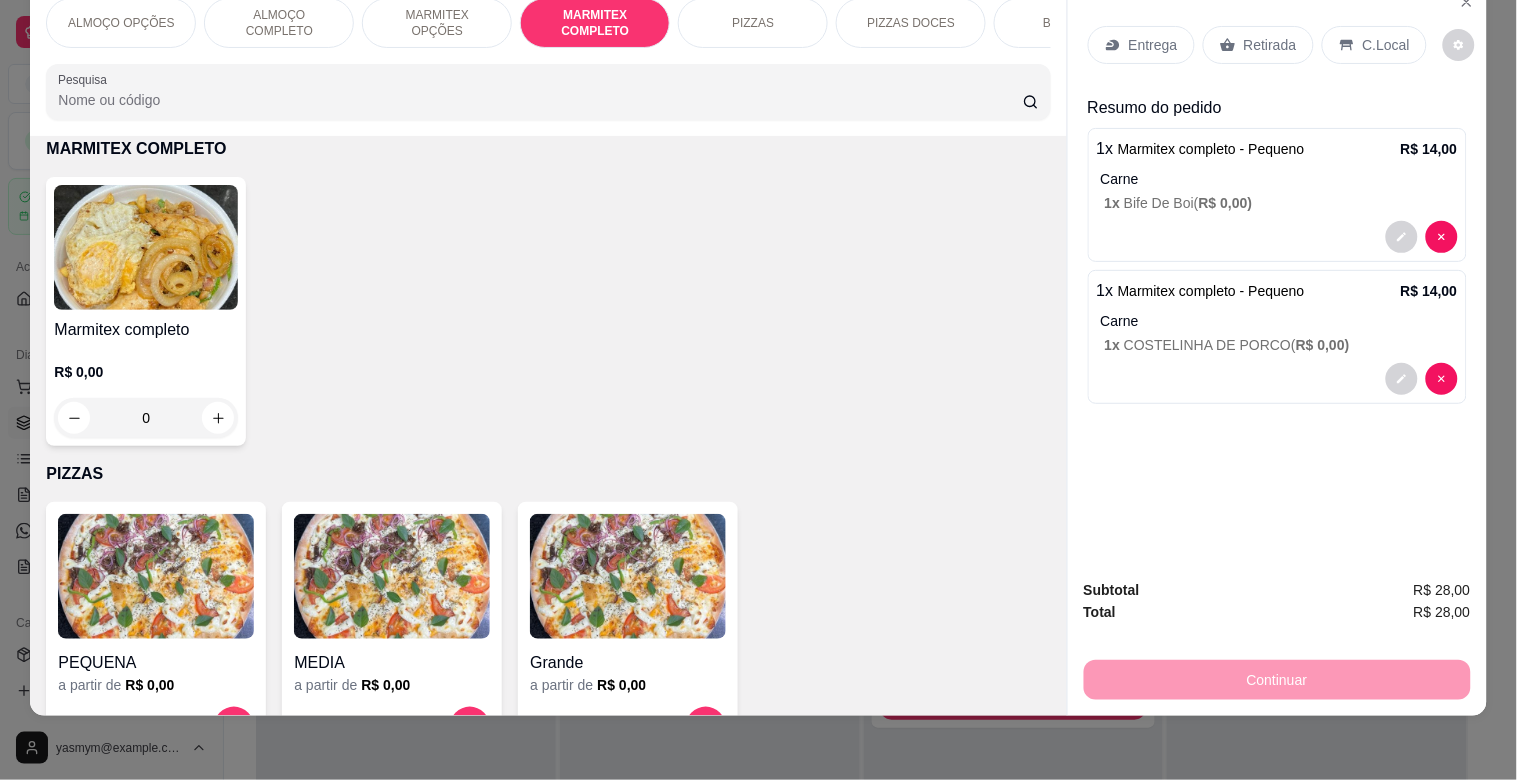 scroll, scrollTop: 0, scrollLeft: 0, axis: both 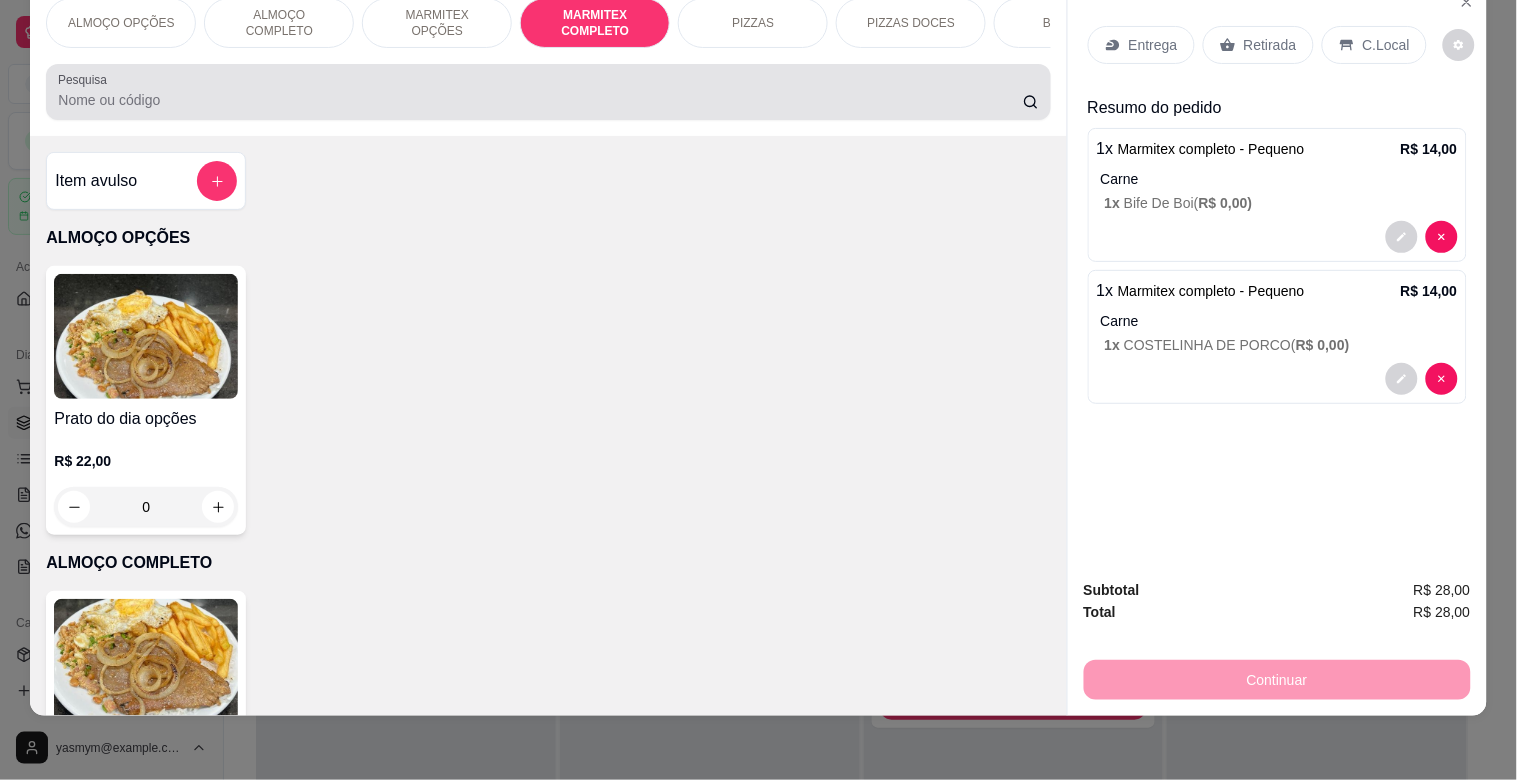 click at bounding box center (548, 92) 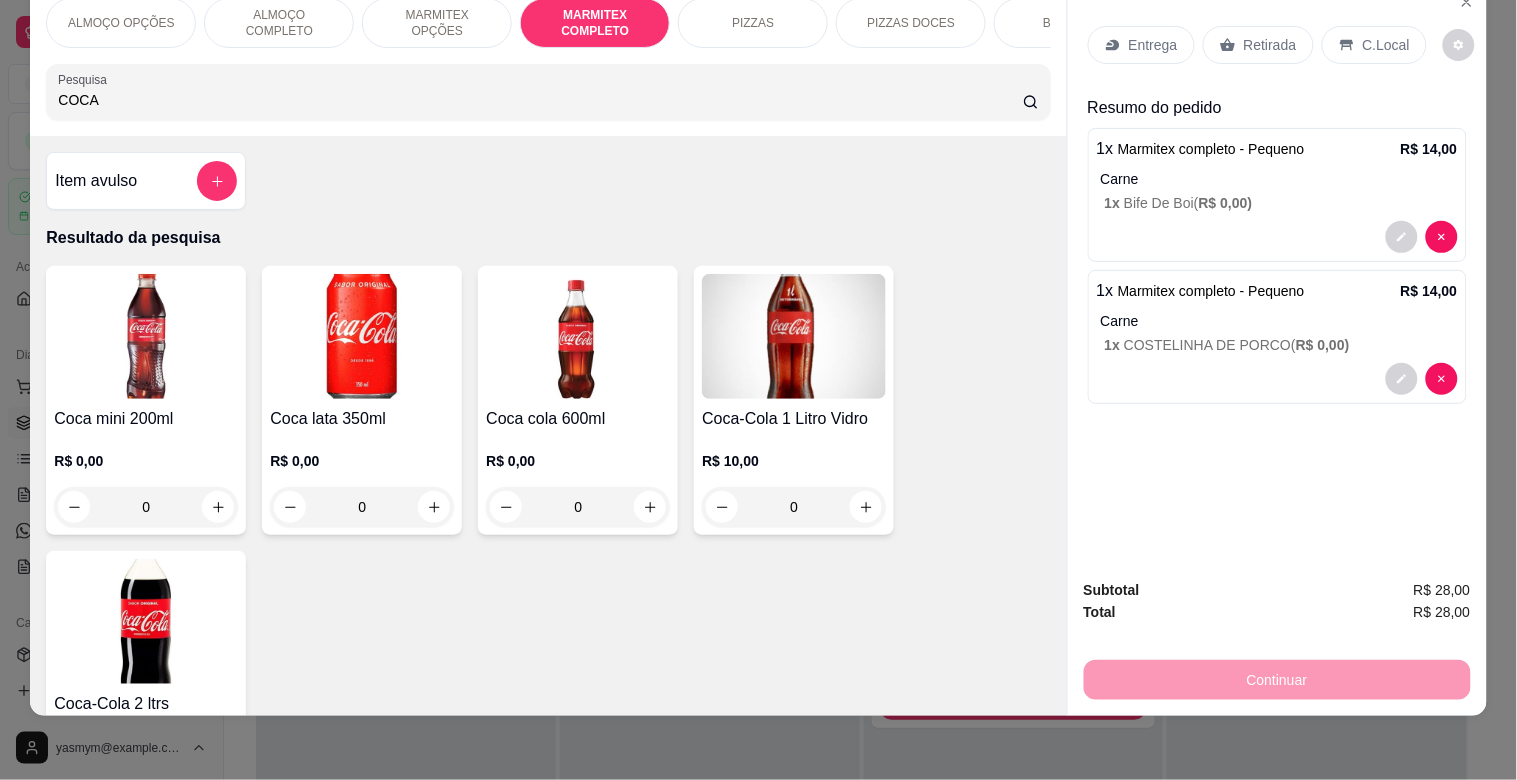 type on "COCA" 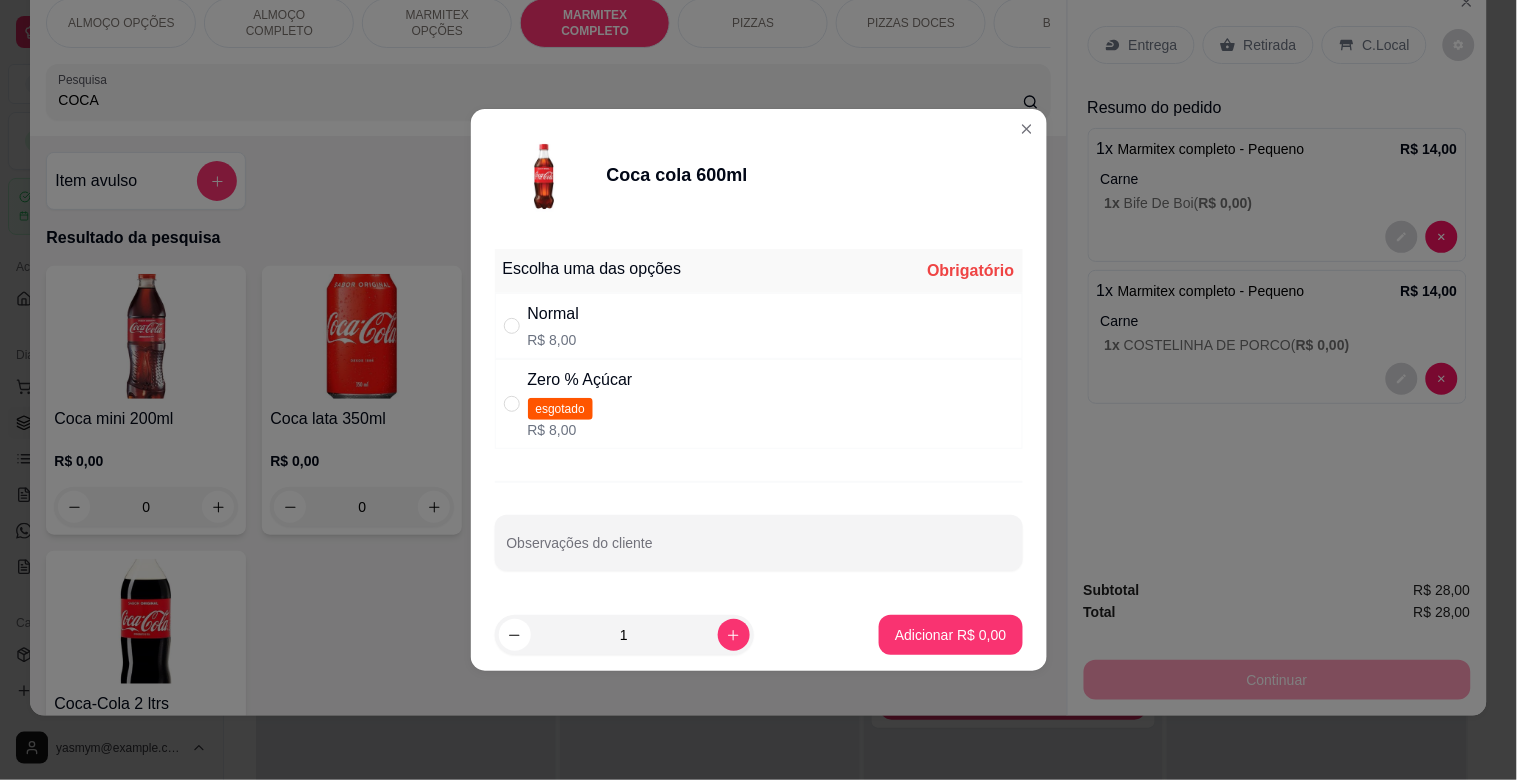 click on "Normal  R$ 8,00" at bounding box center (759, 326) 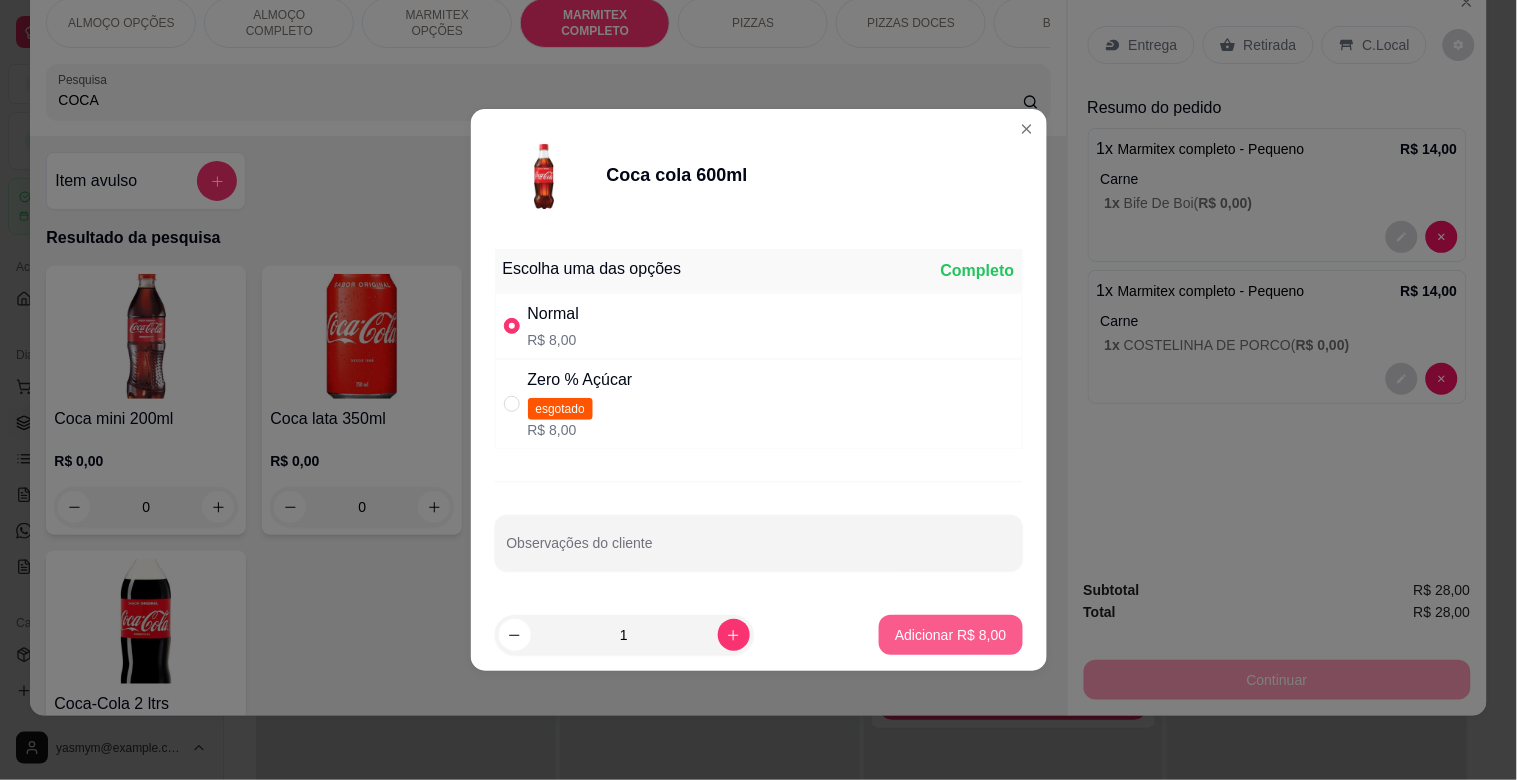click on "Adicionar   R$ 8,00" at bounding box center [950, 635] 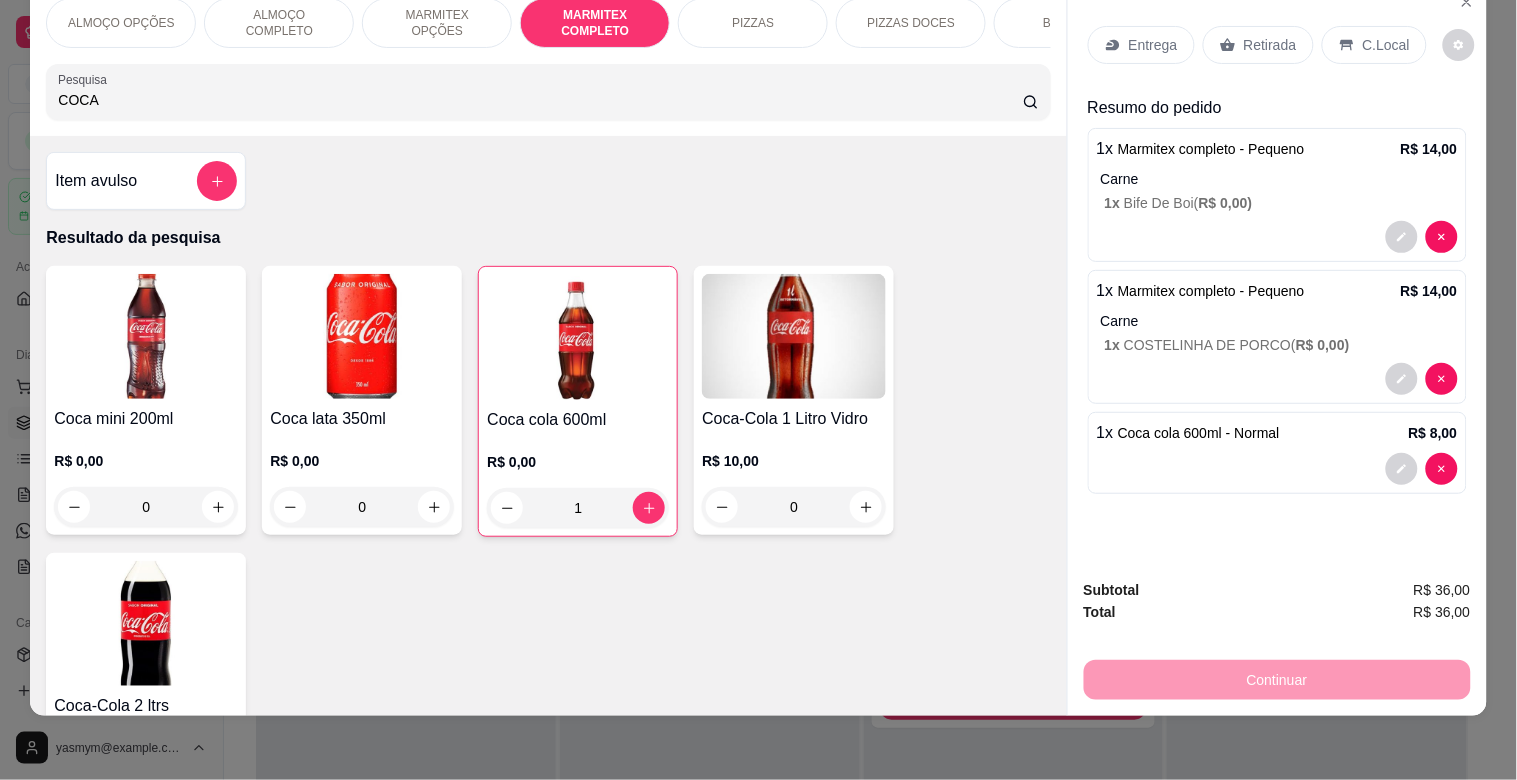click on "Retirada" at bounding box center (1270, 45) 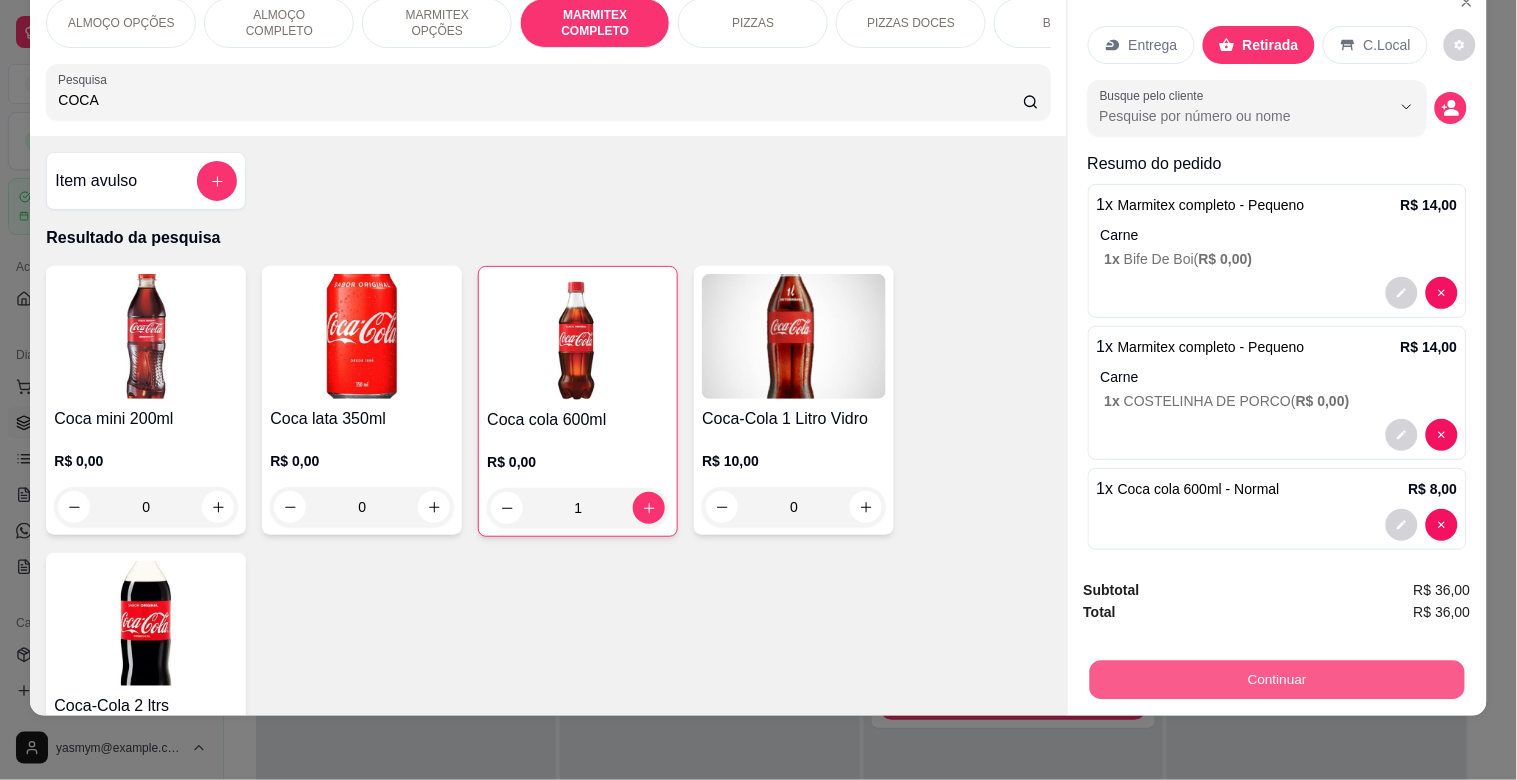 click on "Continuar" at bounding box center (1276, 679) 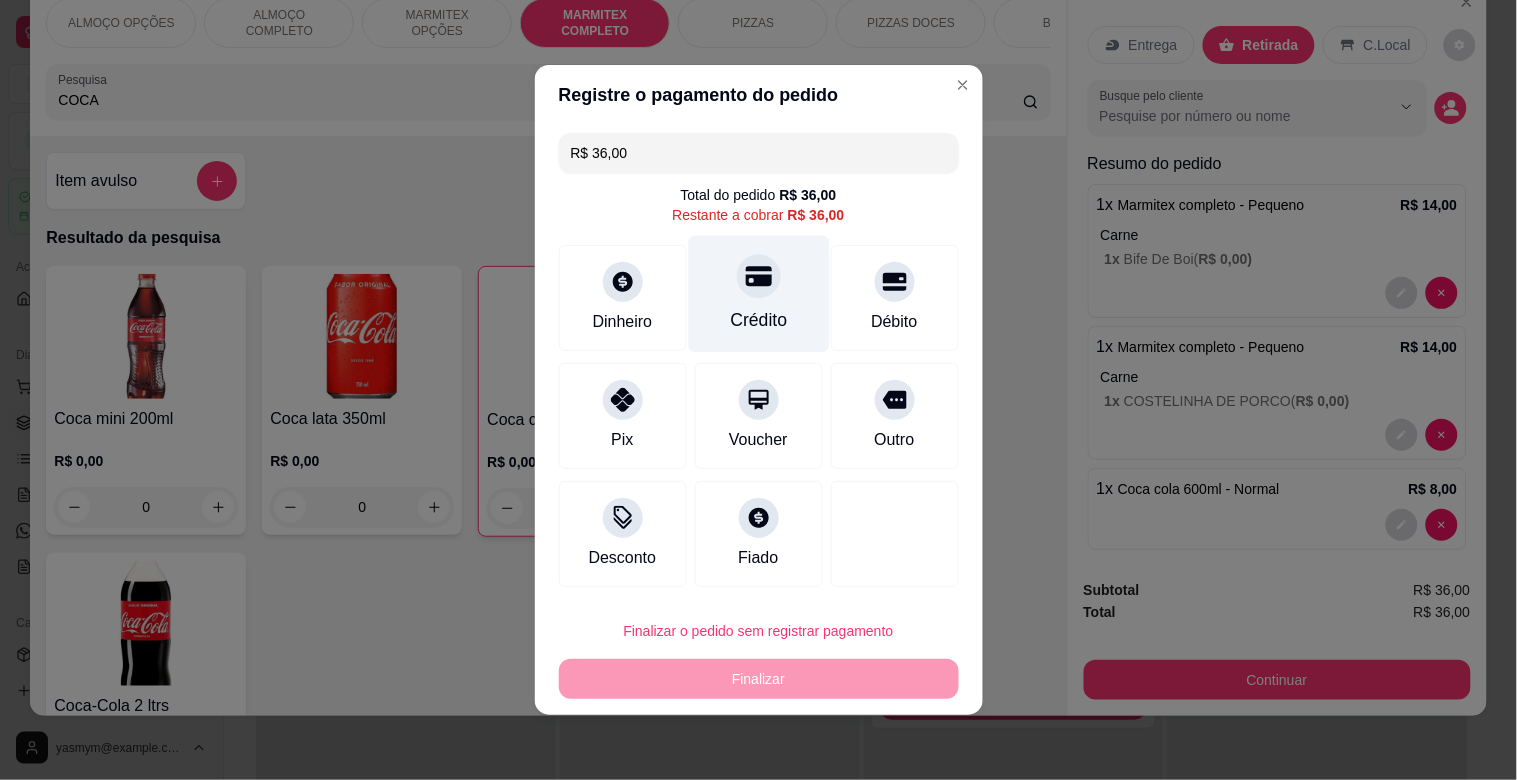 click on "Crédito" at bounding box center (758, 294) 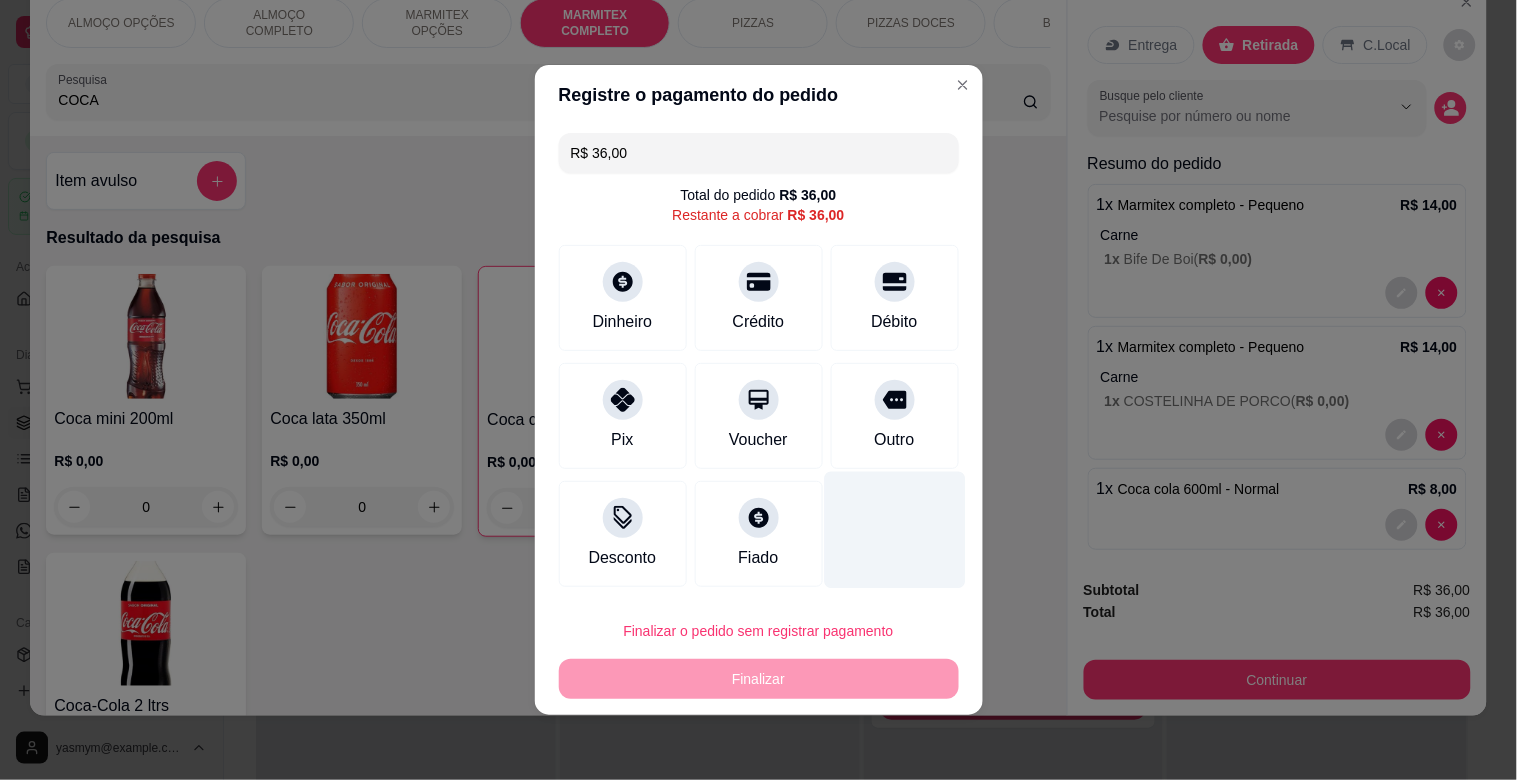 type on "R$ 0,00" 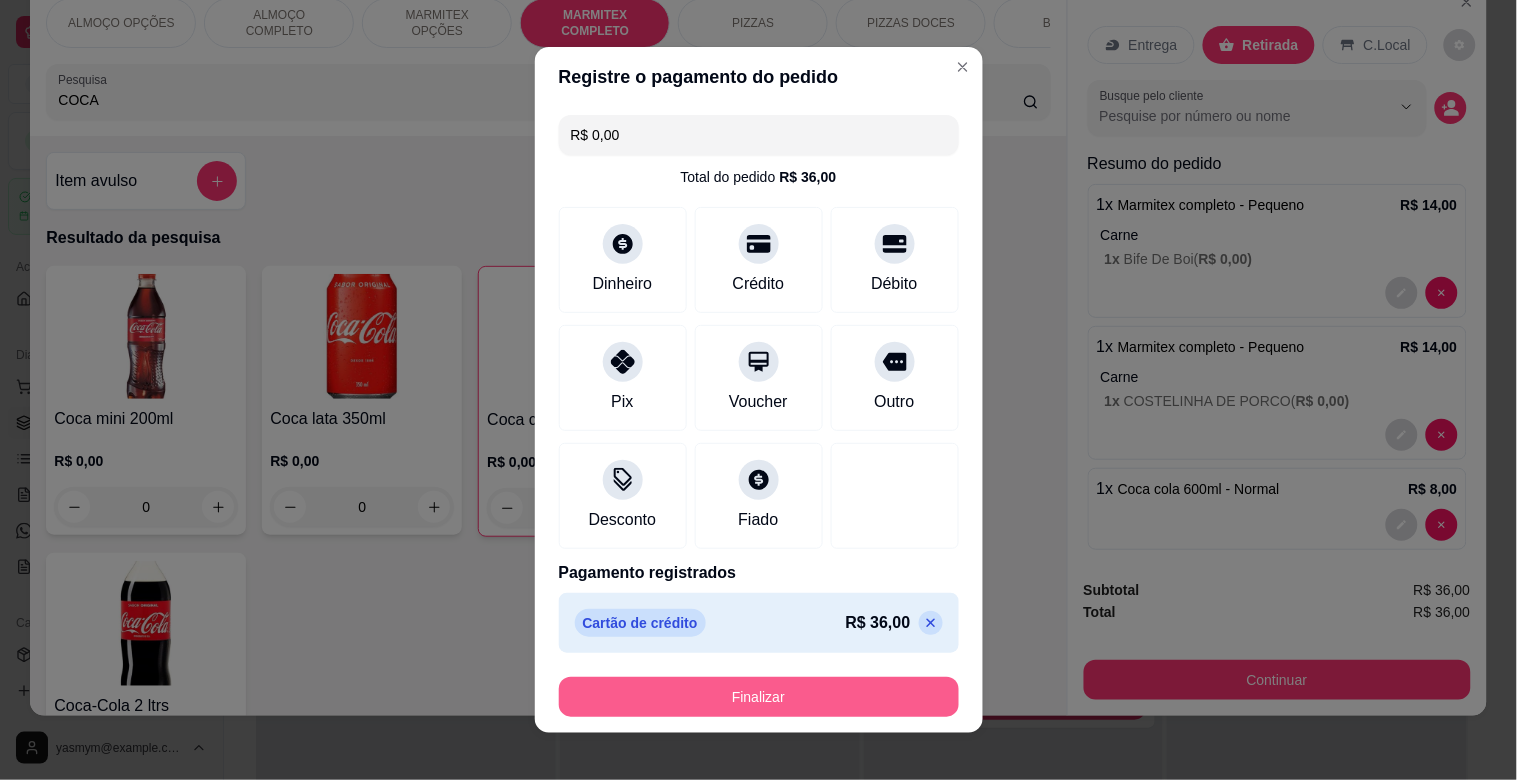 click on "Finalizar" at bounding box center [759, 697] 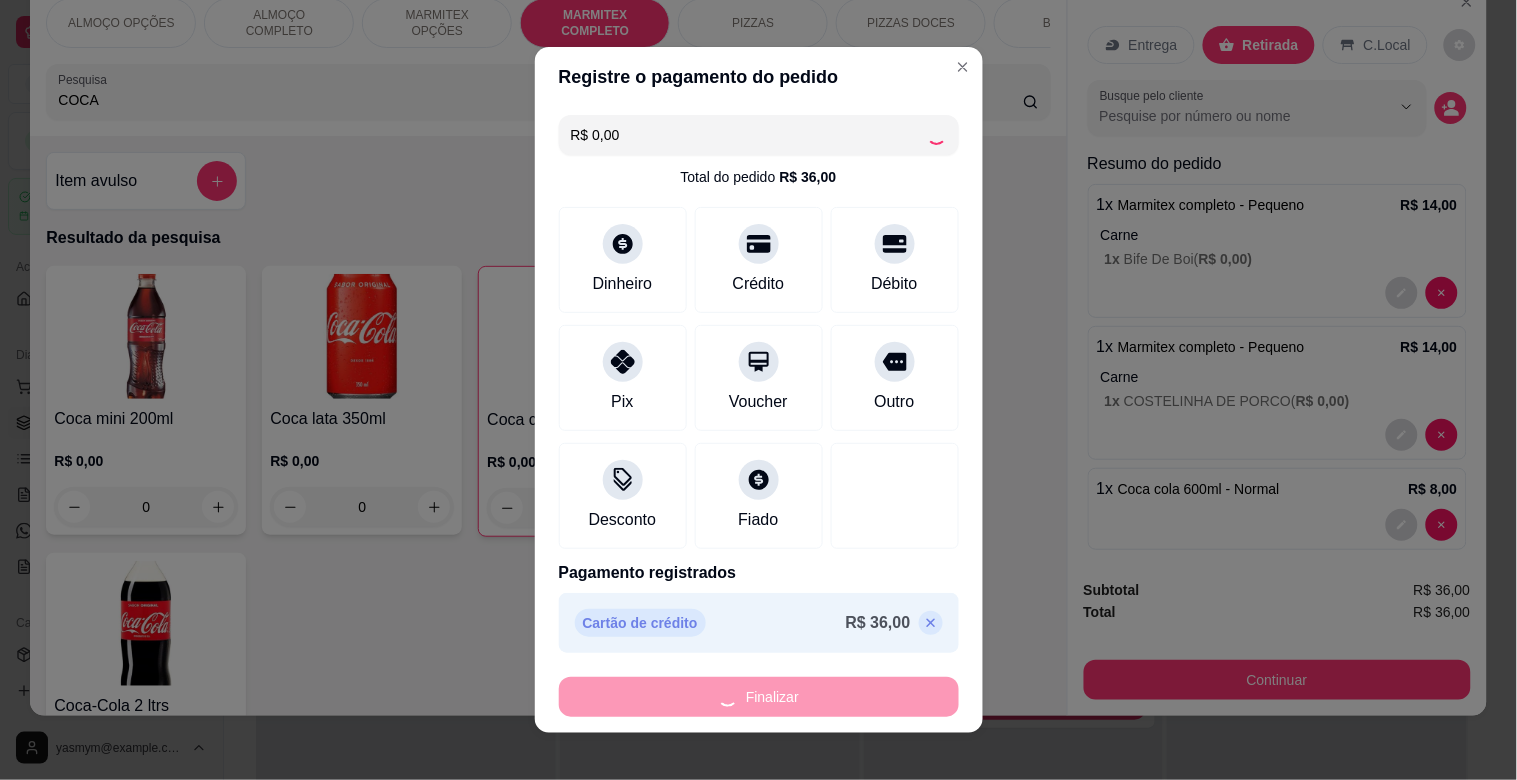 type on "0" 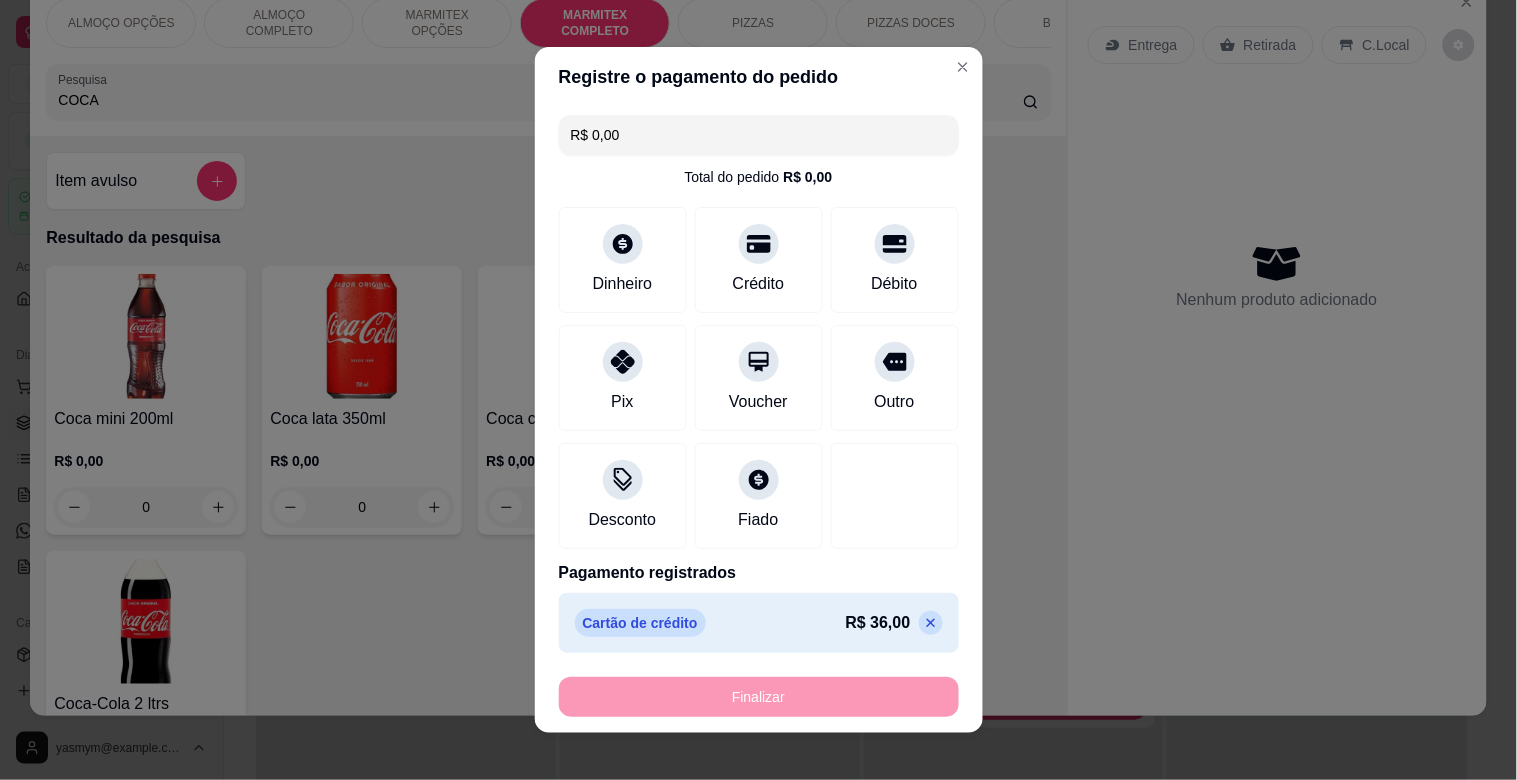 type on "-R$ 36,00" 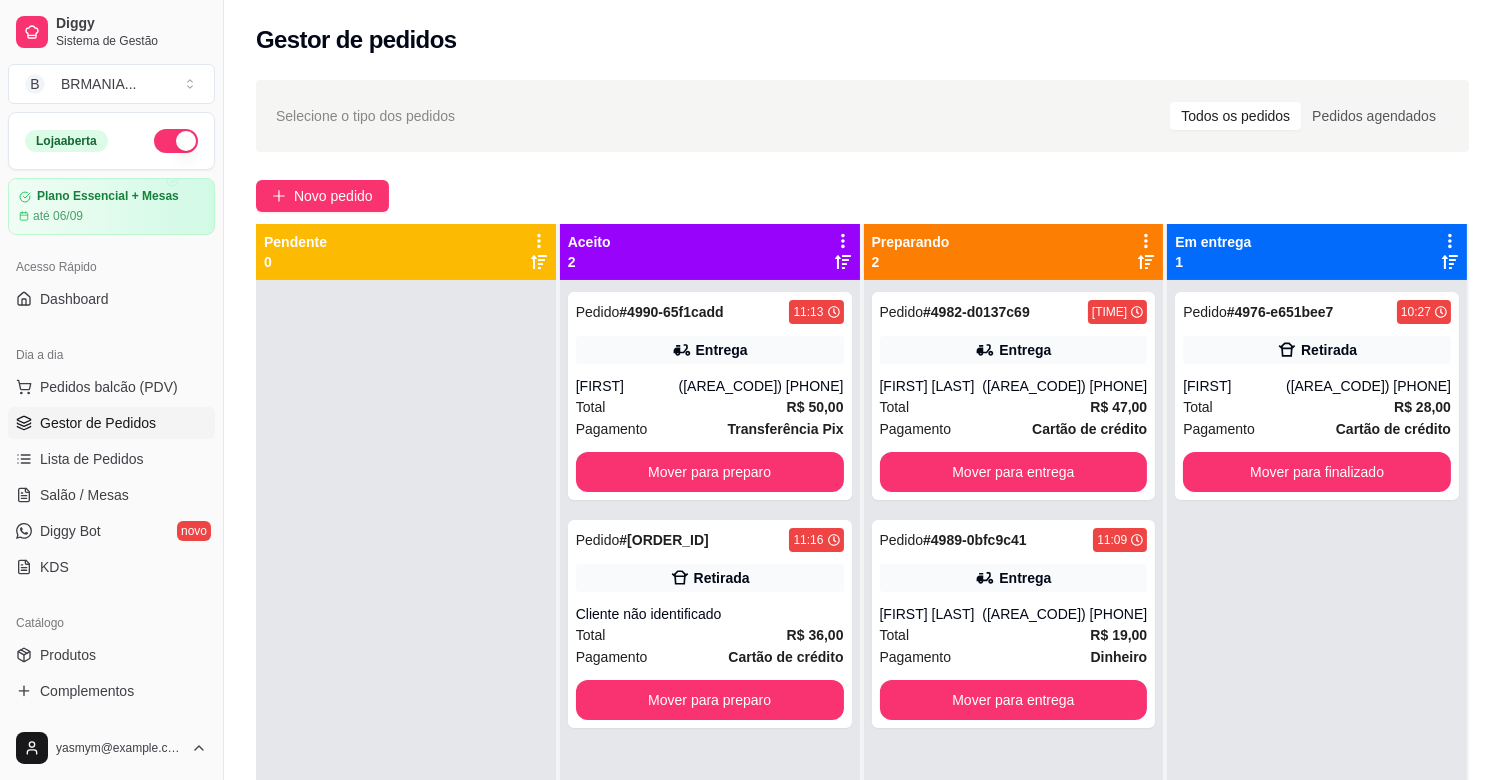 click on "Pedidos balcão (PDV) Gestor de Pedidos Lista de Pedidos Salão / Mesas Diggy Bot novo KDS" at bounding box center (111, 477) 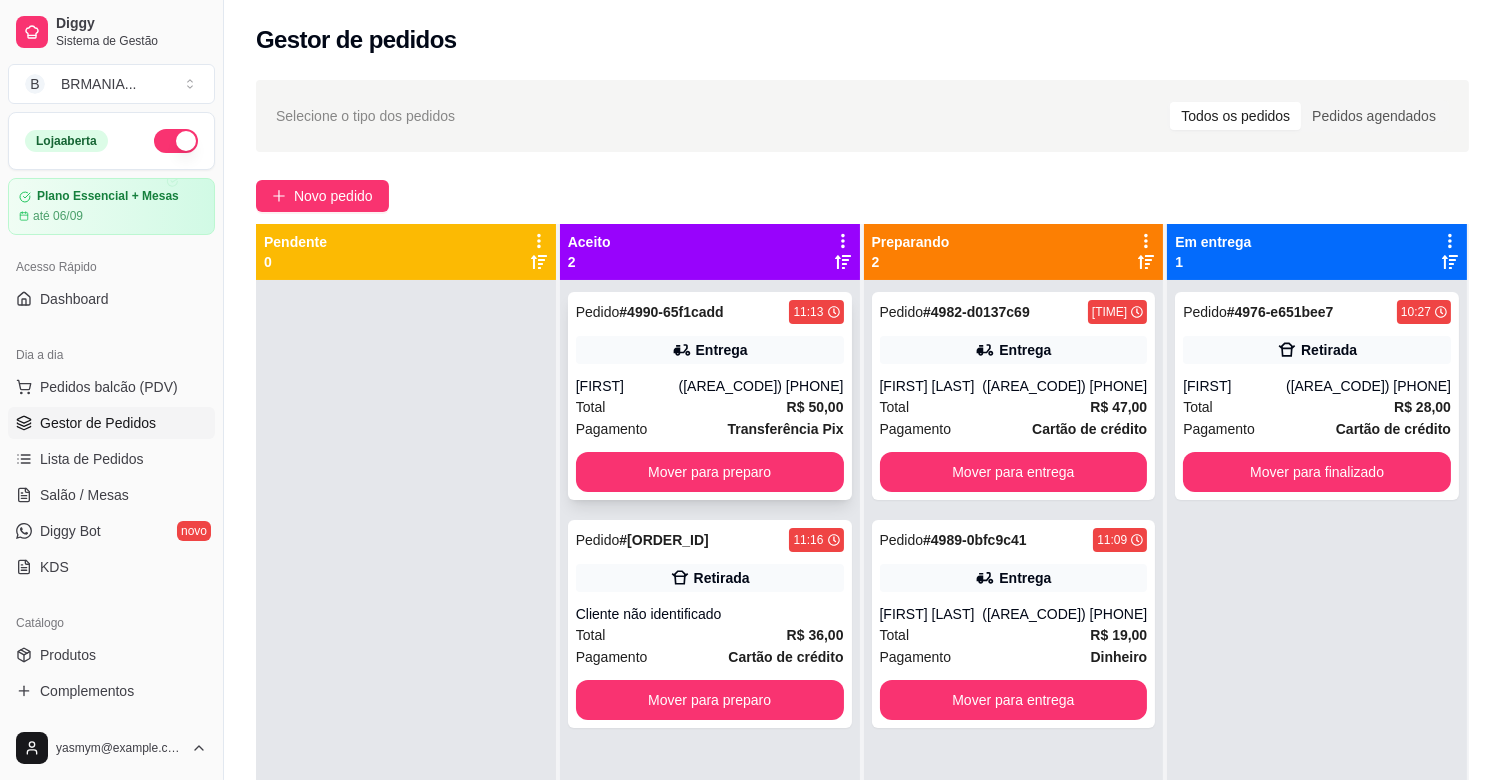 click on "Pagamento Transferência Pix" at bounding box center [710, 429] 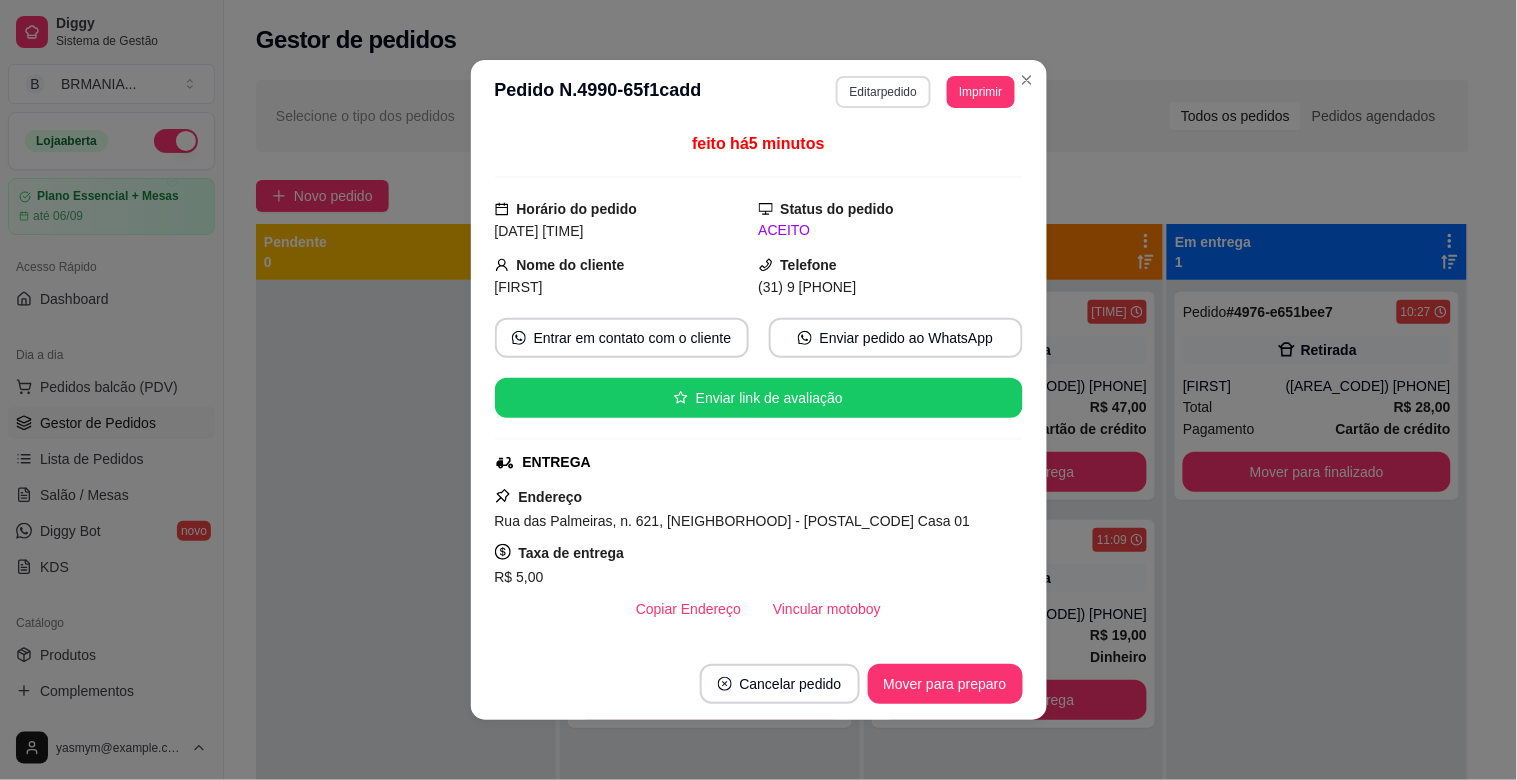 click on "Editar  pedido" at bounding box center (883, 92) 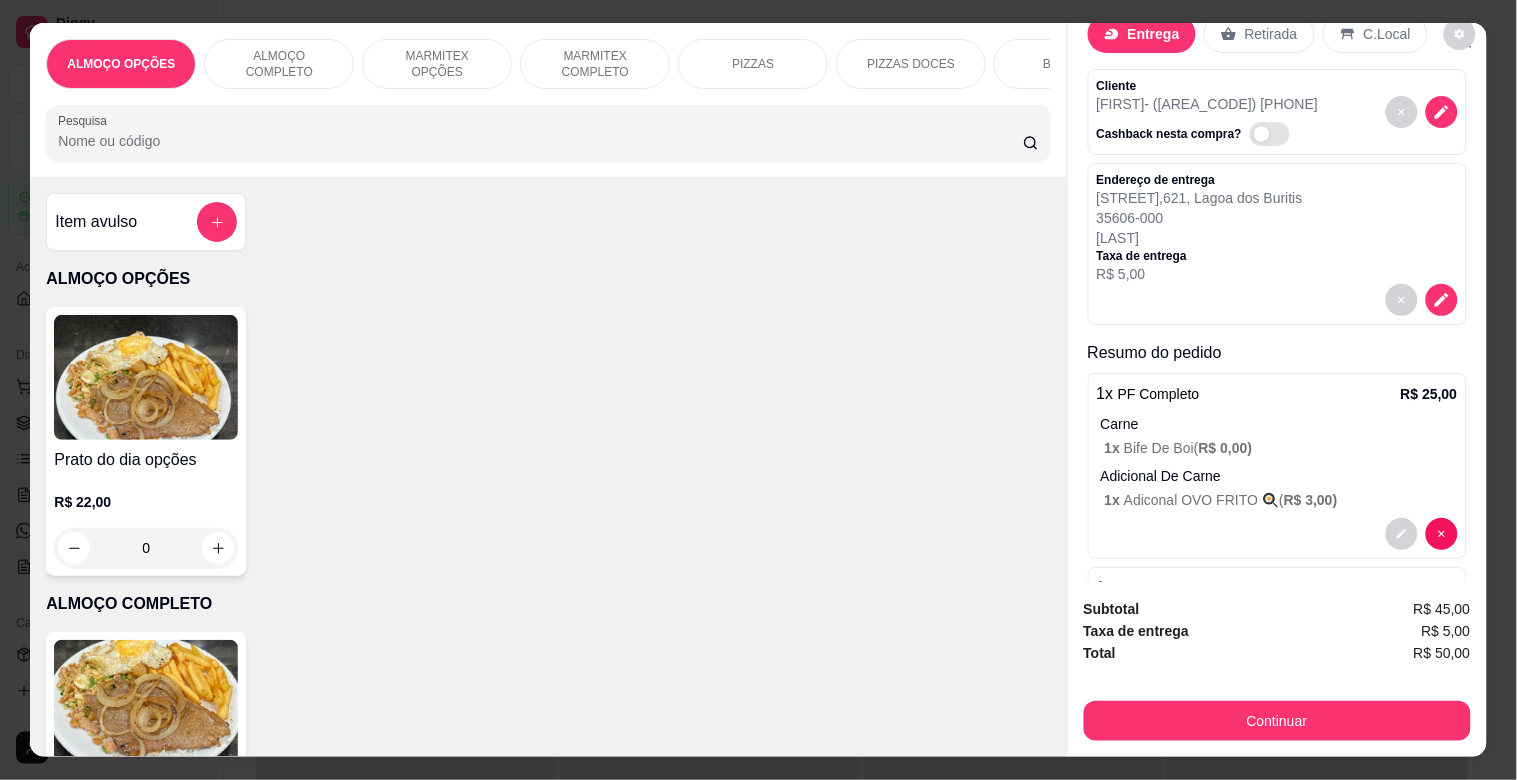 scroll, scrollTop: 56, scrollLeft: 0, axis: vertical 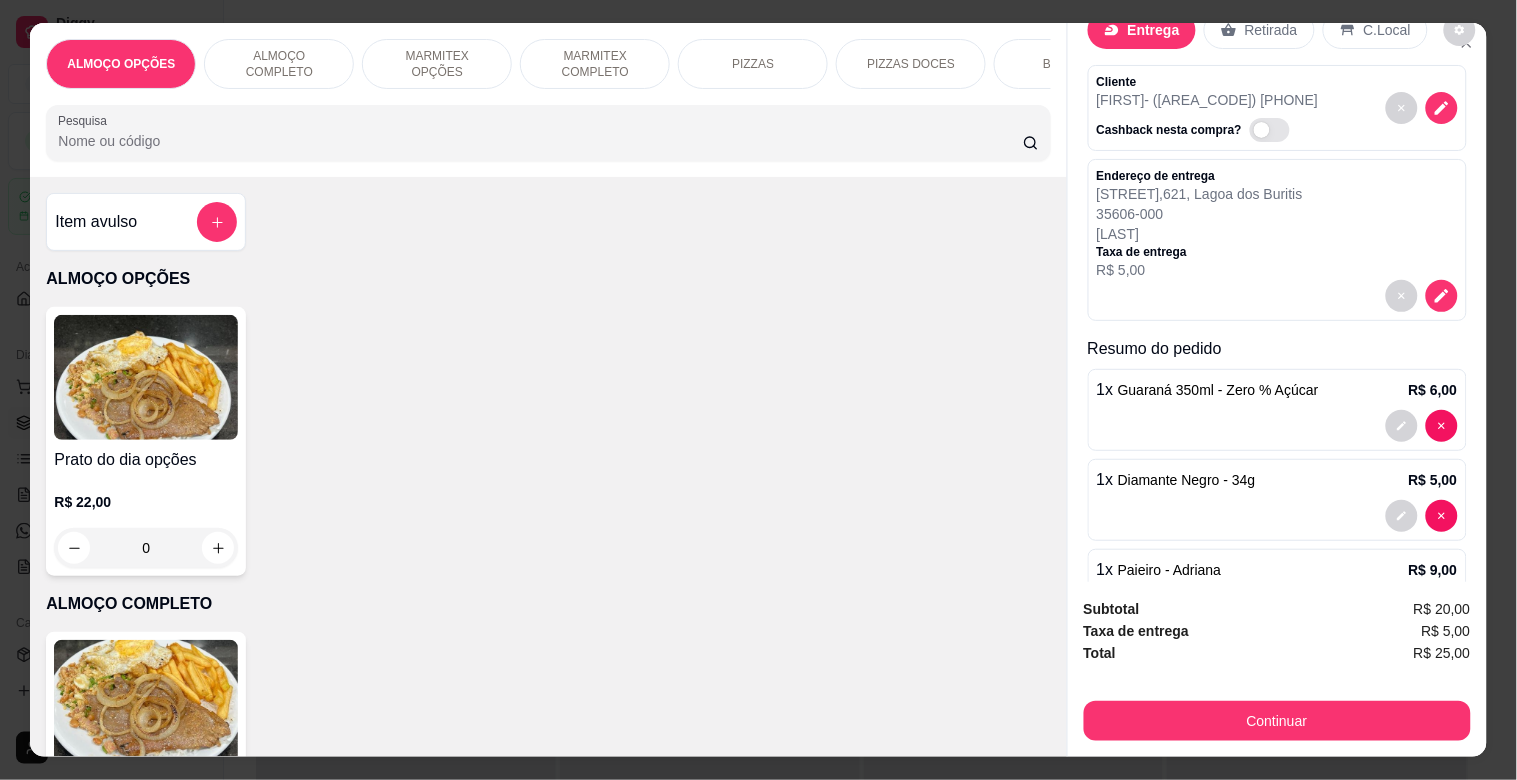click on "MARMITEX COMPLETO" at bounding box center [595, 64] 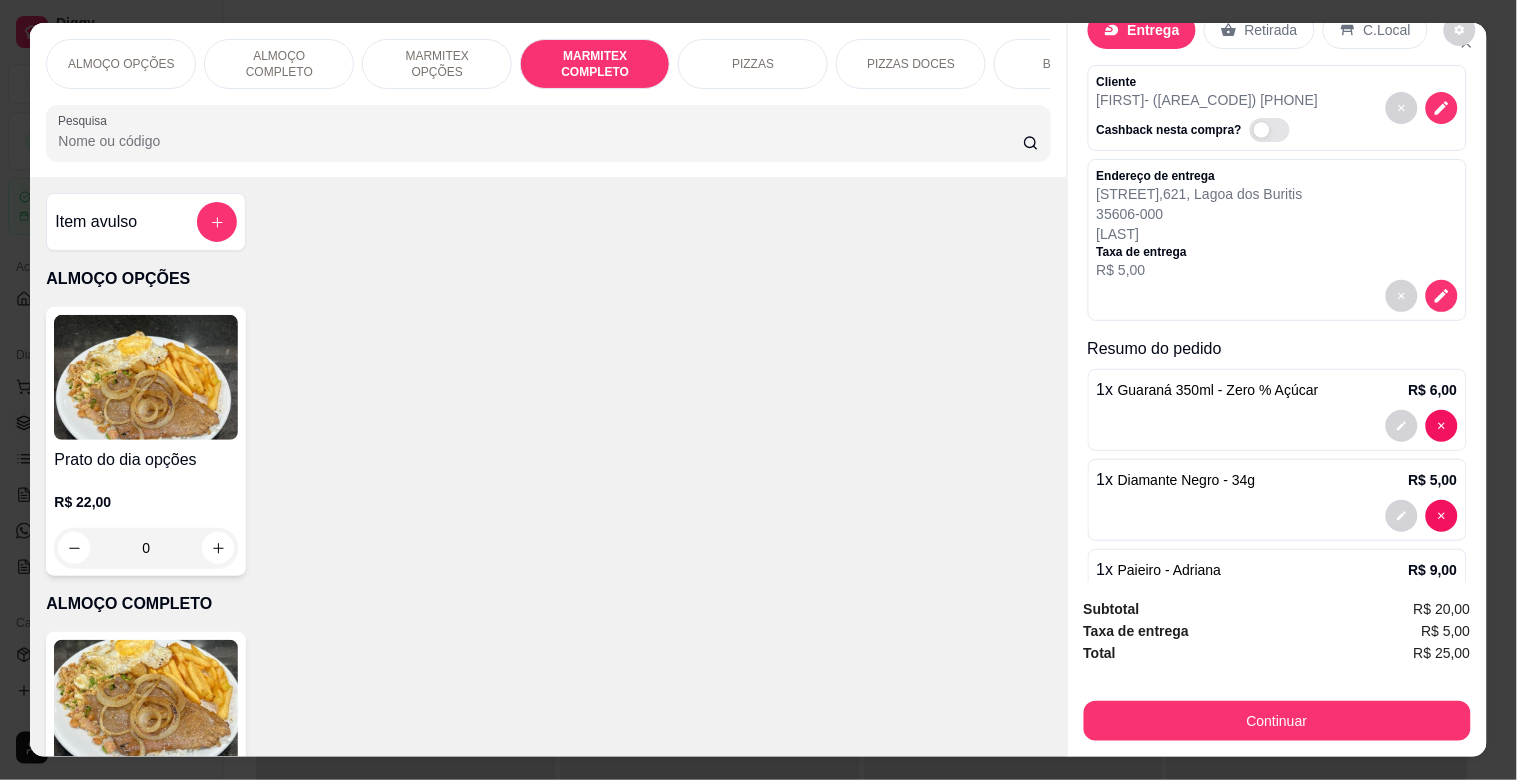 scroll, scrollTop: 1064, scrollLeft: 0, axis: vertical 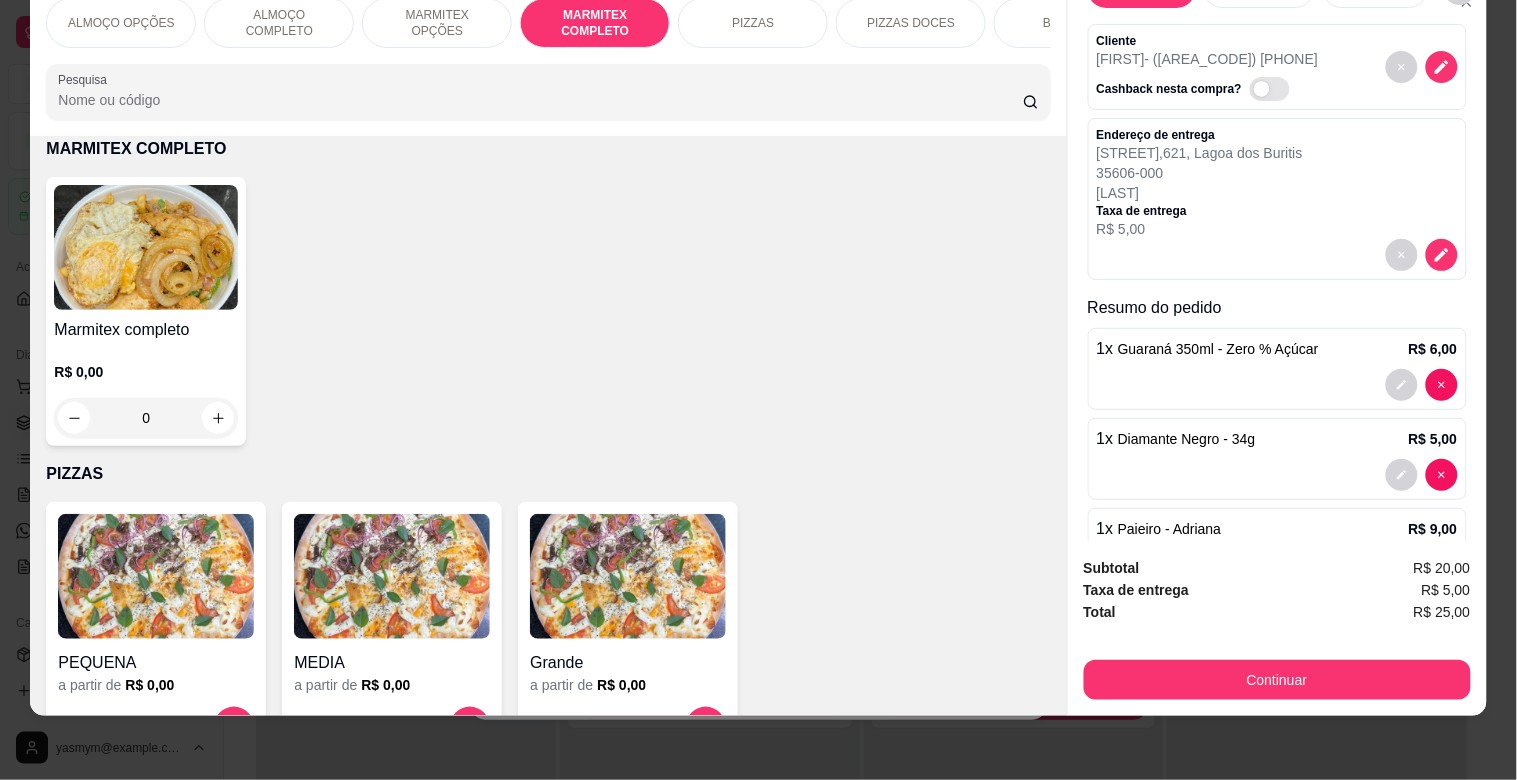 click at bounding box center [146, 247] 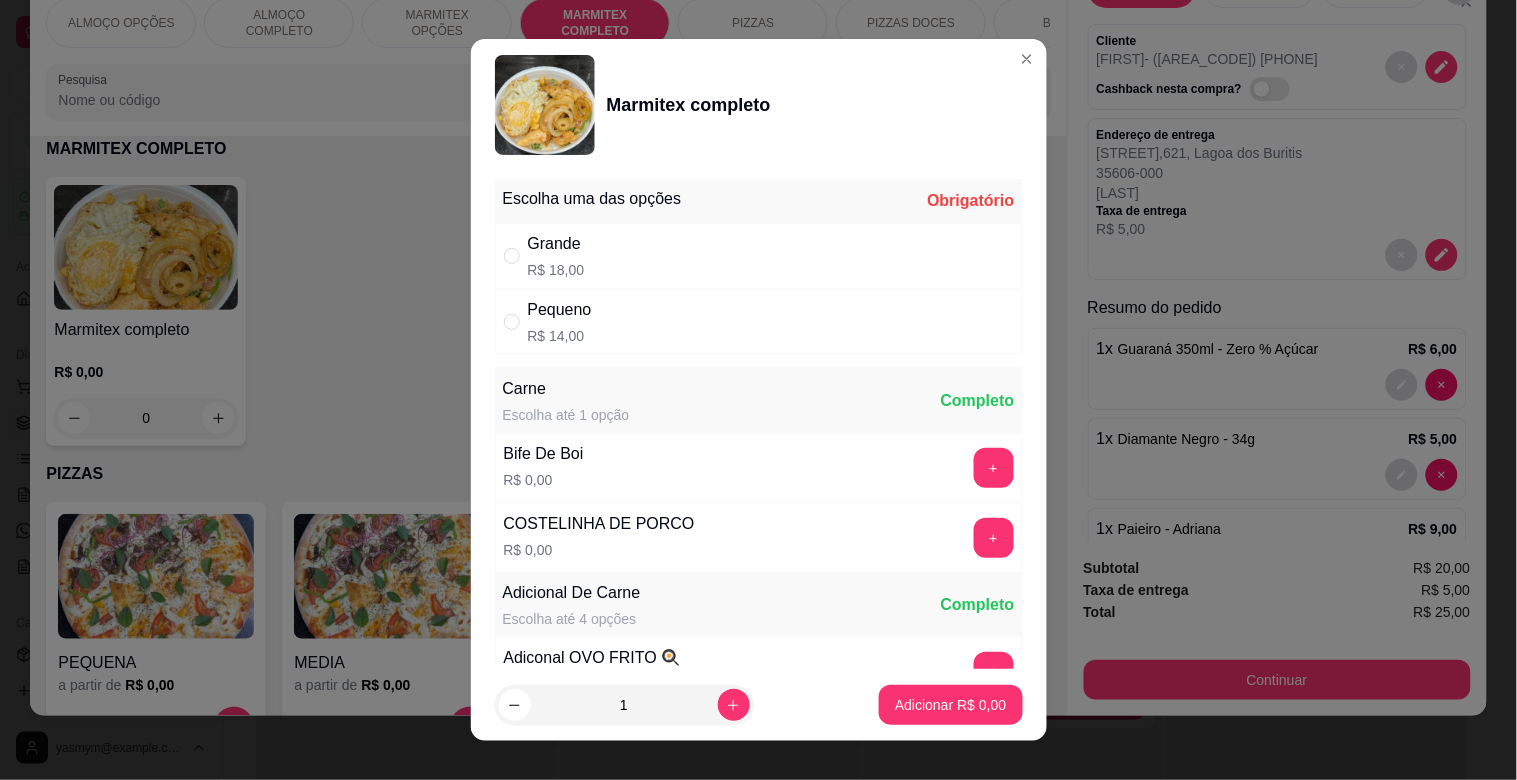 click on "Escolha uma das opções Obrigatório Grande  R$ 18,00 Pequeno  R$ 14,00" at bounding box center [759, 267] 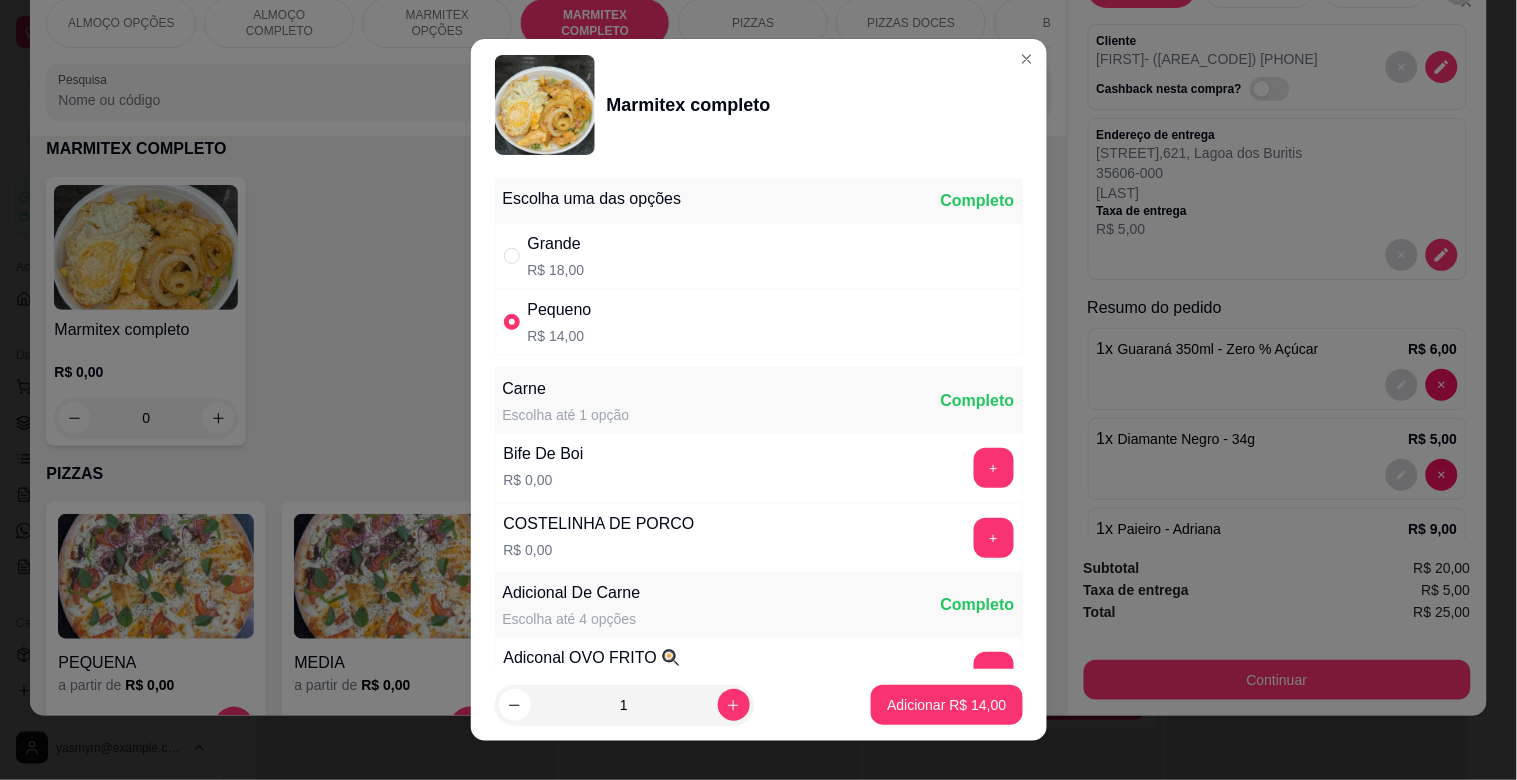 click on "Grande  R$ 18,00" at bounding box center [759, 256] 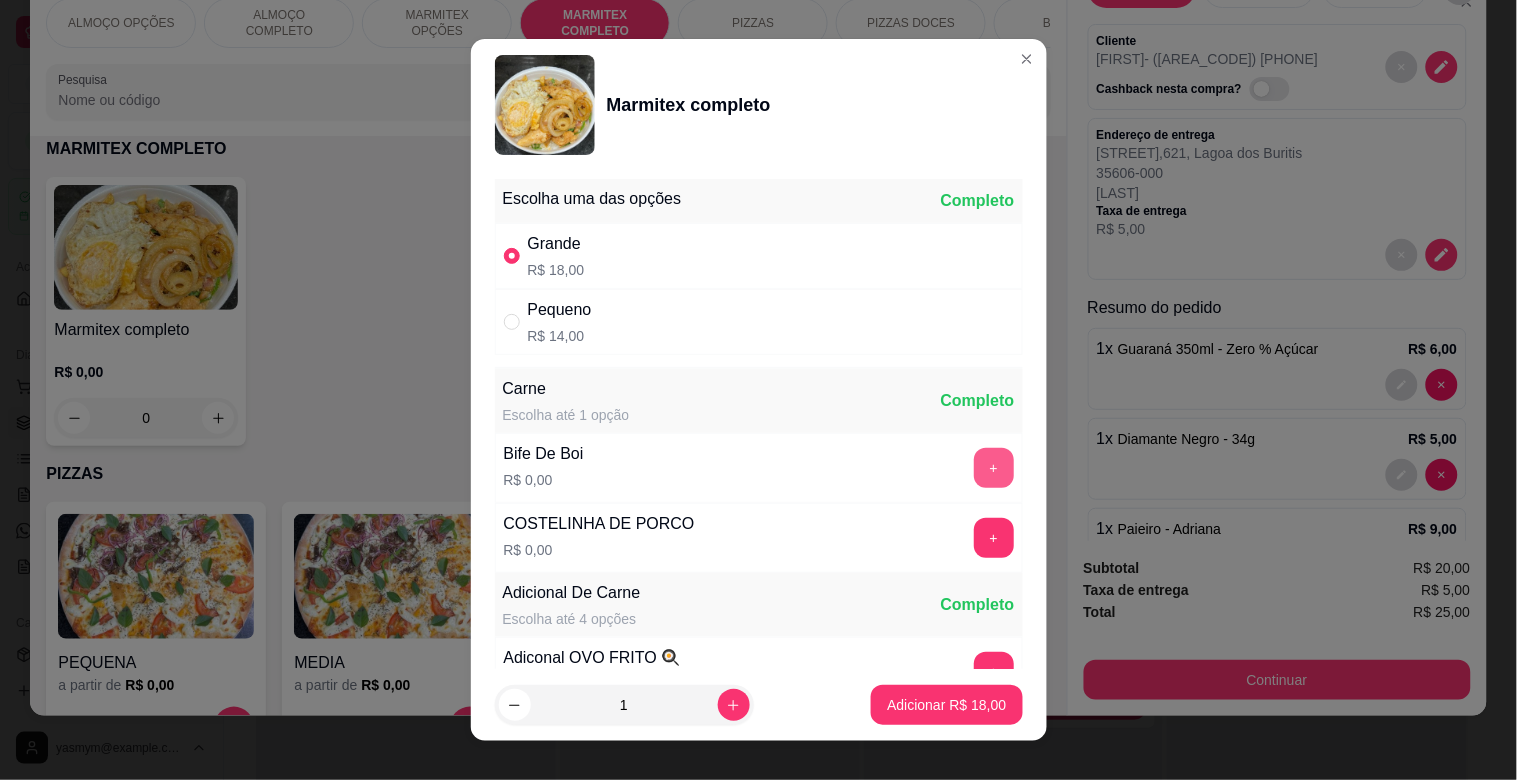 click on "+" at bounding box center [994, 468] 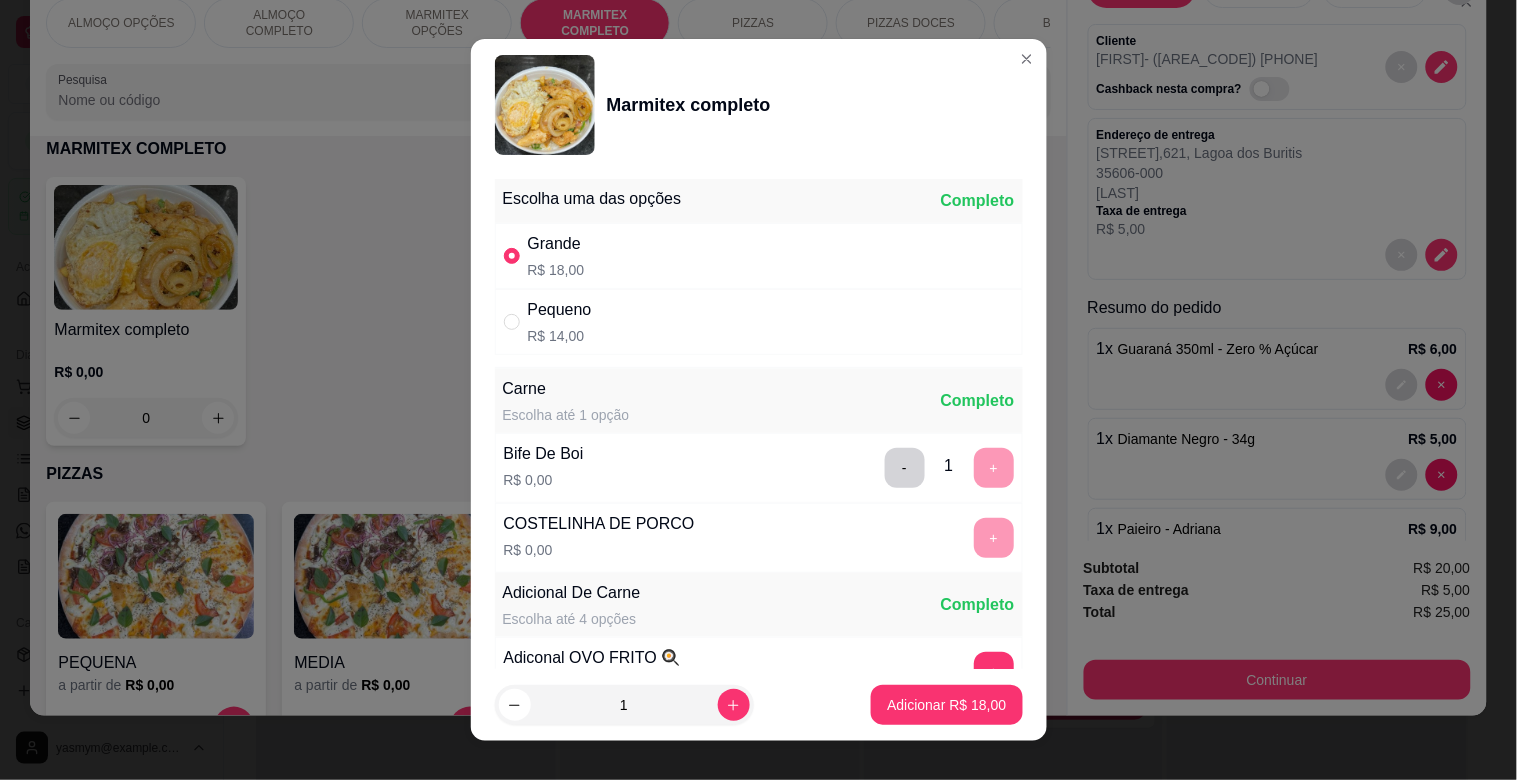 scroll, scrollTop: 25, scrollLeft: 0, axis: vertical 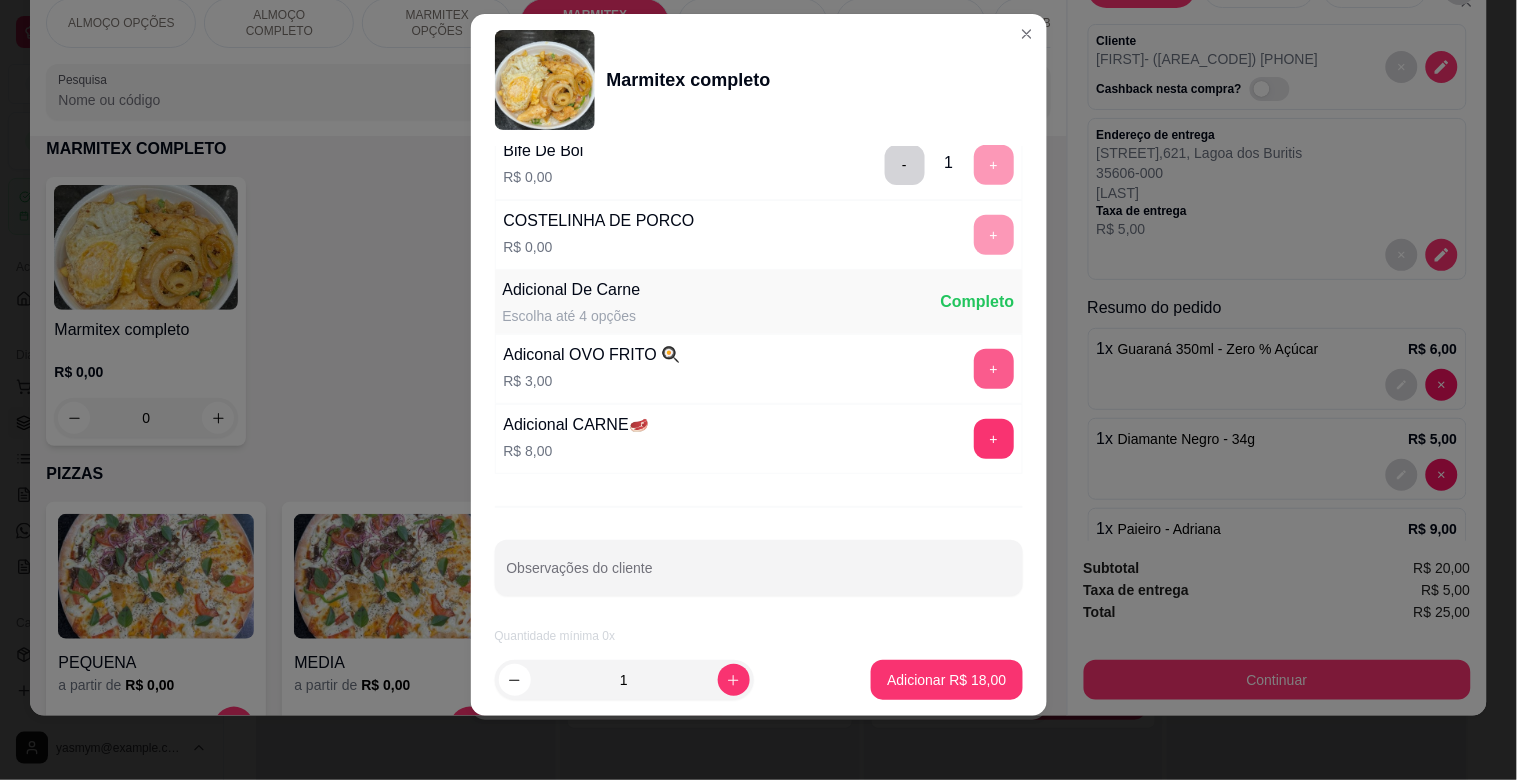 click on "+" at bounding box center (994, 369) 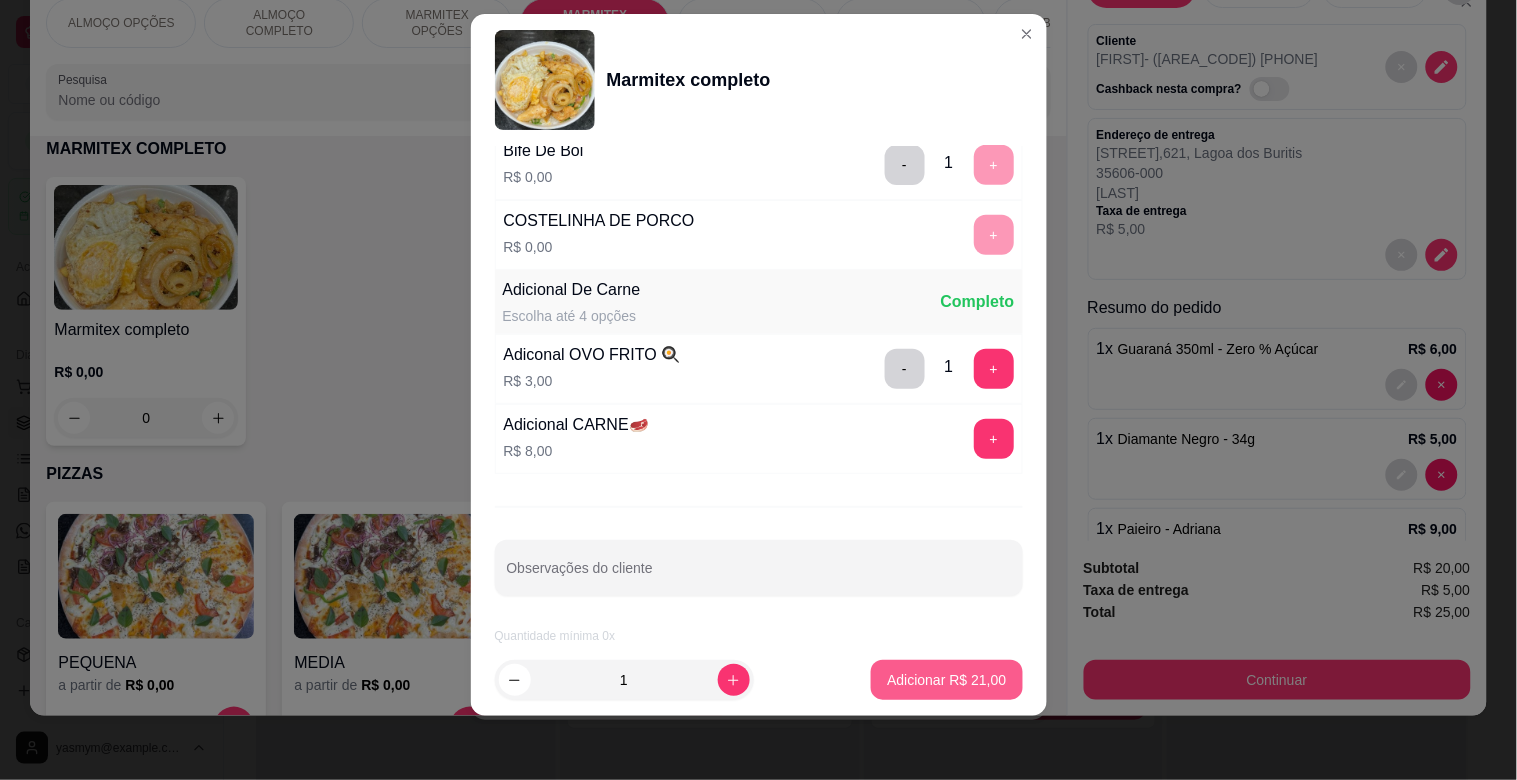 click on "Adicionar   R$ 21,00" at bounding box center [946, 680] 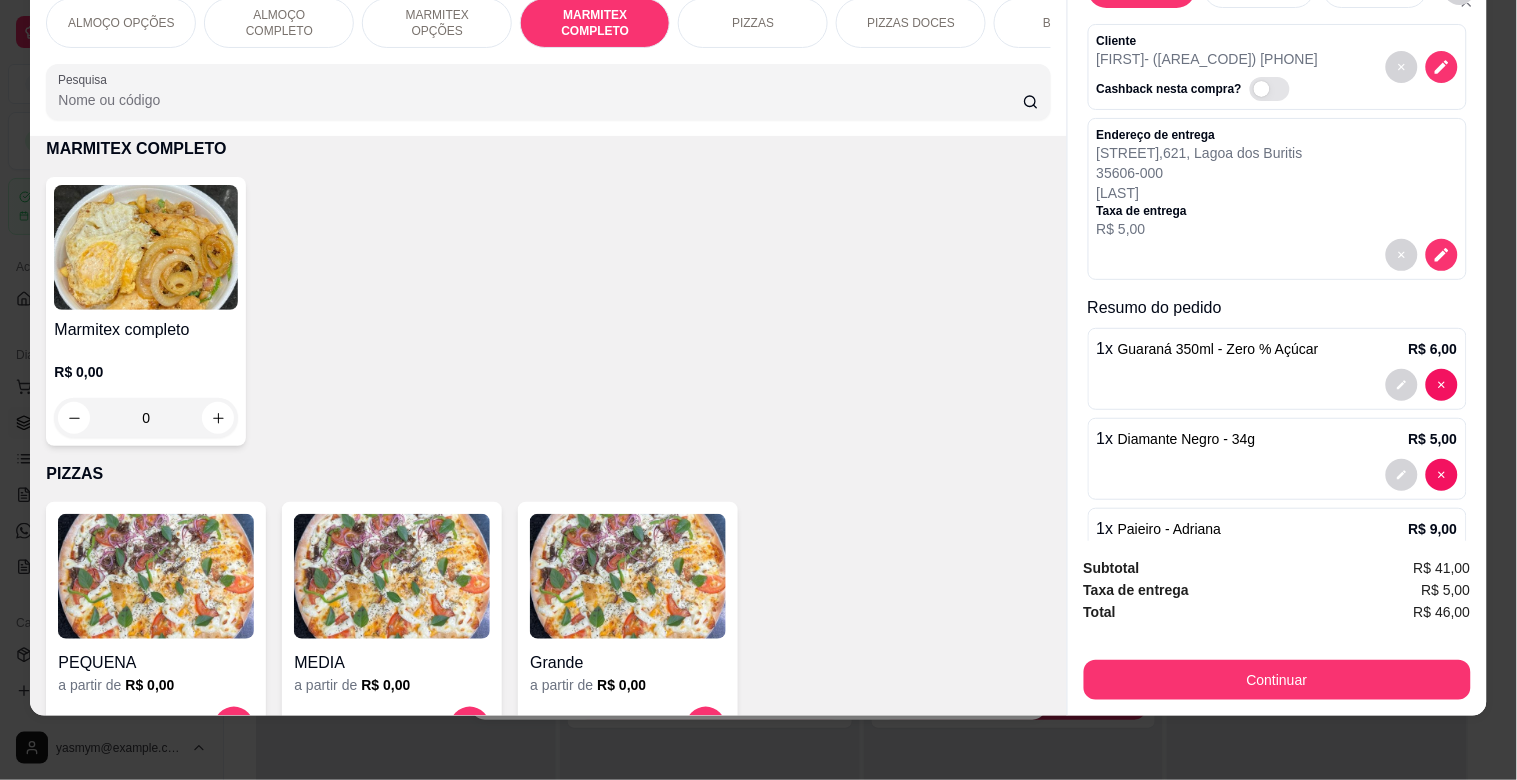click on "Subtotal R$ 41,00 Taxa de entrega R$ 5,00 Total R$ 46,00 Continuar" at bounding box center (1277, 628) 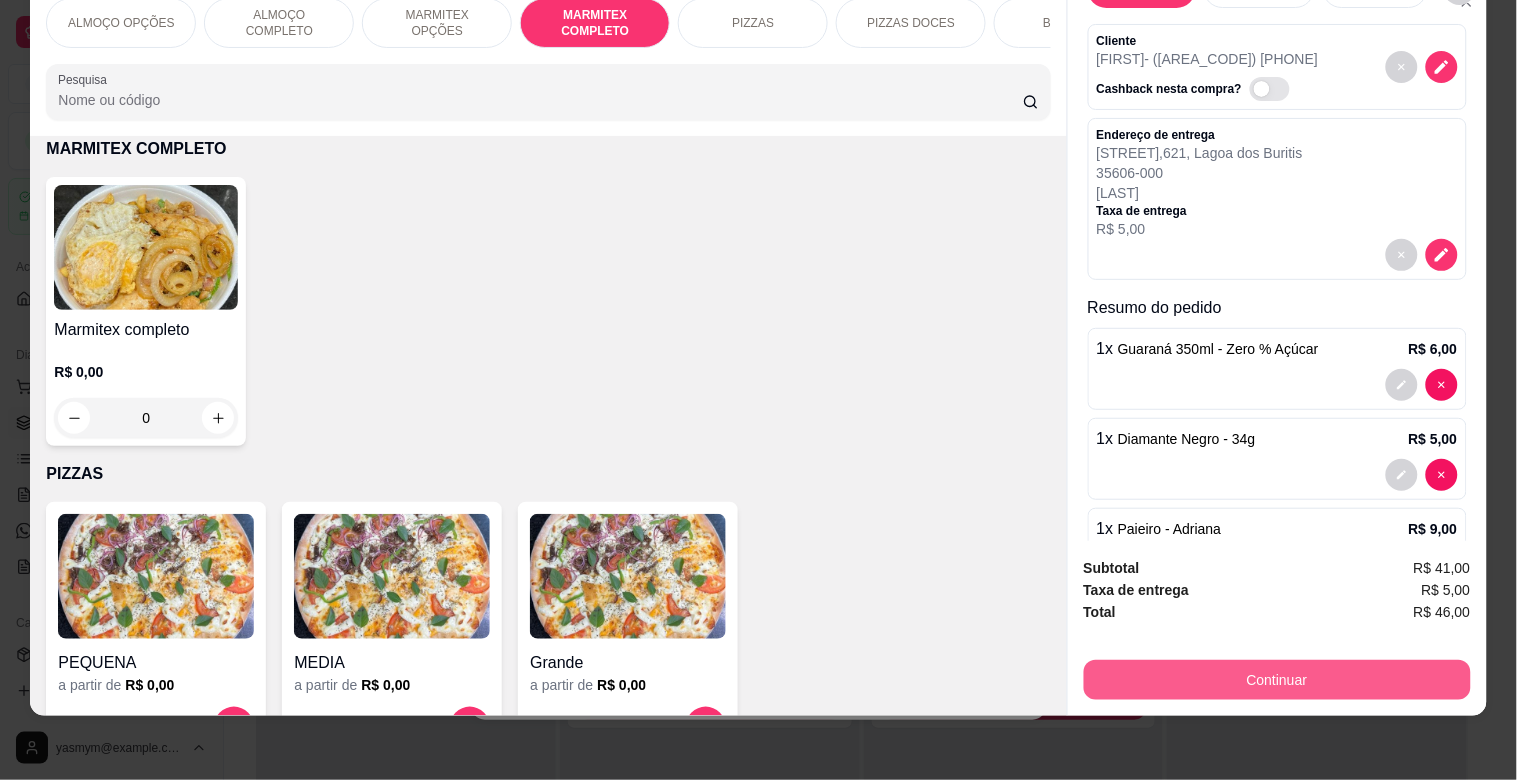 click on "Continuar" at bounding box center [1277, 680] 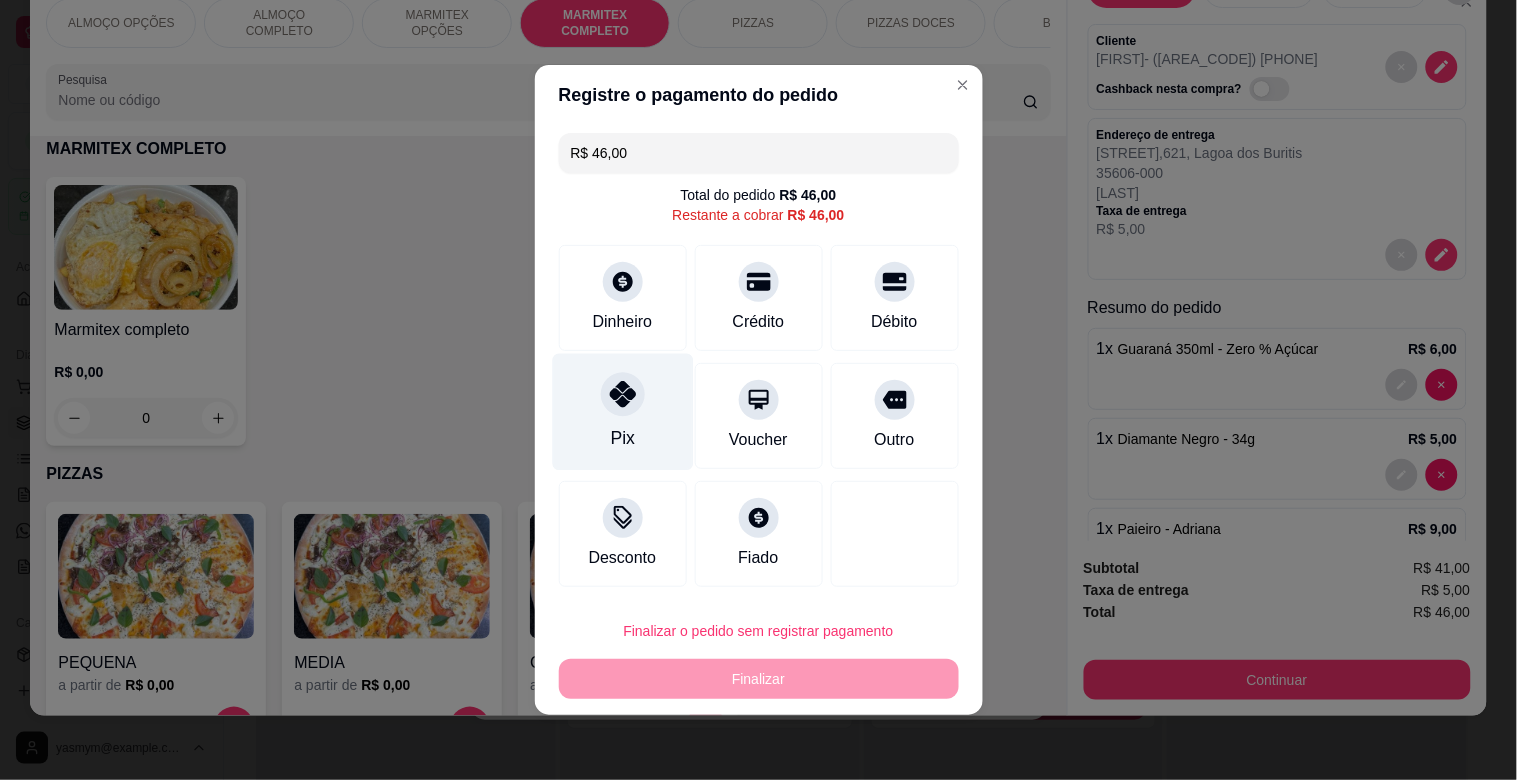 click at bounding box center (623, 394) 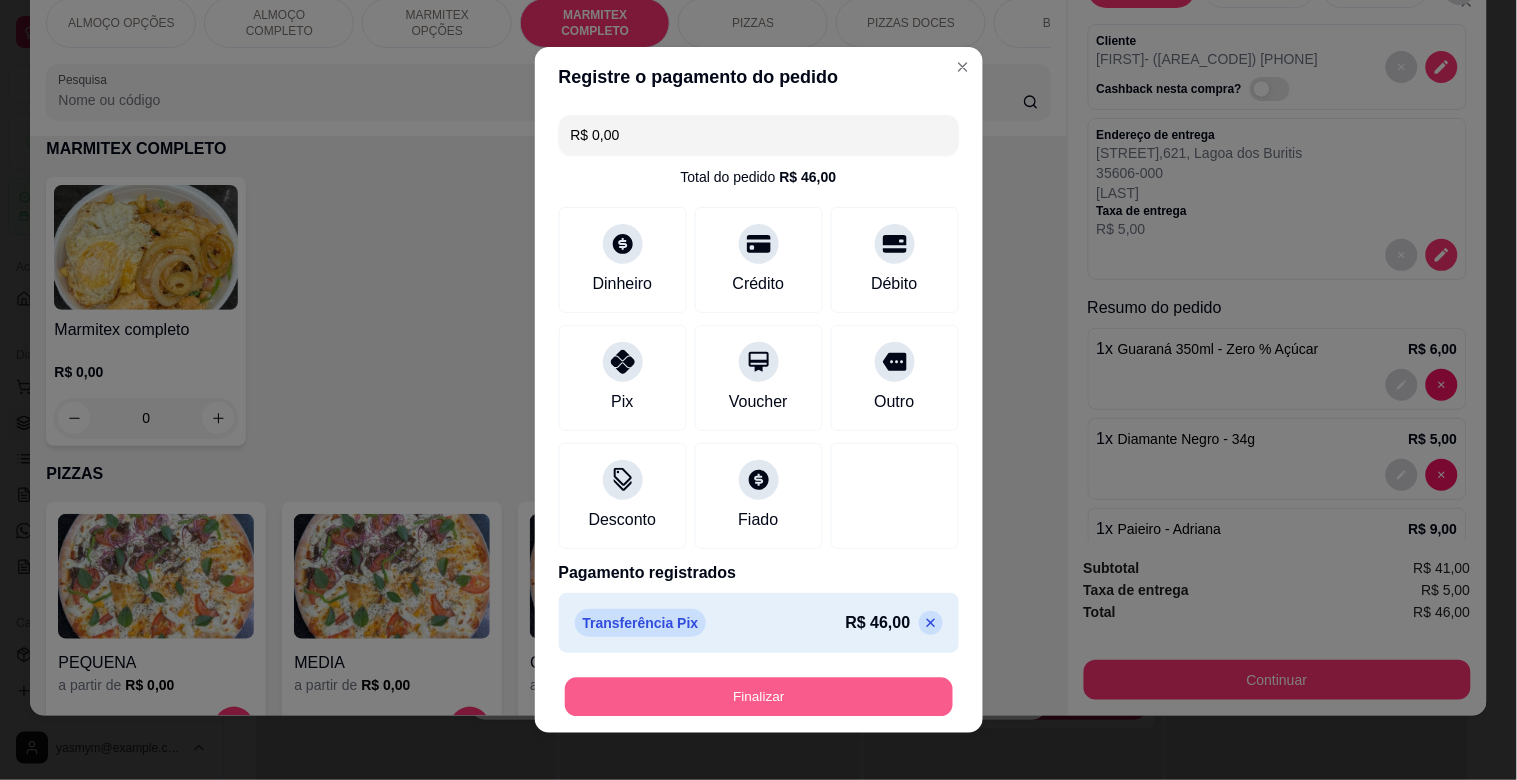 click on "Finalizar" at bounding box center (759, 697) 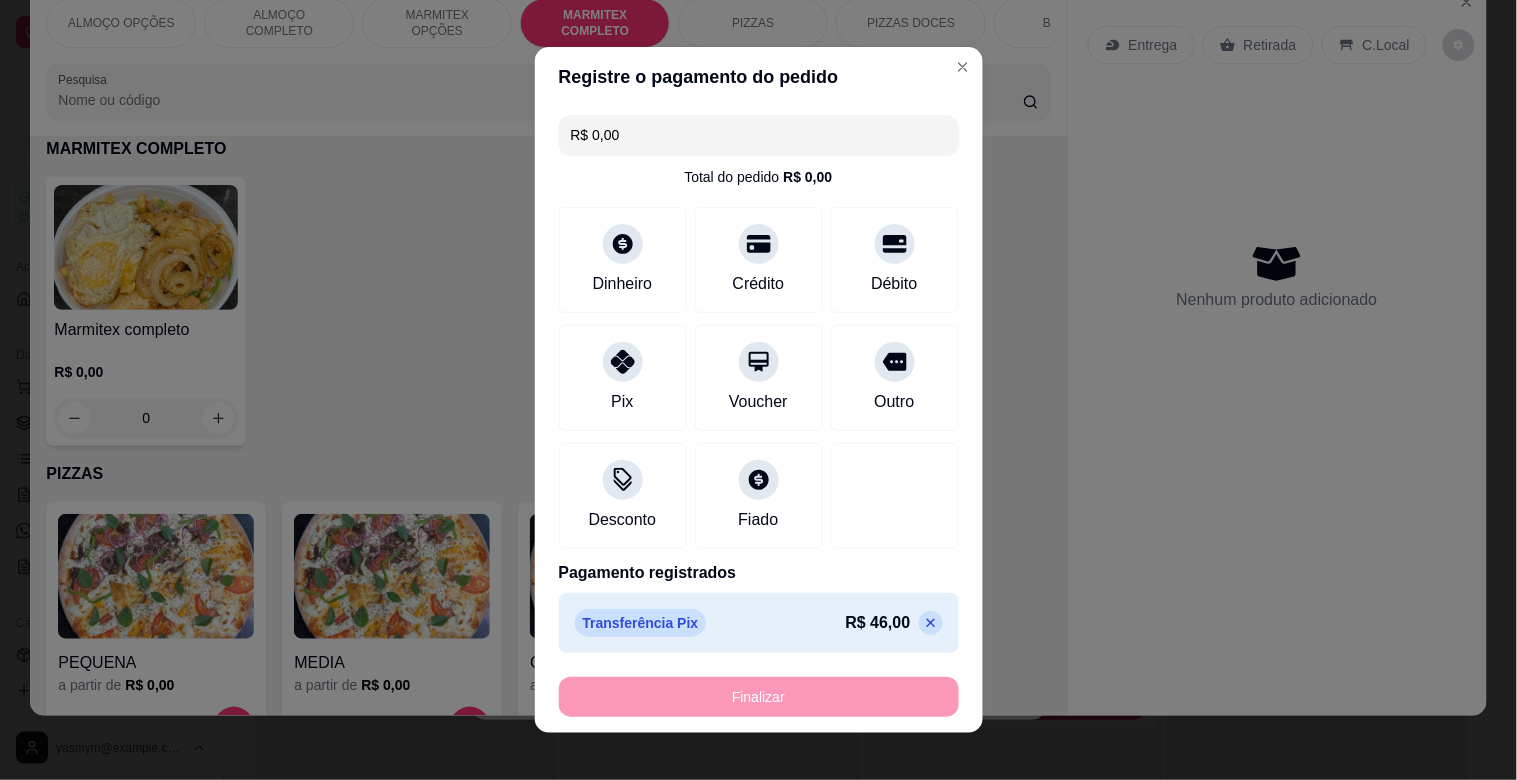 type on "0" 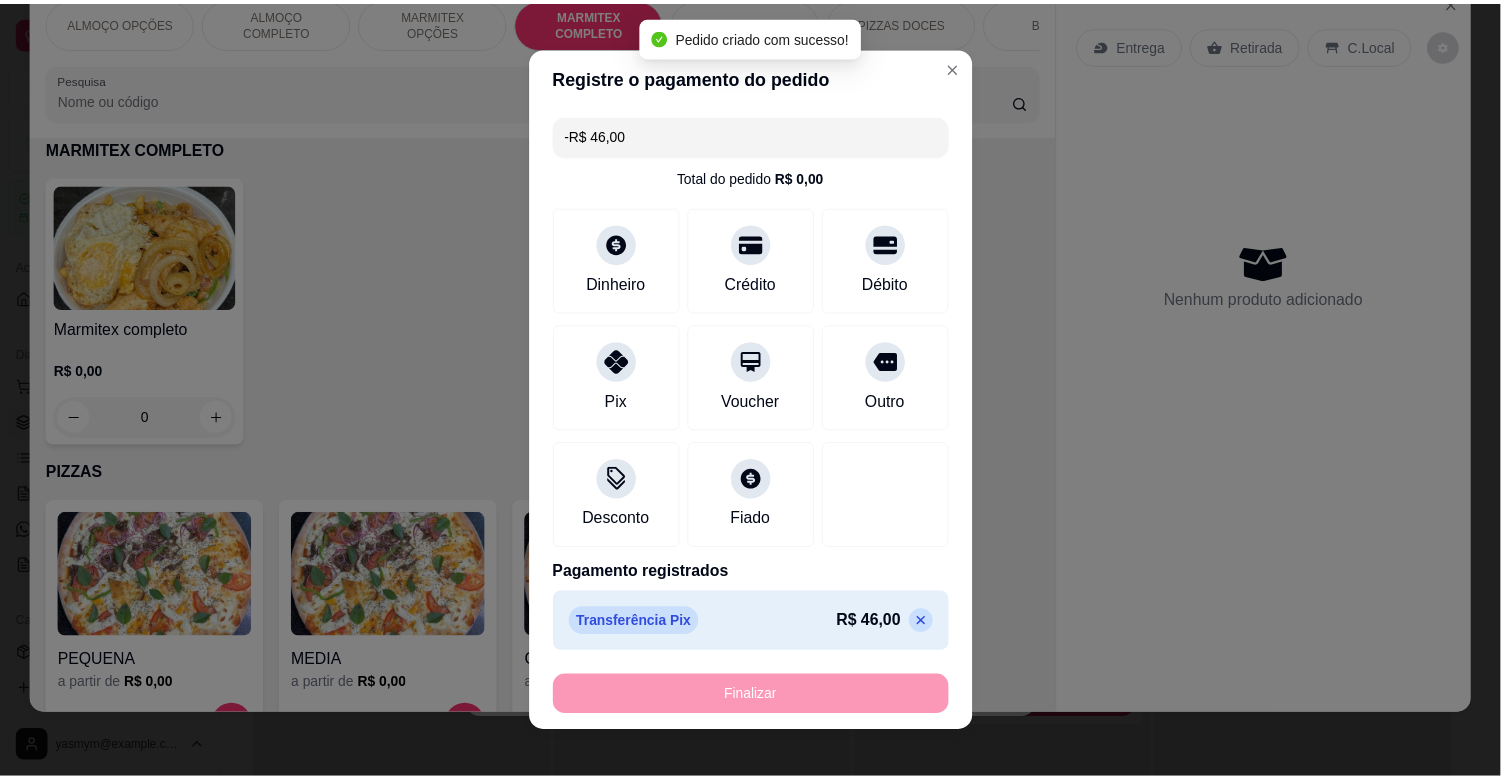 scroll, scrollTop: 0, scrollLeft: 0, axis: both 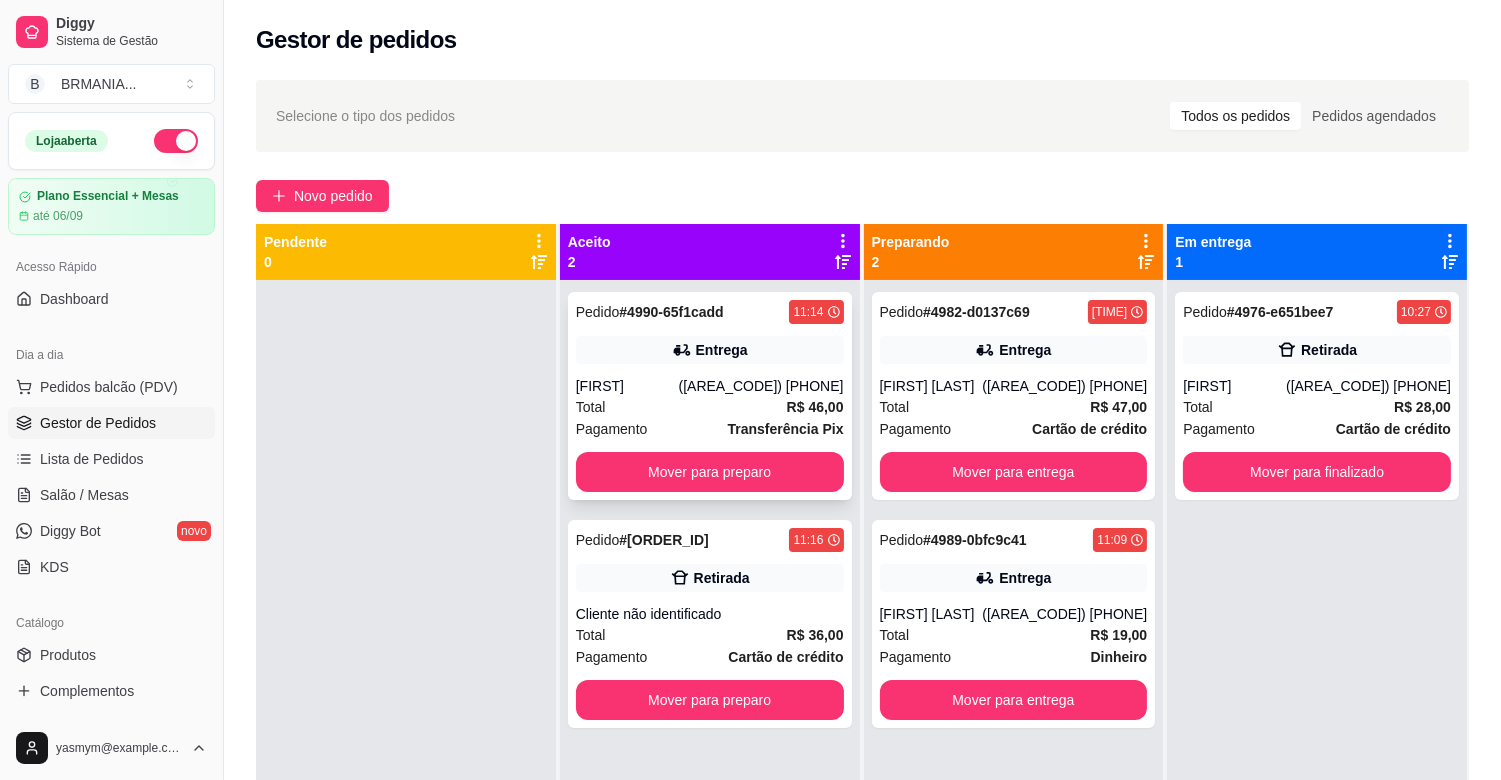 click on "Entrega" at bounding box center (710, 350) 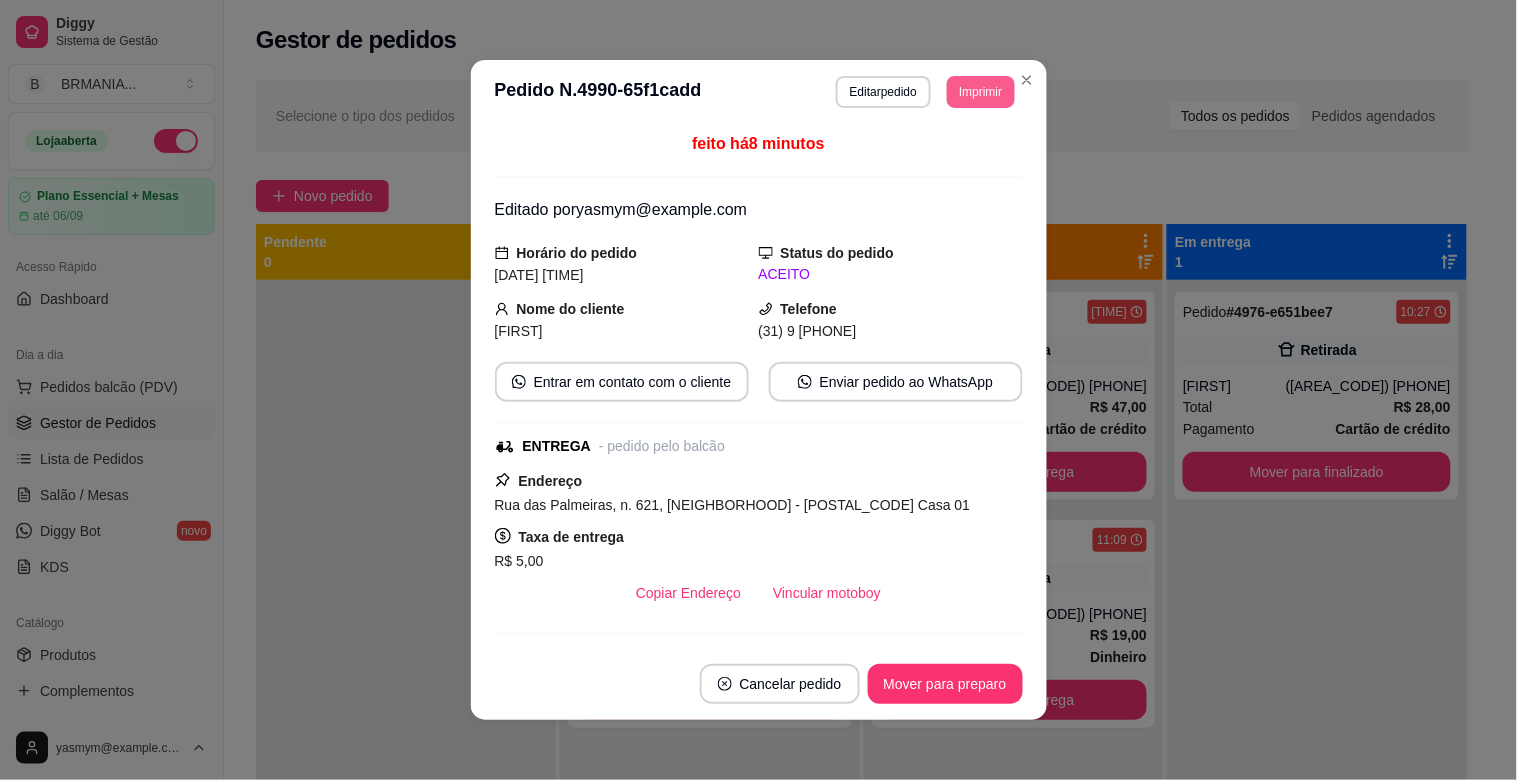 click on "Imprimir" at bounding box center (980, 92) 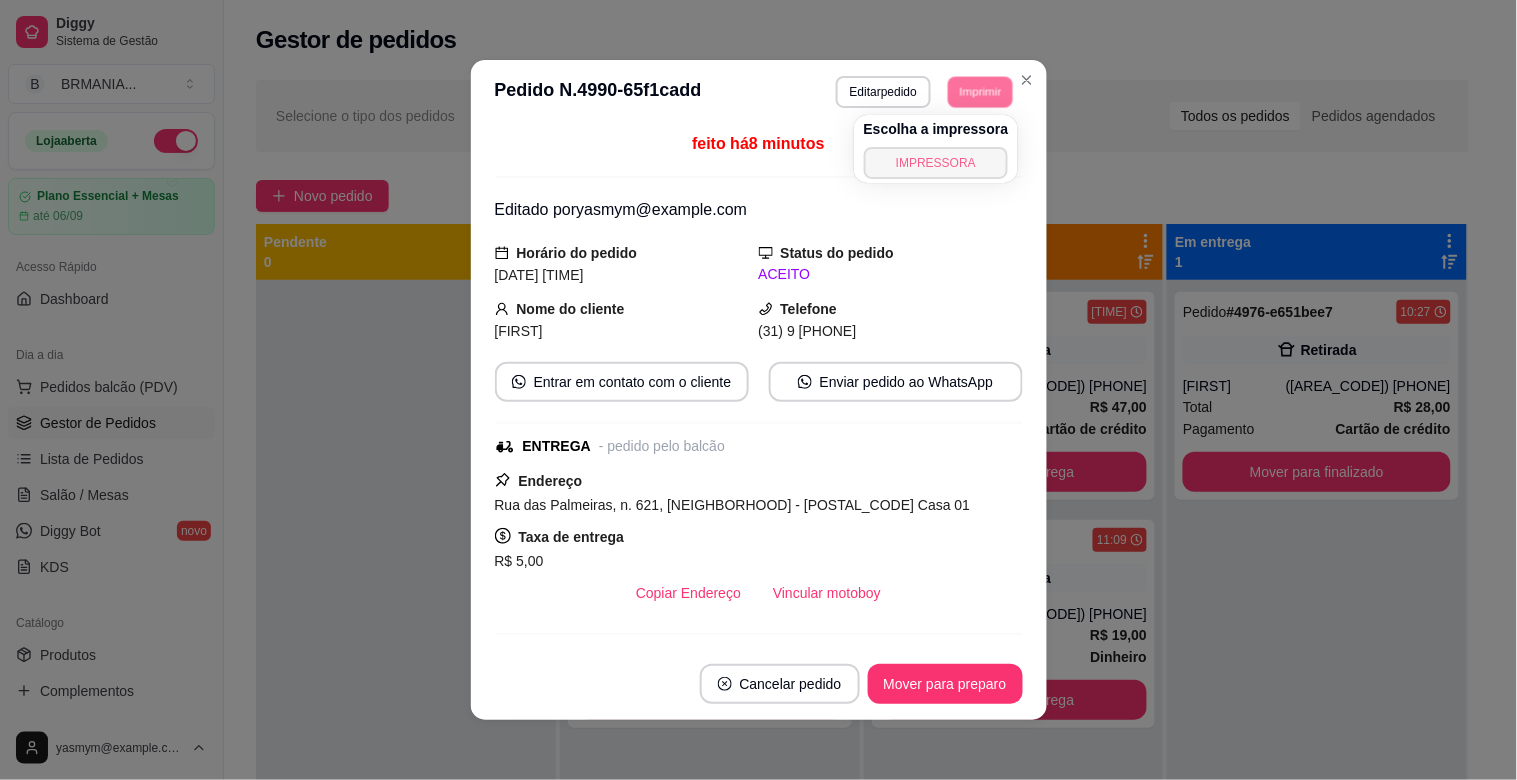 click on "IMPRESSORA" at bounding box center [936, 163] 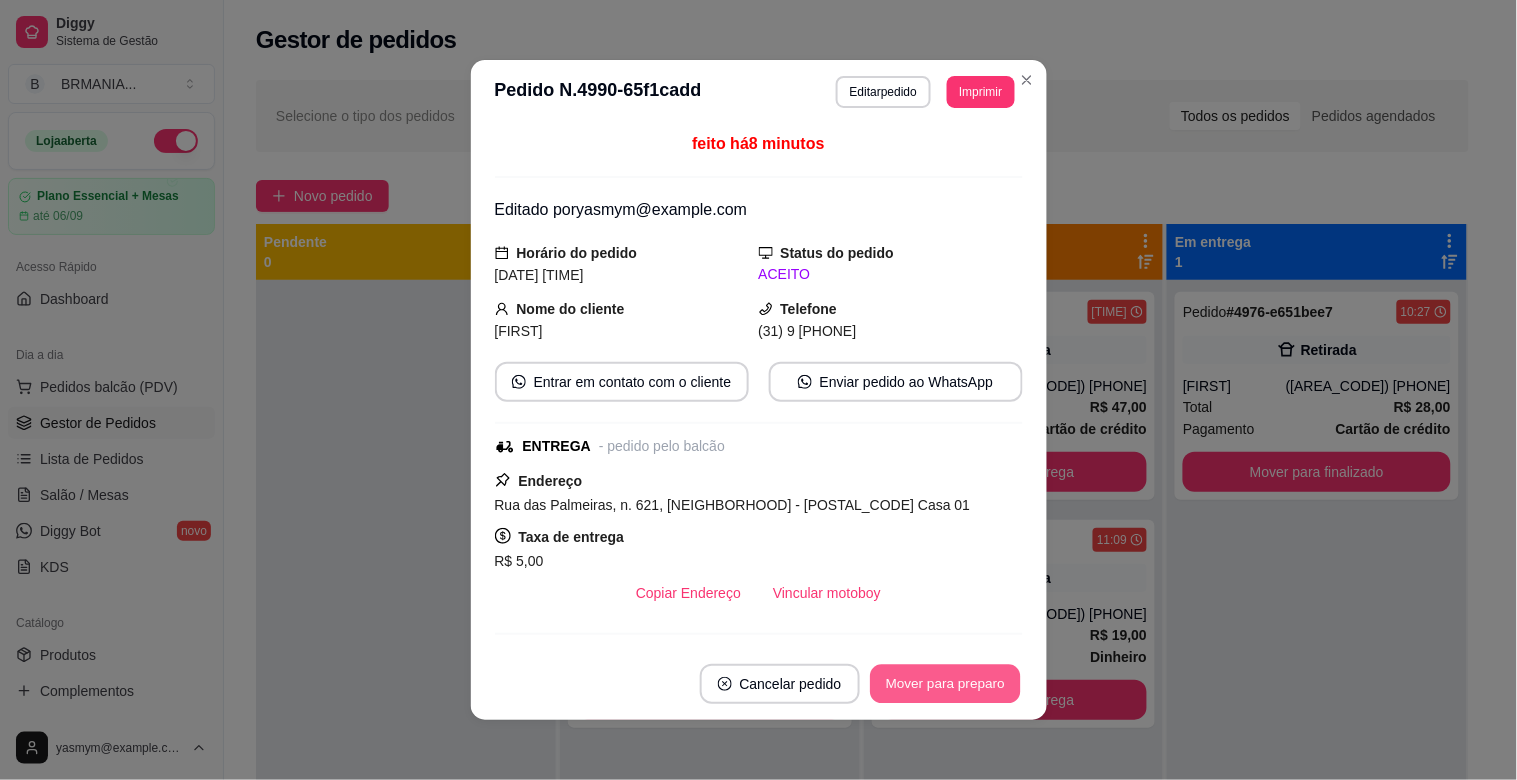 click on "Mover para preparo" at bounding box center (945, 684) 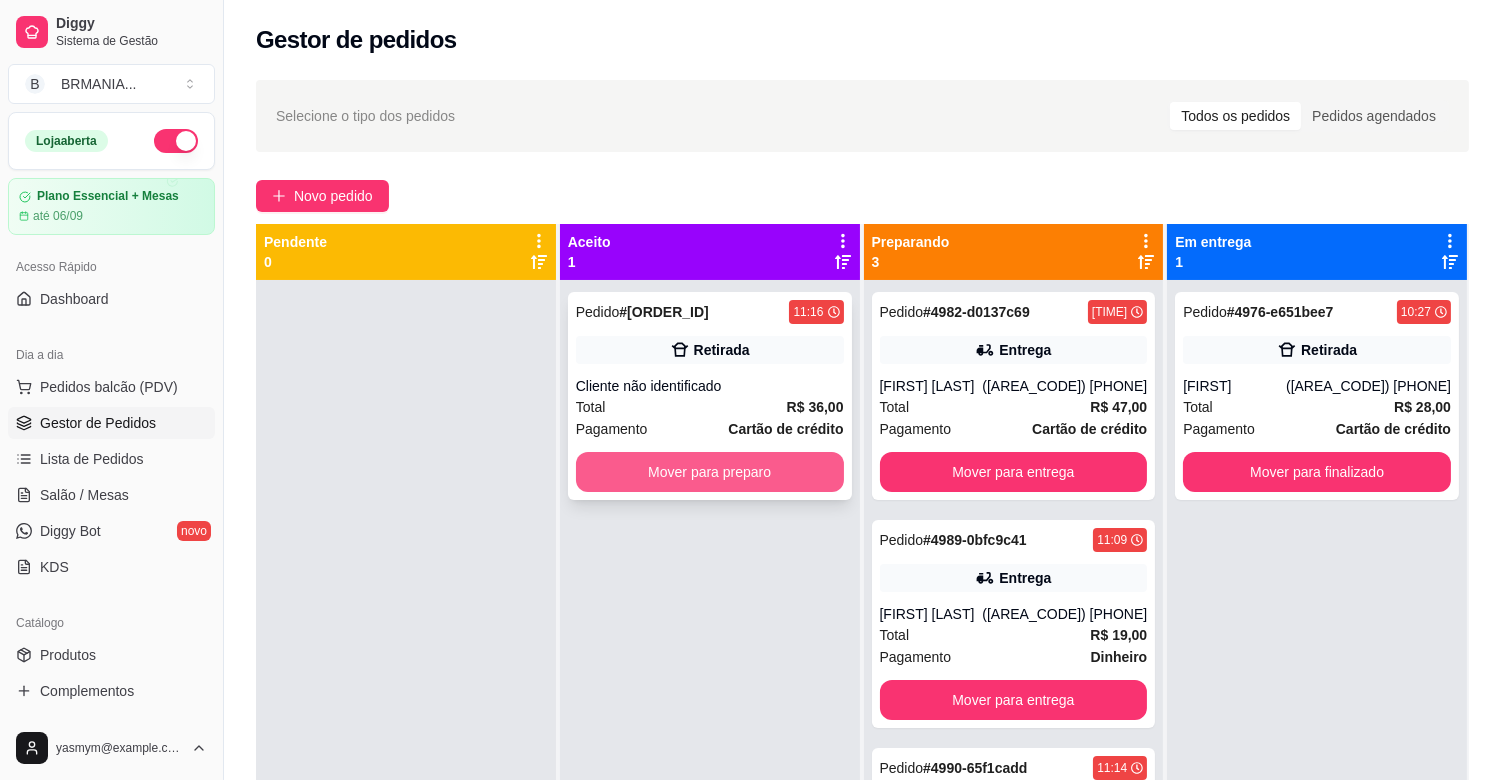 click on "Cliente não identificado" at bounding box center (710, 386) 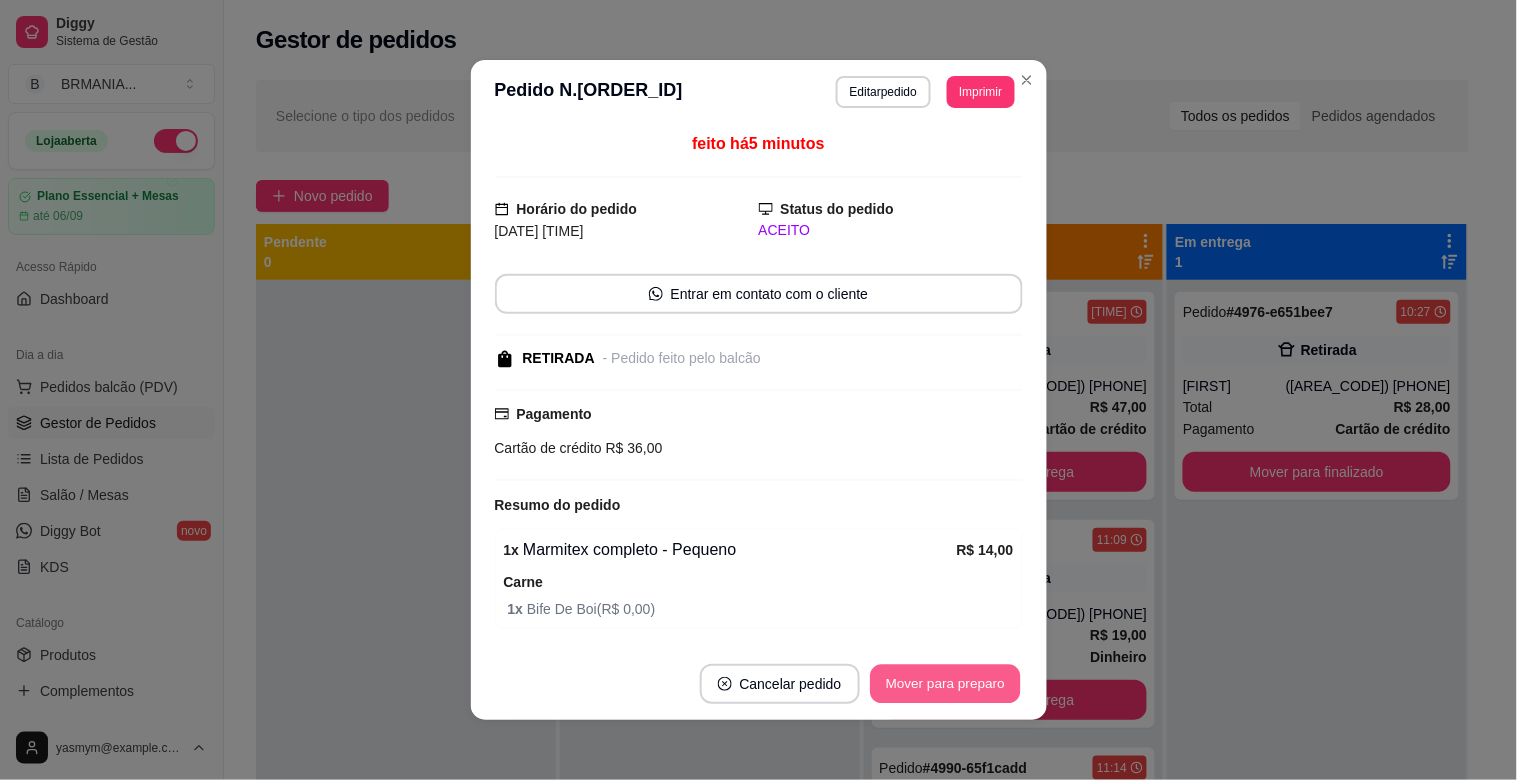 click on "Mover para preparo" at bounding box center [945, 684] 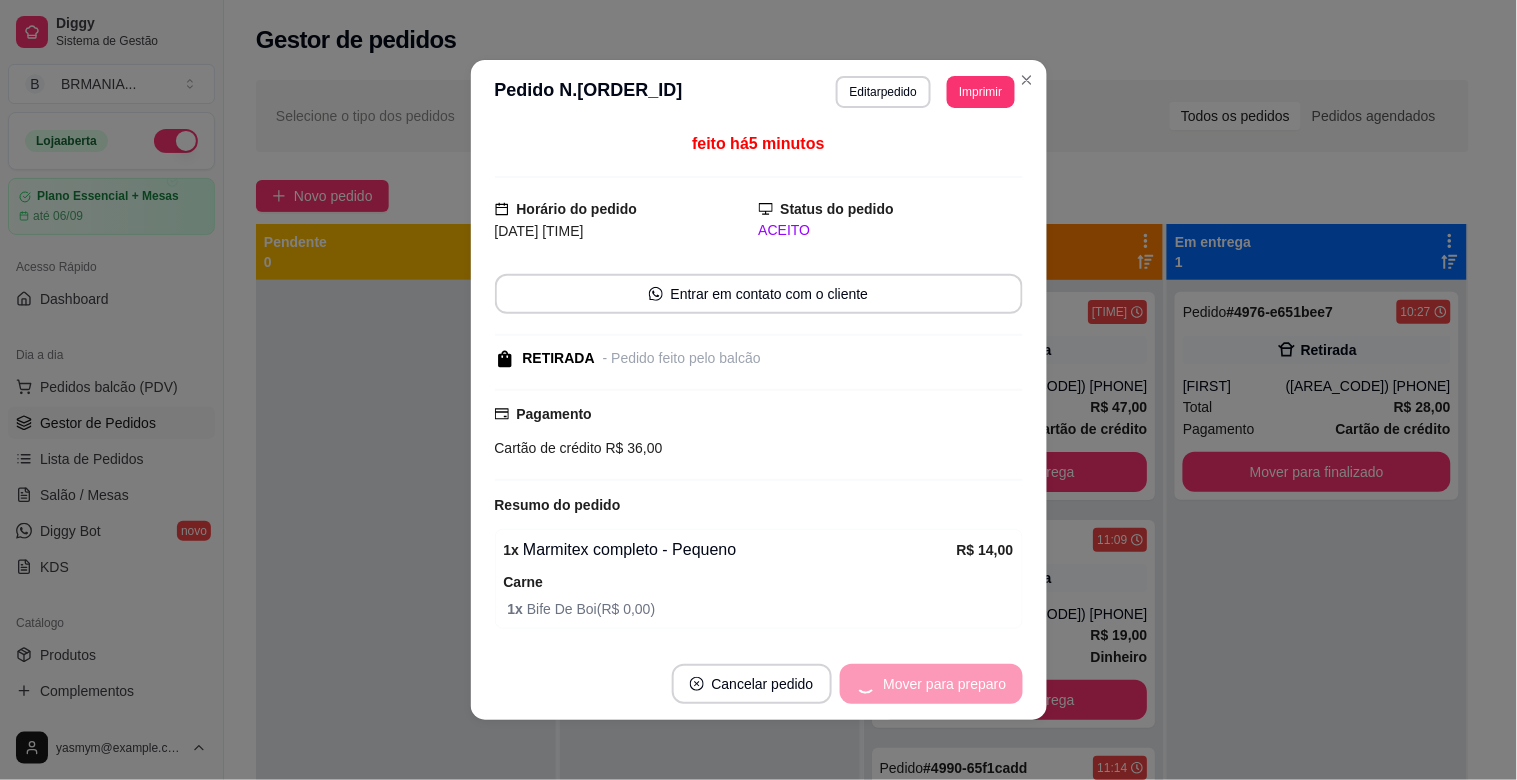 click on "Mover para preparo" at bounding box center [931, 684] 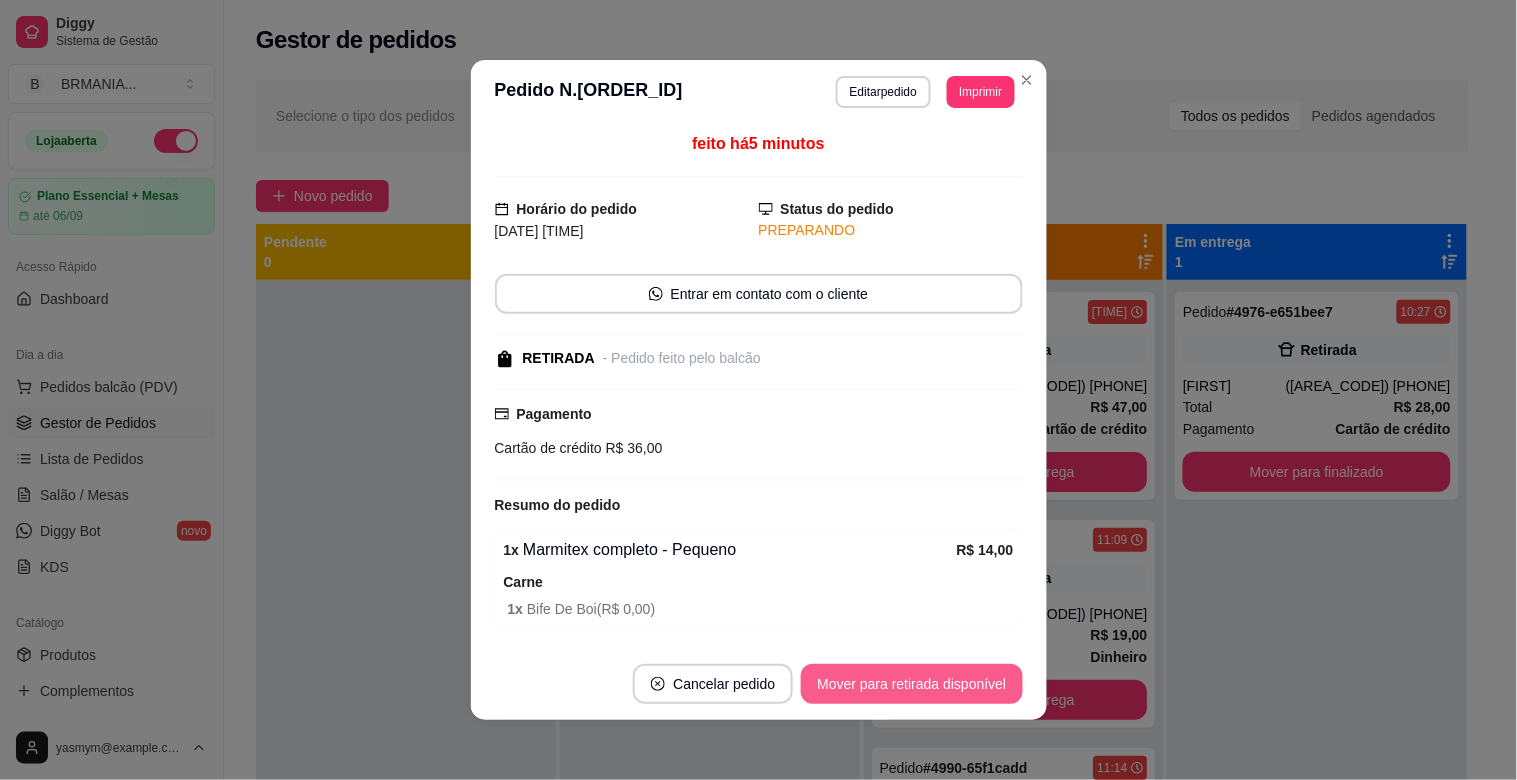 click on "Mover para retirada disponível" at bounding box center (911, 684) 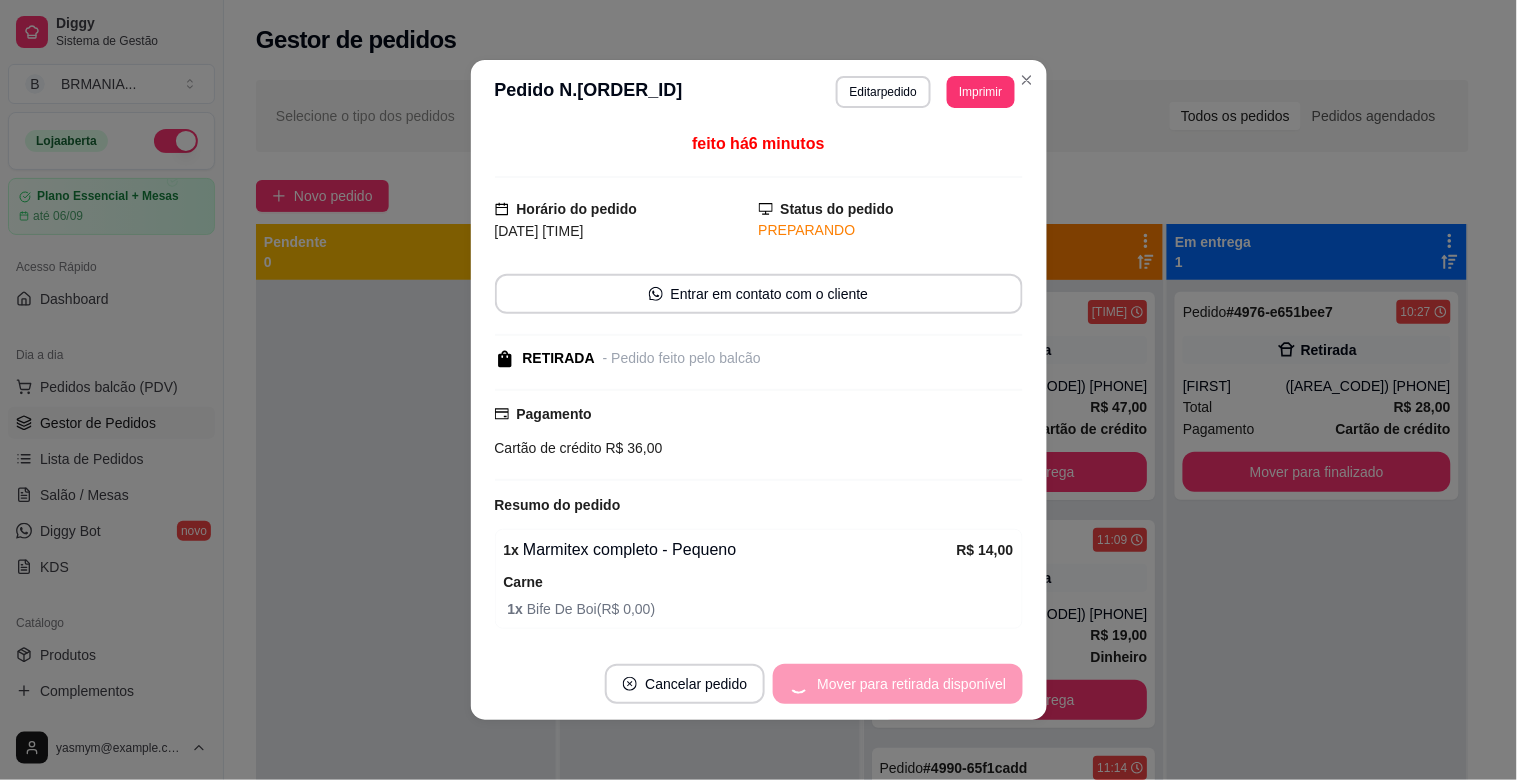 click on "Mover para retirada disponível" at bounding box center (897, 684) 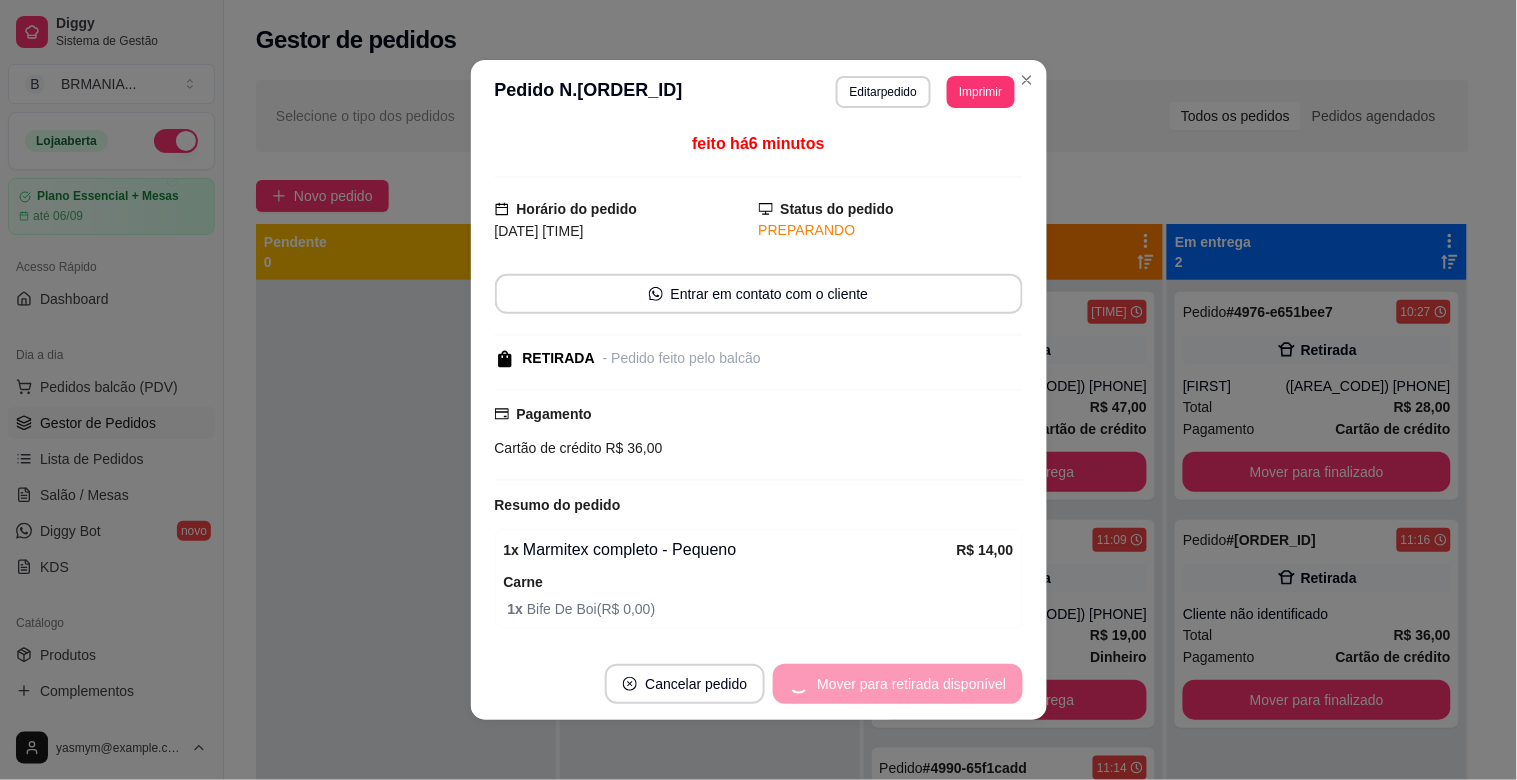 click on "Mover para retirada disponível" at bounding box center [897, 684] 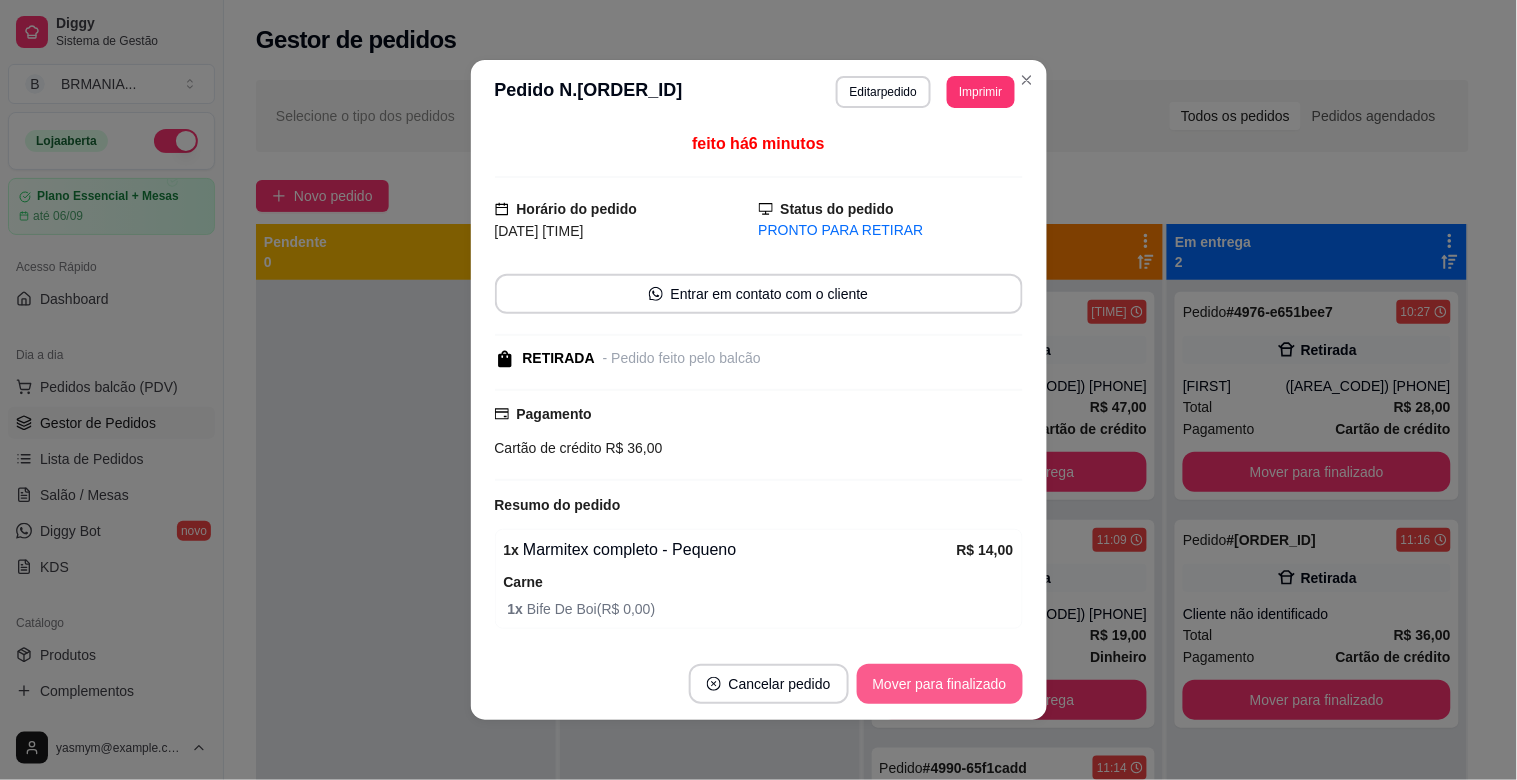 click on "Mover para finalizado" at bounding box center (940, 684) 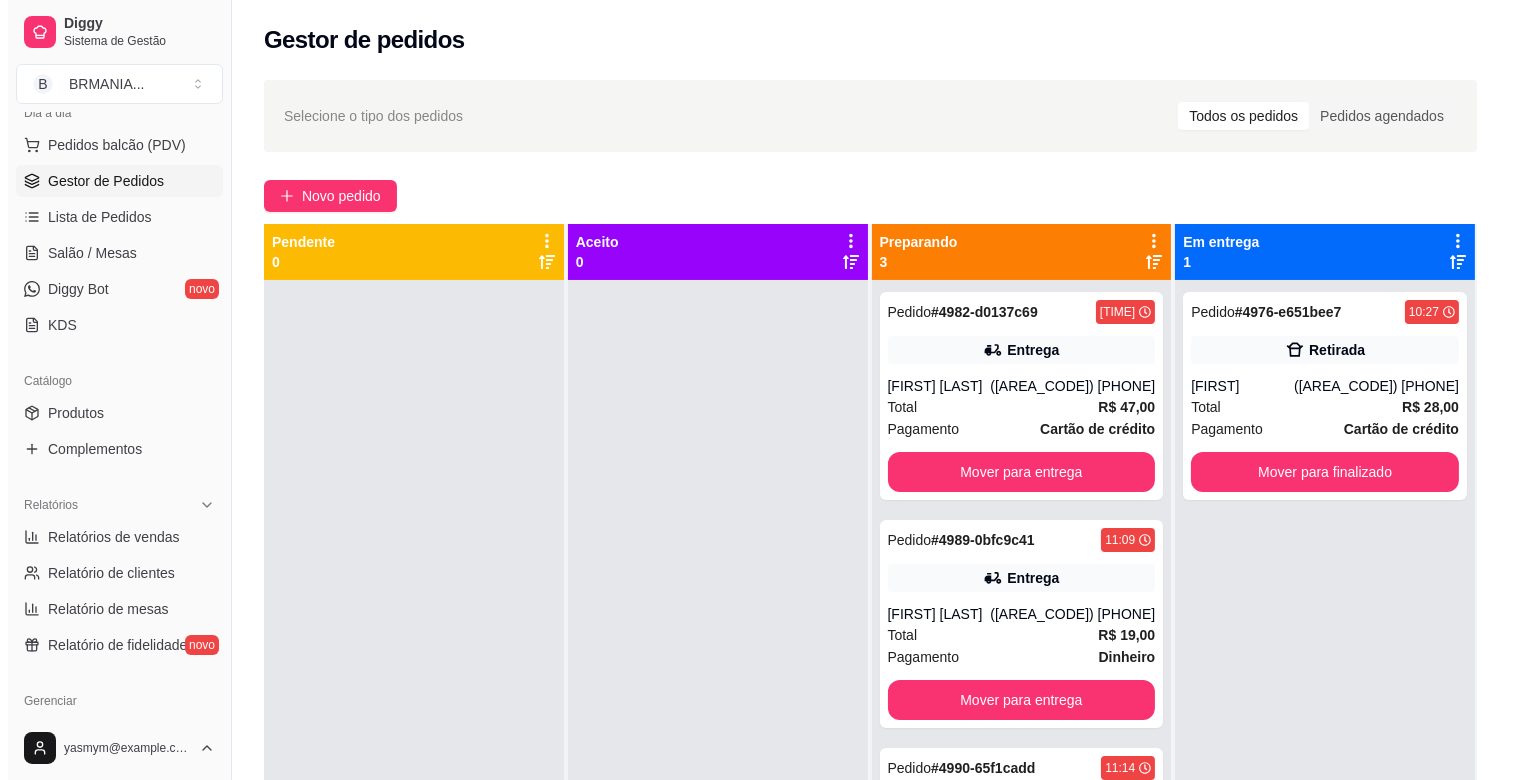 scroll, scrollTop: 658, scrollLeft: 0, axis: vertical 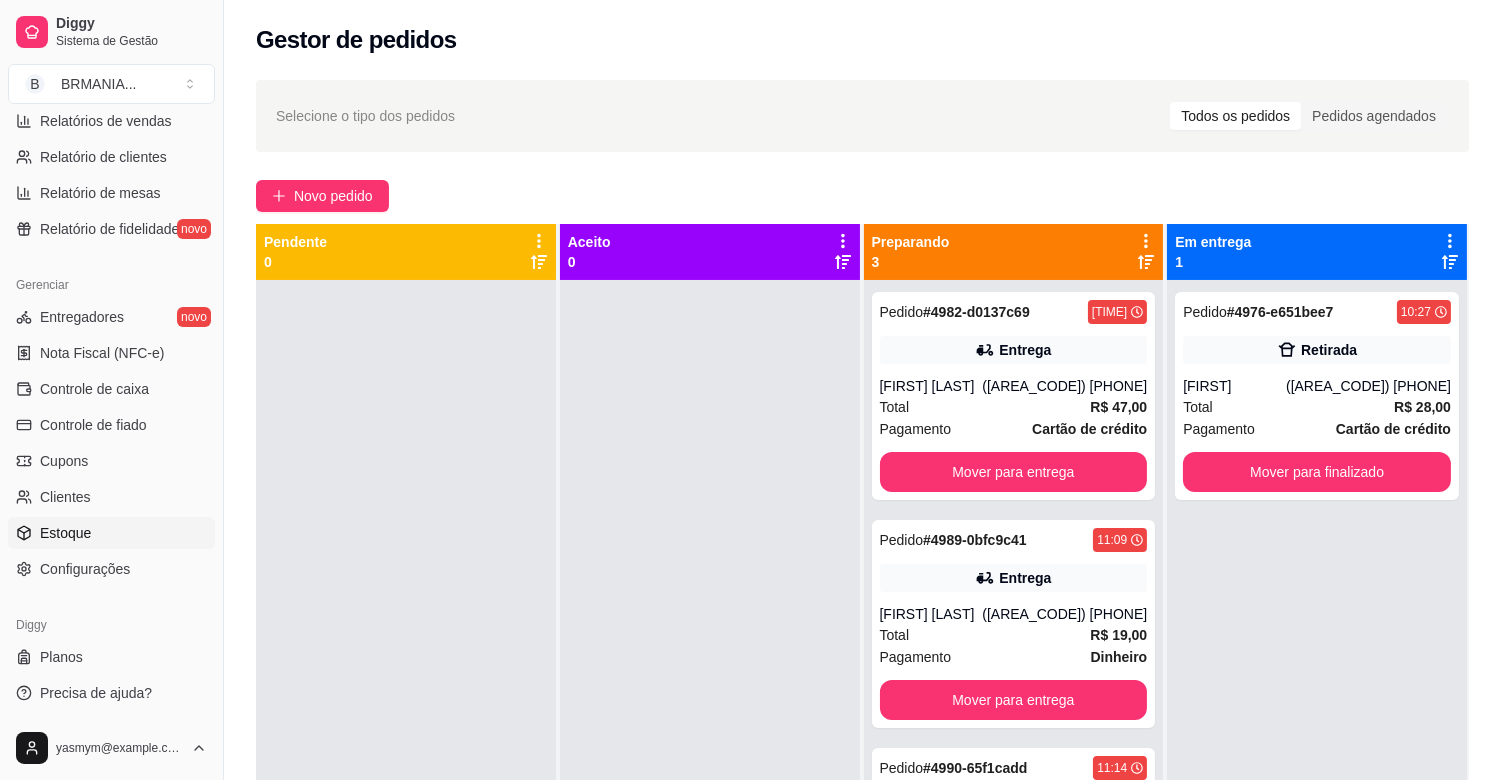 click on "Estoque" at bounding box center [111, 533] 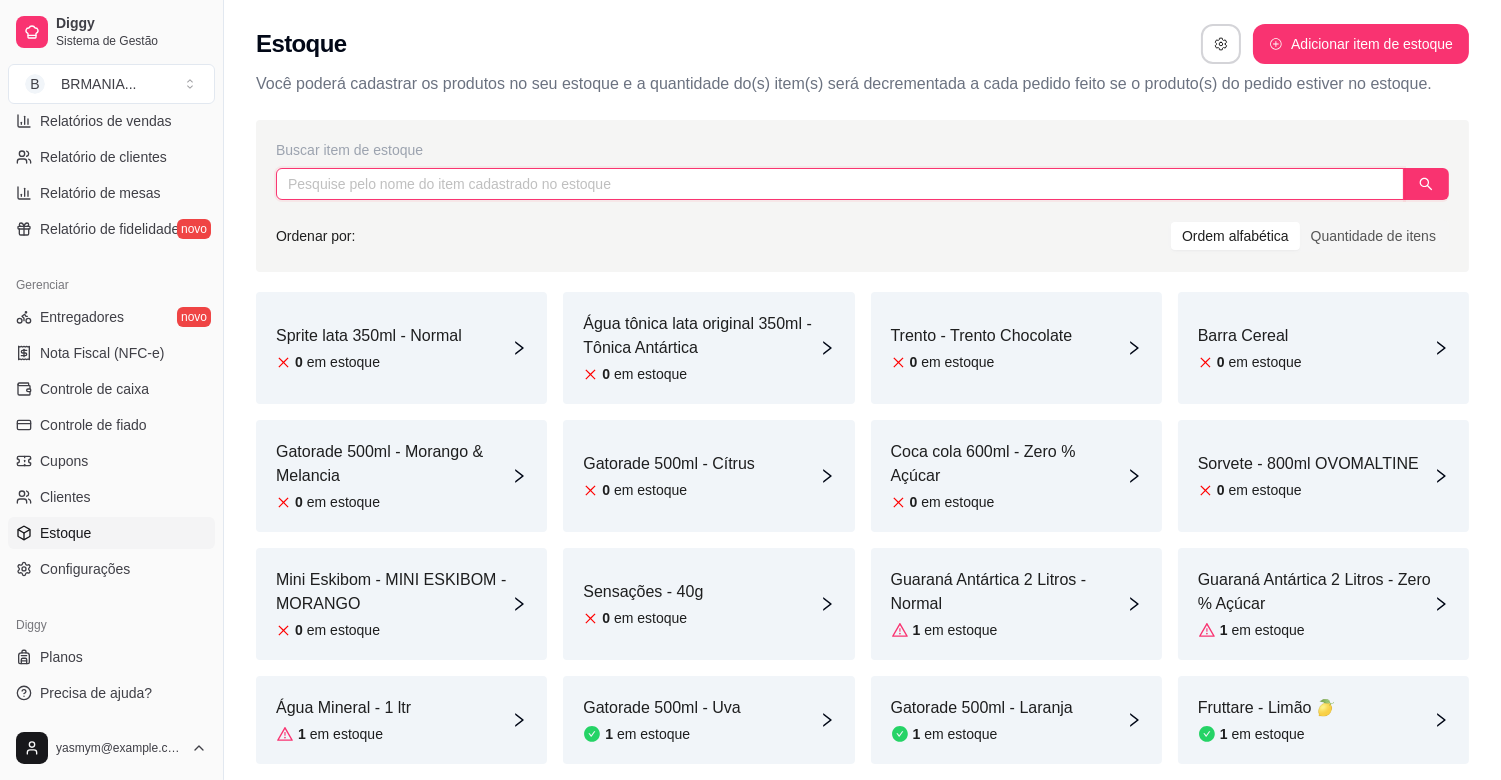 click at bounding box center (840, 184) 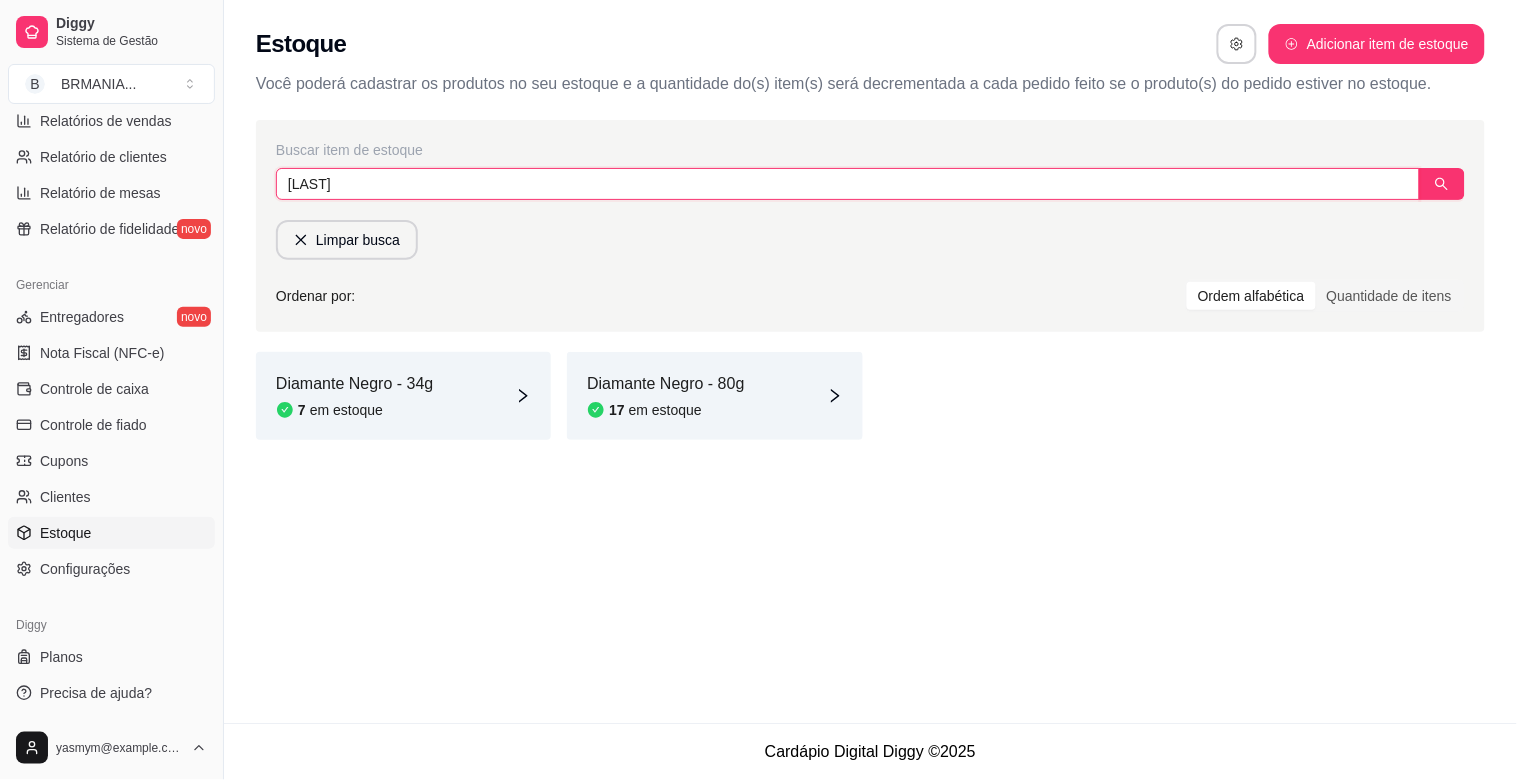 type on "[LAST]" 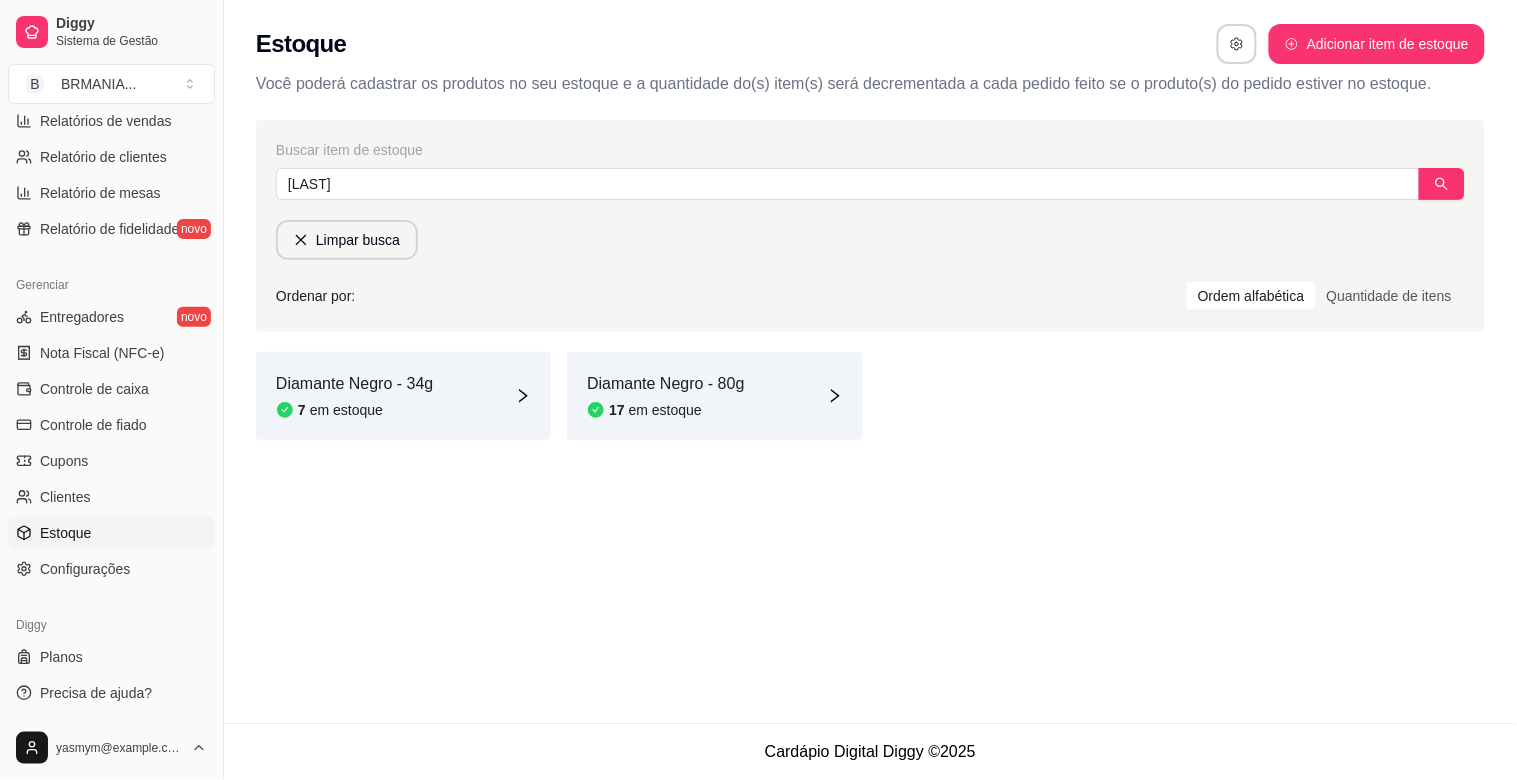 click on "7 em estoque" at bounding box center [354, 410] 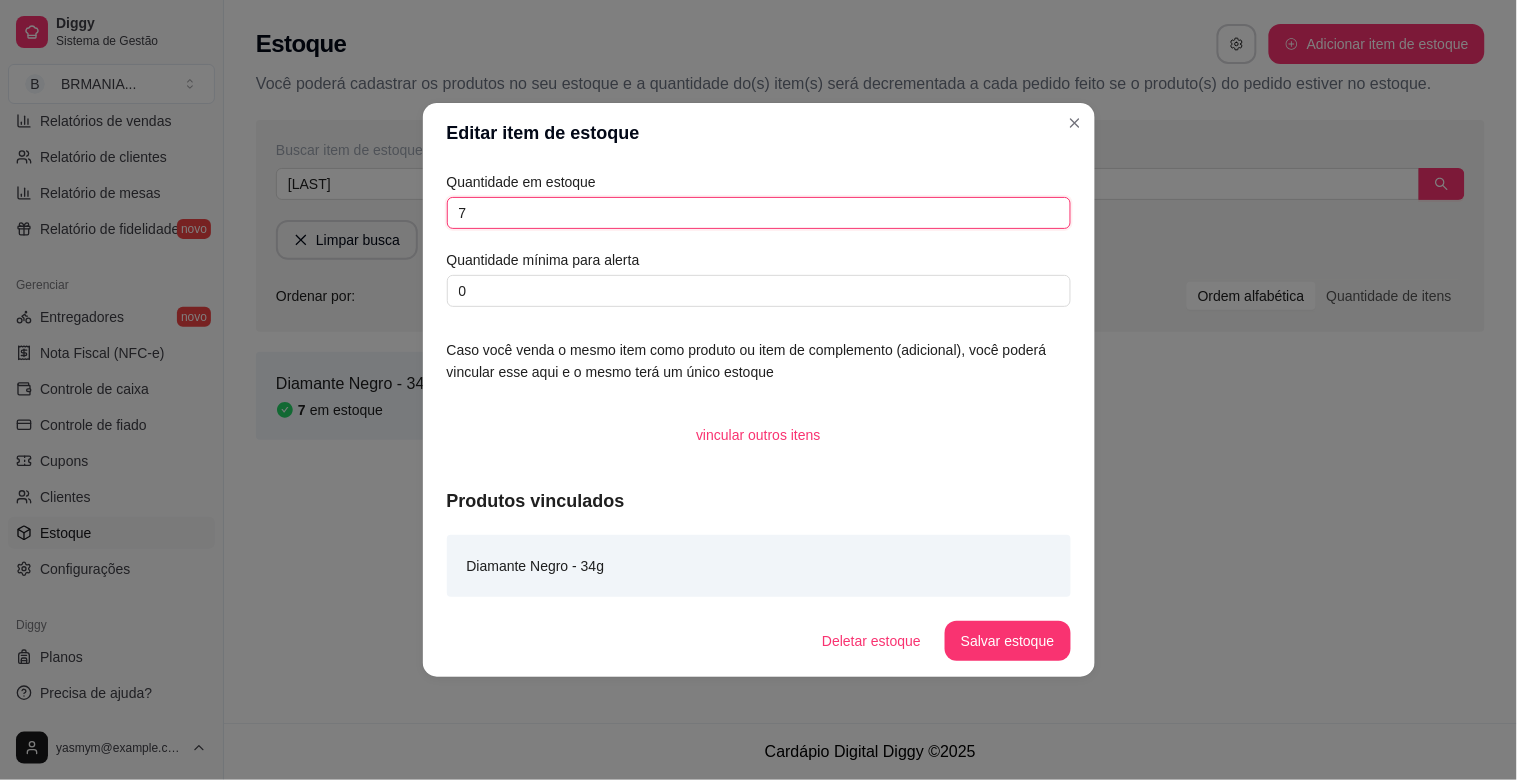 click on "7" at bounding box center [759, 213] 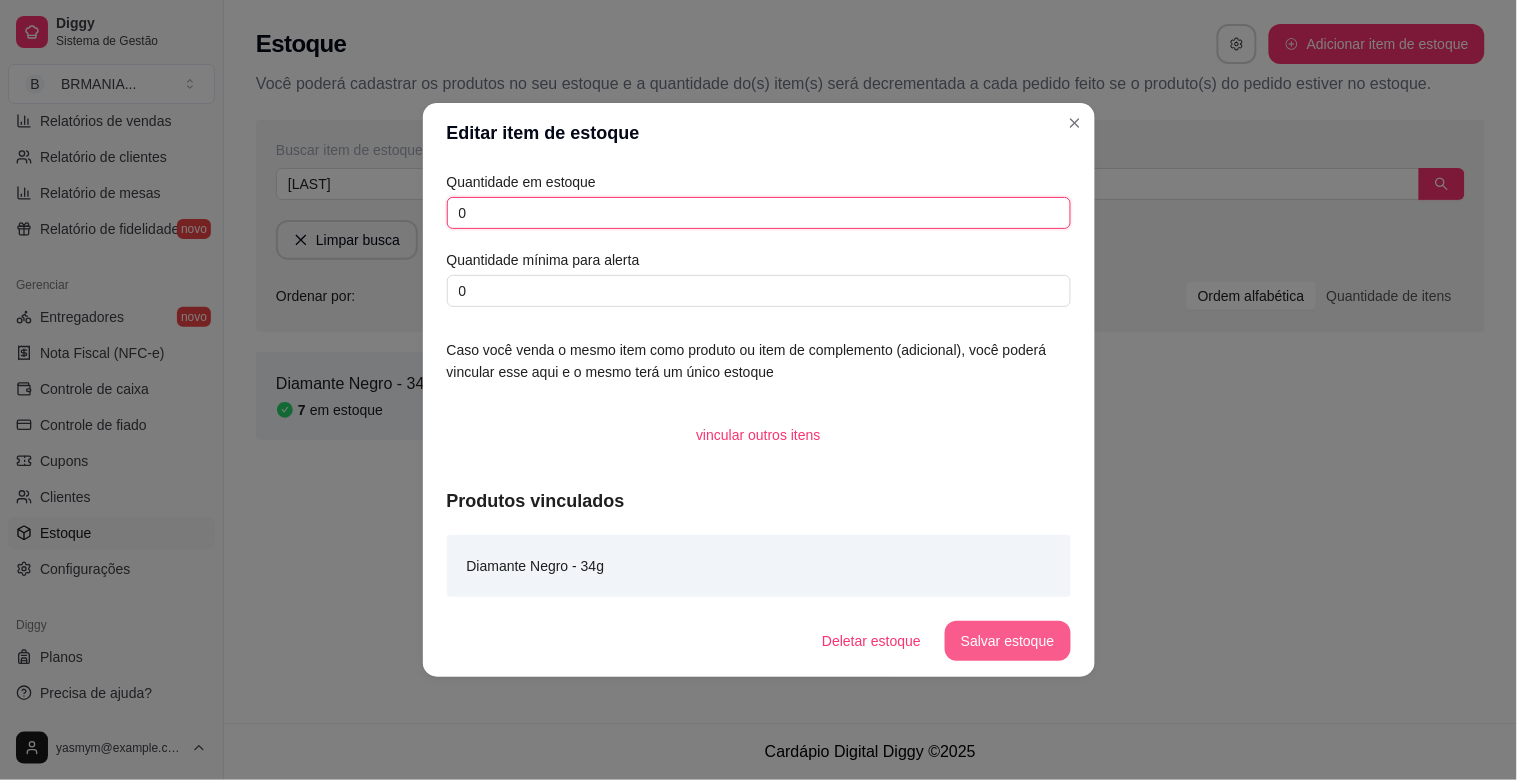 type on "0" 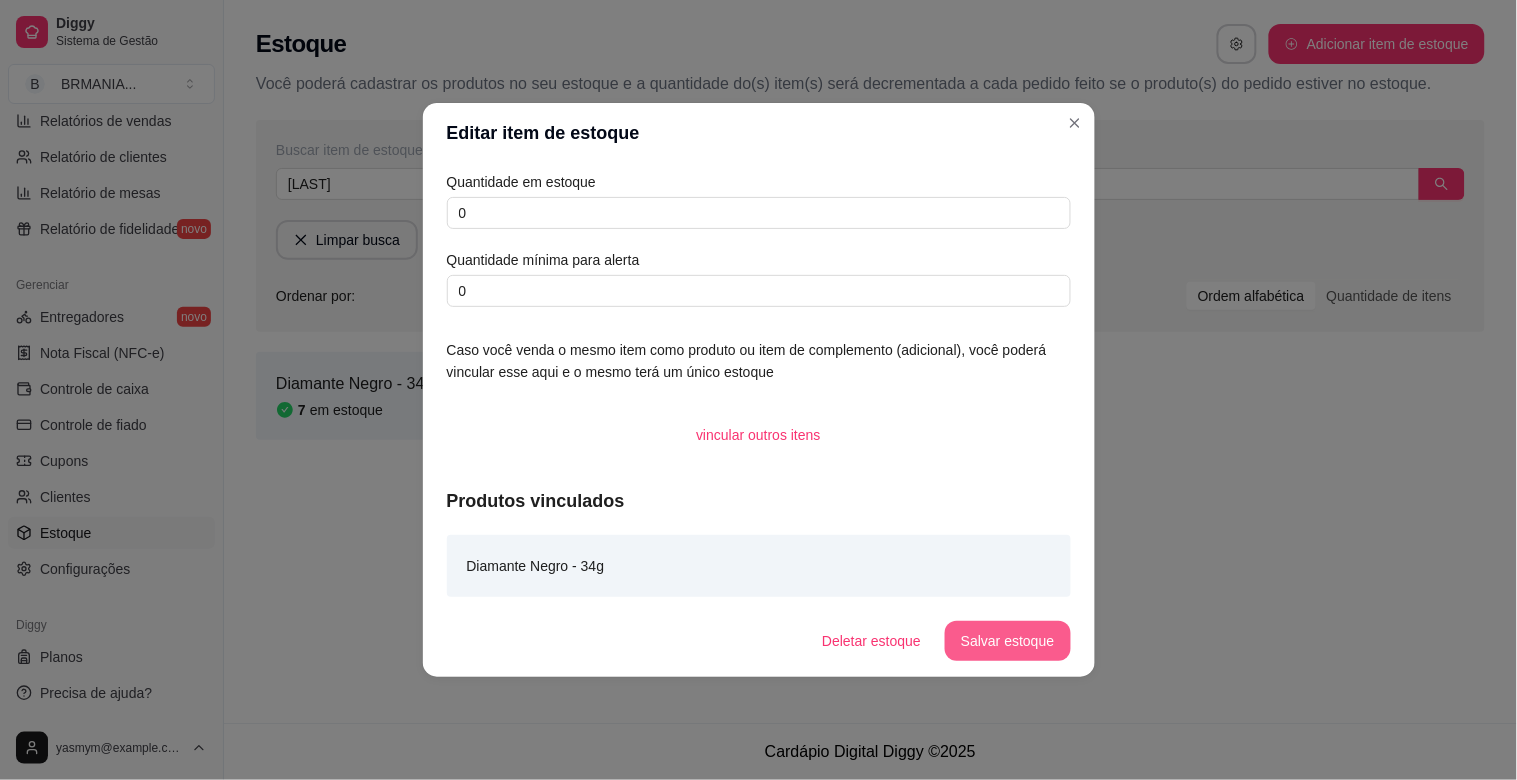 click on "Salvar estoque" at bounding box center (1007, 641) 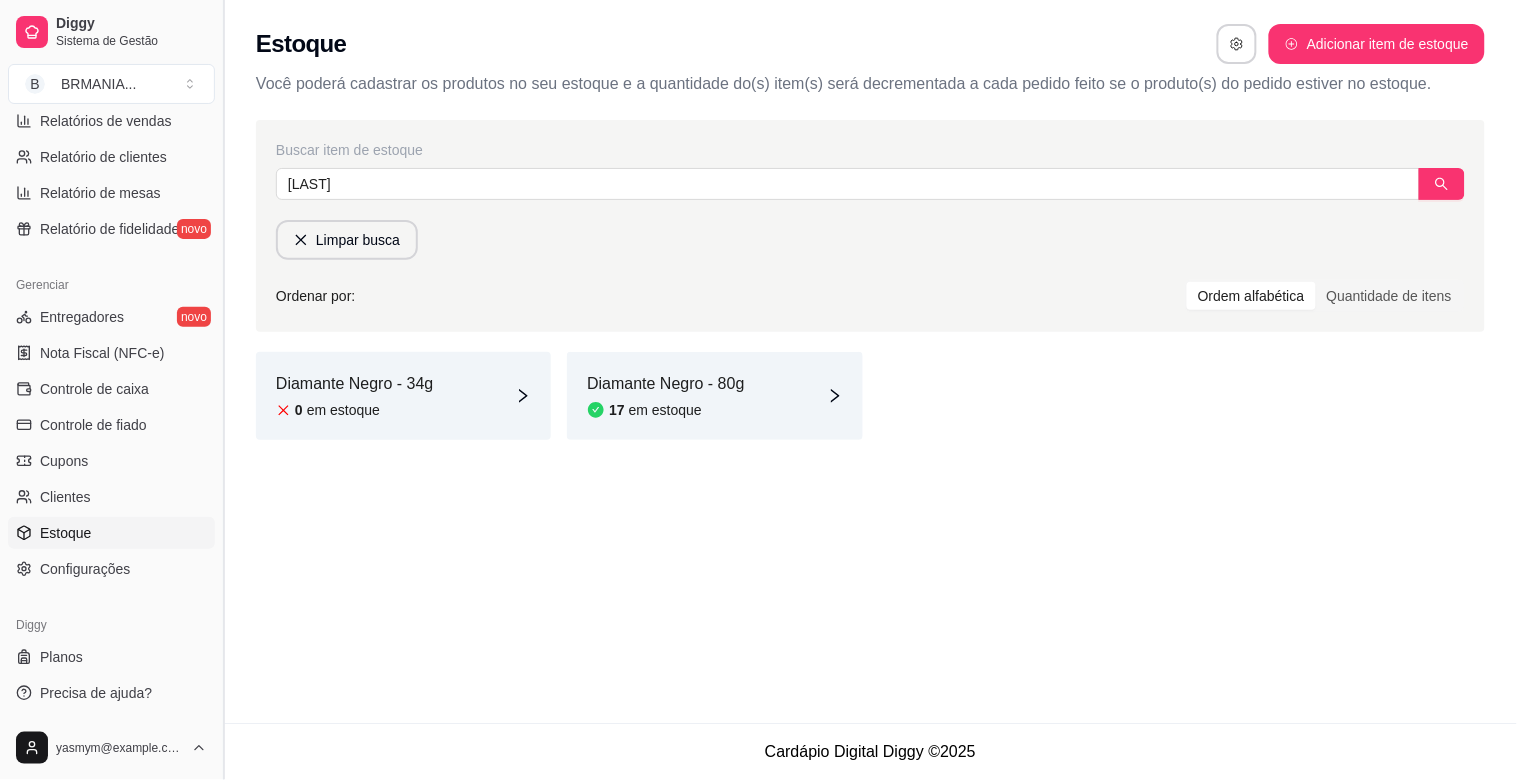 drag, startPoint x: 218, startPoint y: 603, endPoint x: 224, endPoint y: 465, distance: 138.13037 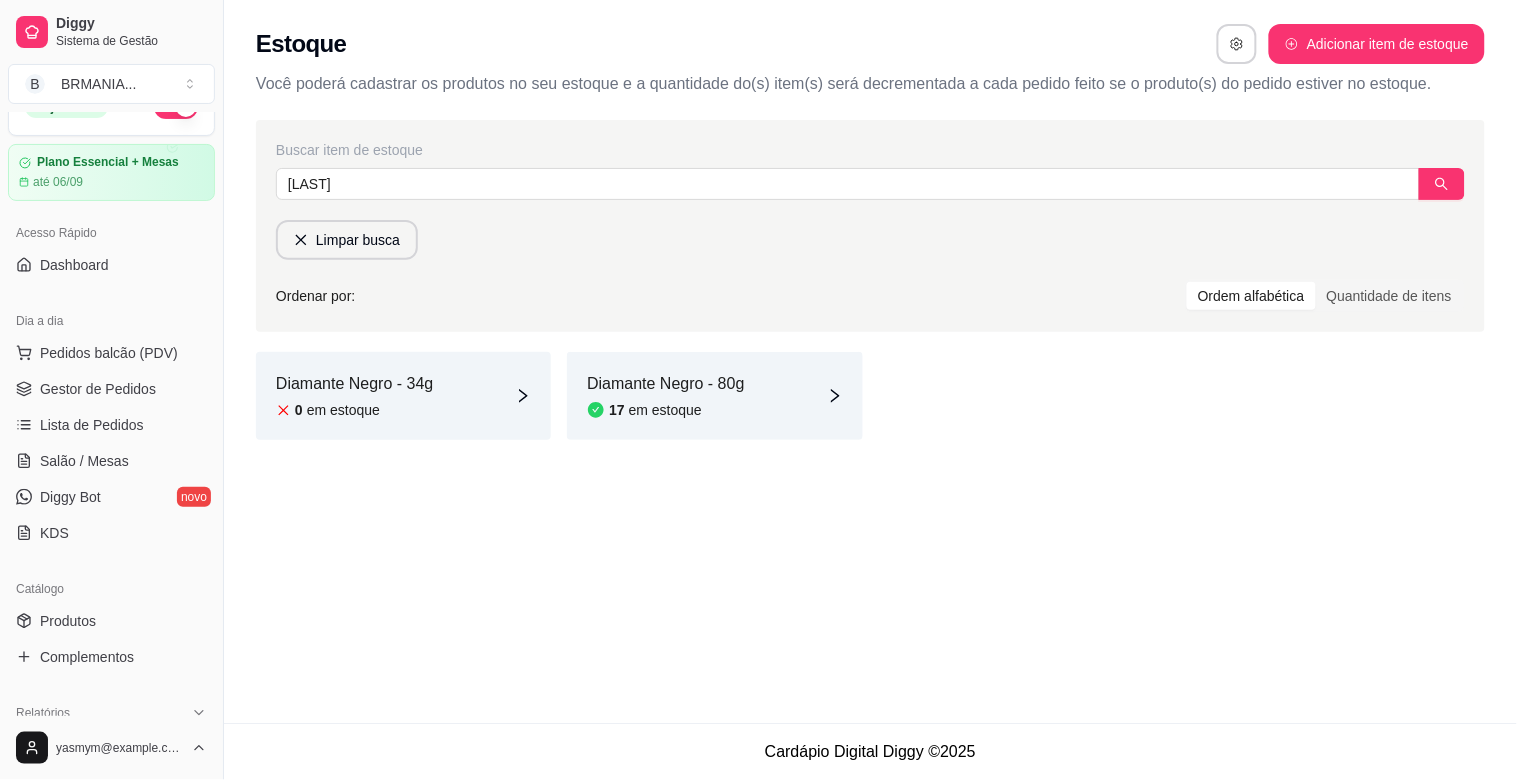 scroll, scrollTop: 0, scrollLeft: 0, axis: both 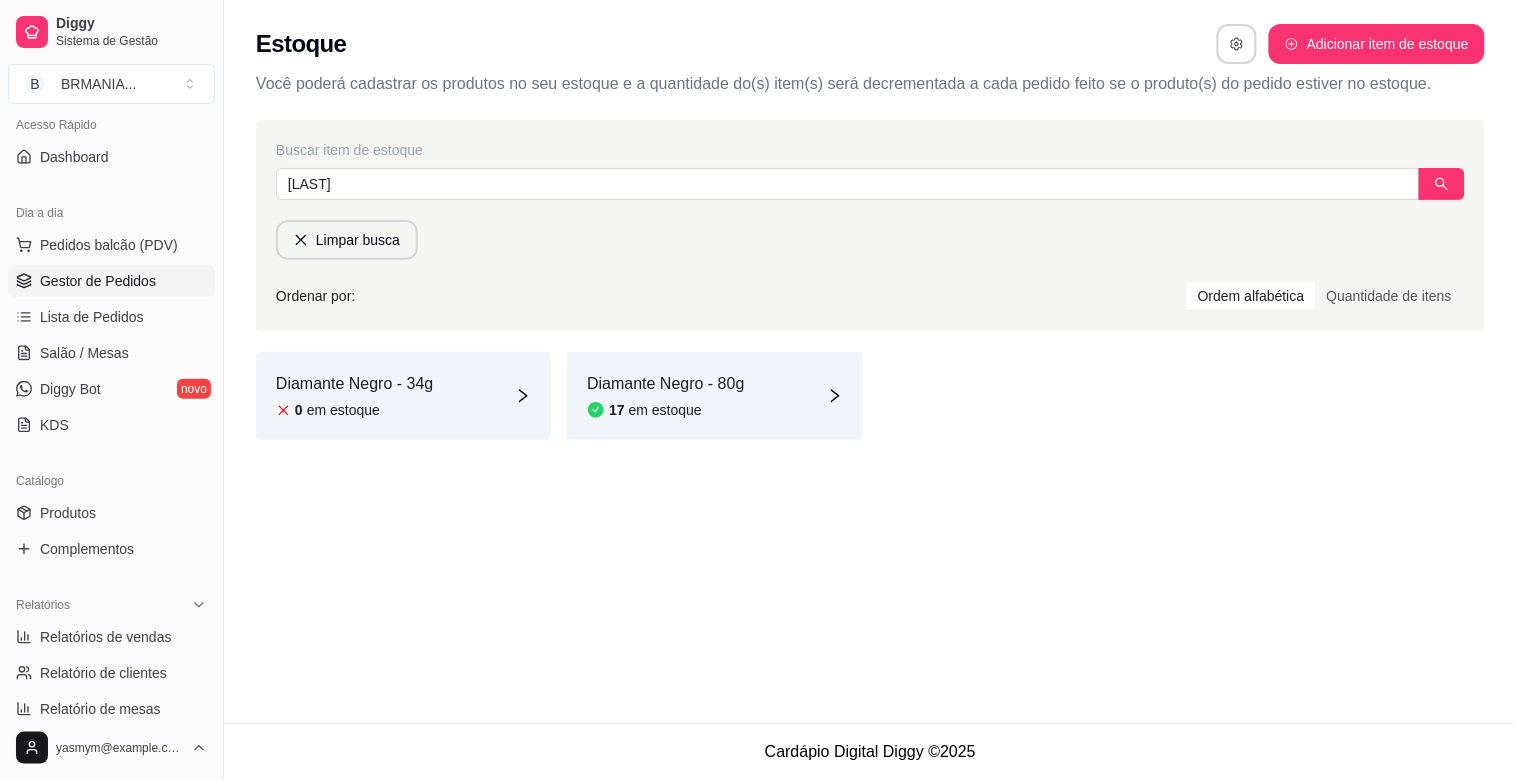 click on "Gestor de Pedidos" at bounding box center (98, 281) 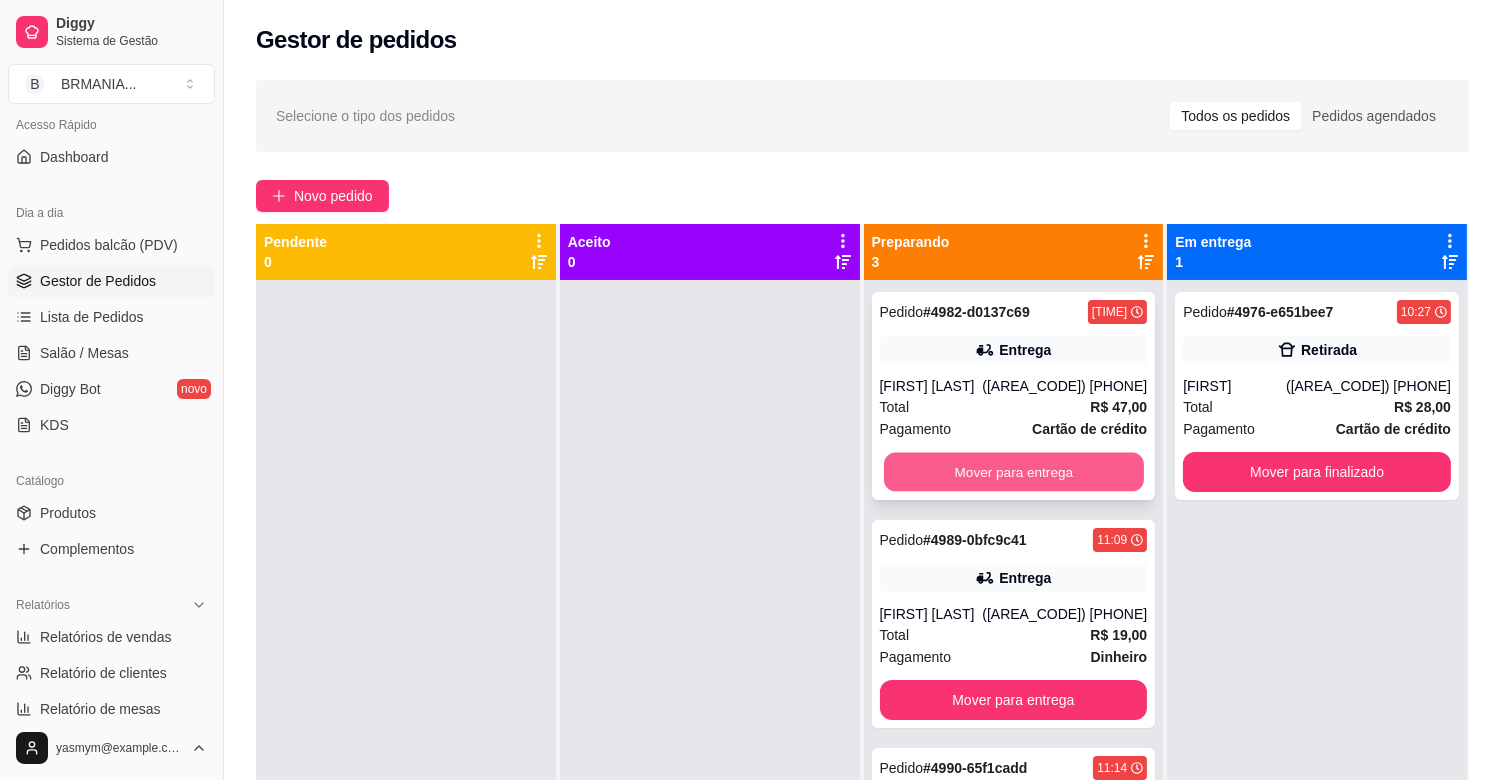 click on "Mover para entrega" at bounding box center (1014, 472) 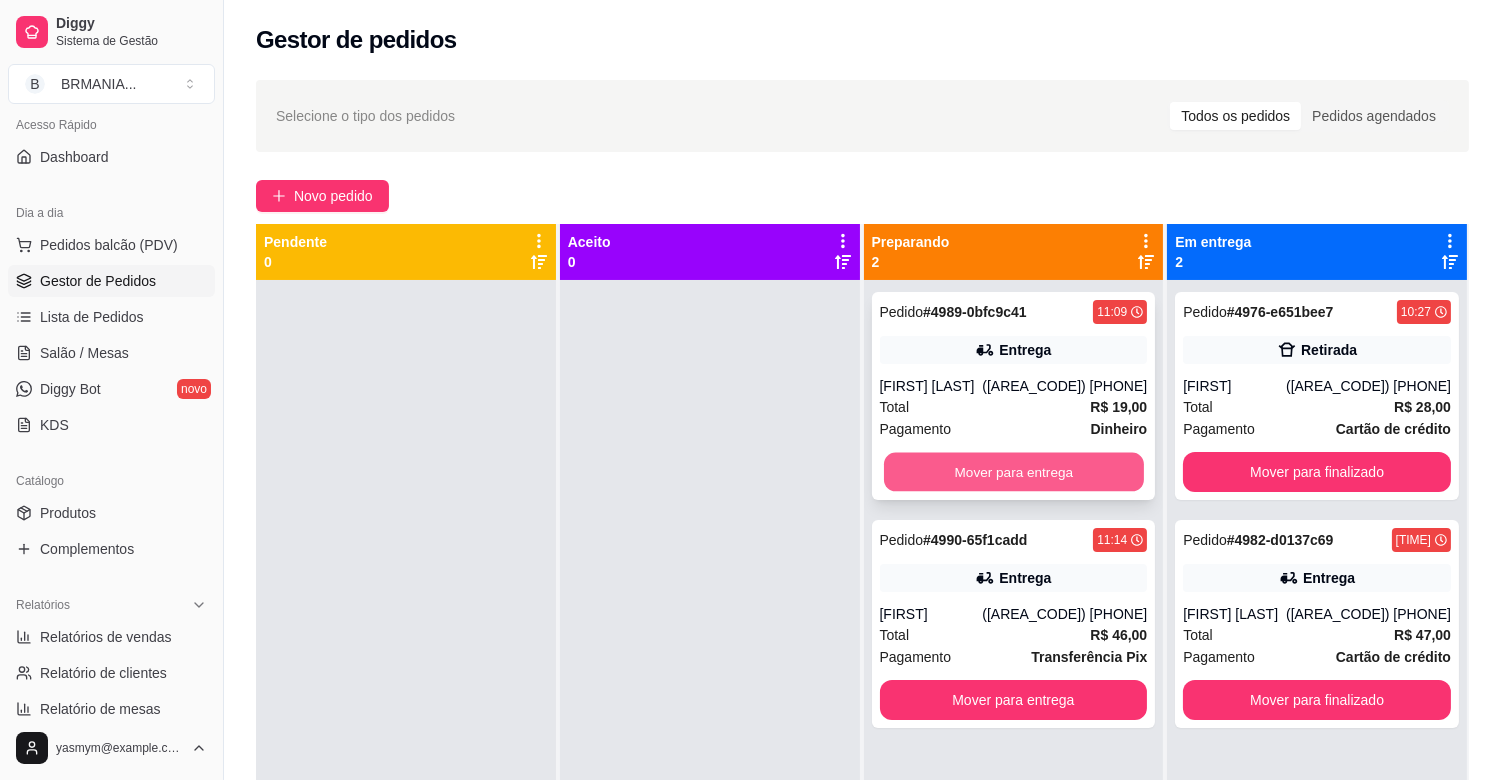 click on "Mover para entrega" at bounding box center (1014, 472) 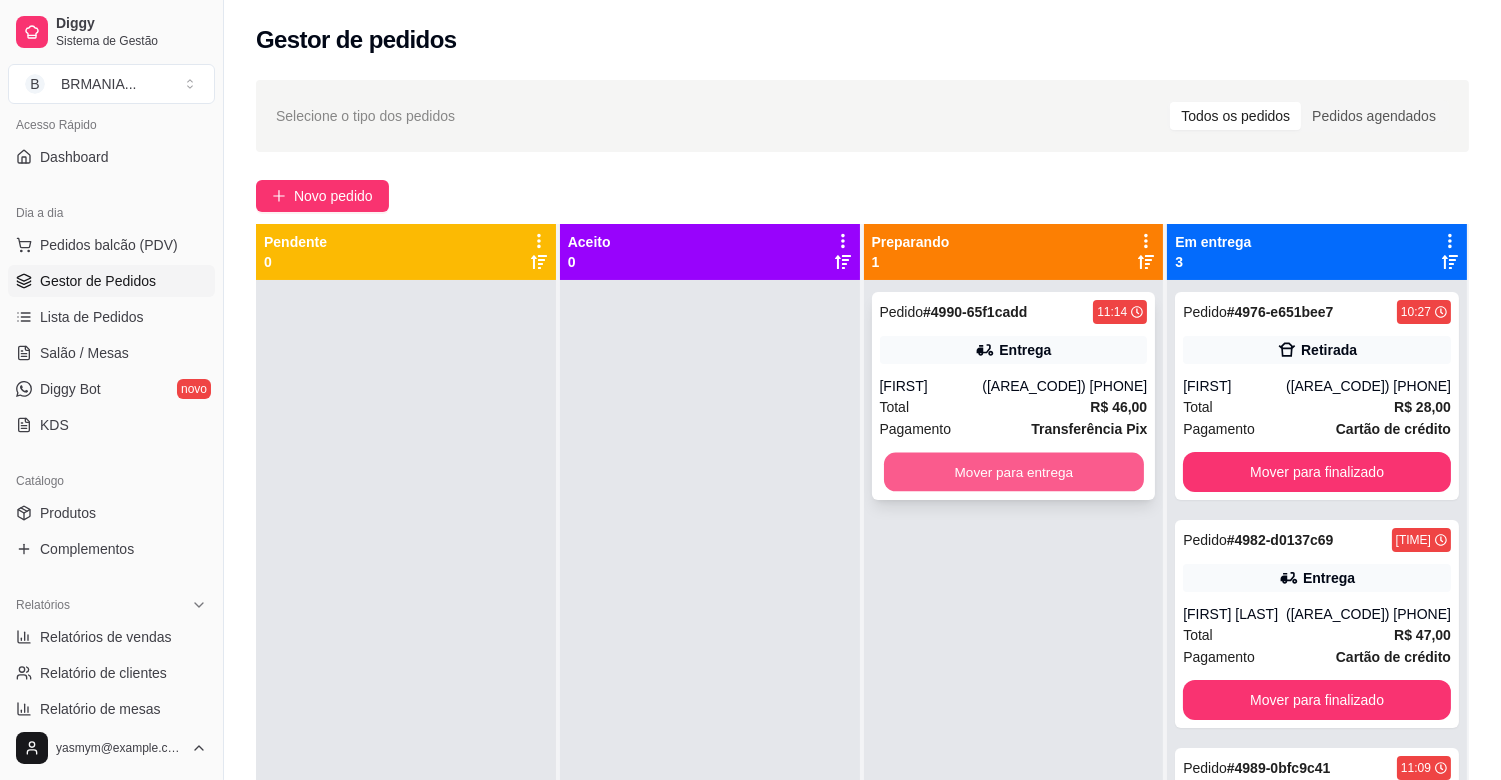 click on "Mover para entrega" at bounding box center [1014, 472] 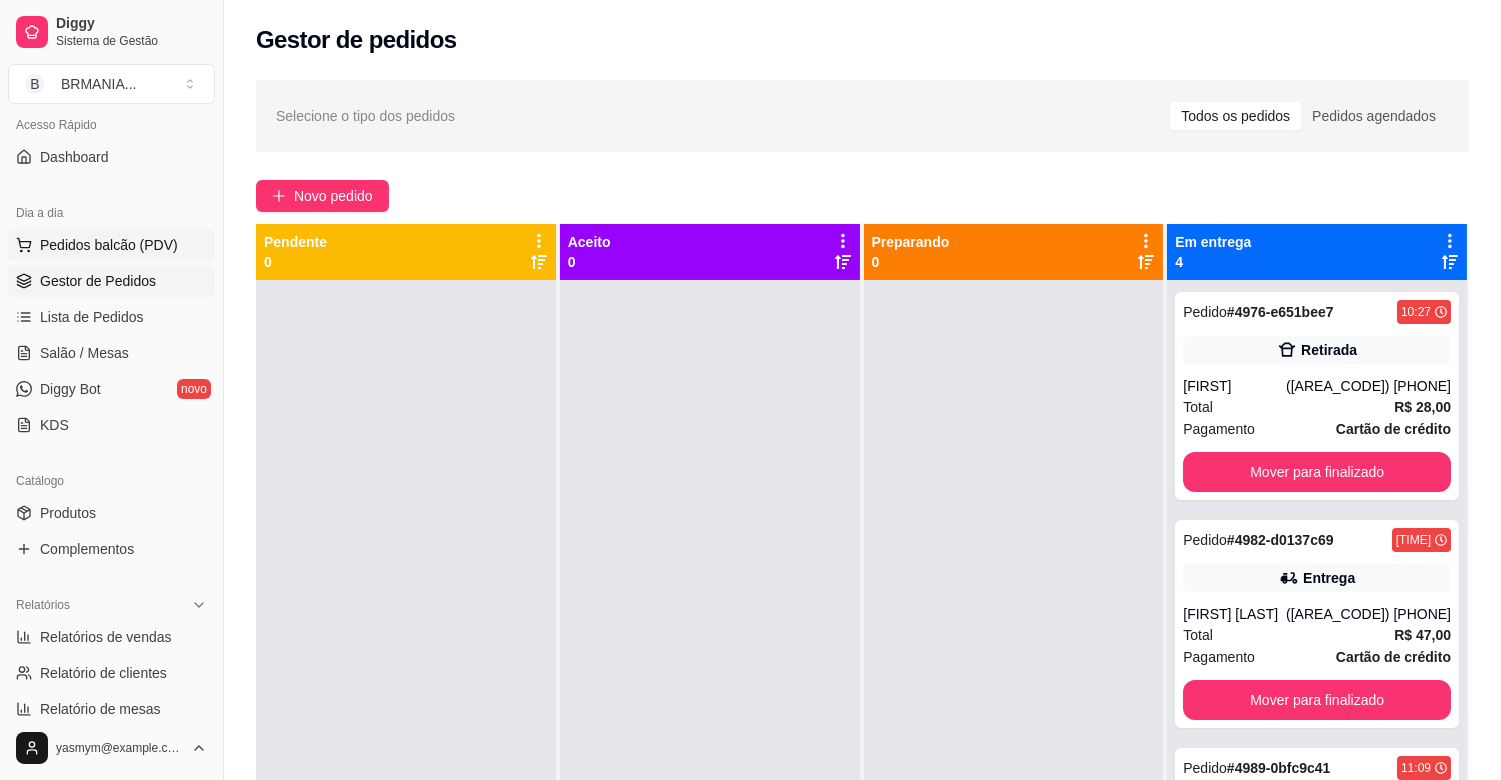 click on "Pedidos balcão (PDV)" at bounding box center (109, 245) 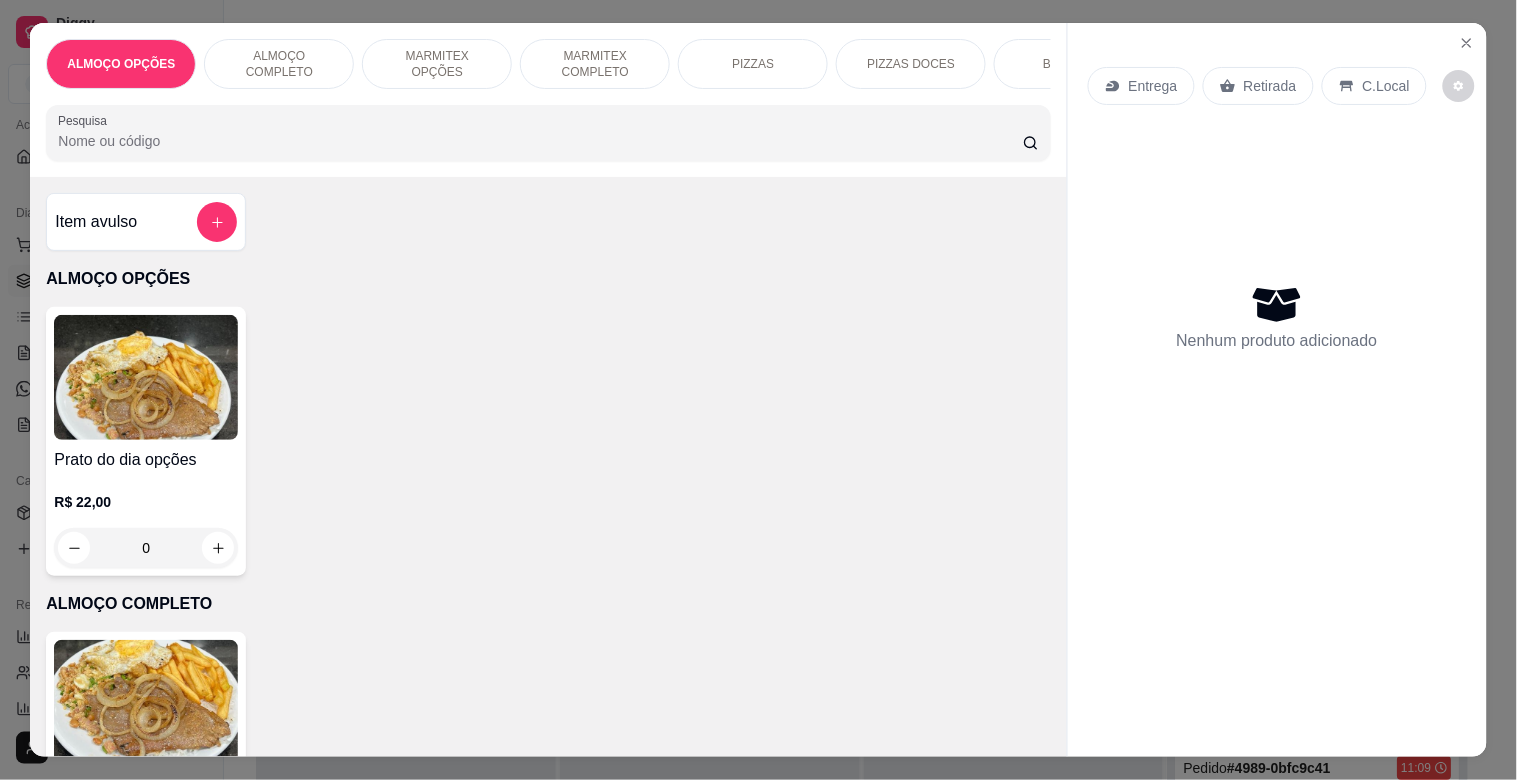 click on "MARMITEX COMPLETO" at bounding box center (595, 64) 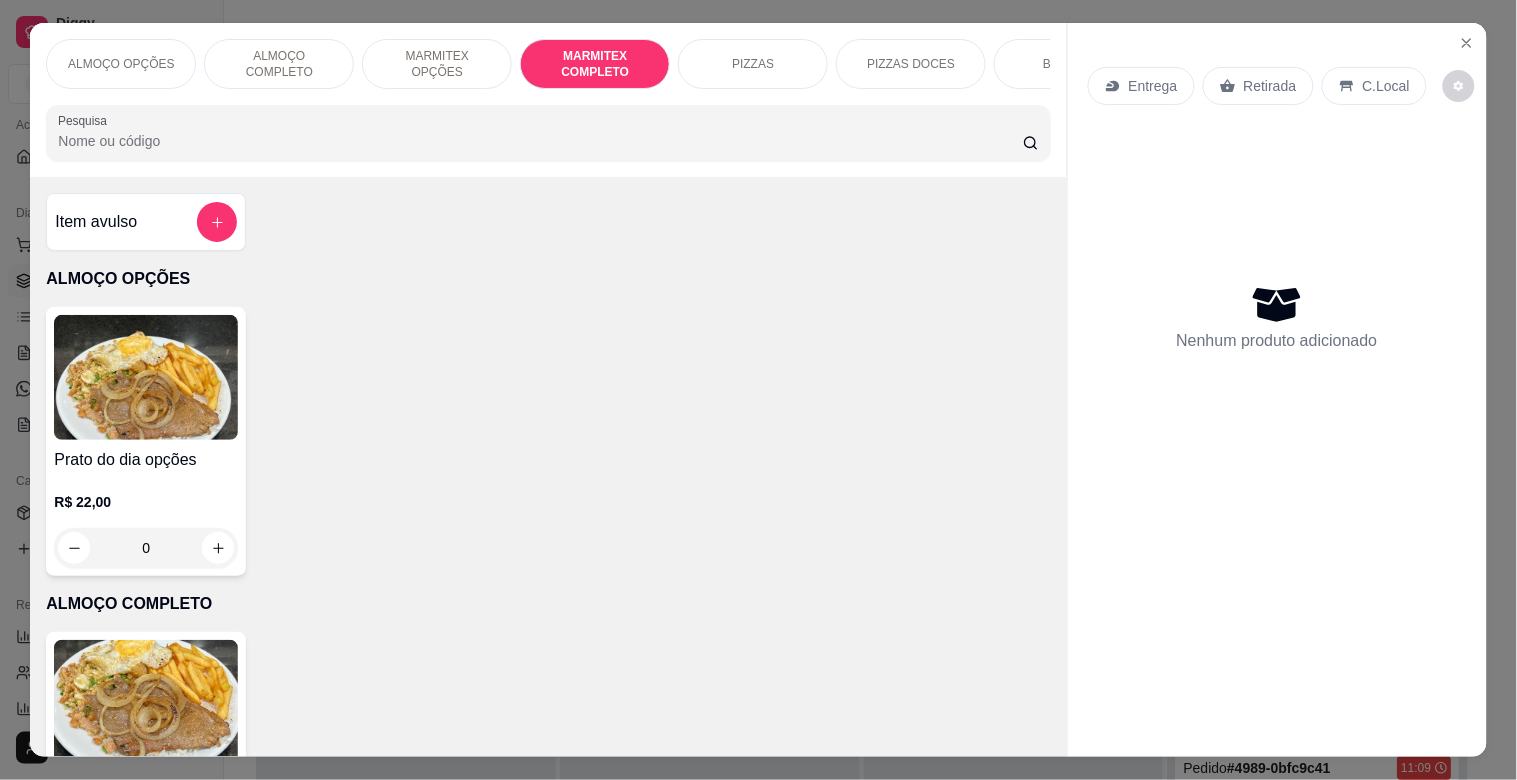 scroll, scrollTop: 1064, scrollLeft: 0, axis: vertical 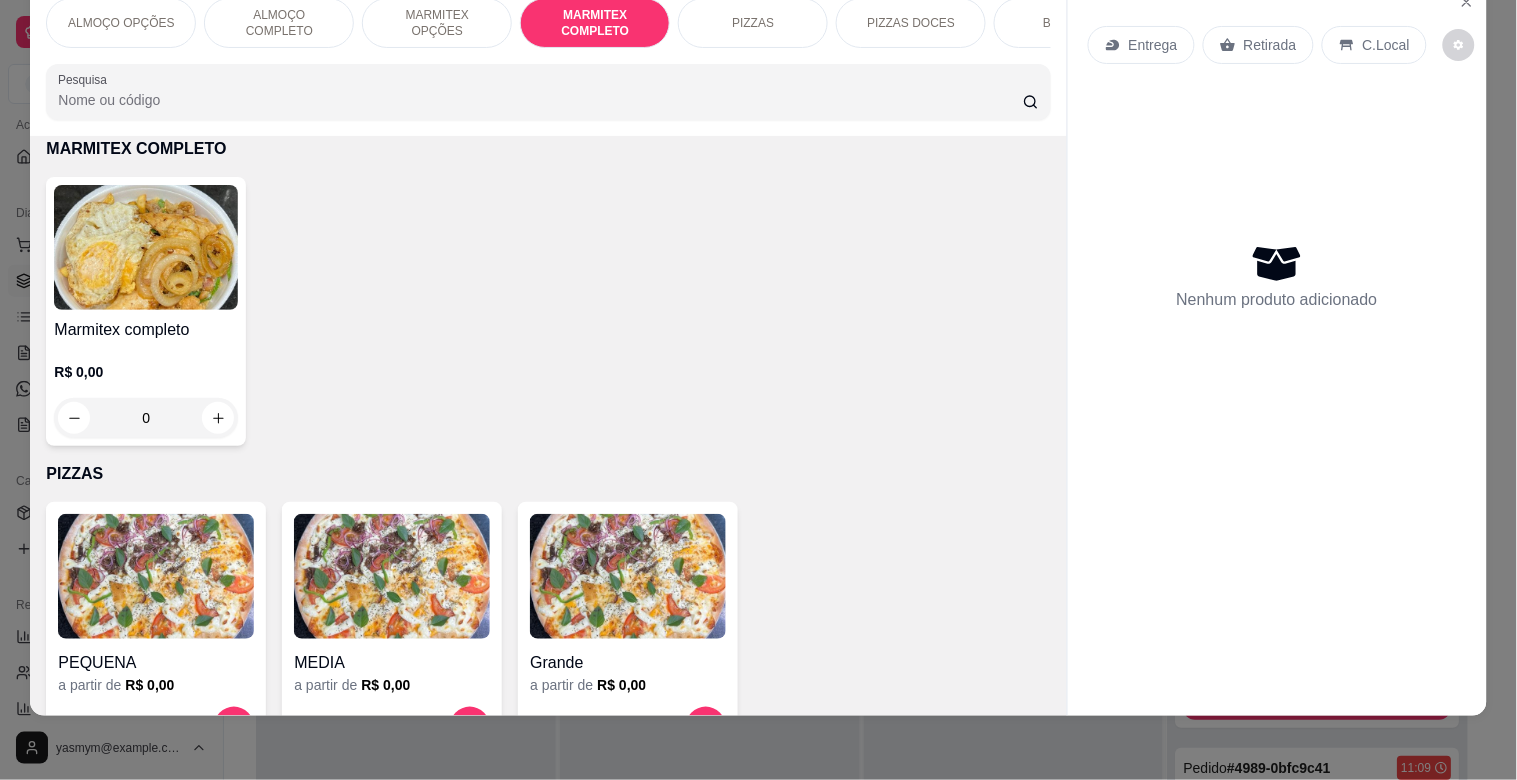 click at bounding box center (146, 247) 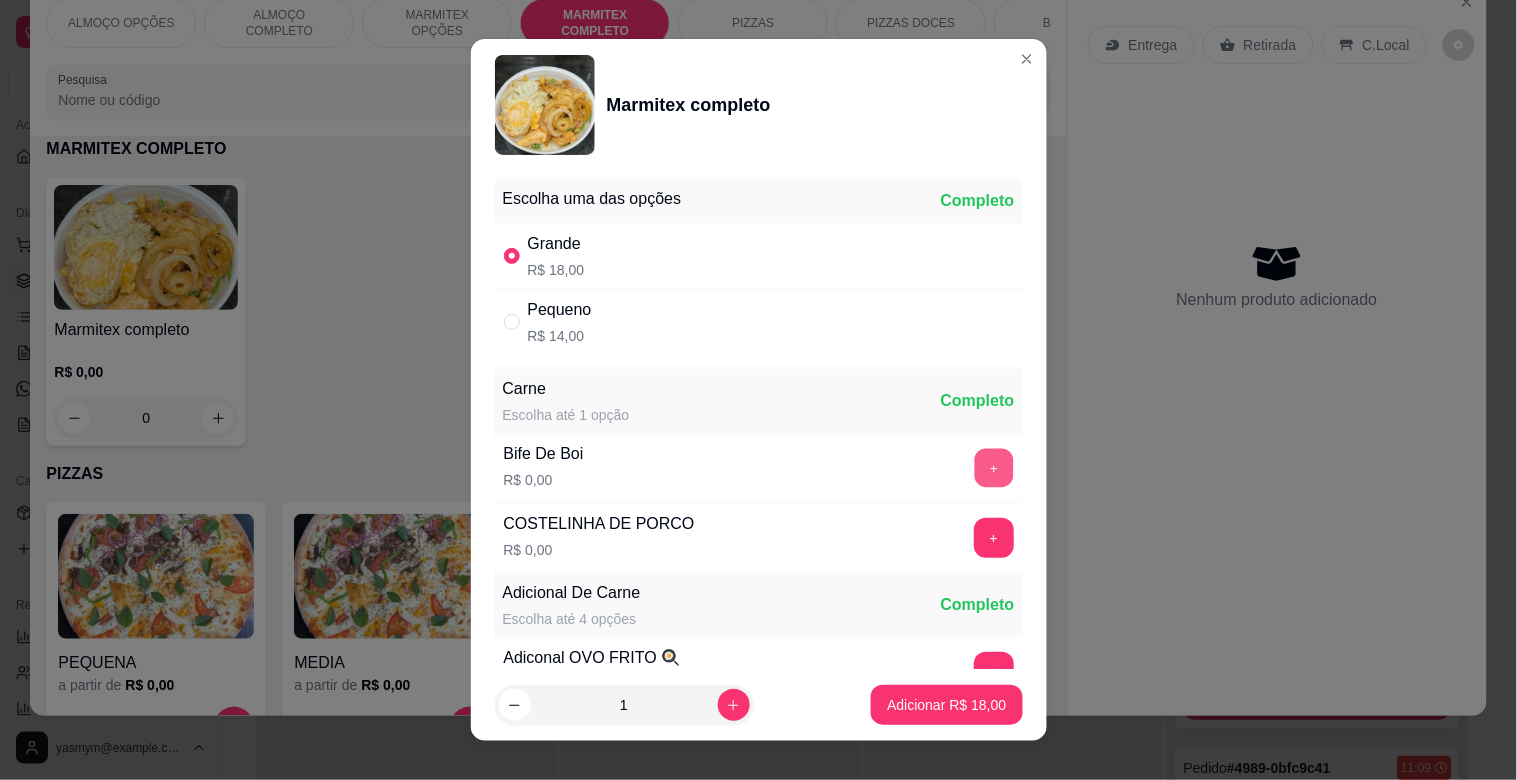 click on "+" at bounding box center (993, 468) 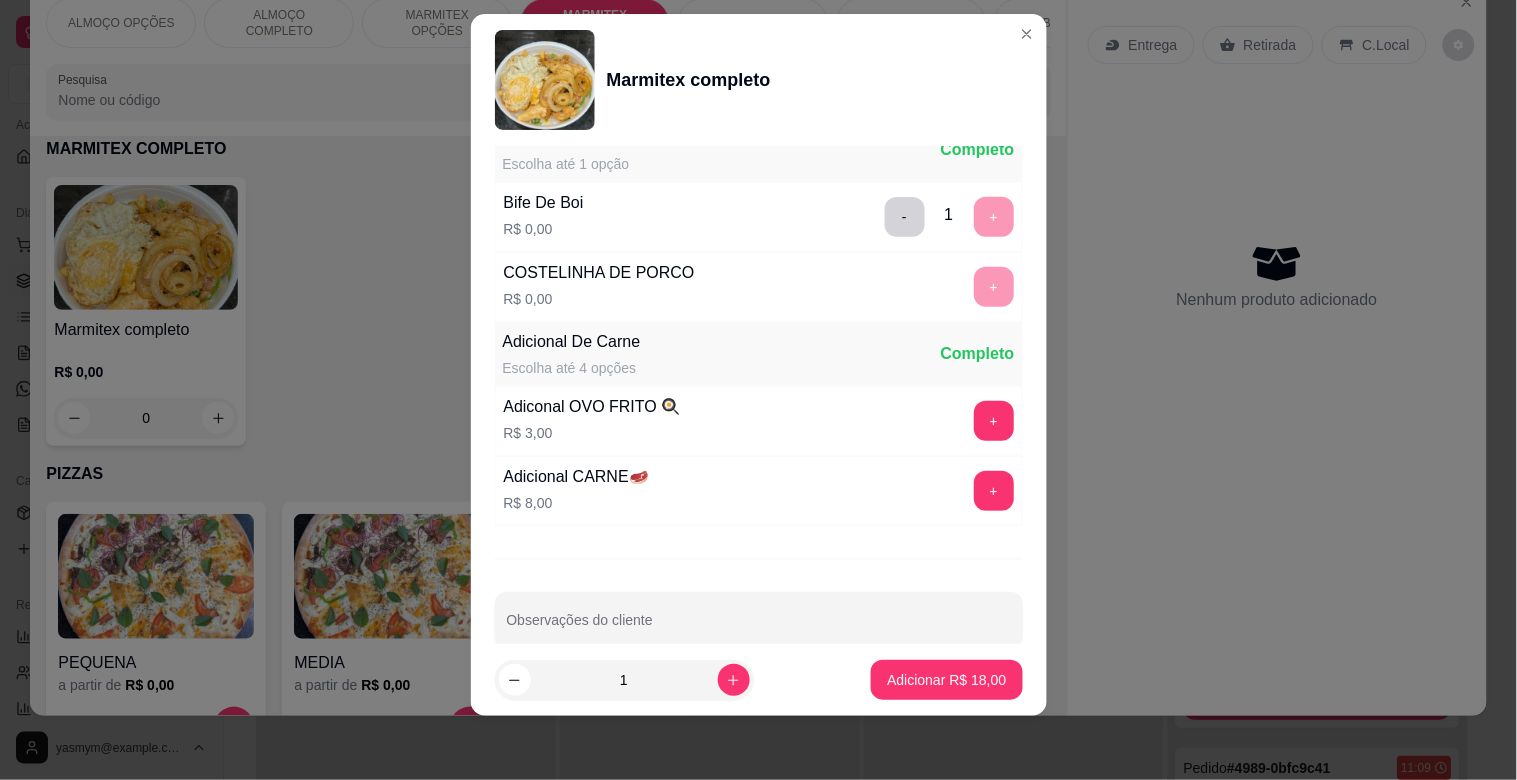 scroll, scrollTop: 280, scrollLeft: 0, axis: vertical 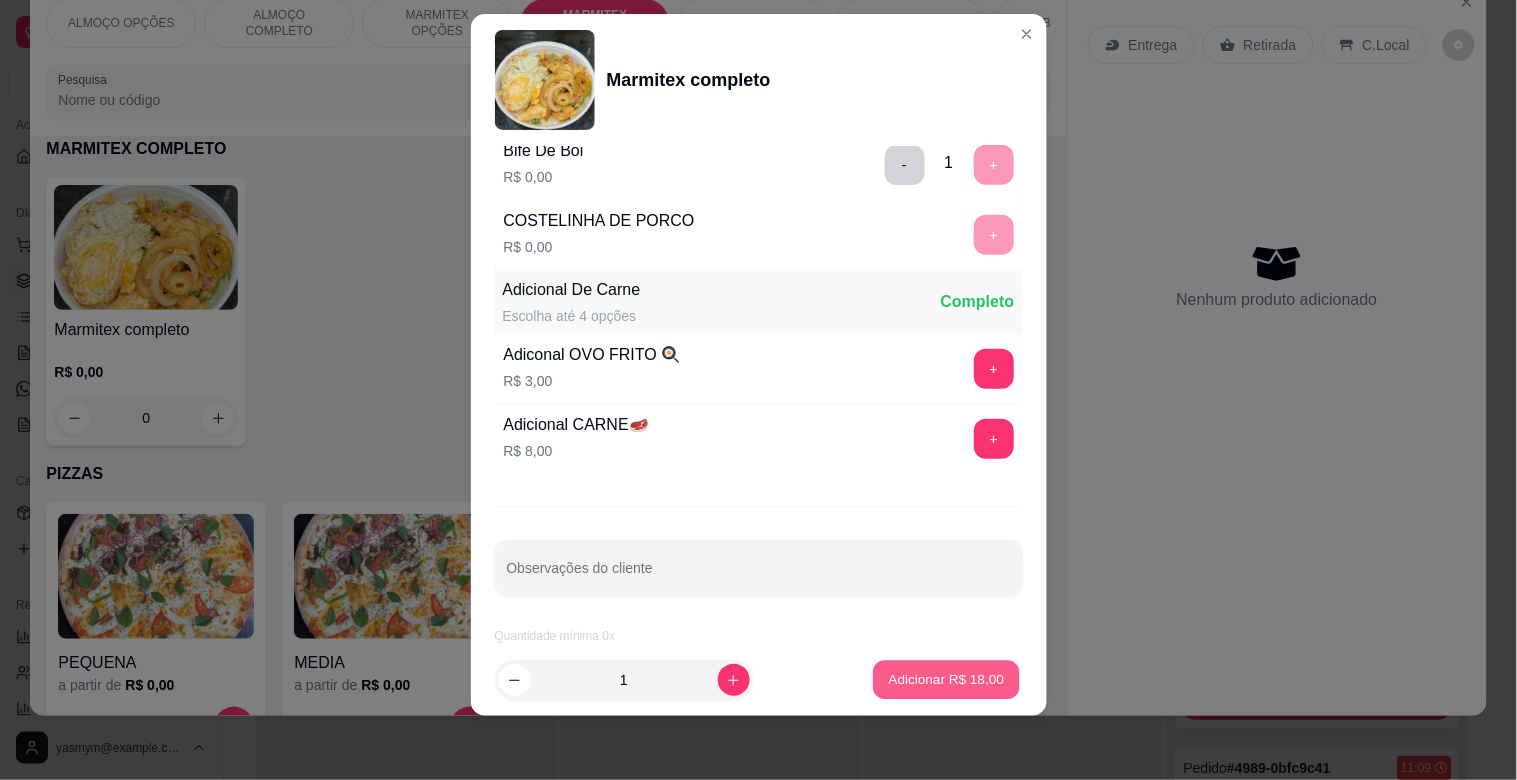 click on "Adicionar   R$ 18,00" at bounding box center [947, 679] 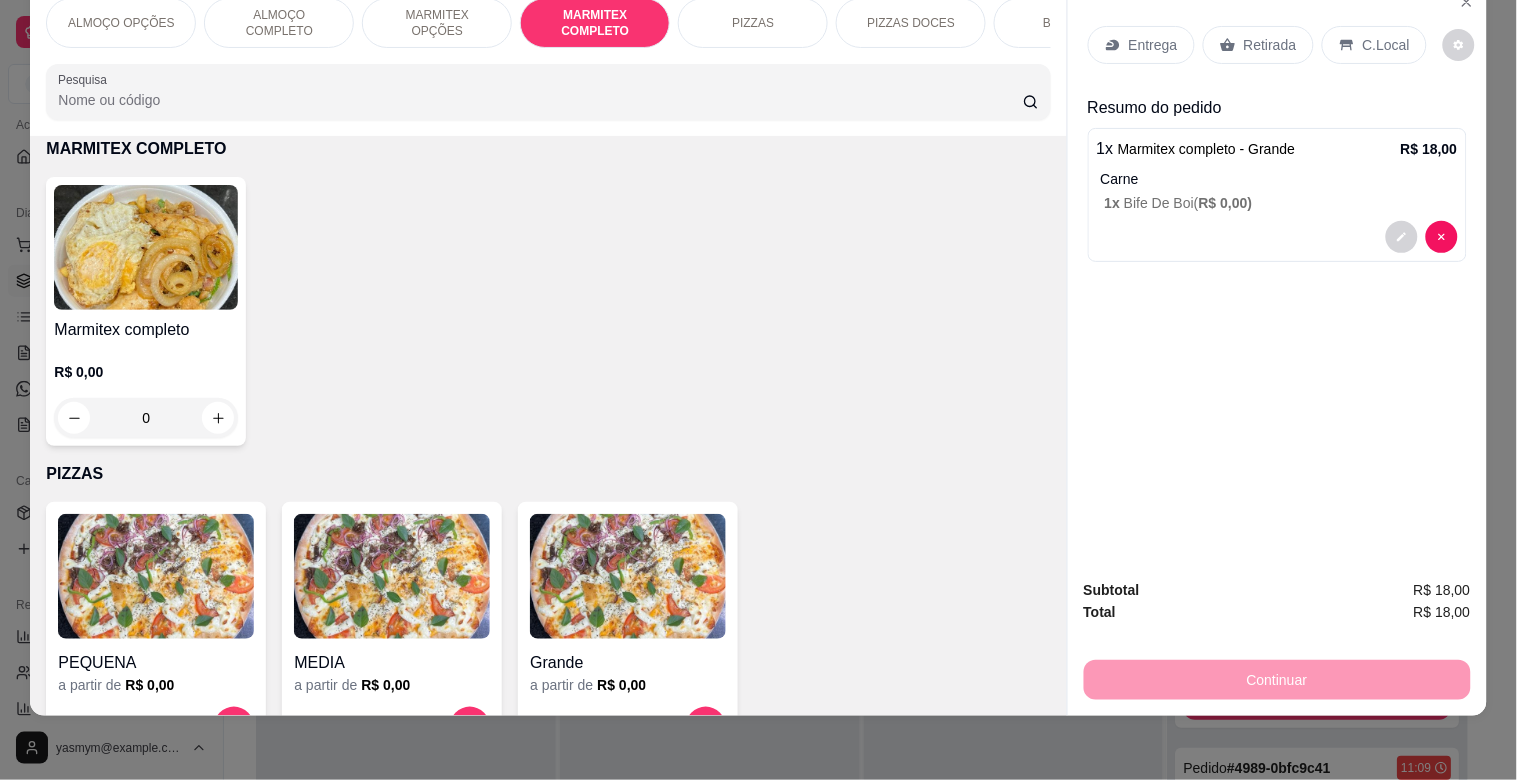 click at bounding box center [146, 247] 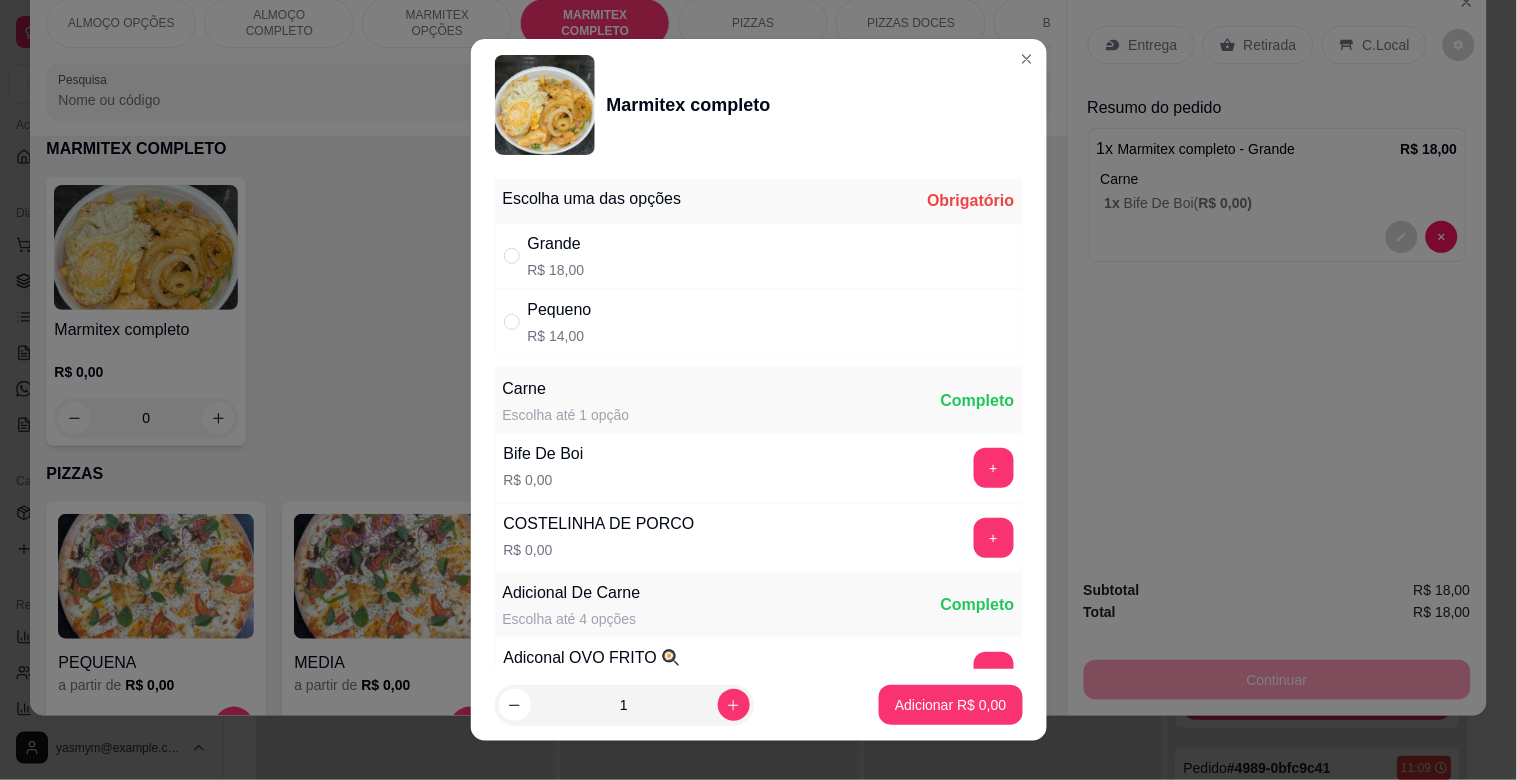 drag, startPoint x: 690, startPoint y: 253, endPoint x: 740, endPoint y: 261, distance: 50.635956 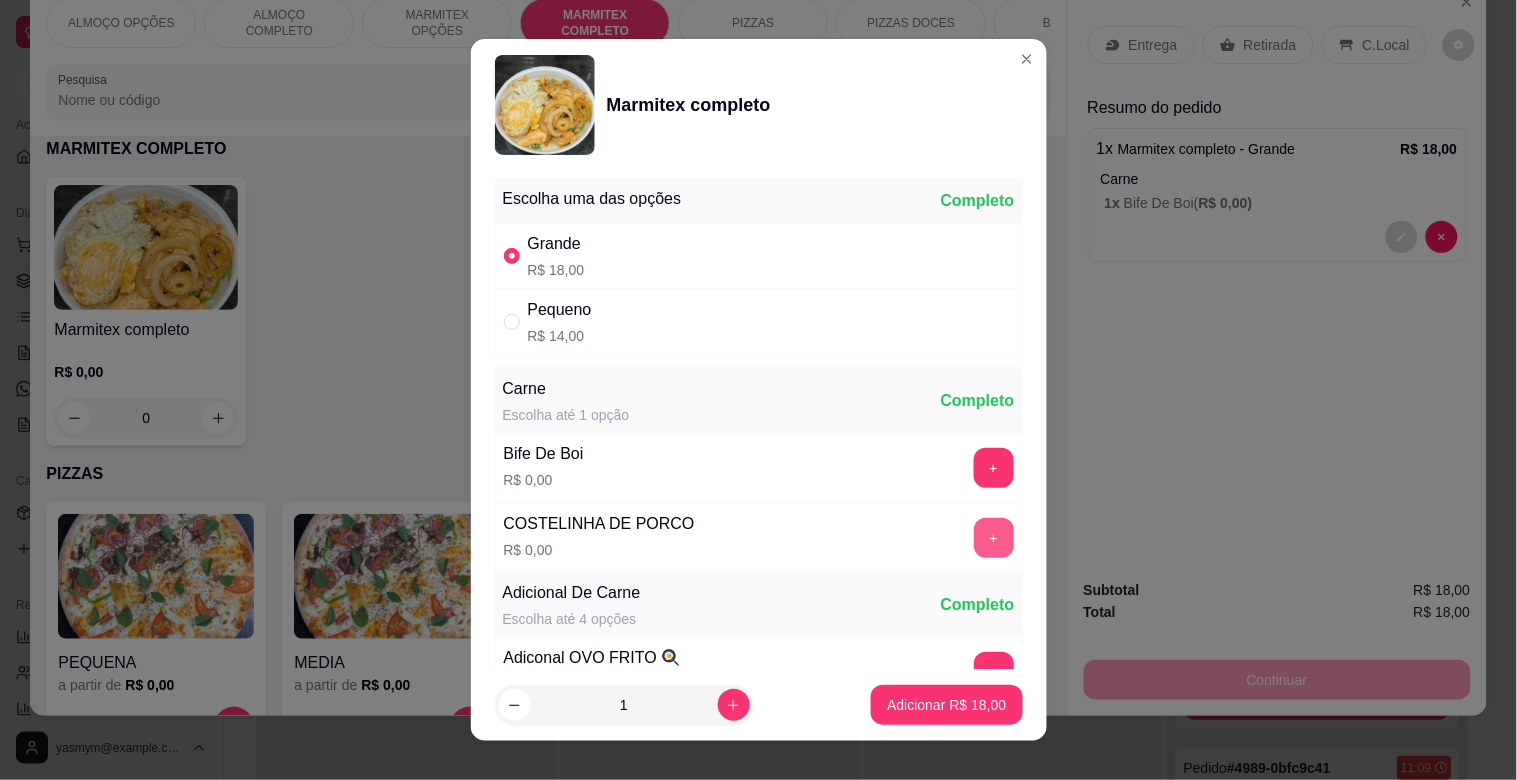 click on "+" at bounding box center (994, 538) 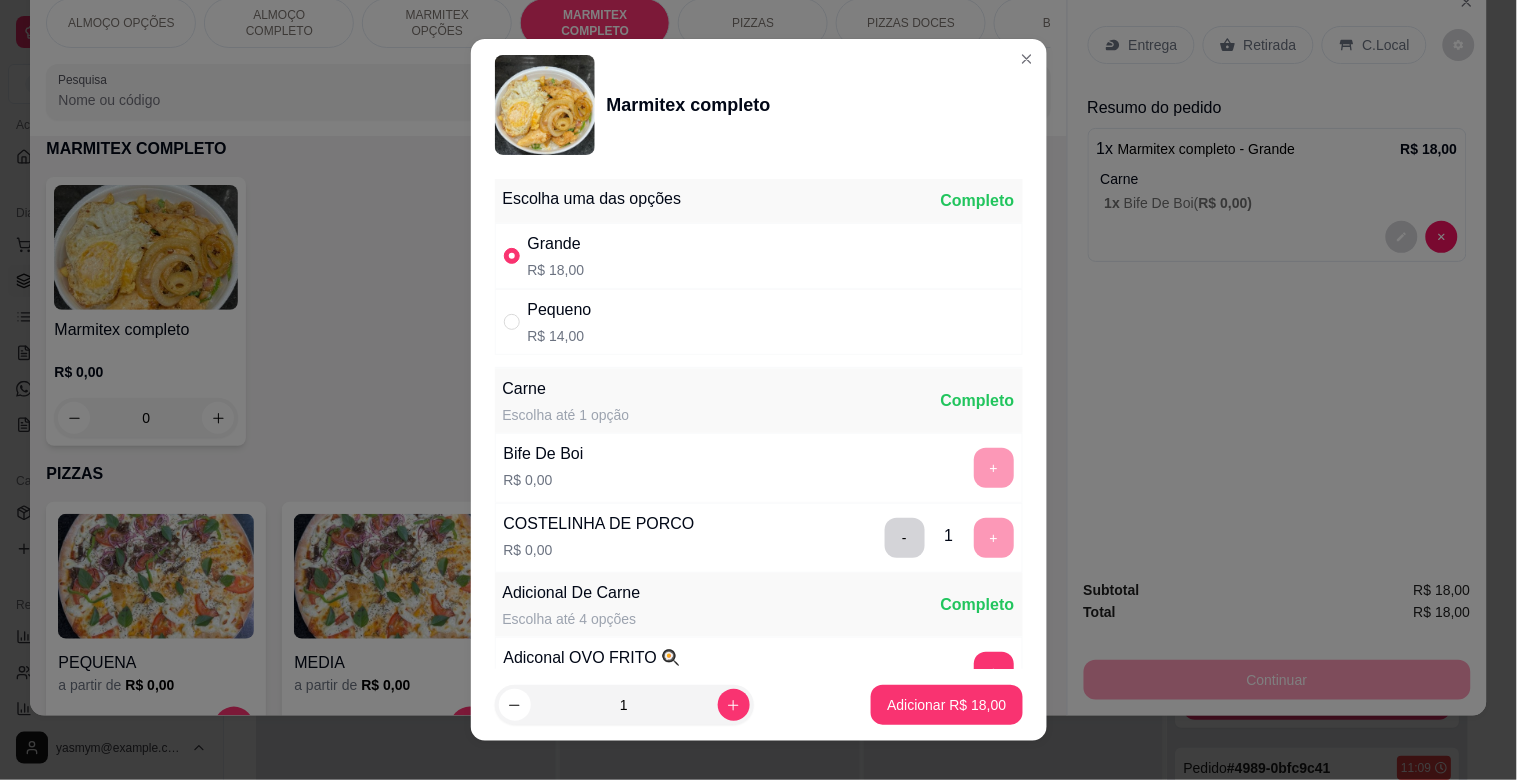 scroll, scrollTop: 25, scrollLeft: 0, axis: vertical 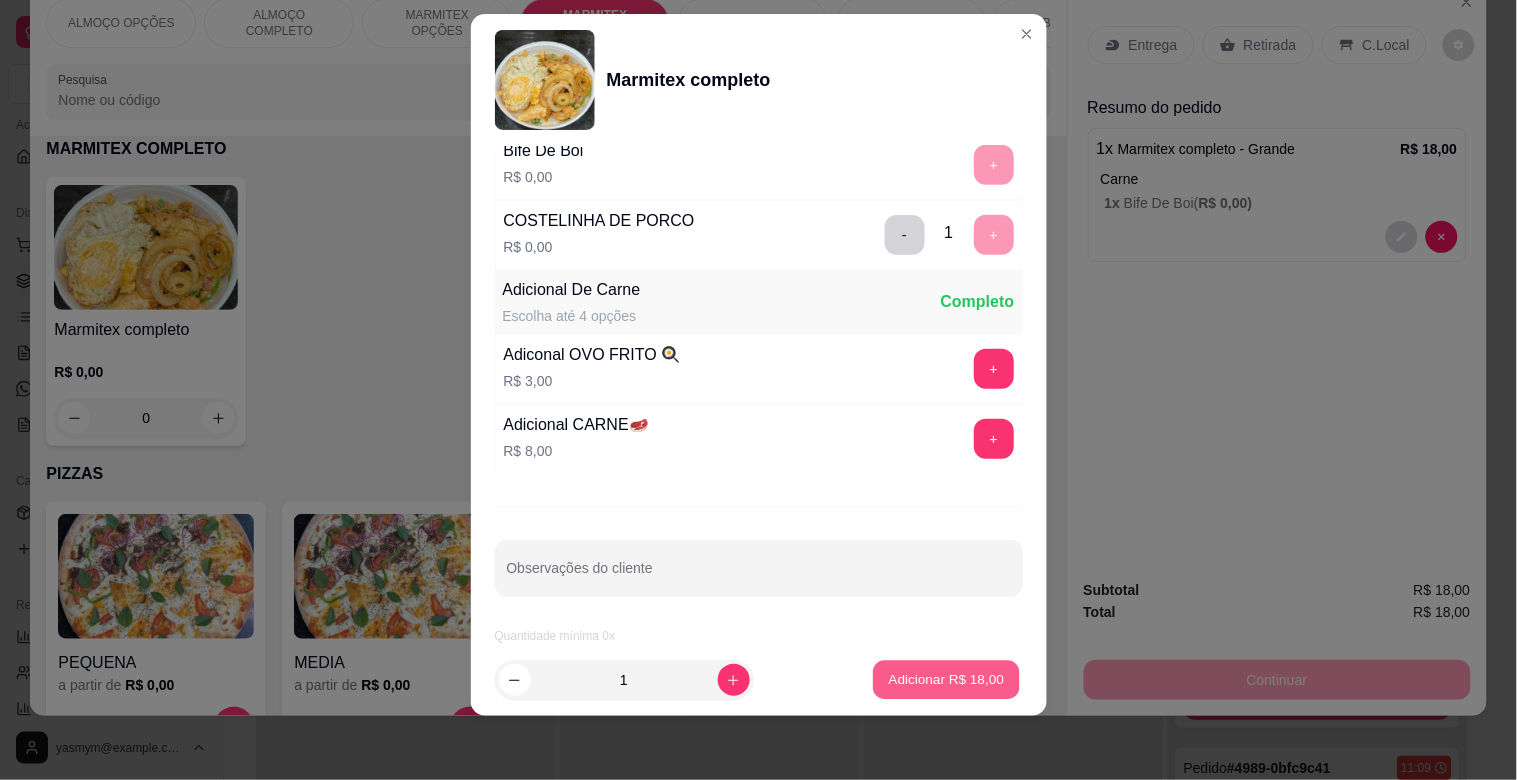 click on "Adicionar   R$ 18,00" at bounding box center [947, 680] 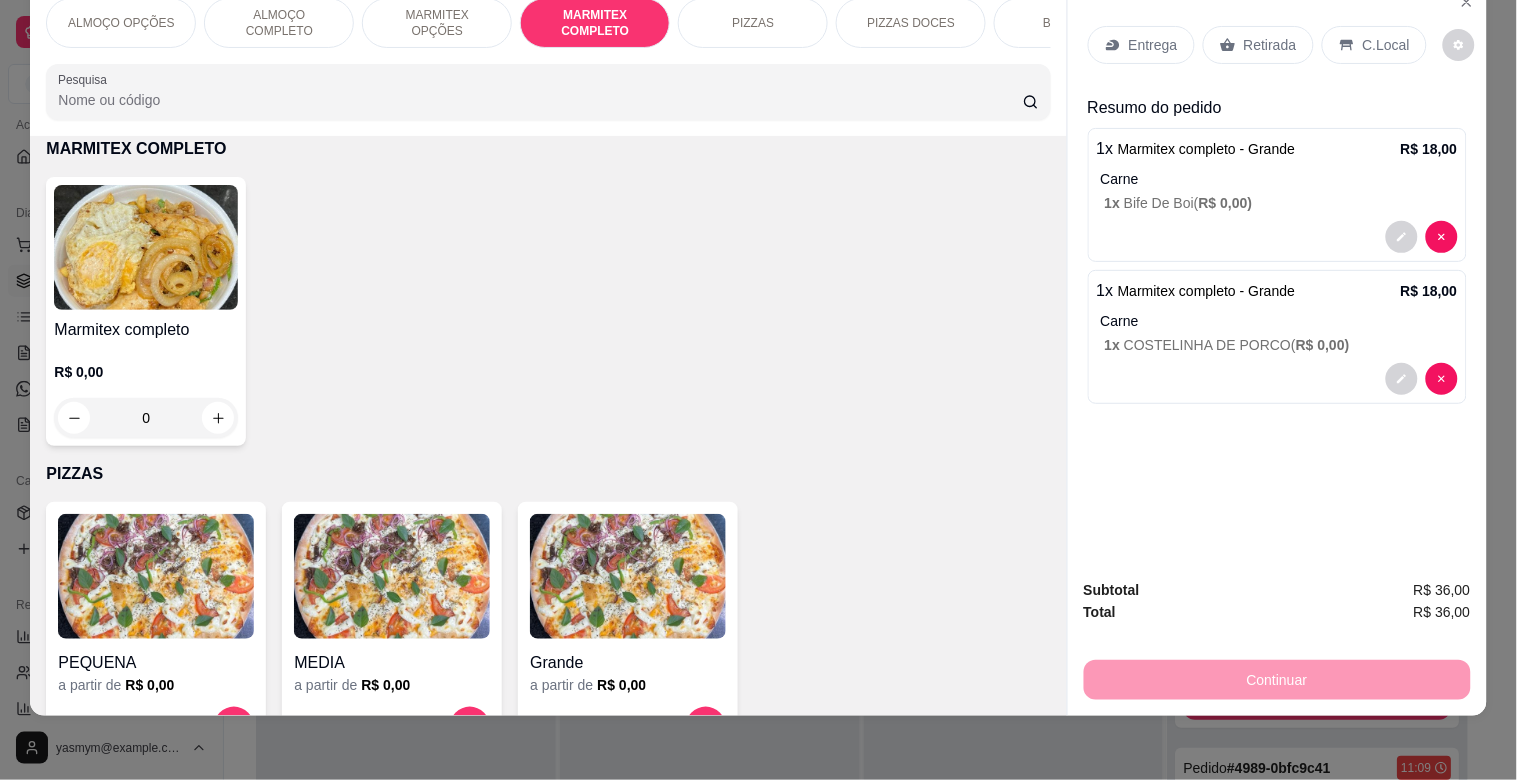 click on "Retirada" at bounding box center [1270, 45] 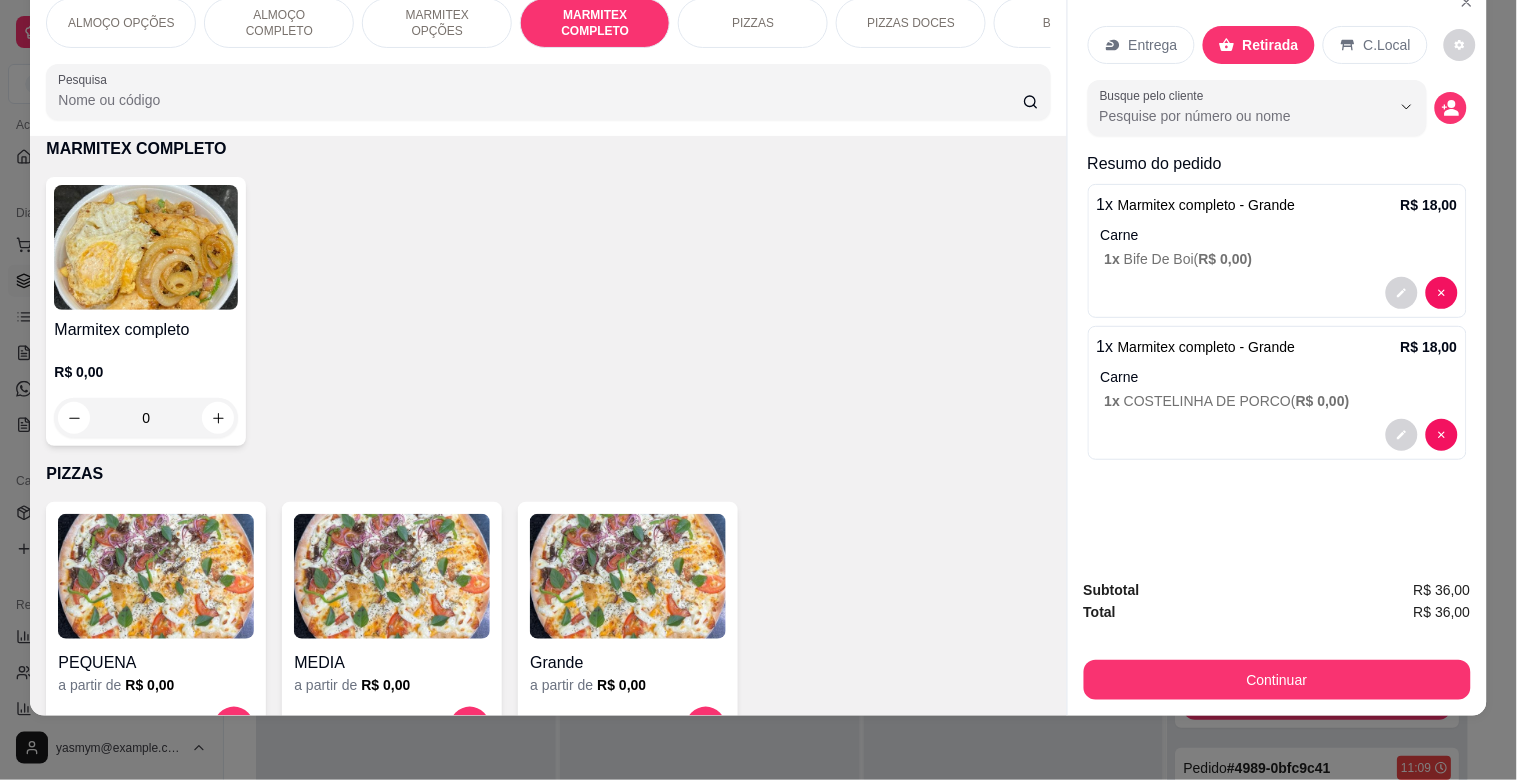 click on "Entrega" at bounding box center (1141, 45) 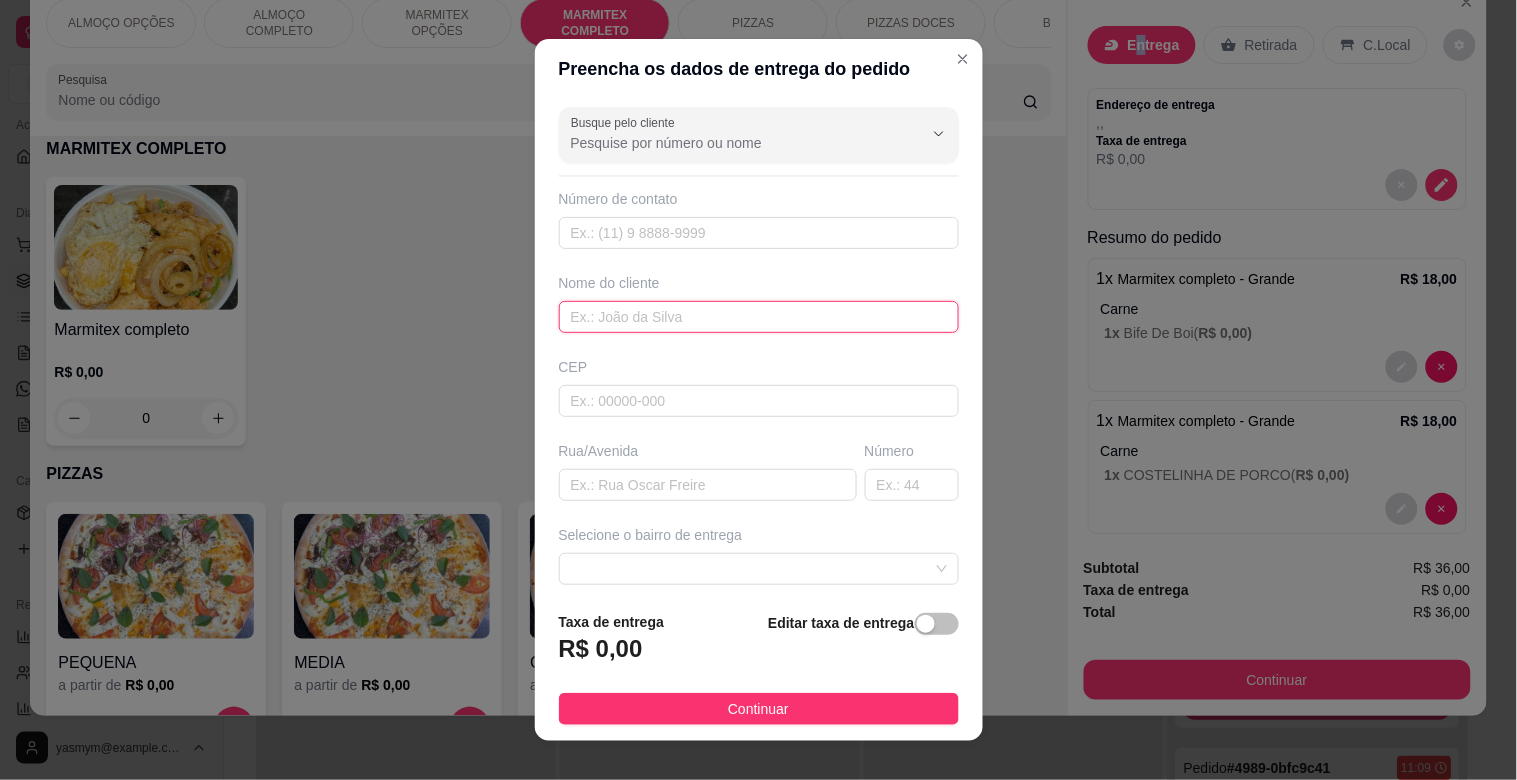 click at bounding box center [759, 317] 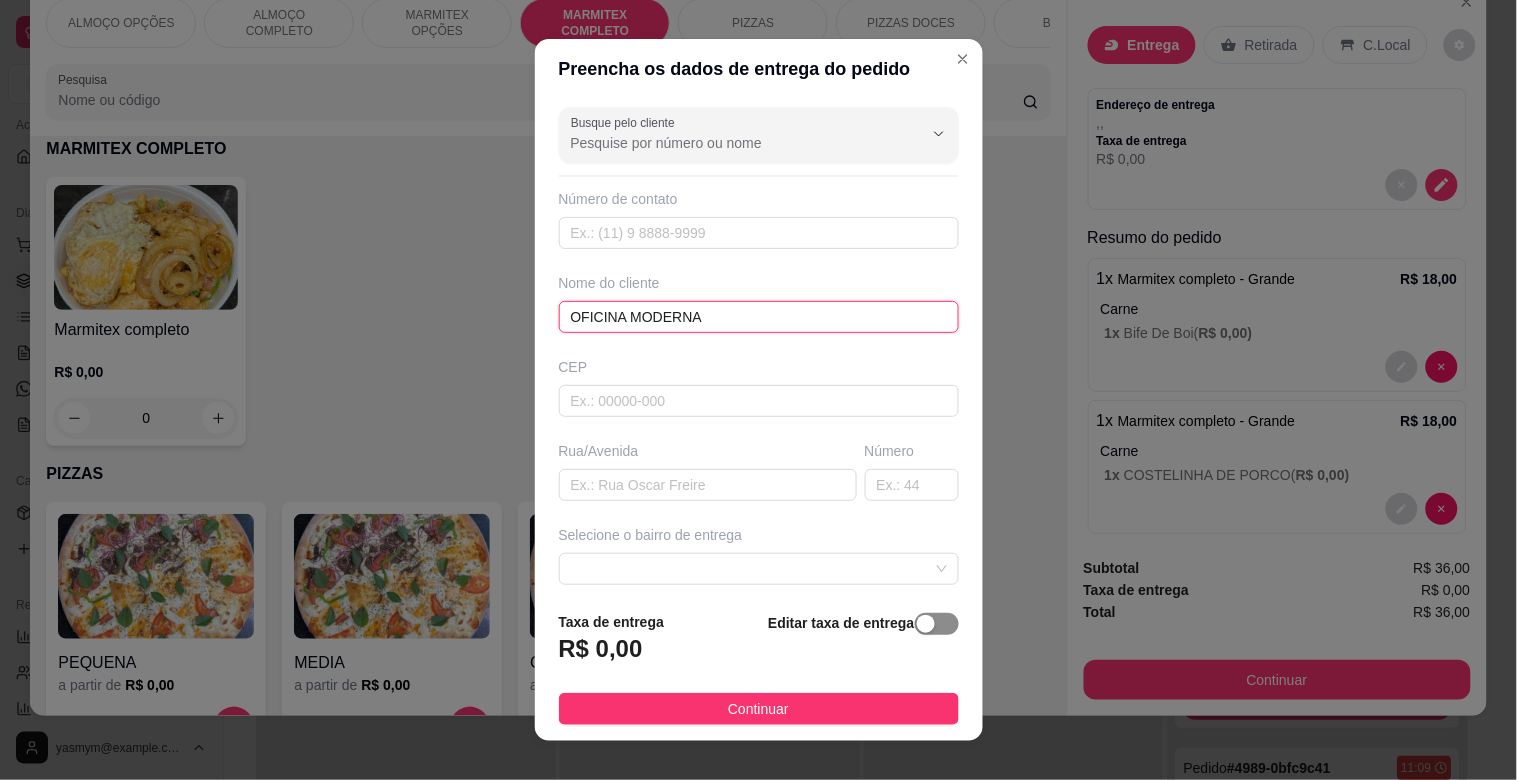 type on "OFICINA MODERNA" 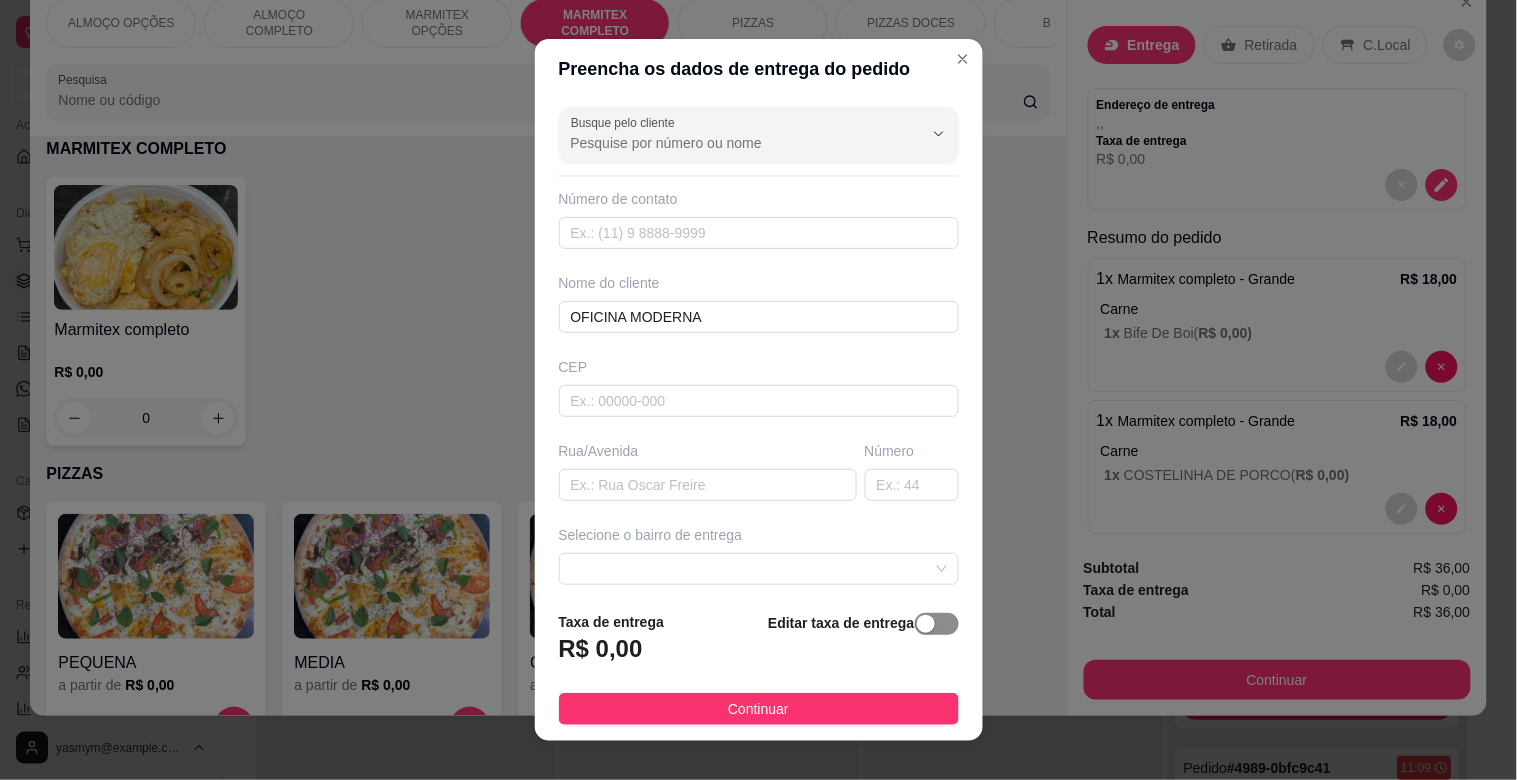 click at bounding box center (937, 624) 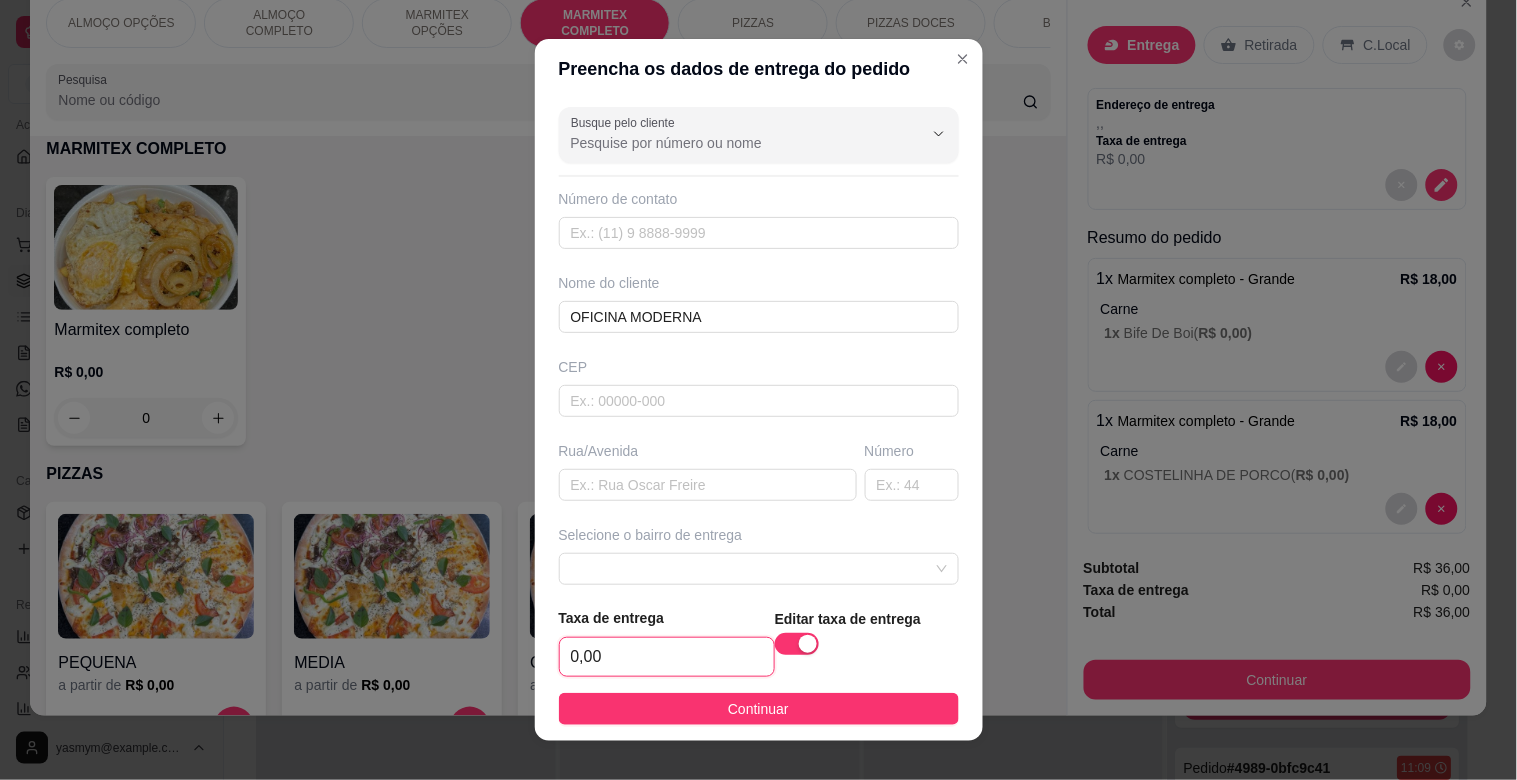 click on "0,00" at bounding box center [667, 657] 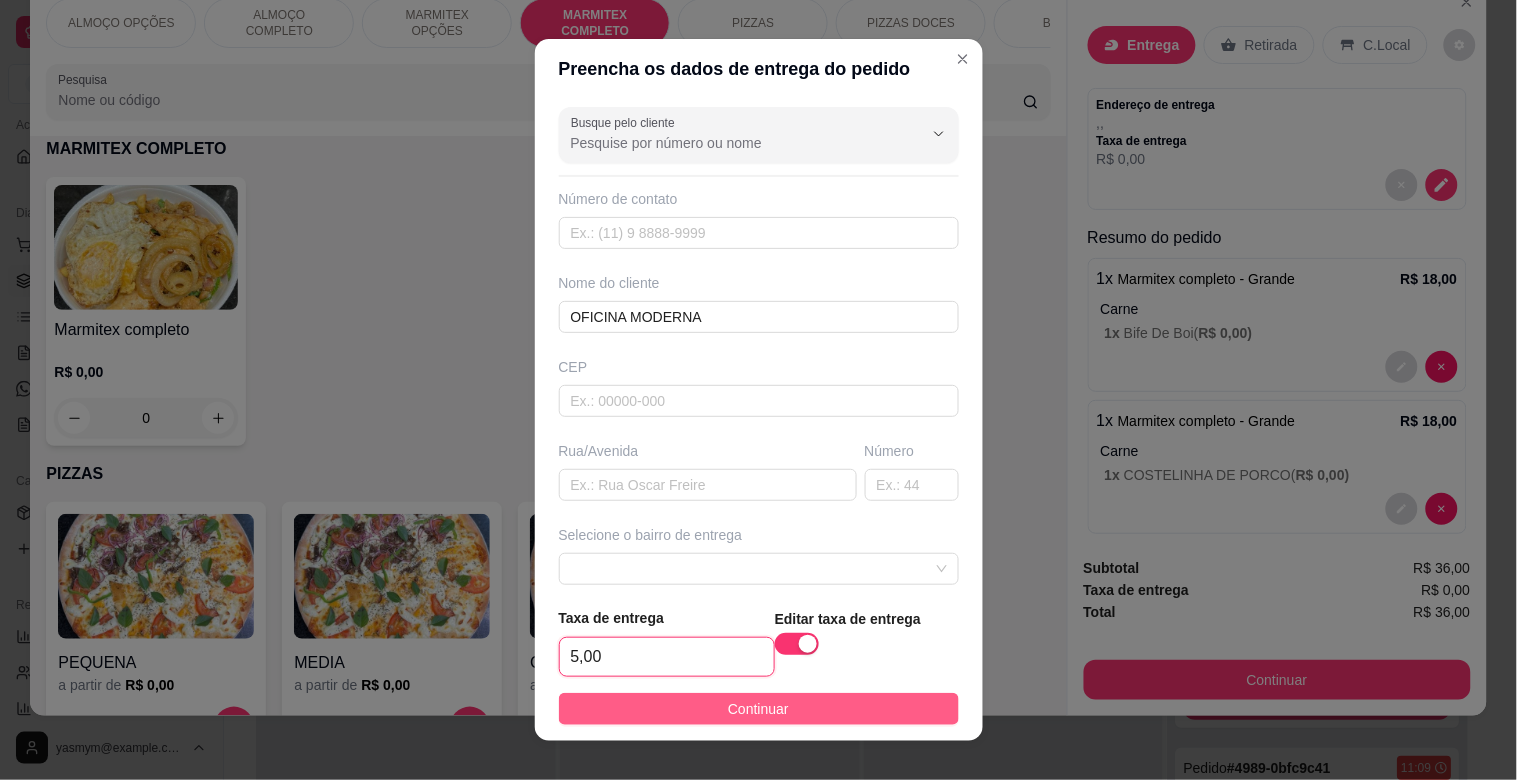 type on "5,00" 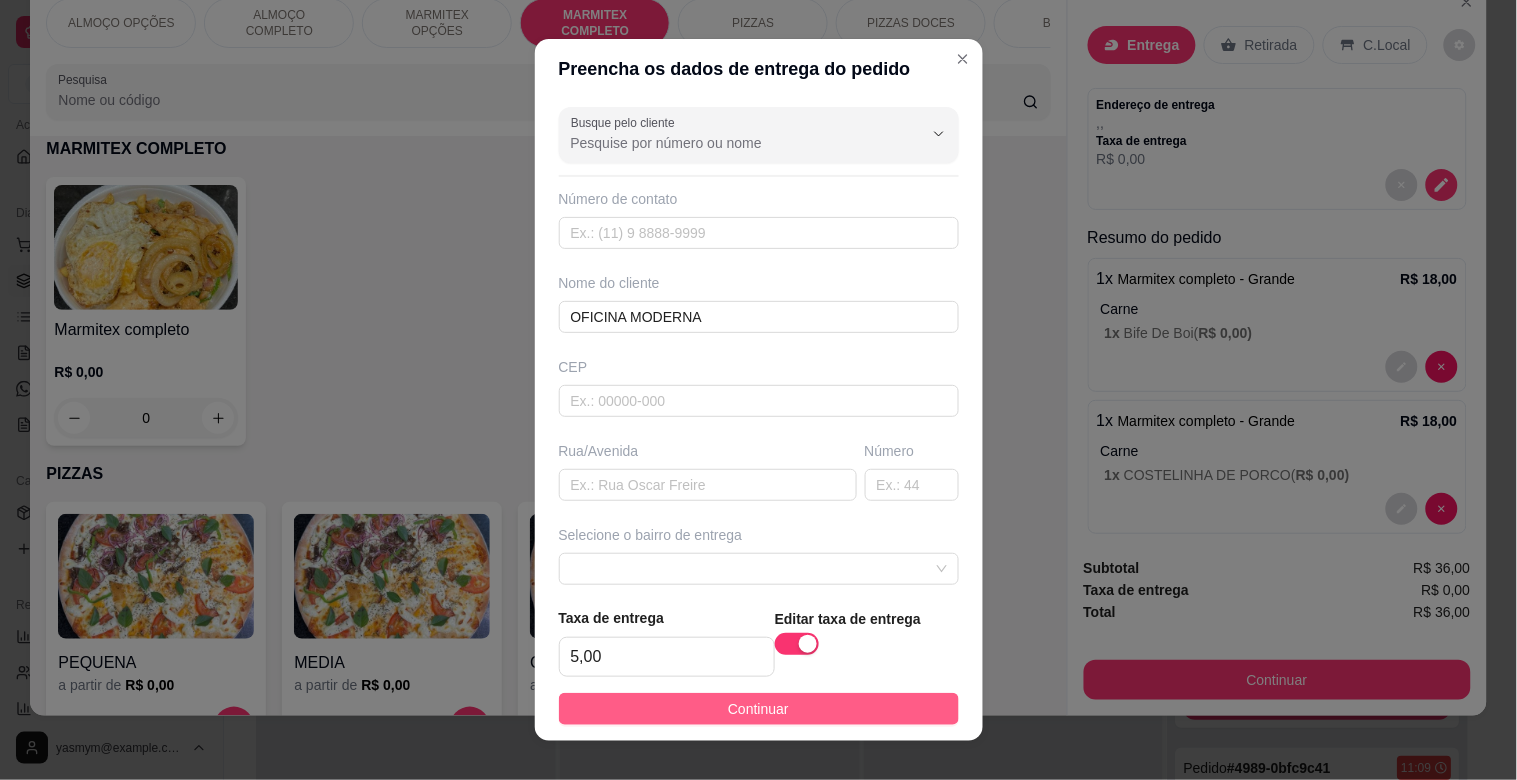 drag, startPoint x: 826, startPoint y: 715, endPoint x: 818, endPoint y: 707, distance: 11.313708 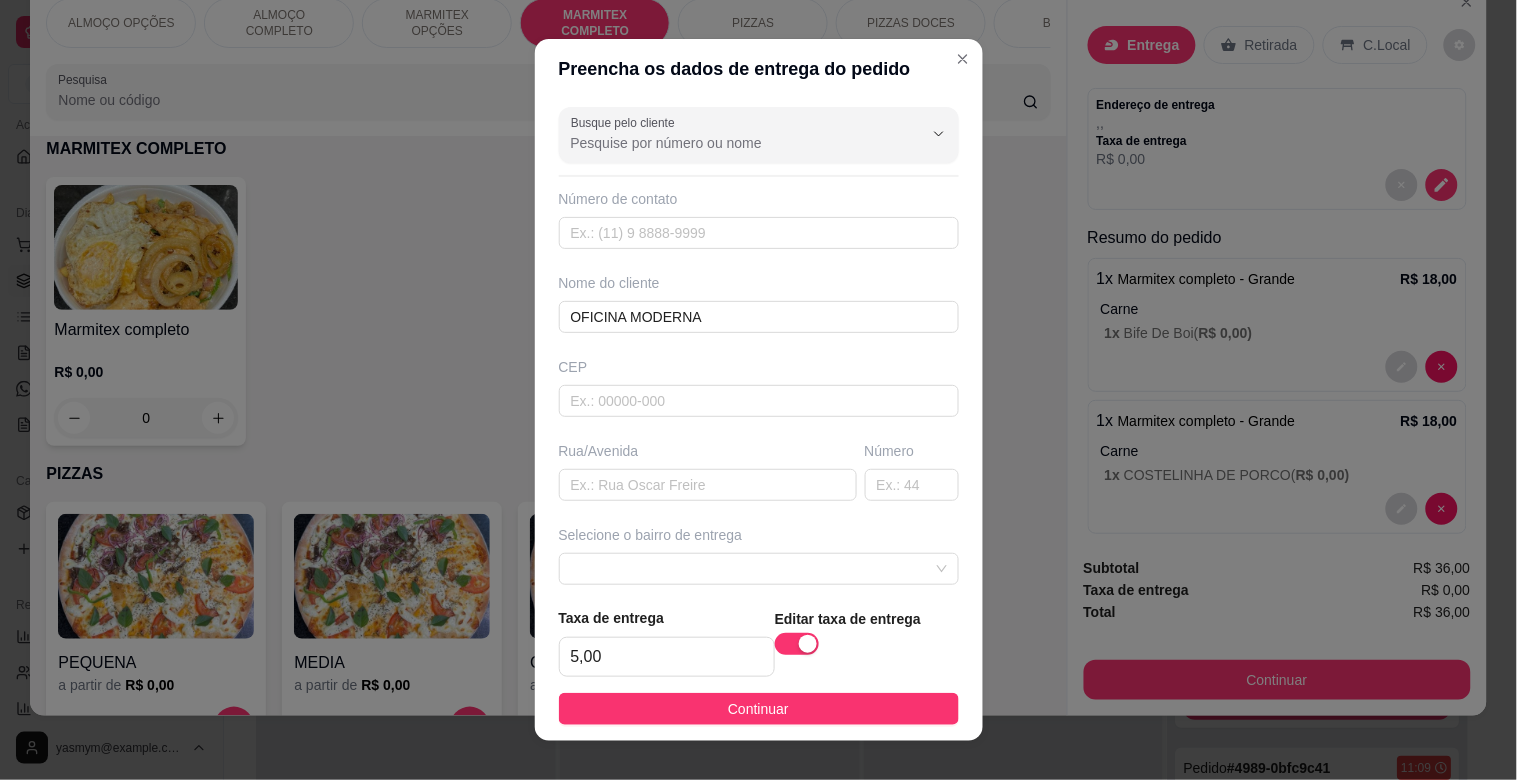 click on "Continuar" at bounding box center (759, 709) 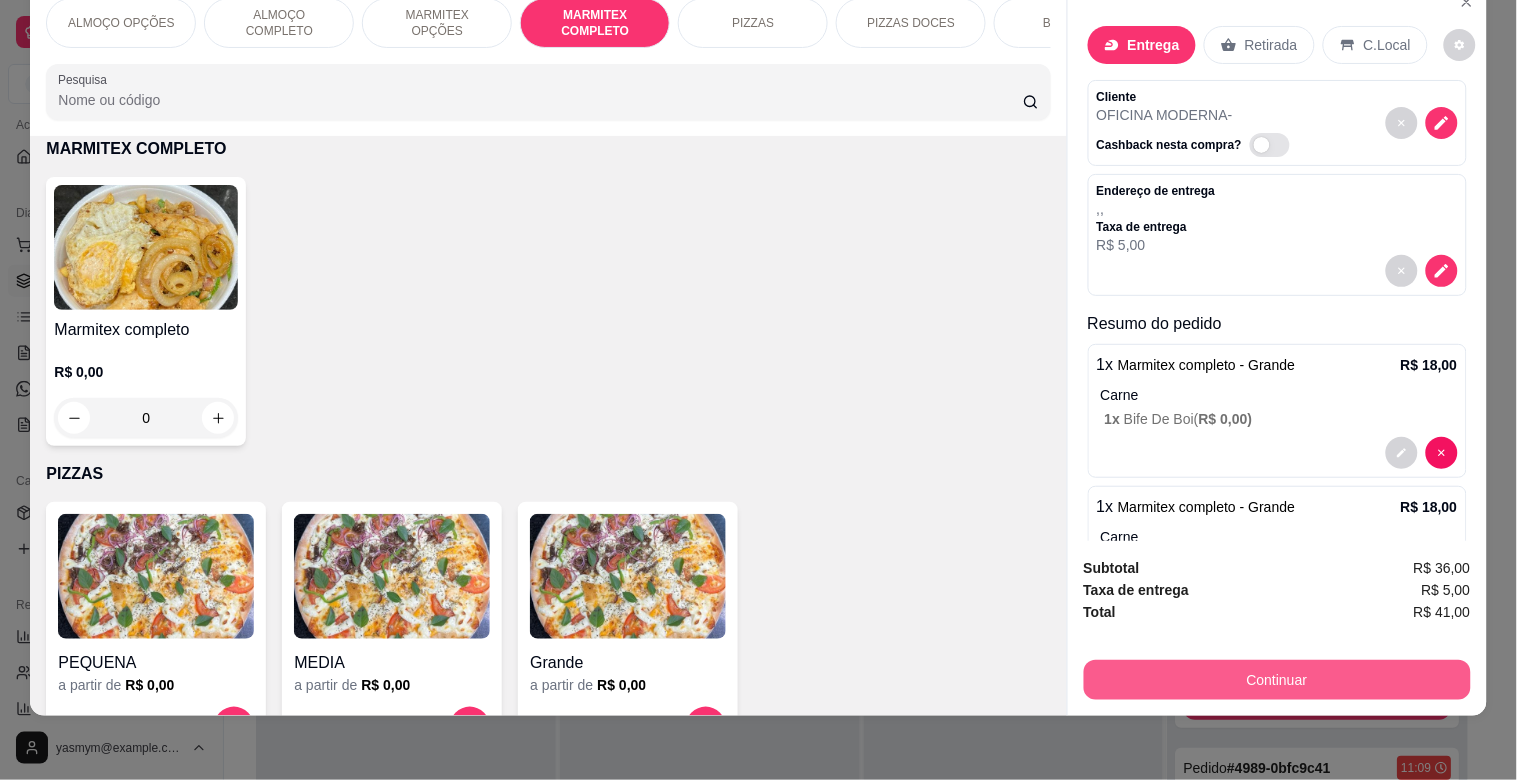 click on "Continuar" at bounding box center (1277, 680) 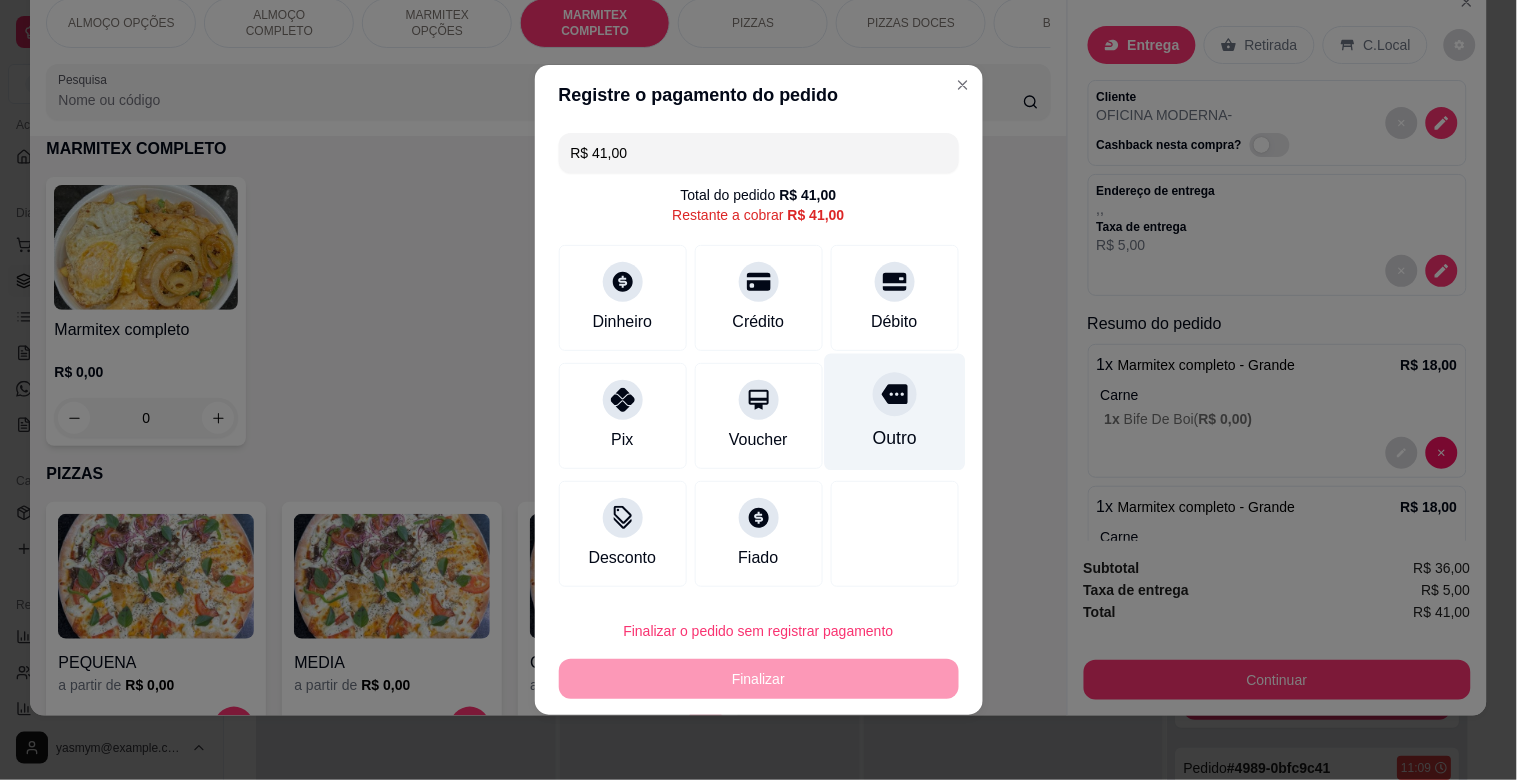 click on "Outro" at bounding box center (894, 412) 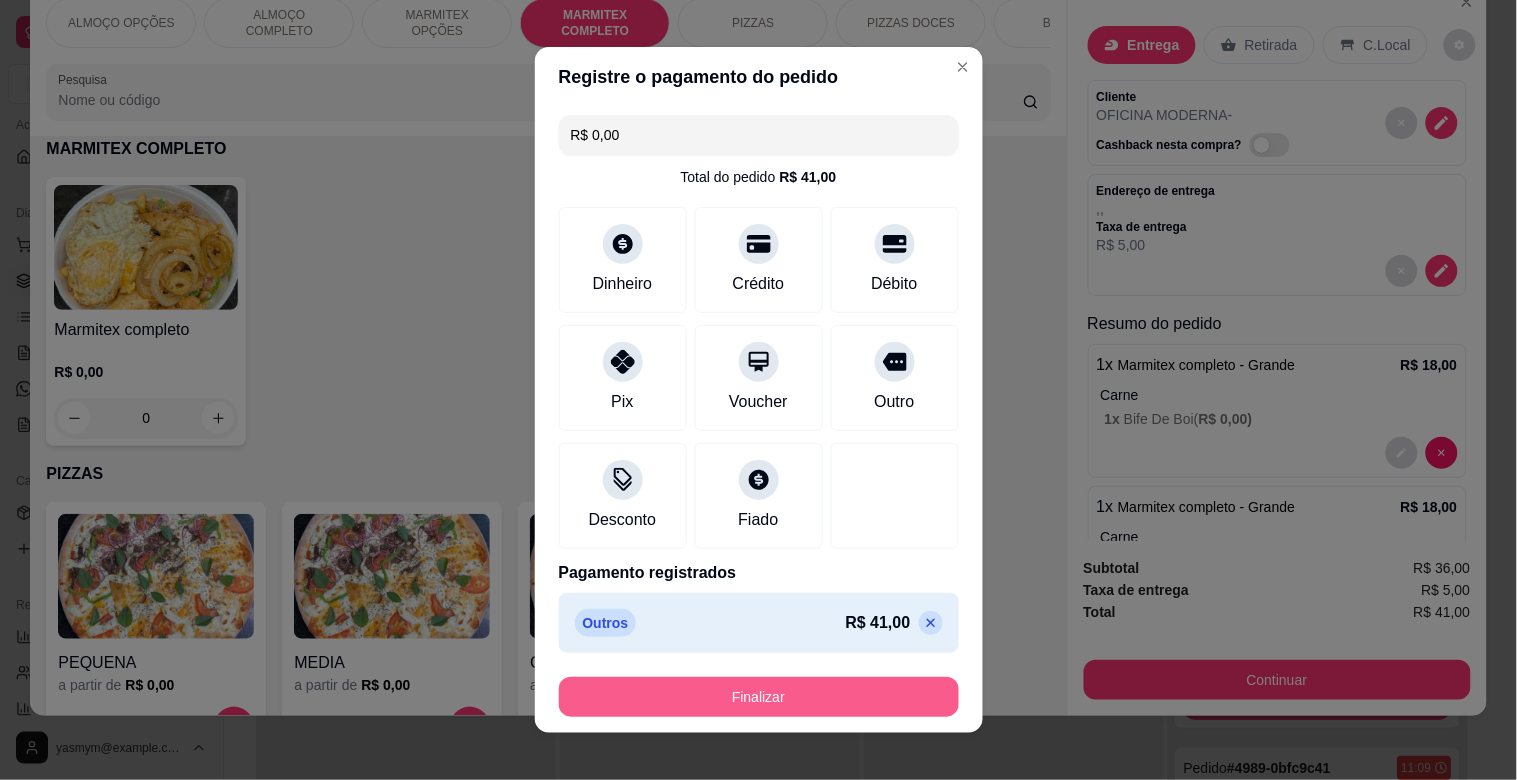 click on "Finalizar" at bounding box center (759, 697) 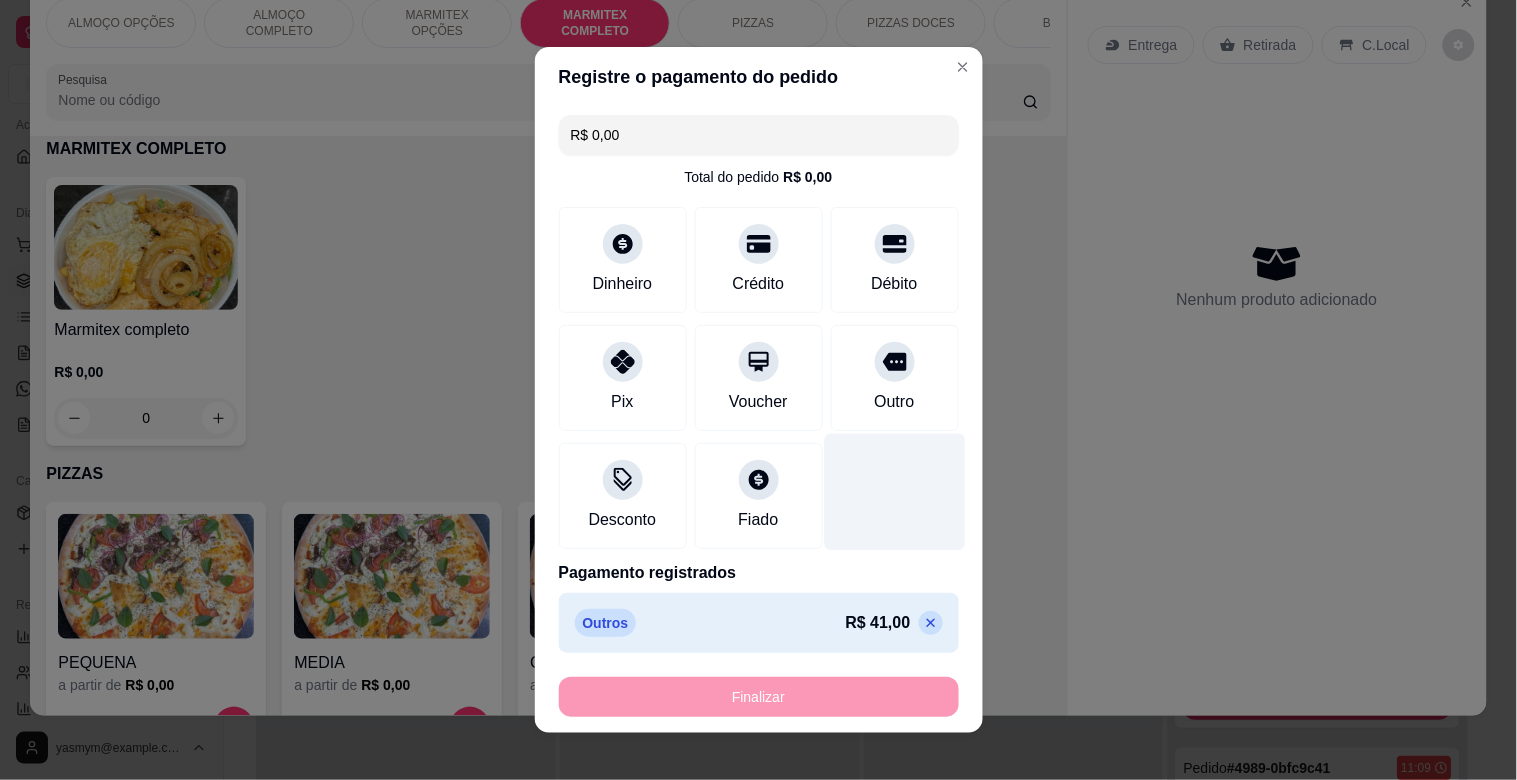 type on "-R$ 41,00" 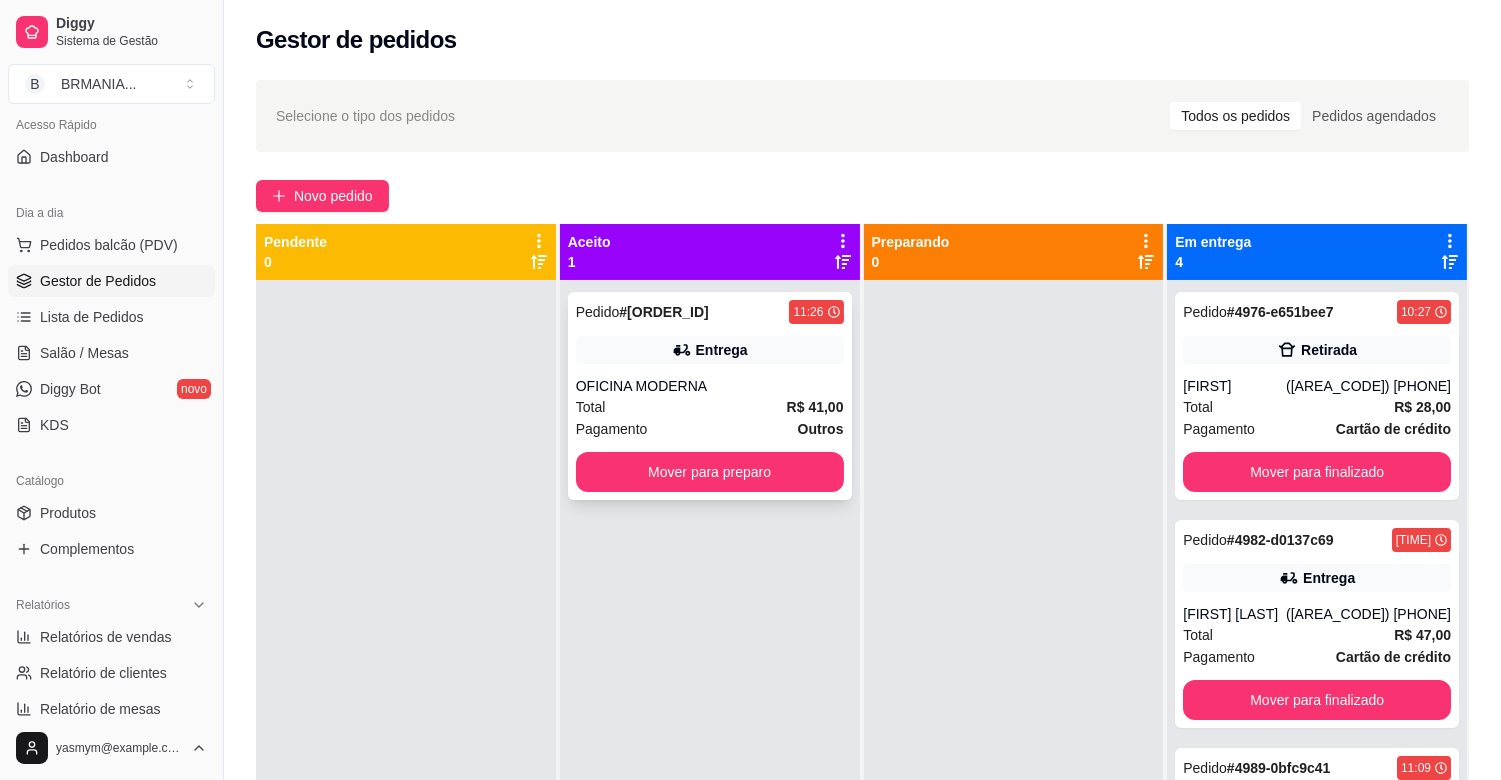 click on "Entrega" at bounding box center [722, 350] 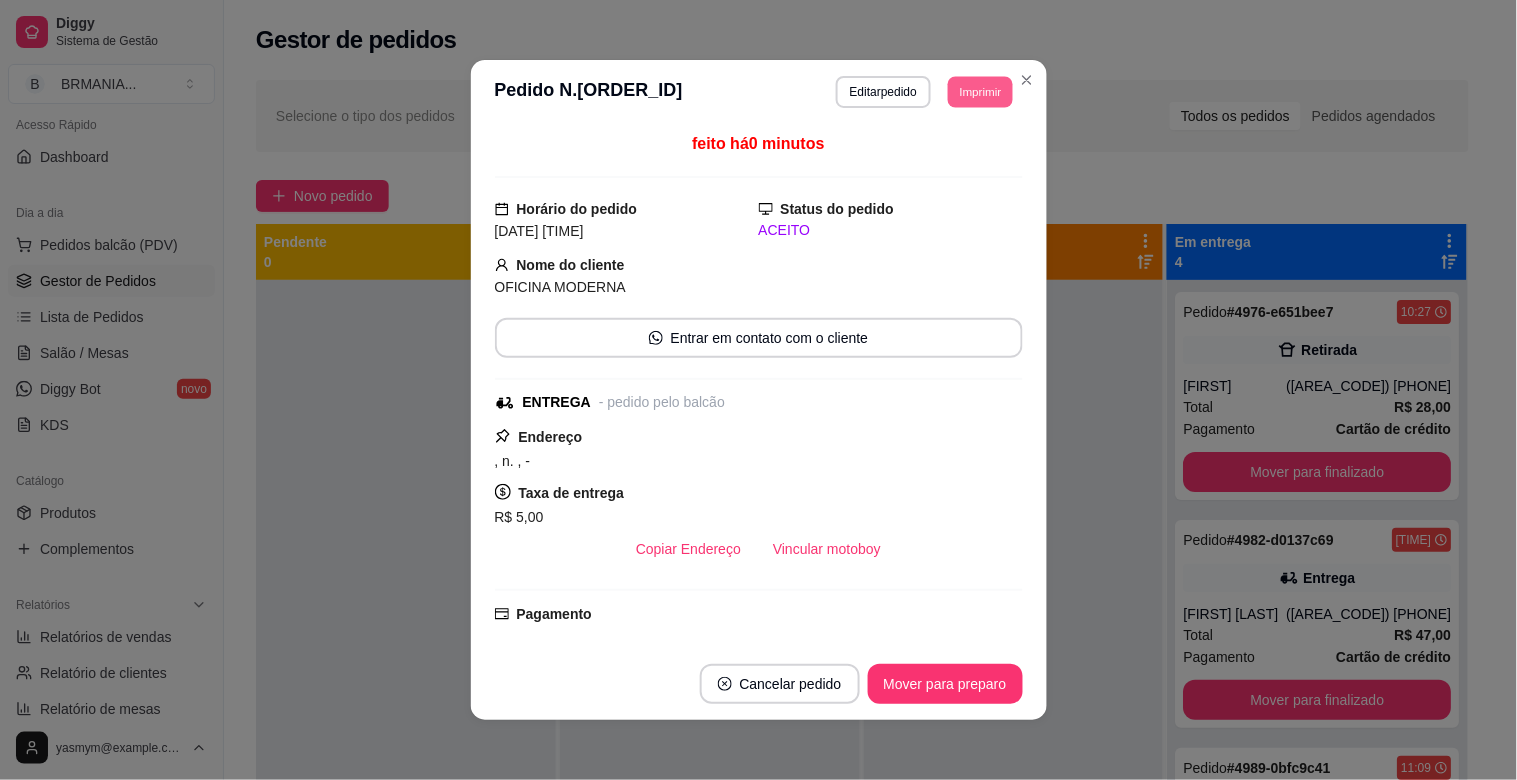 click on "Imprimir" at bounding box center (980, 91) 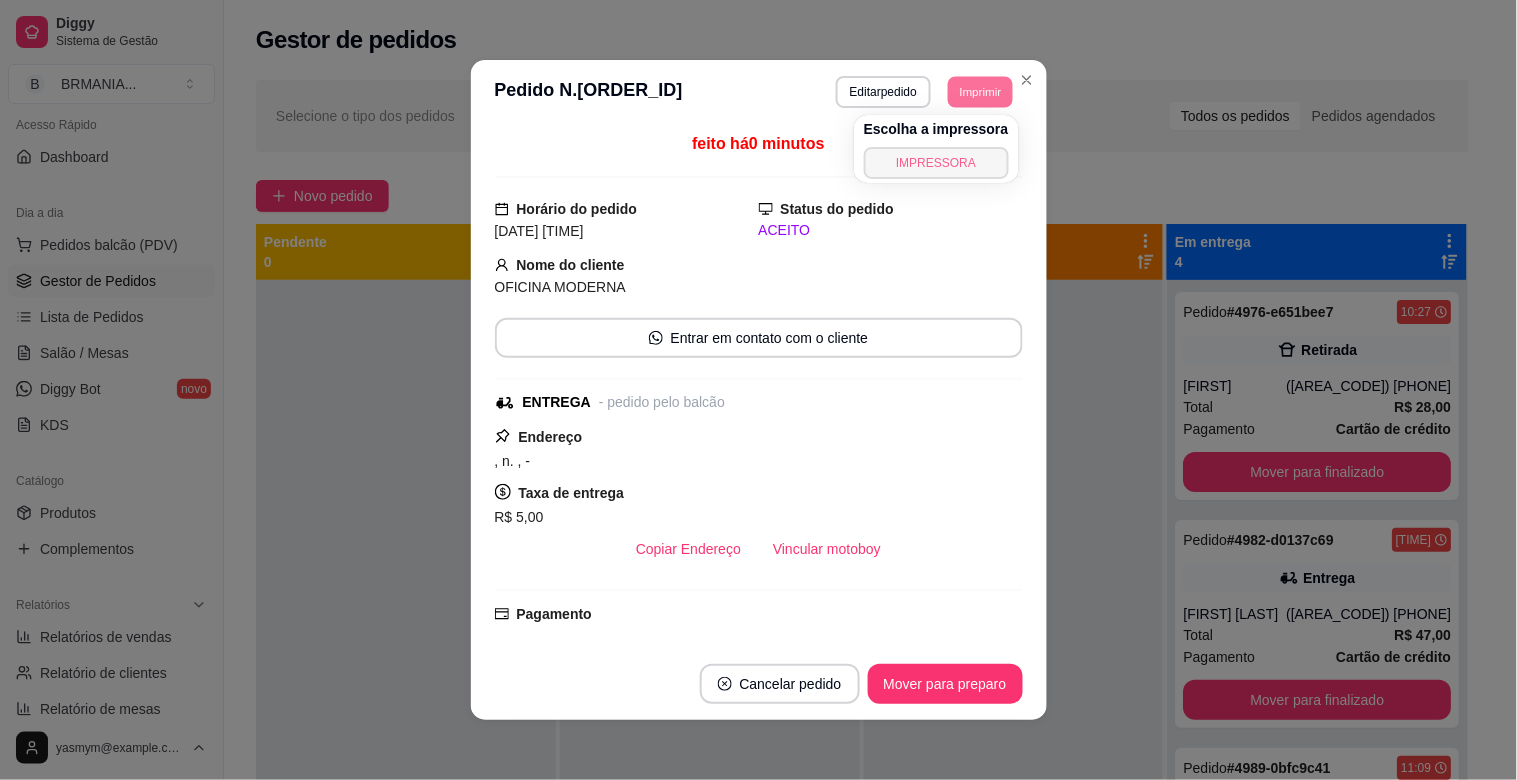 click on "IMPRESSORA" at bounding box center [936, 163] 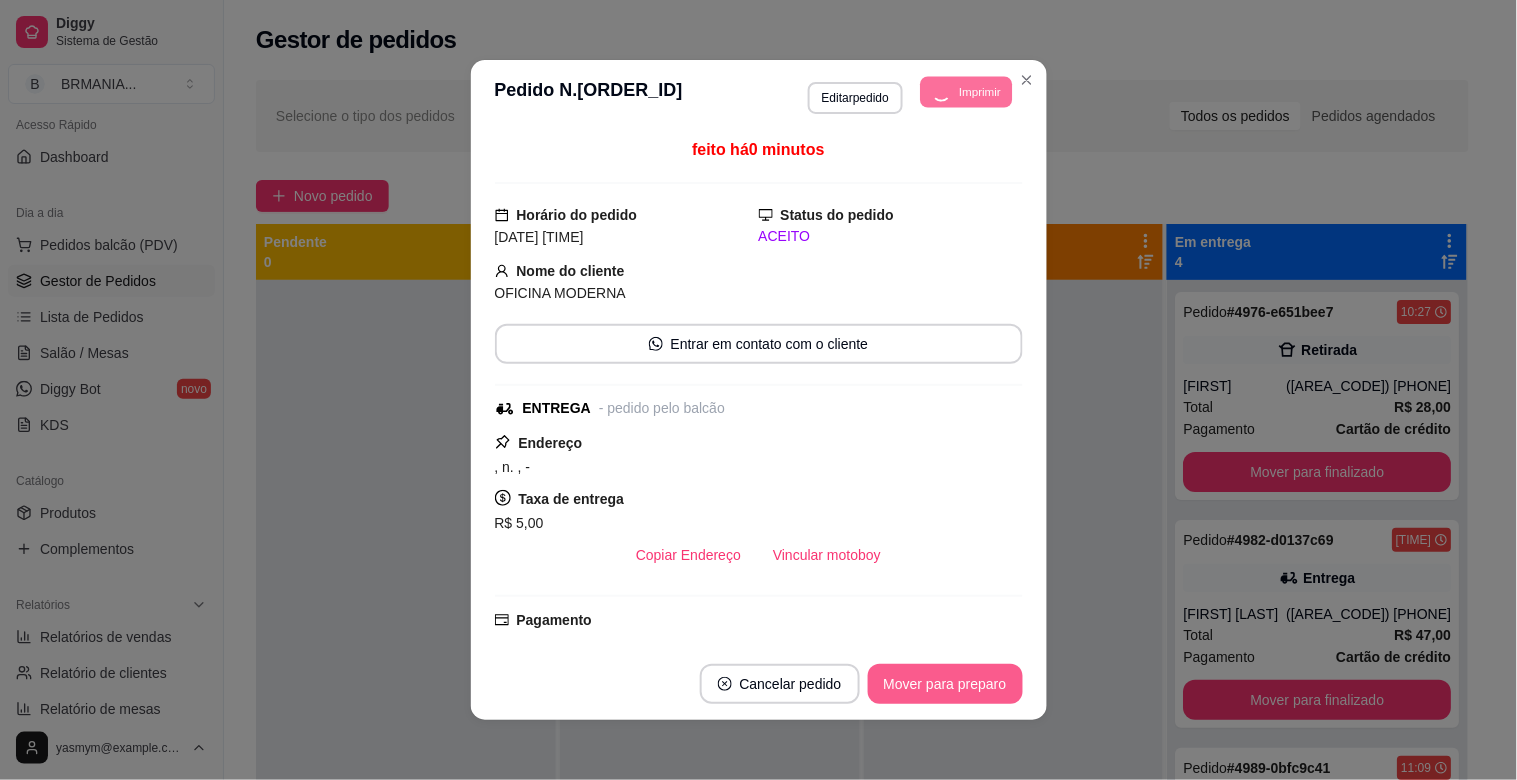 click on "Mover para preparo" at bounding box center [945, 684] 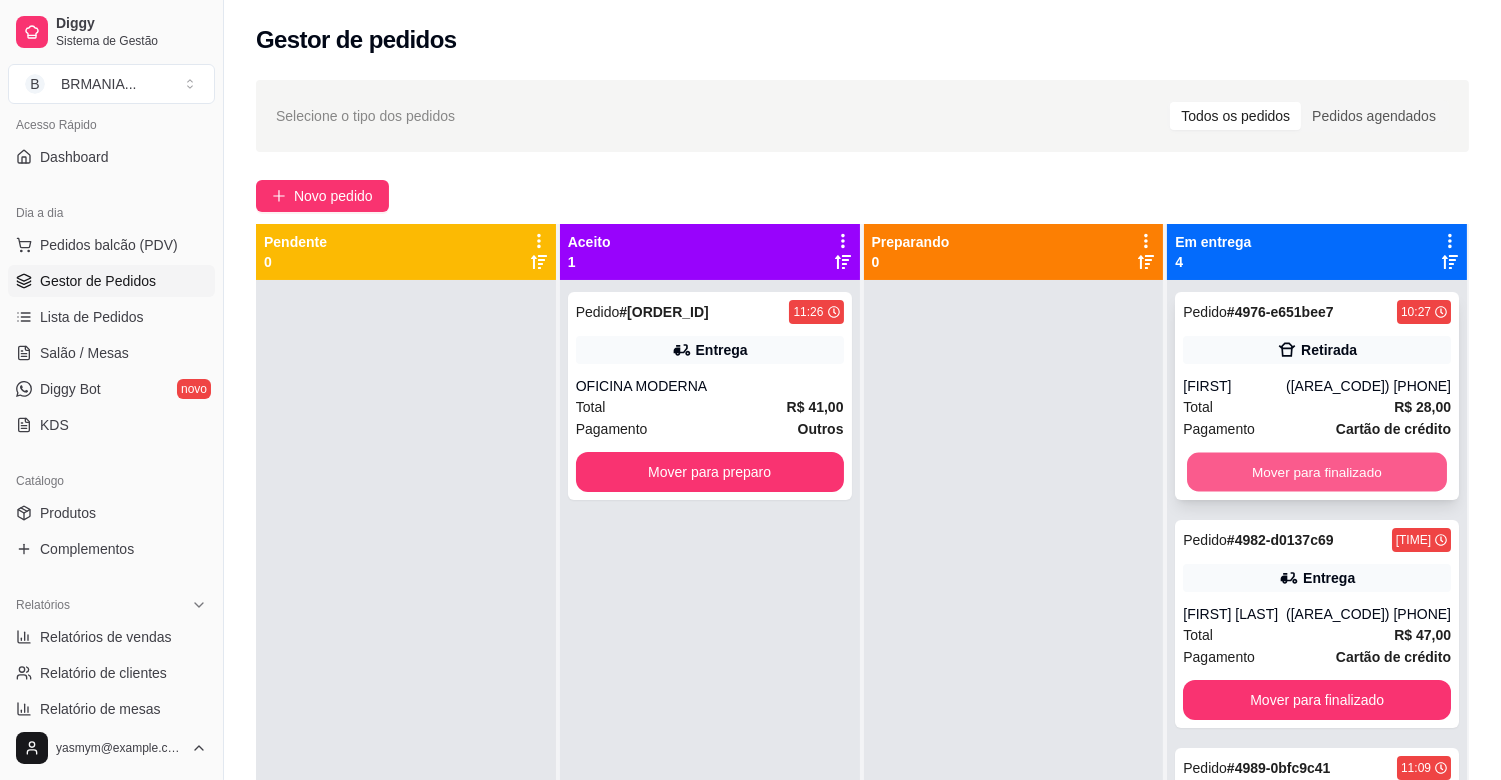 click on "Mover para finalizado" at bounding box center (1317, 472) 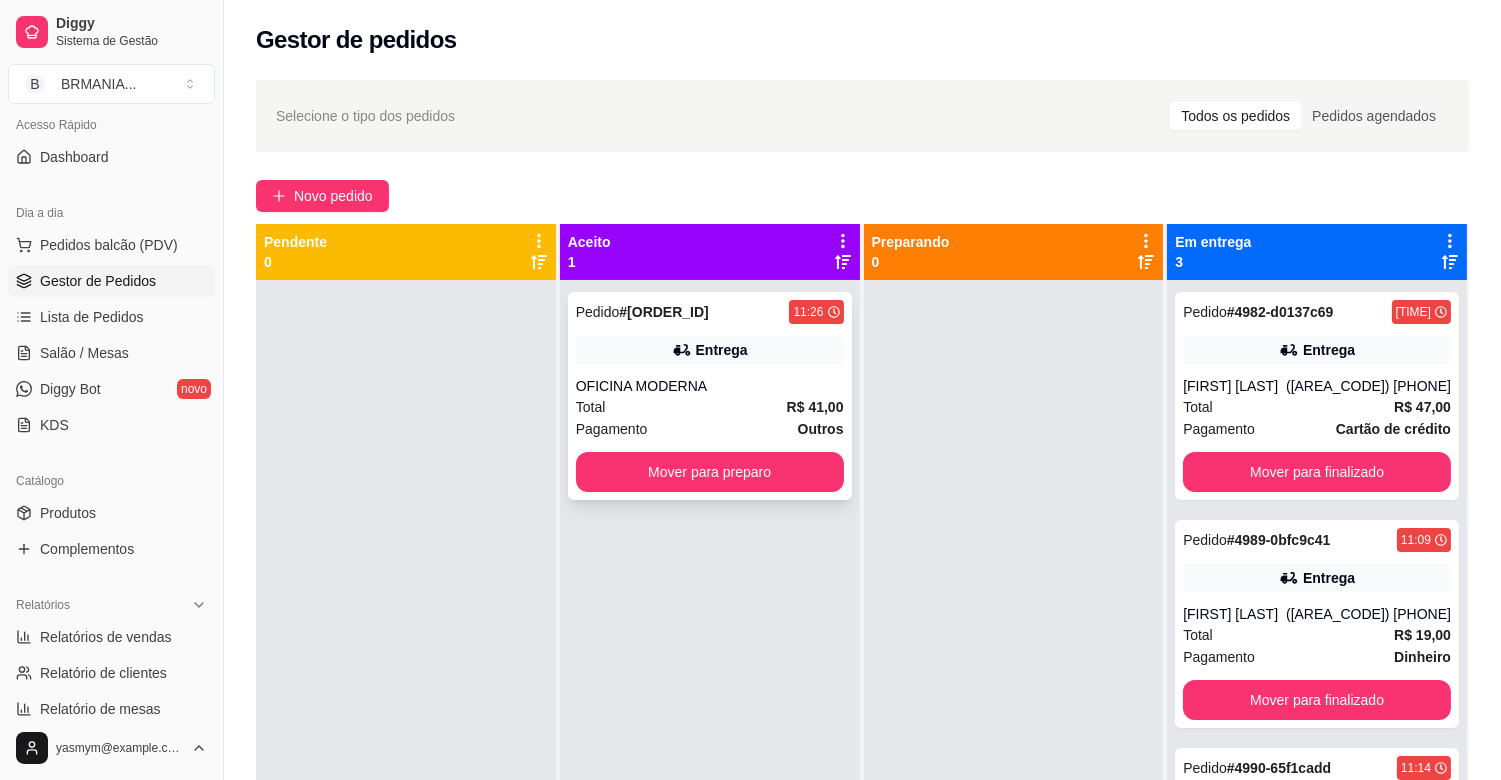 click on "Pedido  # 4992-15d91 11:26 Entrega OFICINA MODERNA Total R$ 41,00 Pagamento Outros Mover para preparo" at bounding box center [710, 396] 